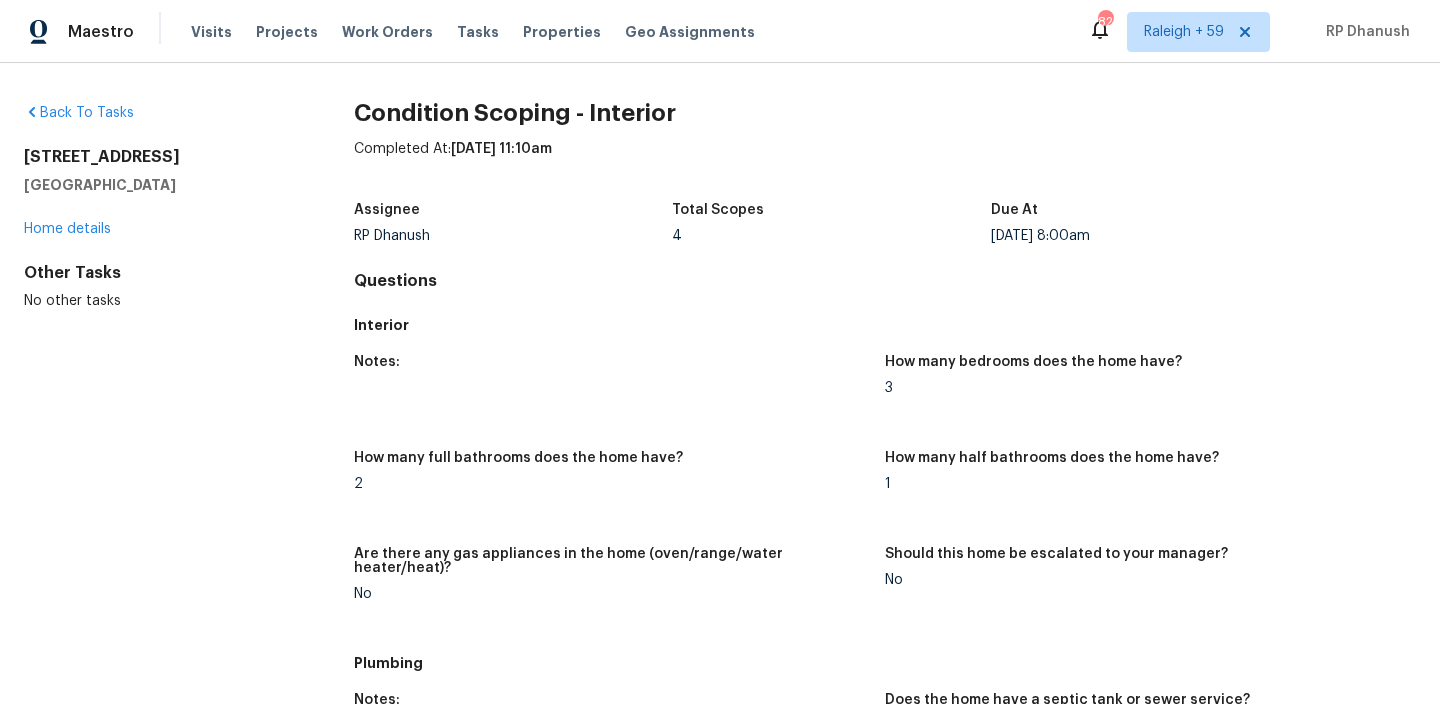 scroll, scrollTop: 0, scrollLeft: 0, axis: both 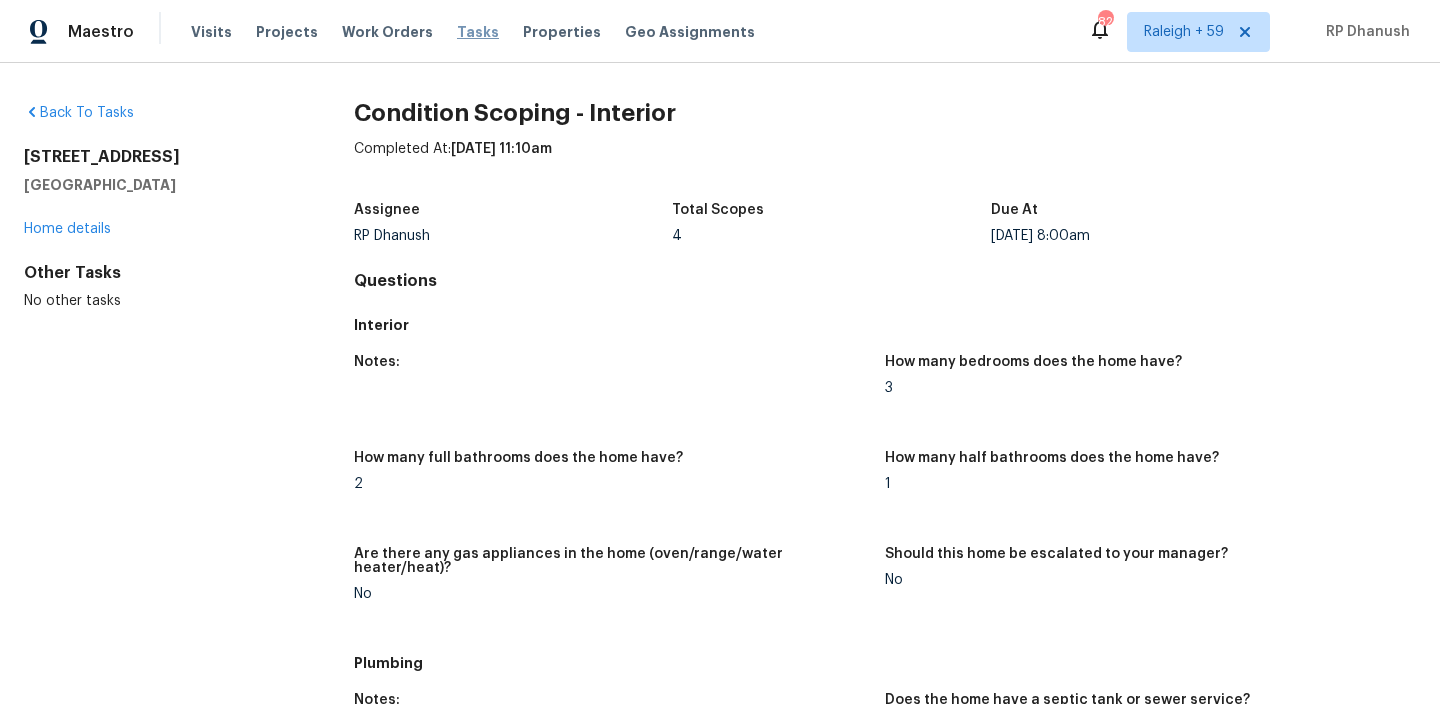 click on "Tasks" at bounding box center [478, 32] 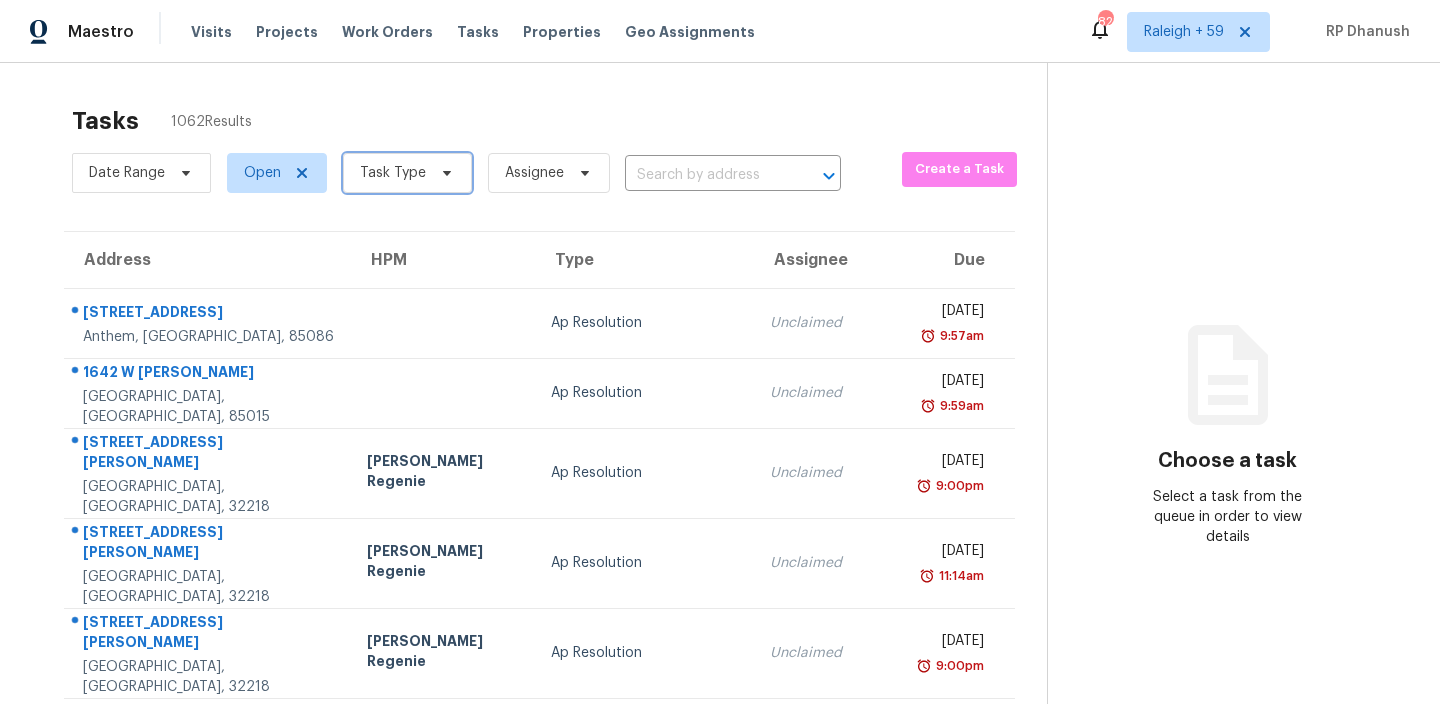 click on "Task Type" at bounding box center [393, 173] 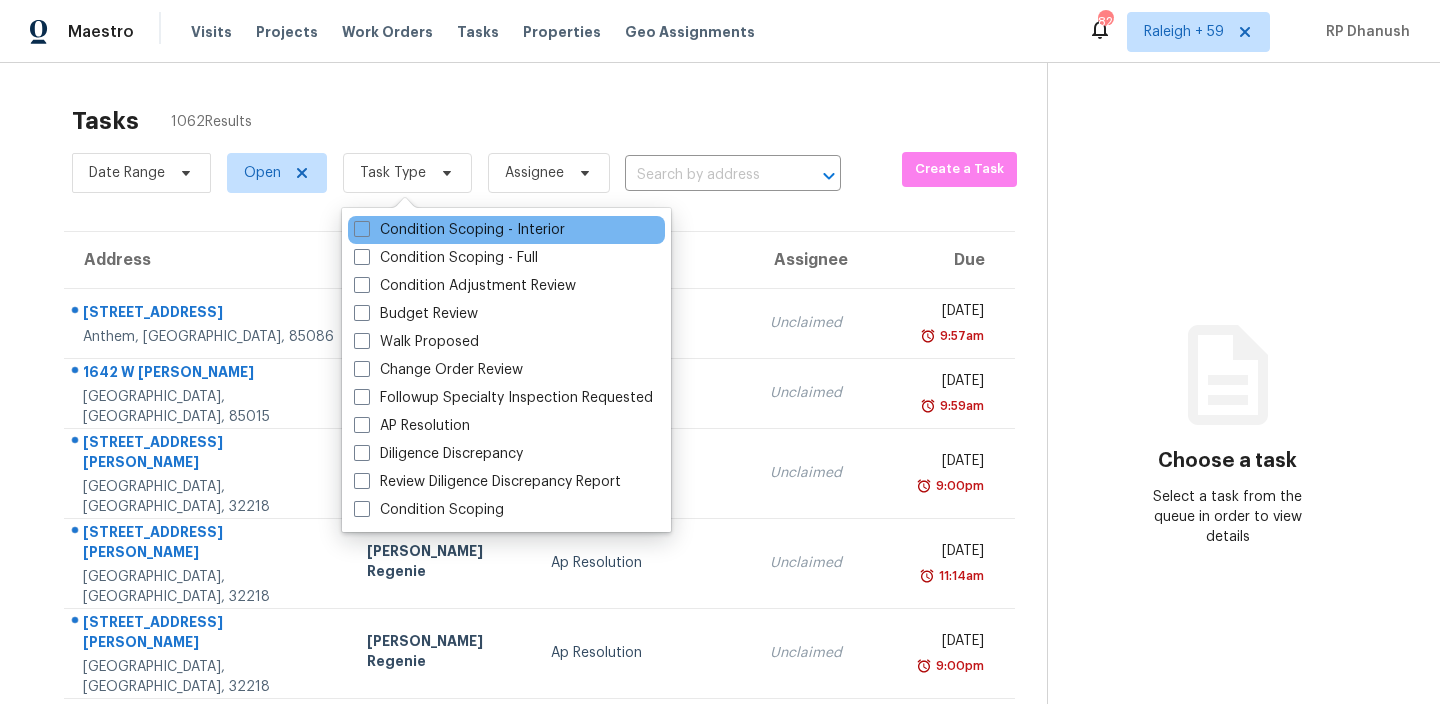 click on "Condition Scoping - Interior" at bounding box center [506, 230] 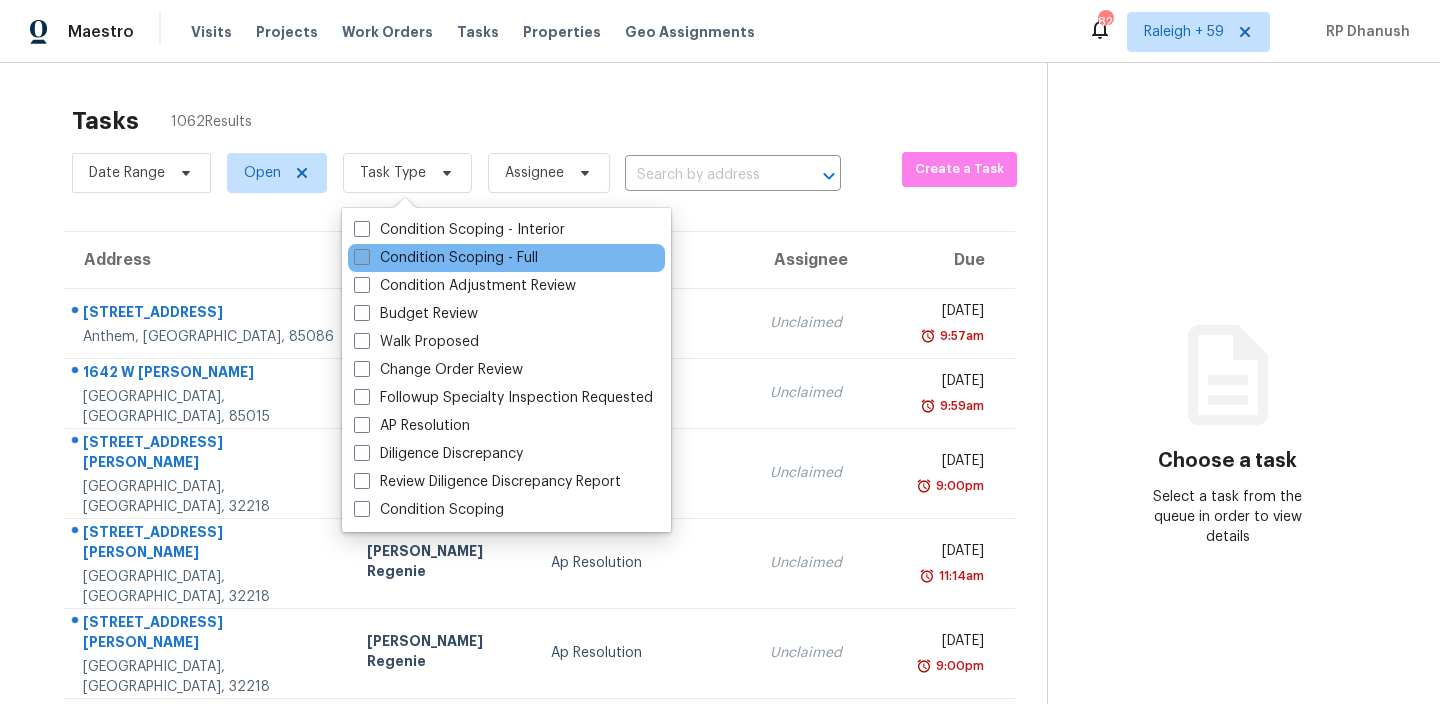 click on "Condition Scoping - Full" at bounding box center [446, 258] 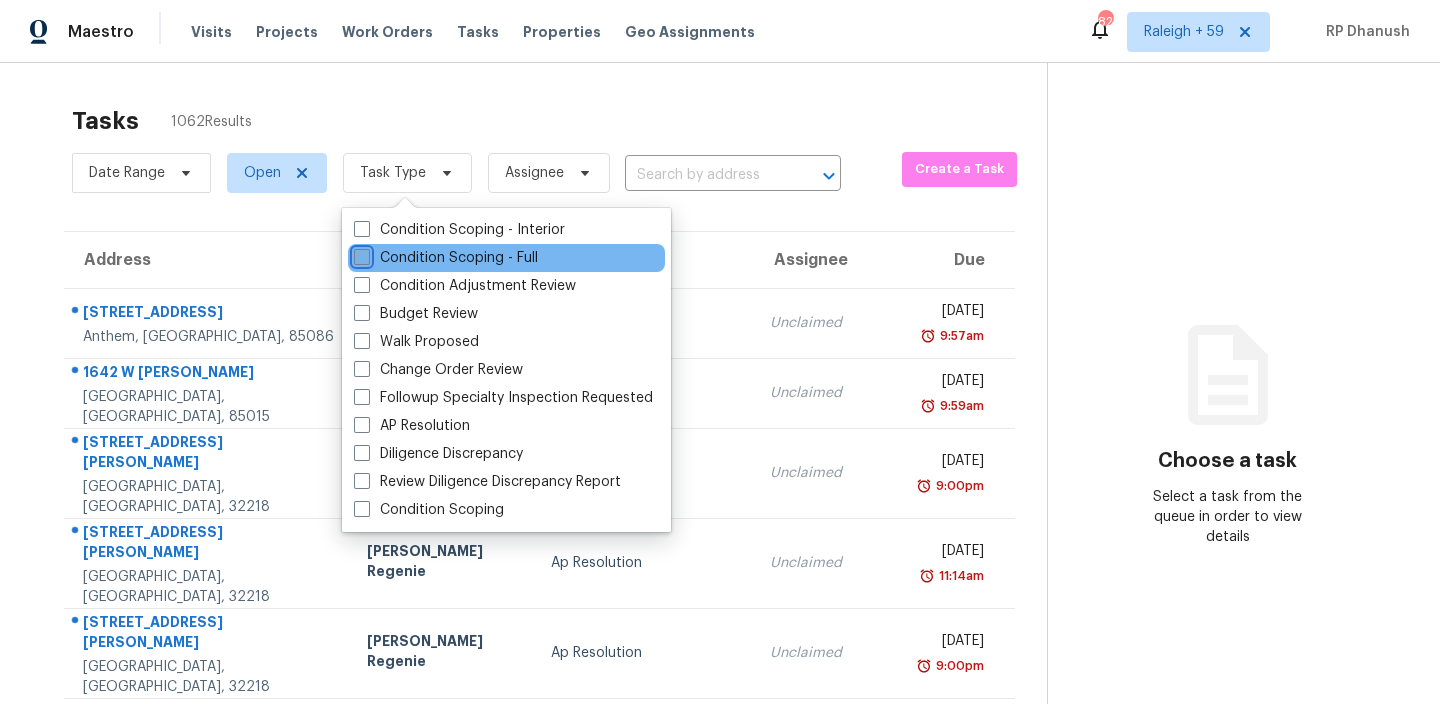 click on "Condition Scoping - Full" at bounding box center [360, 254] 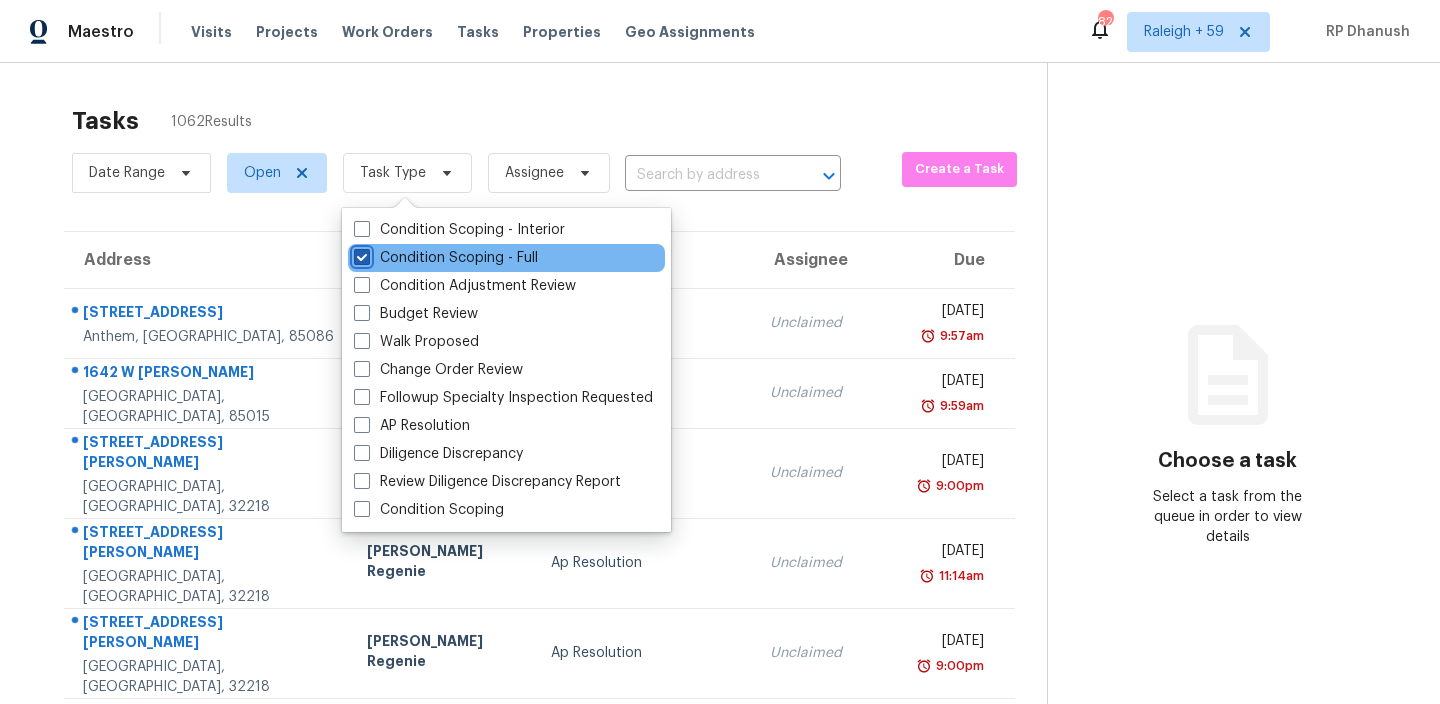 checkbox on "true" 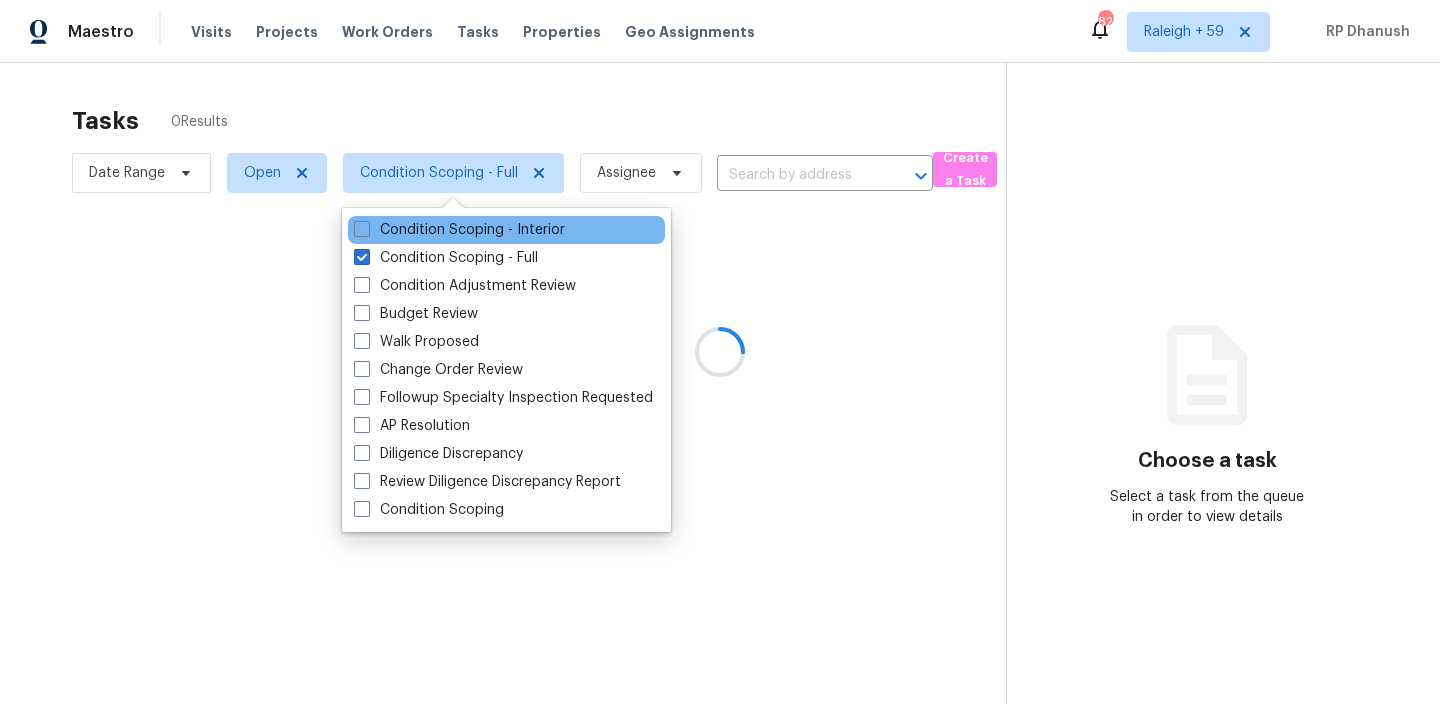 click on "Condition Scoping - Interior" at bounding box center (506, 230) 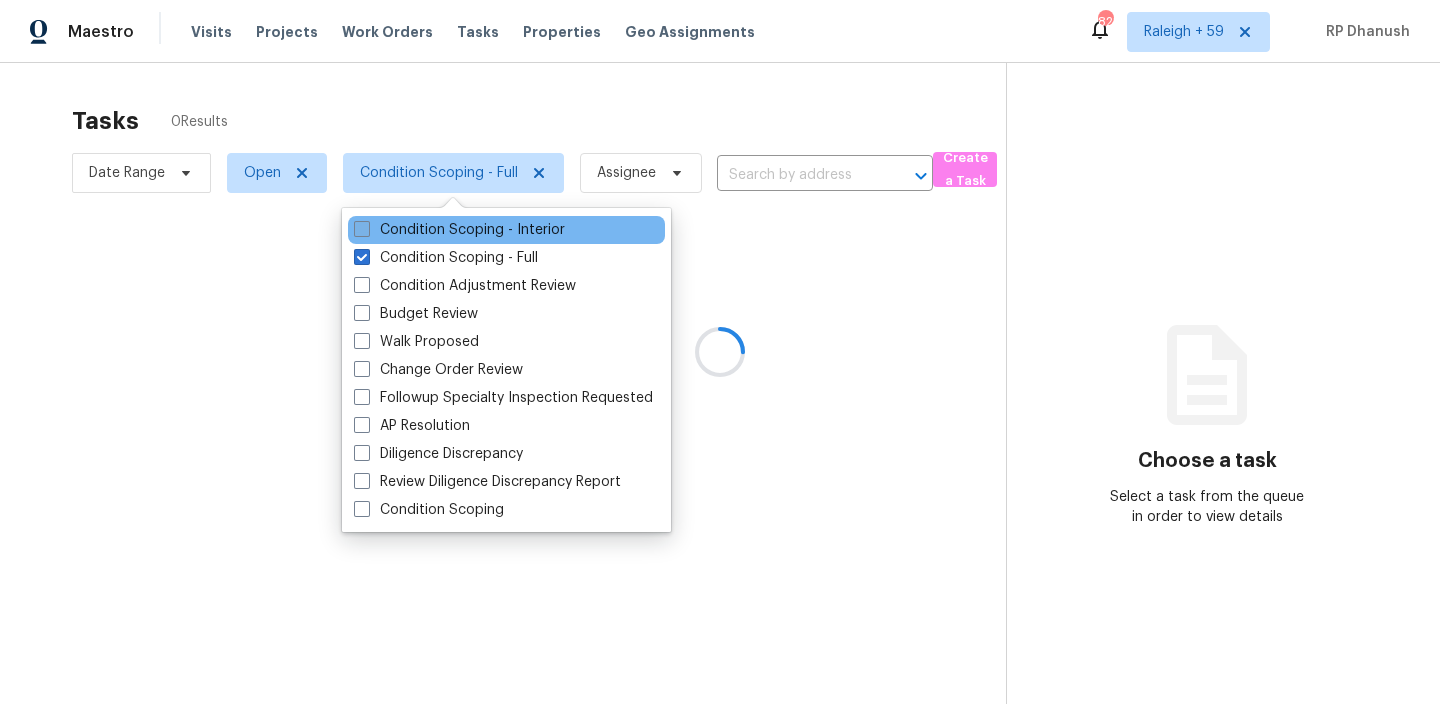 click on "Condition Scoping - Interior" at bounding box center [459, 230] 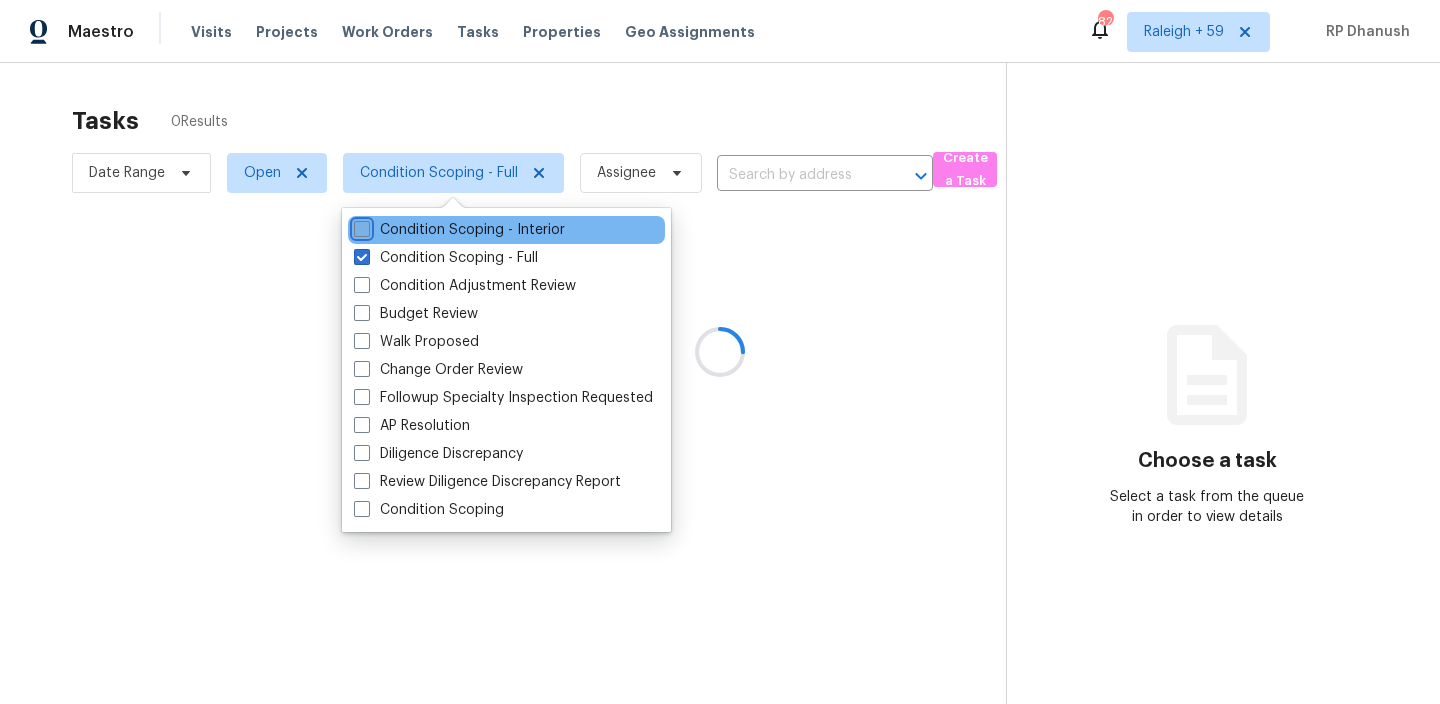 click on "Condition Scoping - Interior" at bounding box center [360, 226] 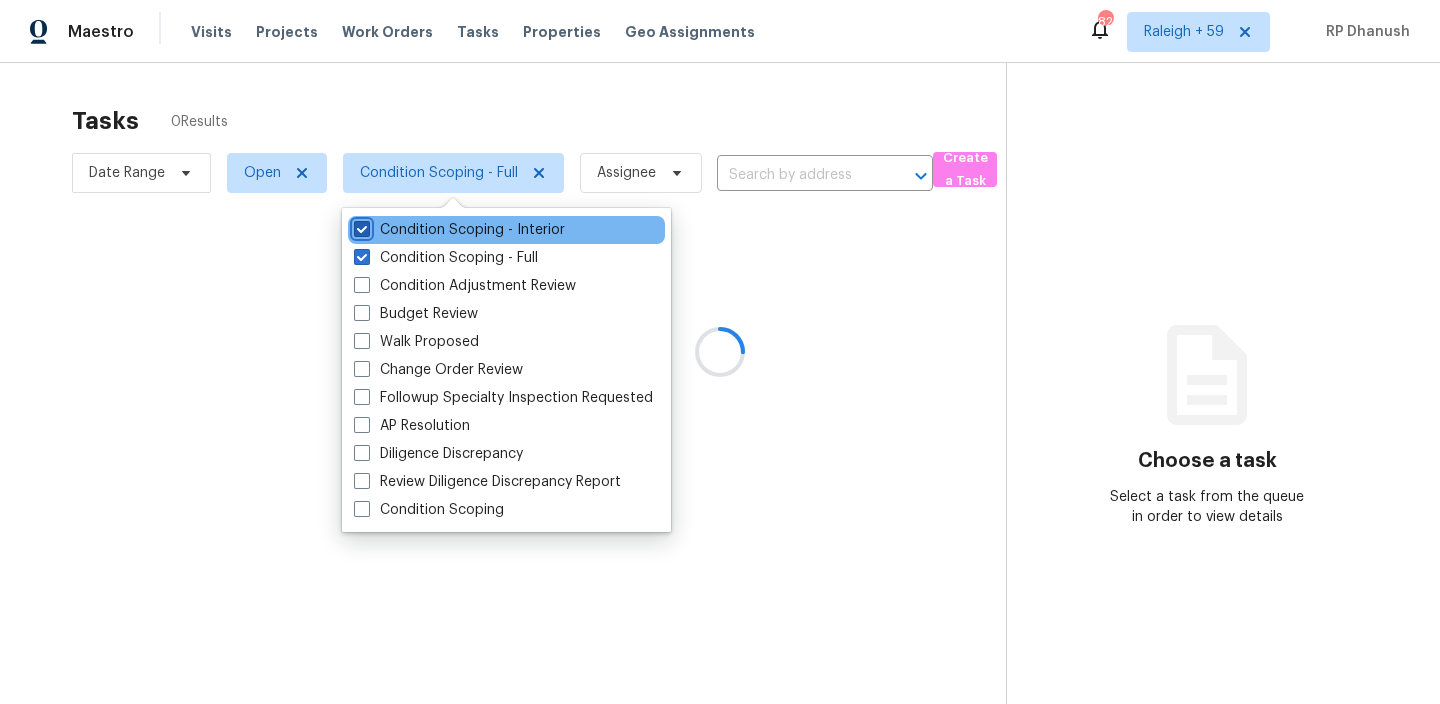 checkbox on "true" 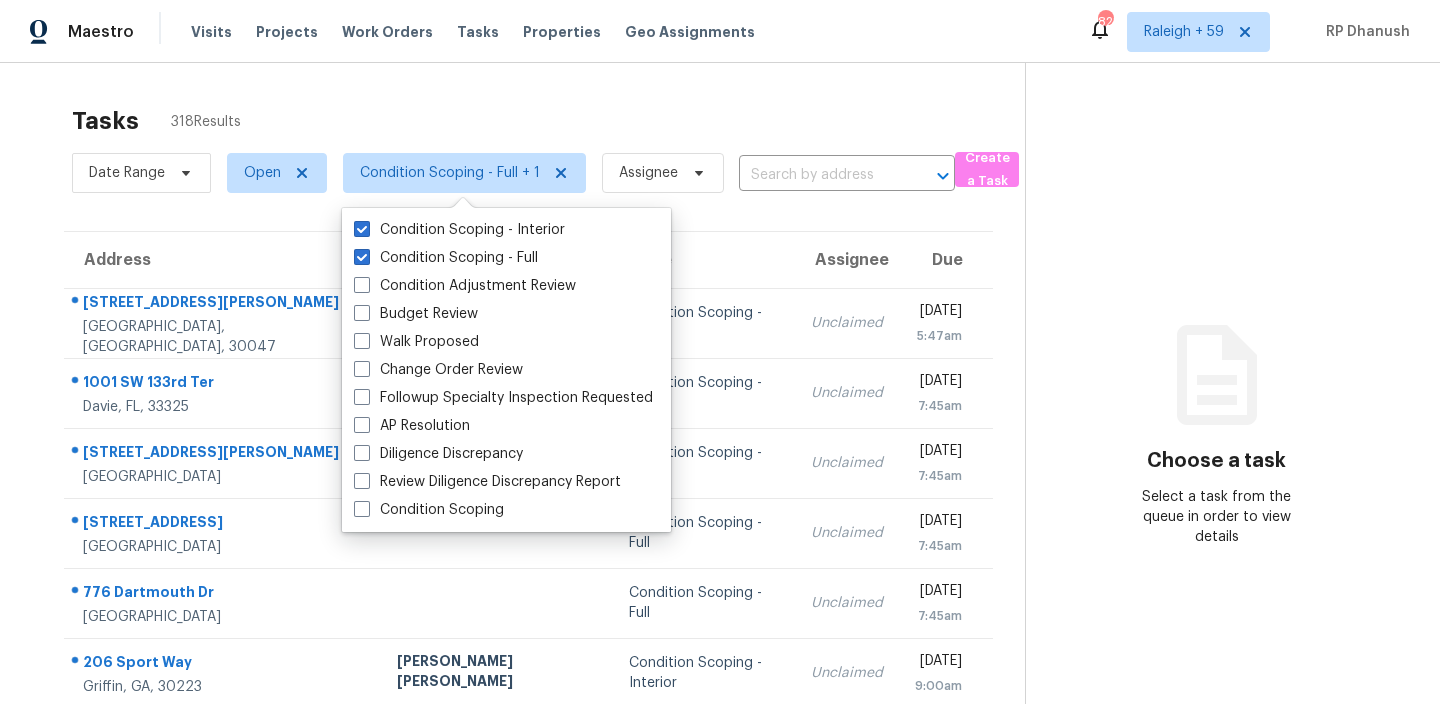 click on "Tasks 318  Results" at bounding box center [548, 121] 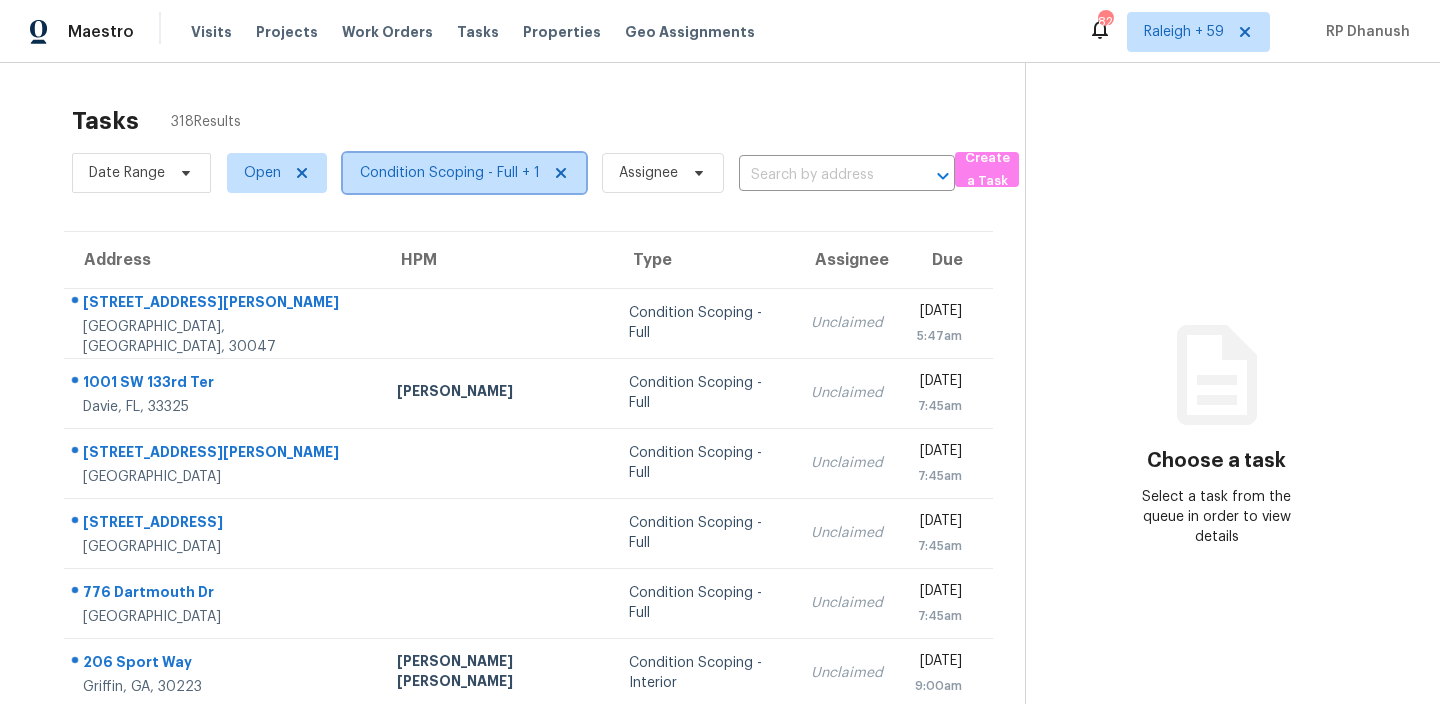 click on "Condition Scoping - Full + 1" at bounding box center [450, 173] 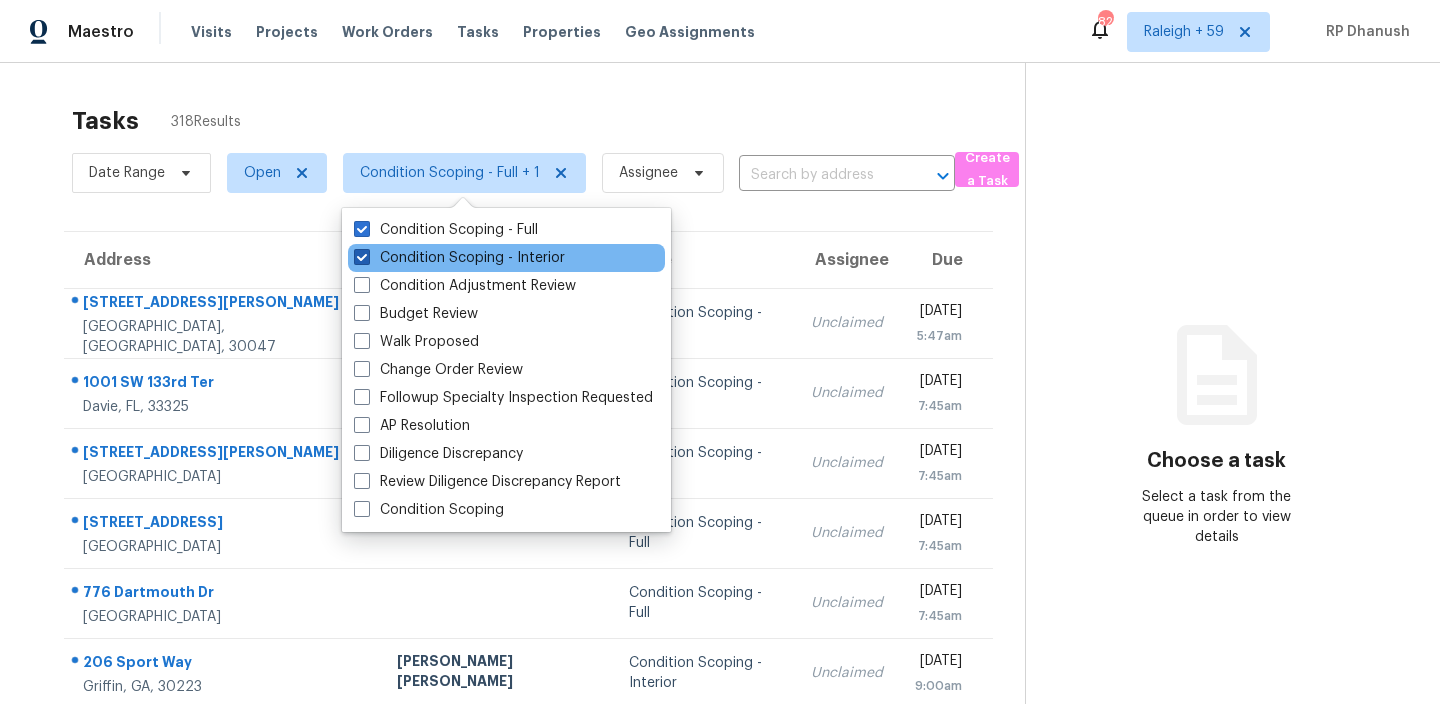click on "Condition Scoping - Interior" at bounding box center [459, 258] 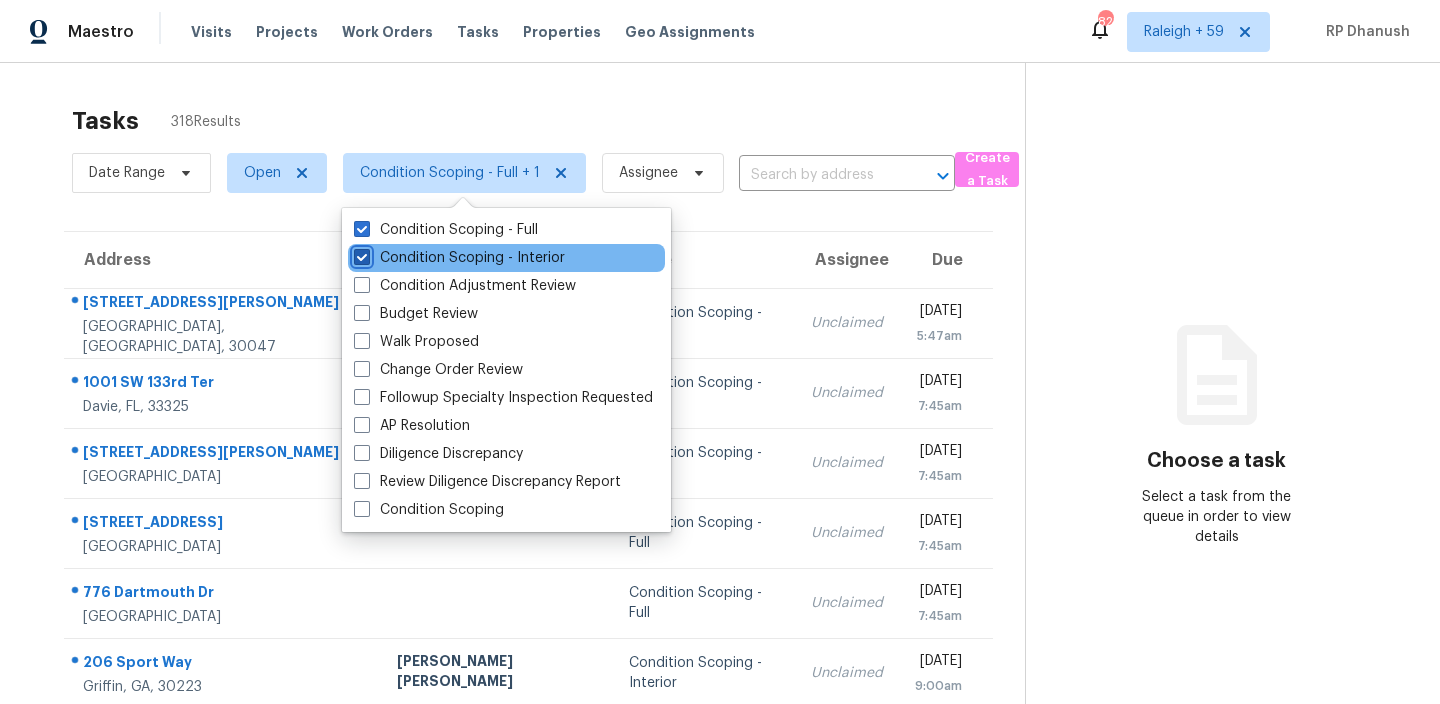 click on "Condition Scoping - Interior" at bounding box center [360, 254] 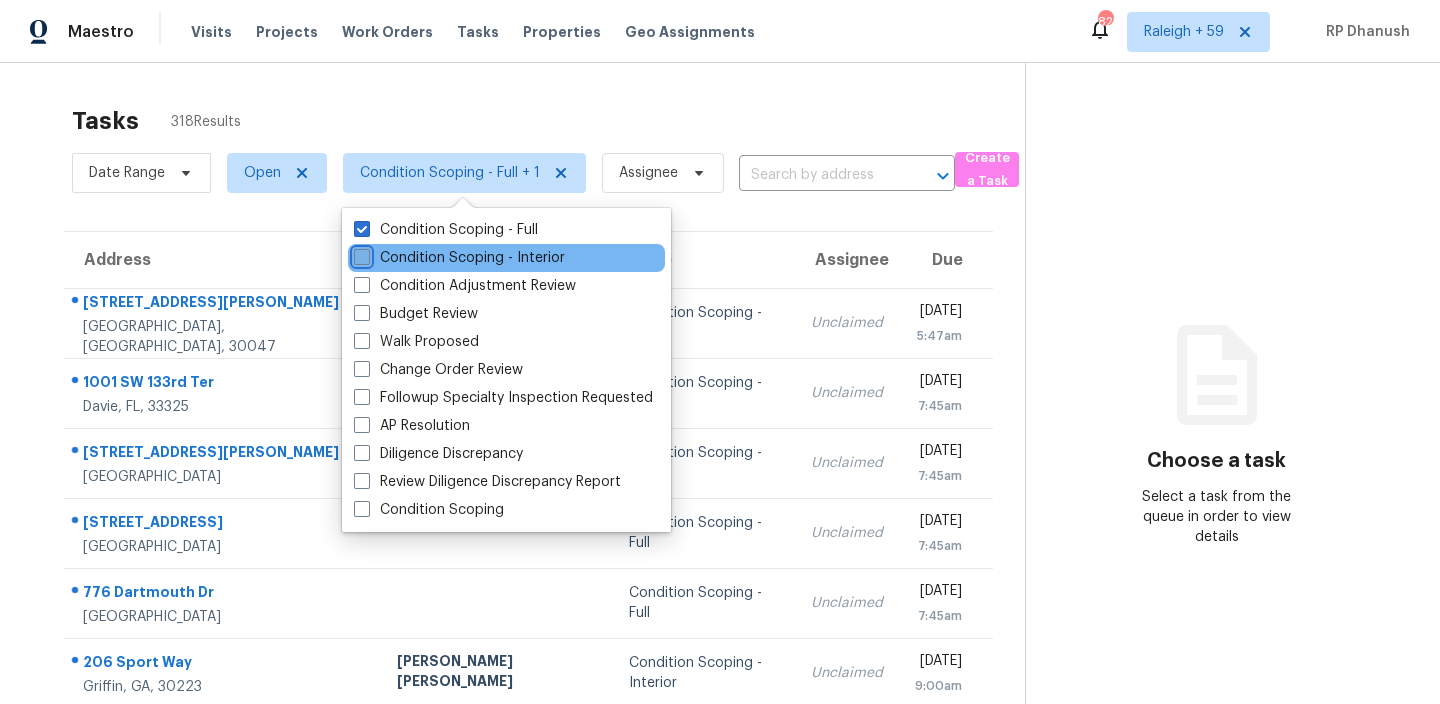 checkbox on "false" 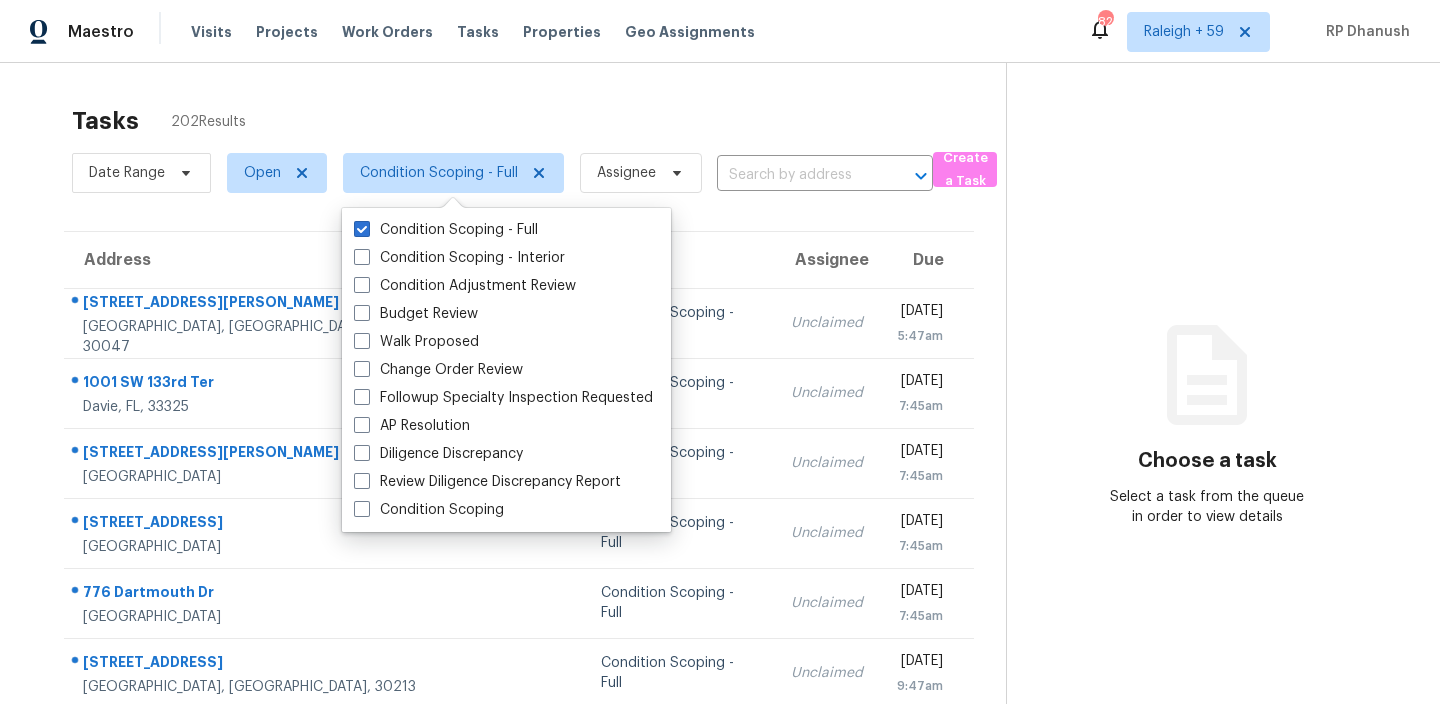 click on "Tasks 202  Results" at bounding box center [539, 121] 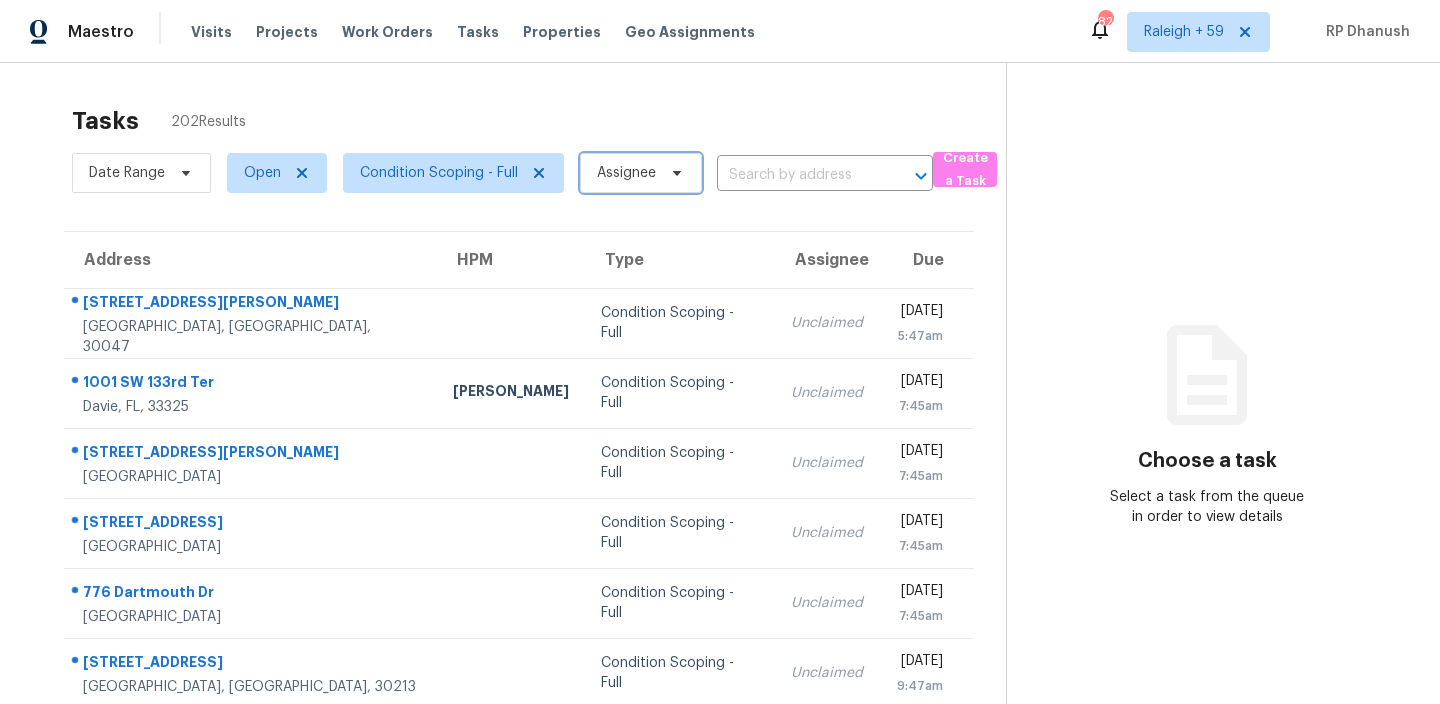 click on "Assignee" at bounding box center (626, 173) 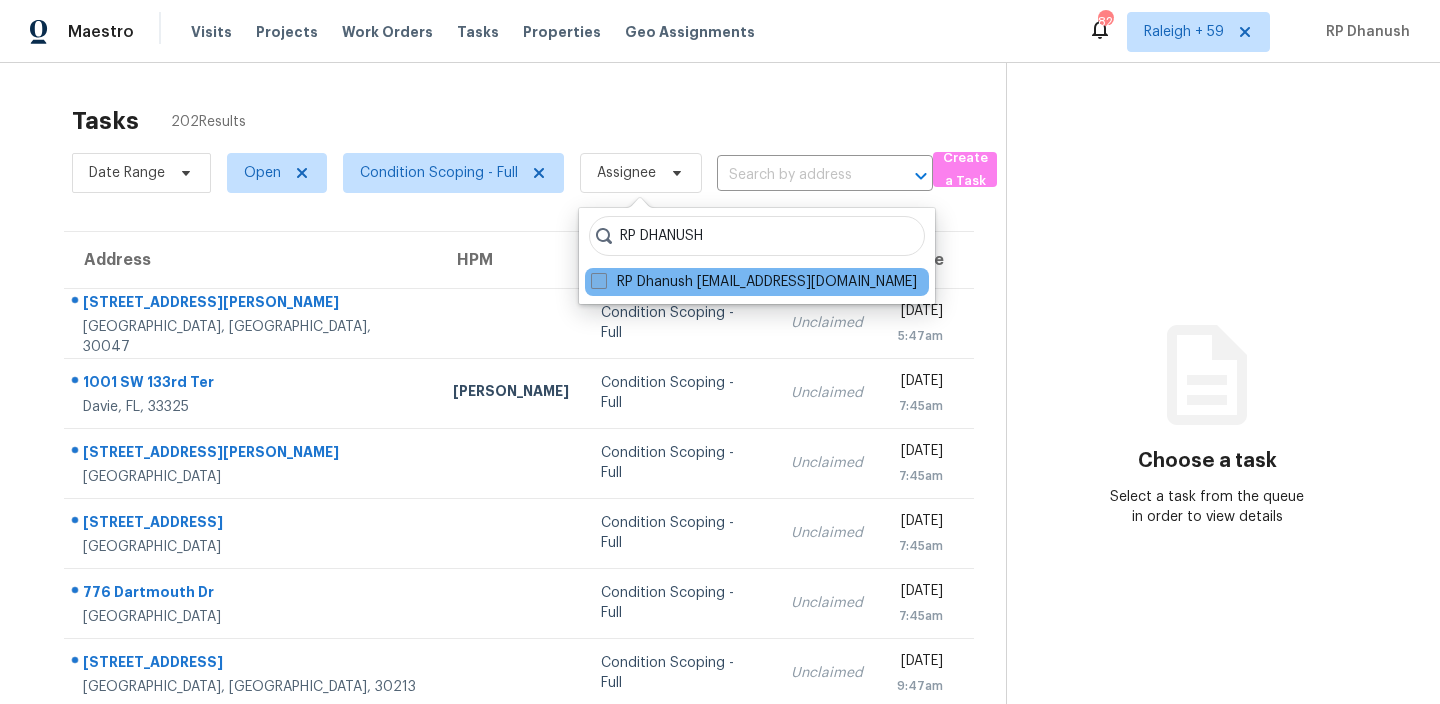 type on "RP DHANUSH" 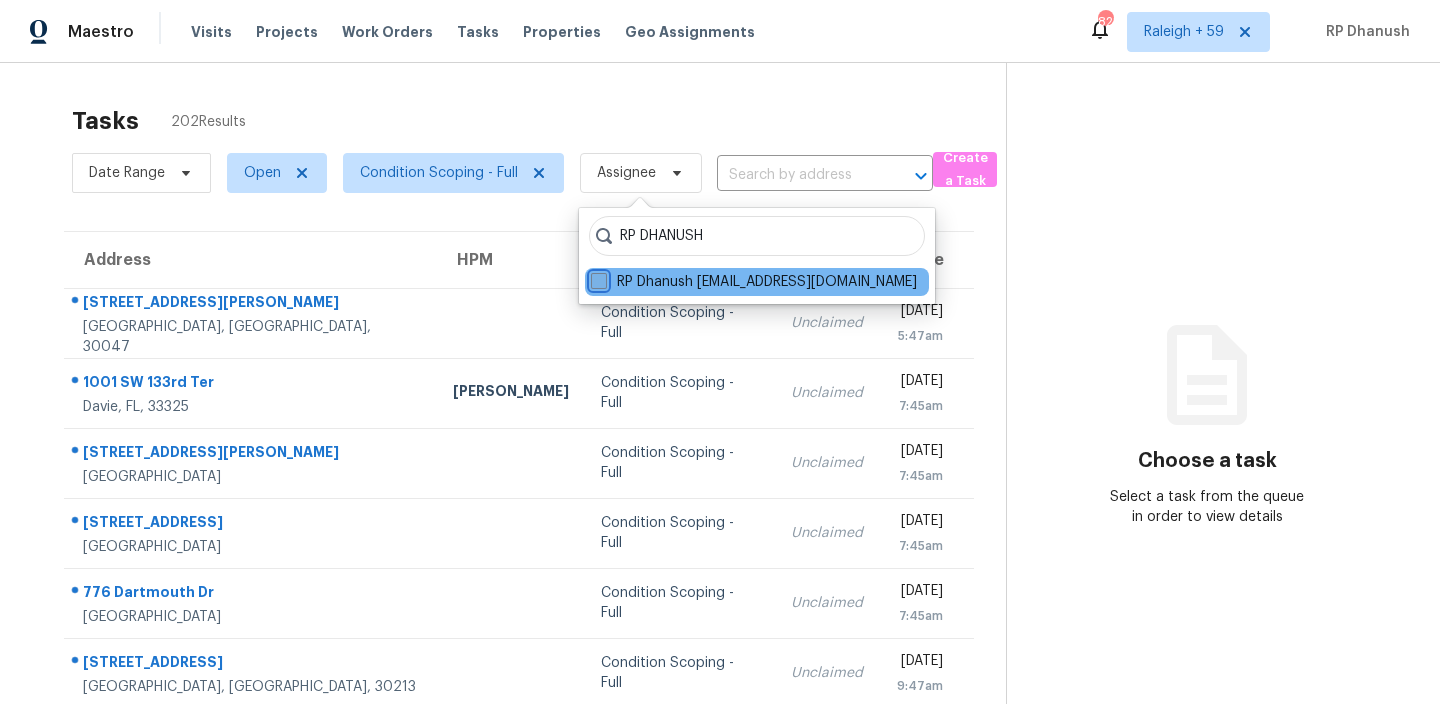 click on "RP Dhanush
rp.dhanush@opendoor.com" at bounding box center (597, 278) 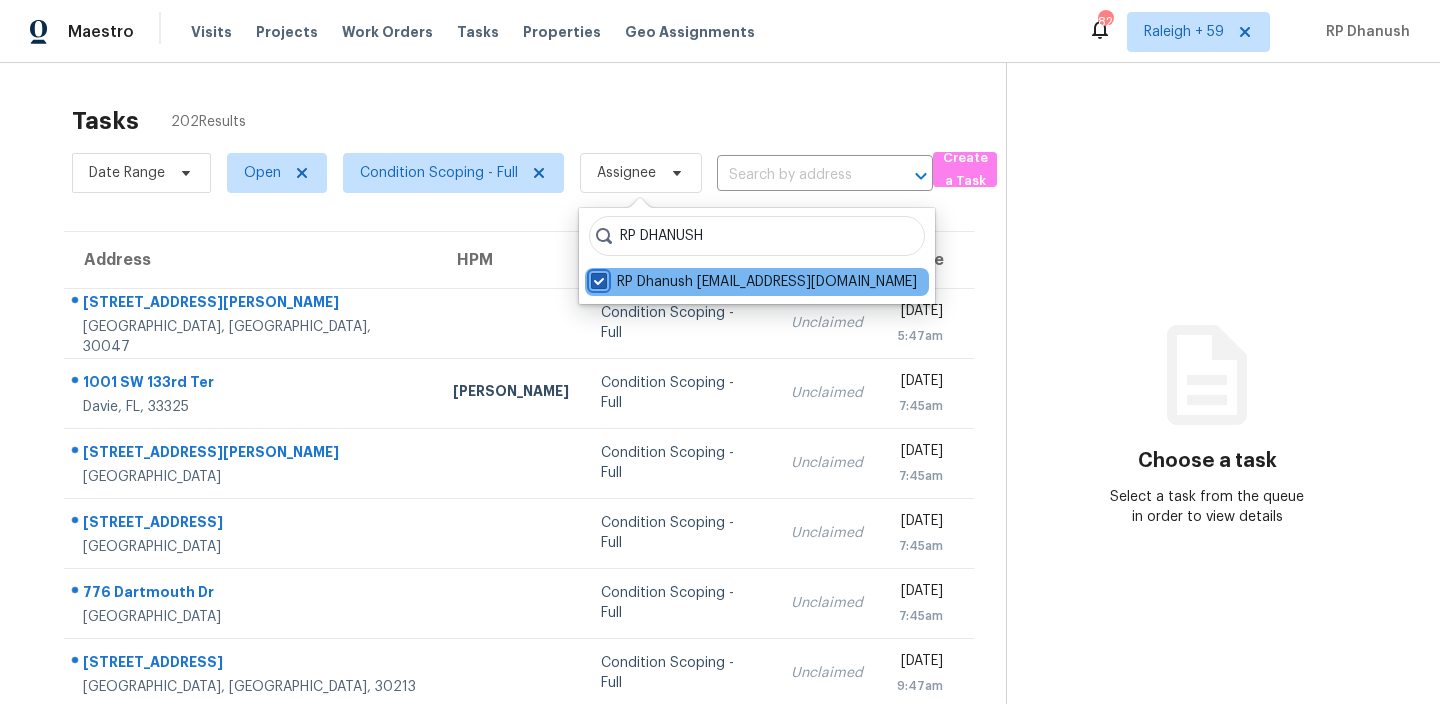 checkbox on "true" 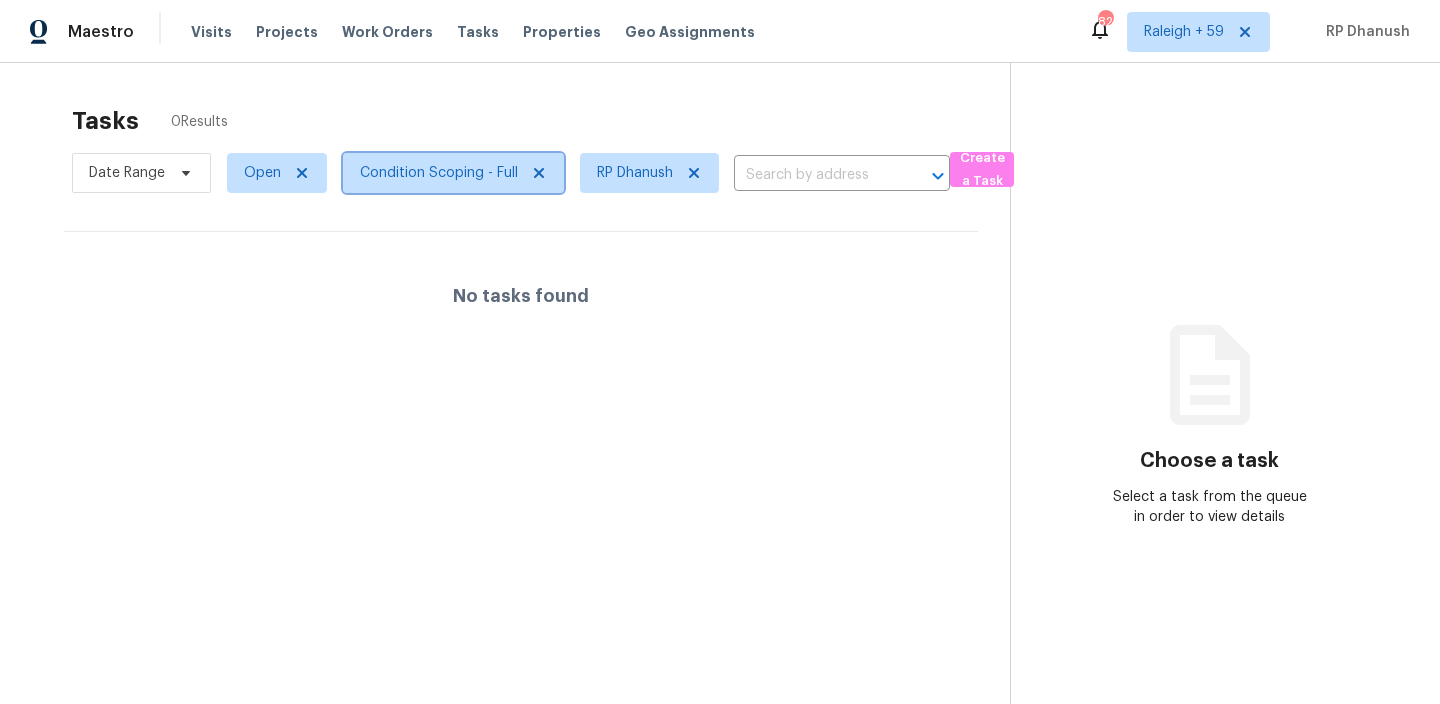 click on "Condition Scoping - Full" at bounding box center [453, 173] 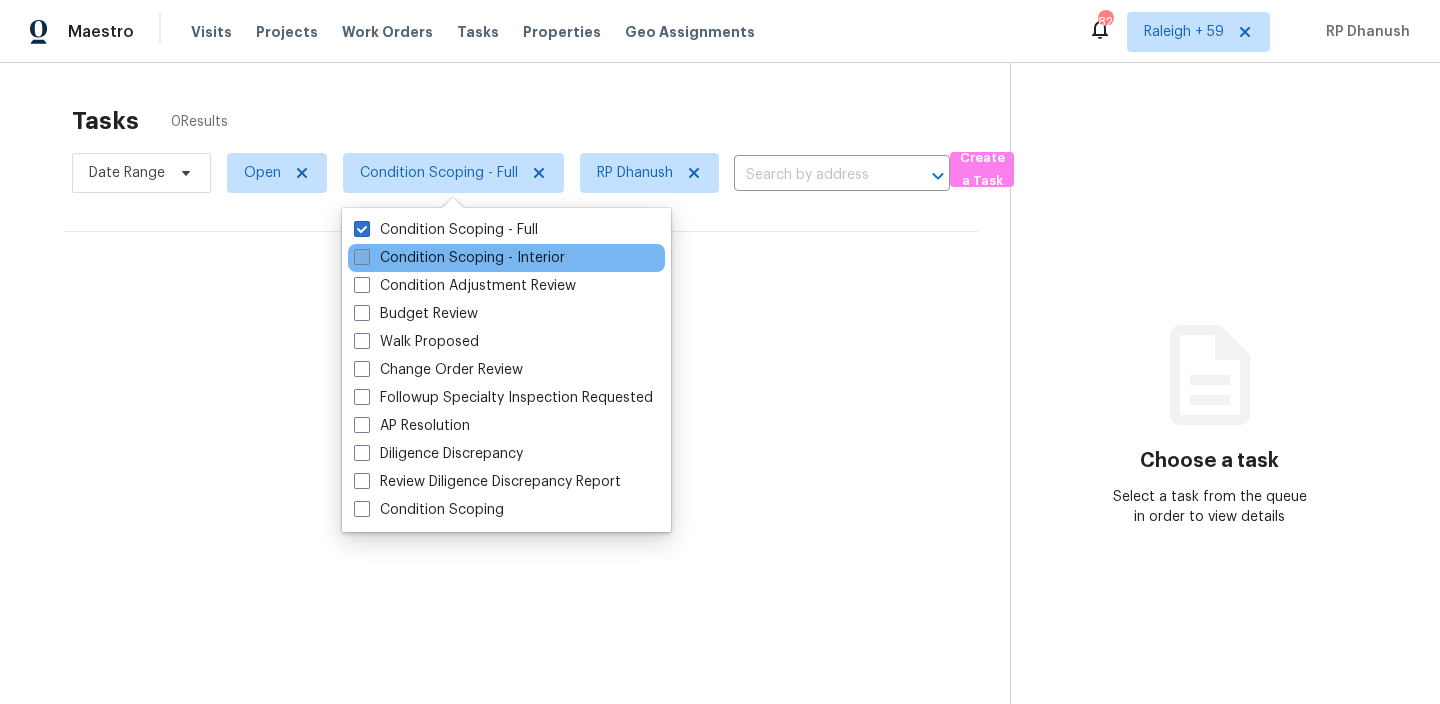 click on "Condition Scoping - Interior" at bounding box center [459, 258] 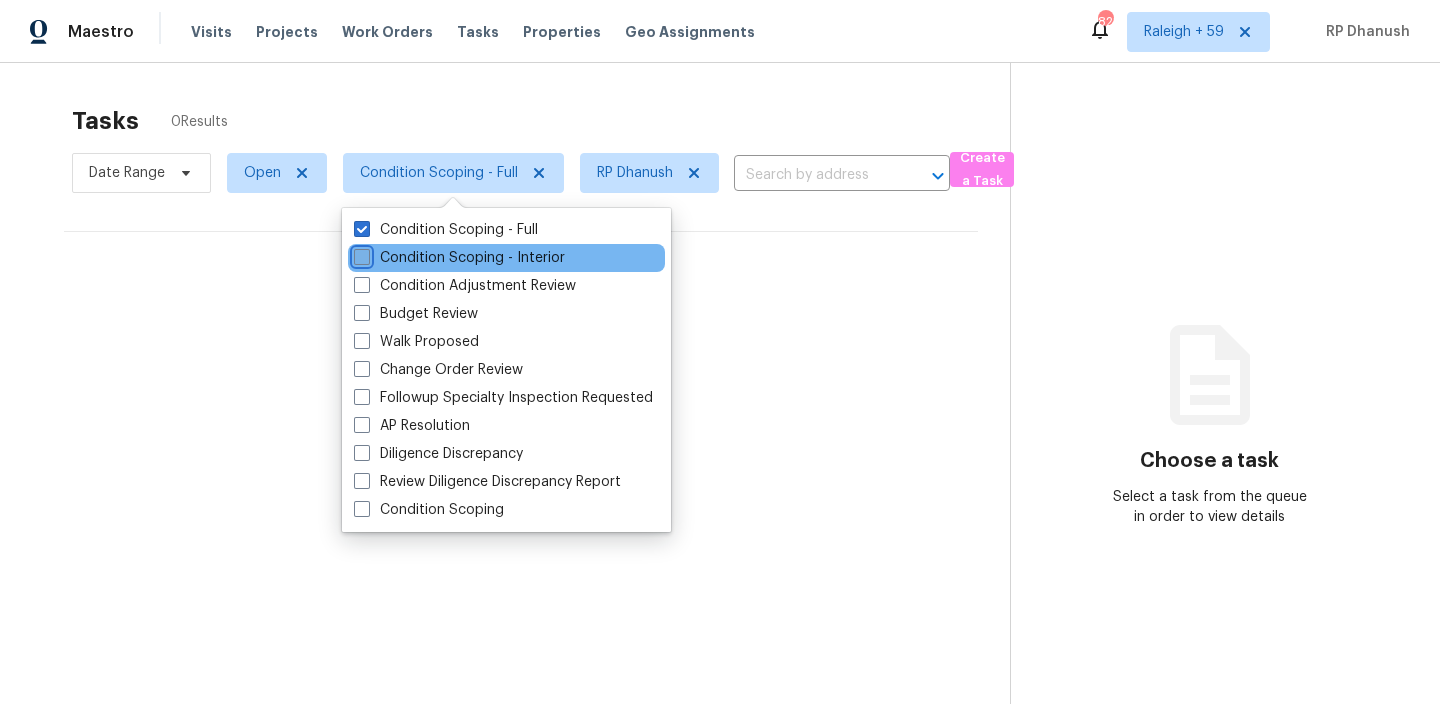 click on "Condition Scoping - Interior" at bounding box center [360, 254] 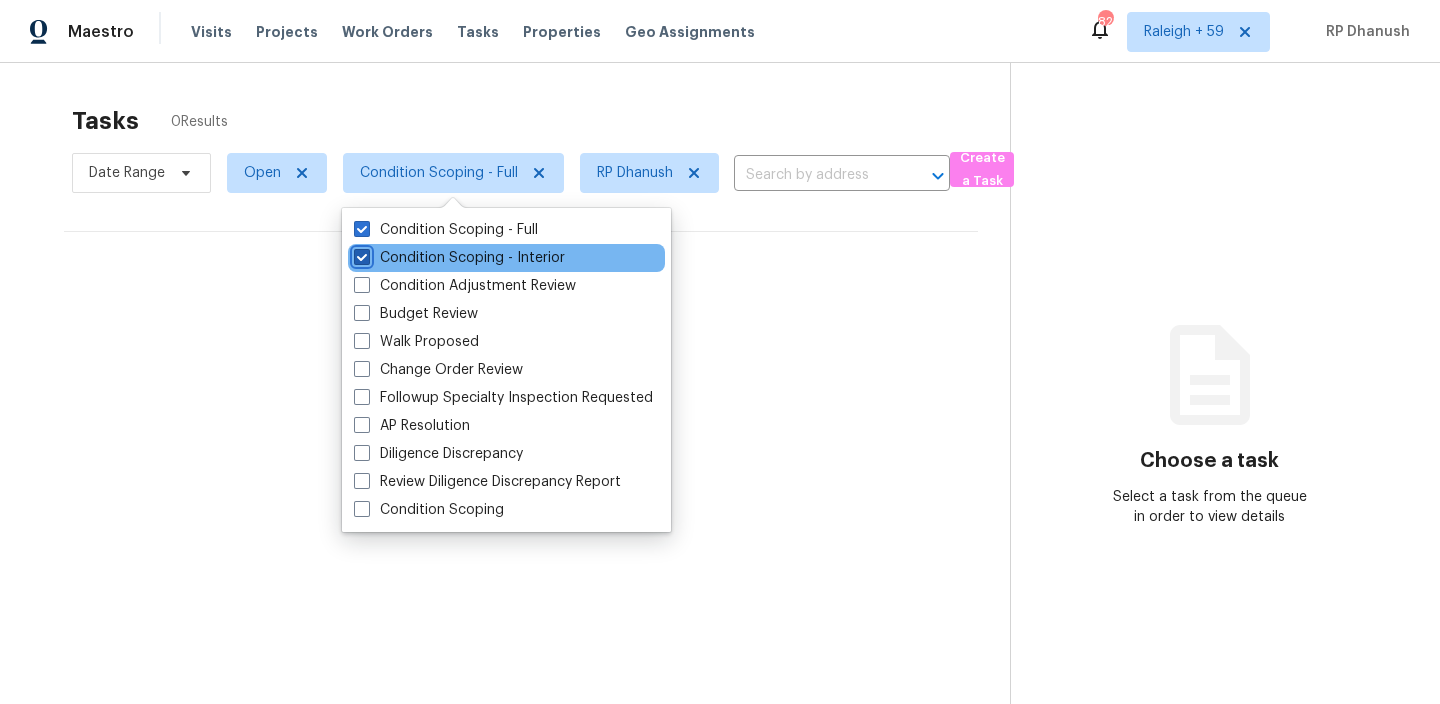 checkbox on "true" 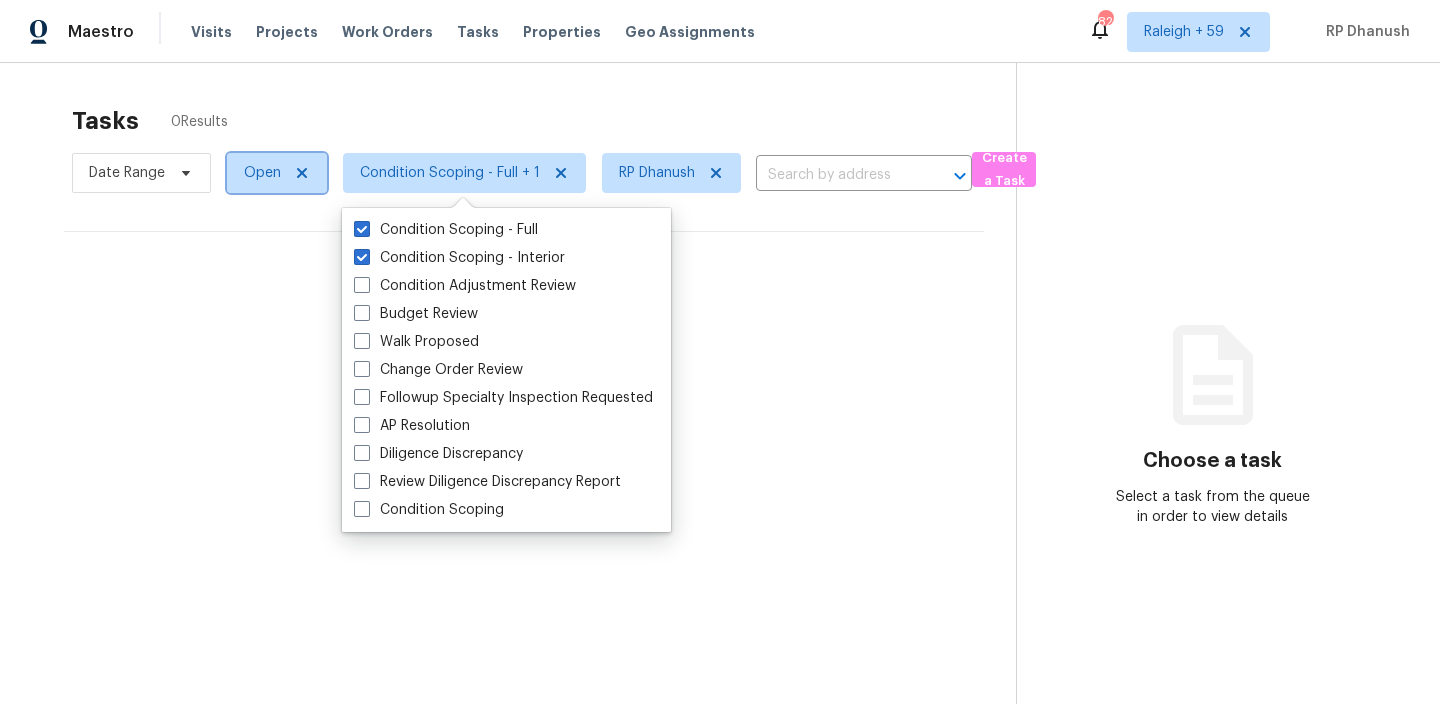 click on "Open" at bounding box center (262, 173) 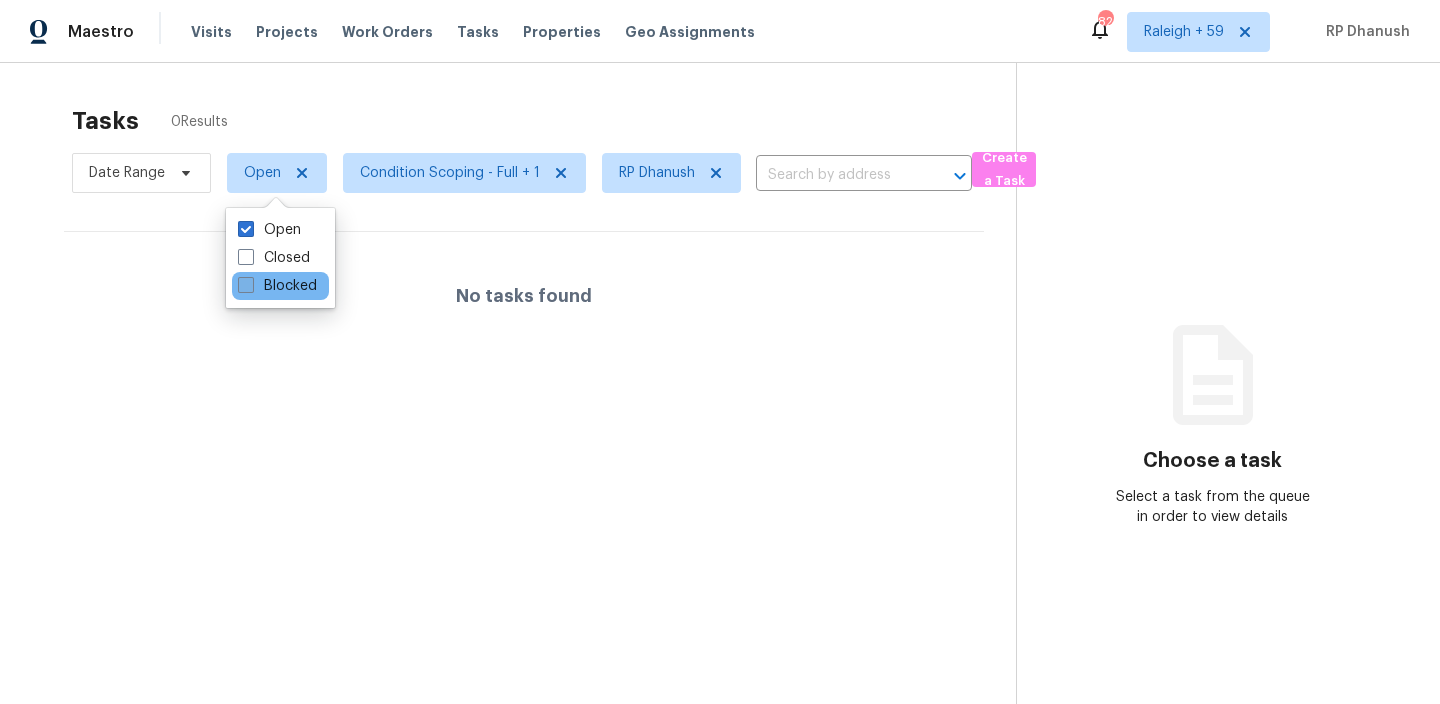 click on "Blocked" at bounding box center [277, 286] 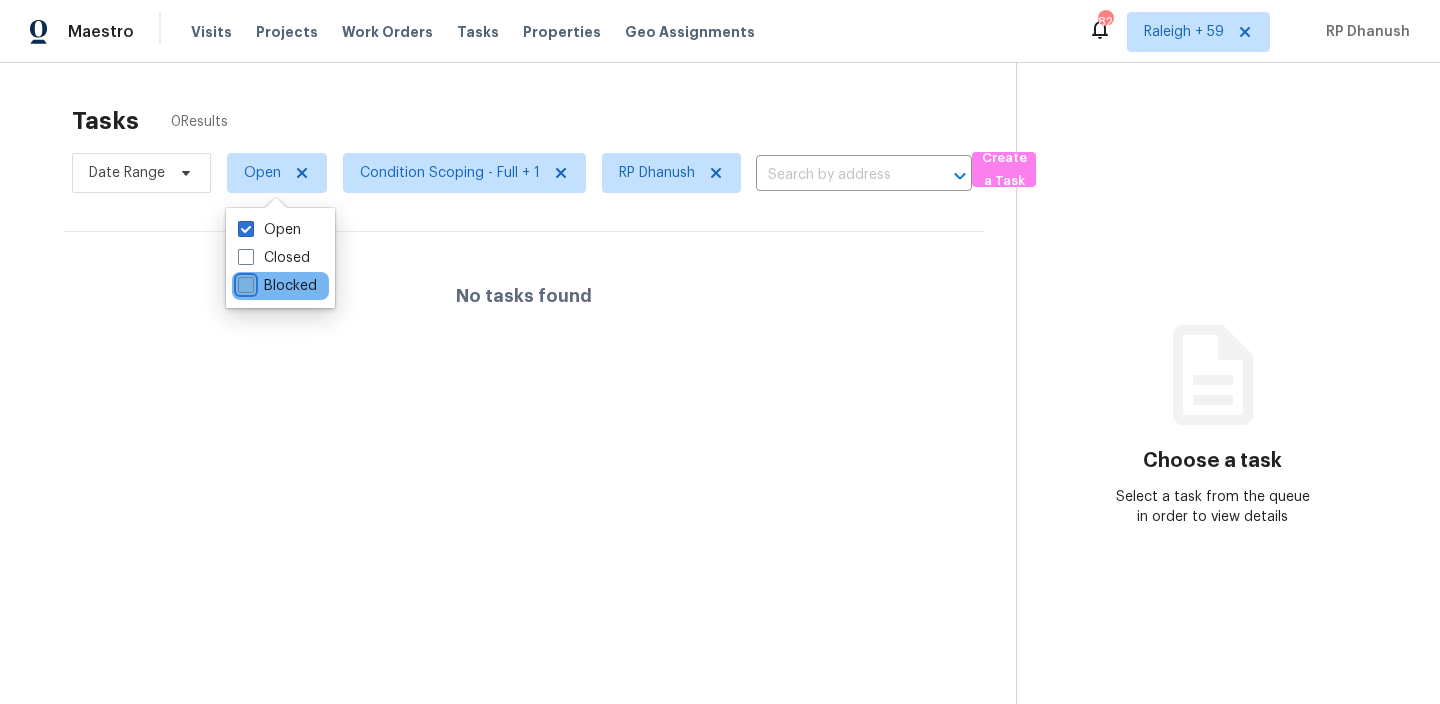 click on "Blocked" at bounding box center [244, 282] 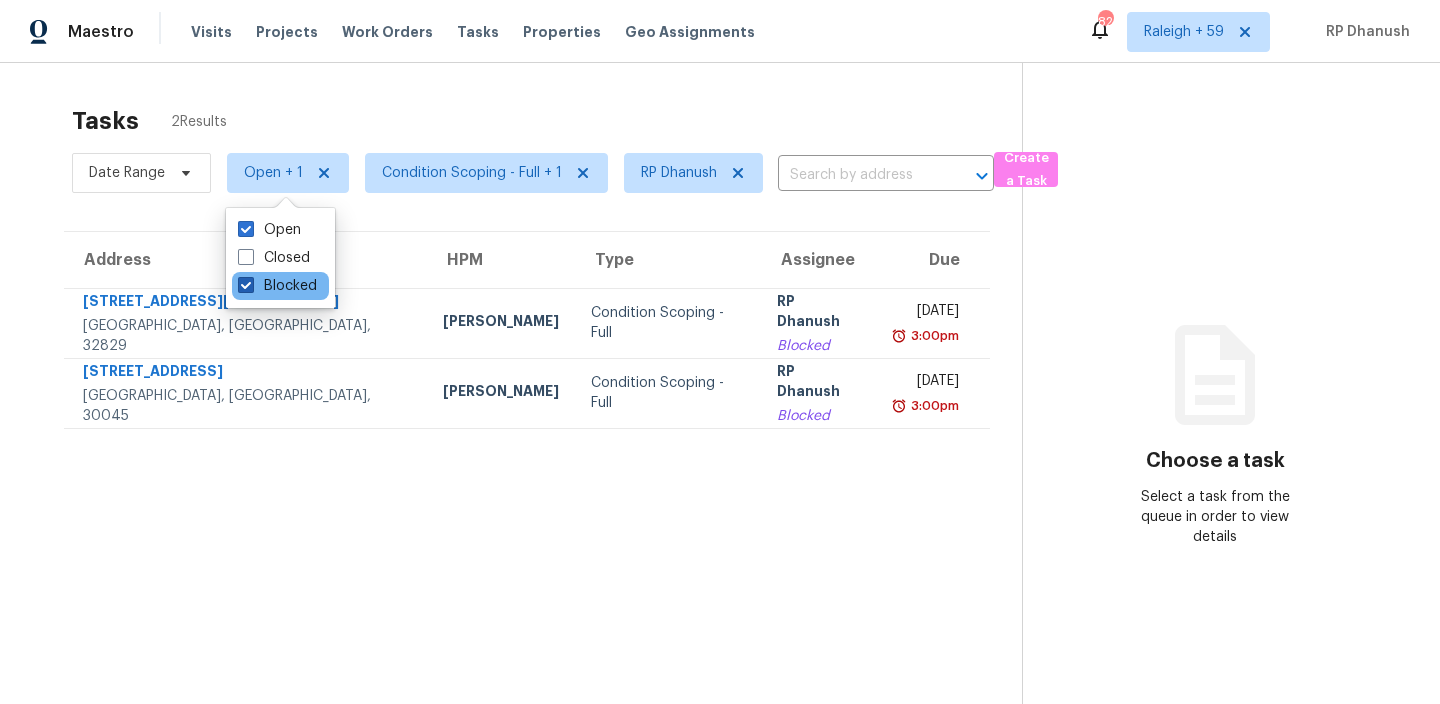 click on "Blocked" at bounding box center (277, 286) 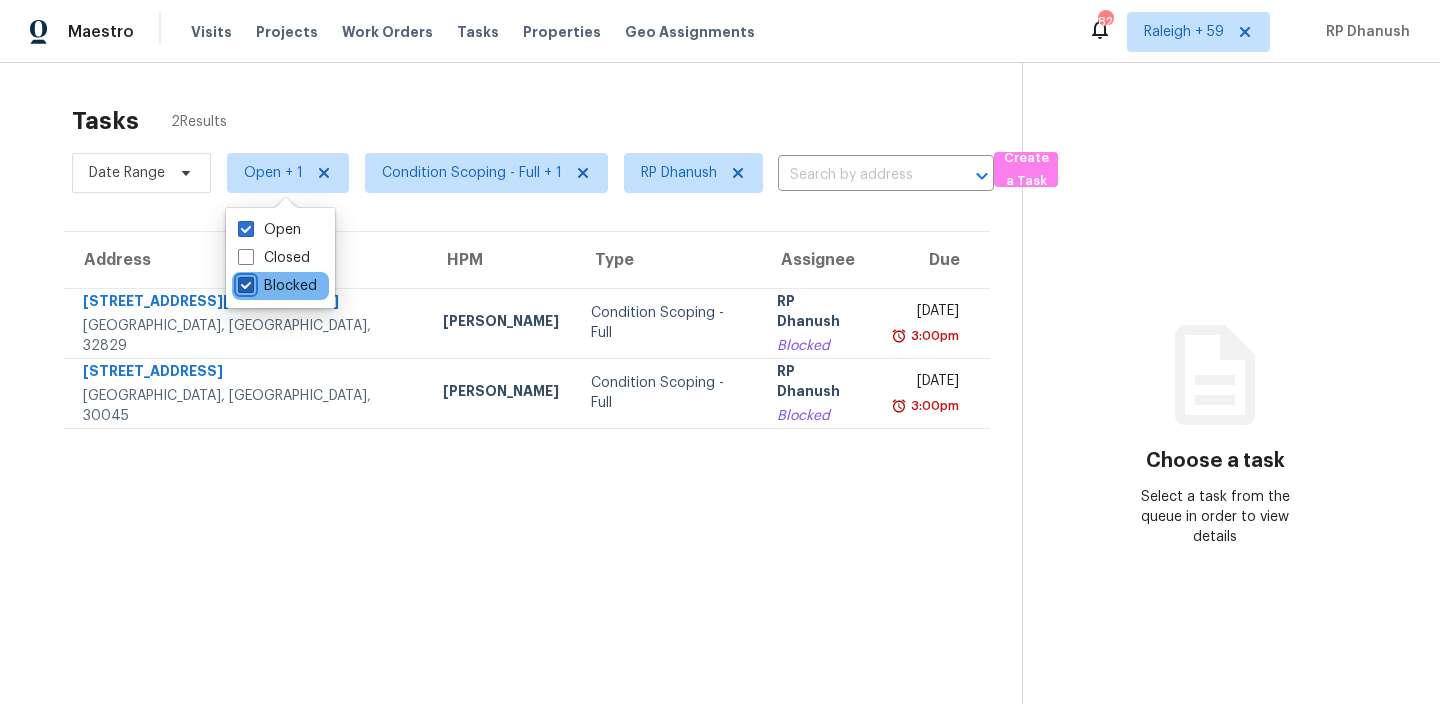 click on "Blocked" at bounding box center [244, 282] 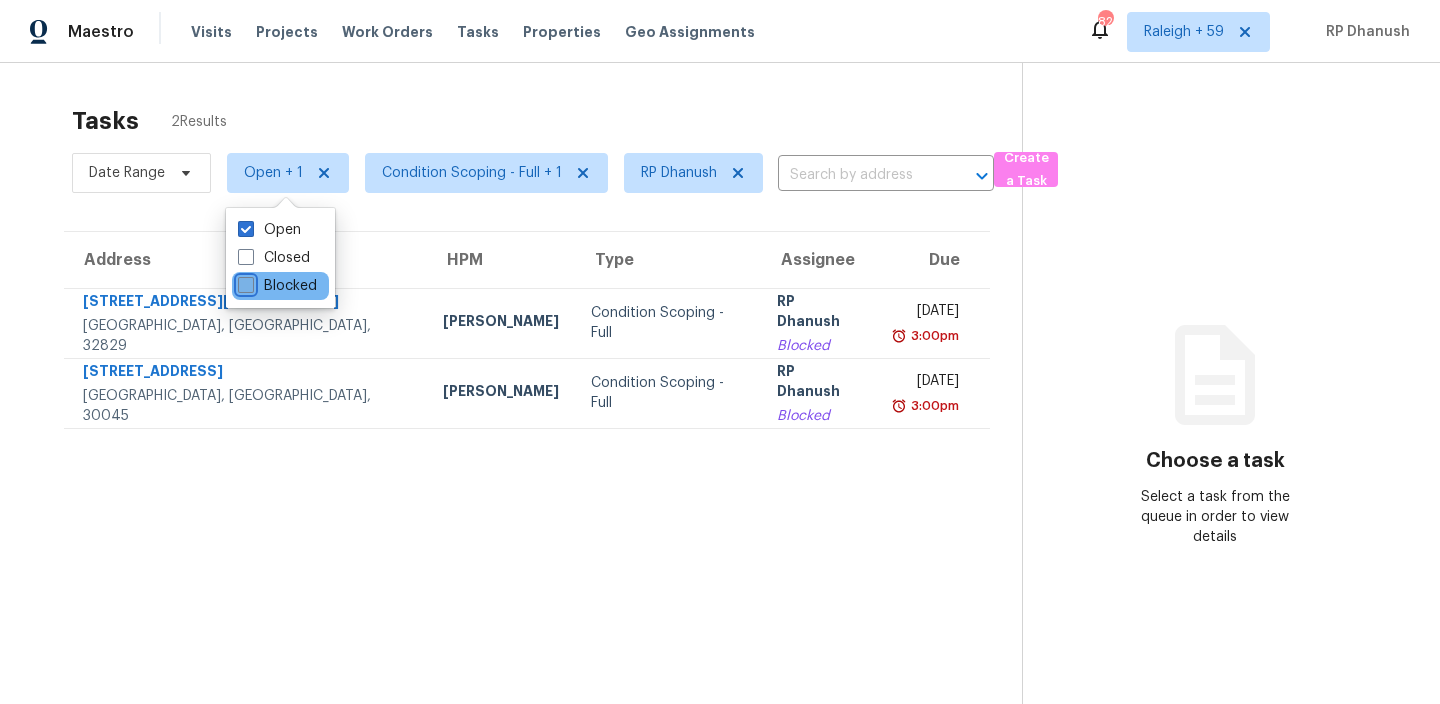 checkbox on "false" 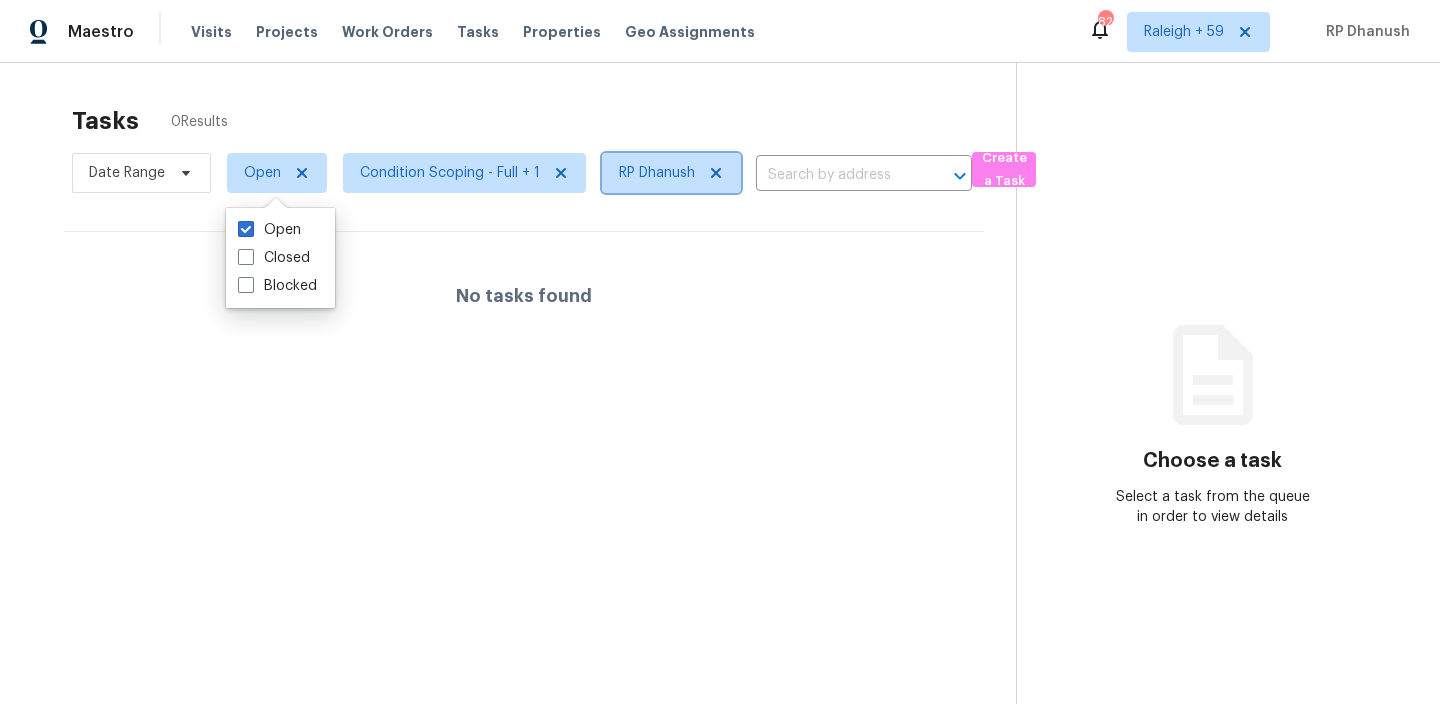 click 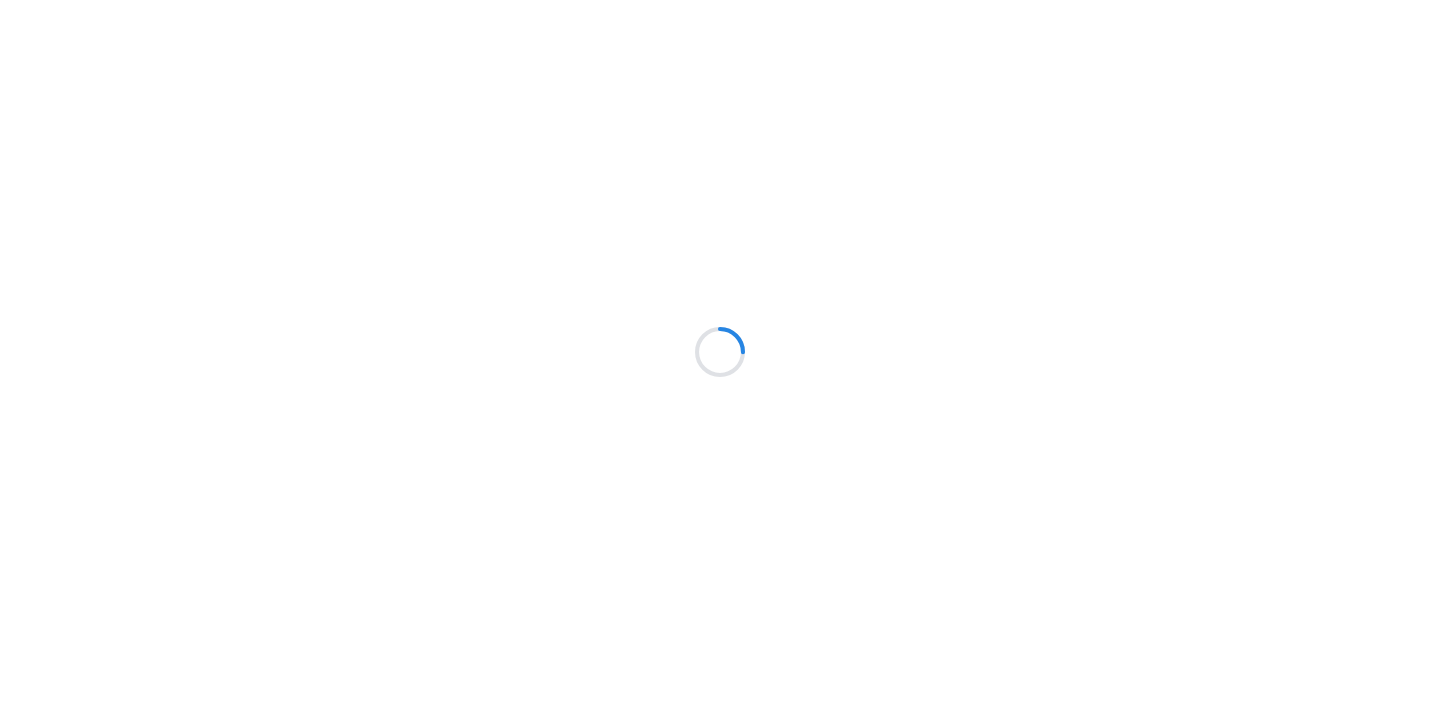 scroll, scrollTop: 0, scrollLeft: 0, axis: both 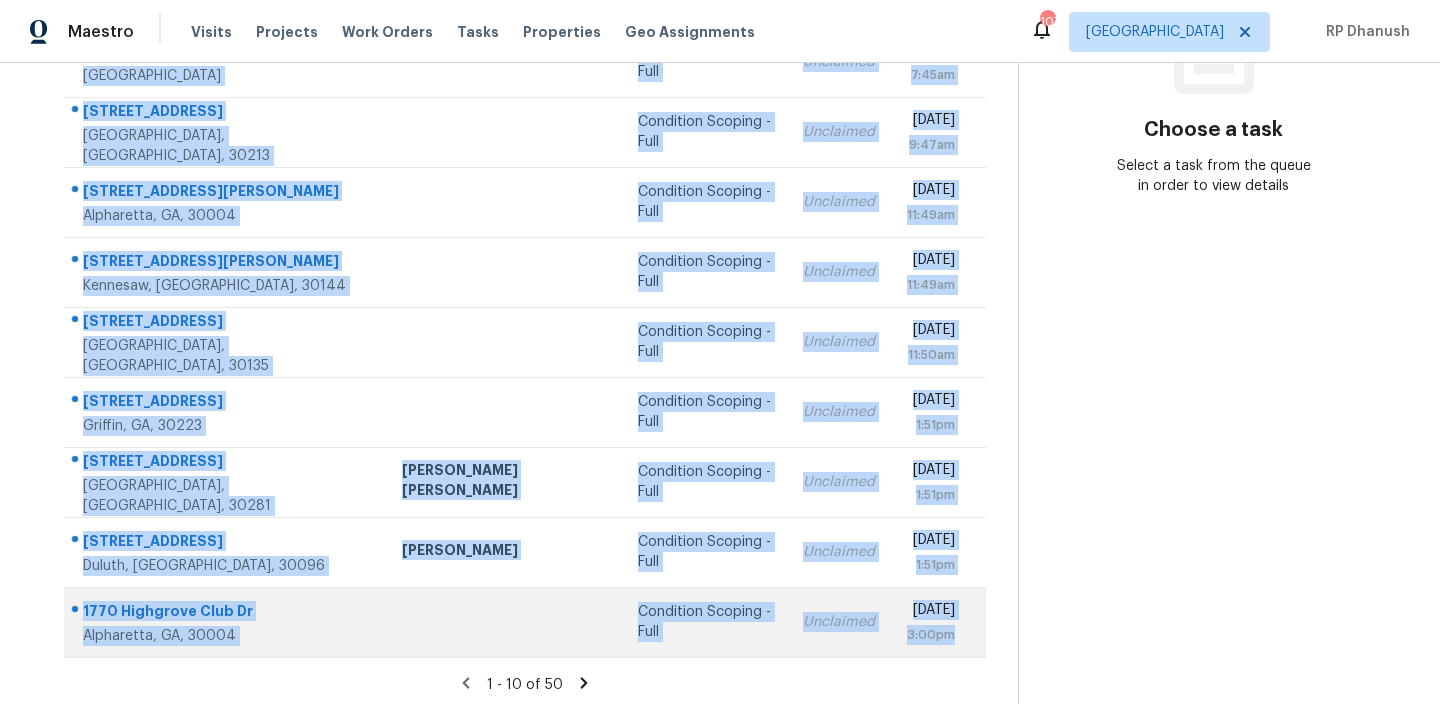 drag, startPoint x: 79, startPoint y: 299, endPoint x: 973, endPoint y: 641, distance: 957.18335 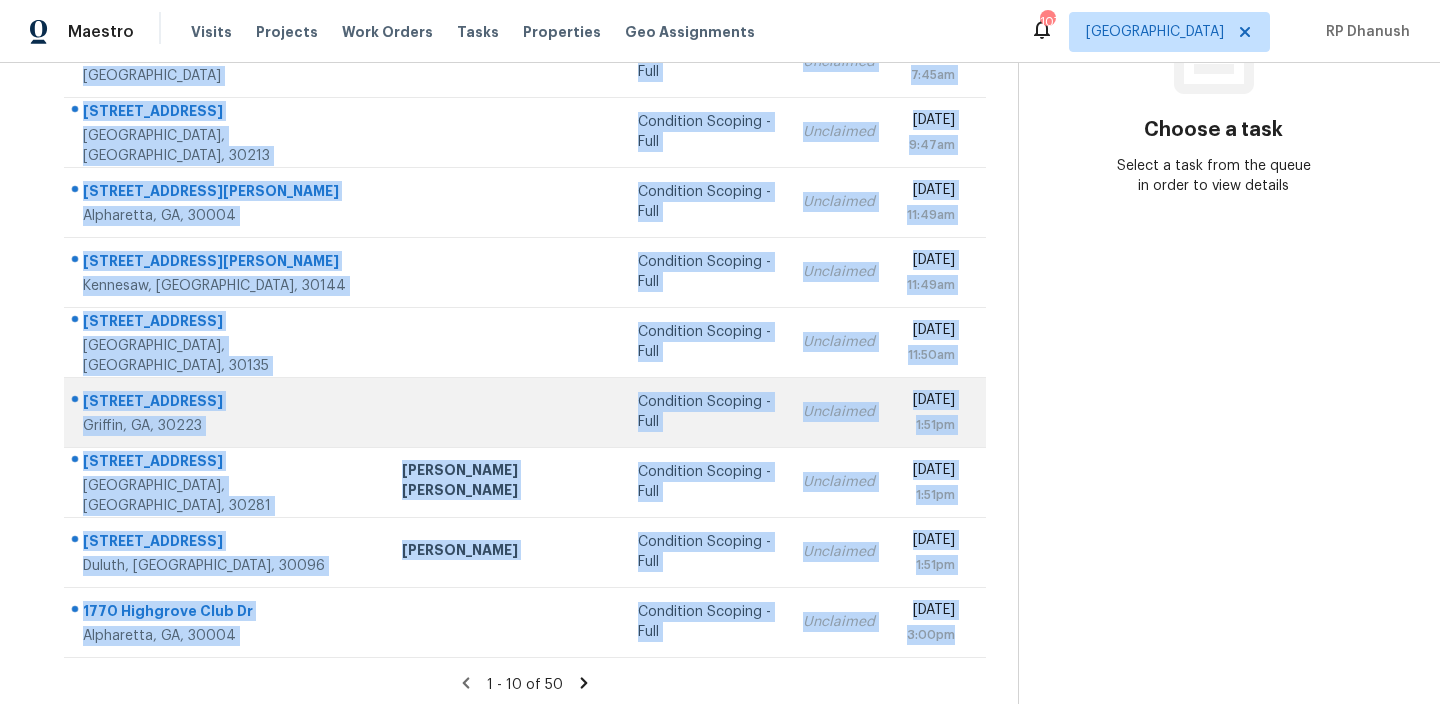 scroll, scrollTop: 337, scrollLeft: 0, axis: vertical 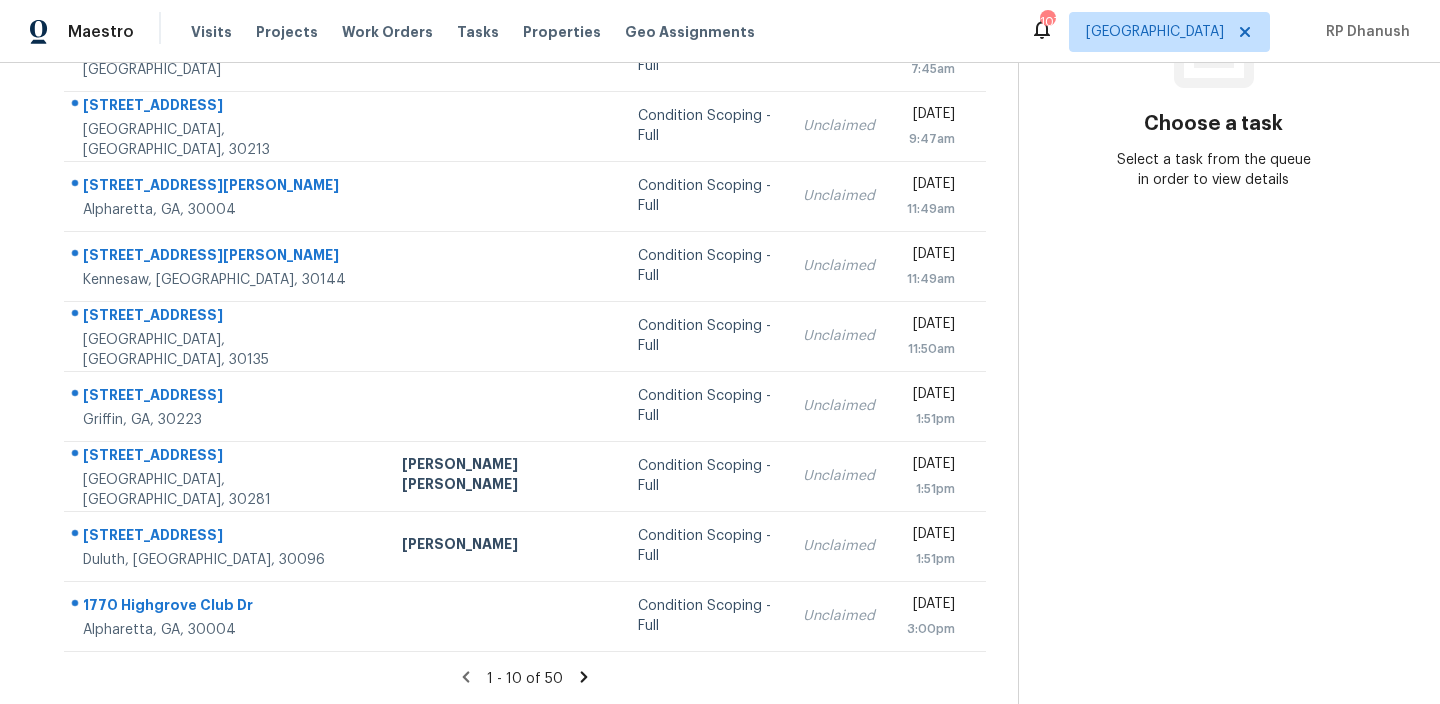 click 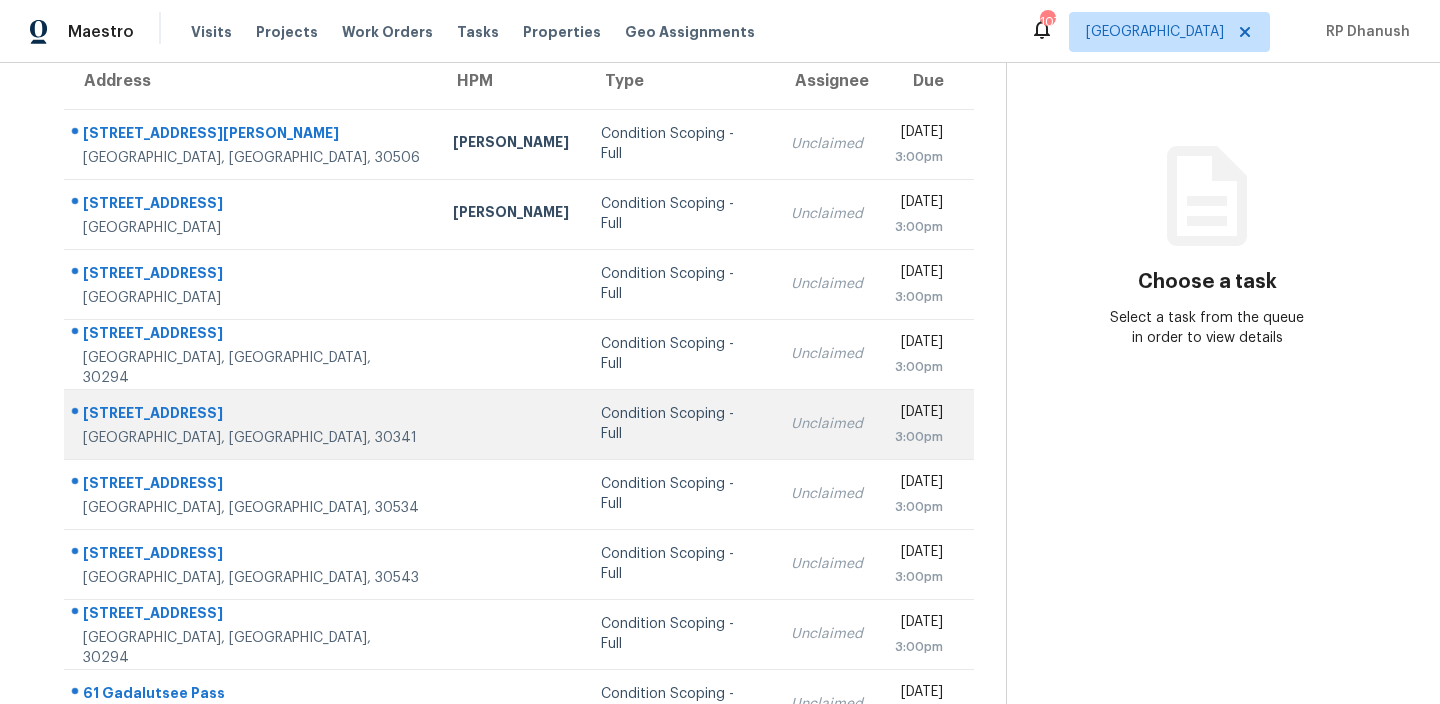 scroll, scrollTop: 50, scrollLeft: 0, axis: vertical 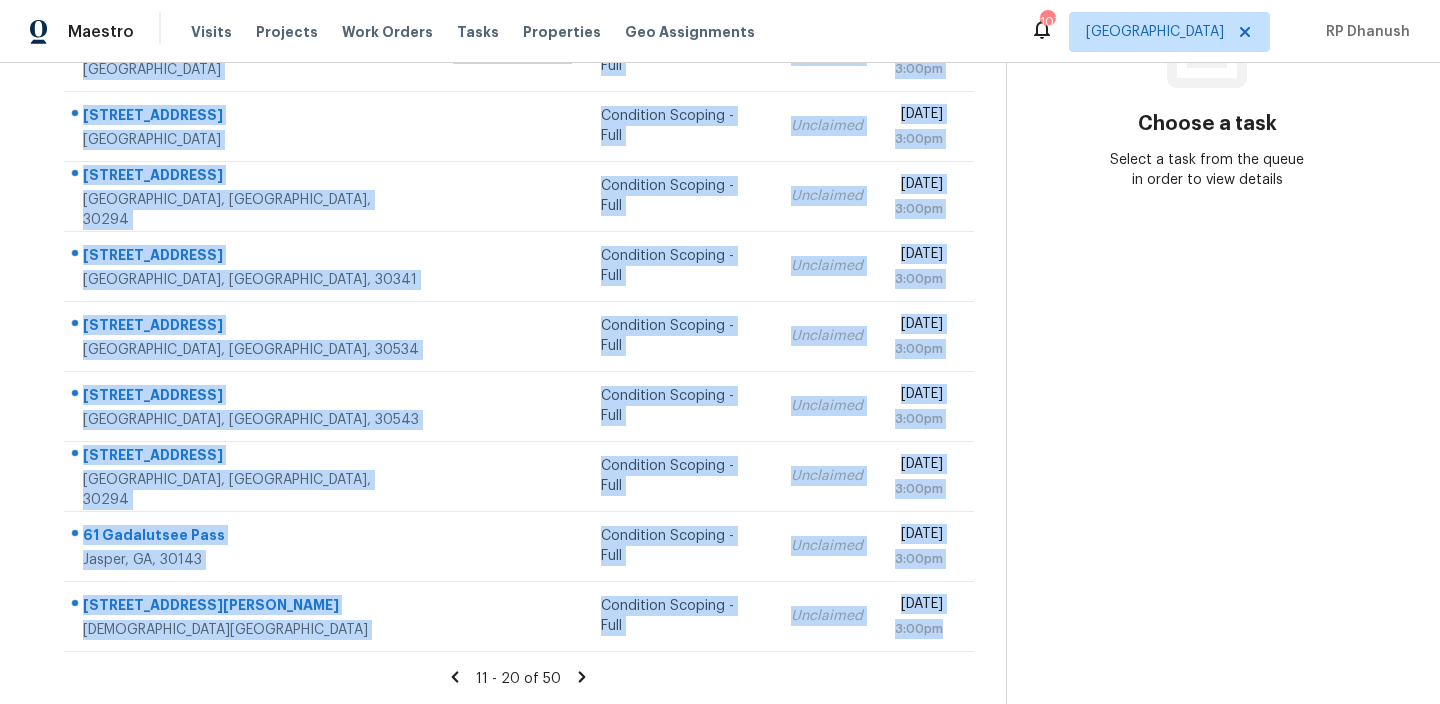 drag, startPoint x: 66, startPoint y: 256, endPoint x: 969, endPoint y: 656, distance: 987.628 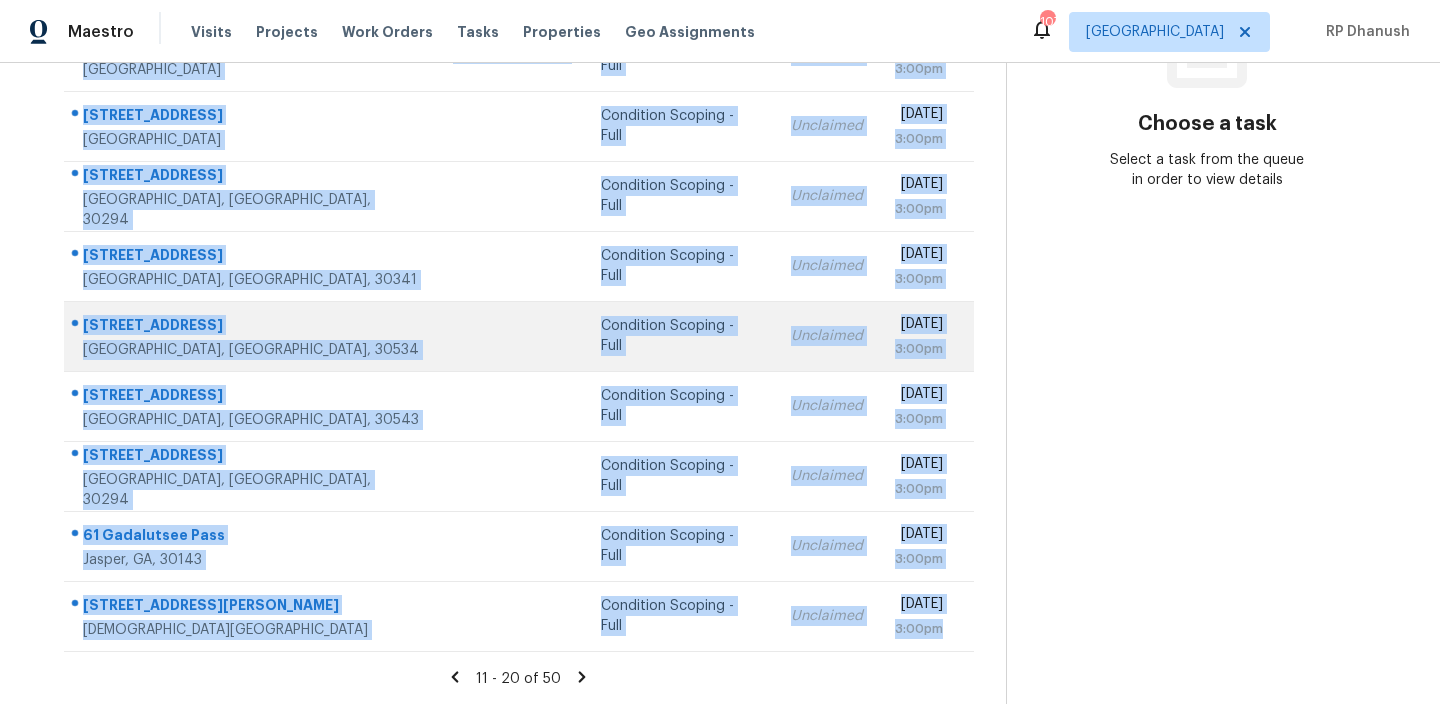 copy on "3645 Bert Dr   Gainesville, GA, 30506 Scott Smathers Condition Scoping - Full Unclaimed Mon, Jul 21st 2025 3:00pm 3162 Hadrian Ct   Powder Springs, GA, 30127 Mirsad Srna Condition Scoping - Full Unclaimed Mon, Jul 21st 2025 3:00pm 2086 Burnt Pine Trl   Lithia Springs, GA, 30122 Condition Scoping - Full Unclaimed Mon, Jul 21st 2025 3:00pm 3491 Saddle Creek Ln   Ellenwood, GA, 30294 Condition Scoping - Full Unclaimed Mon, Jul 21st 2025 3:00pm 3655 N Peachtree Rd # 203 Atlanta, GA, 30341 Condition Scoping - Full Unclaimed Mon, Jul 21st 2025 3:00pm 105 Red Hawk Dr   Dawsonville, GA, 30534 Condition Scoping - Full Unclaimed Mon, Jul 21st 2025 3:00pm 4565 Whiporwill Rd   Gillsville, GA, 30543 Condition Scoping - Full Unclaimed Mon, Jul 21st 2025 3:00pm 2728 Lower Village Dr   Ellenwood, GA, 30294 Condition Scoping - Full Unclaimed Mon, Jul 21st 2025 3:00pm 61 Gadalutsee Pass   Jasper, GA, 30143 Condition Scoping - Full Unclaimed Mon, Jul 21st 2025 3:00pm 37 Katie St   Temple, GA, 30179 Condition Scoping - Full U..." 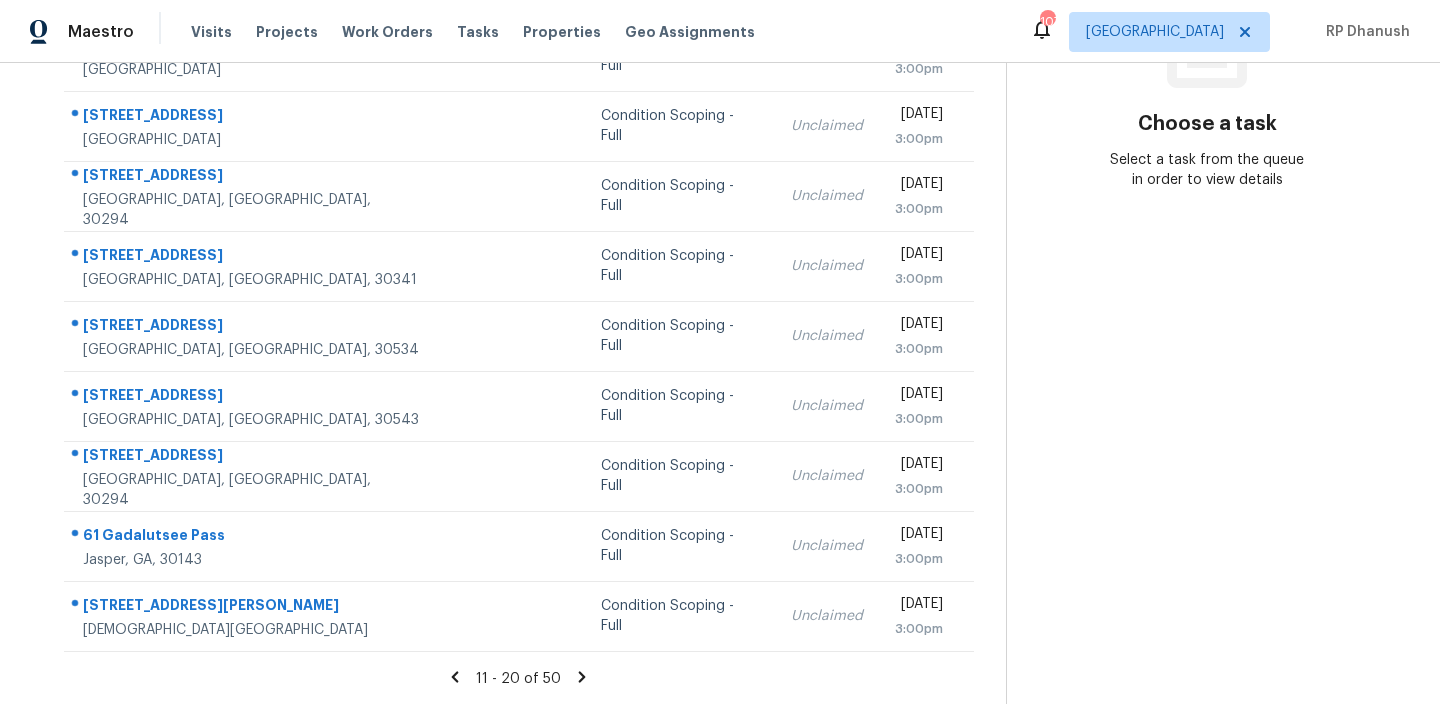 click 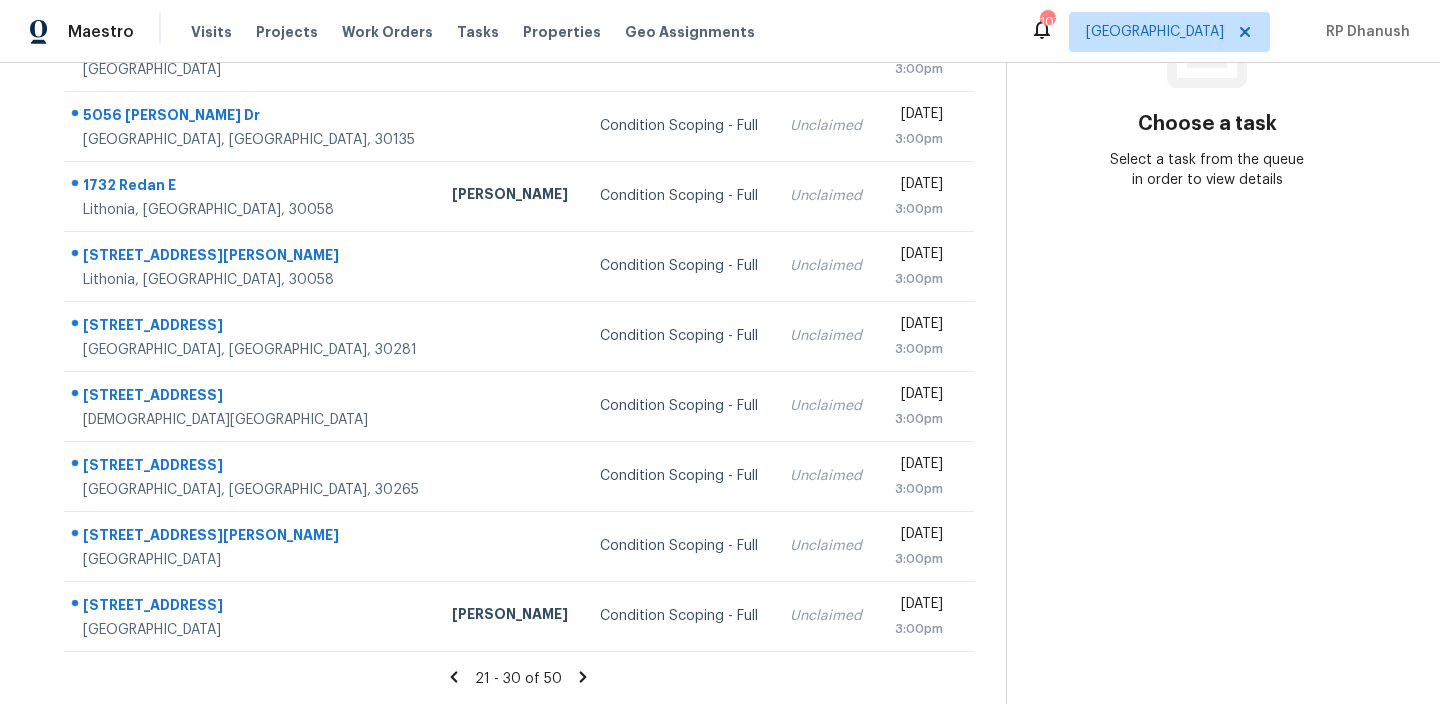 scroll, scrollTop: 0, scrollLeft: 0, axis: both 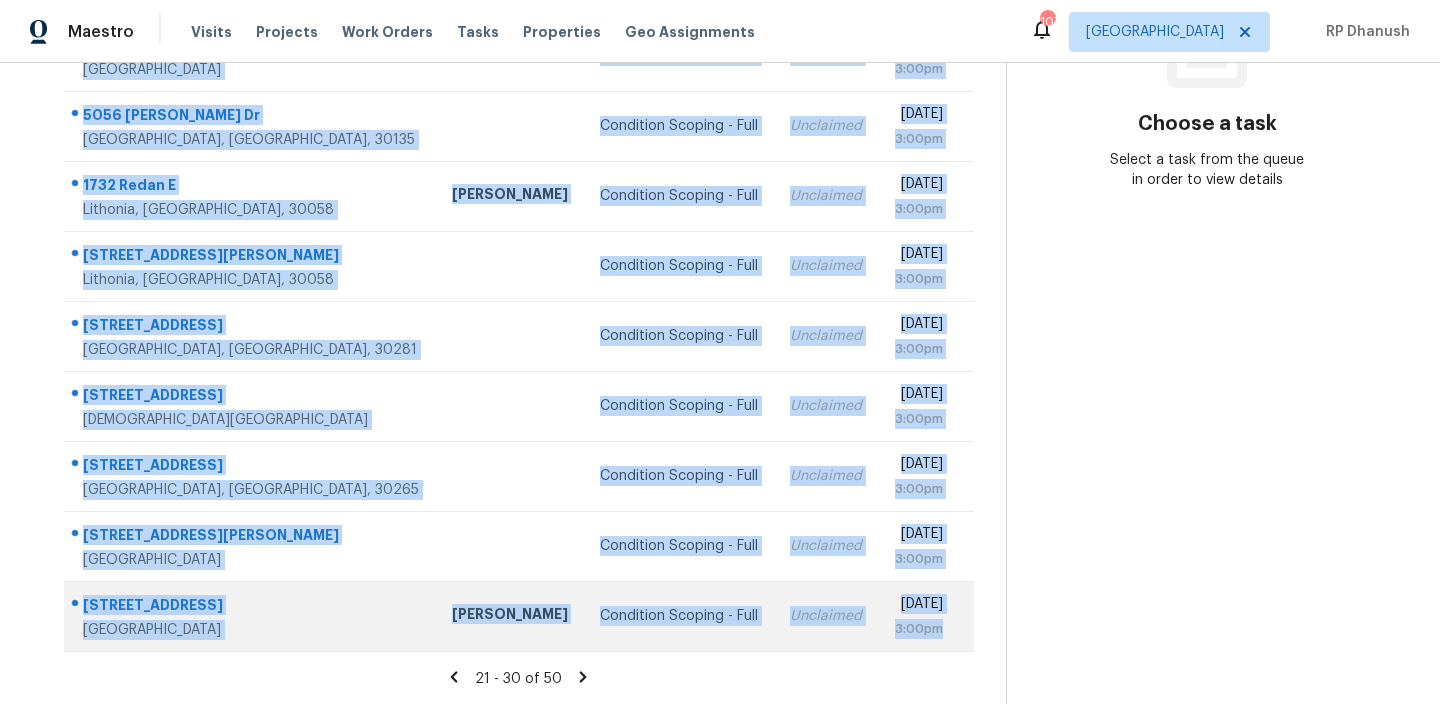 drag, startPoint x: 77, startPoint y: 302, endPoint x: 961, endPoint y: 637, distance: 945.34705 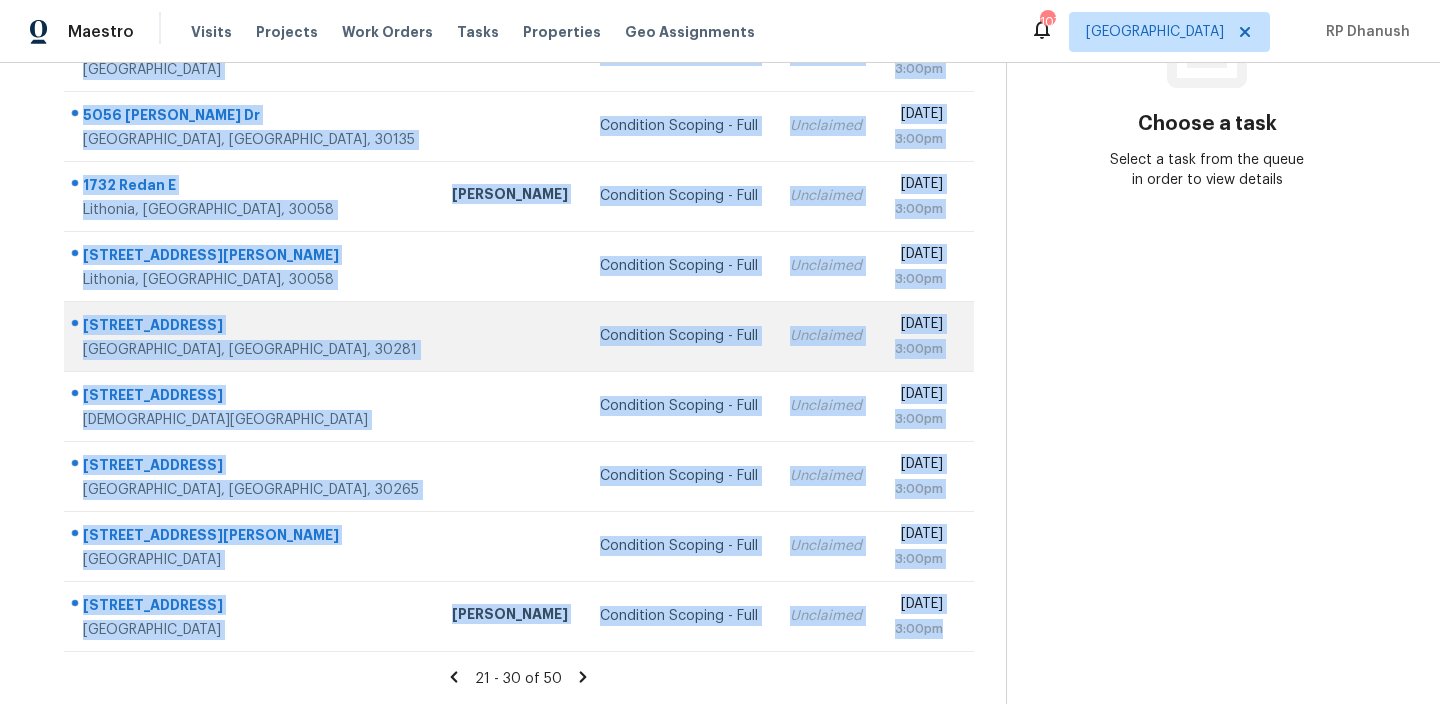 copy on "127 Eady Dr   Bremen, GA, 30110 Condition Scoping - Full Unclaimed Mon, Jul 21st 2025 3:00pm 3483 Scenic Dr   Atlanta, GA, 30344 Condition Scoping - Full Unclaimed Mon, Jul 21st 2025 3:00pm 5056 Manning Dr   Douglasville, GA, 30135 Condition Scoping - Full Unclaimed Mon, Jul 21st 2025 3:00pm 1732 Redan E   Lithonia, GA, 30058 Ryan Fogarty Condition Scoping - Full Unclaimed Mon, Jul 21st 2025 3:00pm 6374 Laurel Green Dr   Lithonia, GA, 30058 Condition Scoping - Full Unclaimed Mon, Jul 21st 2025 3:00pm 3597 Limberlost Trl SW   Stockbridge, GA, 30281 Condition Scoping - Full Unclaimed Mon, Jul 21st 2025 3:00pm 577 W Hickory Level Rd   Temple, GA, 30179 Condition Scoping - Full Unclaimed Mon, Jul 21st 2025 3:00pm 460 Vanderbilt Pkwy   Newnan, GA, 30265 Condition Scoping - Full Unclaimed Mon, Jul 21st 2025 3:00pm 1083 McDaniel St SW   Atlanta, GA, 30310 Condition Scoping - Full Unclaimed Mon, Jul 21st 2025 3:00pm 479 Larchmont Cir NW   Atlanta, GA, 30318 Samuel Vetrik Condition Scoping - Full Unclaimed Mon, Jul..." 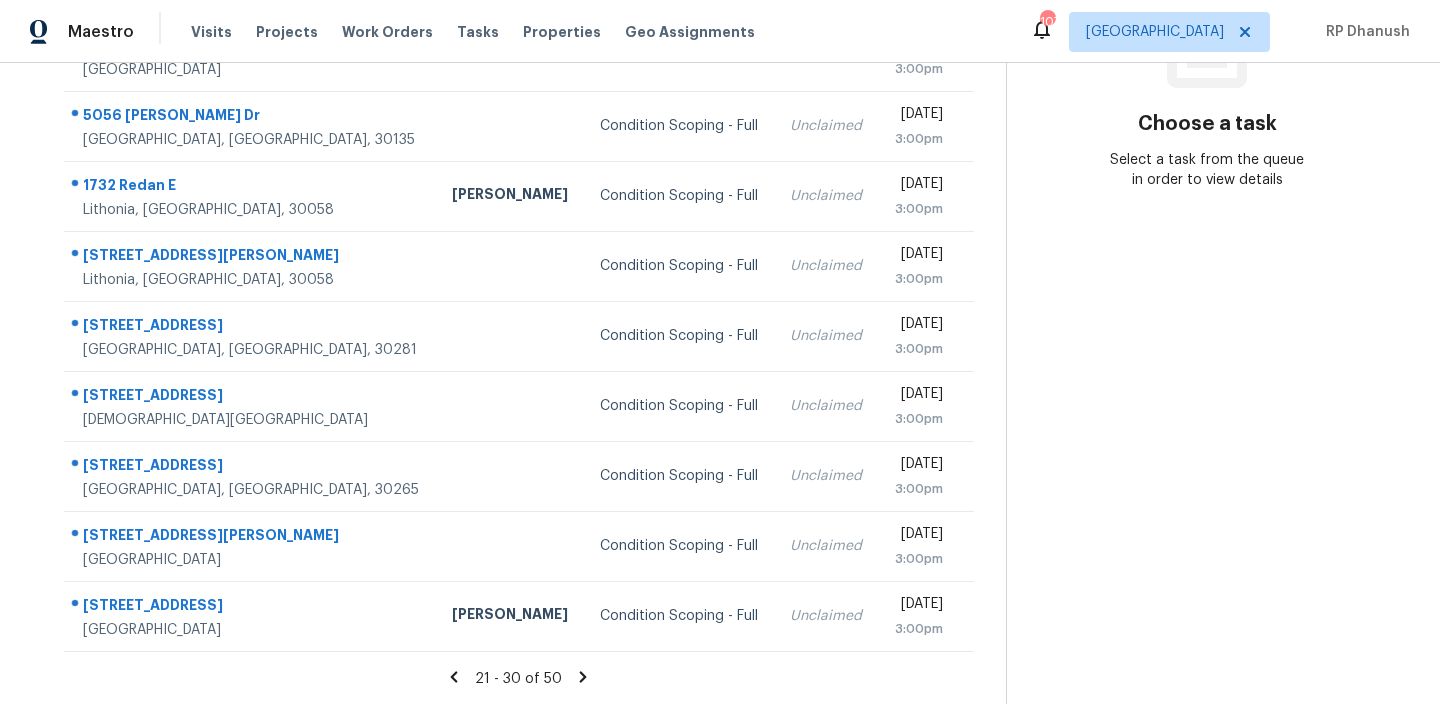click 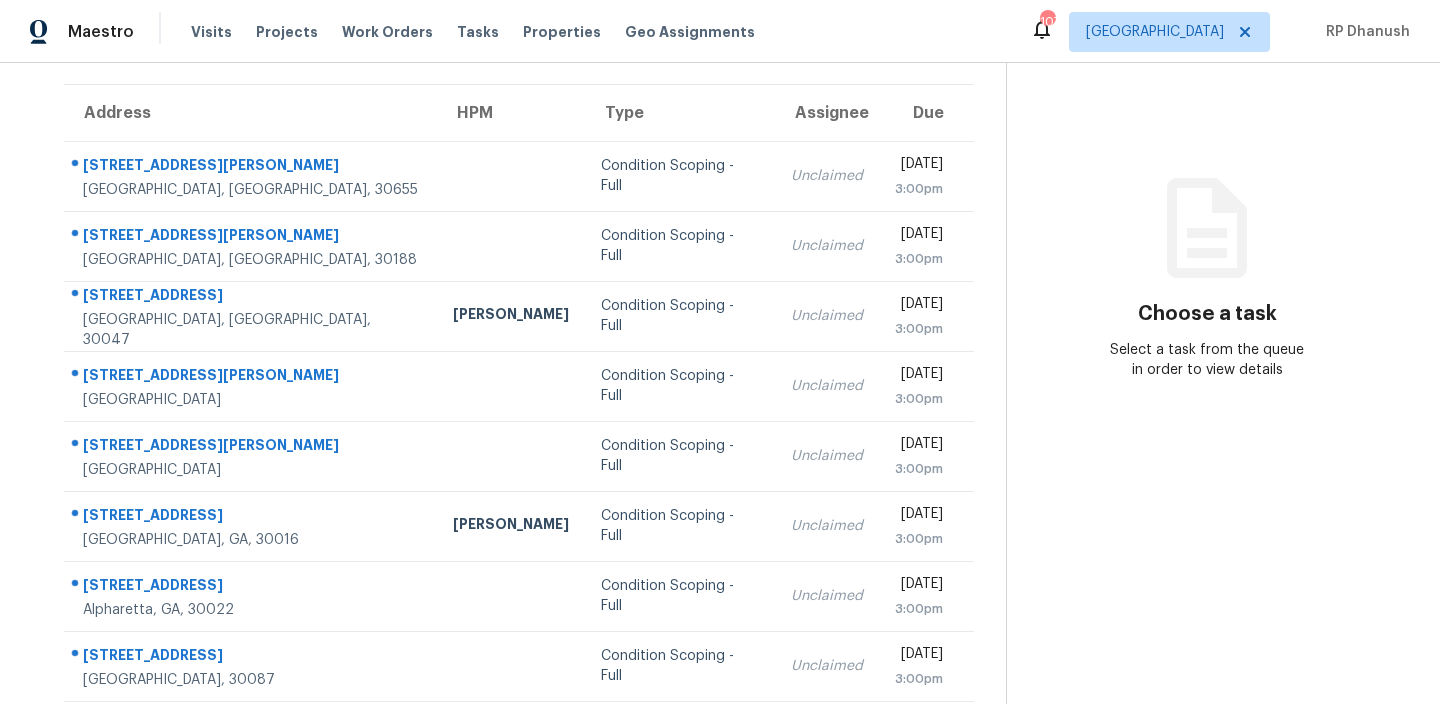 scroll, scrollTop: 0, scrollLeft: 0, axis: both 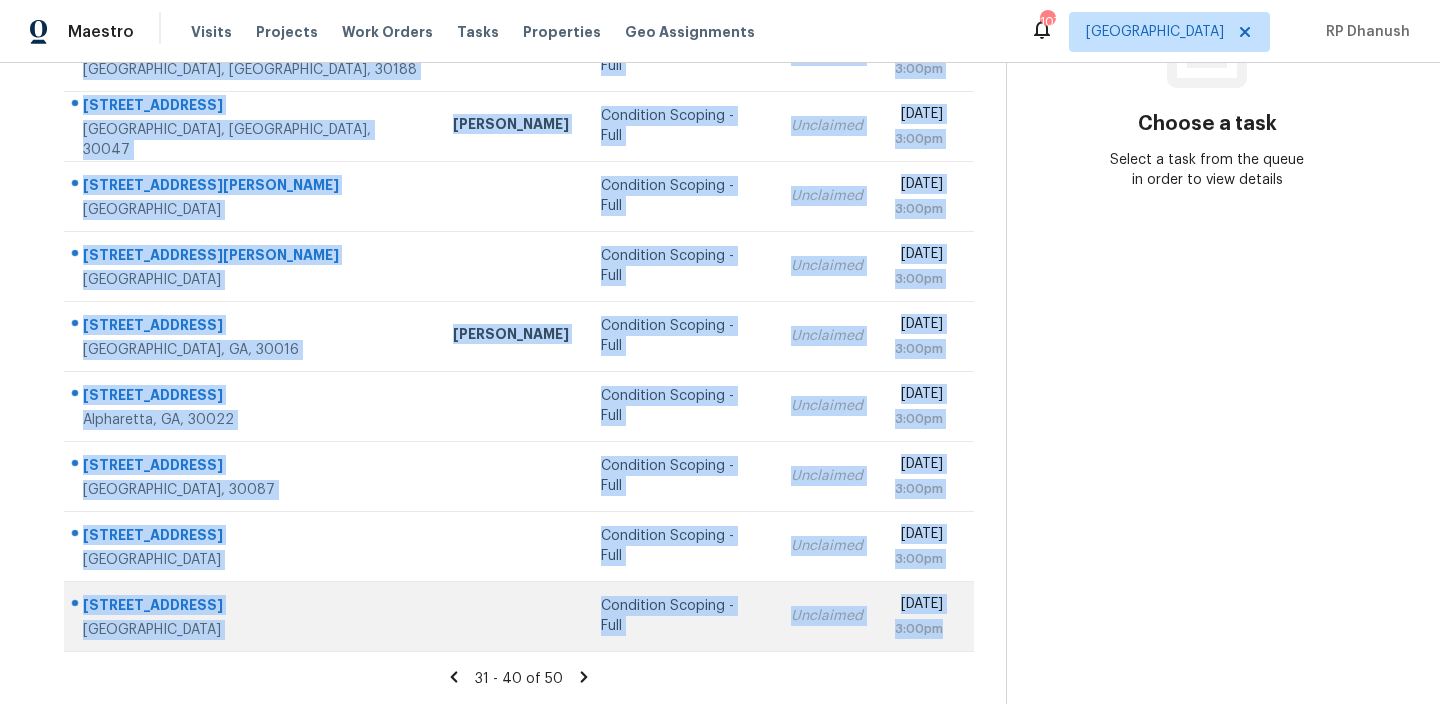 drag, startPoint x: 65, startPoint y: 304, endPoint x: 963, endPoint y: 644, distance: 960.2104 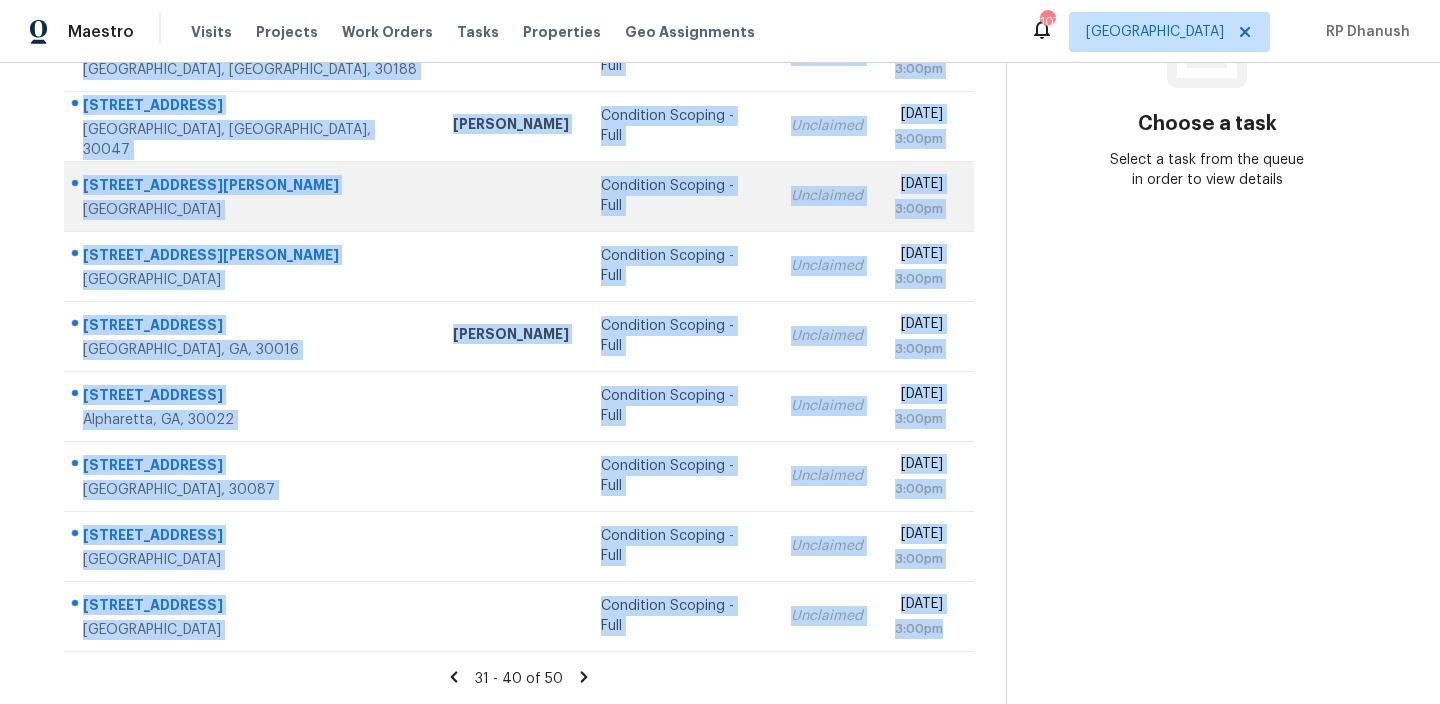 copy on "1040 Laboon Rd   Monroe, GA, 30655 Condition Scoping - Full Unclaimed Mon, Jul 21st 2025 3:00pm 141 Bevington Ln   Woodstock, GA, 30188 Condition Scoping - Full Unclaimed Mon, Jul 21st 2025 3:00pm 3728 Kelin Ct SW   Lilburn, GA, 30047 Samuel Vetrik Condition Scoping - Full Unclaimed Mon, Jul 21st 2025 3:00pm 462 Paul St   Riverdale, GA, 30274 Condition Scoping - Full Unclaimed Mon, Jul 21st 2025 3:00pm 300 Harve Mathis Rd   Athens, GA, 30601 Condition Scoping - Full Unclaimed Mon, Jul 21st 2025 3:00pm 40 Oak Terrace Dr   Covington, GA, 30016 Wesley Brooks Condition Scoping - Full Unclaimed Mon, Jul 21st 2025 3:00pm 9305 Delft Way   Alpharetta, GA, 30022 Condition Scoping - Full Unclaimed Mon, Jul 21st 2025 3:00pm 2191 Rockbridge Rd Apt 2204 Stone Mountain, GA, 30087 Condition Scoping - Full Unclaimed Mon, Jul 21st 2025 3:00pm 5410 Amherst Way   Flowery Branch, GA, 30542 Condition Scoping - Full Unclaimed Mon, Jul 21st 2025 3:00pm 197 Weymouth Dr   Locust Grove, GA, 30248 Condition Scoping - Full Unclaimed ..." 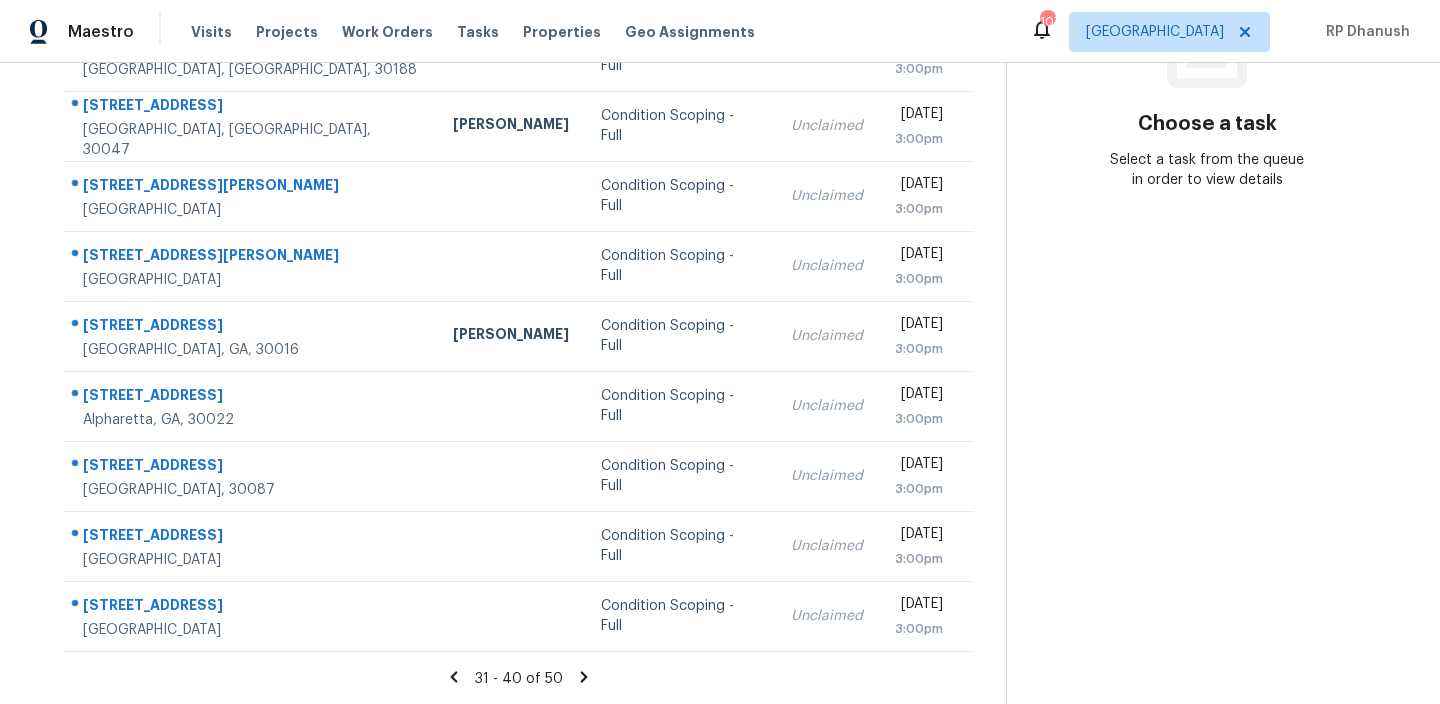 click 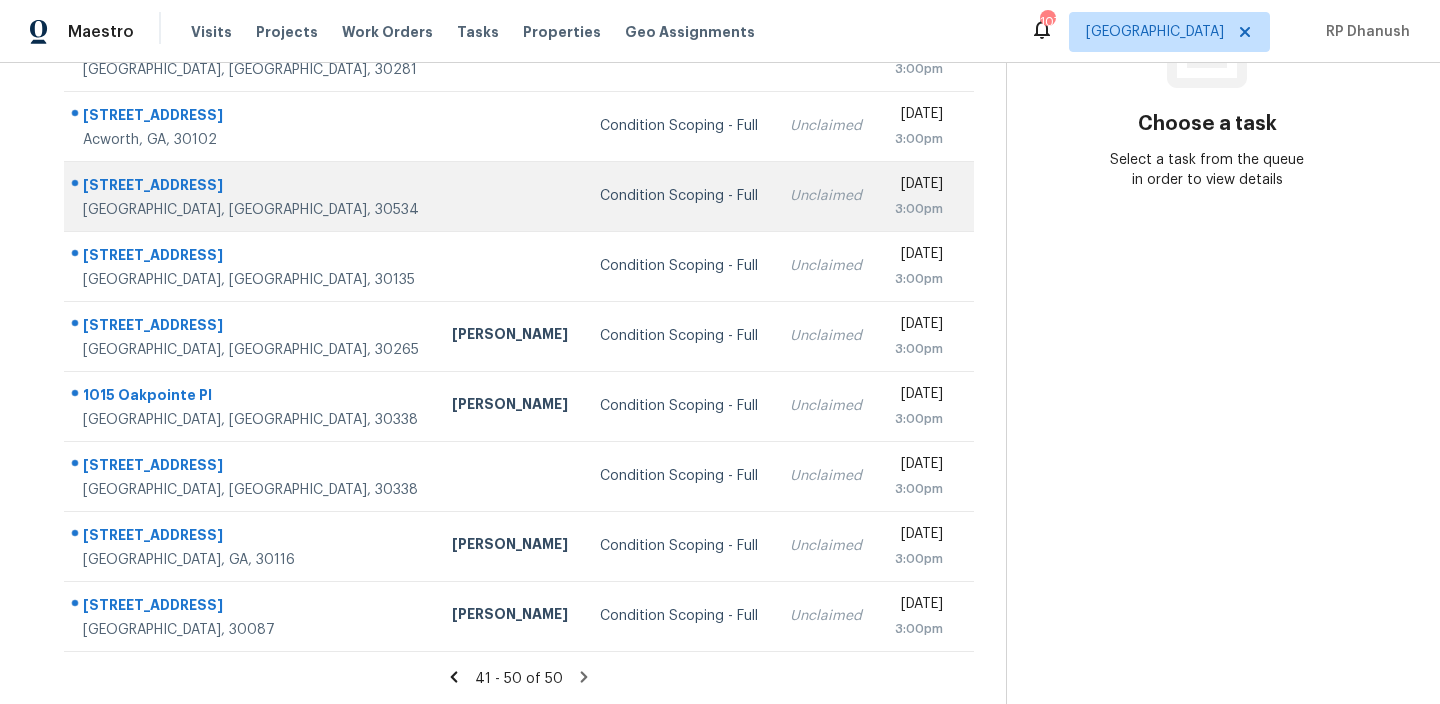scroll, scrollTop: 151, scrollLeft: 0, axis: vertical 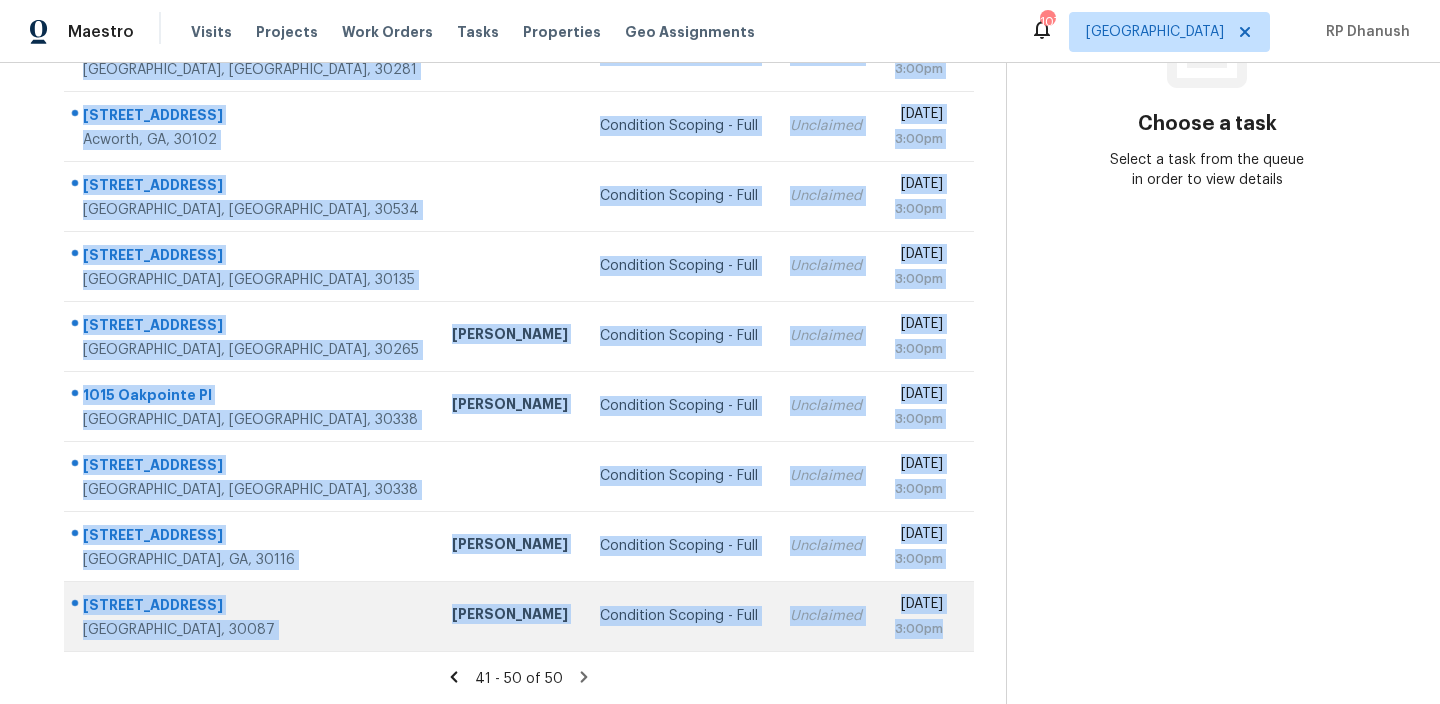drag, startPoint x: 67, startPoint y: 142, endPoint x: 944, endPoint y: 636, distance: 1006.561 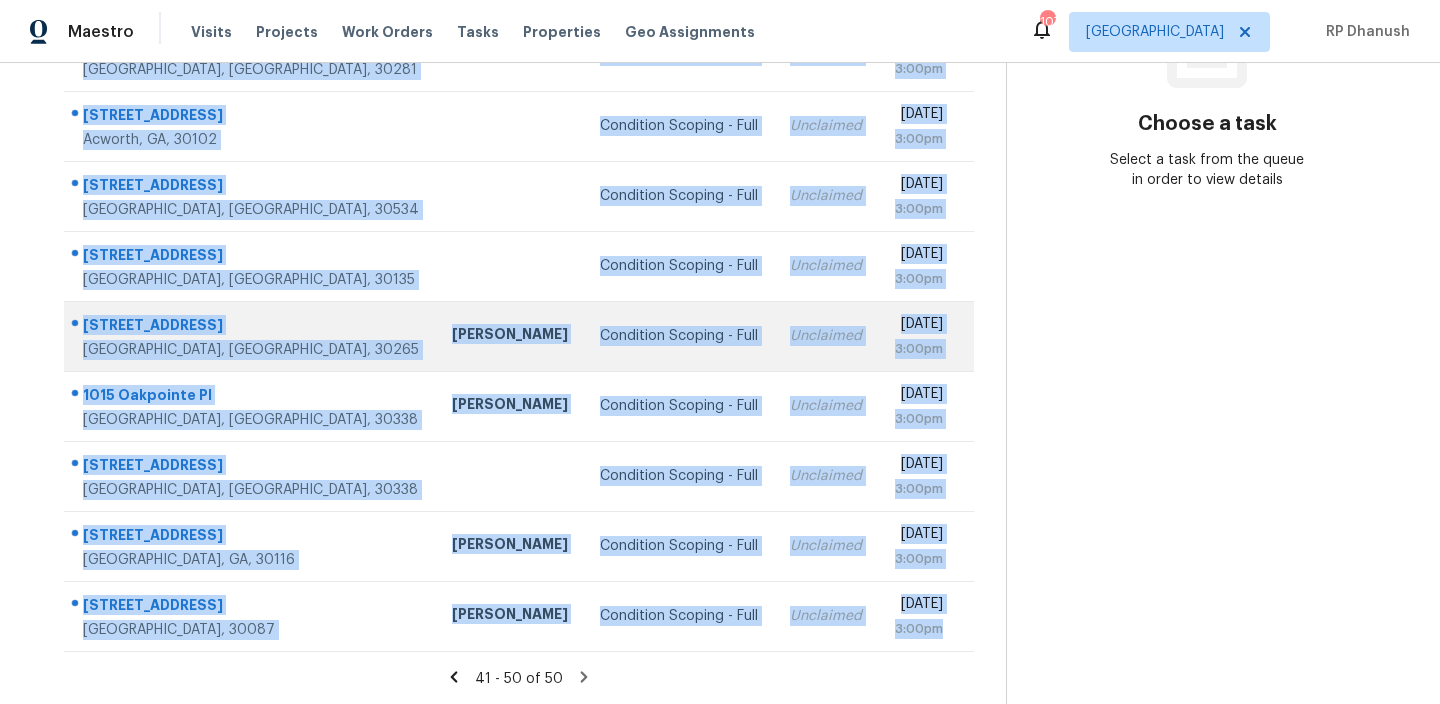 copy on "832 Dove Tree Ln   Social Circle, GA, 30025 Condition Scoping - Full Unclaimed Mon, Jul 21st 2025 3:00pm 110 Old Lantern Ct   Stockbridge, GA, 30281 Condition Scoping - Full Unclaimed Mon, Jul 21st 2025 3:00pm 5397 Blackhawk Dr   Acworth, GA, 30102 Condition Scoping - Full Unclaimed Mon, Jul 21st 2025 3:00pm 200 Shadwood Pl   Dawsonville, GA, 30534 Condition Scoping - Full Unclaimed Mon, Jul 21st 2025 3:00pm 3740 Longview Dr   Douglasville, GA, 30135 Condition Scoping - Full Unclaimed Mon, Jul 21st 2025 3:00pm 130 Shadow Lake Trl   Newnan, GA, 30265 Jaydon Entrekin Condition Scoping - Full Unclaimed Mon, Jul 21st 2025 3:00pm 1015 Oakpointe Pl   Atlanta, GA, 30338 Tyler Payne Condition Scoping - Full Unclaimed Mon, Jul 21st 2025 3:00pm 1450 Cedarhurst Dr   Atlanta, GA, 30338 Condition Scoping - Full Unclaimed Mon, Jul 21st 2025 3:00pm 15 Pine Run Rd   Carrollton, GA, 30116 Jaydon Entrekin Condition Scoping - Full Unclaimed Mon, Jul 21st 2025 3:00pm 5493 Stonehaven Way   Stone Mountain, GA, 30087 Michael Dur..." 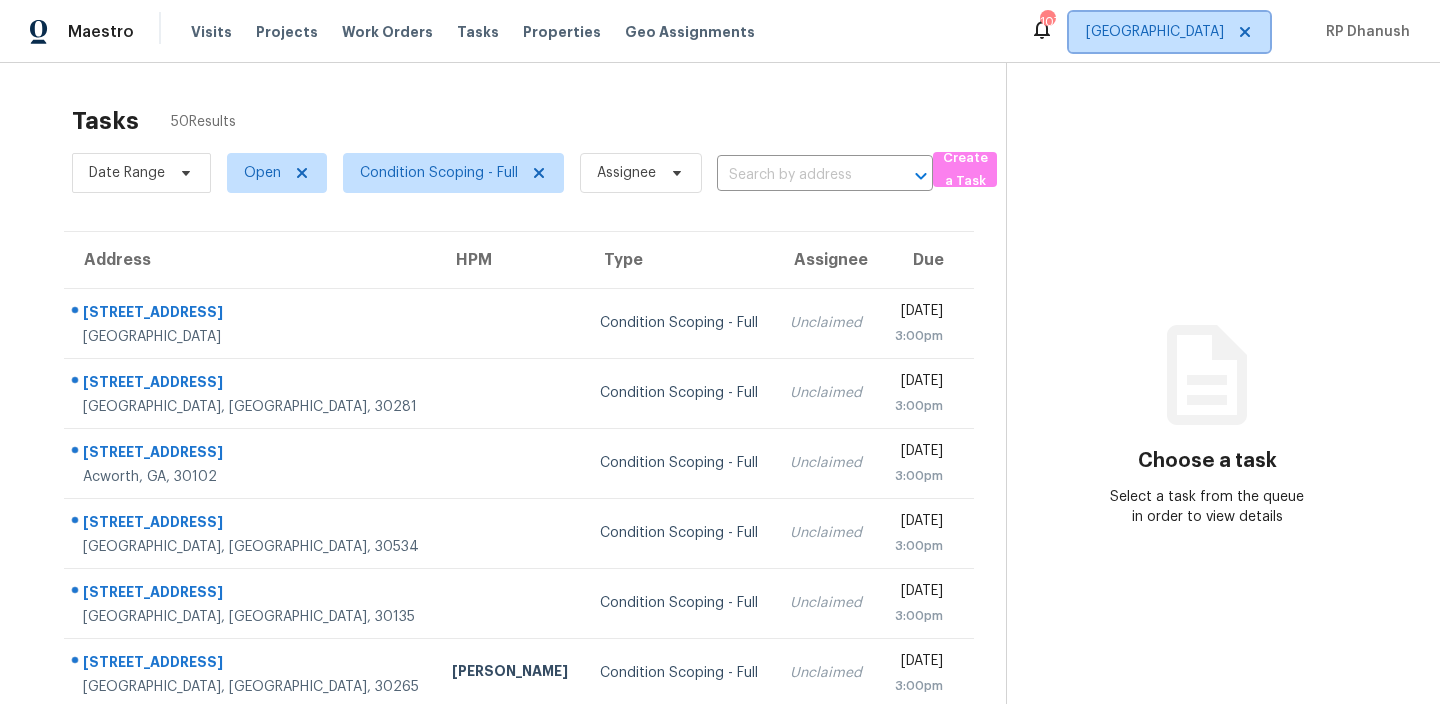 click on "[GEOGRAPHIC_DATA]" at bounding box center (1155, 32) 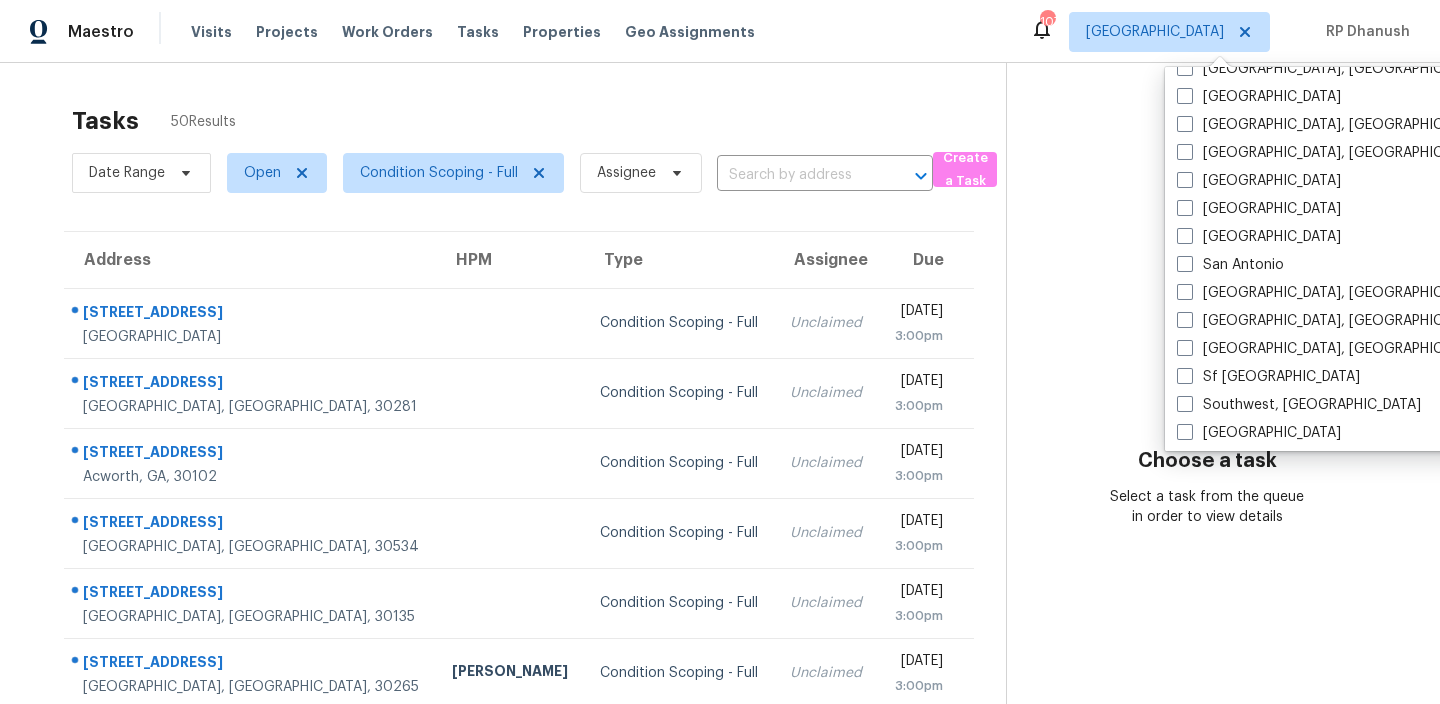 scroll, scrollTop: 1340, scrollLeft: 0, axis: vertical 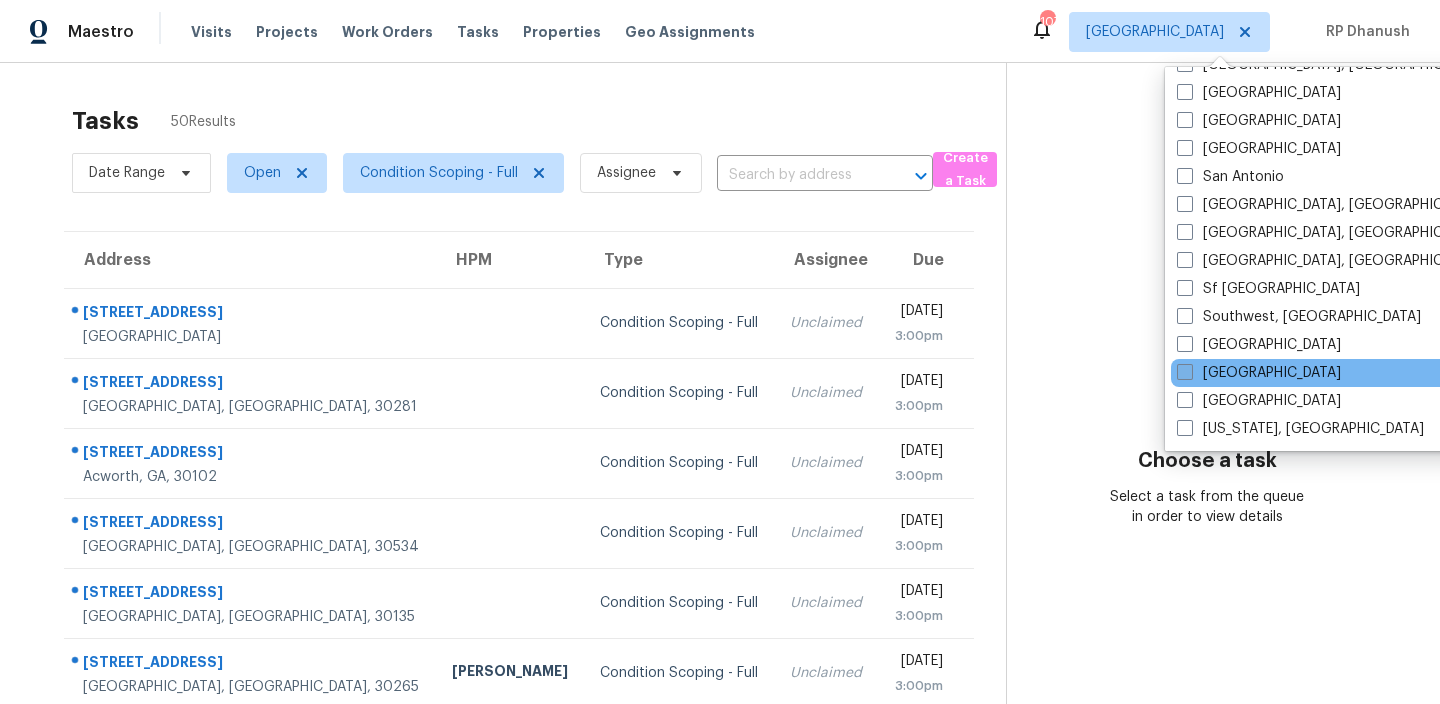 click on "[GEOGRAPHIC_DATA]" at bounding box center (1259, 373) 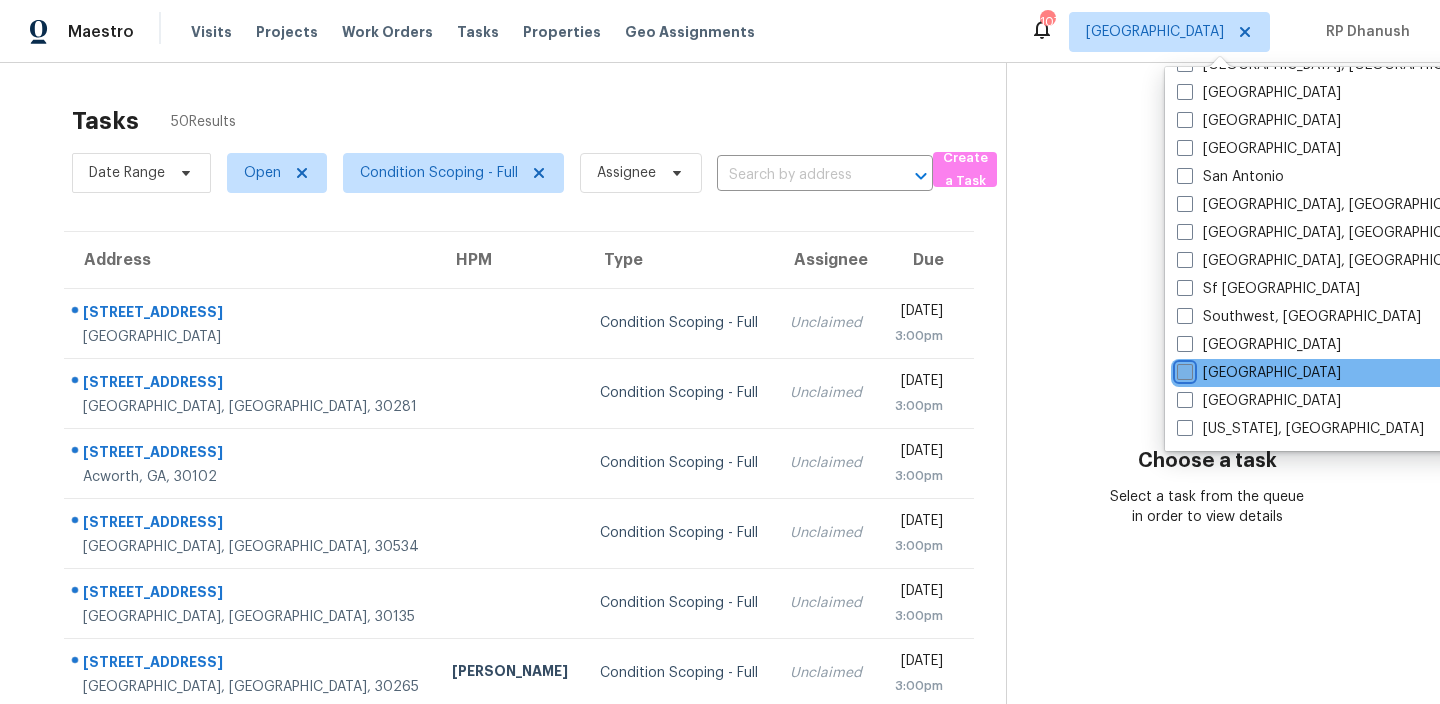 click on "[GEOGRAPHIC_DATA]" at bounding box center (1183, 369) 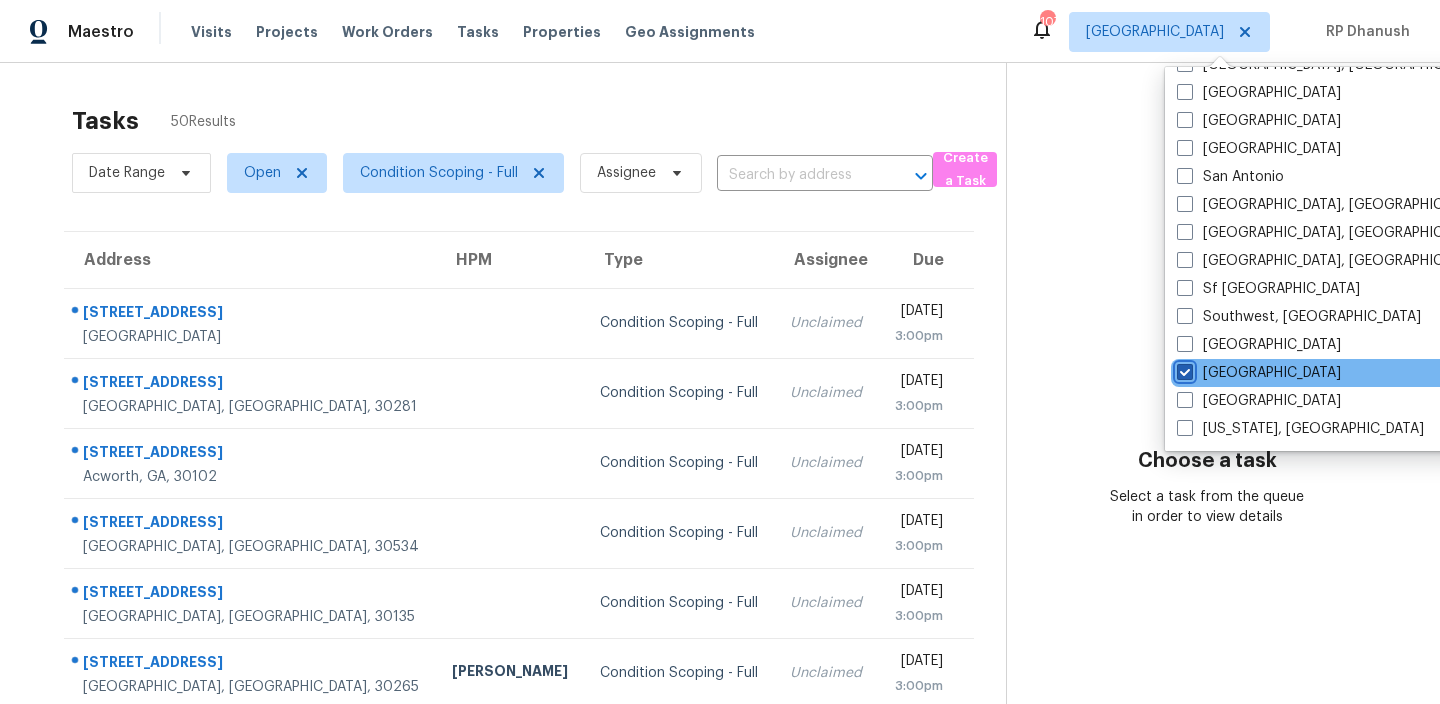 checkbox on "true" 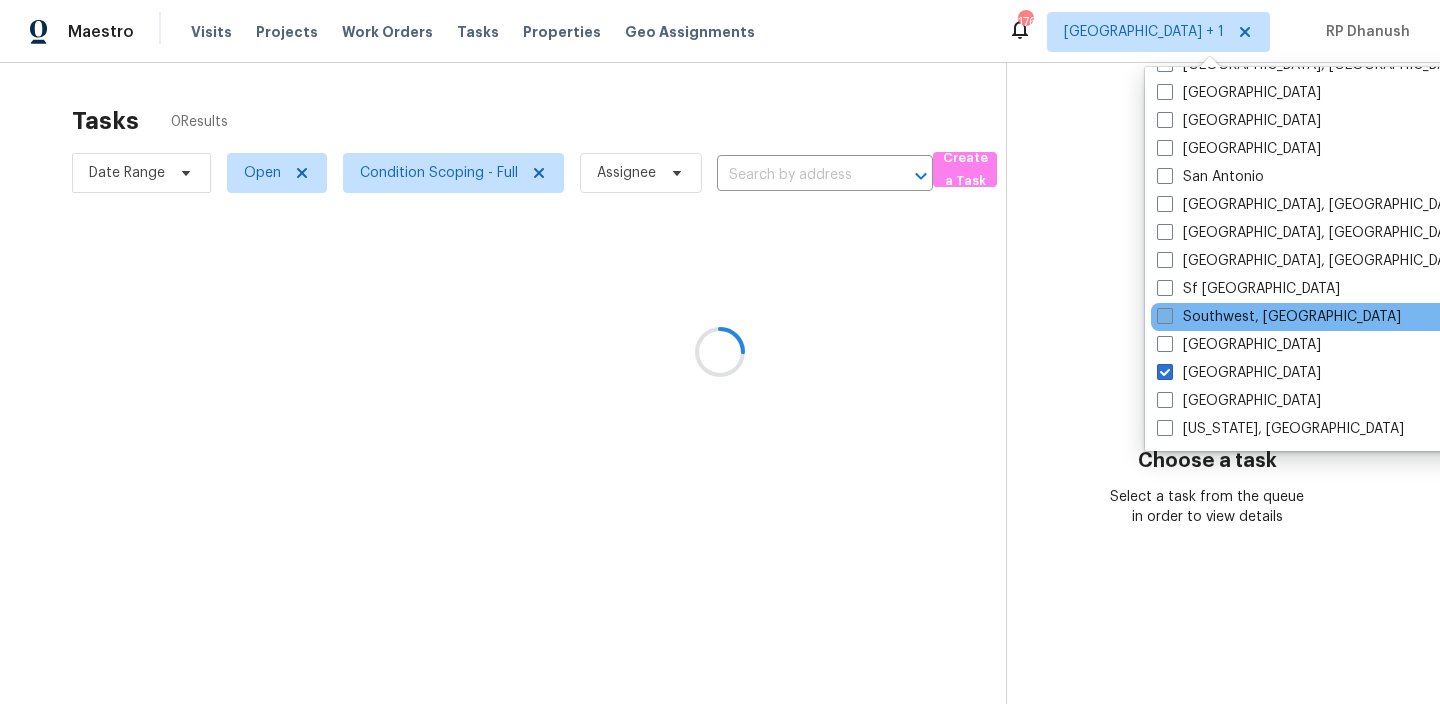 click on "Southwest, [GEOGRAPHIC_DATA]" at bounding box center [1279, 317] 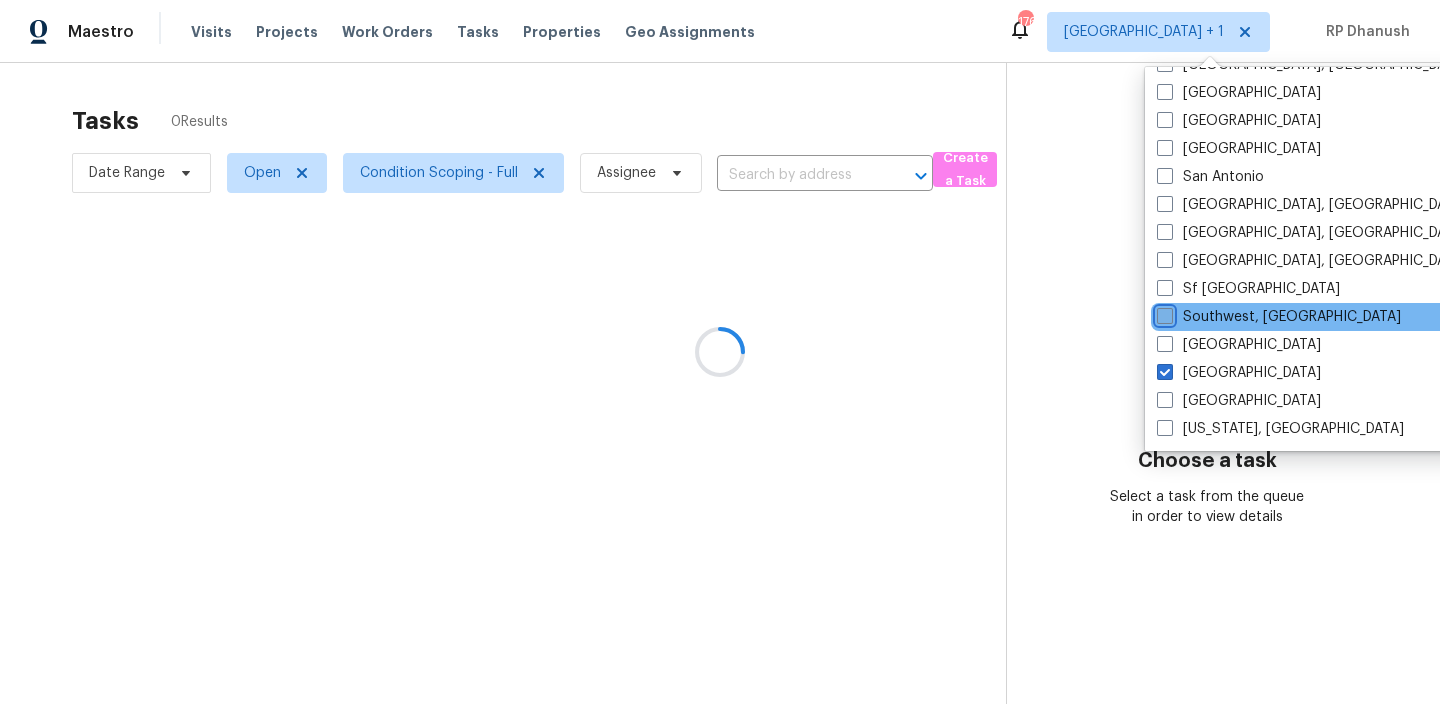 click on "Southwest, [GEOGRAPHIC_DATA]" at bounding box center (1163, 313) 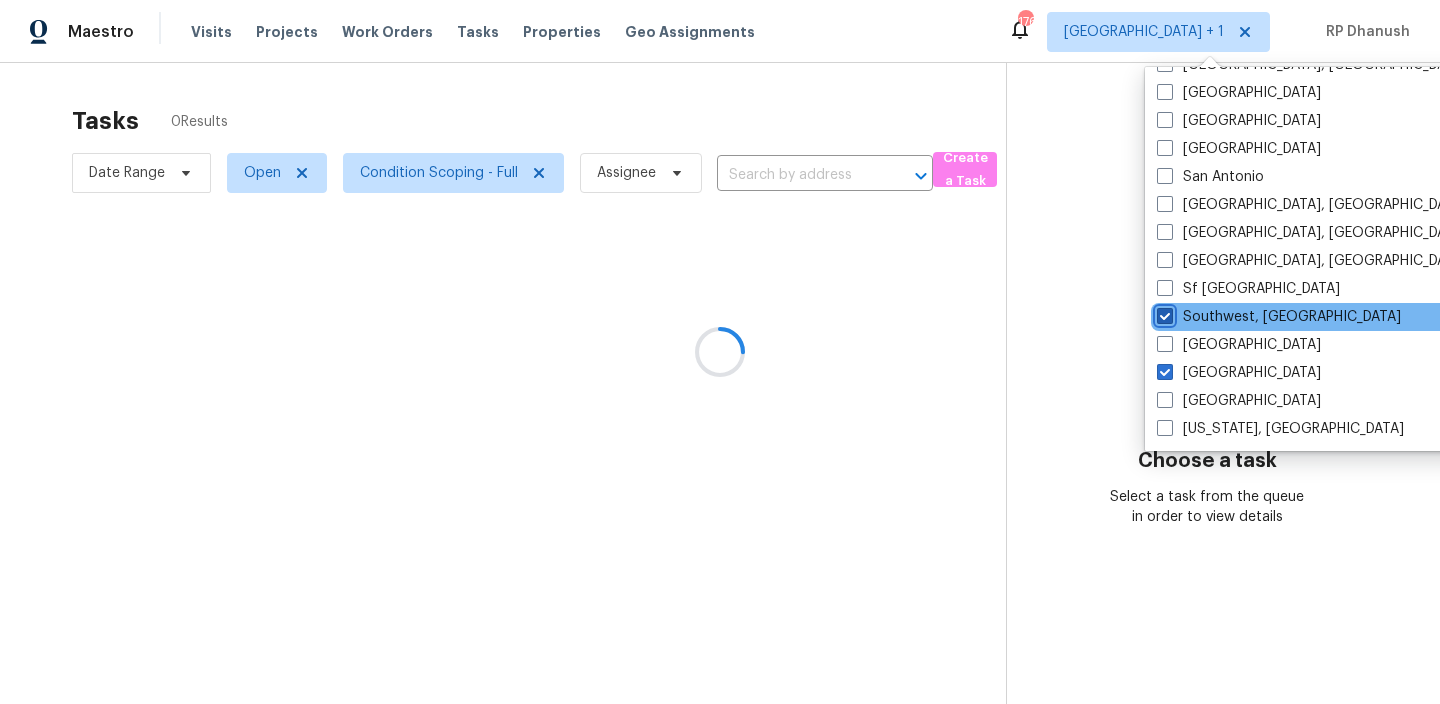 checkbox on "true" 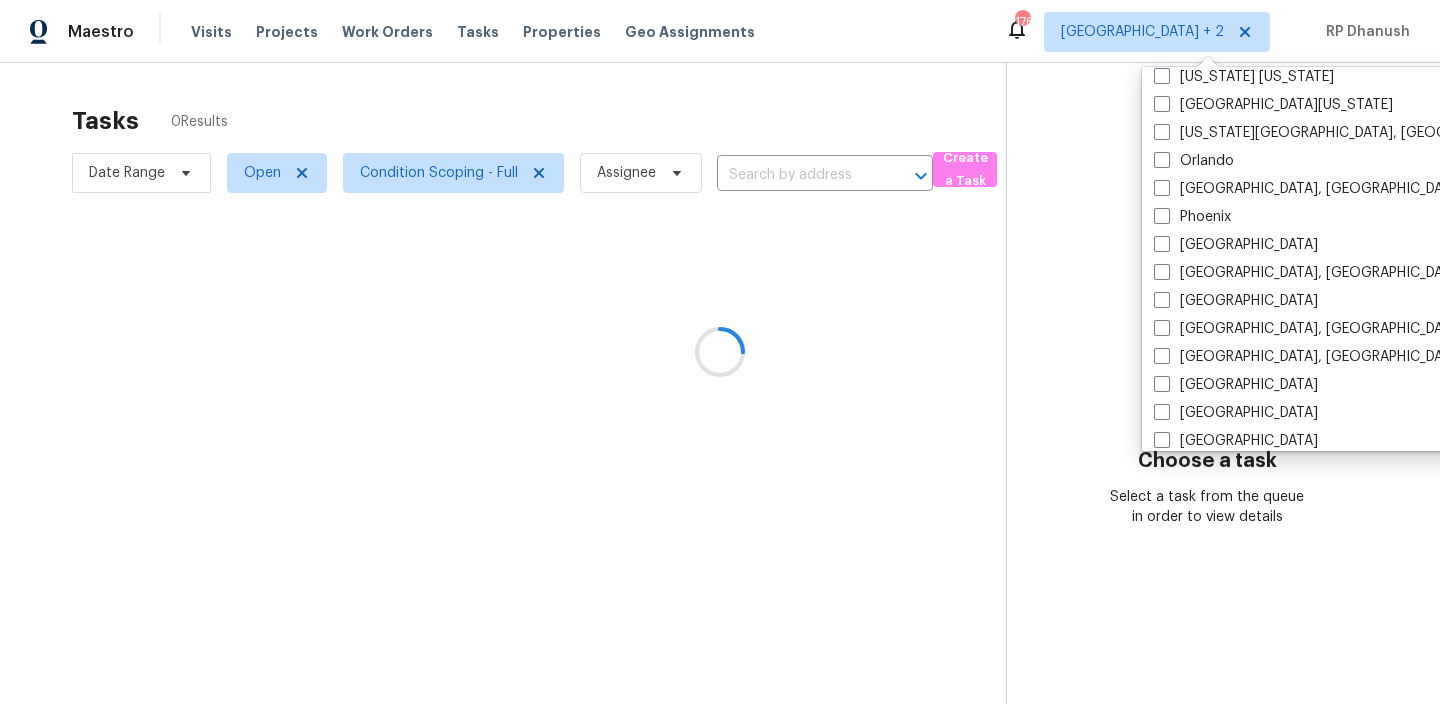 scroll, scrollTop: 1045, scrollLeft: 0, axis: vertical 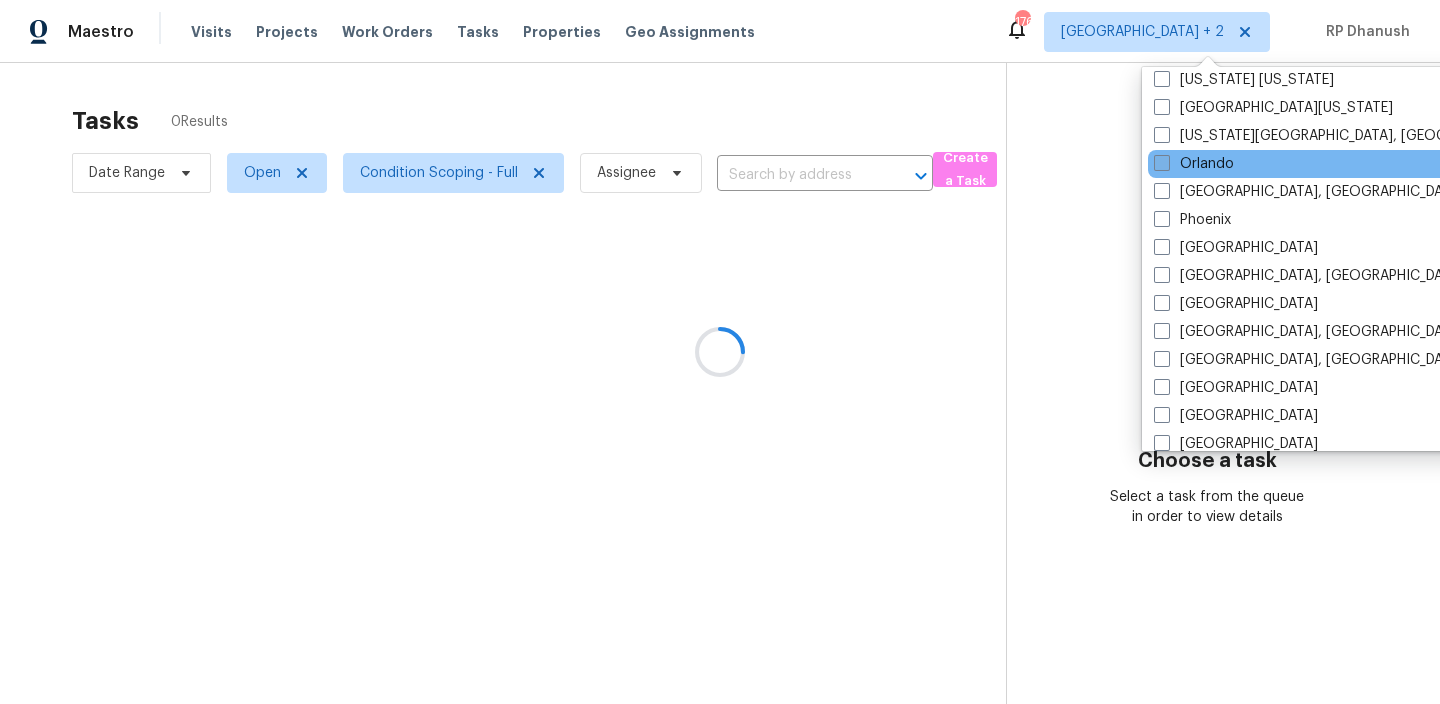 click on "Orlando" at bounding box center (1194, 164) 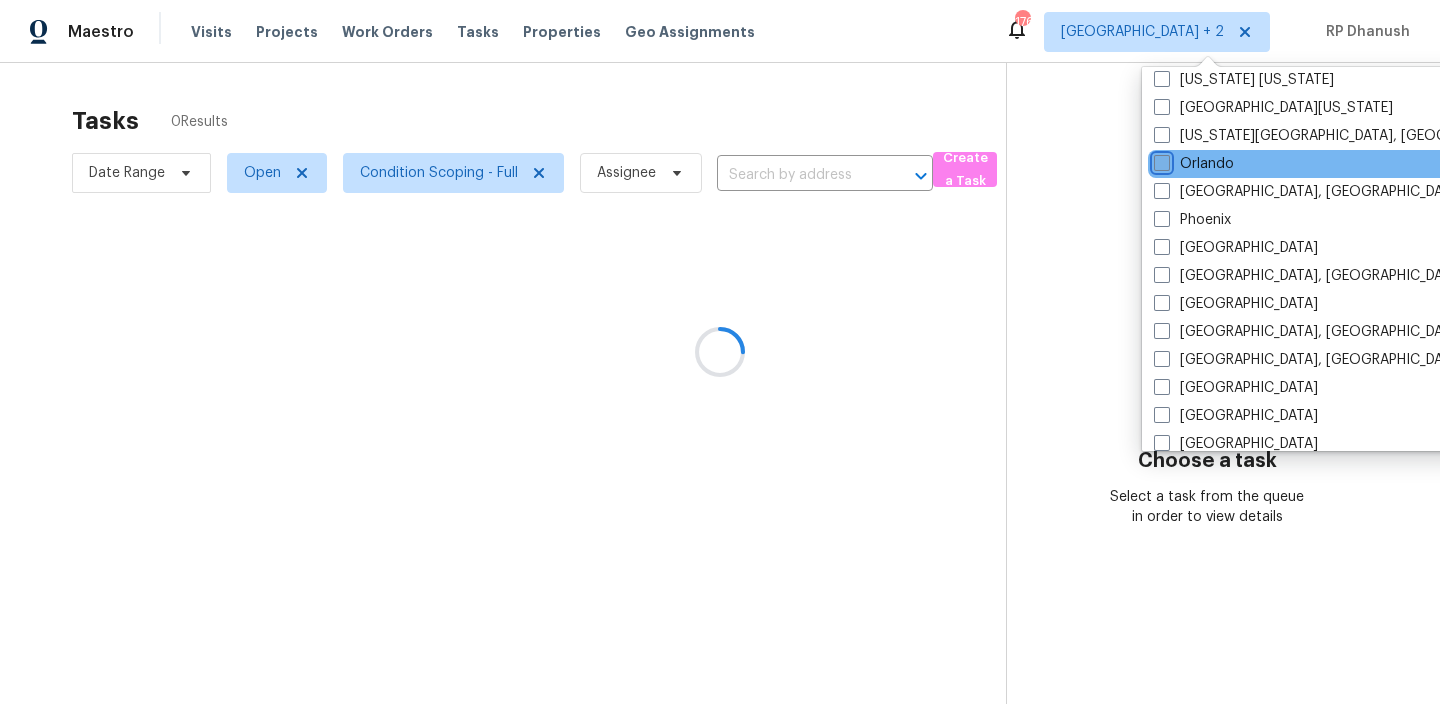 click on "Orlando" at bounding box center [1160, 160] 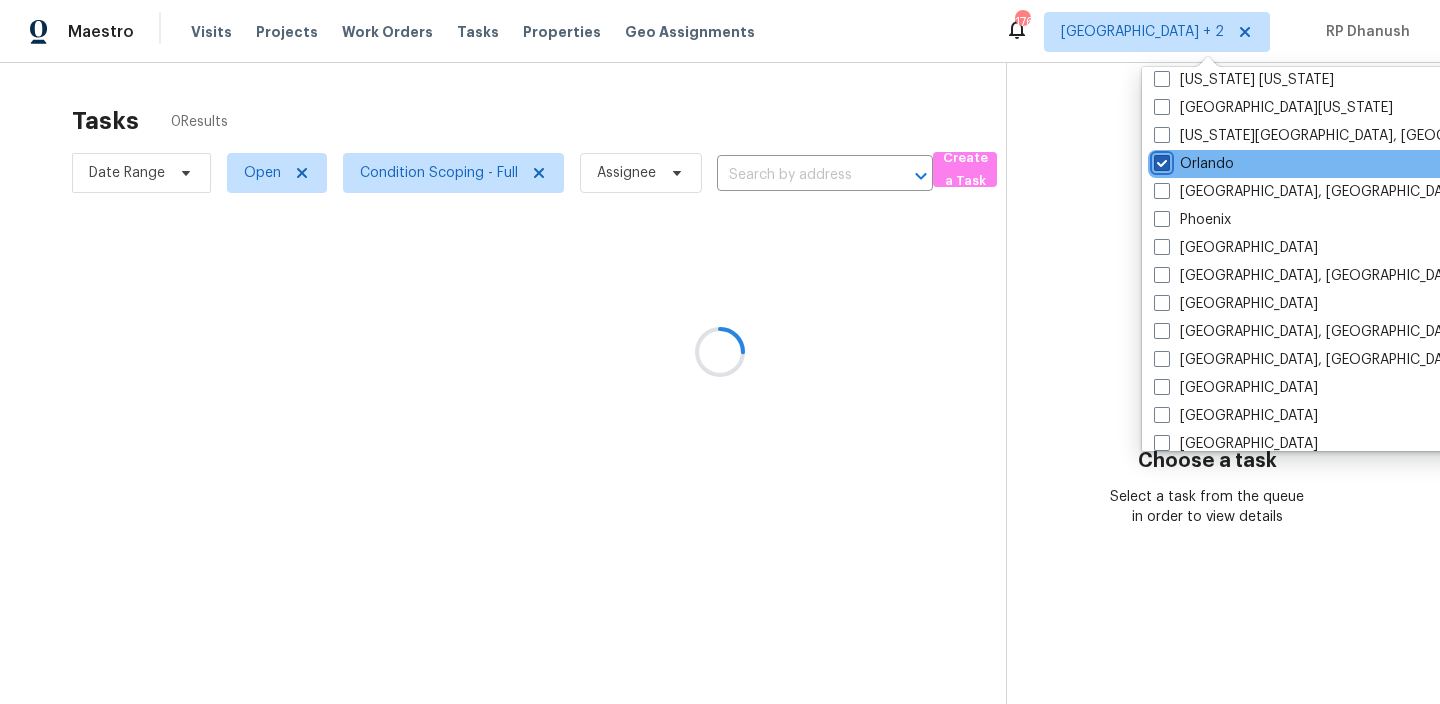 checkbox on "true" 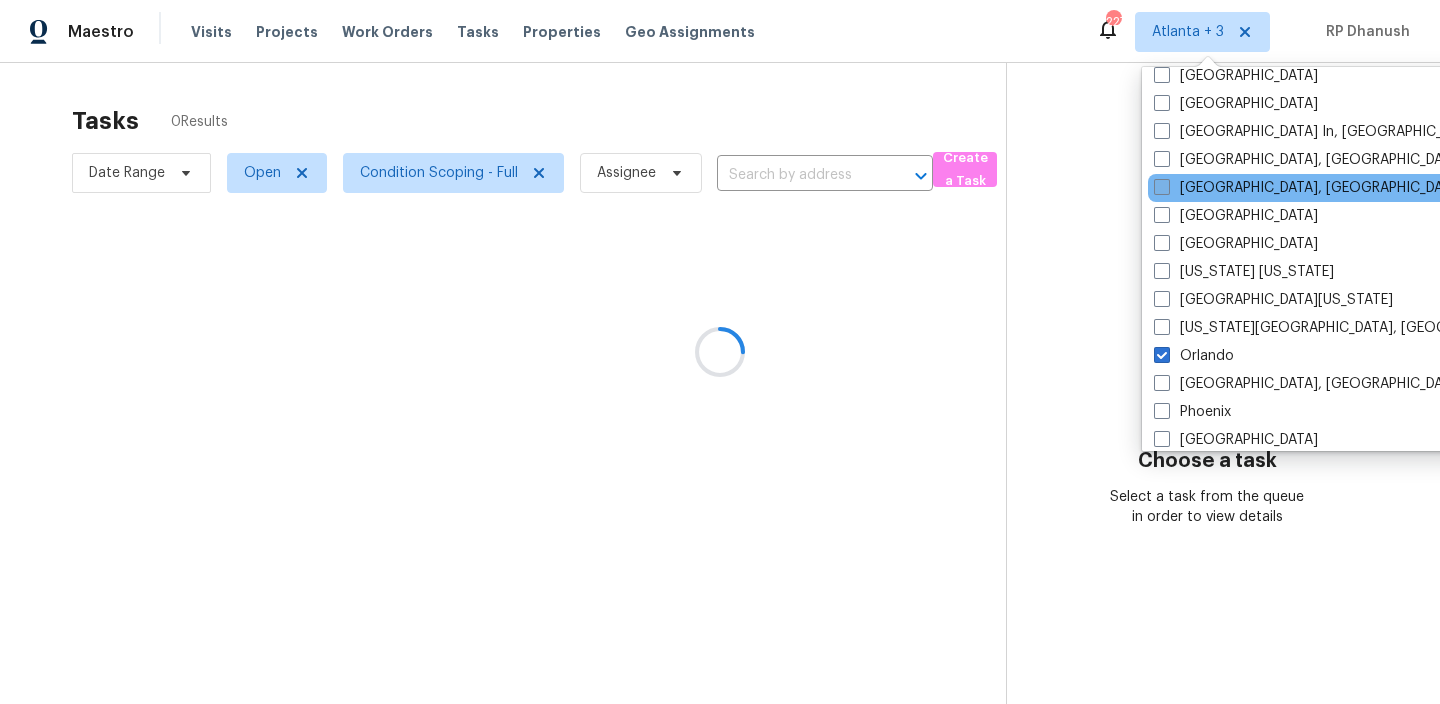 click on "[GEOGRAPHIC_DATA], [GEOGRAPHIC_DATA]" at bounding box center (1309, 188) 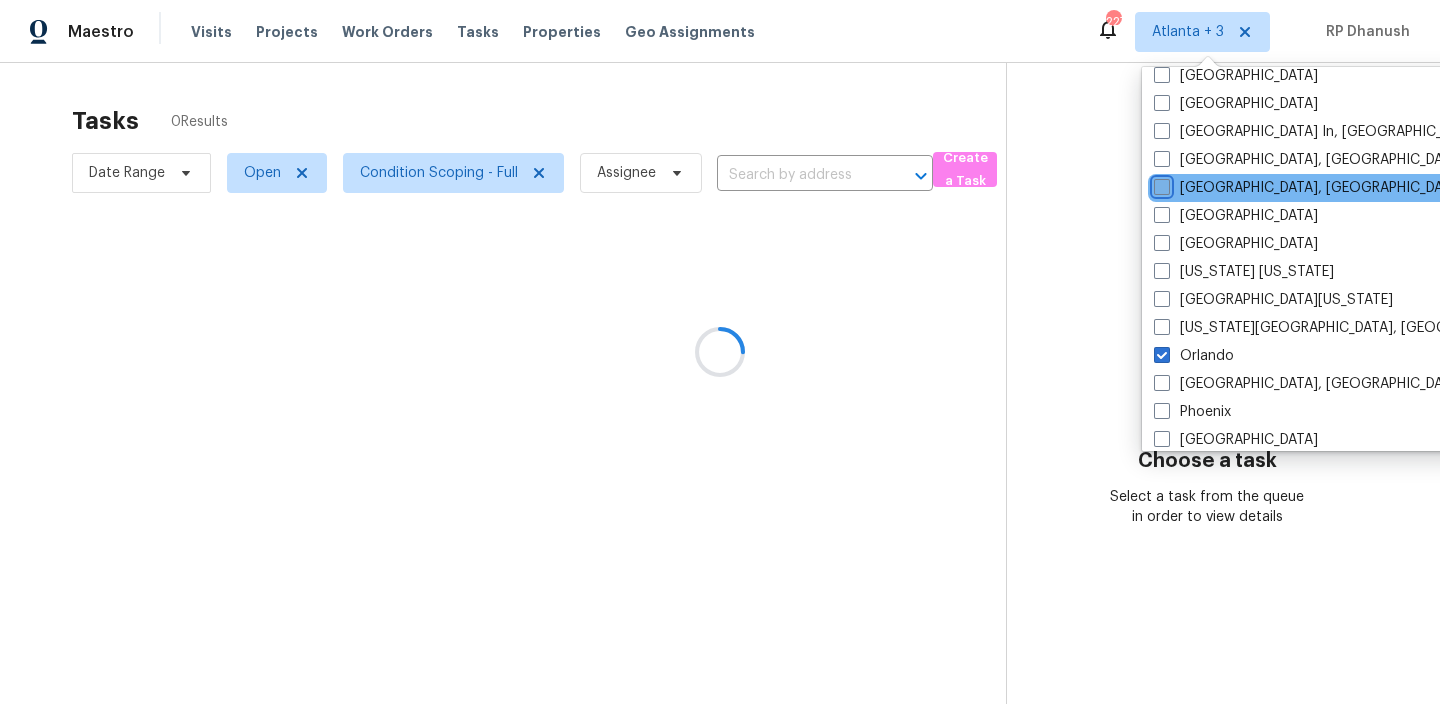 click on "[GEOGRAPHIC_DATA], [GEOGRAPHIC_DATA]" at bounding box center (1160, 184) 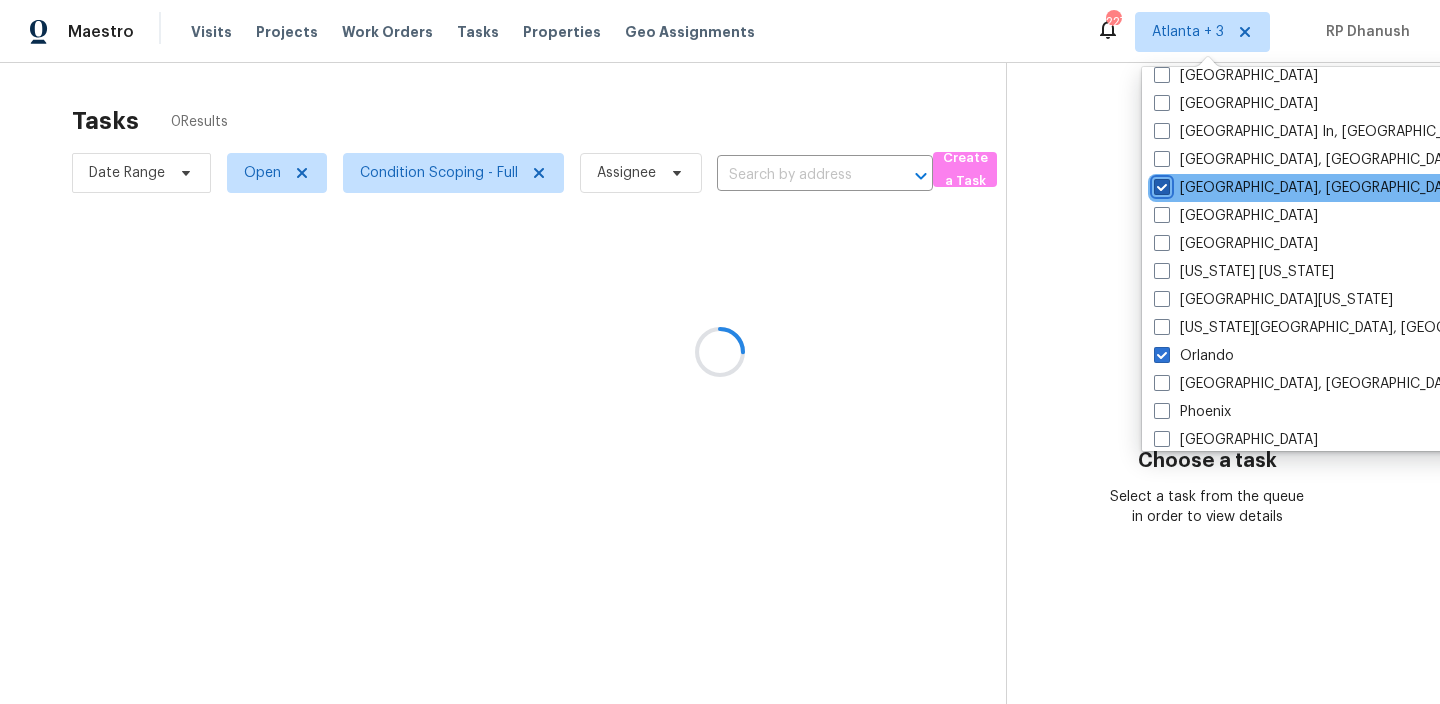 checkbox on "true" 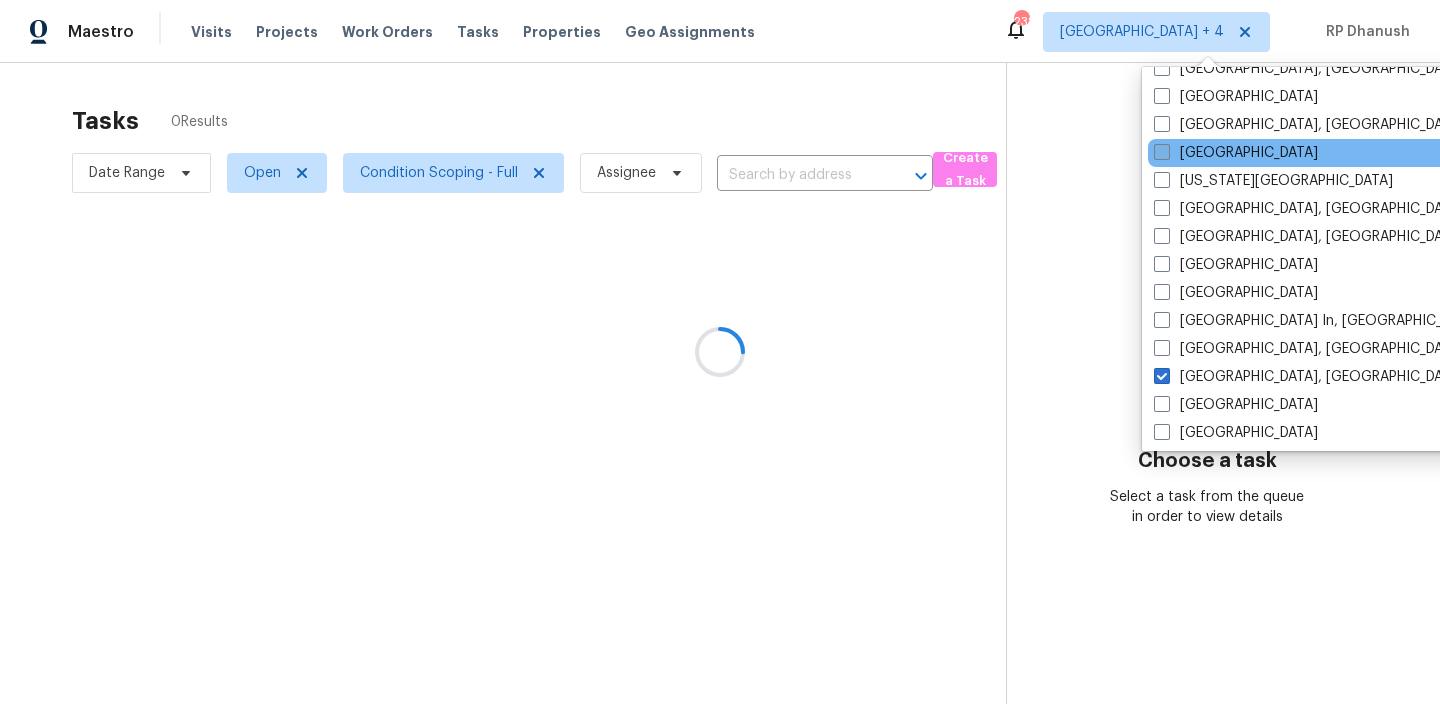 click on "[GEOGRAPHIC_DATA]" at bounding box center (1236, 153) 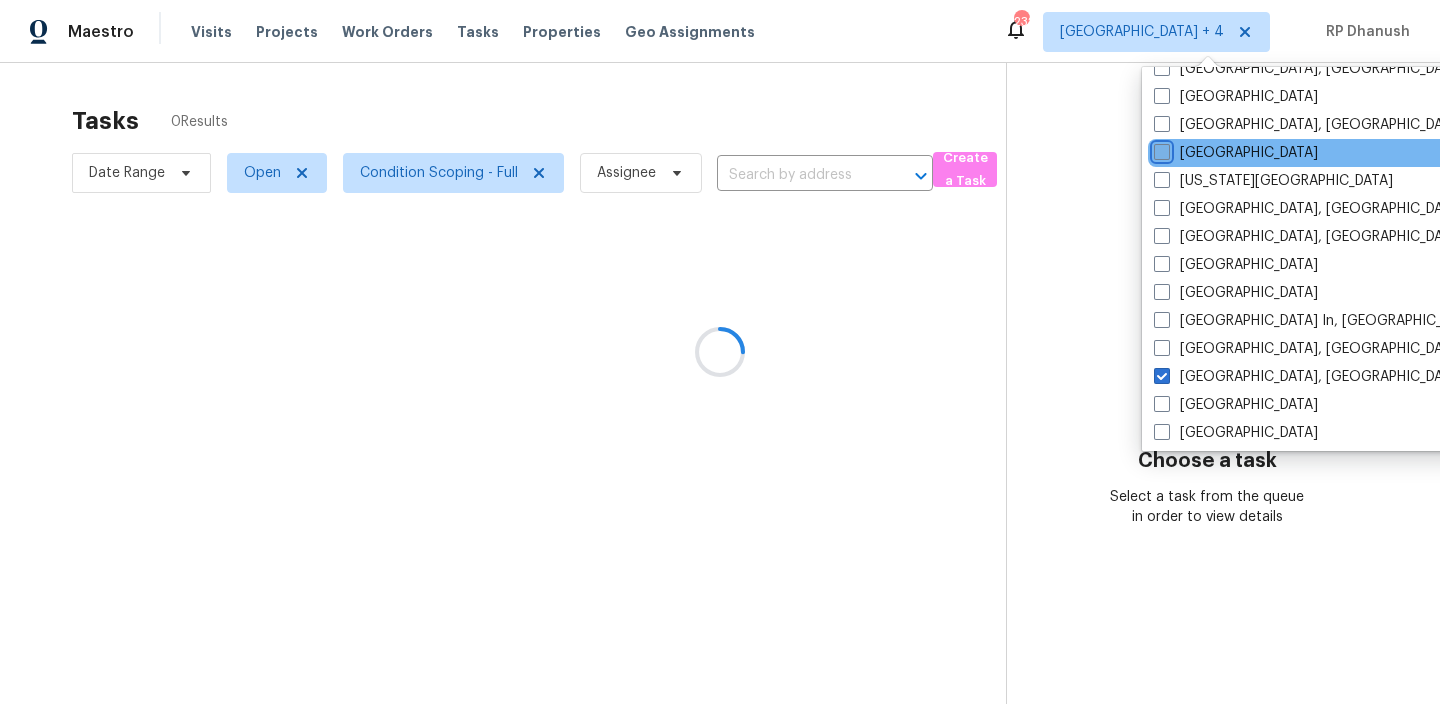 click on "[GEOGRAPHIC_DATA]" at bounding box center (1160, 149) 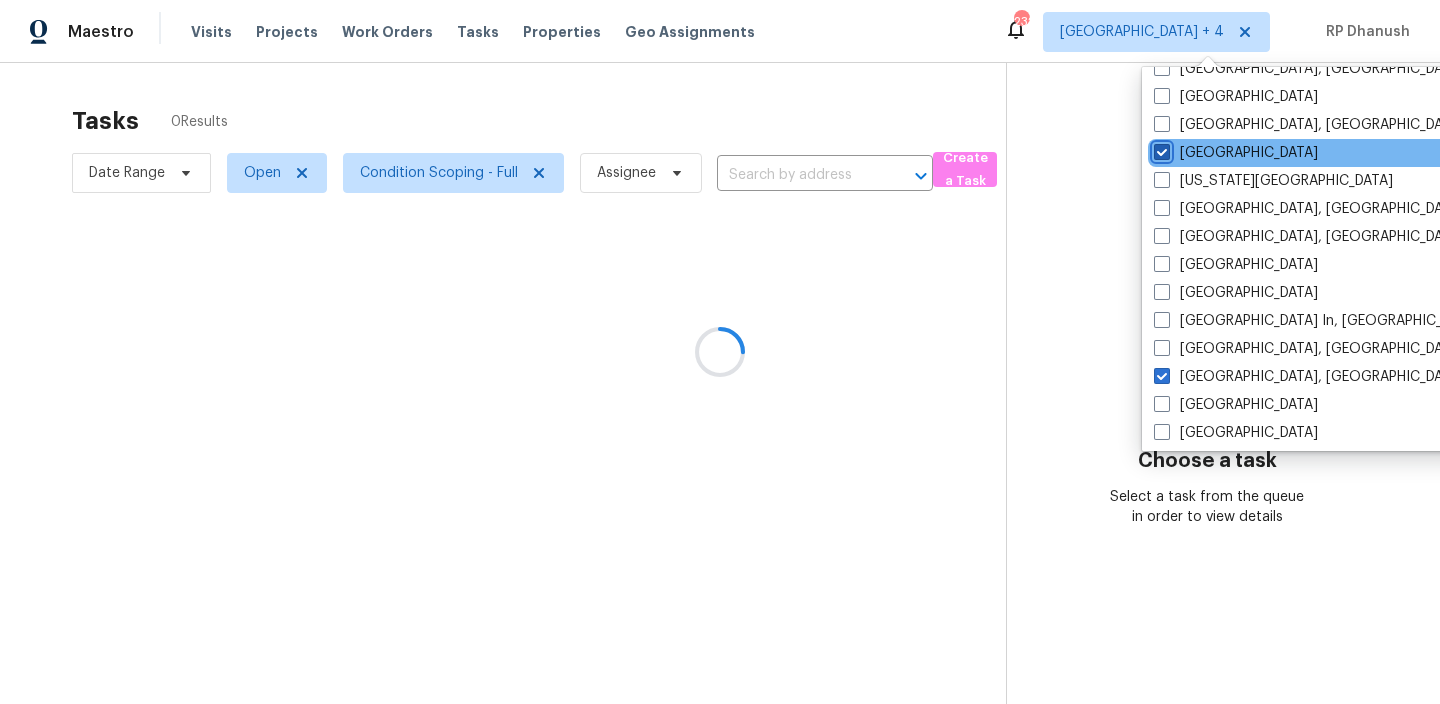 checkbox on "true" 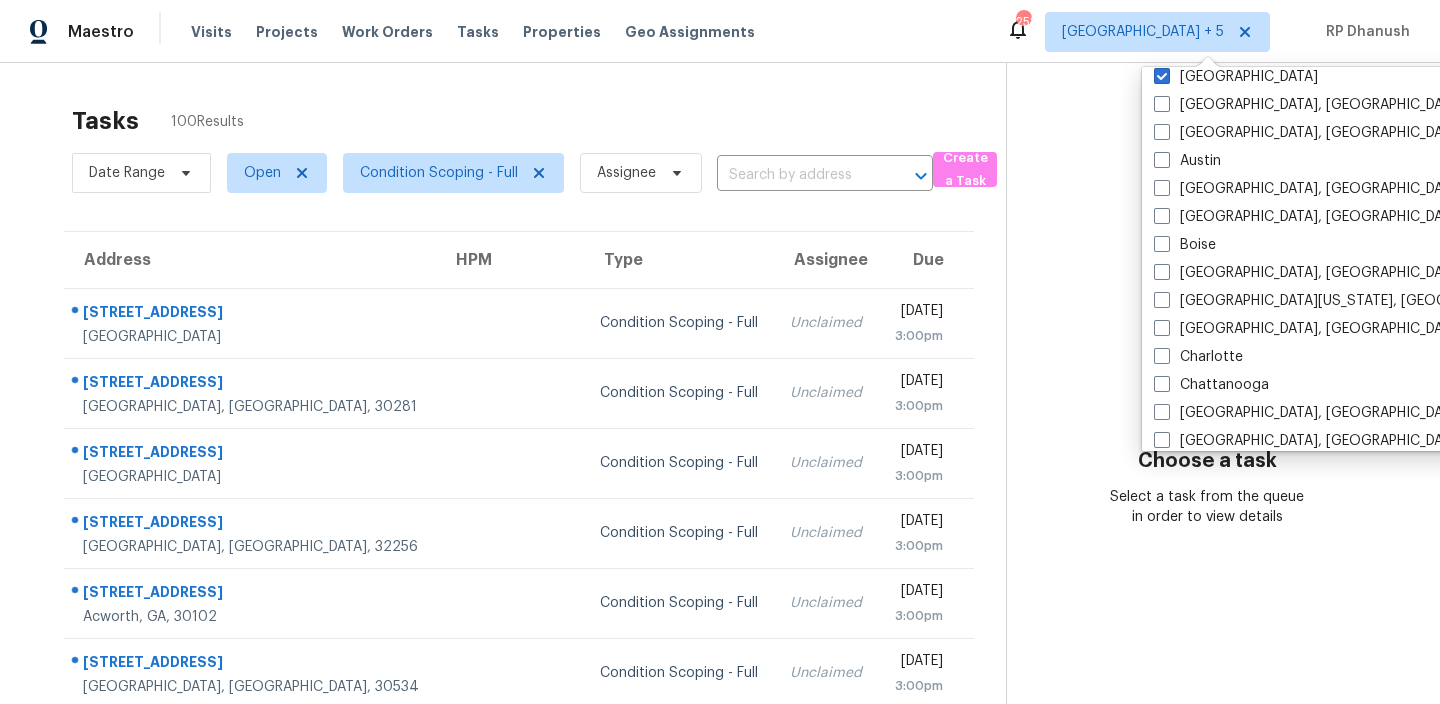 scroll, scrollTop: 0, scrollLeft: 0, axis: both 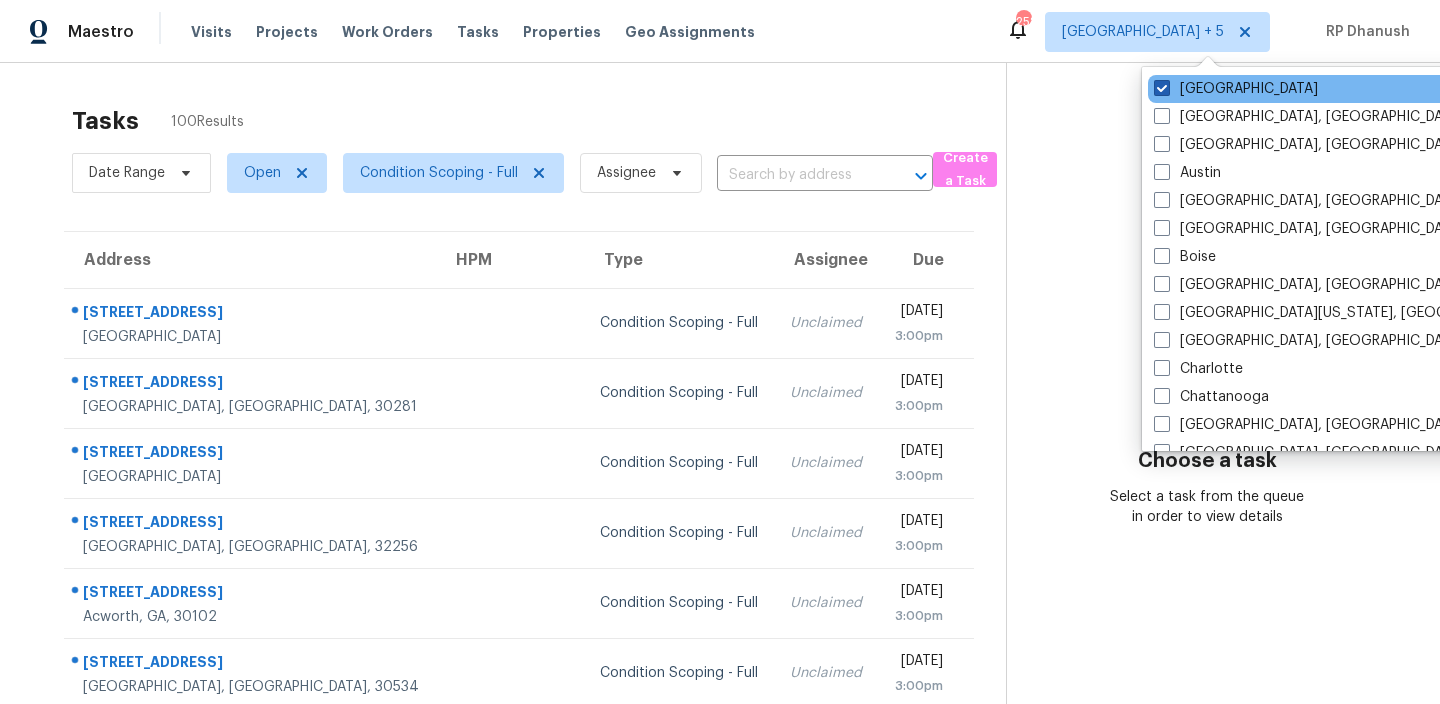 click on "[GEOGRAPHIC_DATA]" at bounding box center (1236, 89) 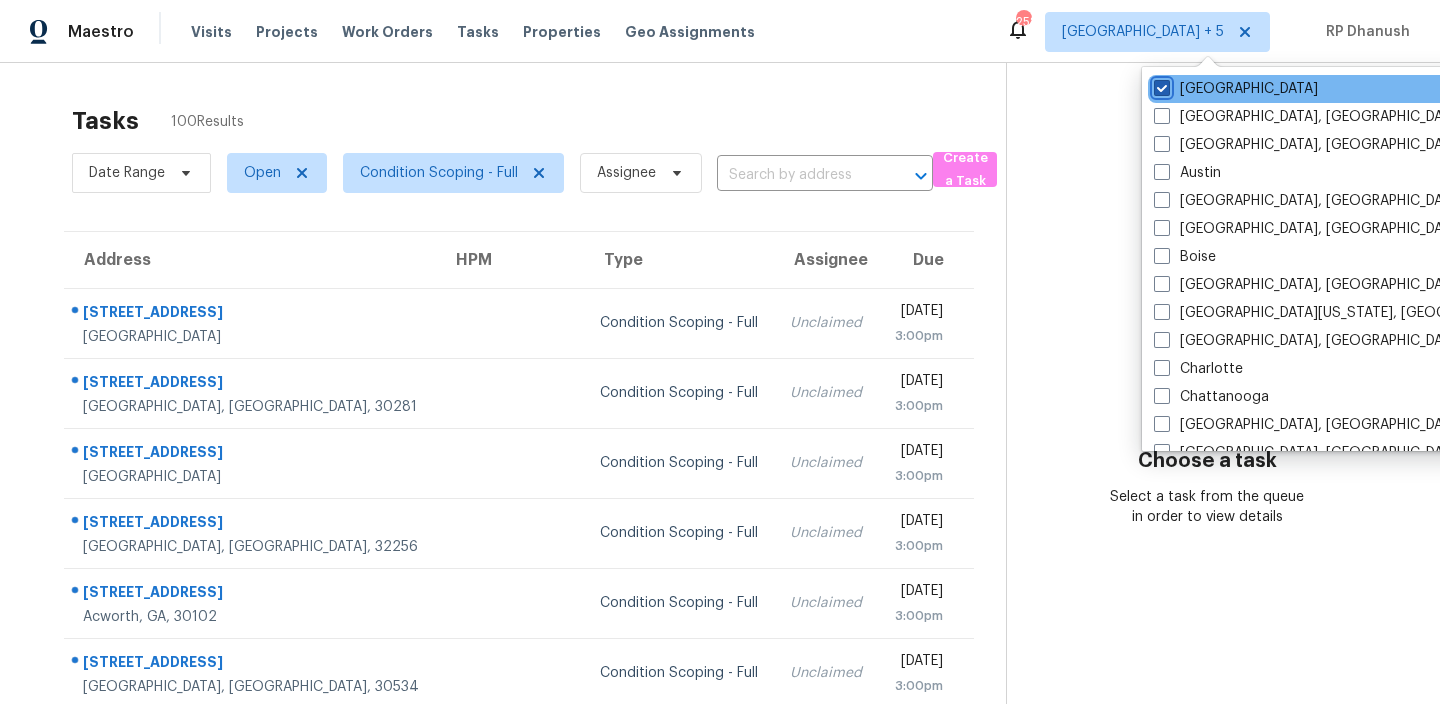 click on "[GEOGRAPHIC_DATA]" at bounding box center [1160, 85] 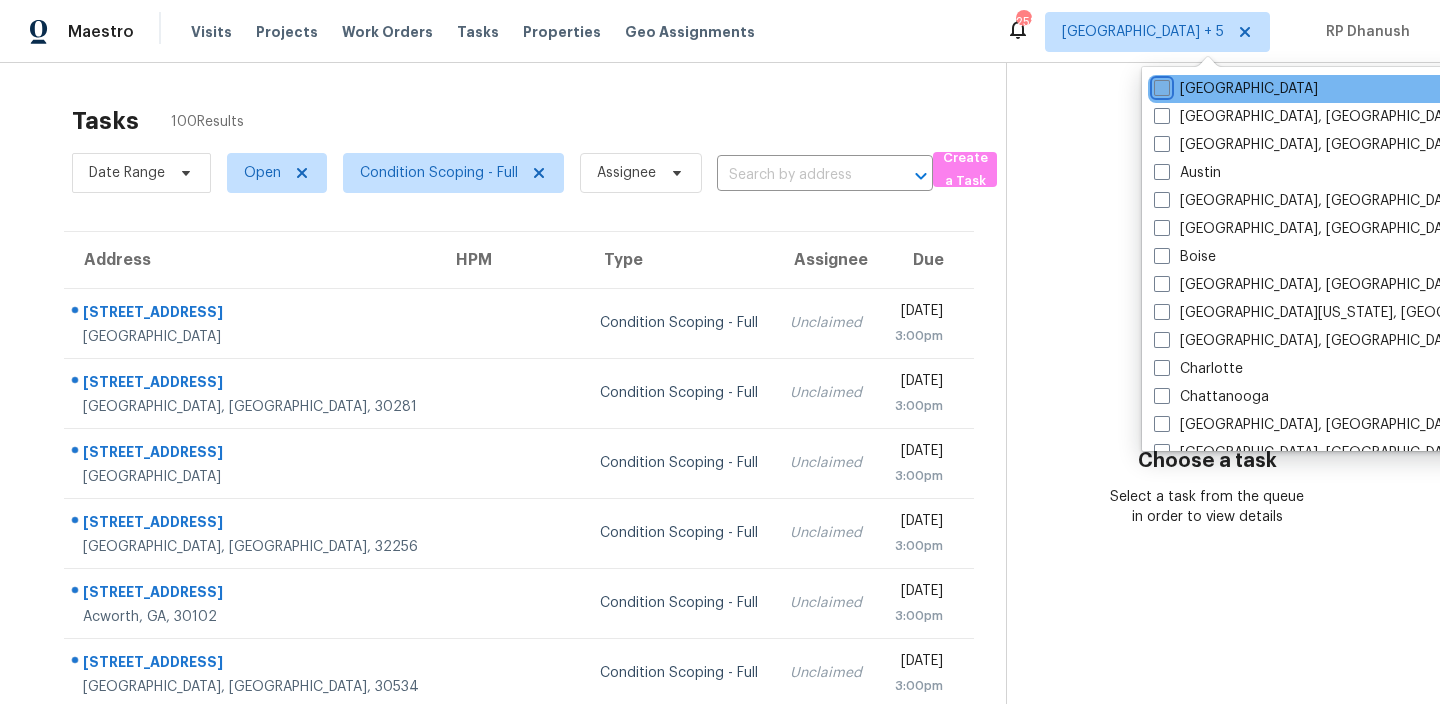 checkbox on "false" 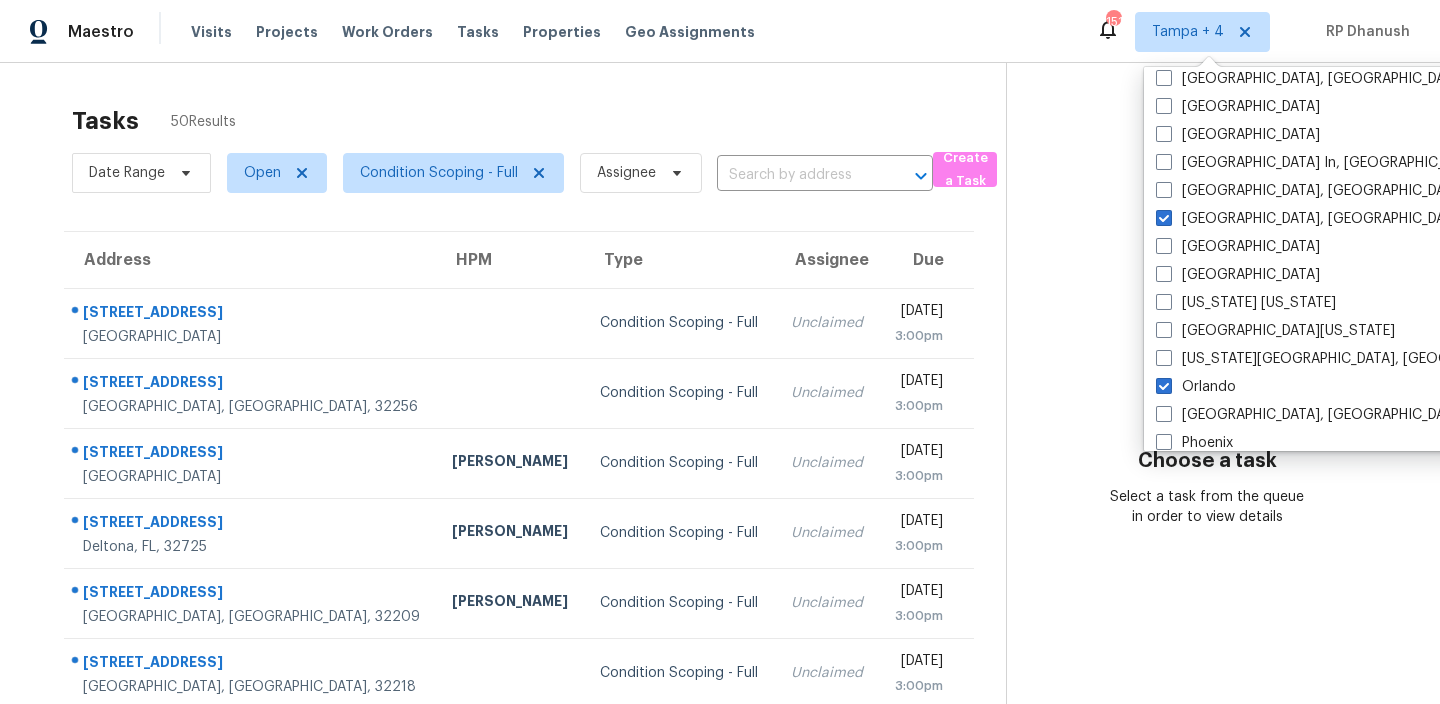 scroll, scrollTop: 1010, scrollLeft: 0, axis: vertical 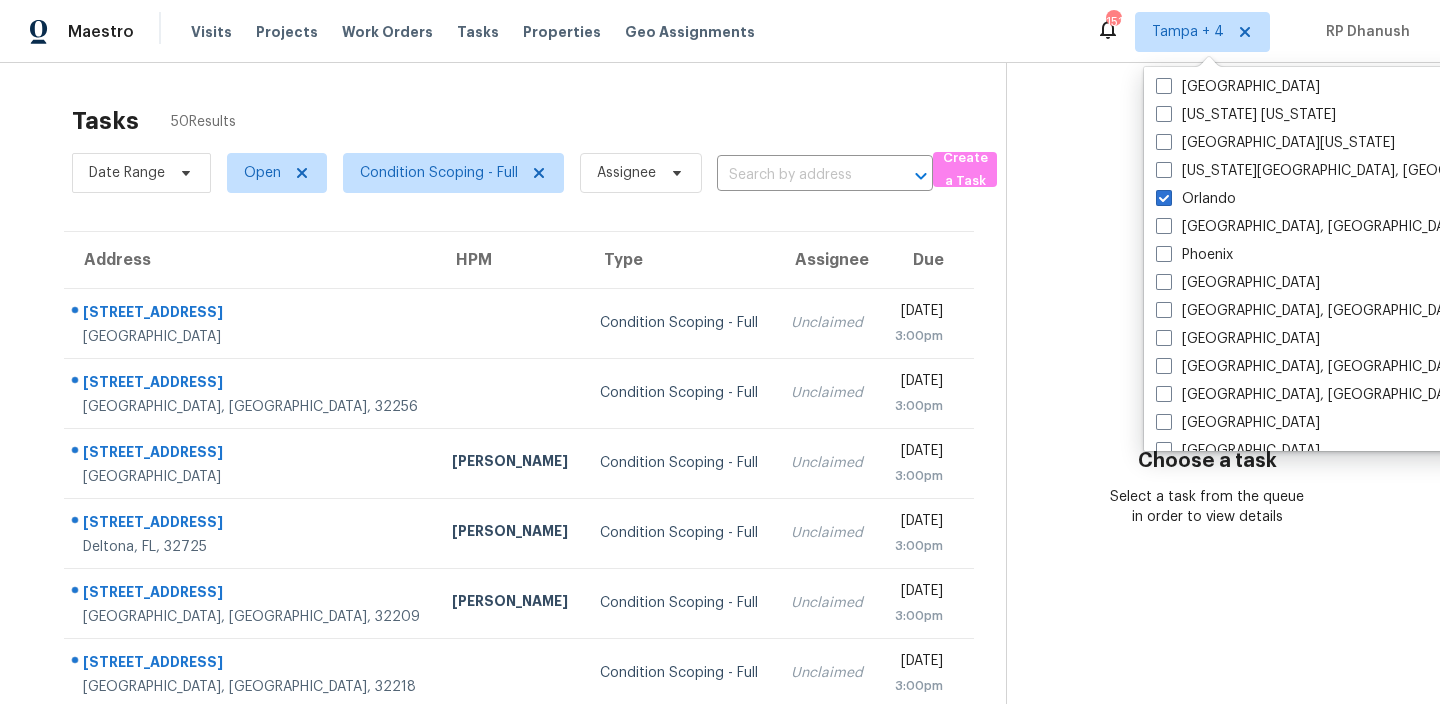 click on "Choose a task Select a task from the queue in order to view details" at bounding box center (1207, 552) 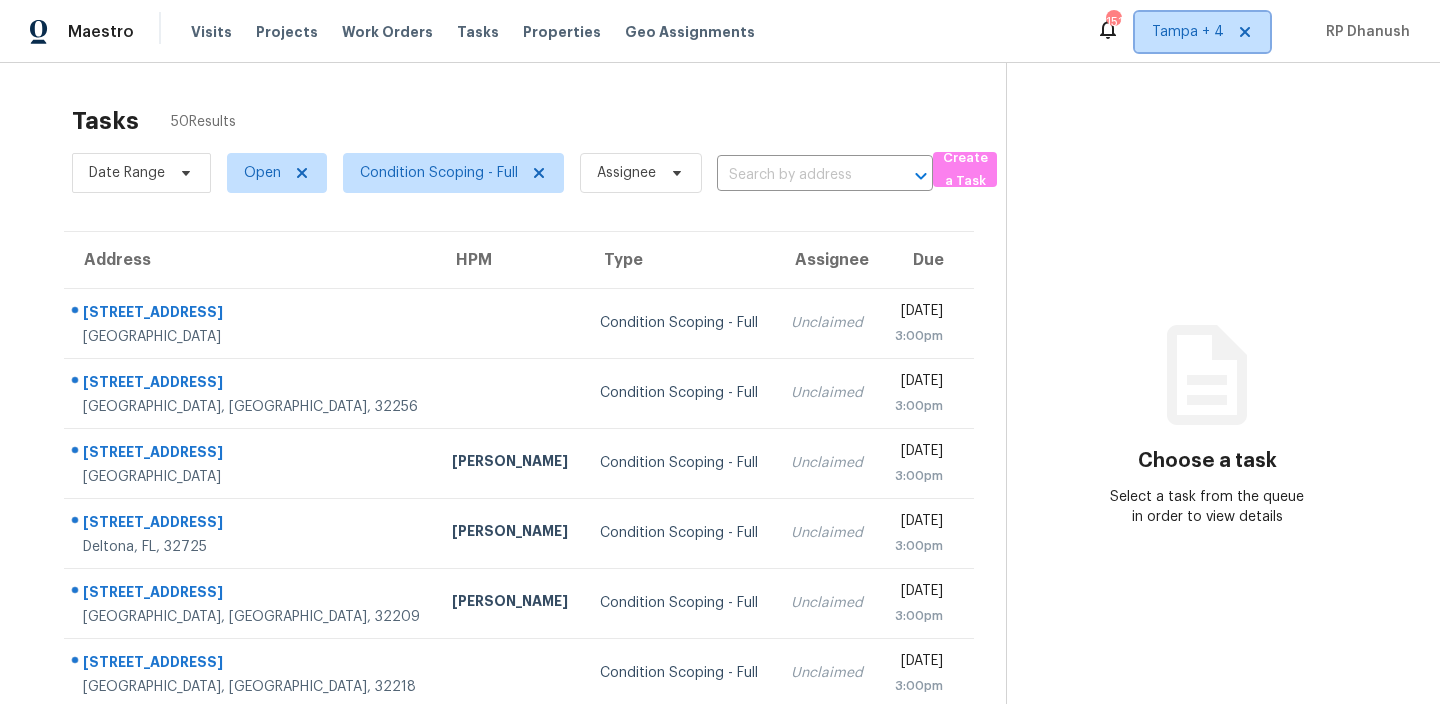 click on "Tampa + 4" at bounding box center (1188, 32) 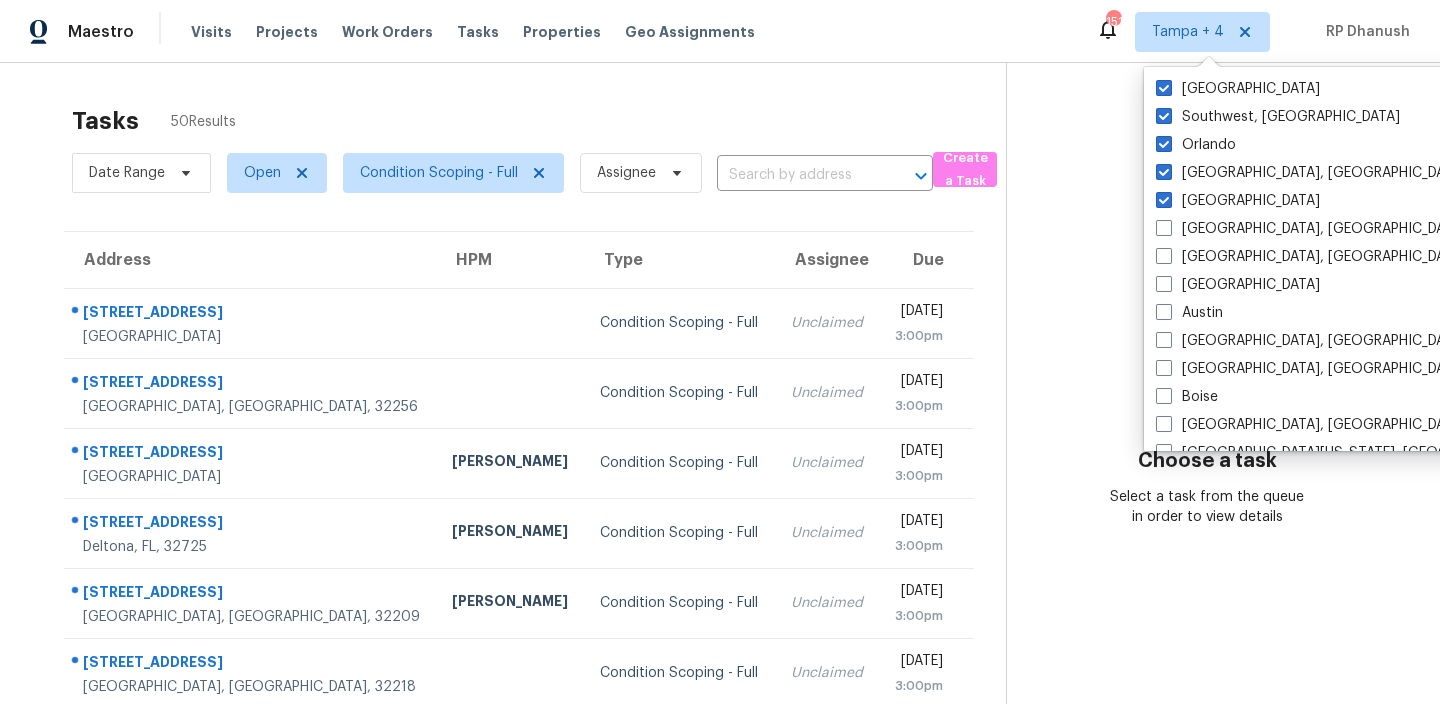 click on "Choose a task Select a task from the queue in order to view details" at bounding box center [1207, 552] 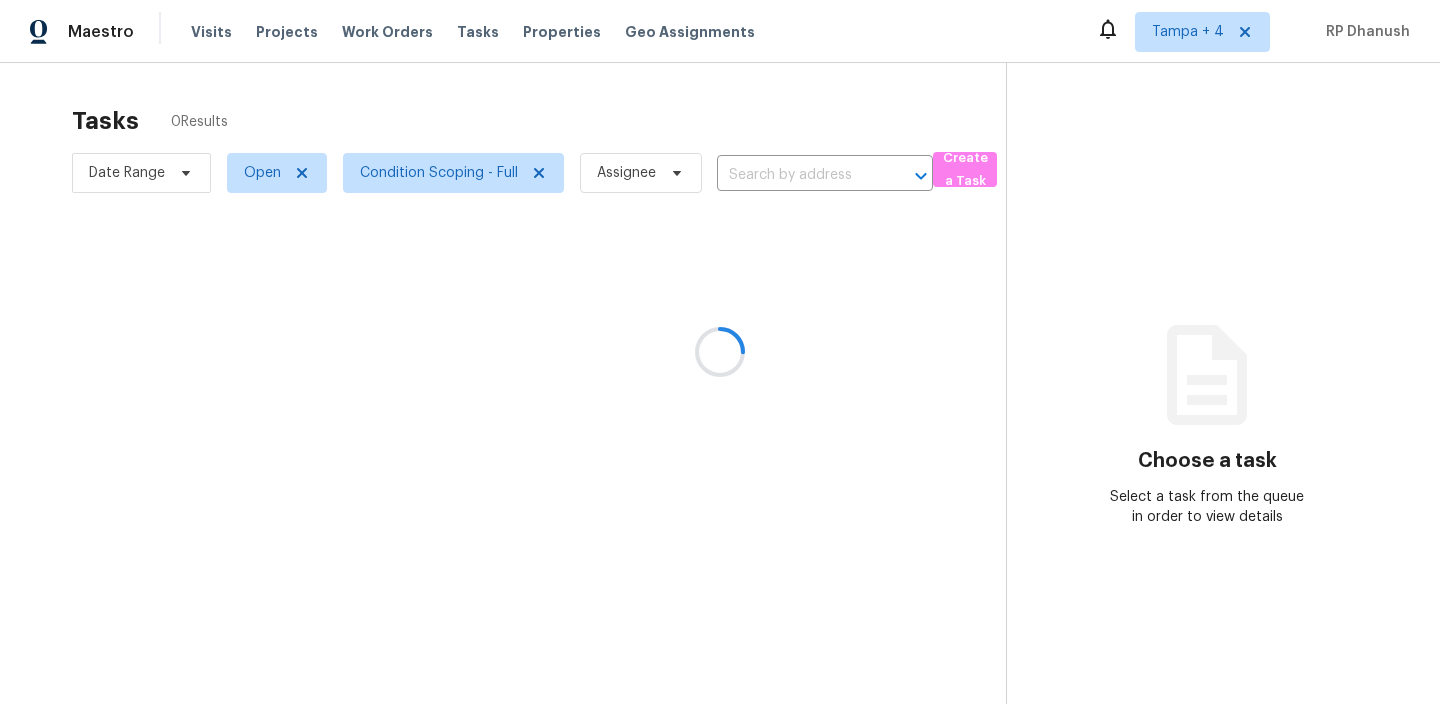 scroll, scrollTop: 0, scrollLeft: 0, axis: both 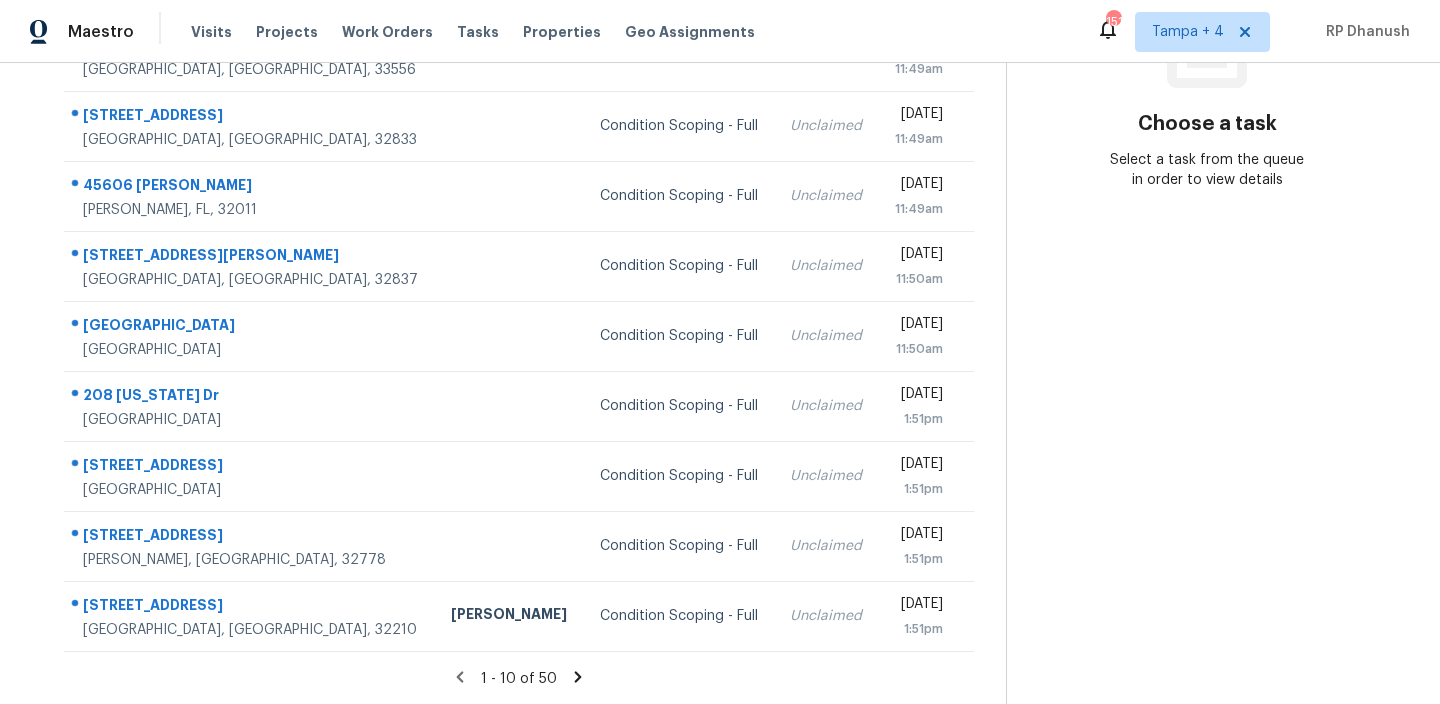 drag, startPoint x: 79, startPoint y: 287, endPoint x: 978, endPoint y: 626, distance: 960.79236 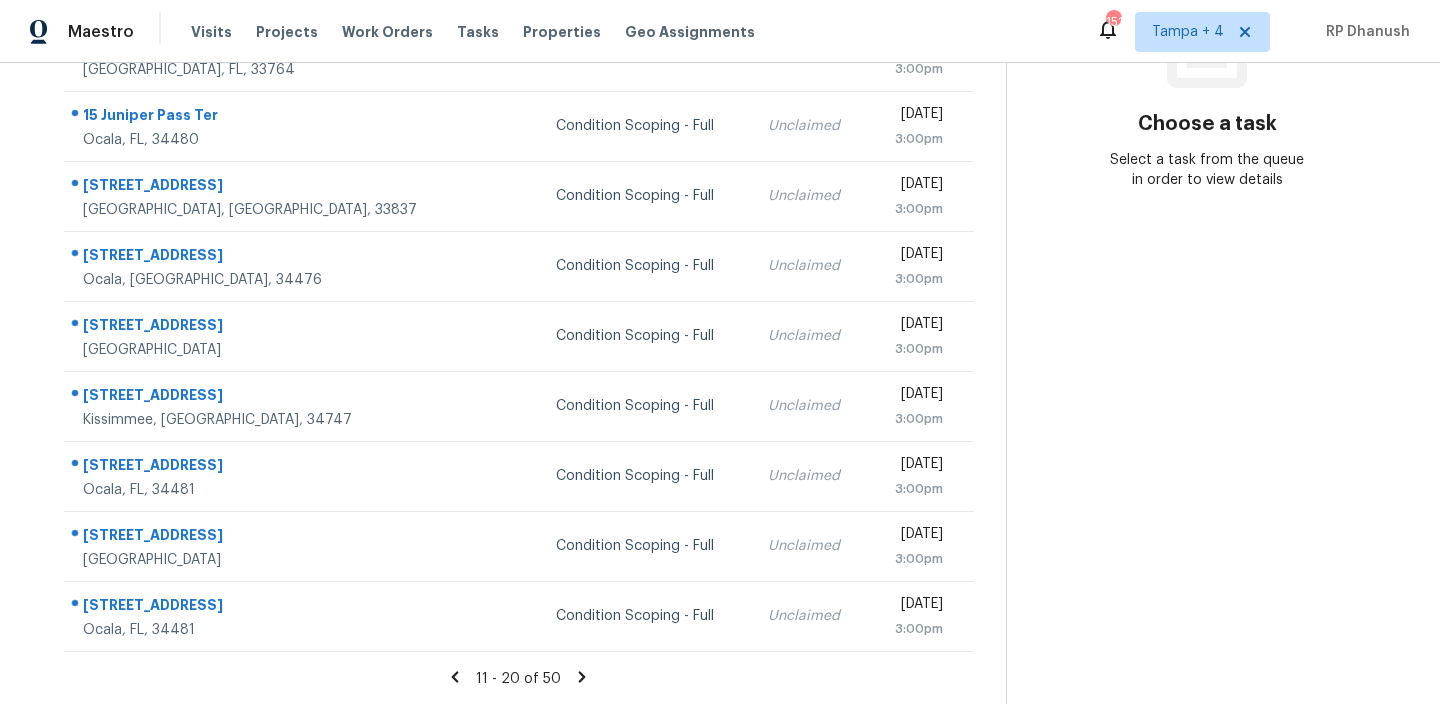 scroll, scrollTop: 0, scrollLeft: 0, axis: both 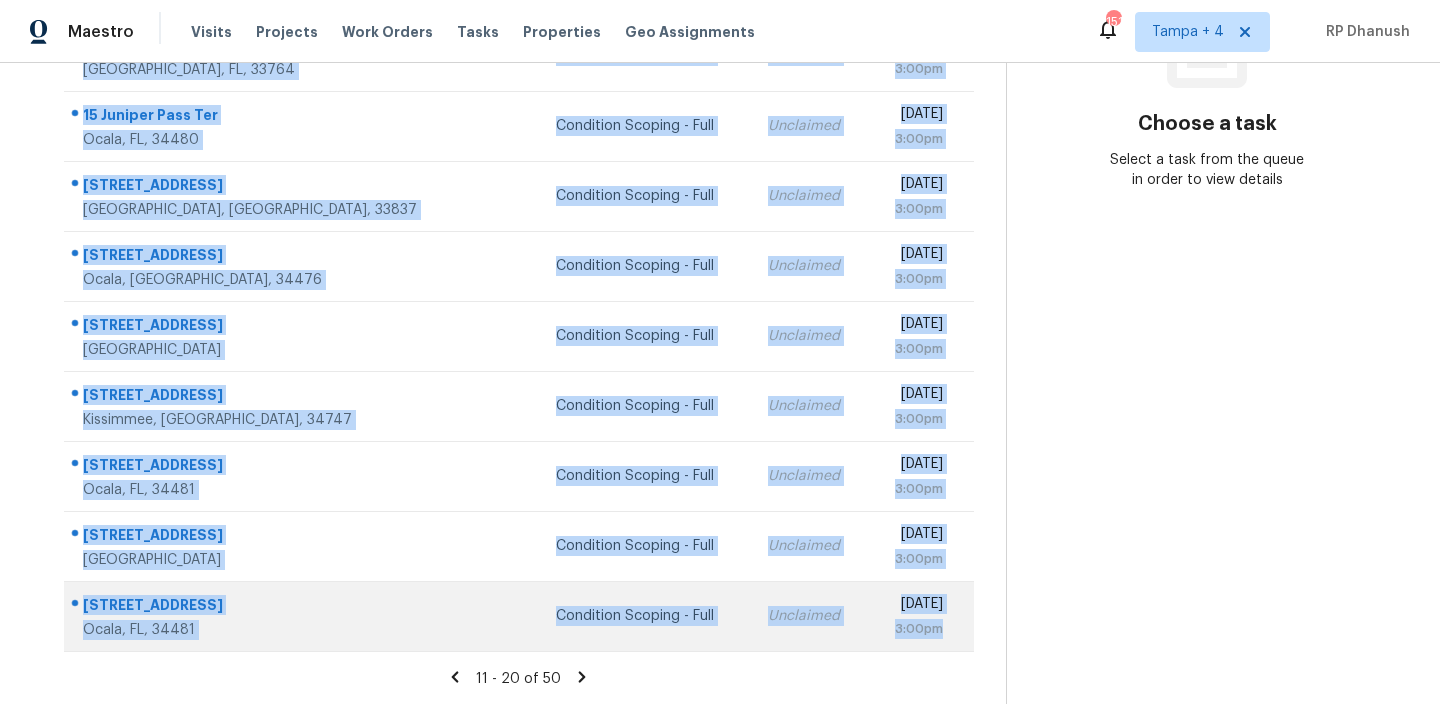 drag, startPoint x: 69, startPoint y: 298, endPoint x: 957, endPoint y: 628, distance: 947.3352 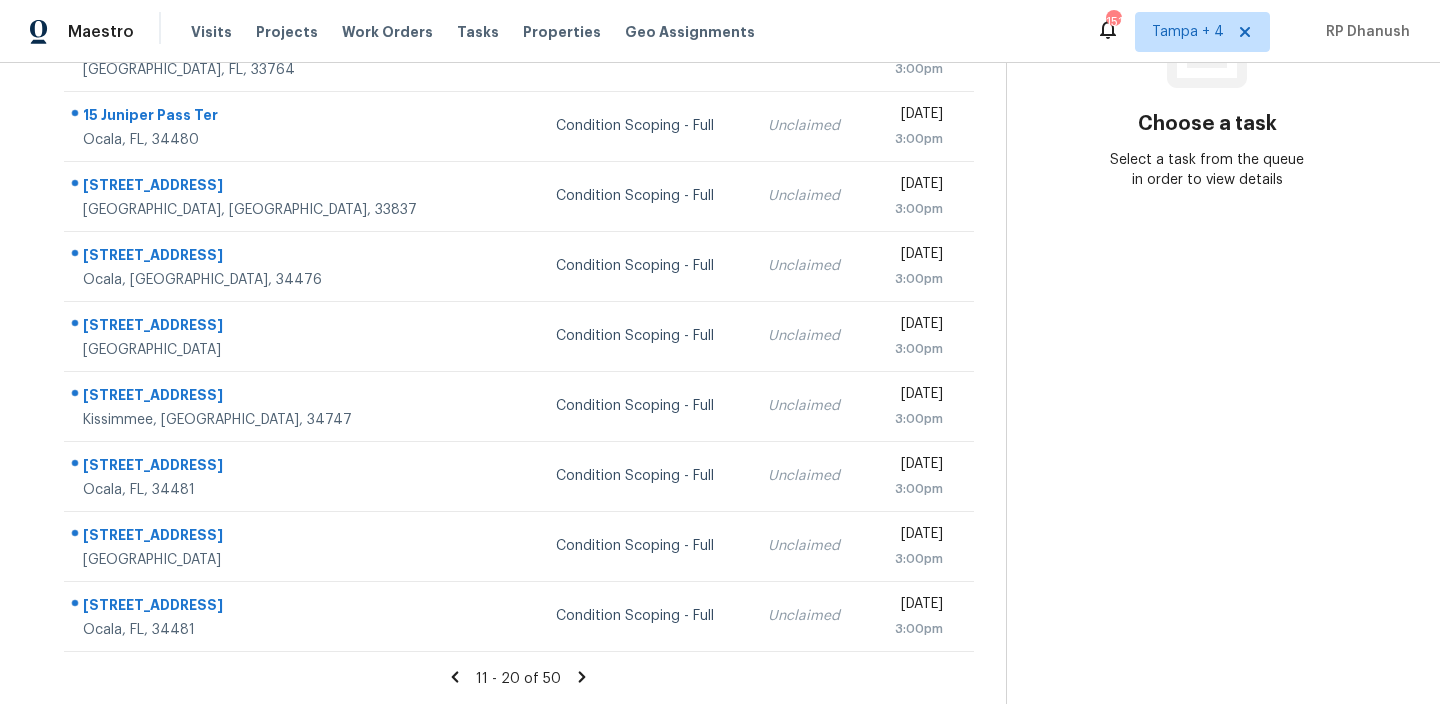 click 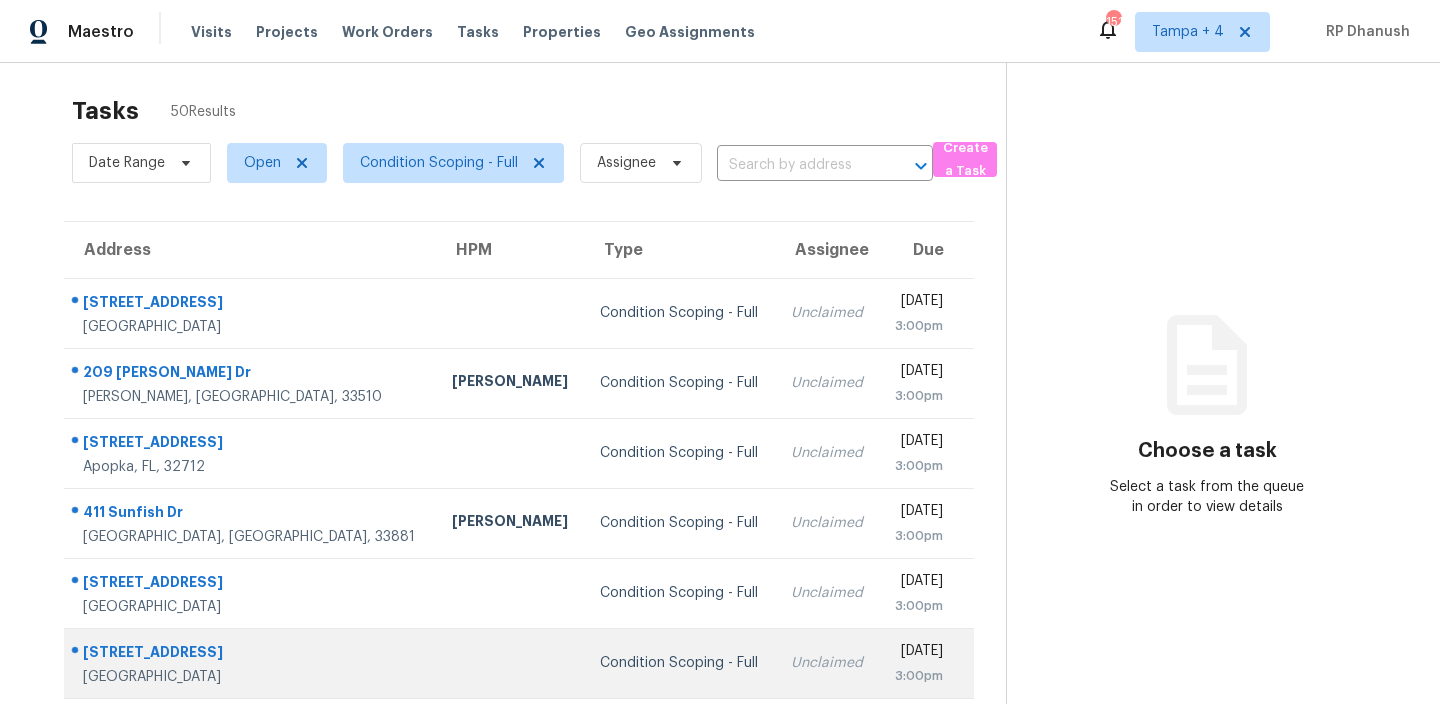 scroll, scrollTop: 0, scrollLeft: 0, axis: both 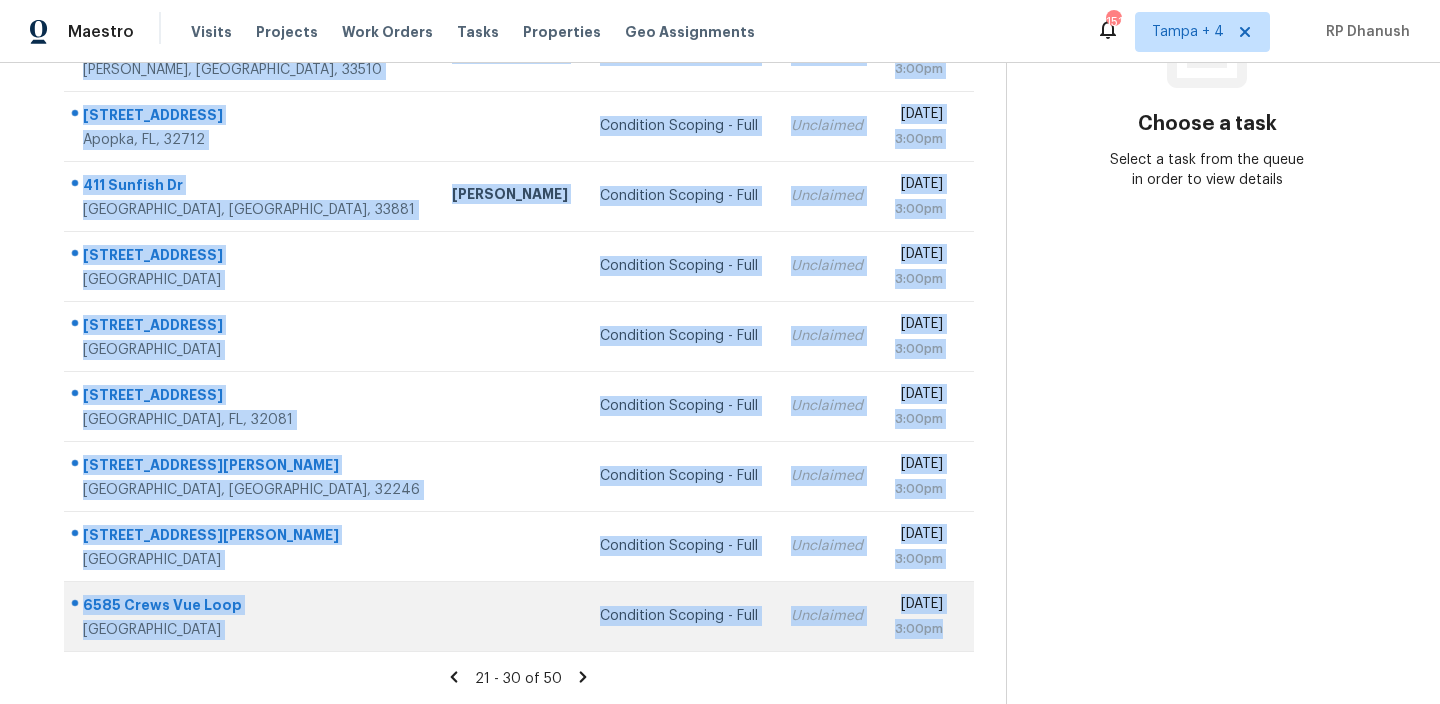 drag, startPoint x: 81, startPoint y: 305, endPoint x: 942, endPoint y: 632, distance: 921.0049 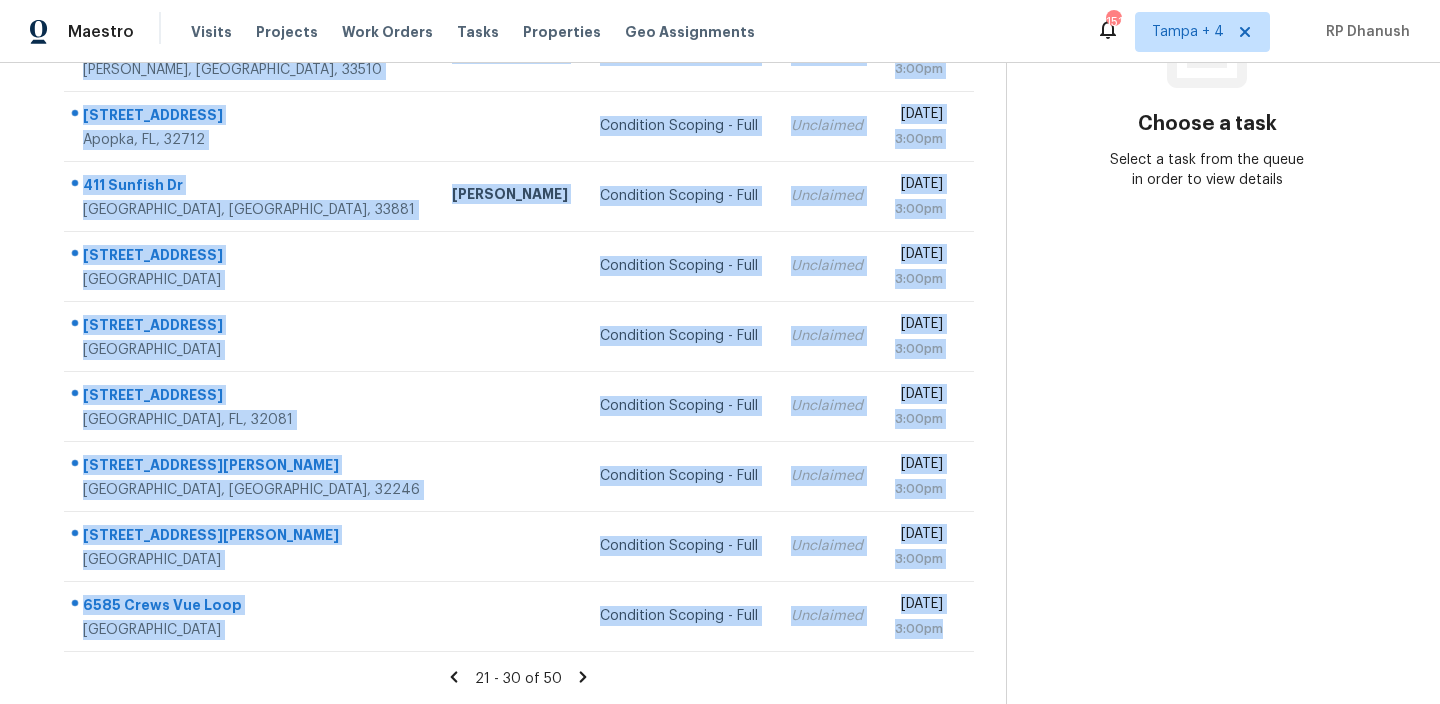 click 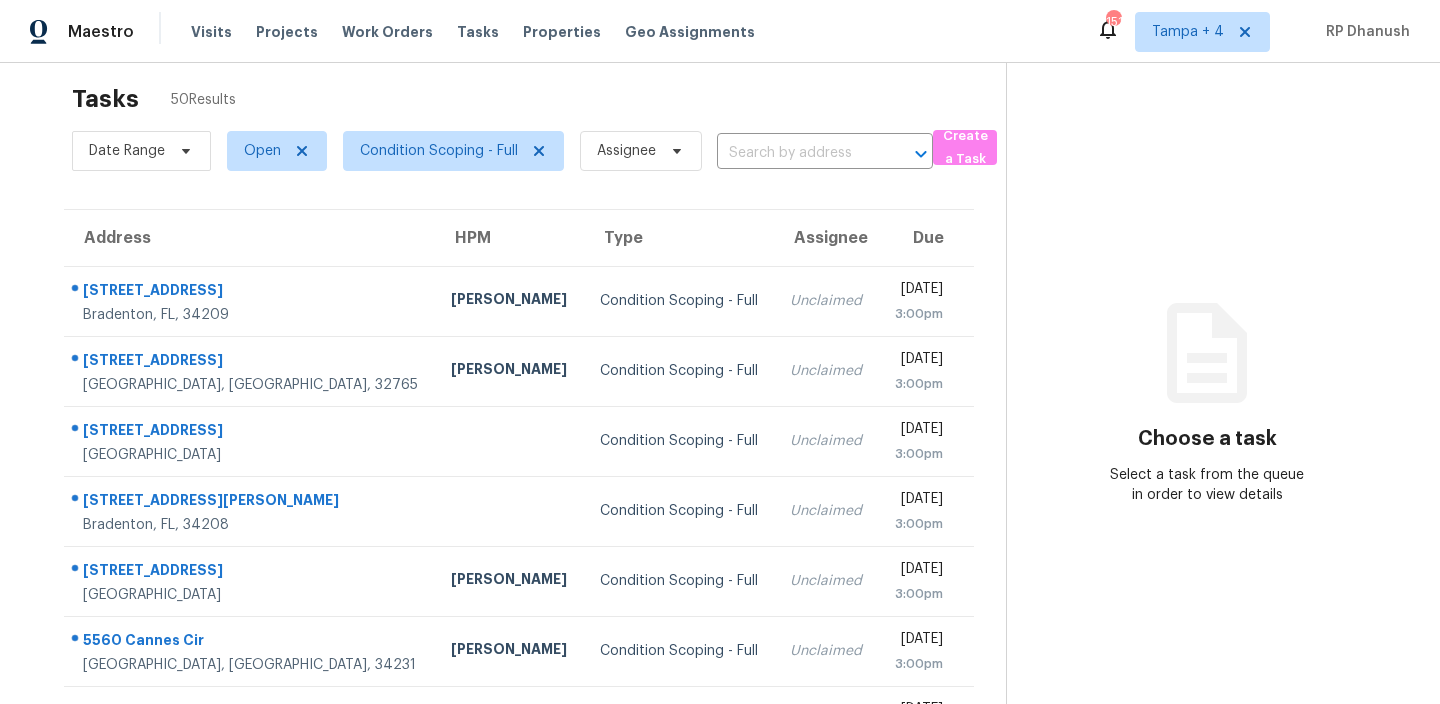 scroll, scrollTop: 0, scrollLeft: 0, axis: both 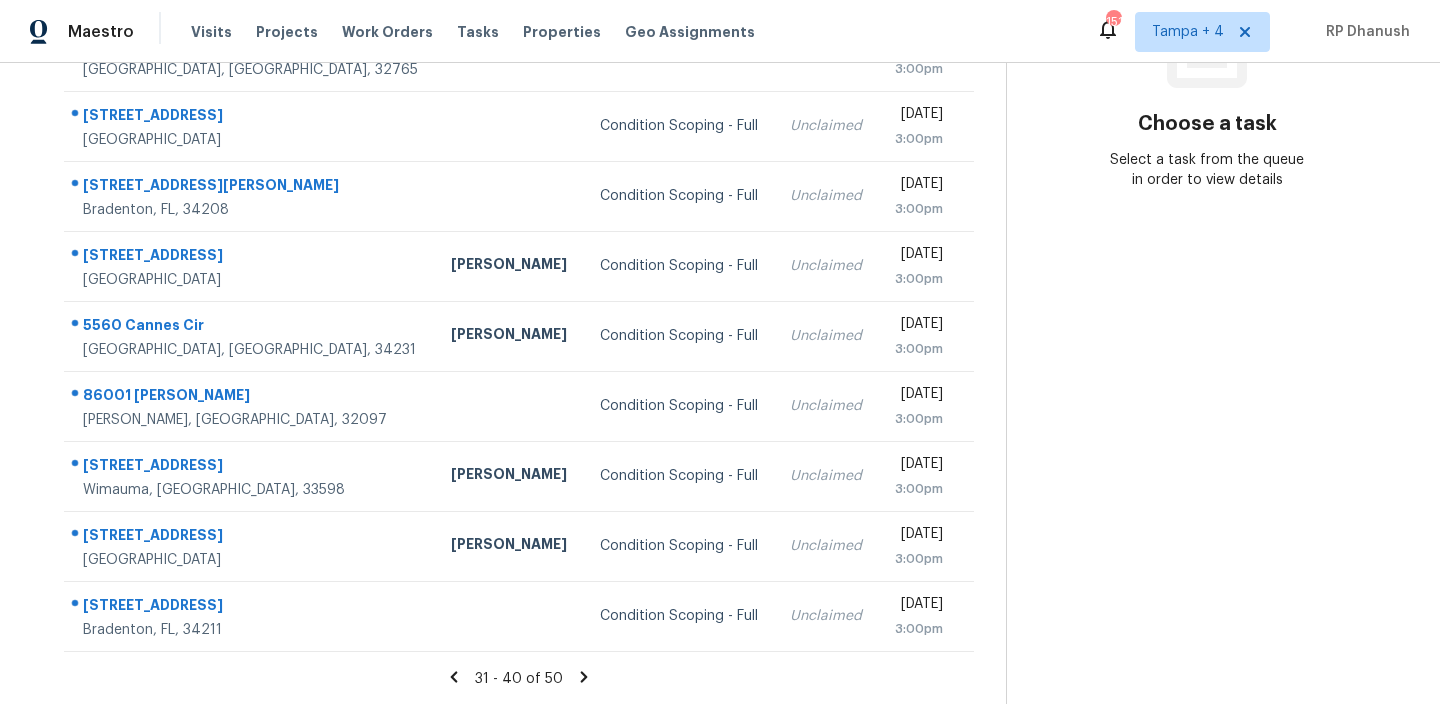 drag, startPoint x: 64, startPoint y: 300, endPoint x: 981, endPoint y: 625, distance: 972.8895 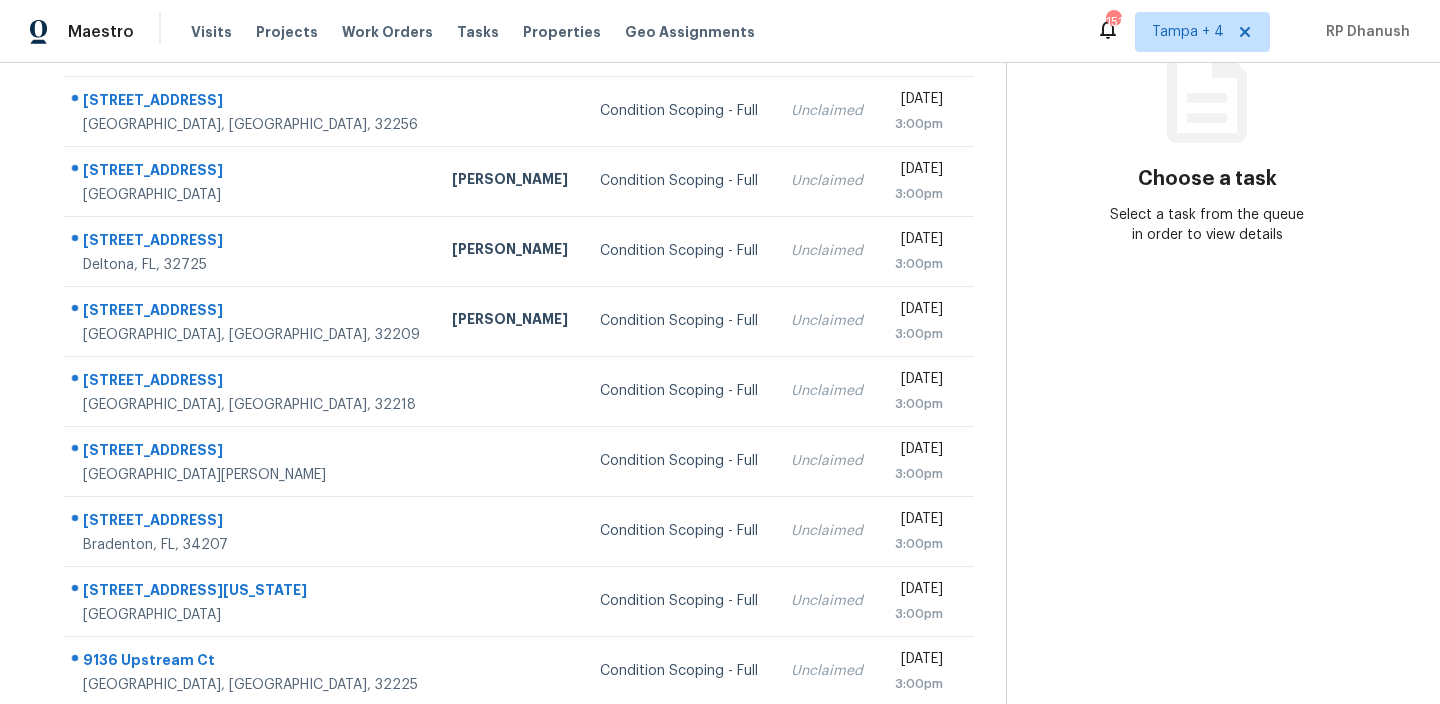 scroll, scrollTop: 187, scrollLeft: 0, axis: vertical 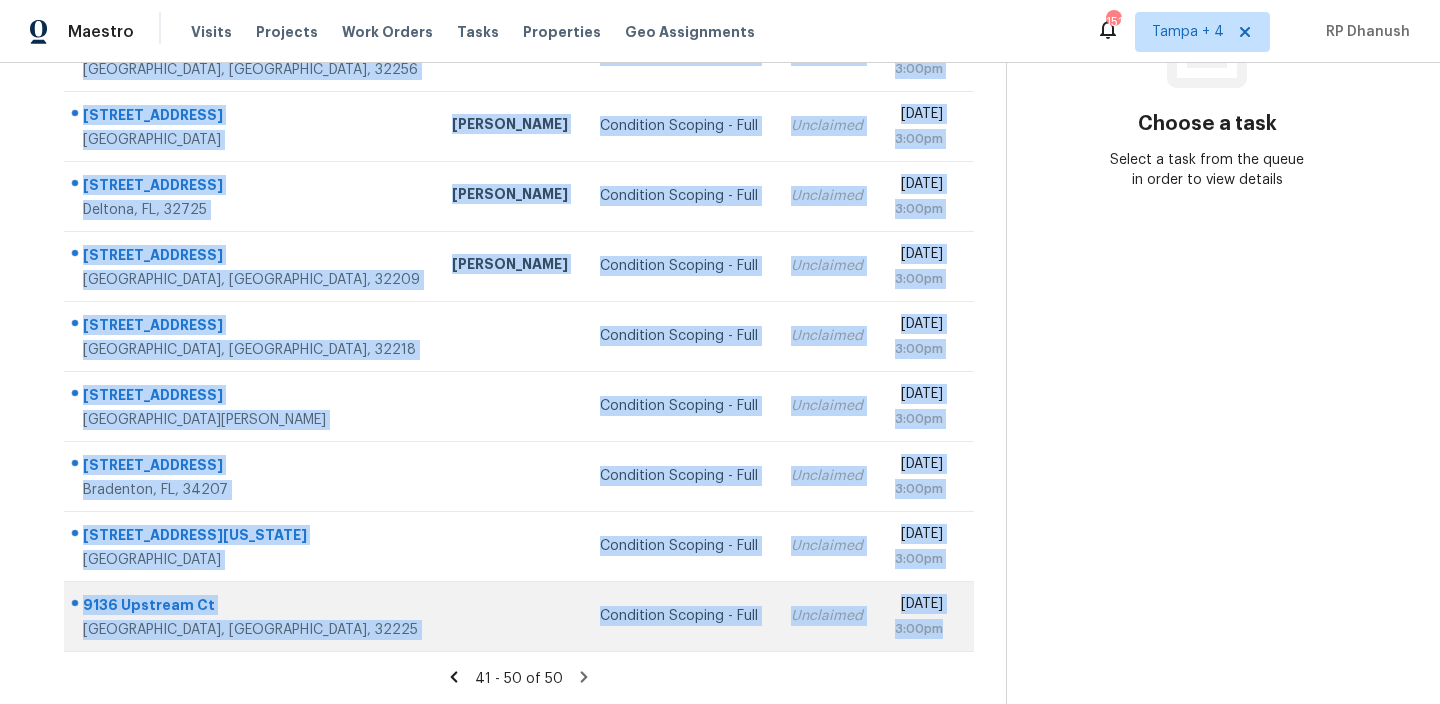 drag, startPoint x: 73, startPoint y: 112, endPoint x: 941, endPoint y: 632, distance: 1011.84186 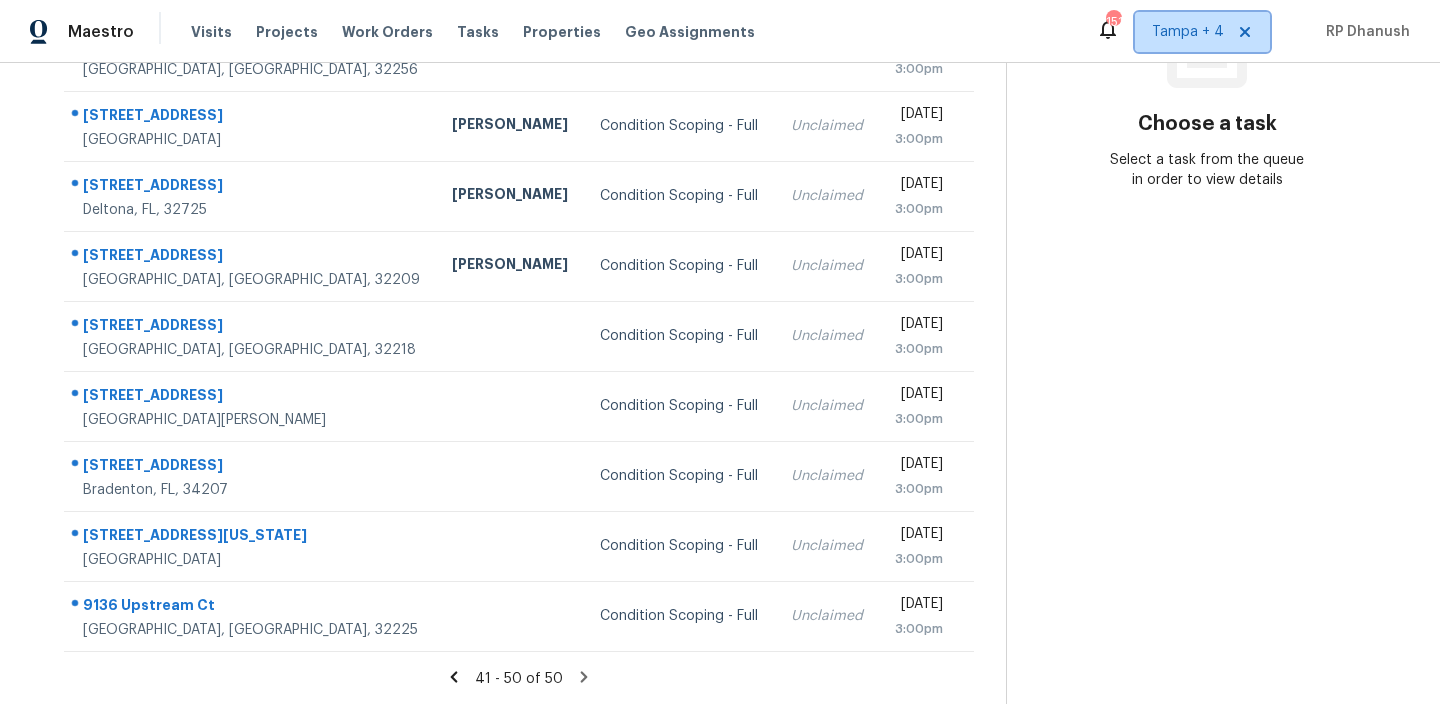 click on "Tampa + 4" at bounding box center (1188, 32) 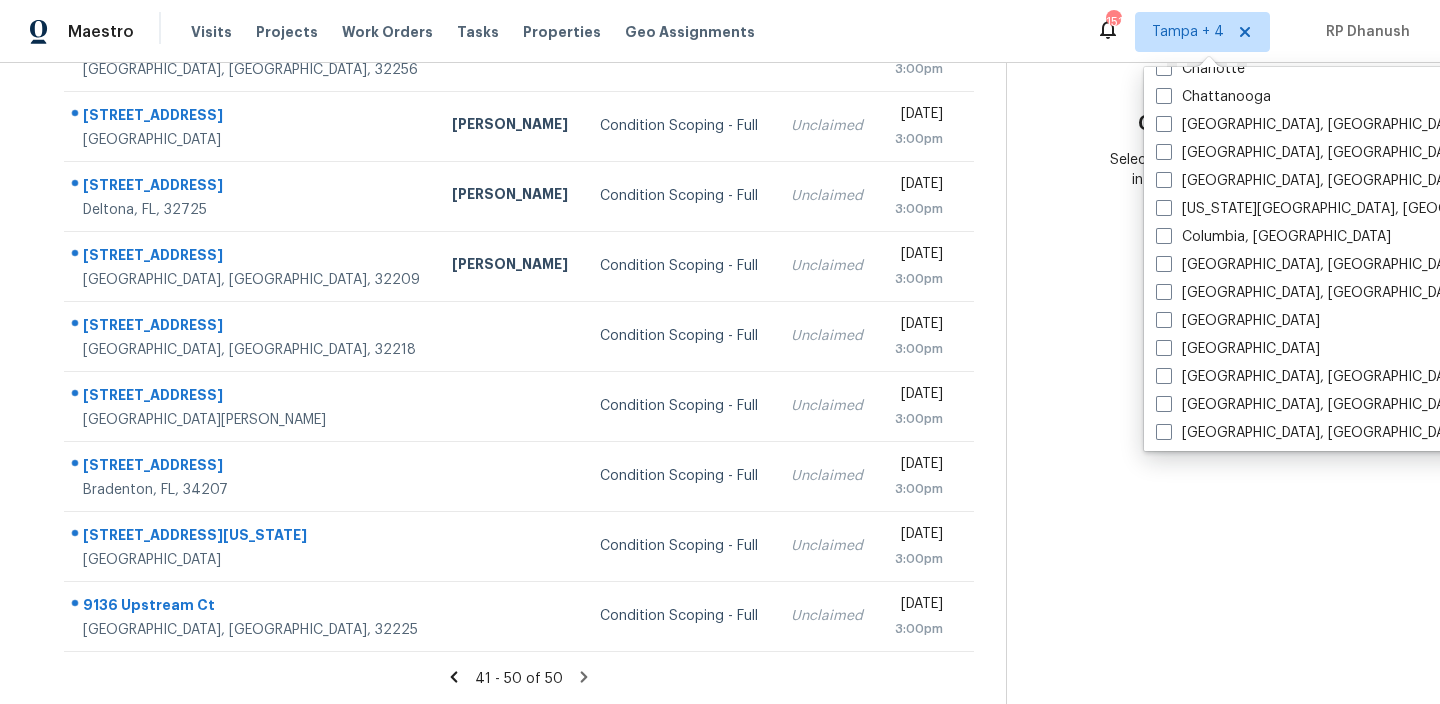 scroll, scrollTop: 441, scrollLeft: 0, axis: vertical 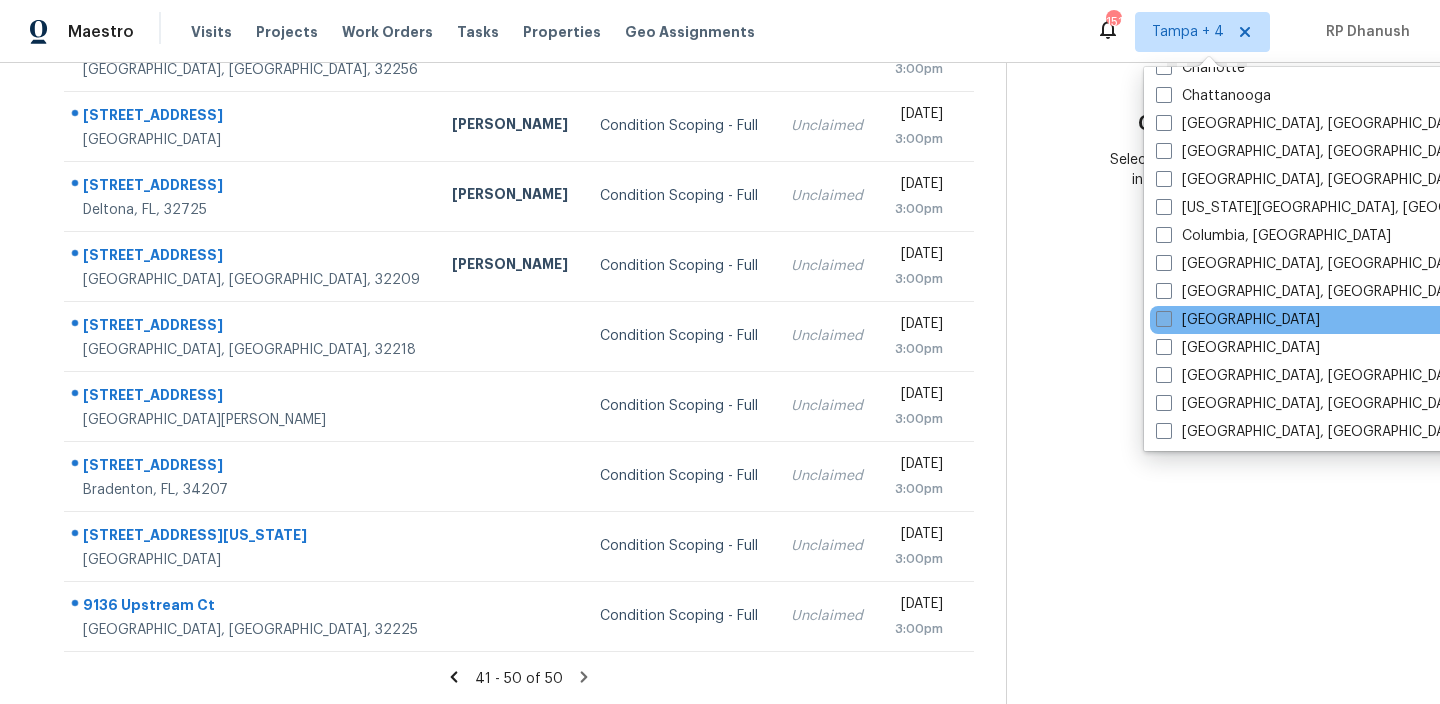 click on "Dallas" at bounding box center [1238, 320] 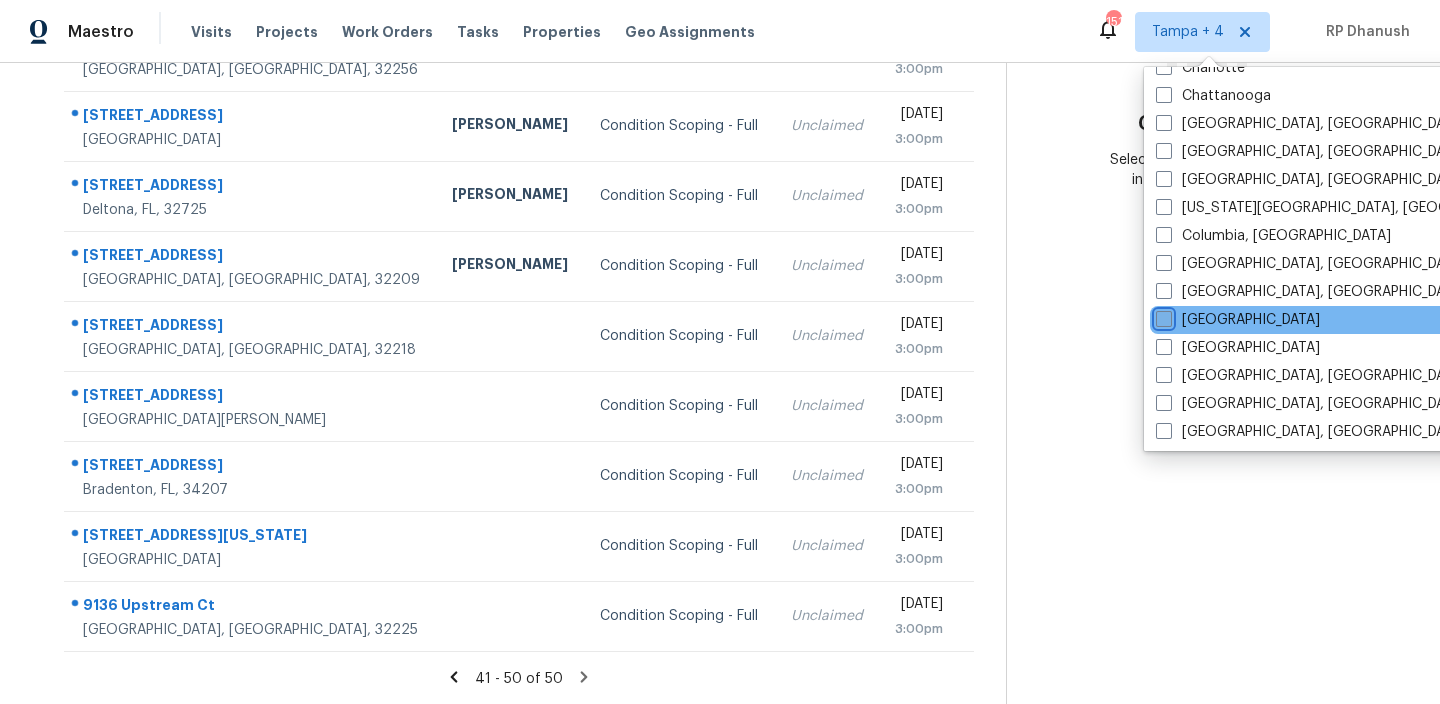 click on "Dallas" at bounding box center [1162, 316] 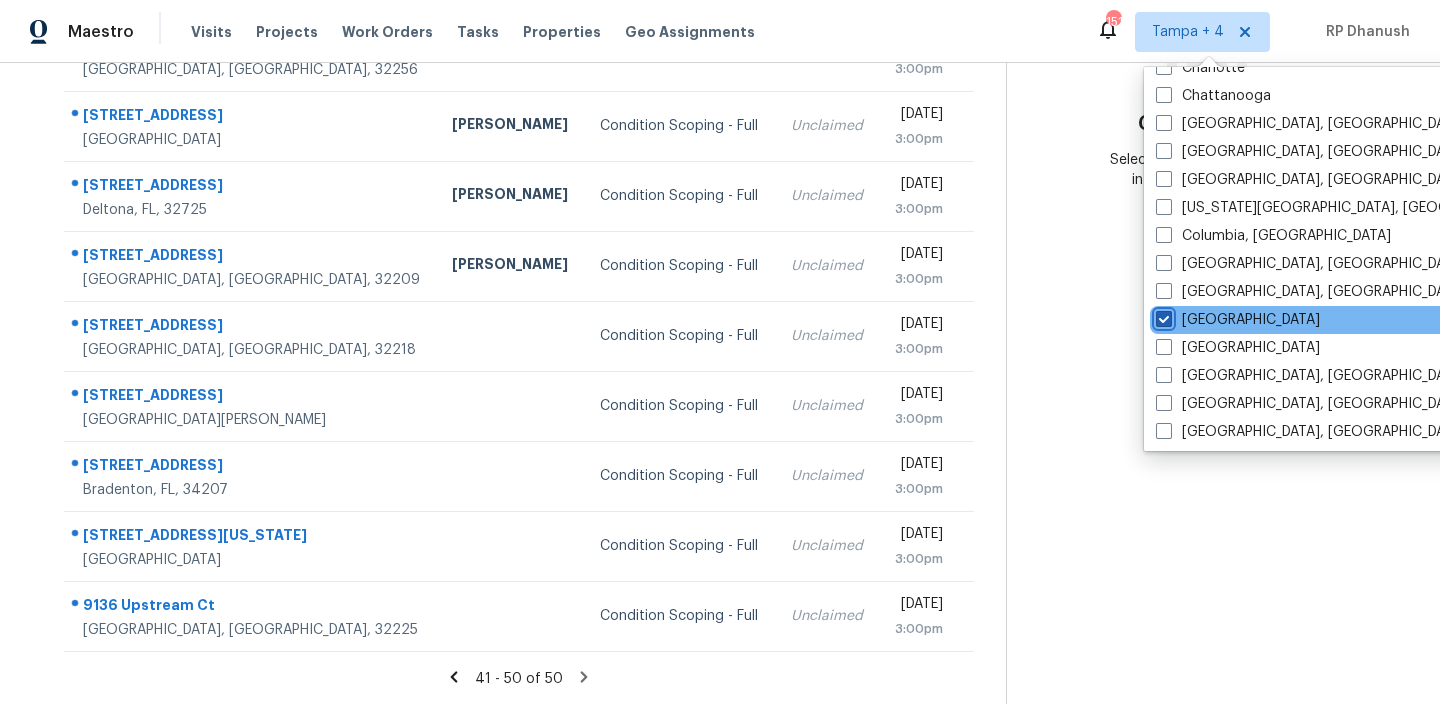checkbox on "true" 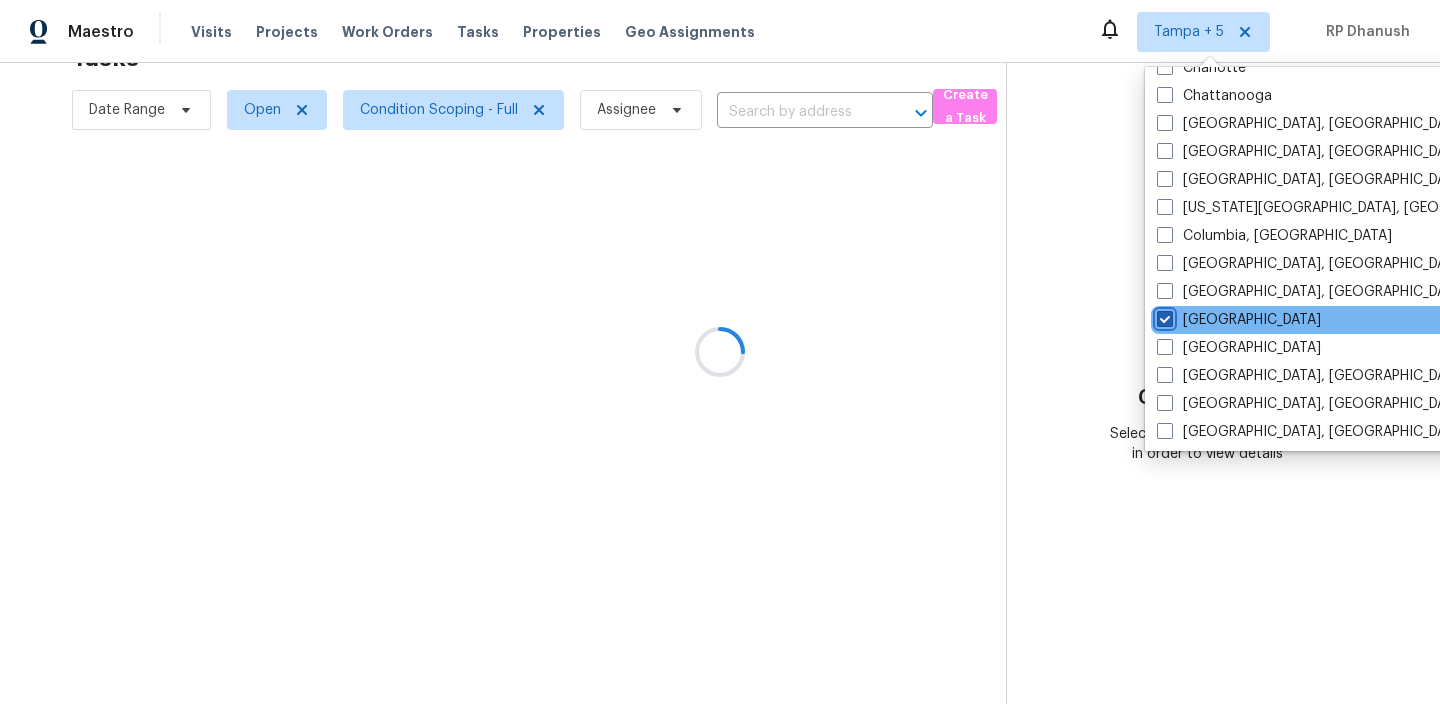 scroll, scrollTop: 63, scrollLeft: 0, axis: vertical 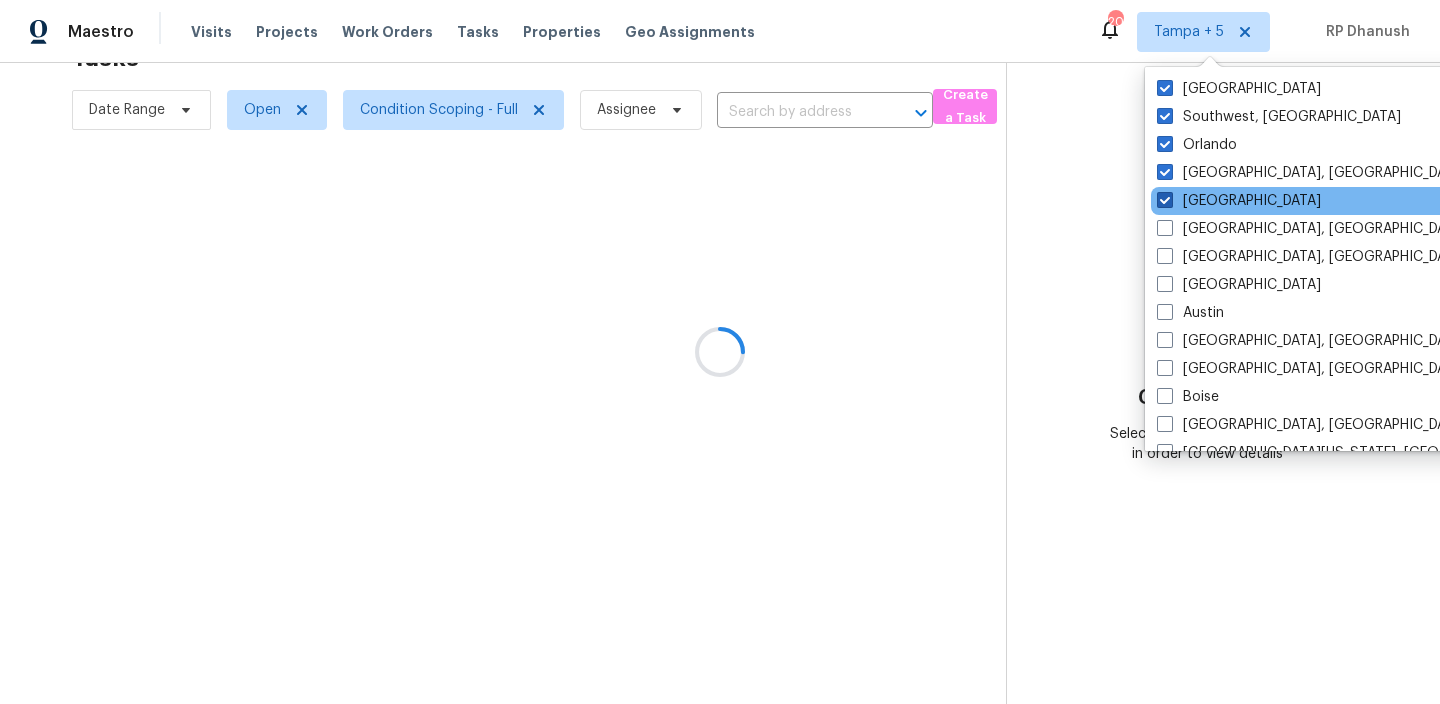 click on "Jacksonville" at bounding box center (1239, 201) 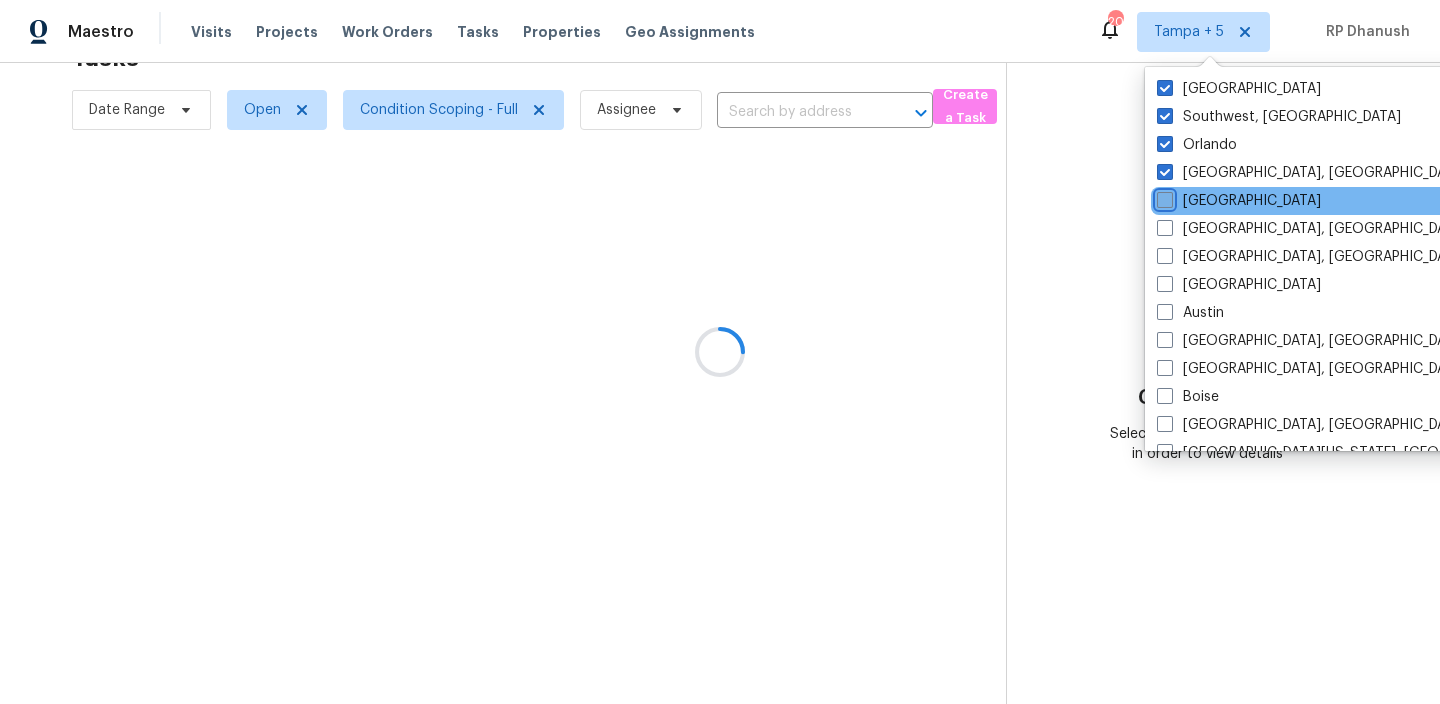 checkbox on "false" 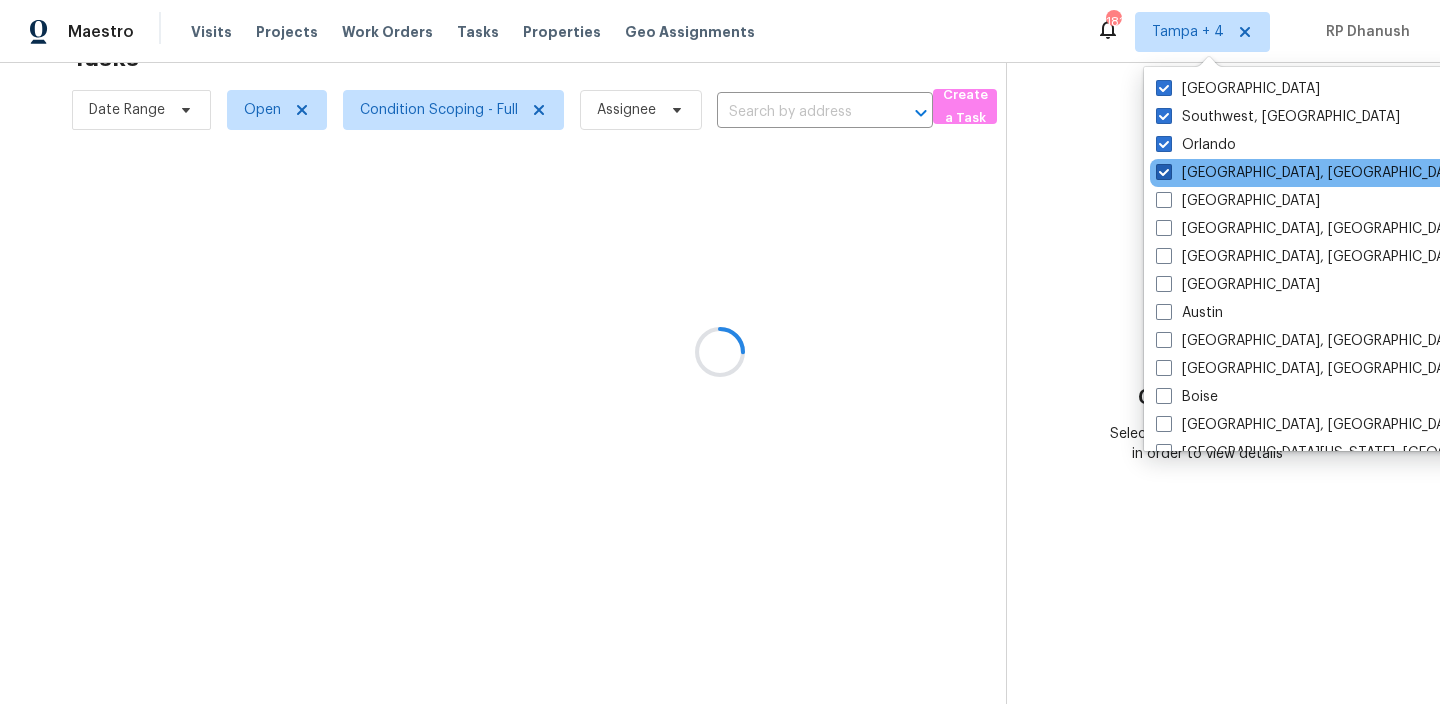 click on "Miami, FL" at bounding box center [1311, 173] 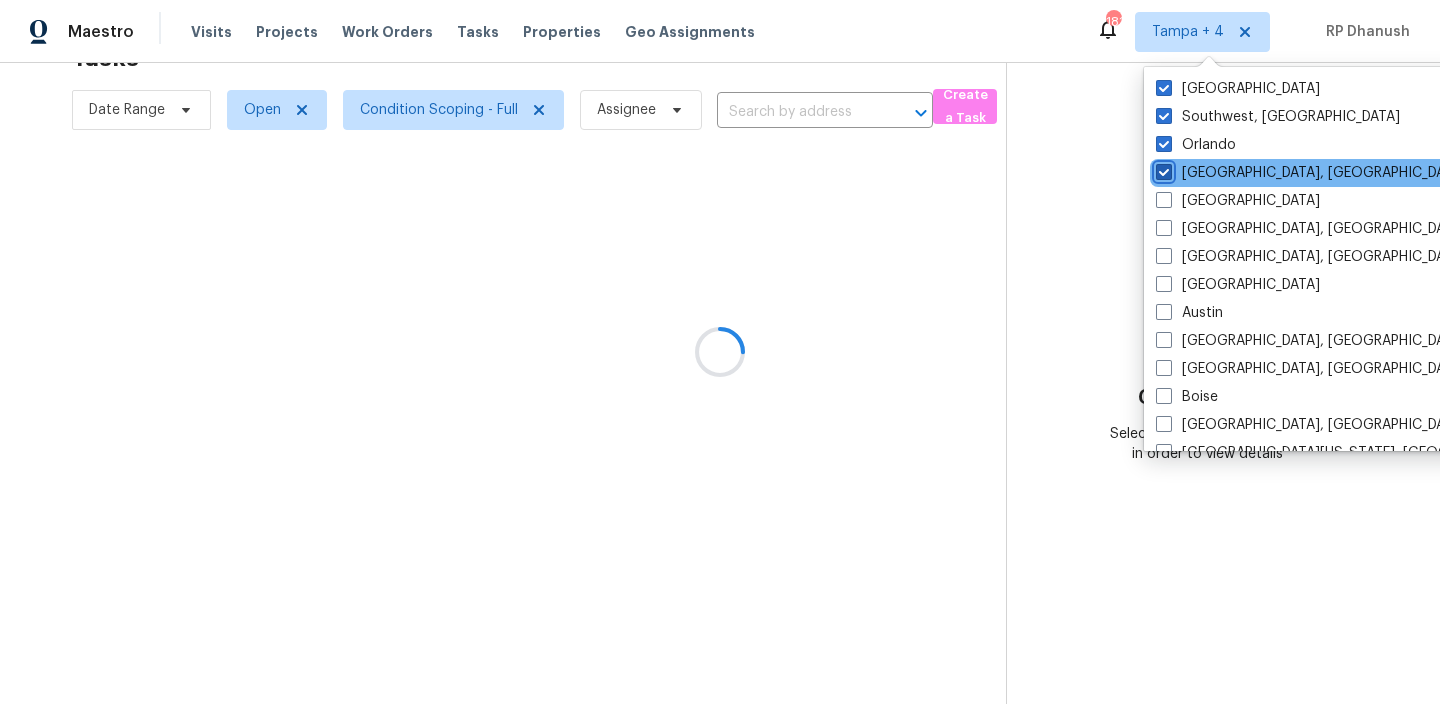 click on "Miami, FL" at bounding box center (1162, 169) 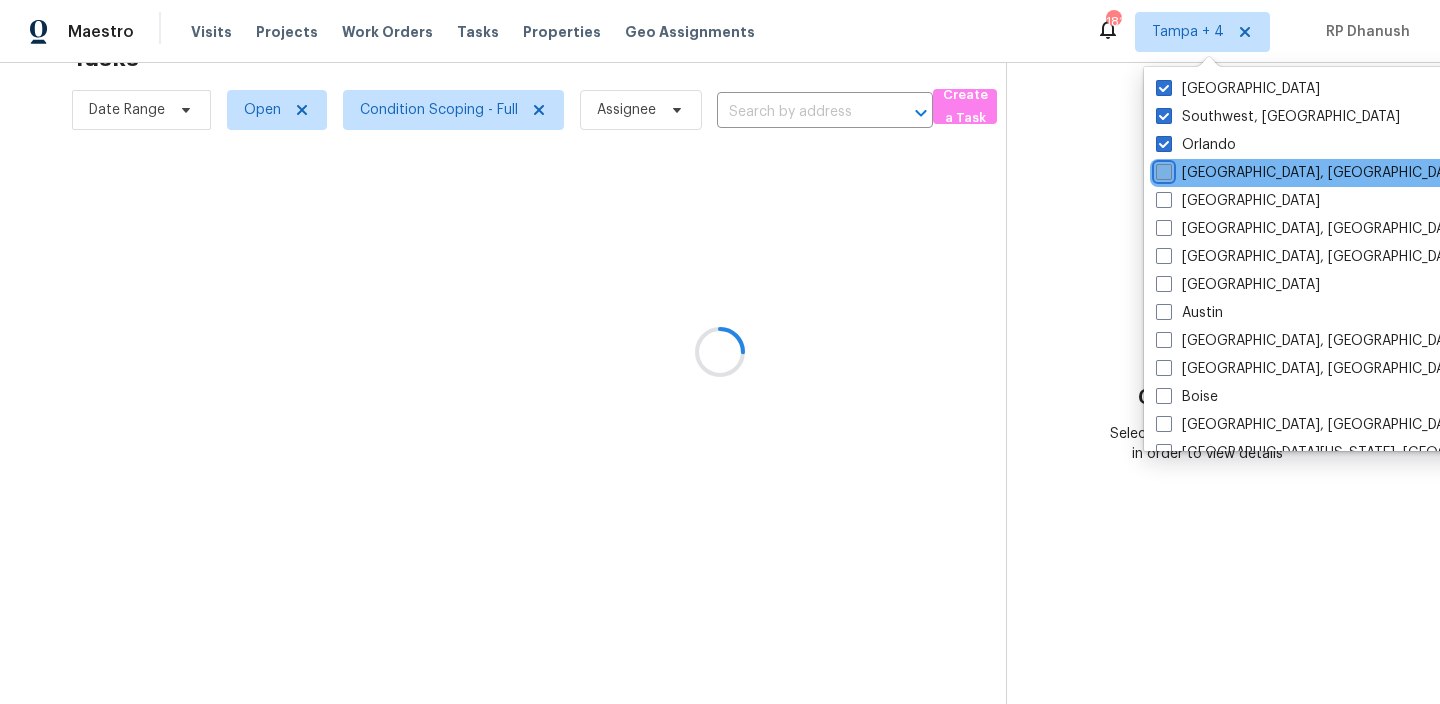 checkbox on "false" 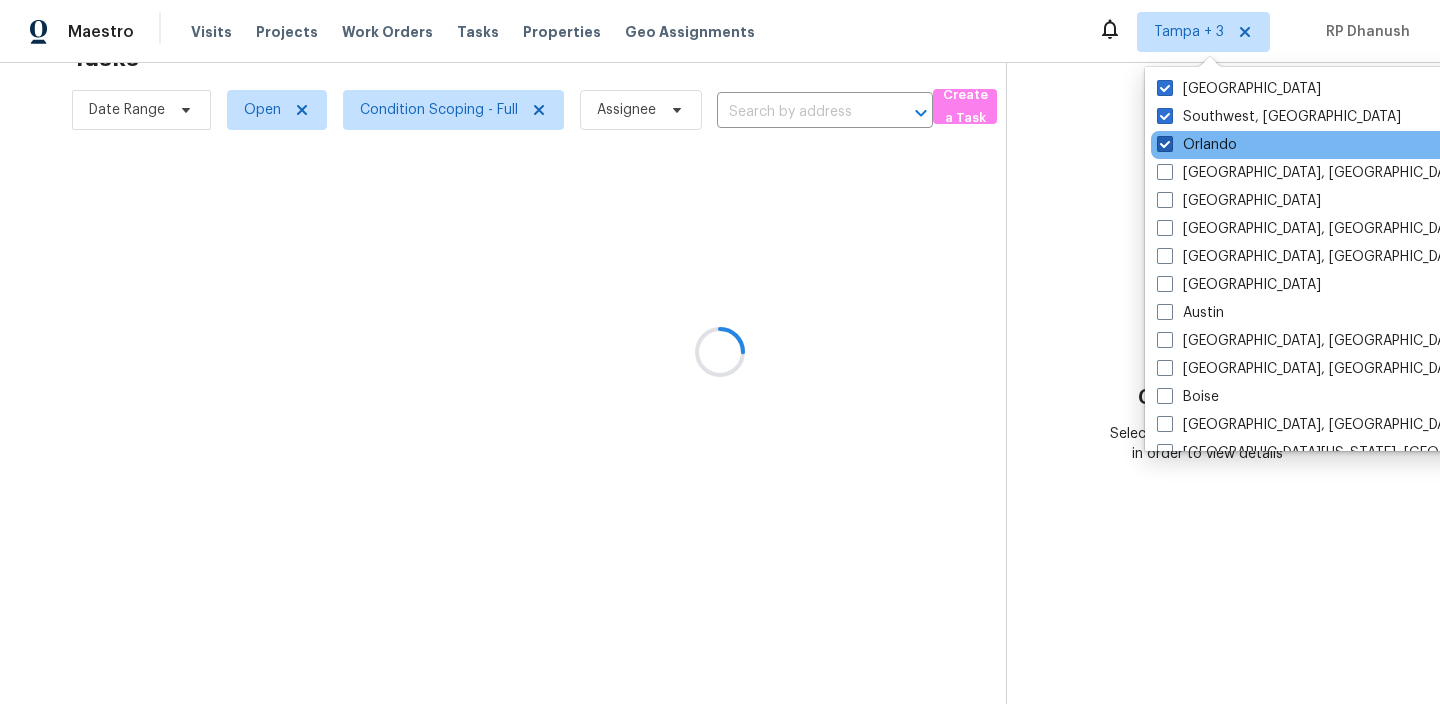 click on "Orlando" at bounding box center [1197, 145] 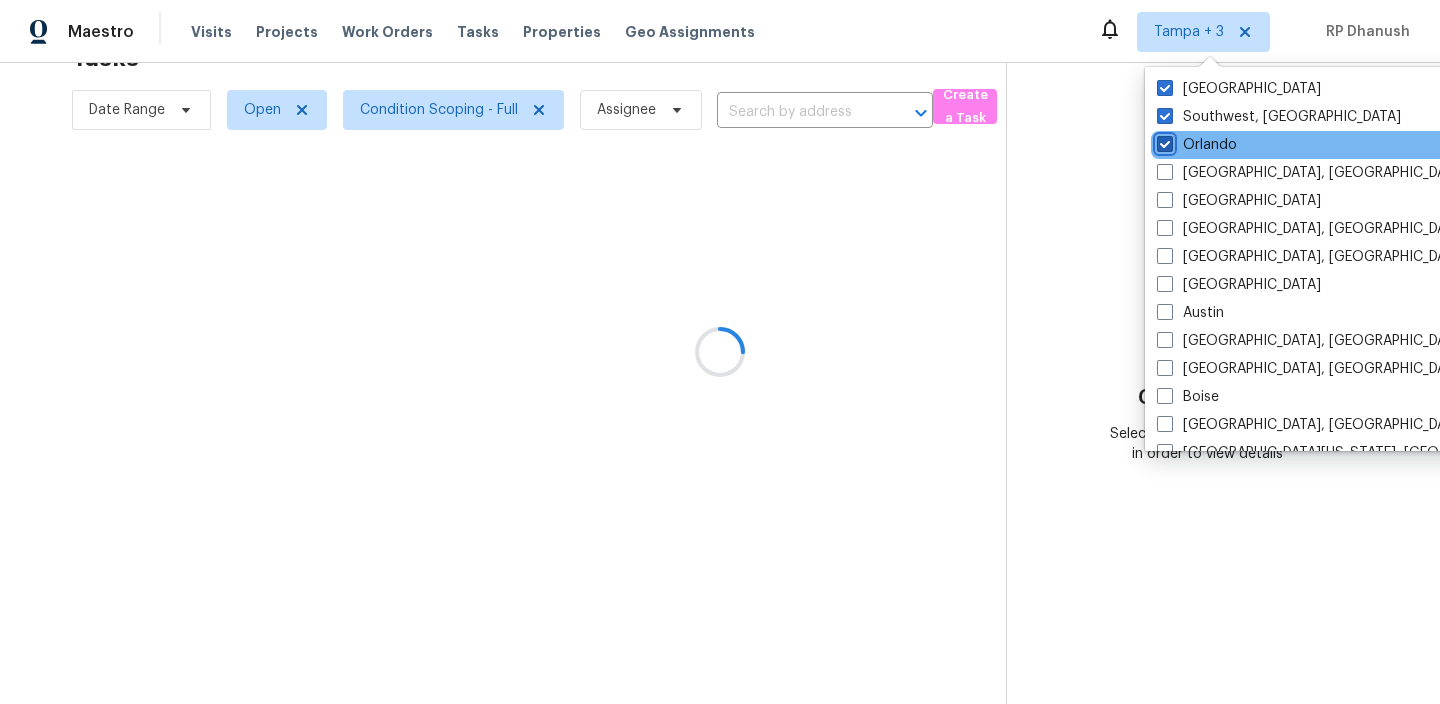 click on "Orlando" at bounding box center (1163, 141) 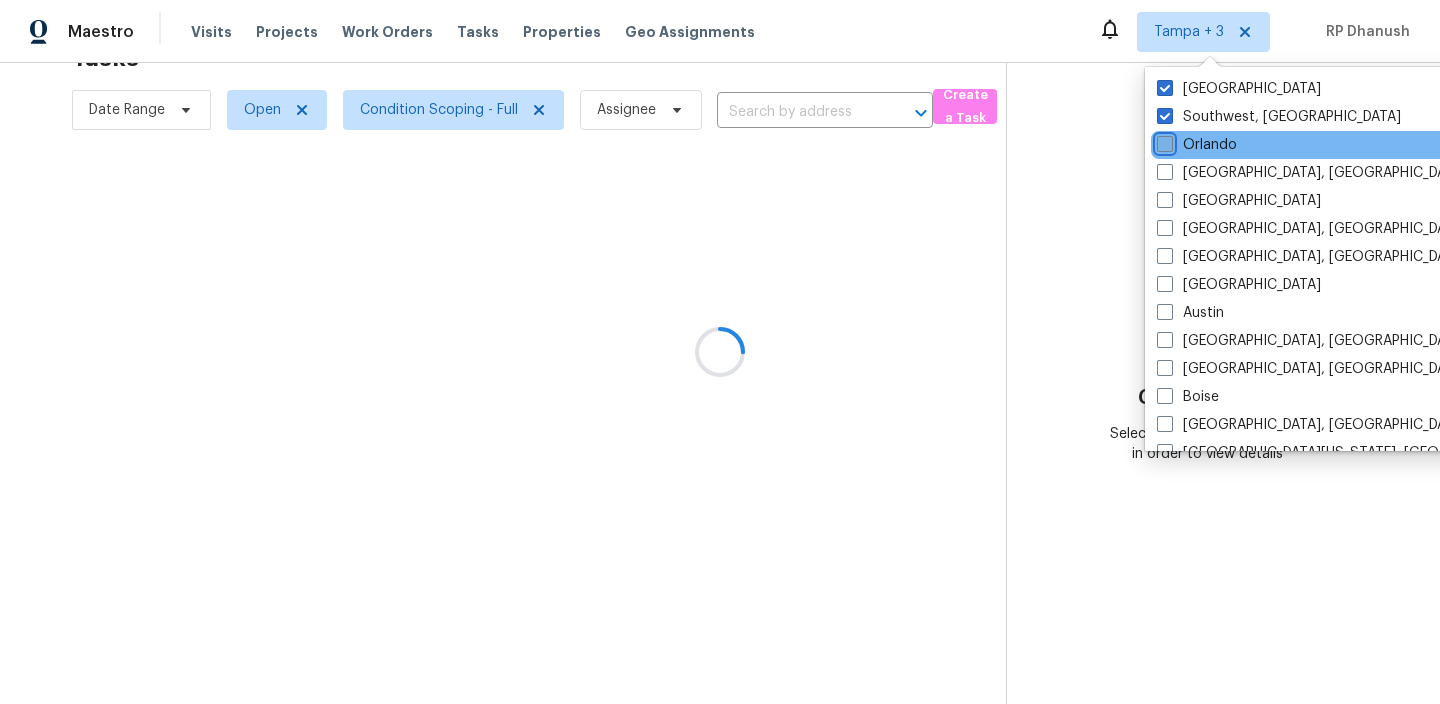 checkbox on "false" 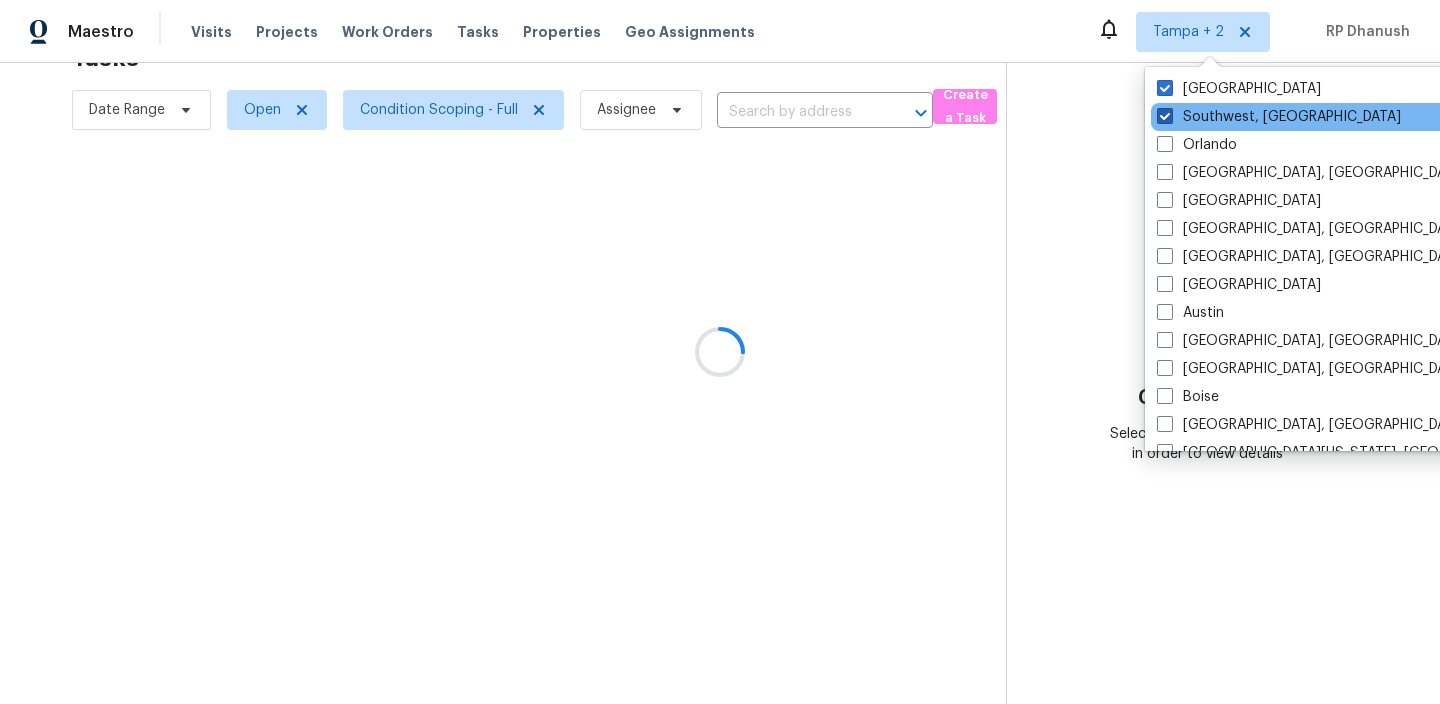 click on "Southwest, FL" at bounding box center [1279, 117] 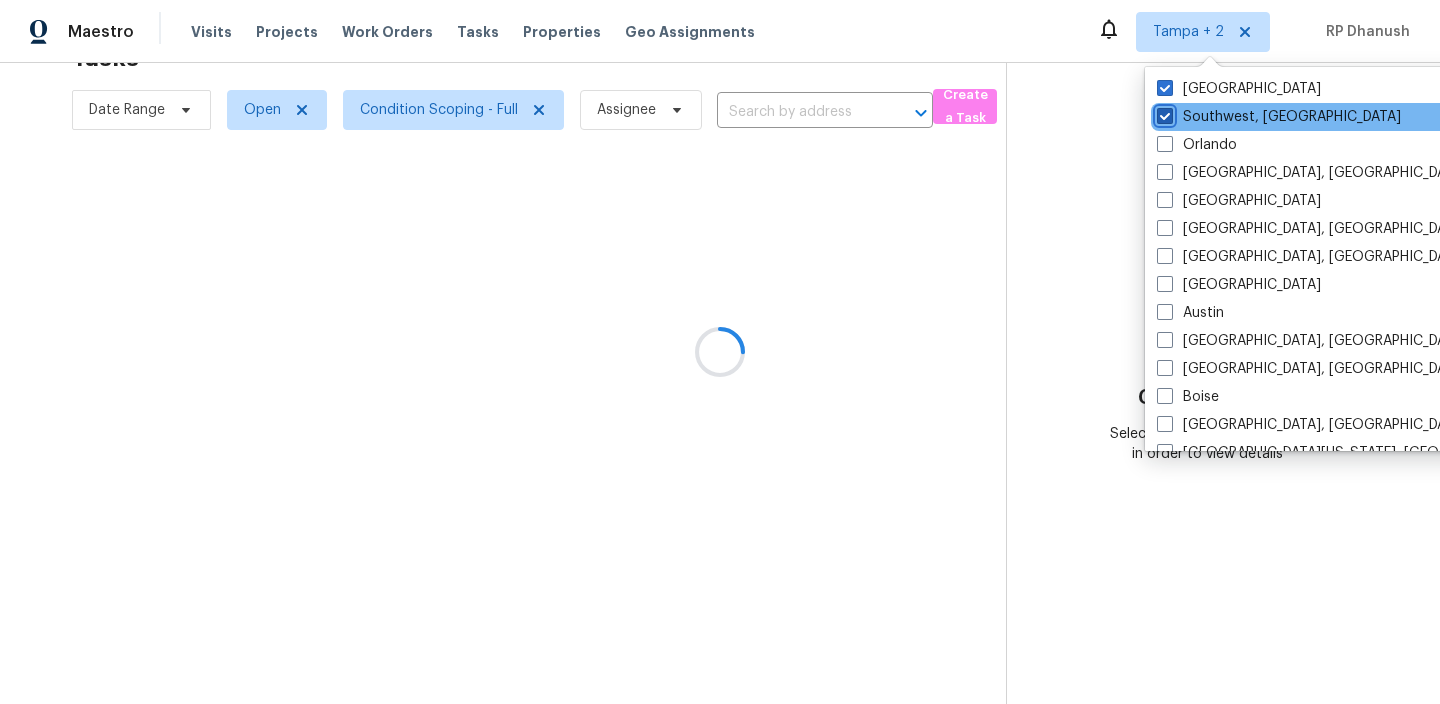 click on "Southwest, FL" at bounding box center (1163, 113) 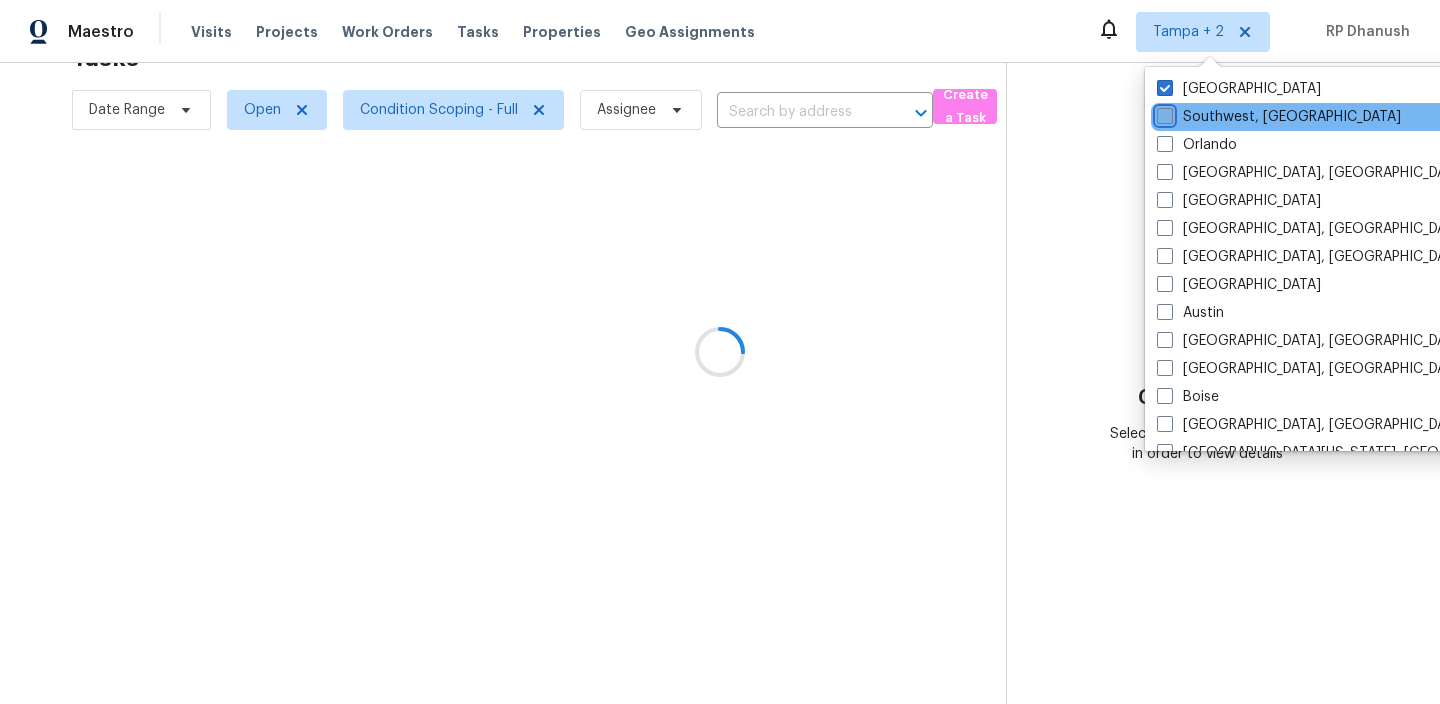 checkbox on "false" 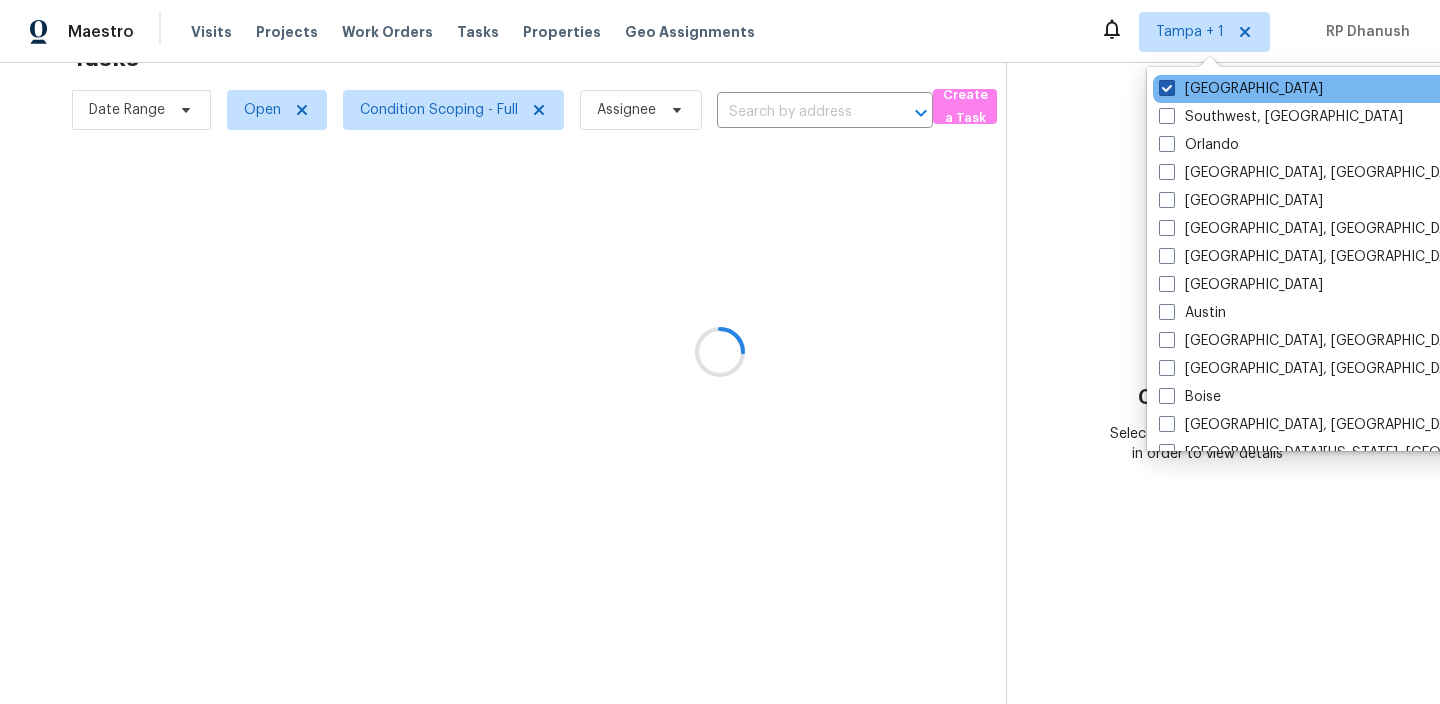 click on "Tampa" at bounding box center [1241, 89] 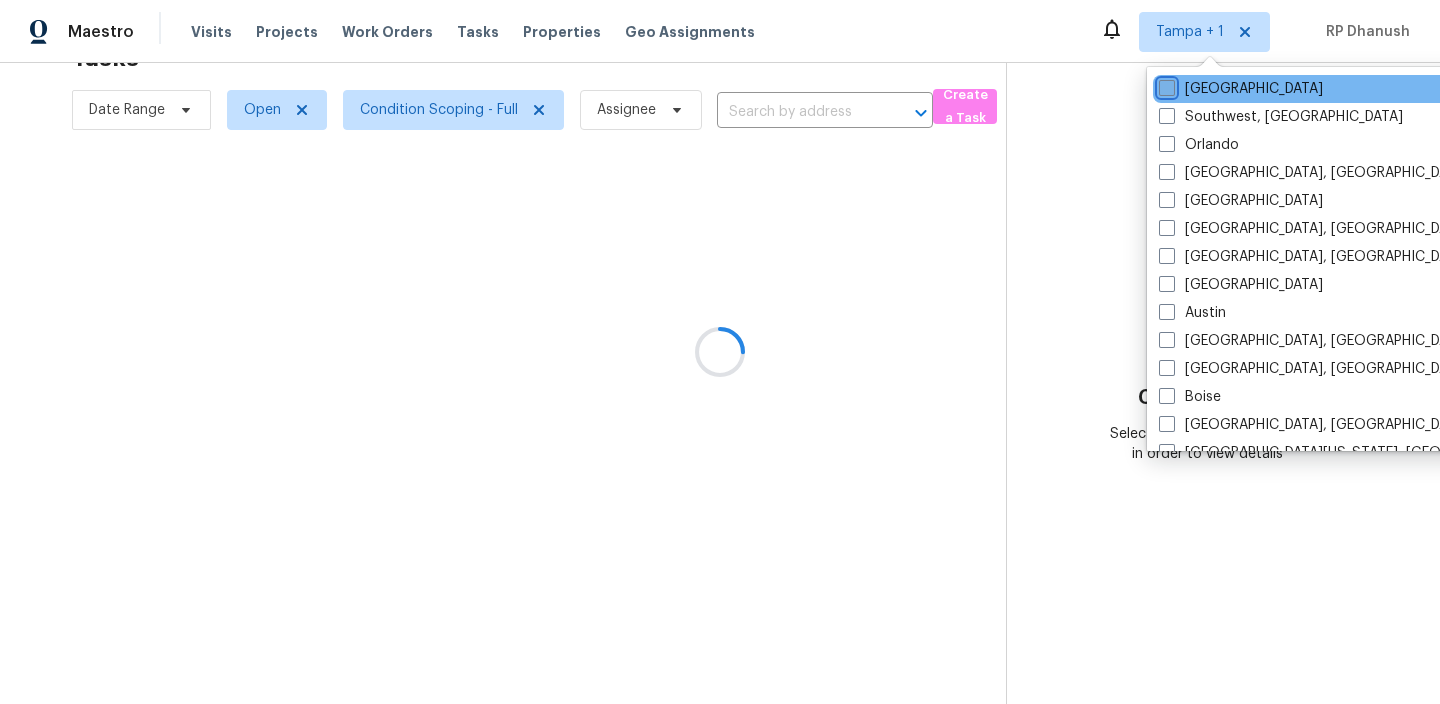 checkbox on "false" 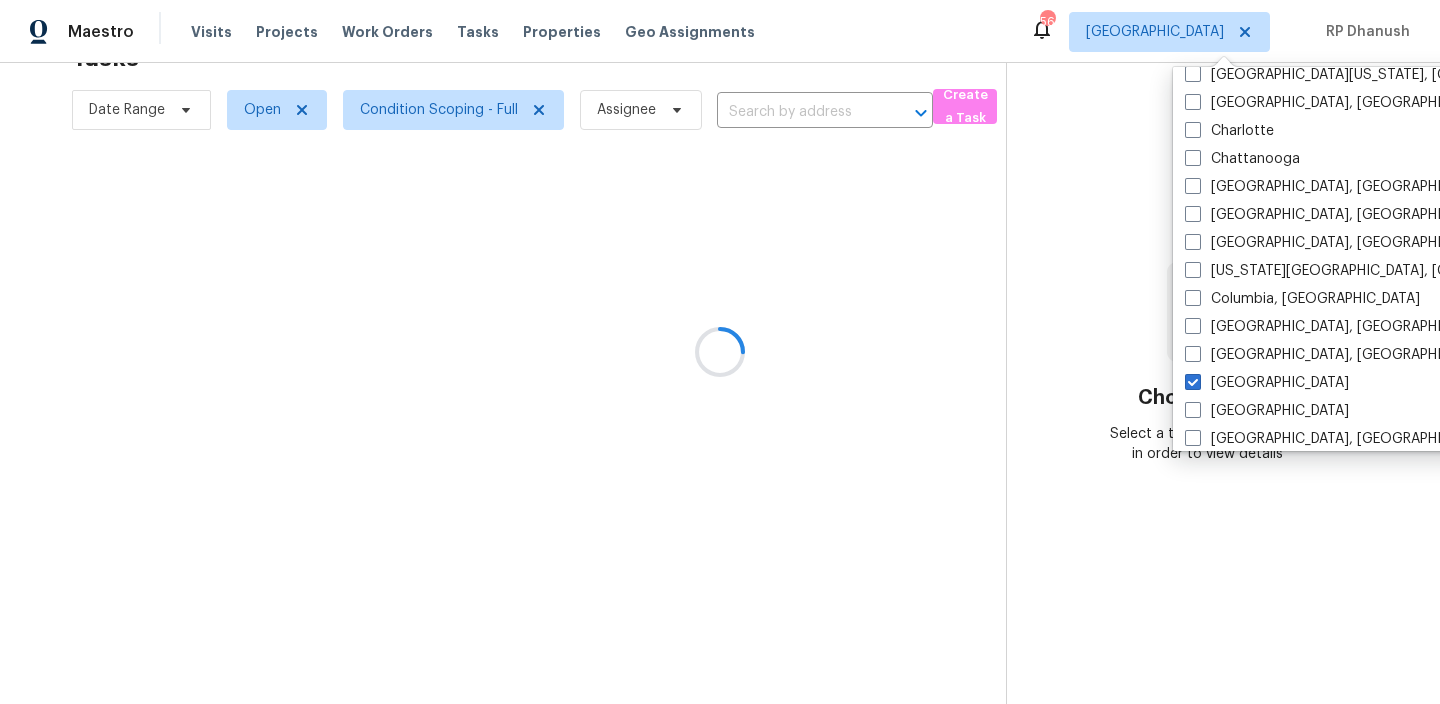 scroll, scrollTop: 391, scrollLeft: 0, axis: vertical 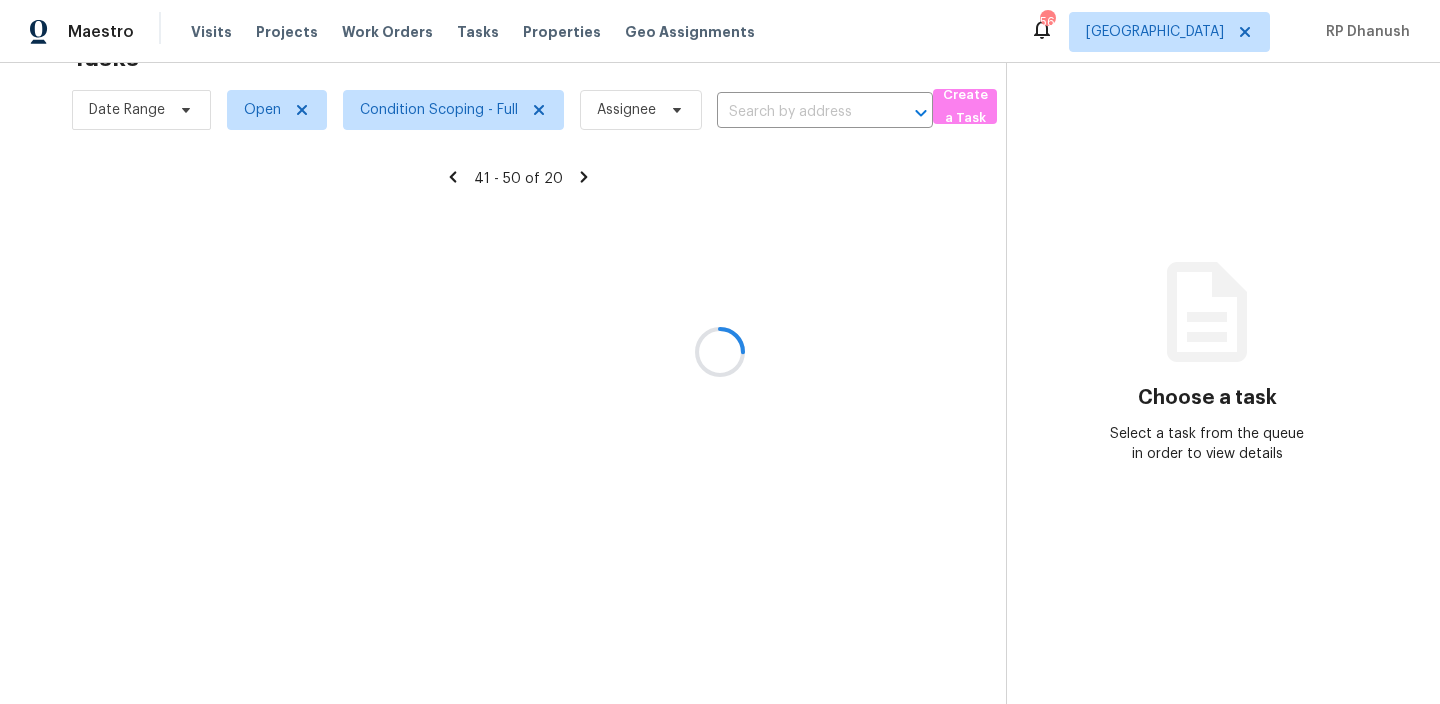 click at bounding box center (720, 352) 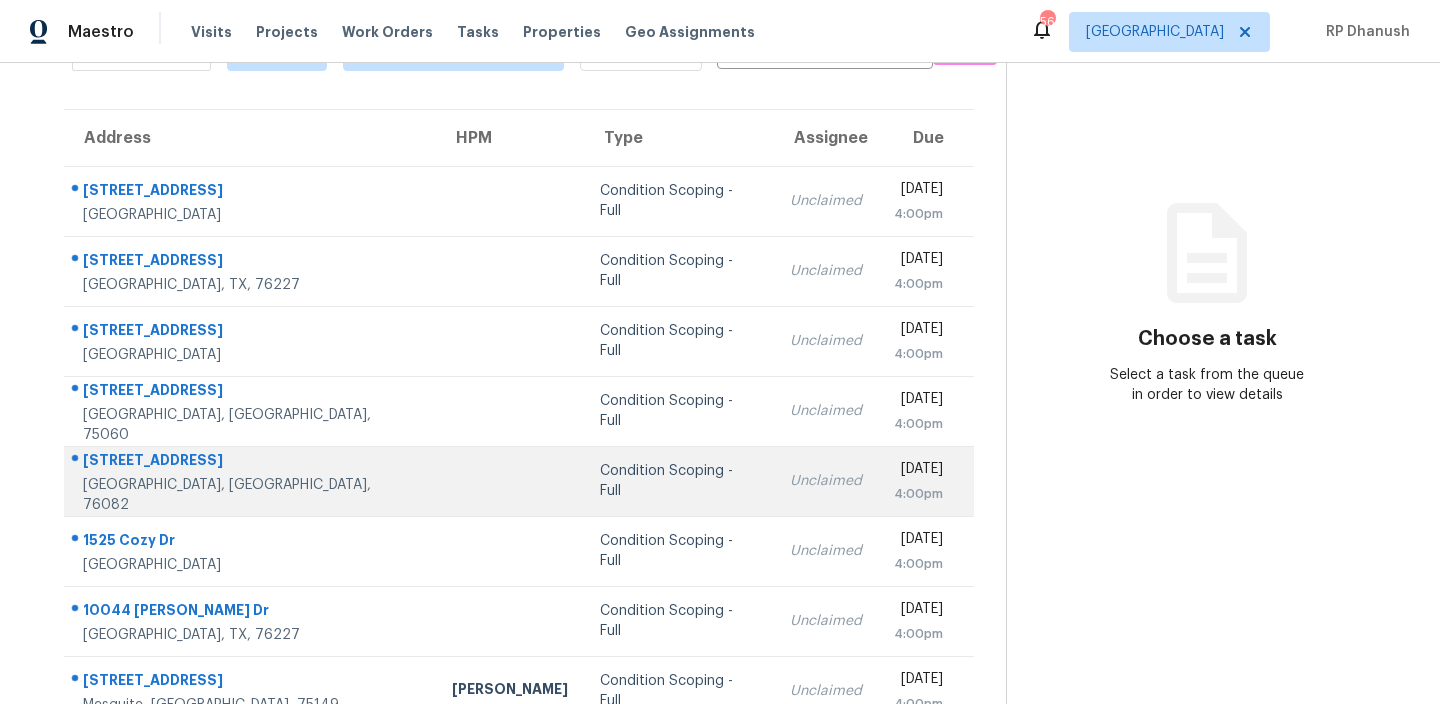 scroll, scrollTop: 0, scrollLeft: 0, axis: both 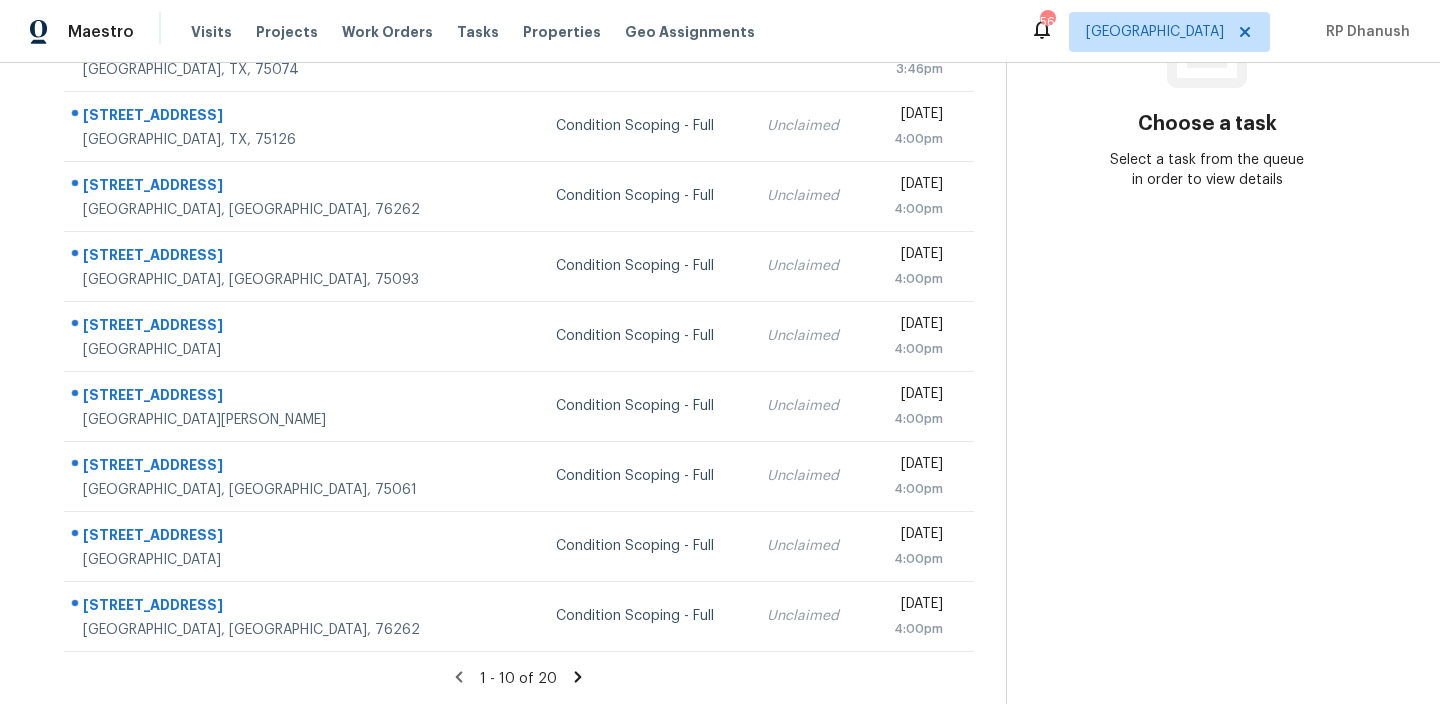 drag, startPoint x: 79, startPoint y: 184, endPoint x: 987, endPoint y: 635, distance: 1013.8368 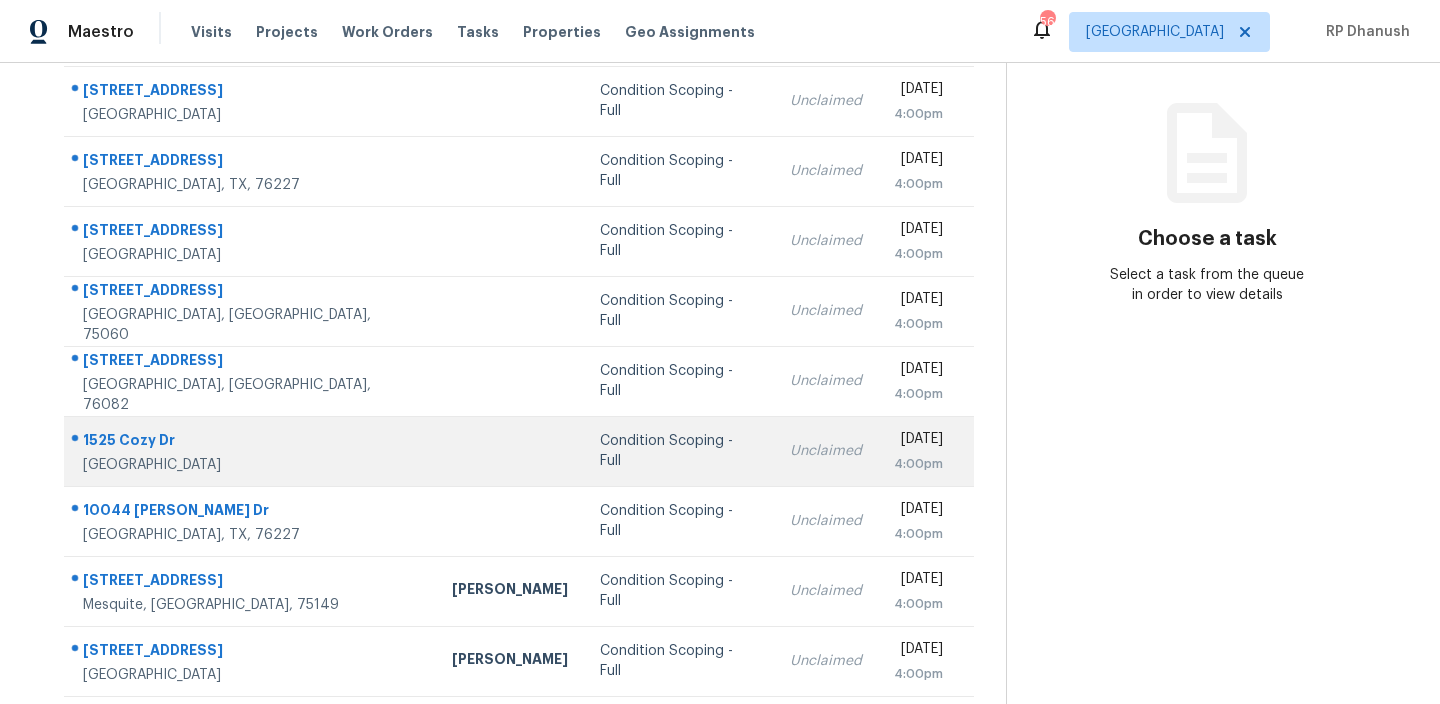 scroll, scrollTop: 0, scrollLeft: 0, axis: both 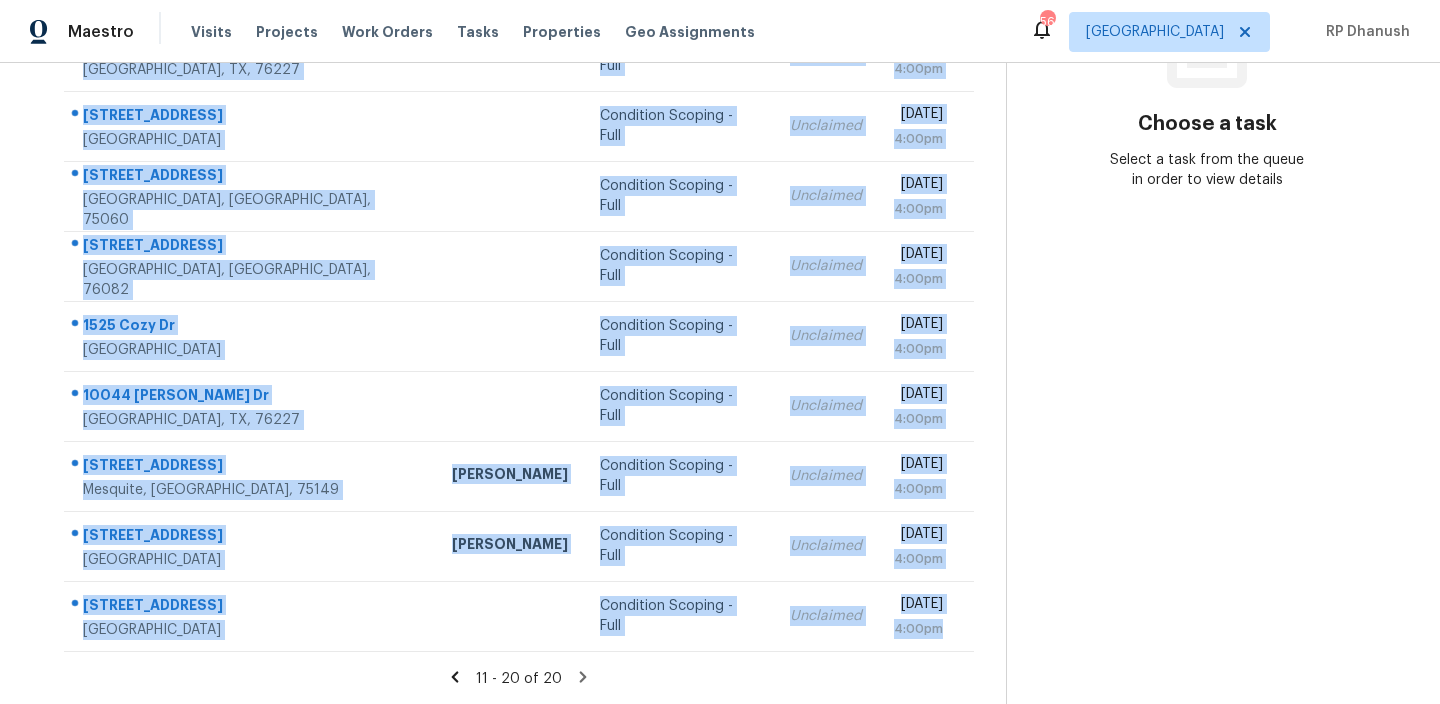 drag, startPoint x: 66, startPoint y: 304, endPoint x: 969, endPoint y: 660, distance: 970.64154 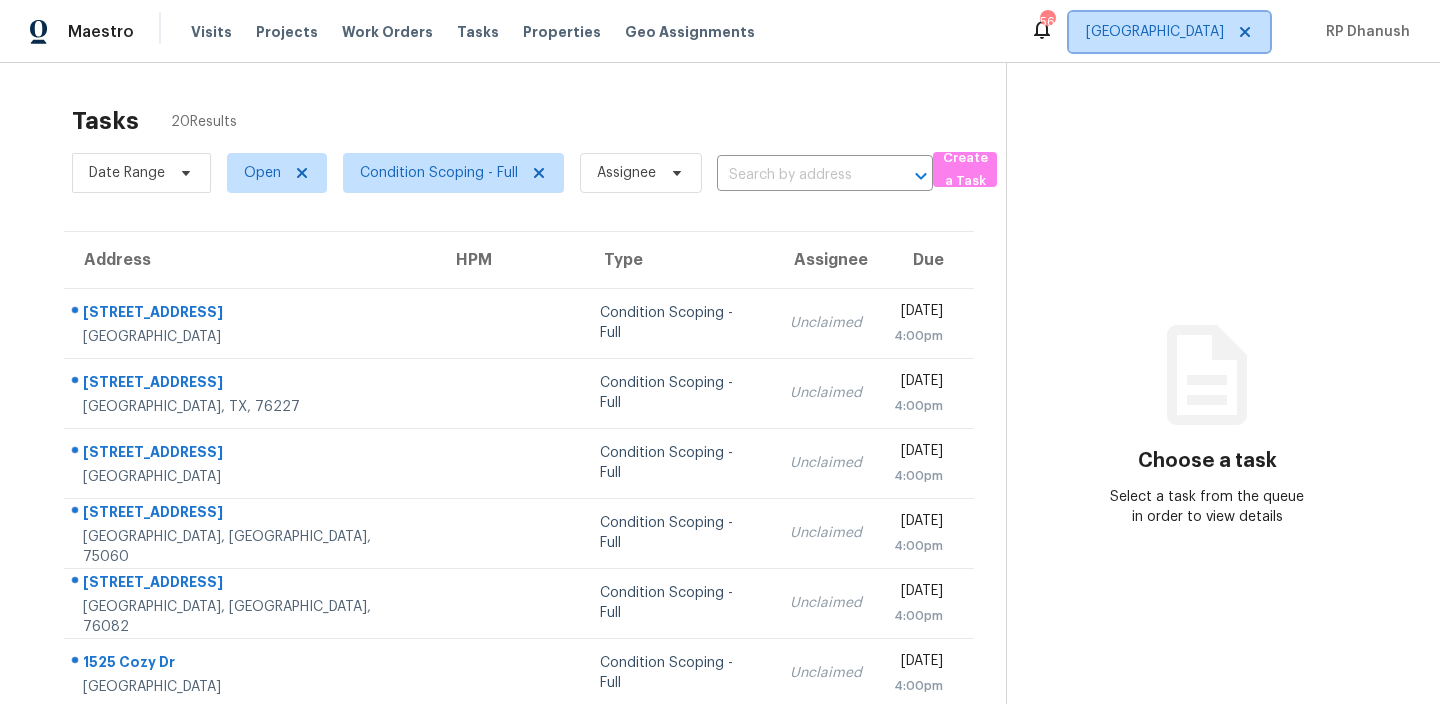 click on "[GEOGRAPHIC_DATA]" at bounding box center [1155, 32] 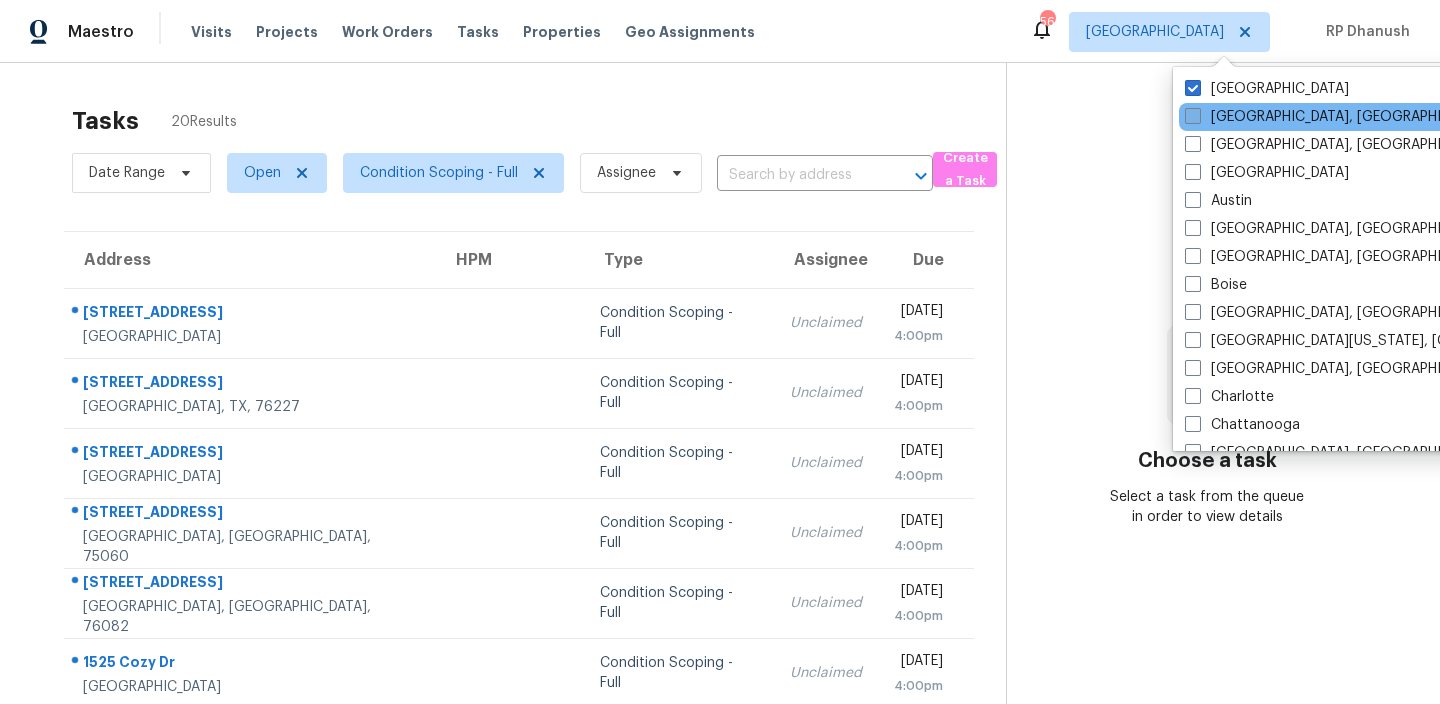 click on "[GEOGRAPHIC_DATA], [GEOGRAPHIC_DATA]" at bounding box center (1340, 117) 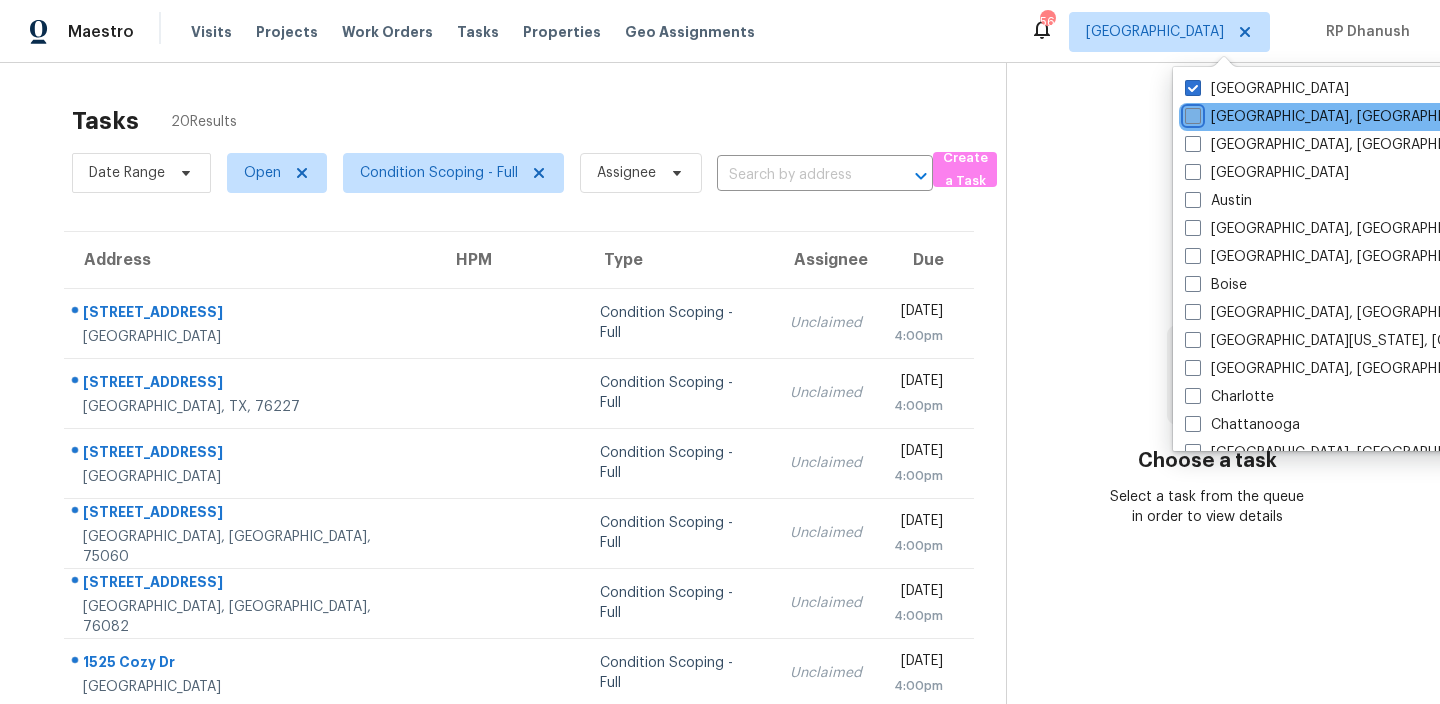 click on "[GEOGRAPHIC_DATA], [GEOGRAPHIC_DATA]" at bounding box center [1191, 113] 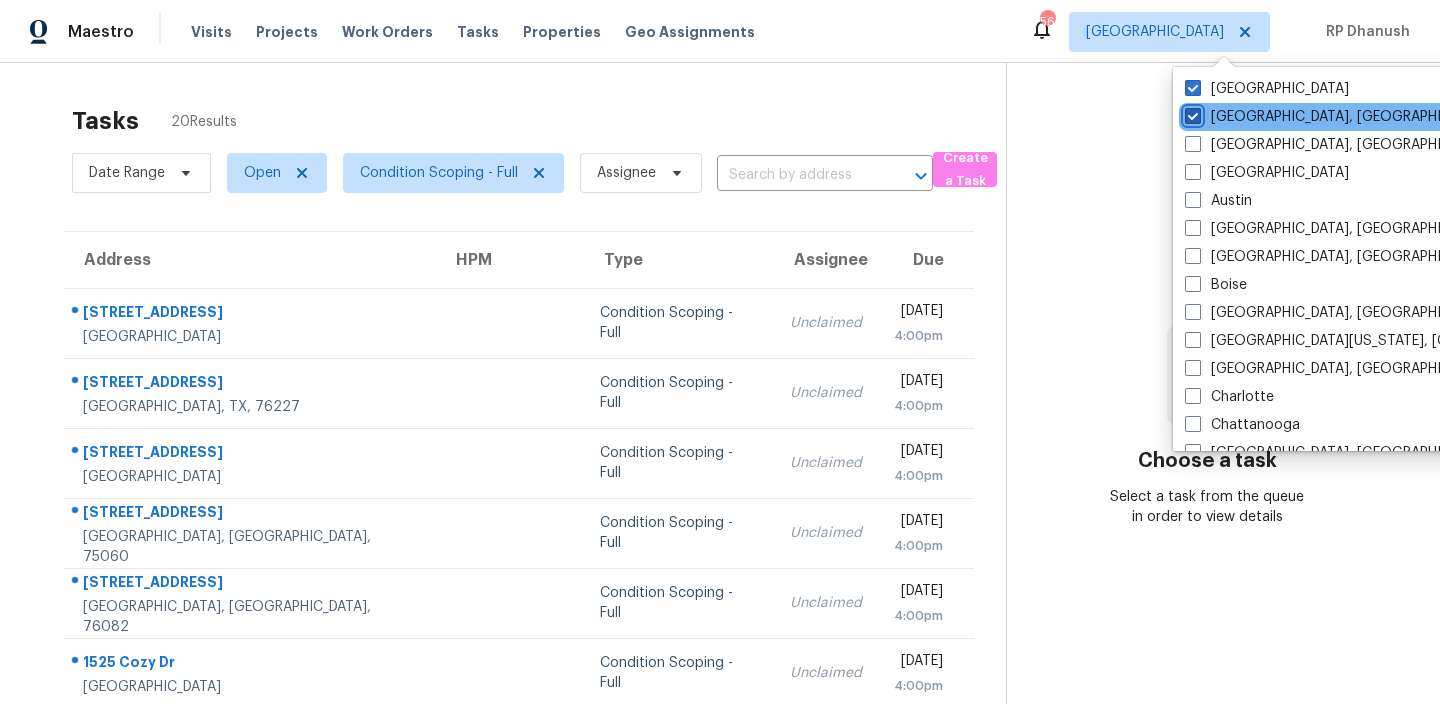 checkbox on "true" 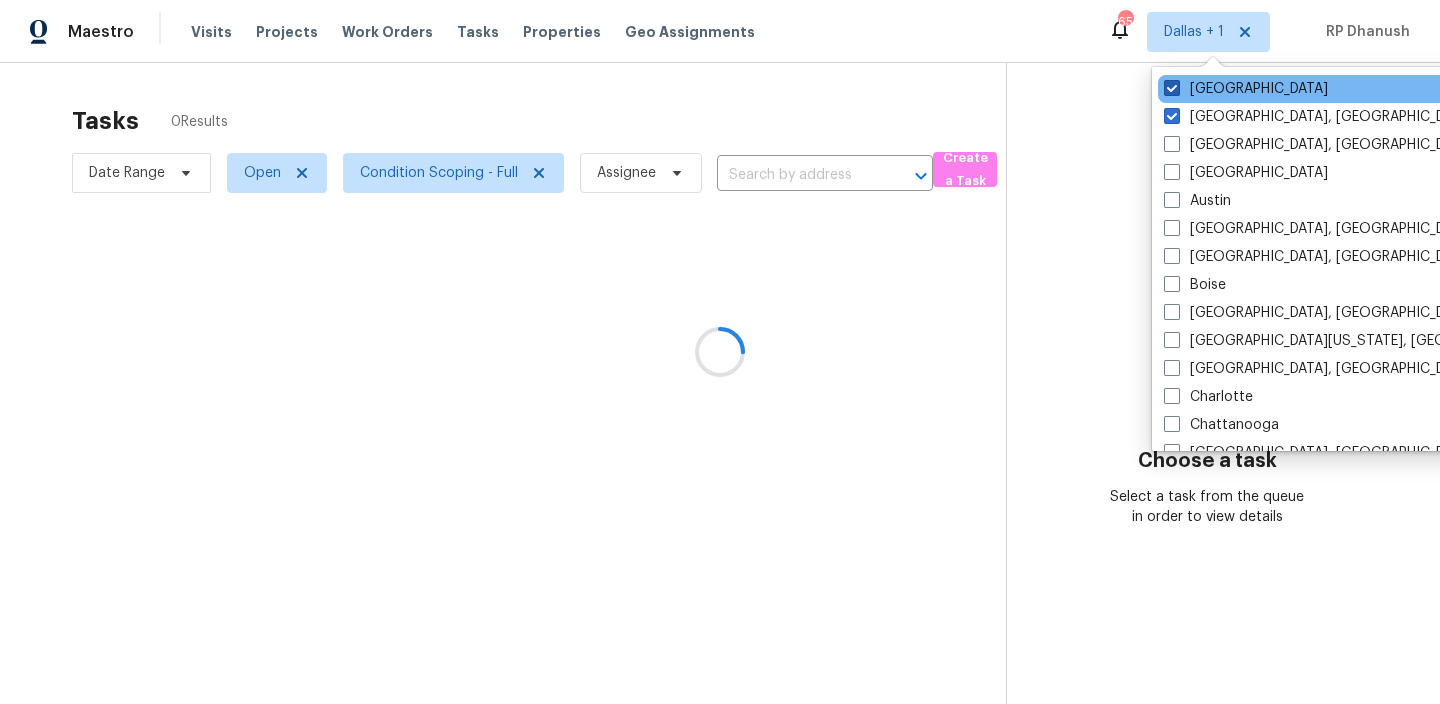 click on "[GEOGRAPHIC_DATA]" at bounding box center (1246, 89) 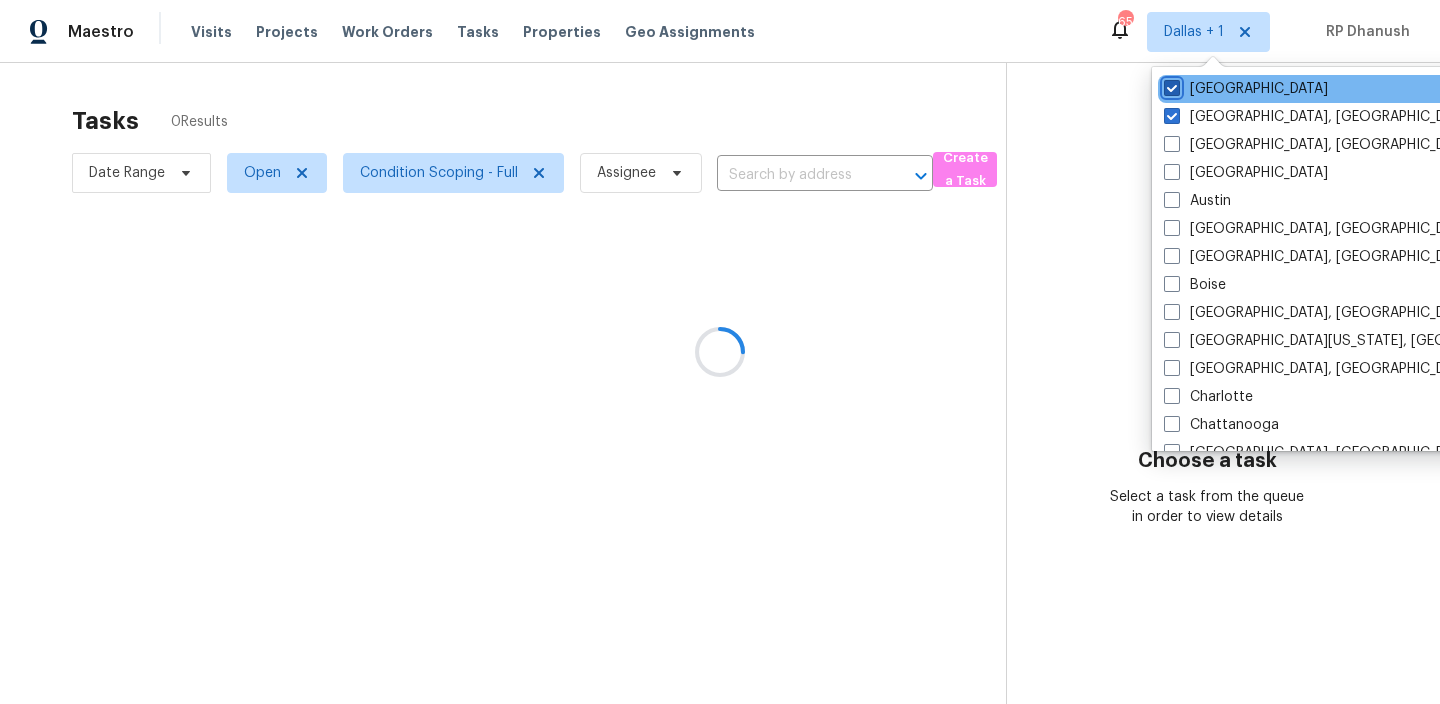 click on "[GEOGRAPHIC_DATA]" at bounding box center [1170, 85] 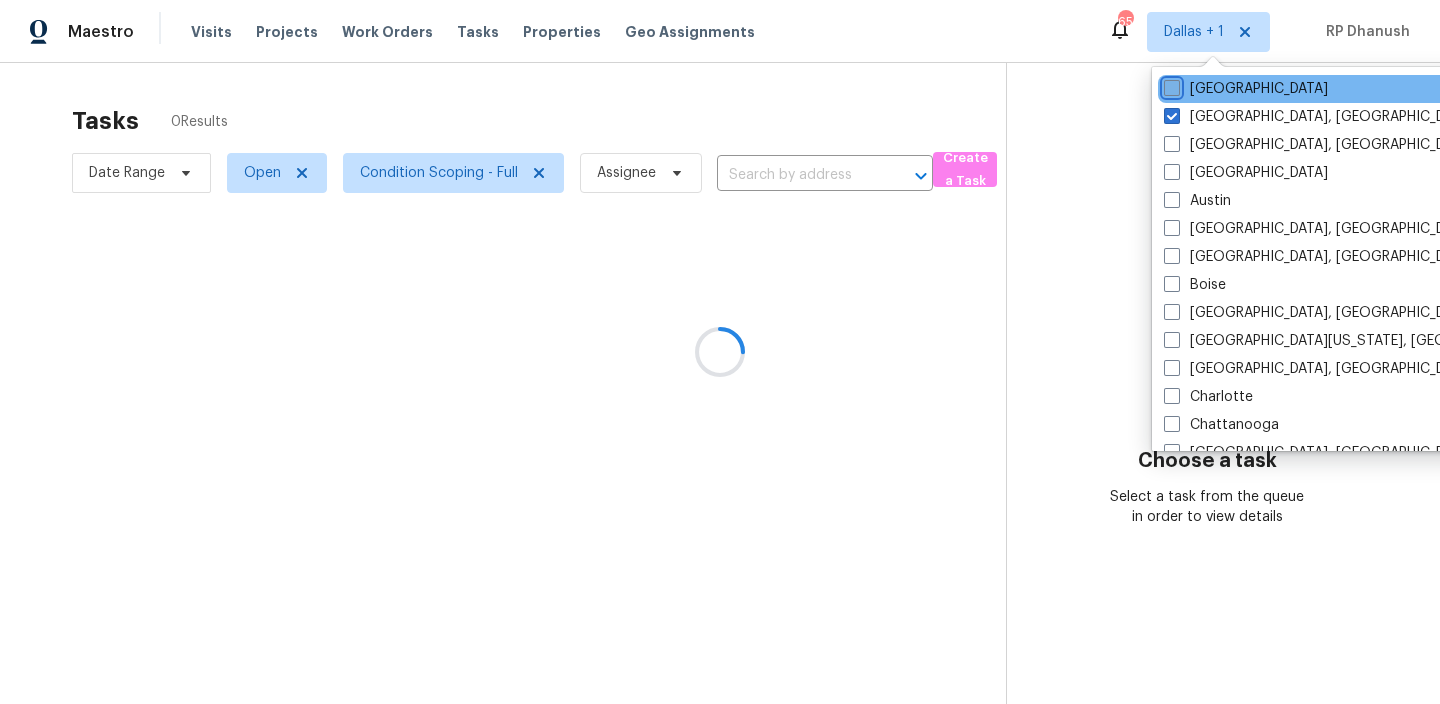 checkbox on "false" 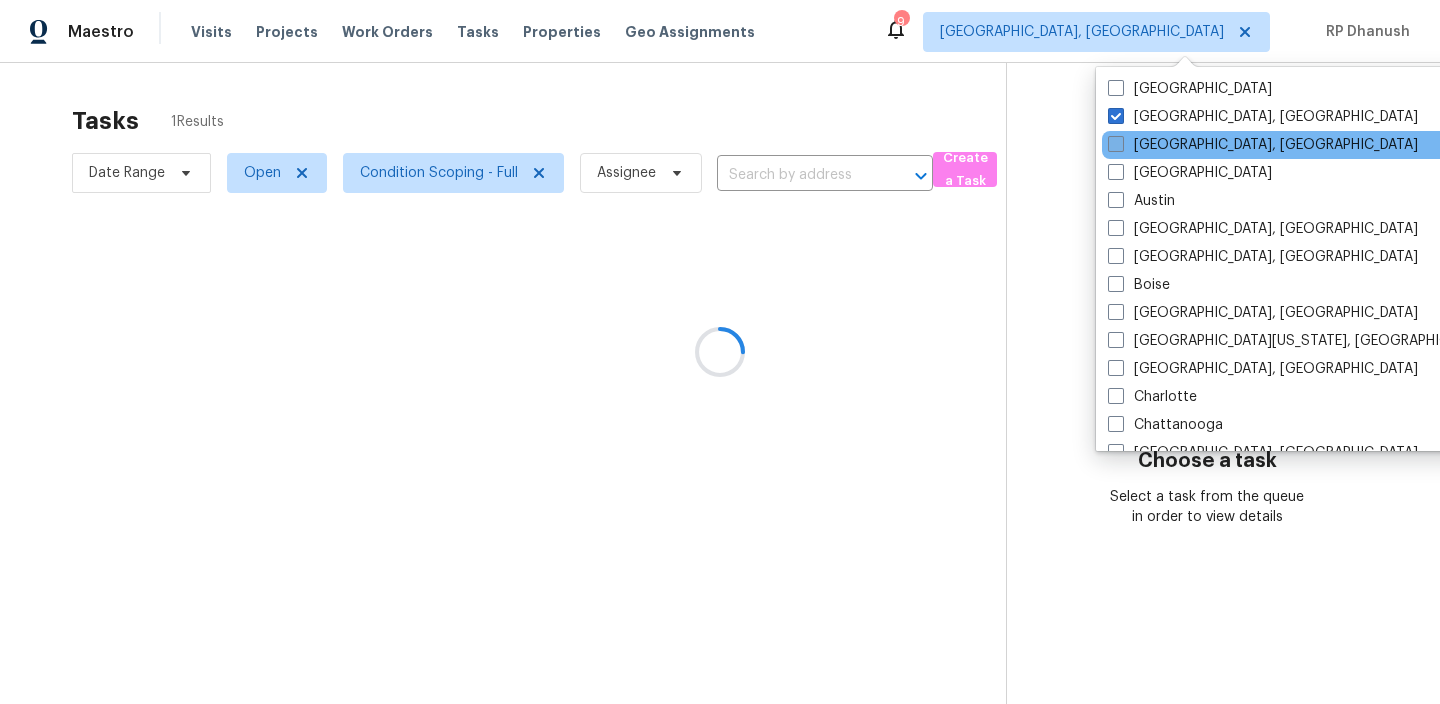 click on "[GEOGRAPHIC_DATA], [GEOGRAPHIC_DATA]" at bounding box center [1263, 145] 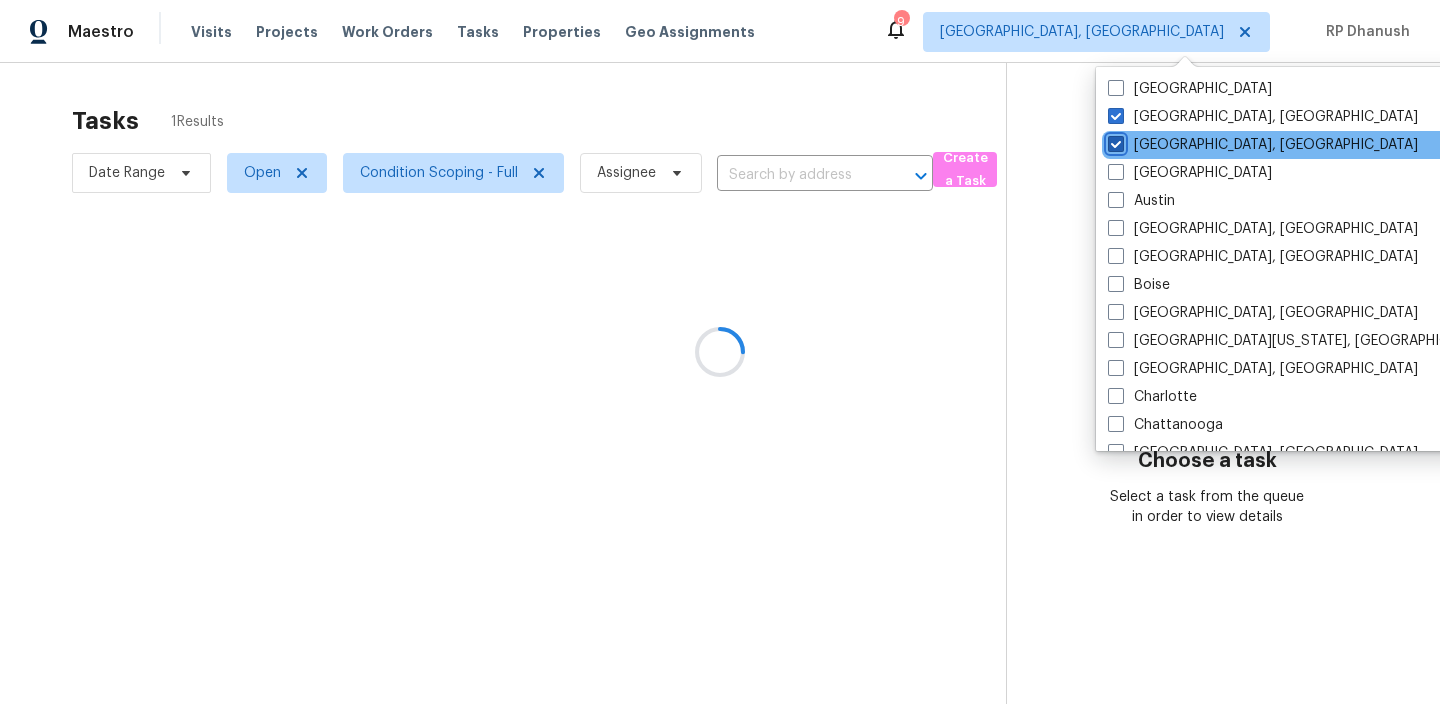 checkbox on "true" 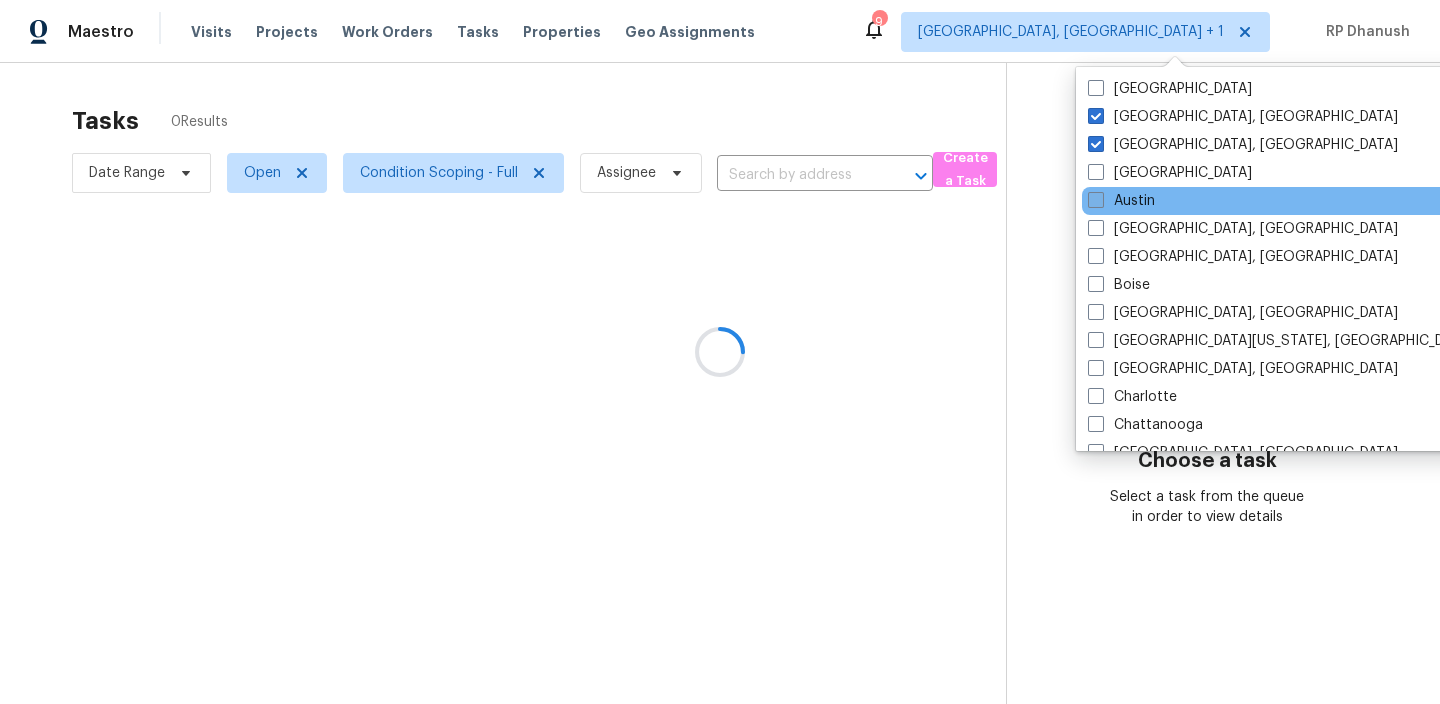 click on "Austin" at bounding box center (1121, 201) 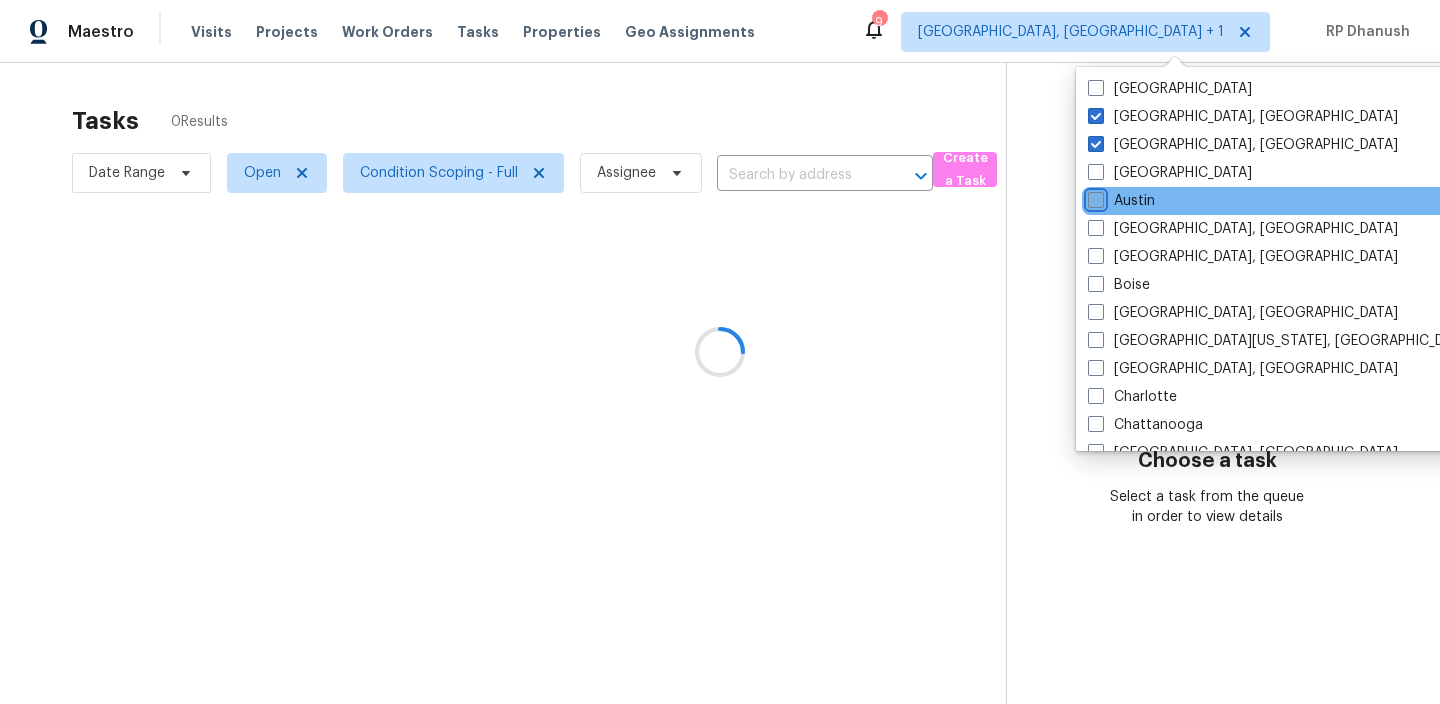 click on "Austin" at bounding box center [1094, 197] 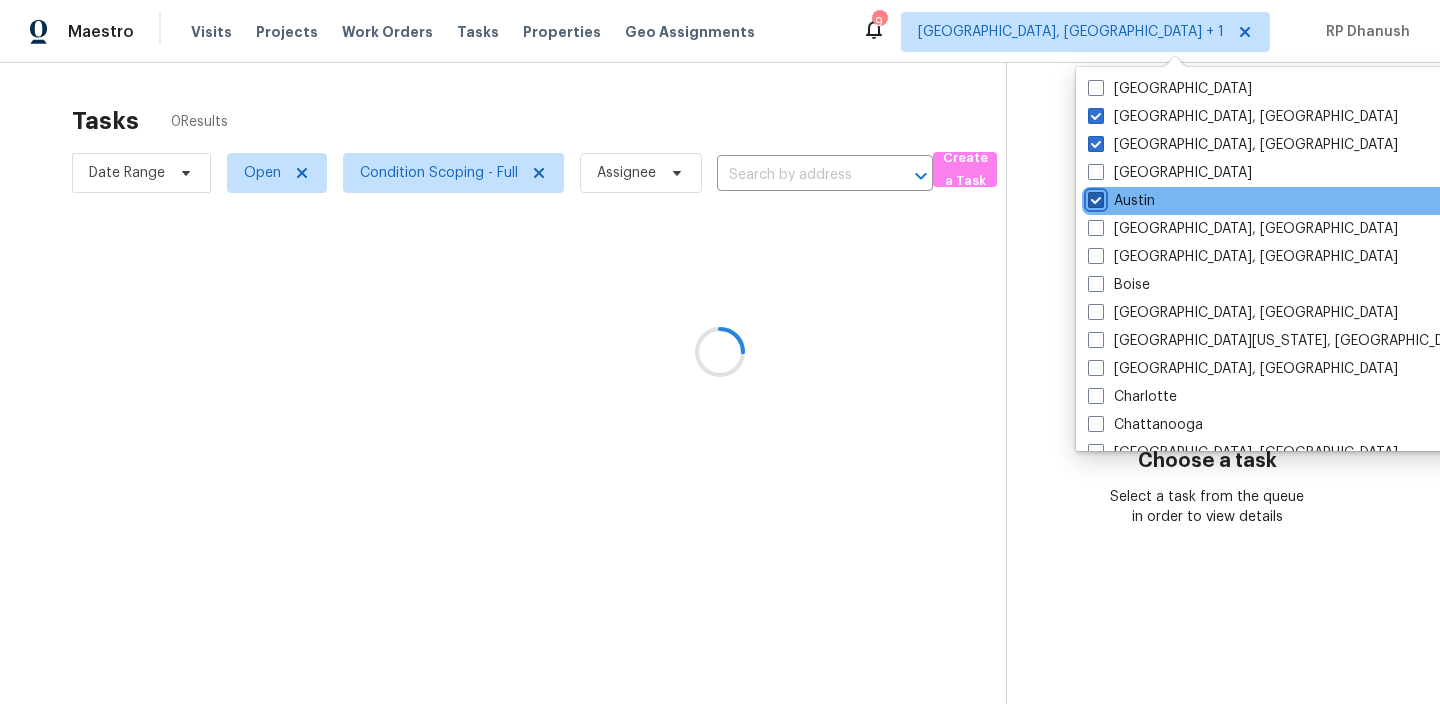 checkbox on "true" 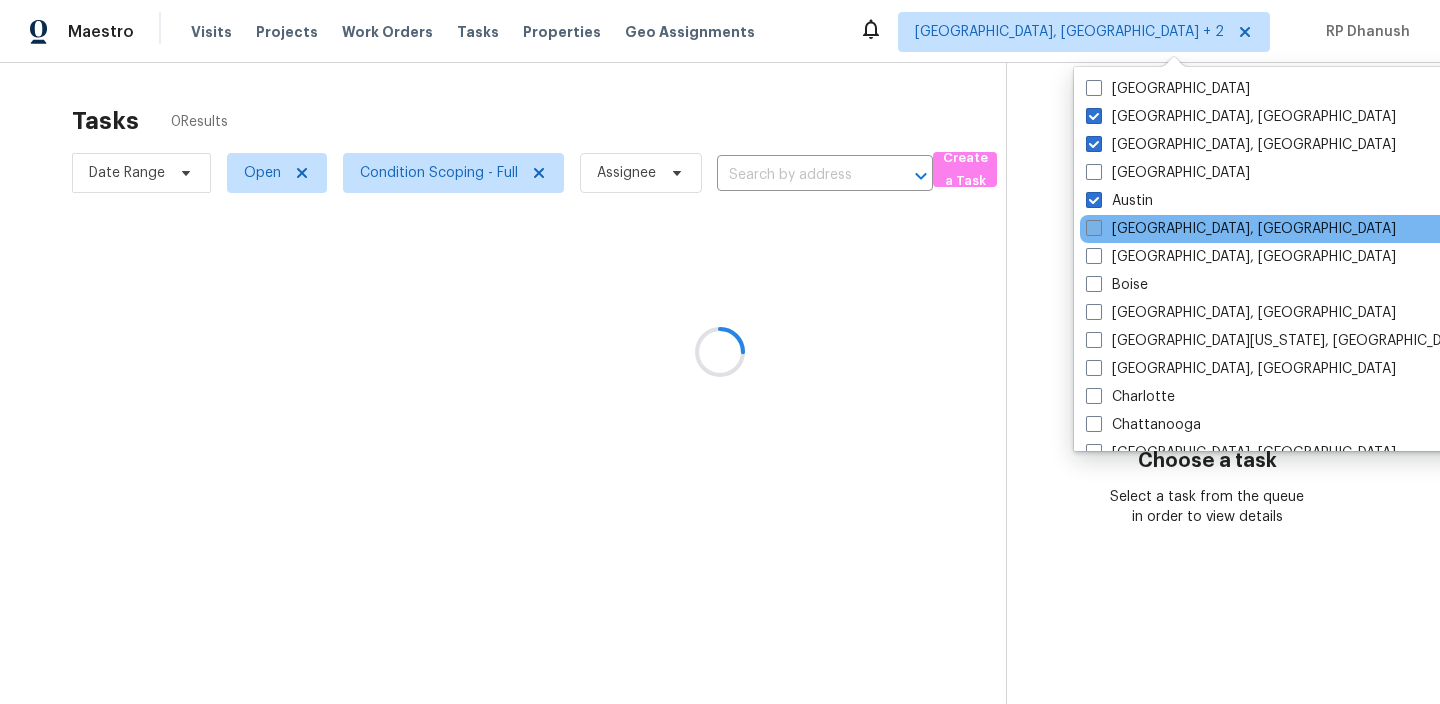 click on "Baltimore, MD" at bounding box center [1241, 229] 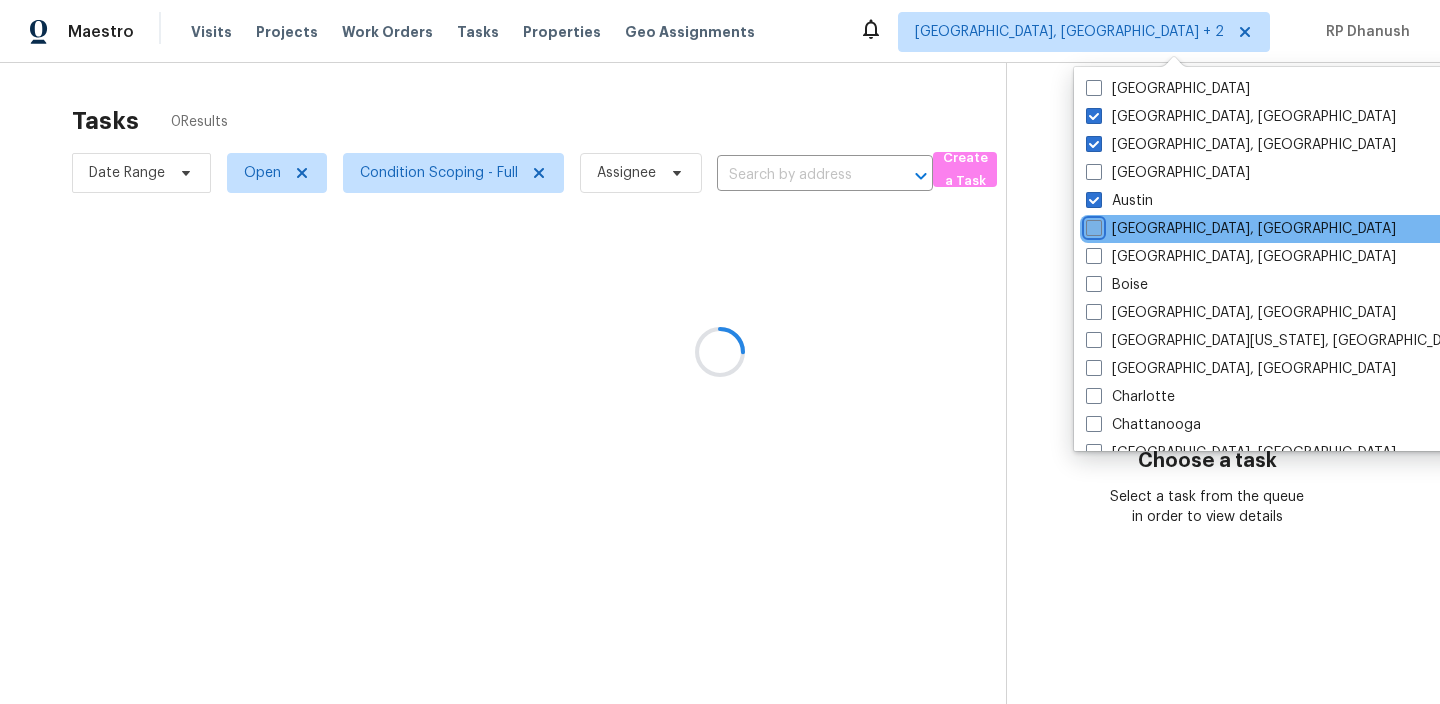 click on "Baltimore, MD" at bounding box center [1092, 225] 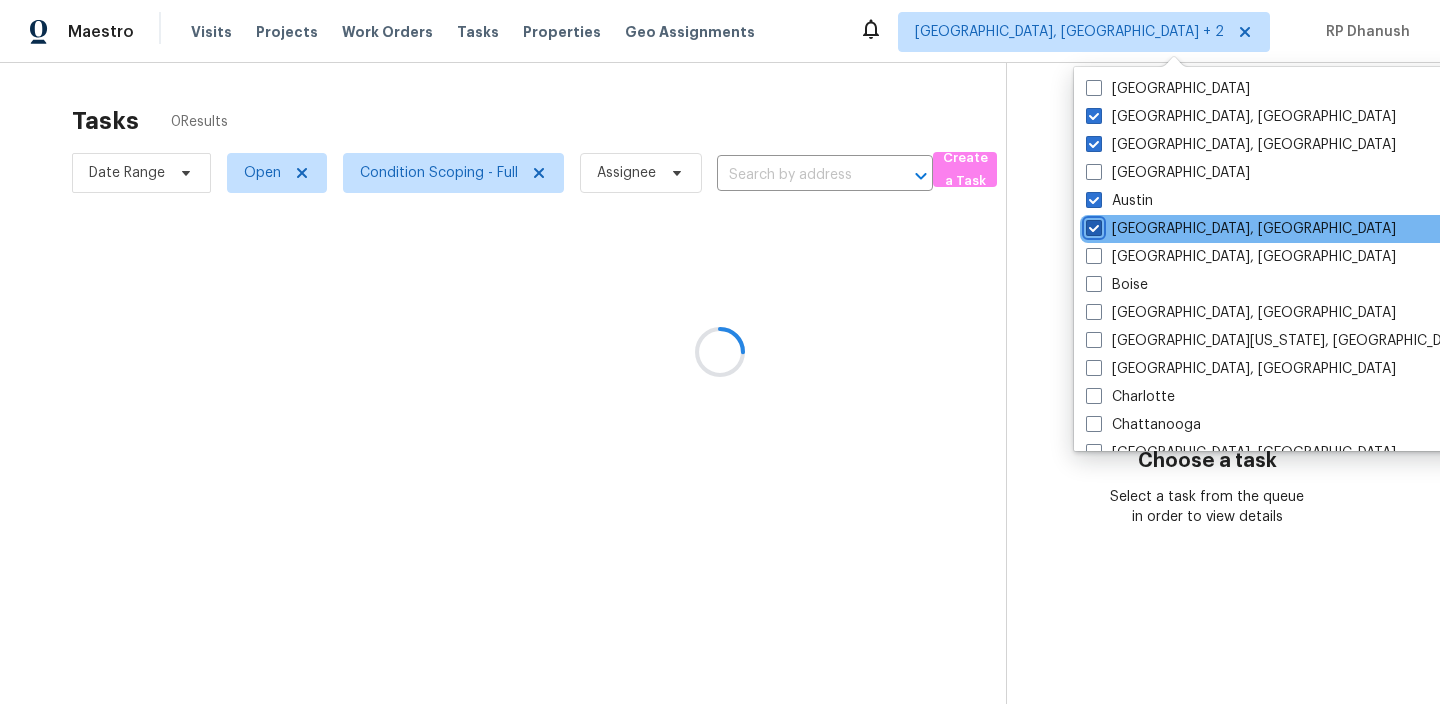 checkbox on "true" 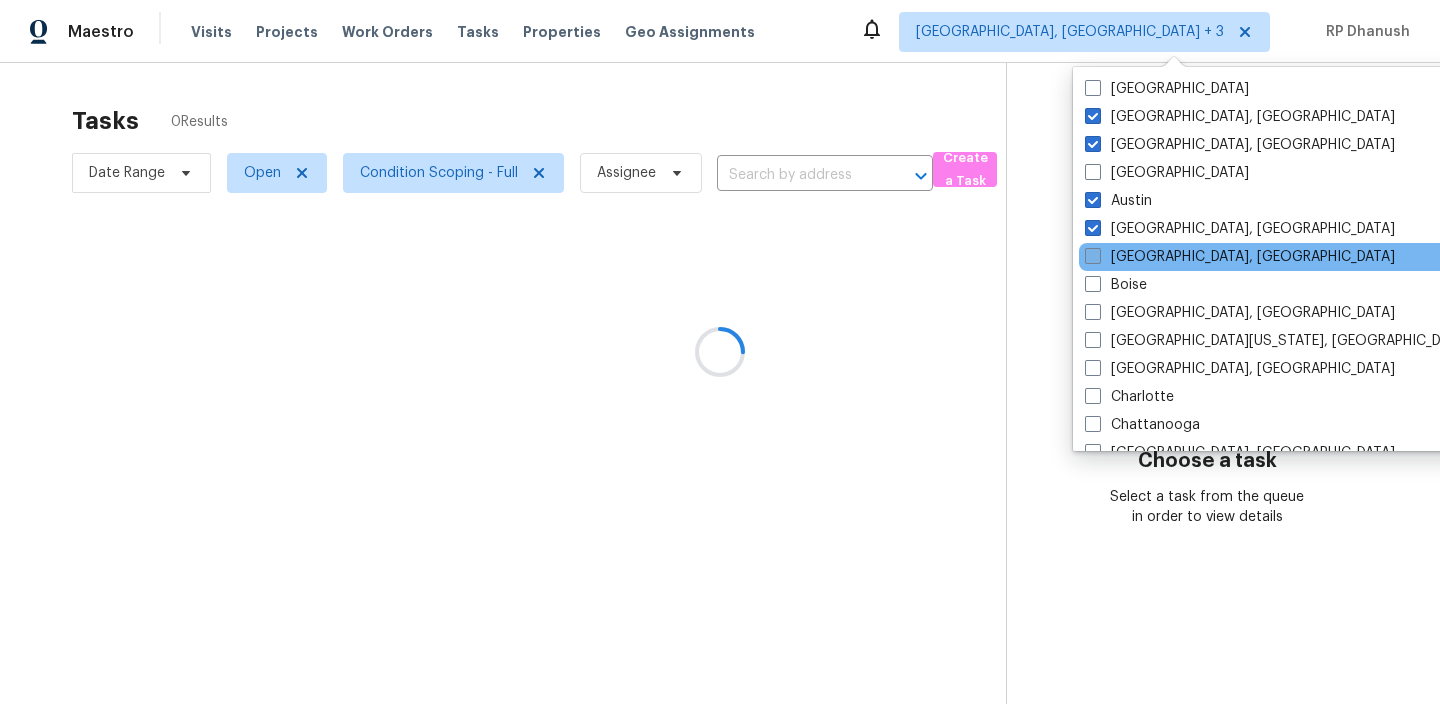 click on "Birmingham, AL" at bounding box center (1240, 257) 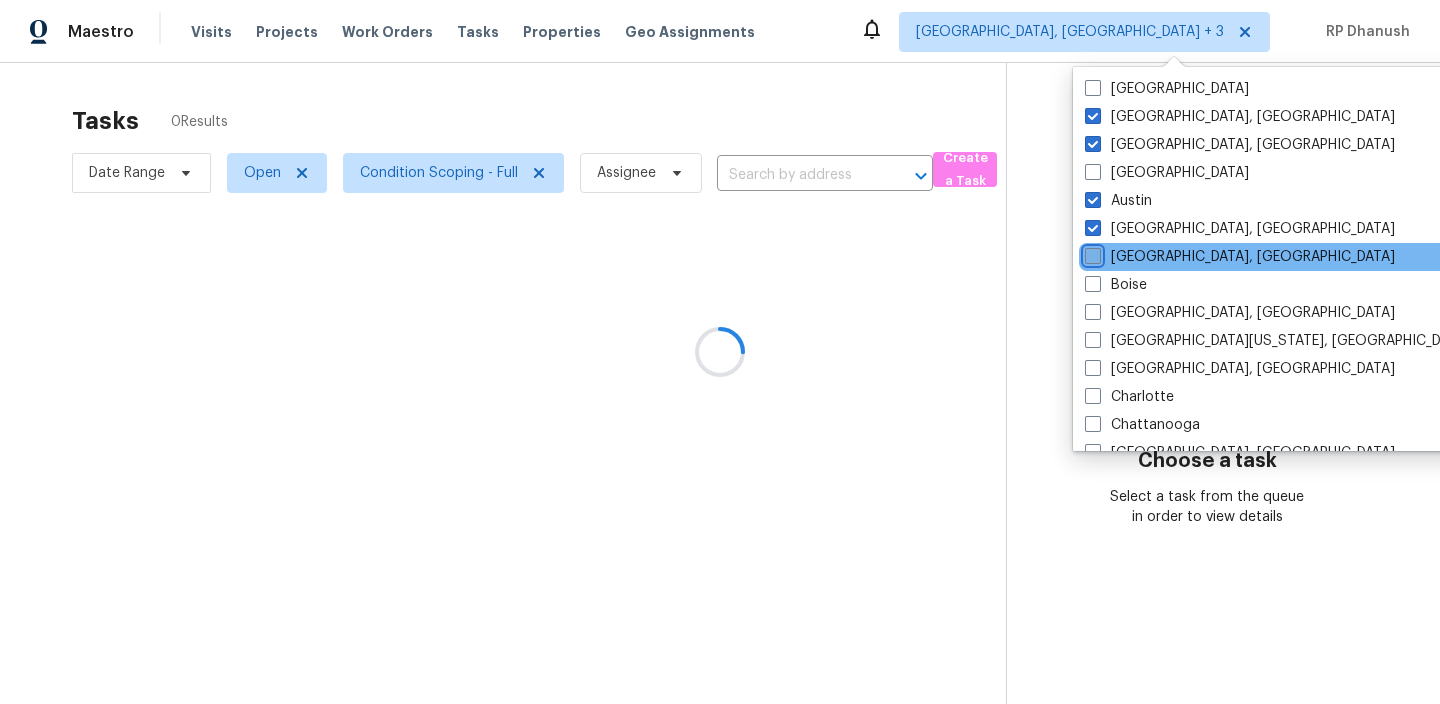 click on "Birmingham, AL" at bounding box center (1091, 253) 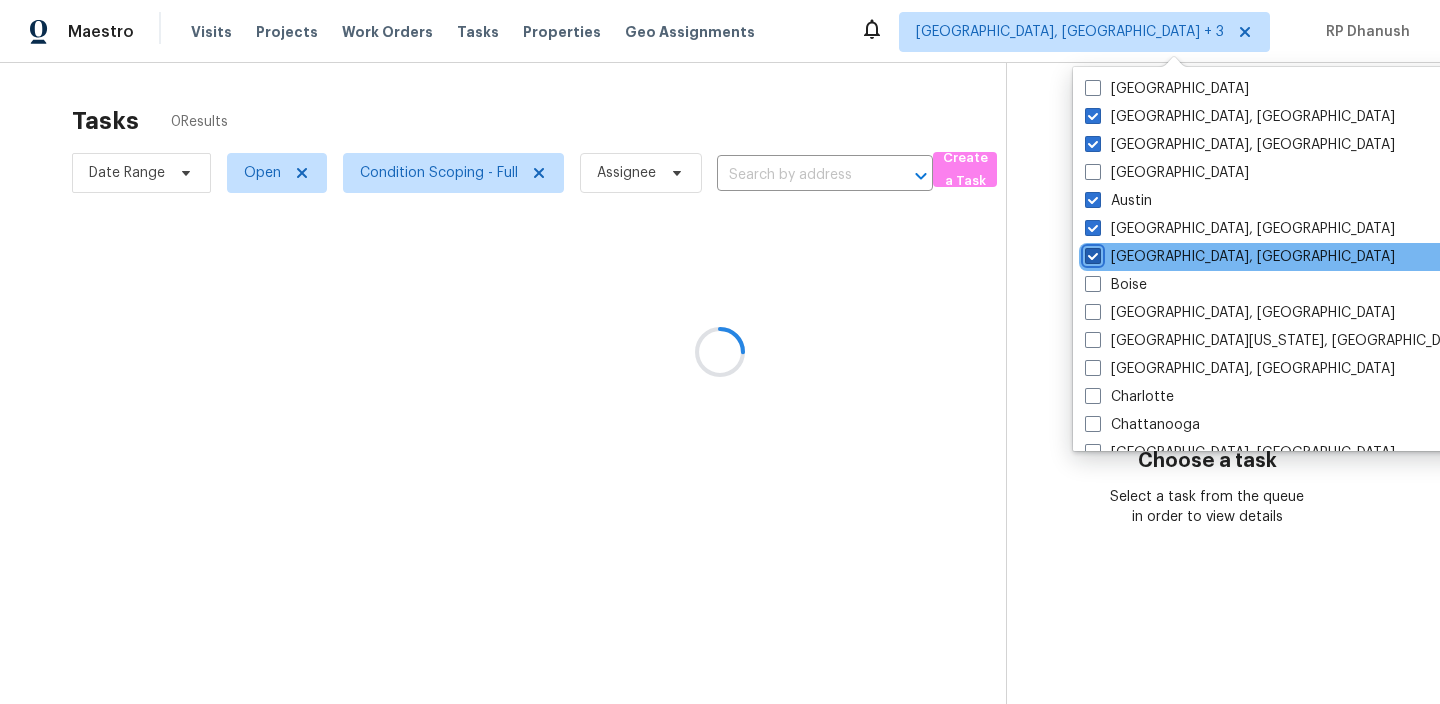 checkbox on "true" 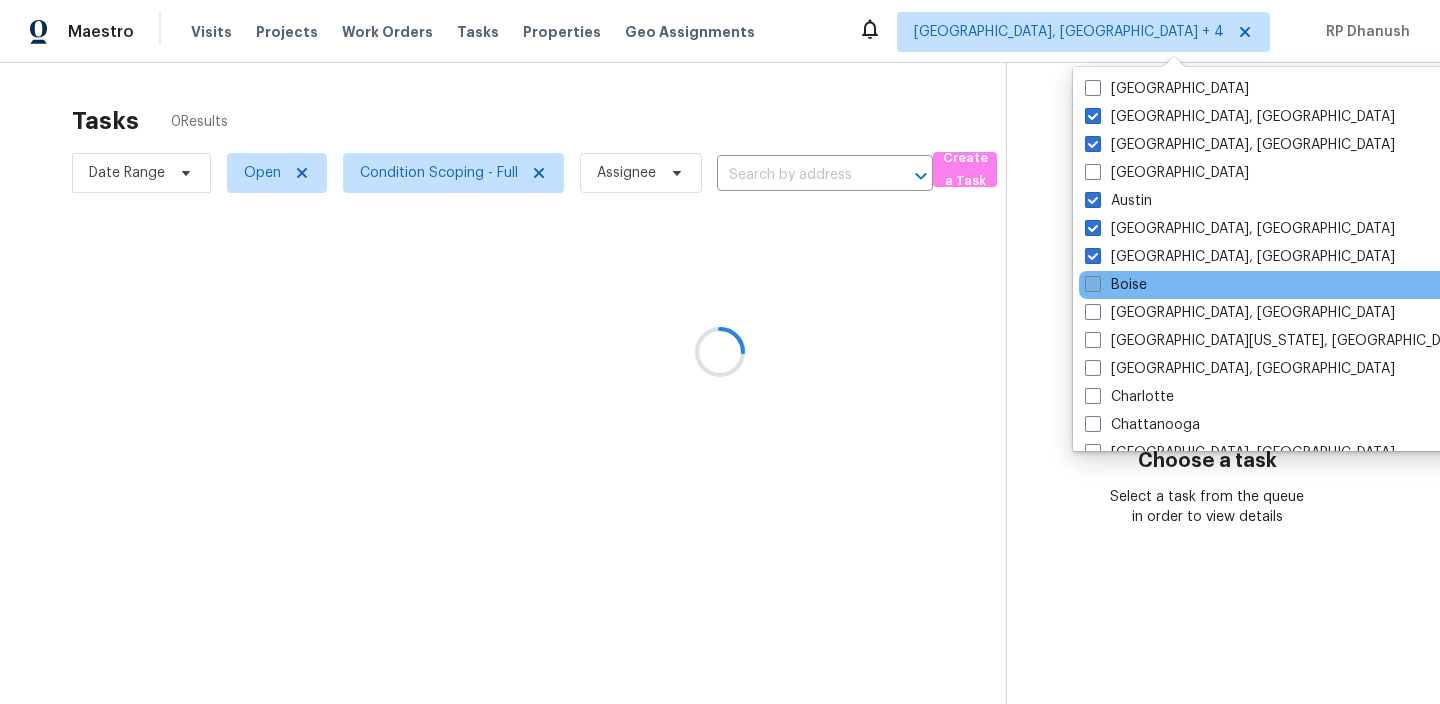 click on "Boise" at bounding box center (1116, 285) 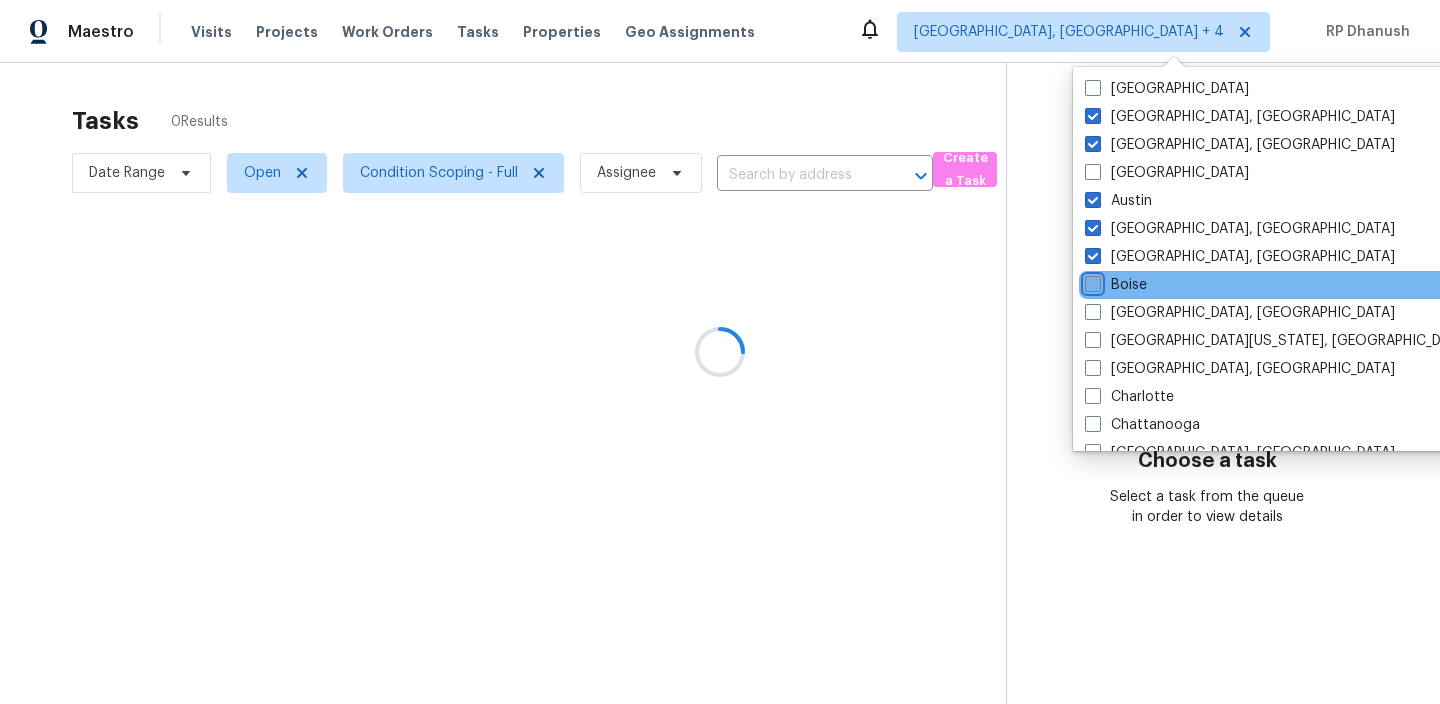 click on "Boise" at bounding box center (1091, 281) 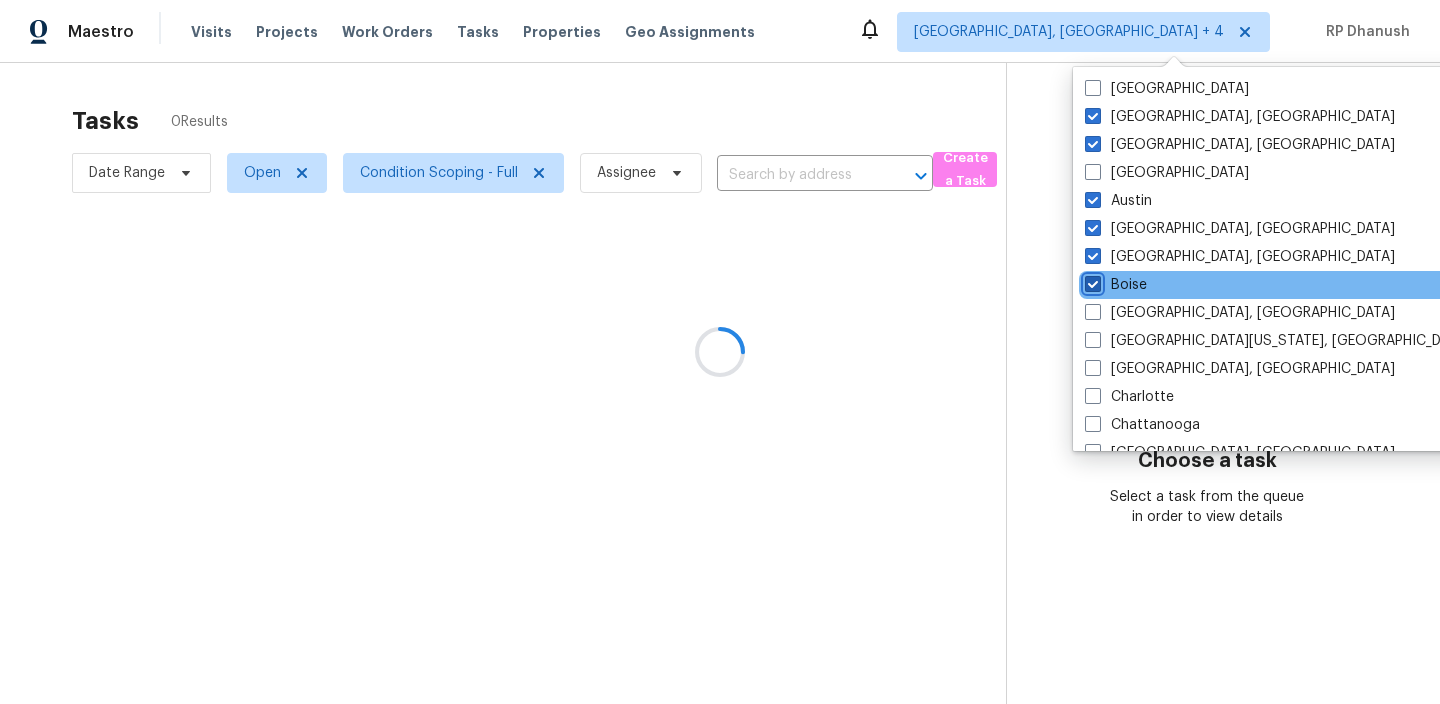 checkbox on "true" 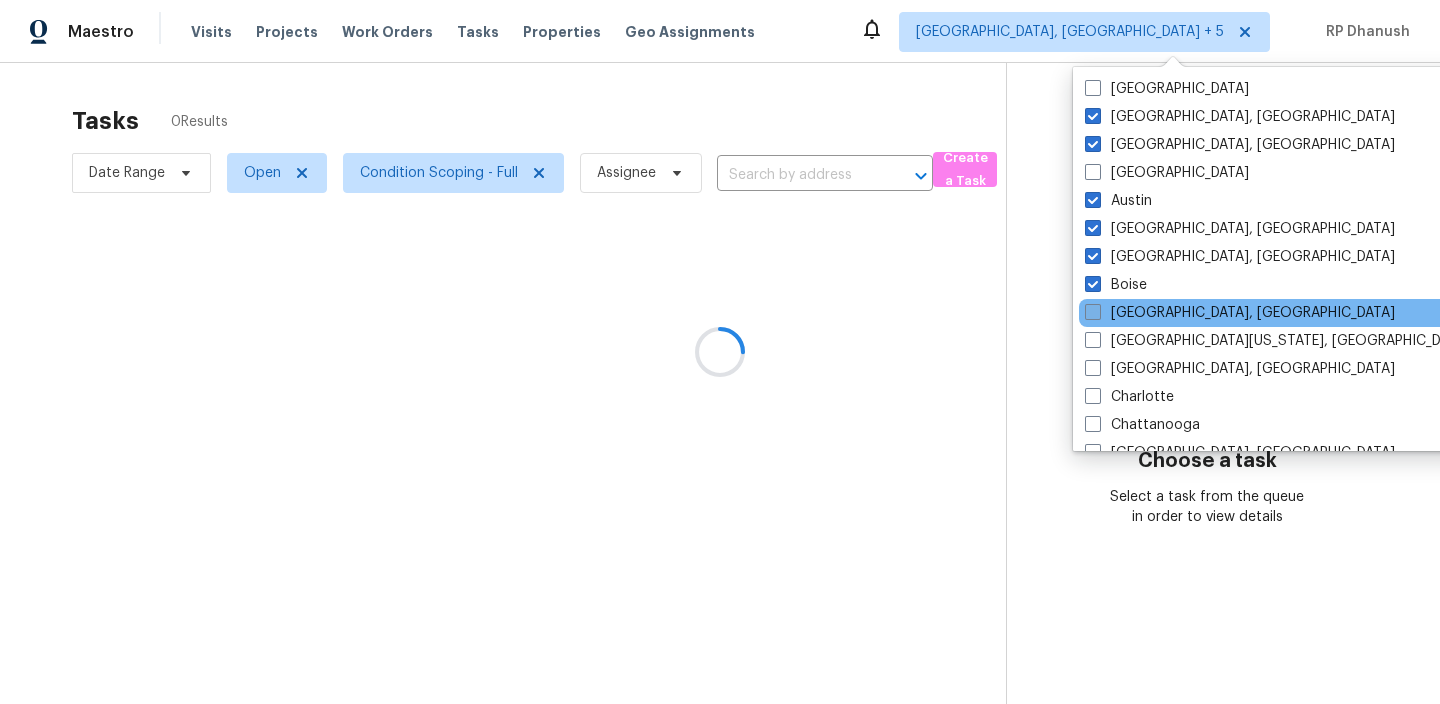 click on "Boston, MA" at bounding box center (1240, 313) 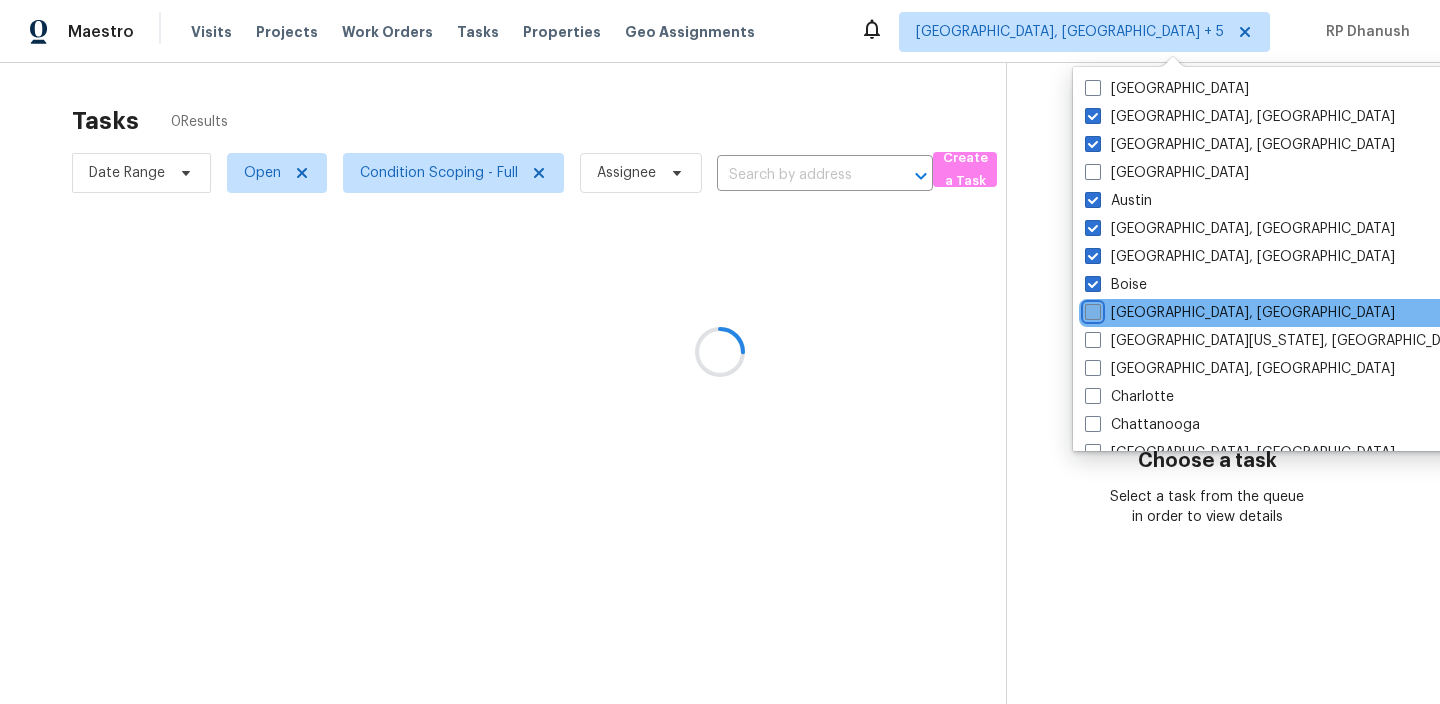 click on "Boston, MA" at bounding box center (1091, 309) 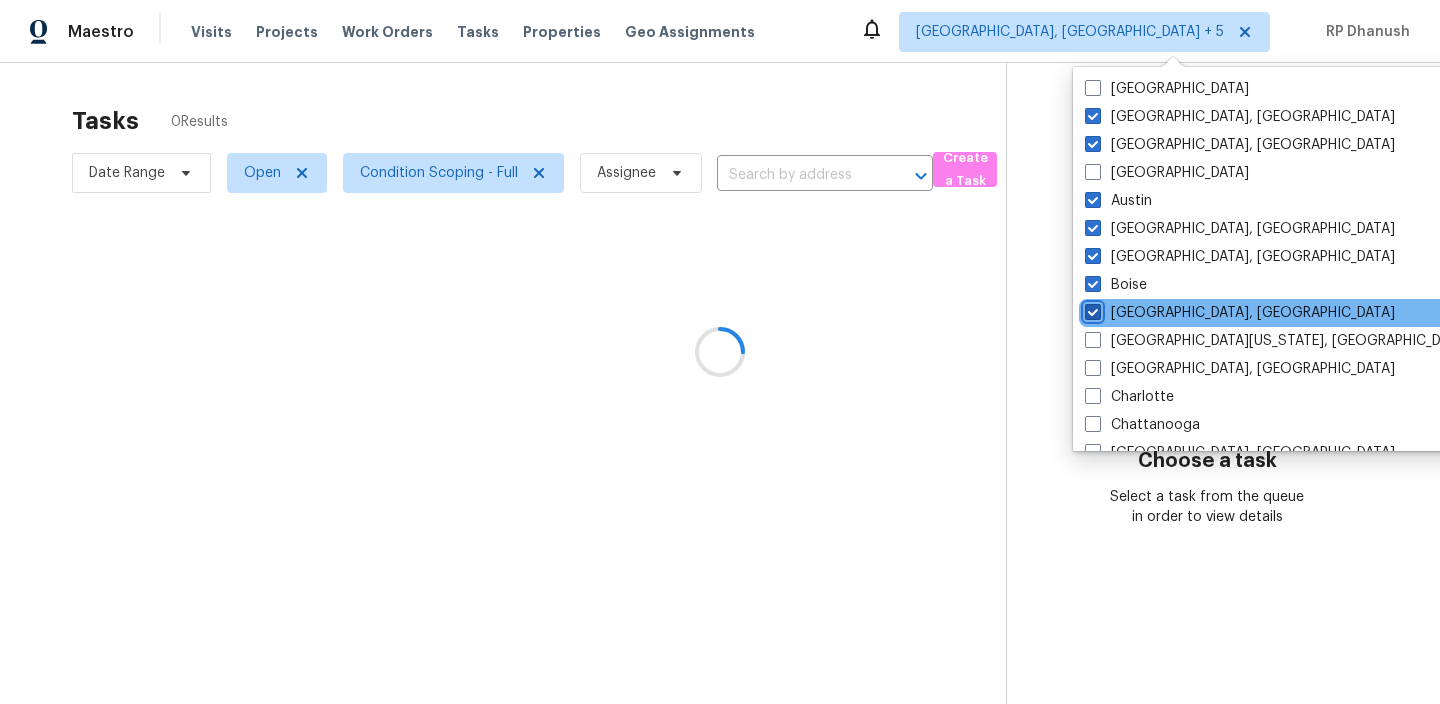 checkbox on "true" 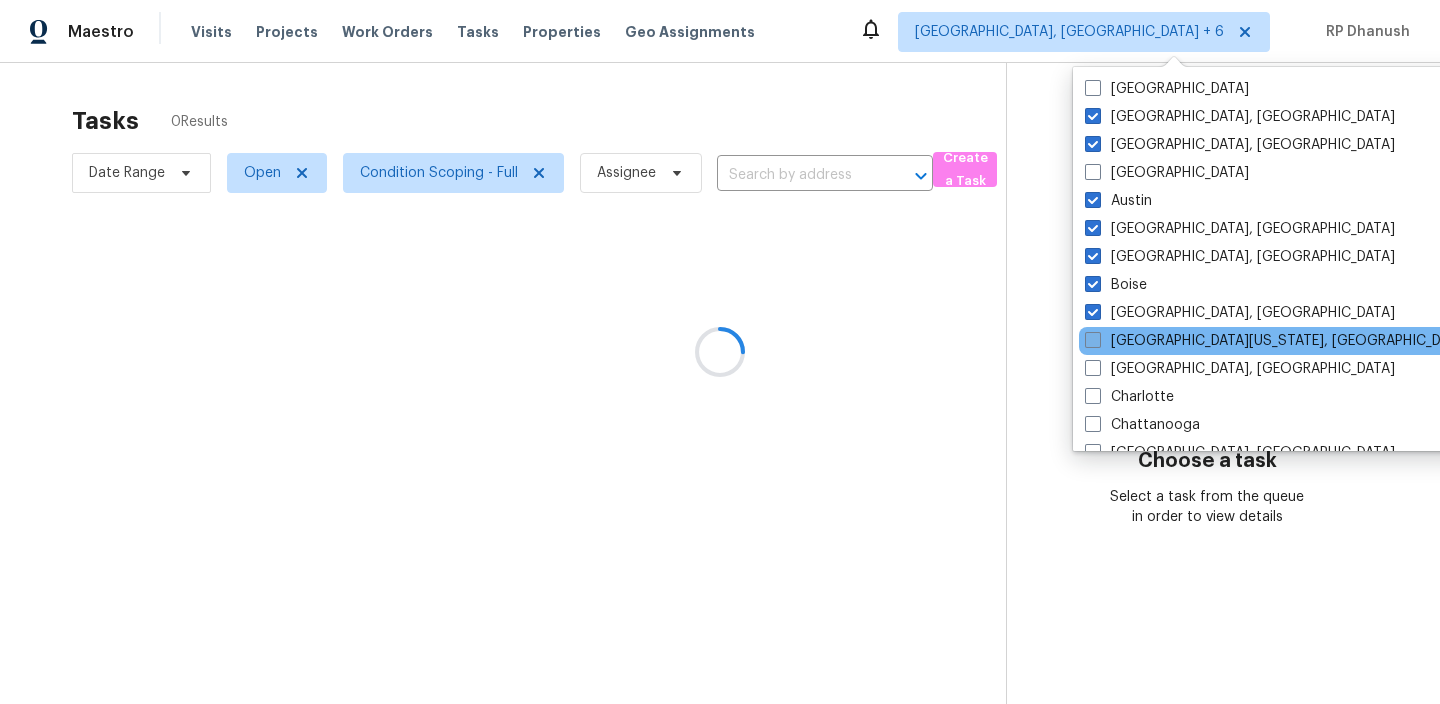 click on "Central California, CA" at bounding box center [1277, 341] 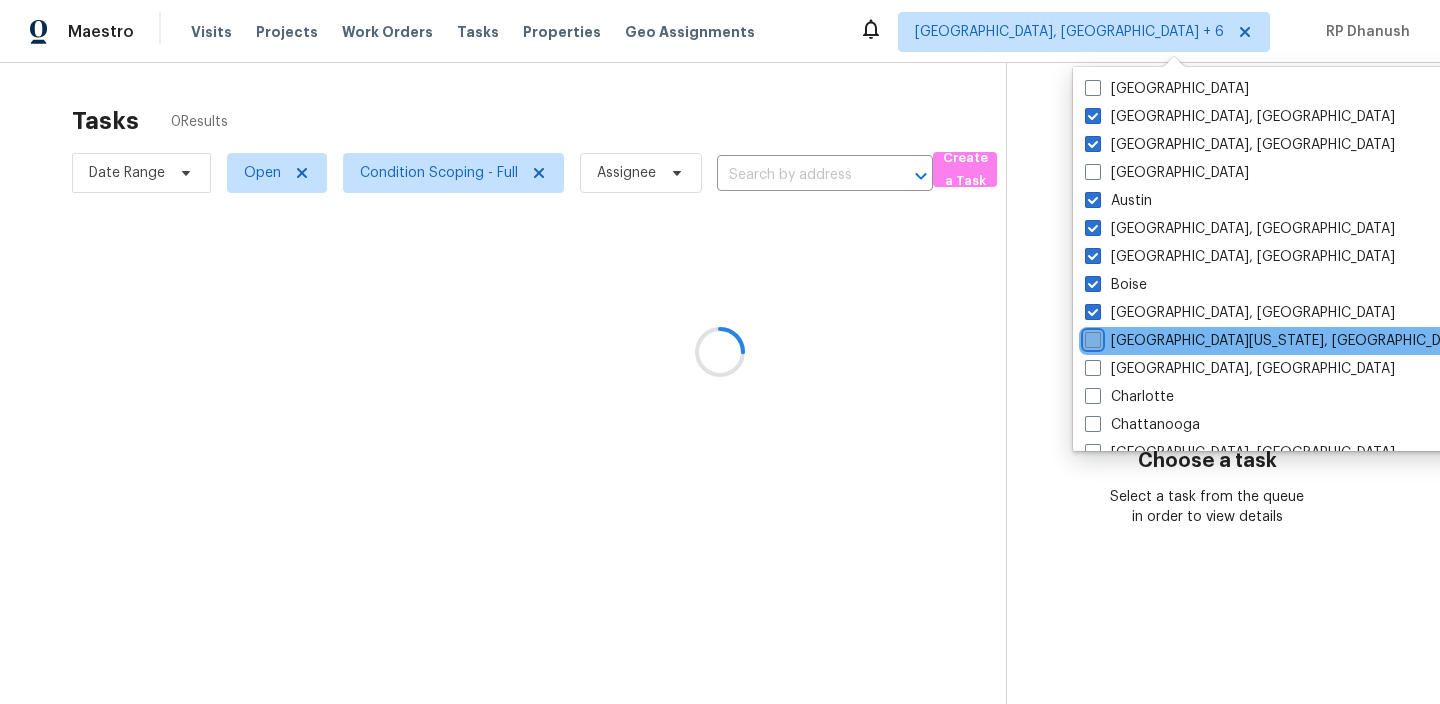 click on "Central California, CA" at bounding box center [1091, 337] 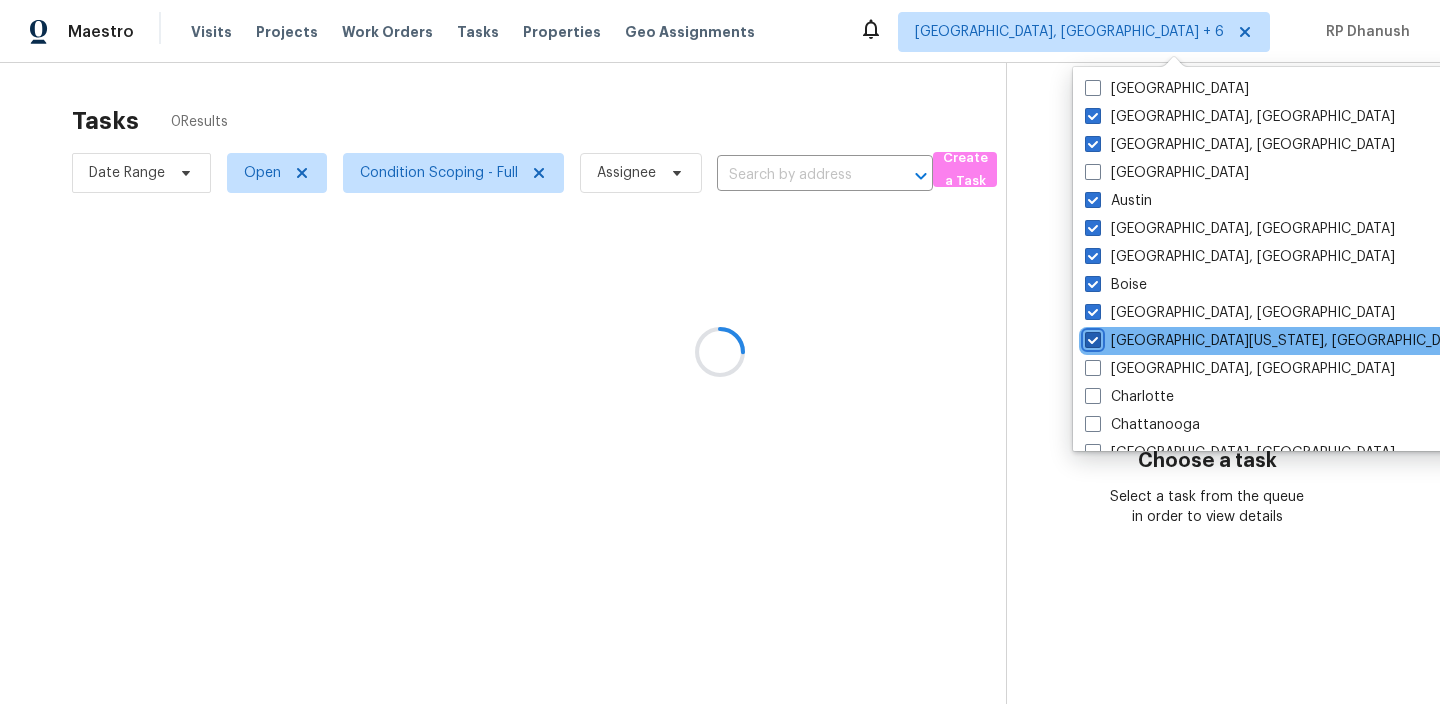 checkbox on "true" 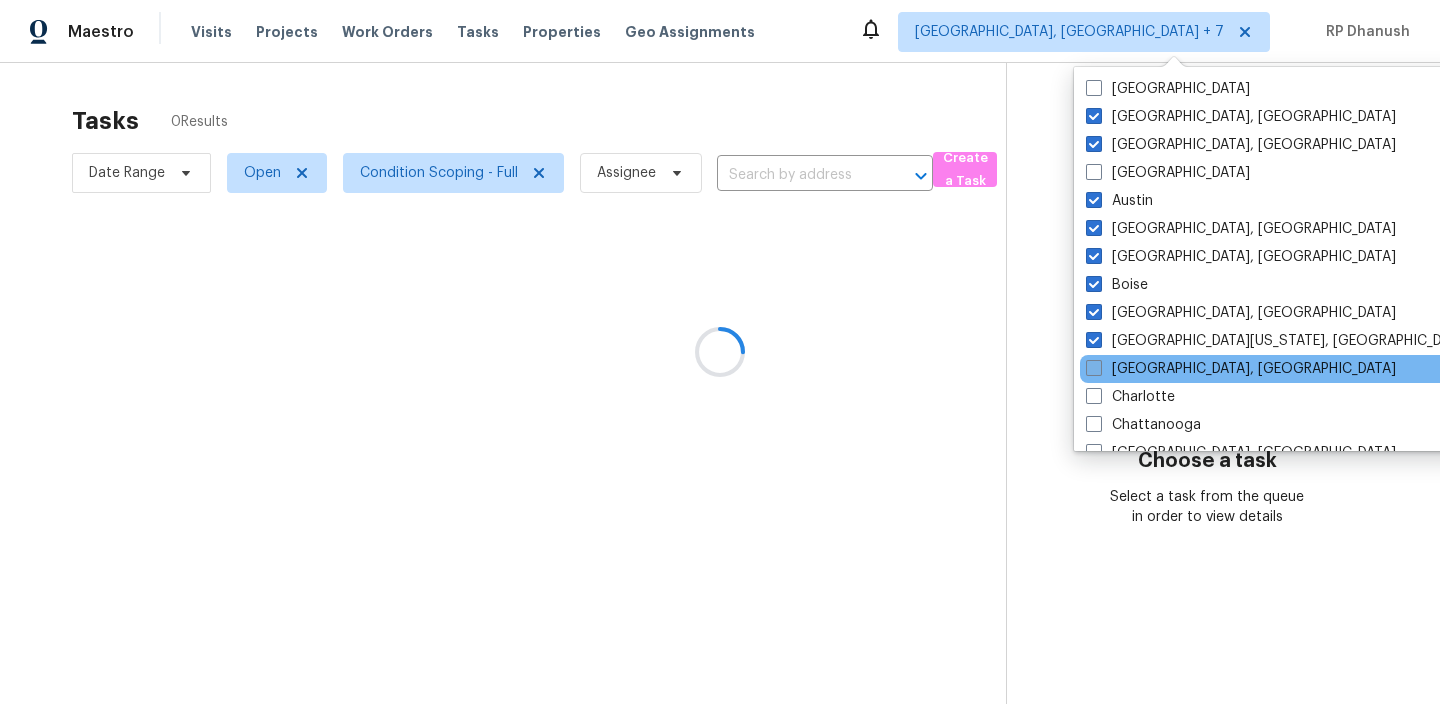click on "Charleston, SC" at bounding box center [1241, 369] 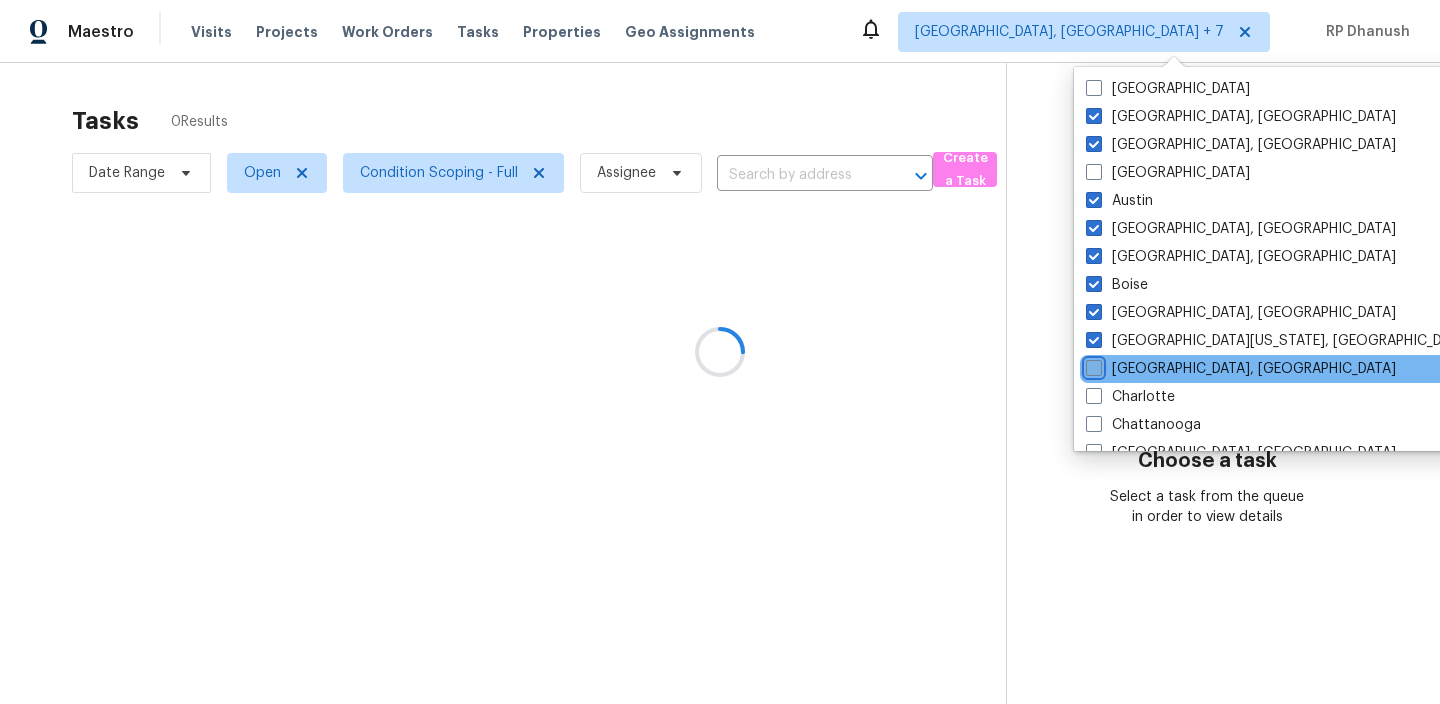 click on "Charleston, SC" at bounding box center [1092, 365] 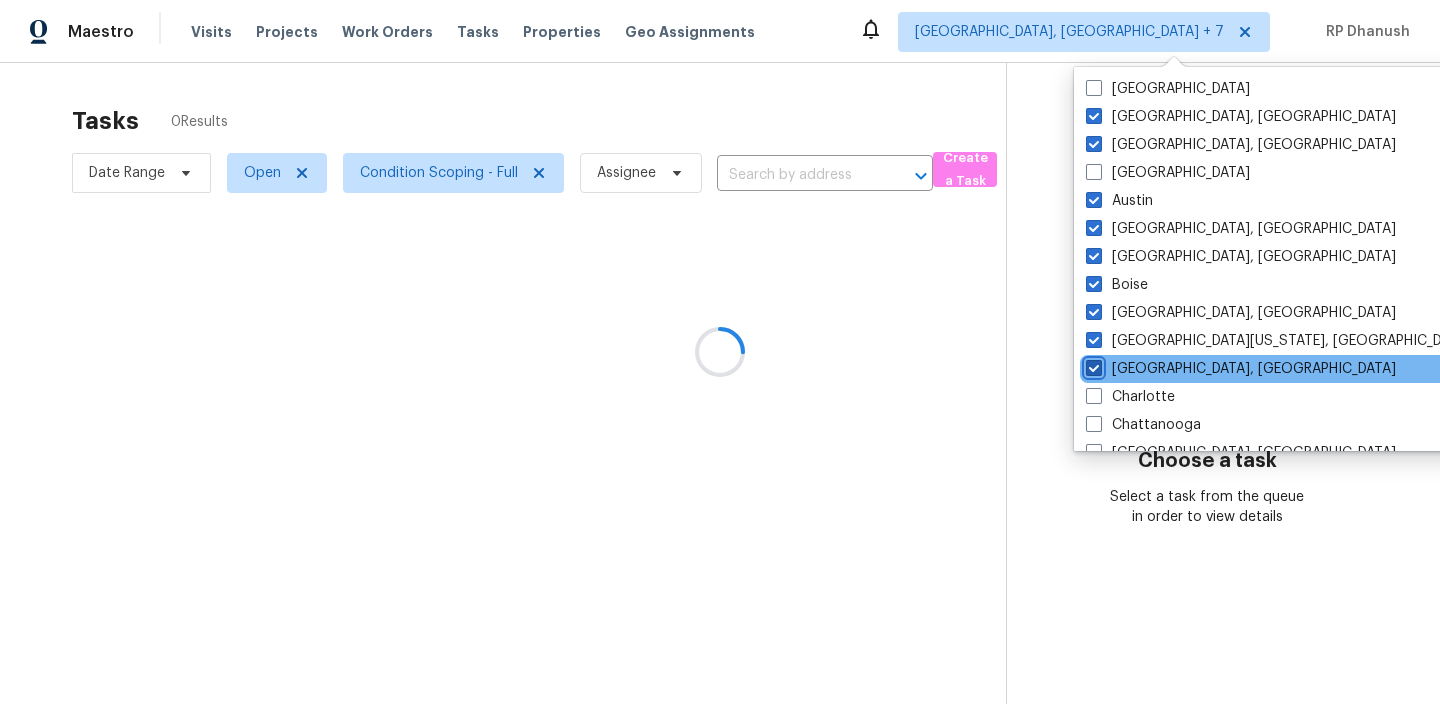 checkbox on "true" 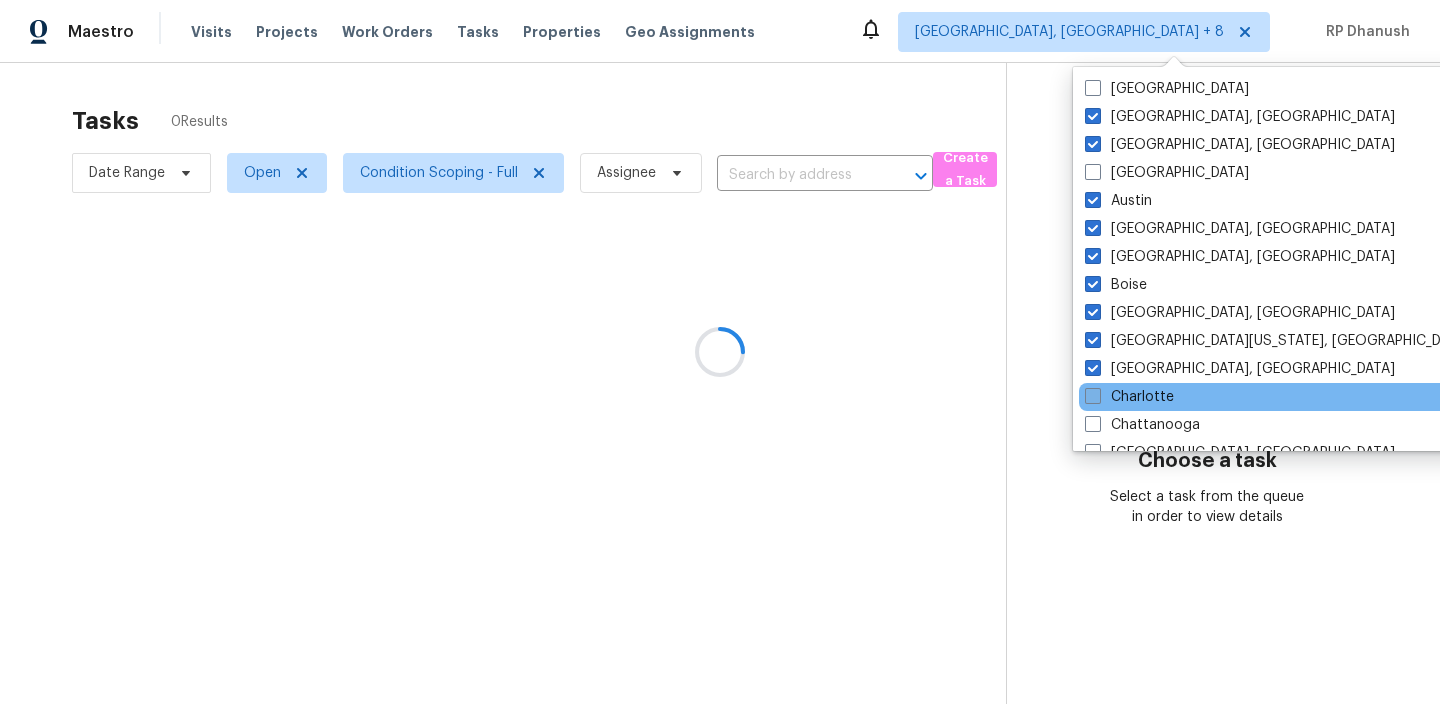 click on "Charlotte" at bounding box center (1129, 397) 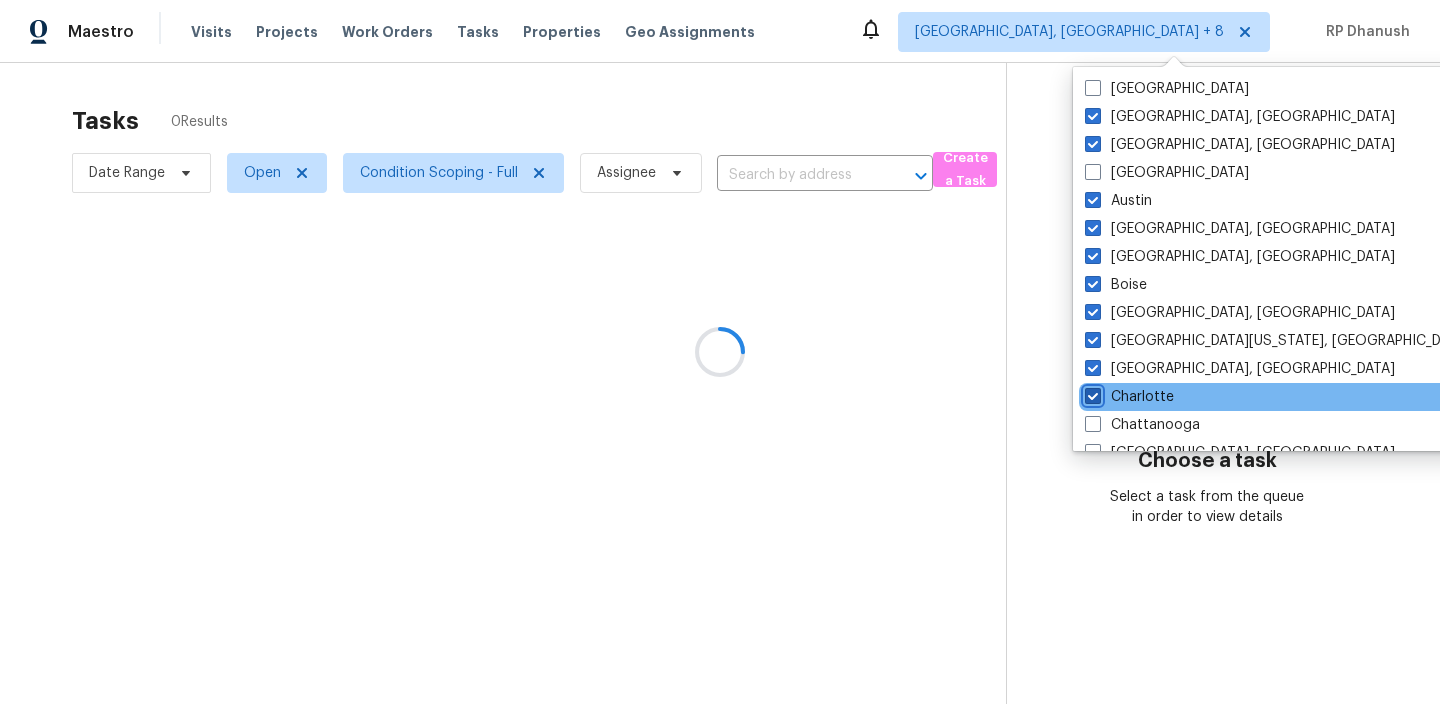 checkbox on "true" 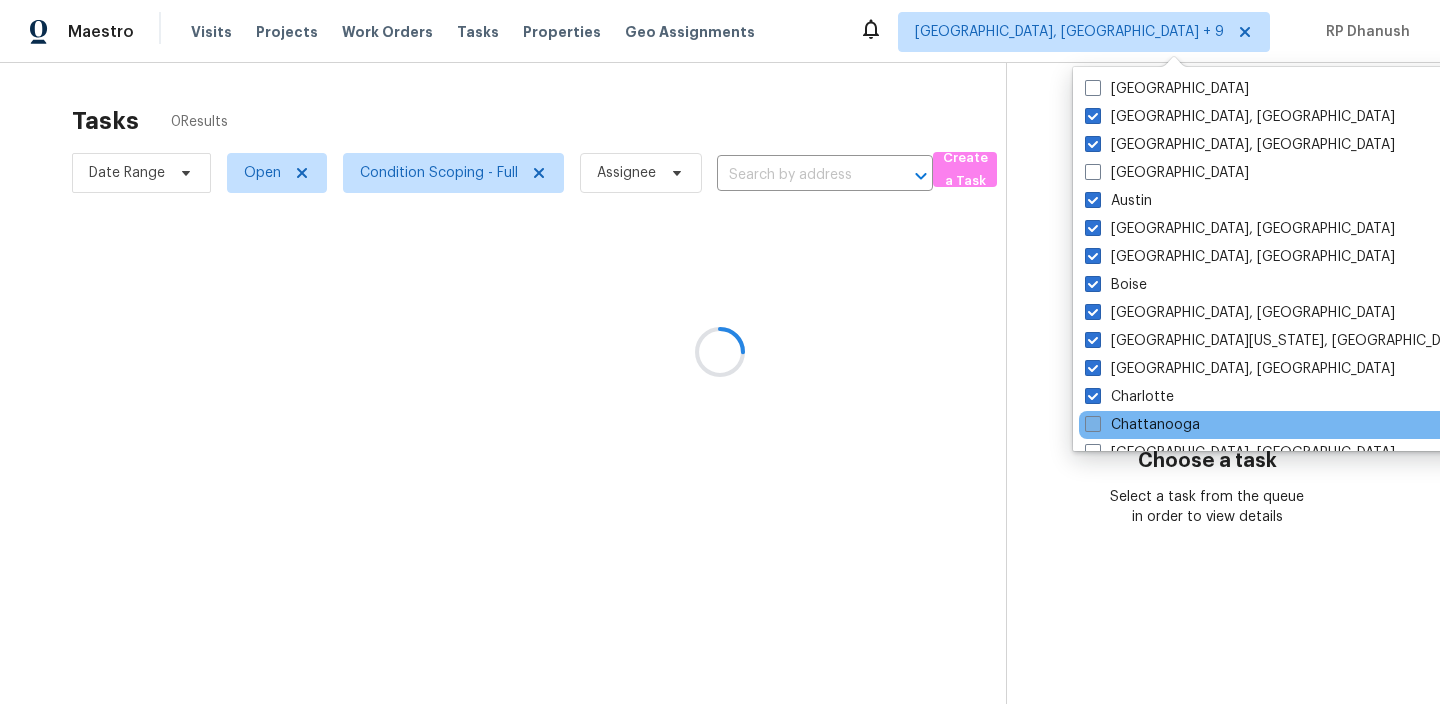click on "Chattanooga" at bounding box center (1142, 425) 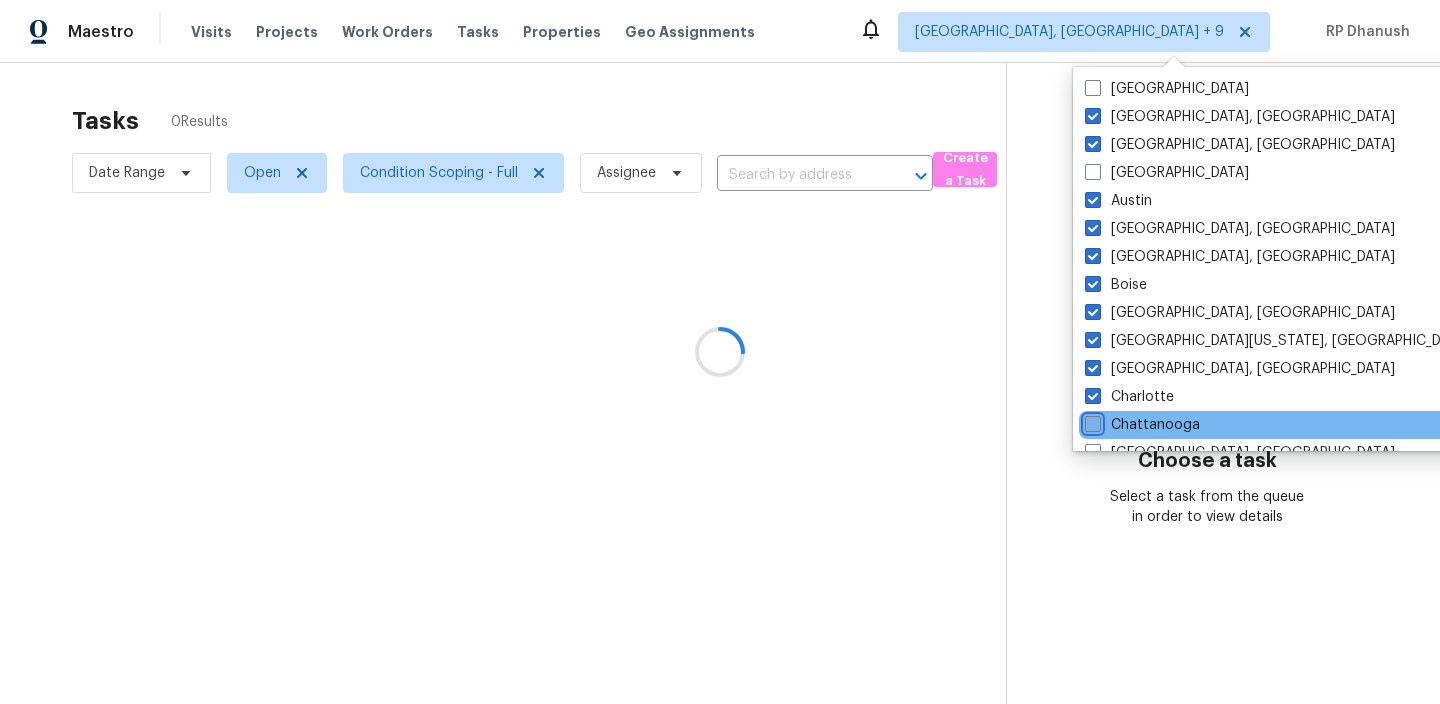 click on "Chattanooga" at bounding box center (1091, 421) 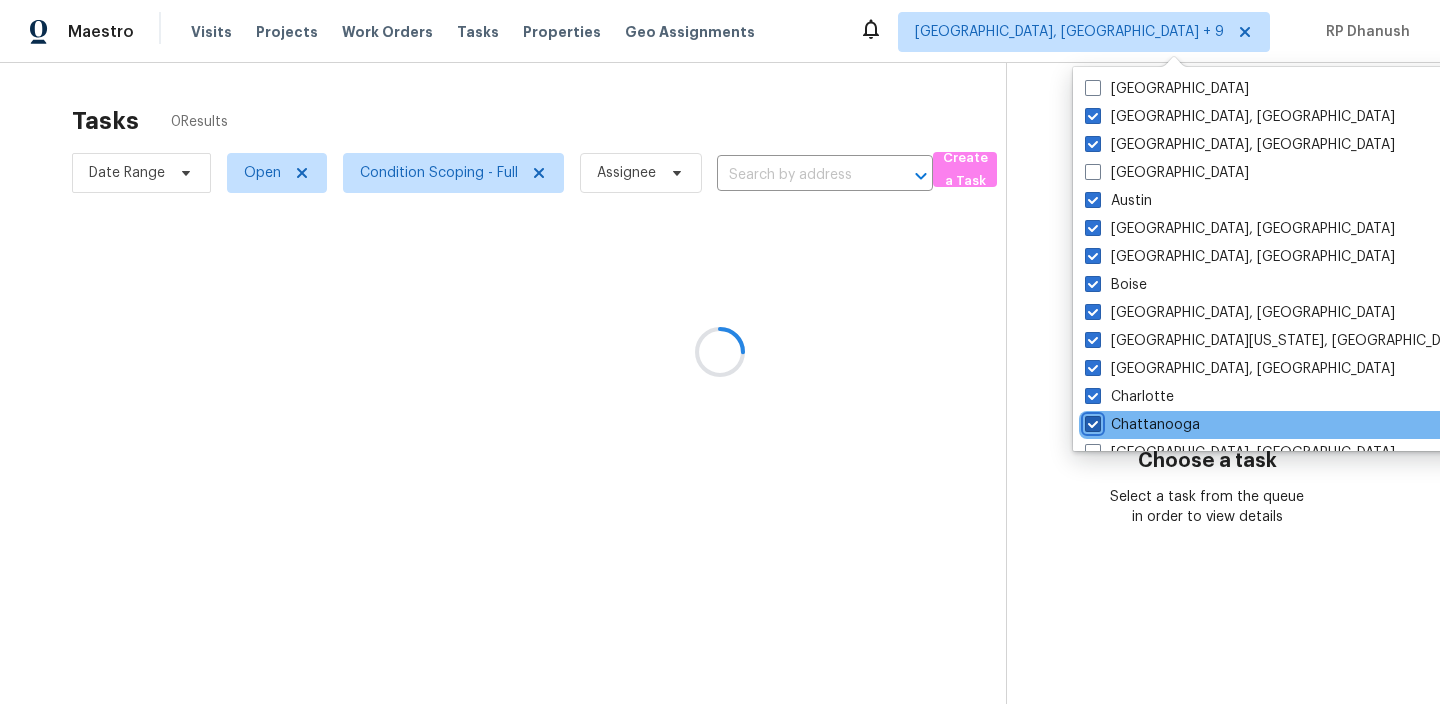 checkbox on "true" 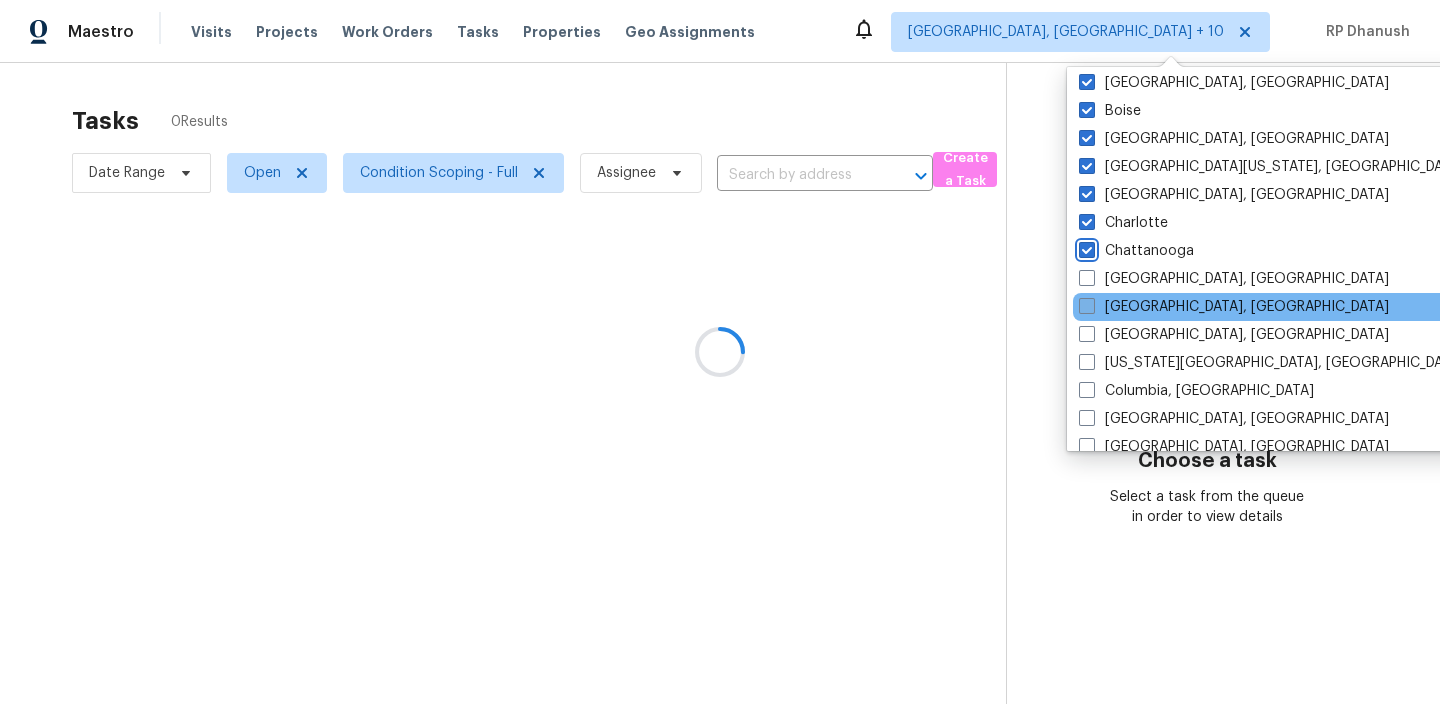 scroll, scrollTop: 197, scrollLeft: 0, axis: vertical 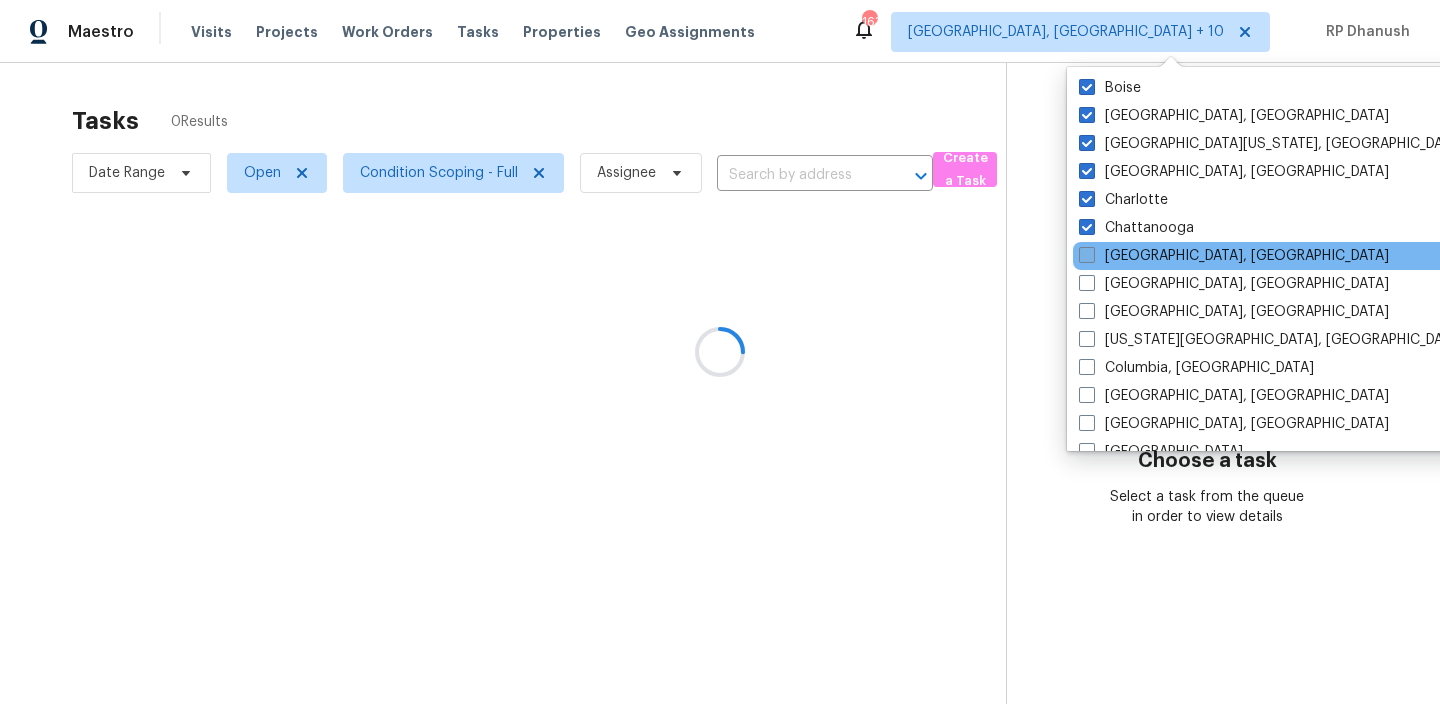 click on "Chicago, IL" at bounding box center [1234, 256] 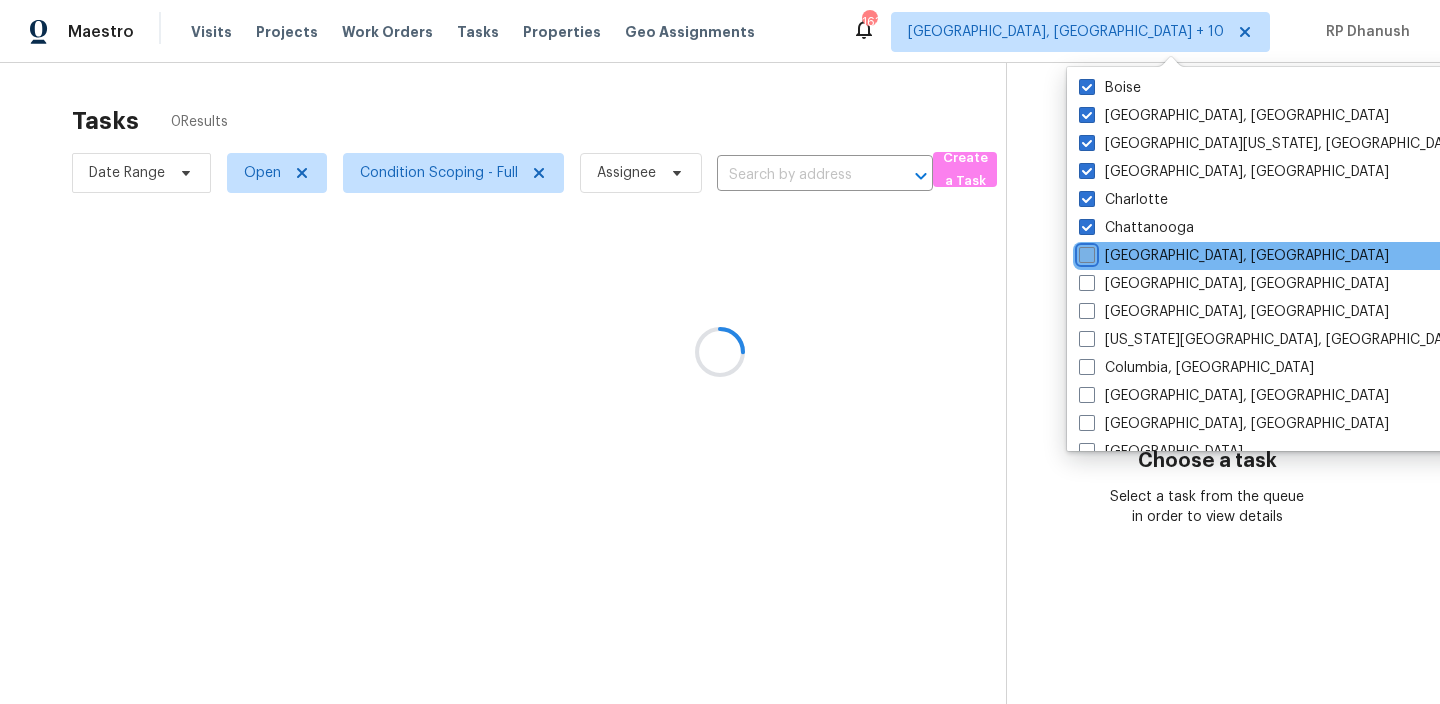 click on "Chicago, IL" at bounding box center [1085, 252] 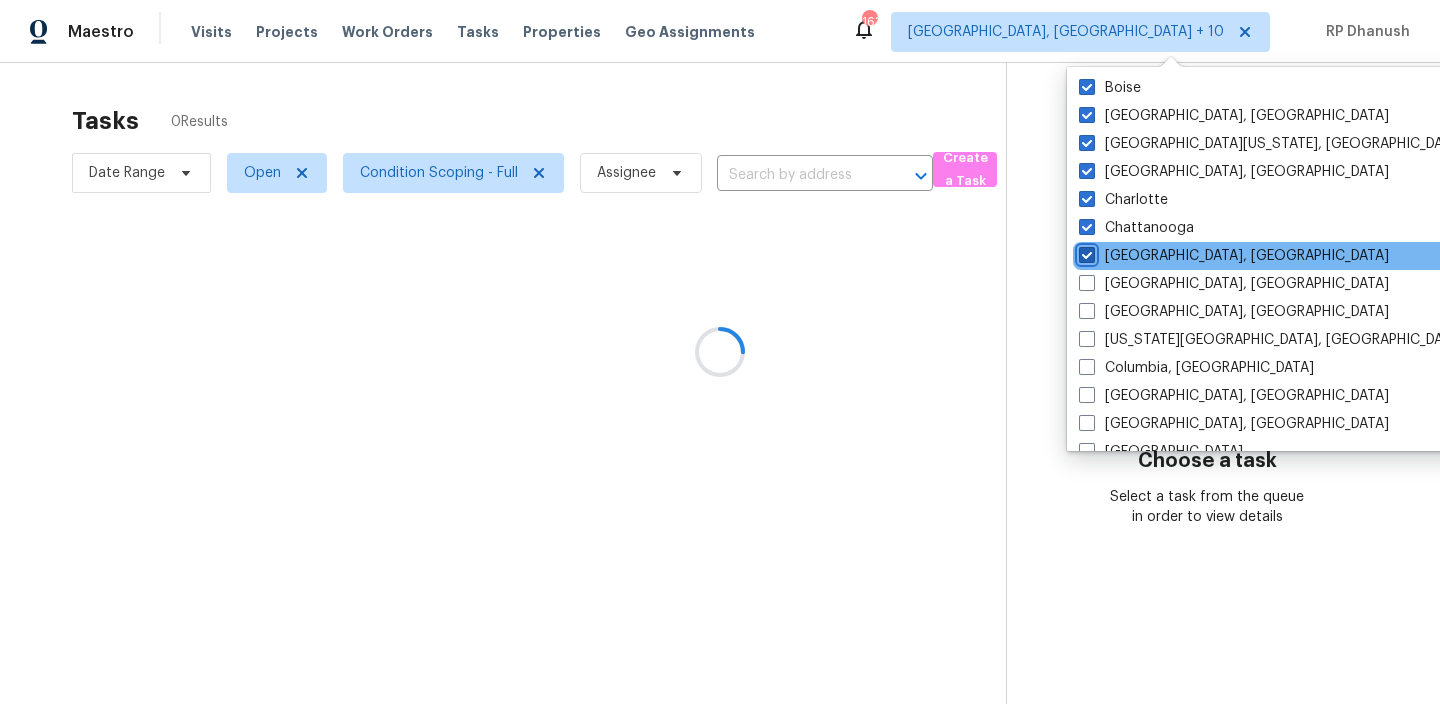 checkbox on "true" 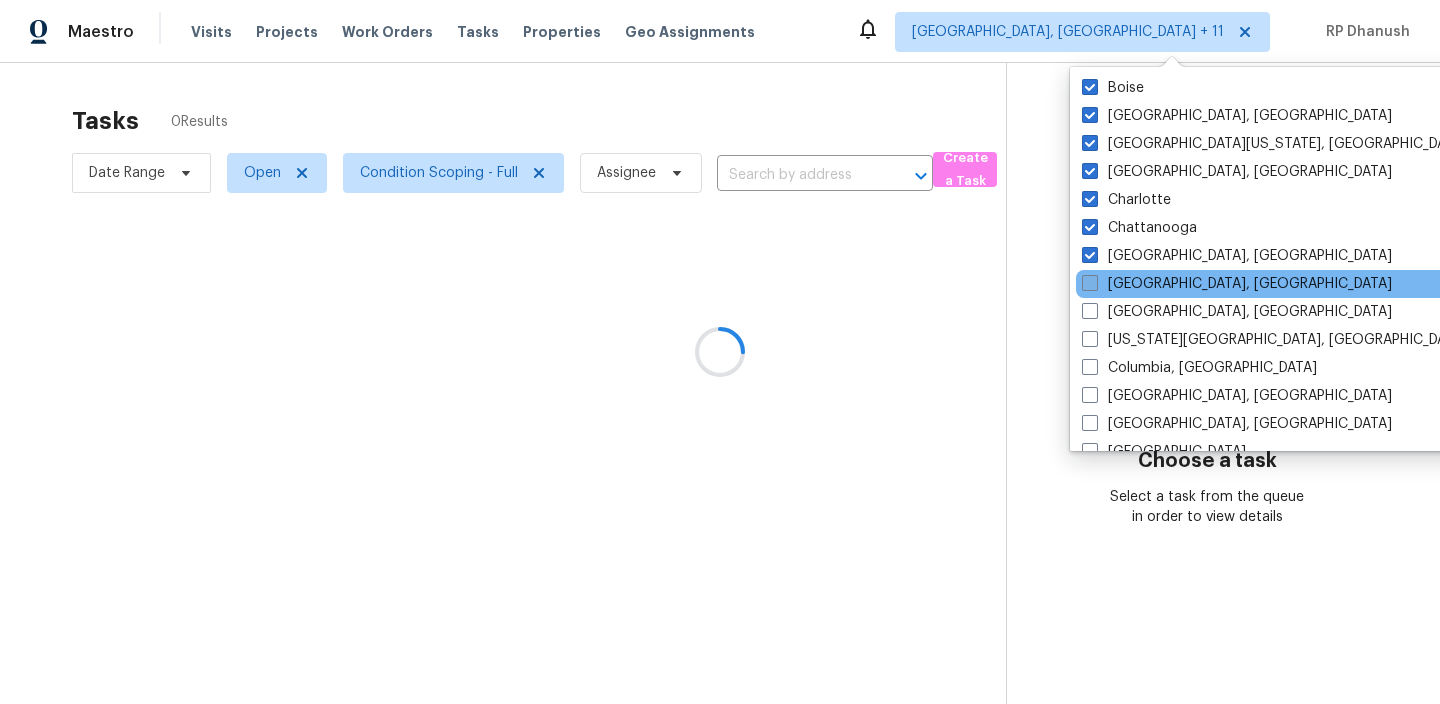 click on "Cincinnati, OH" at bounding box center [1237, 284] 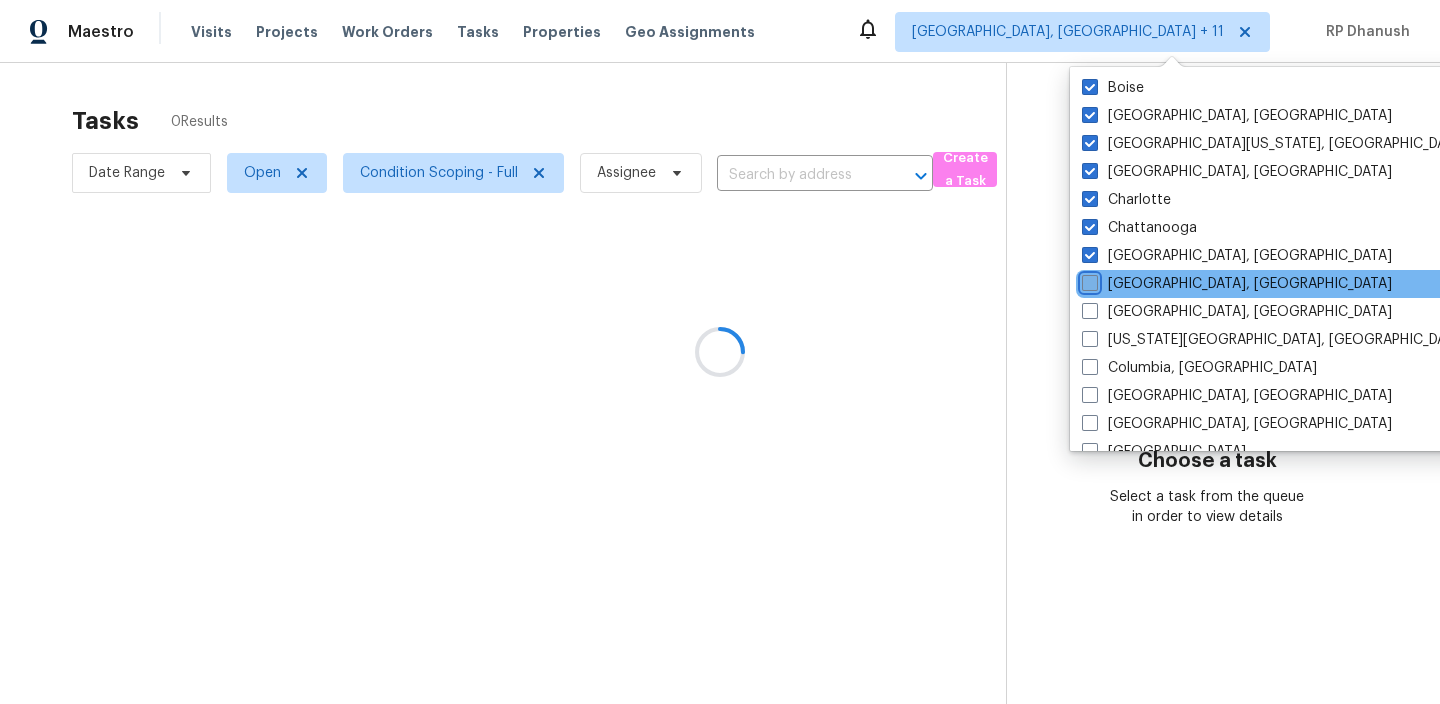 click on "Cincinnati, OH" at bounding box center (1088, 280) 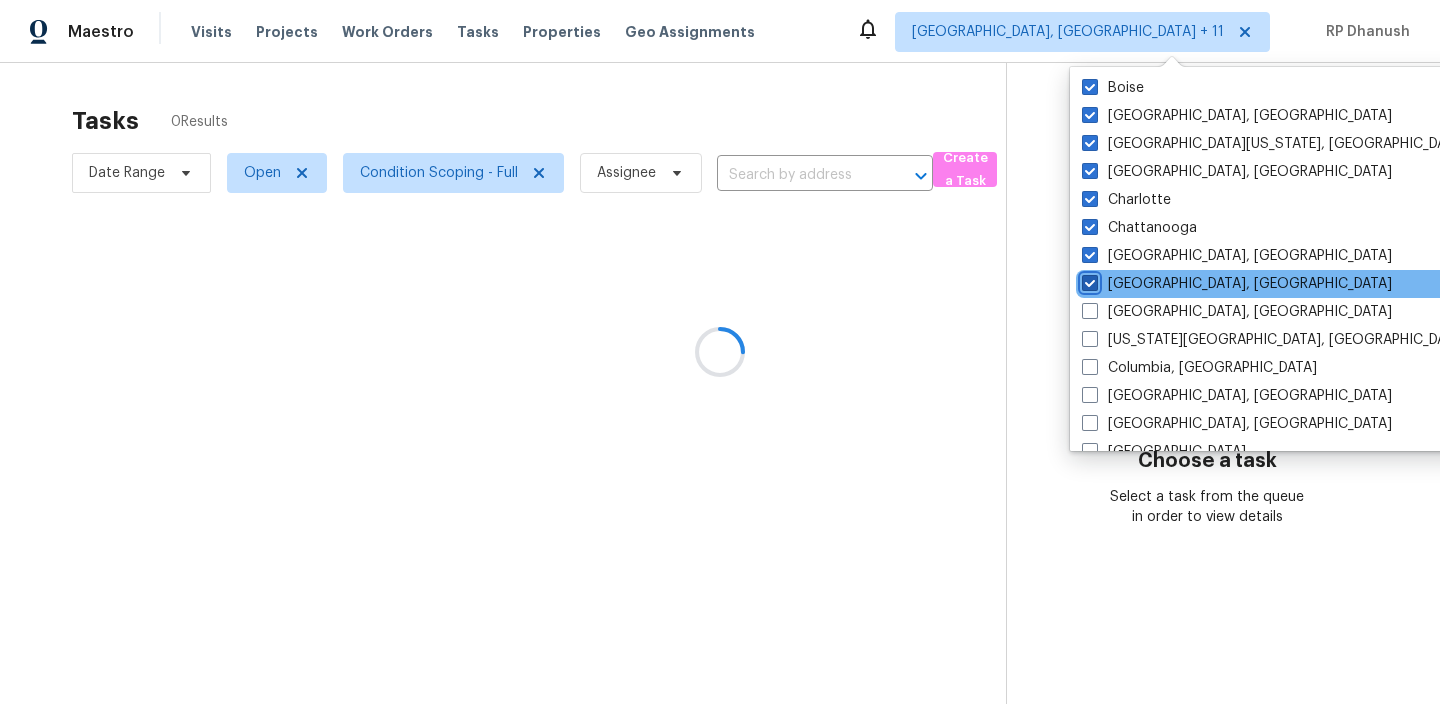checkbox on "true" 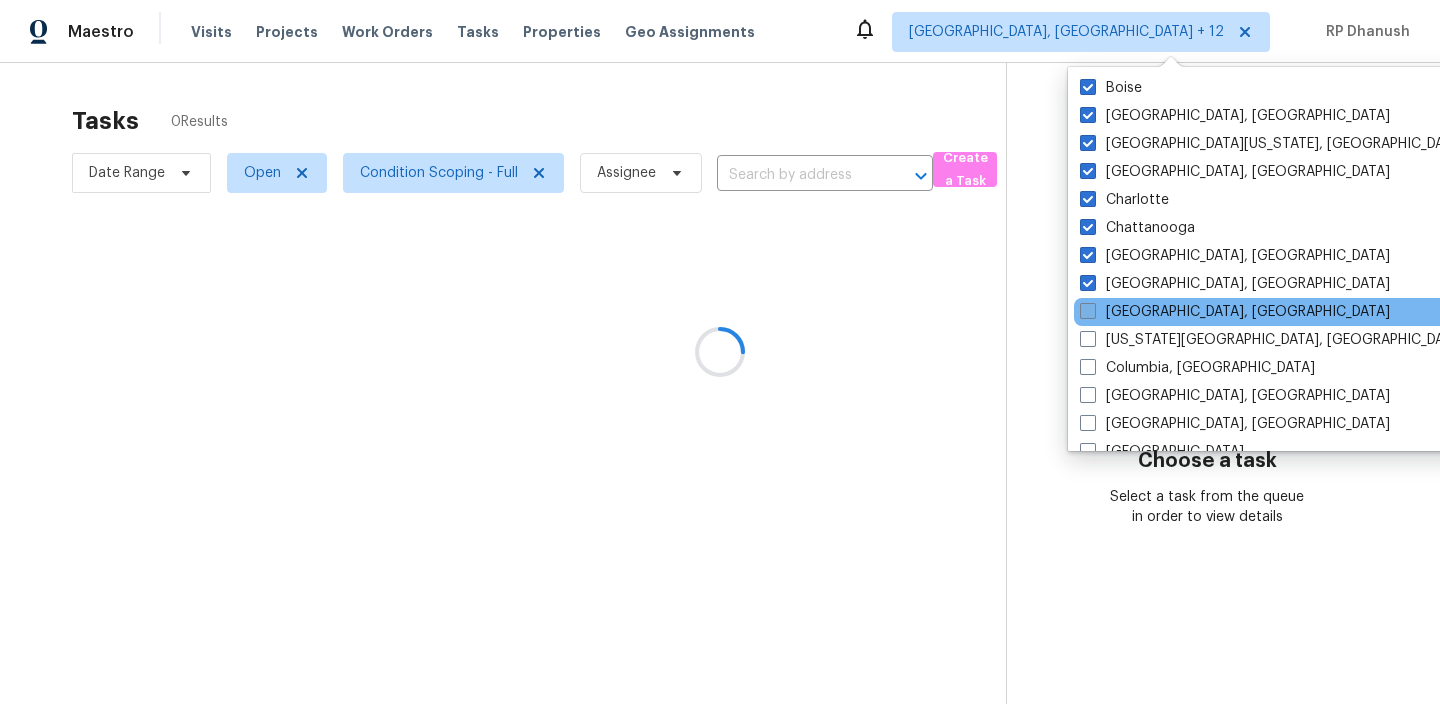click on "Cleveland, OH" at bounding box center [1235, 312] 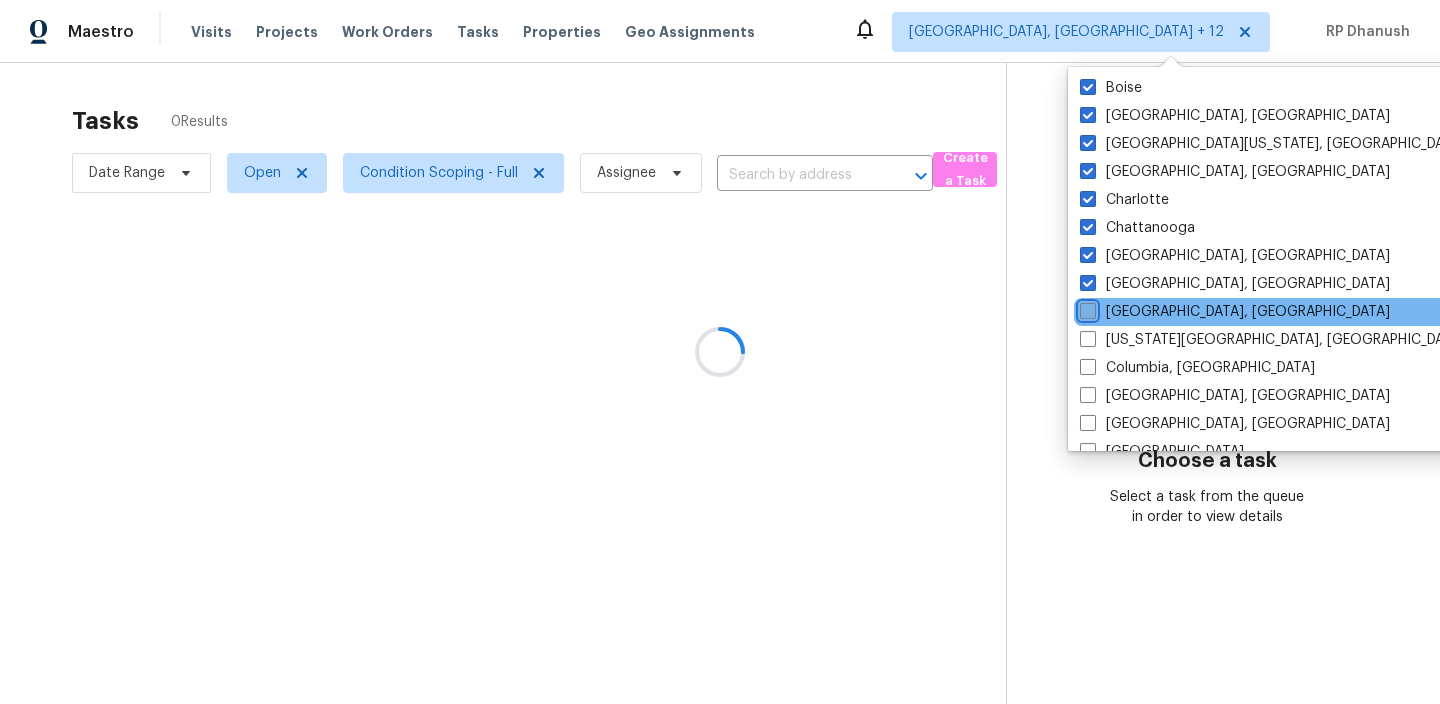 click on "Cleveland, OH" at bounding box center (1086, 308) 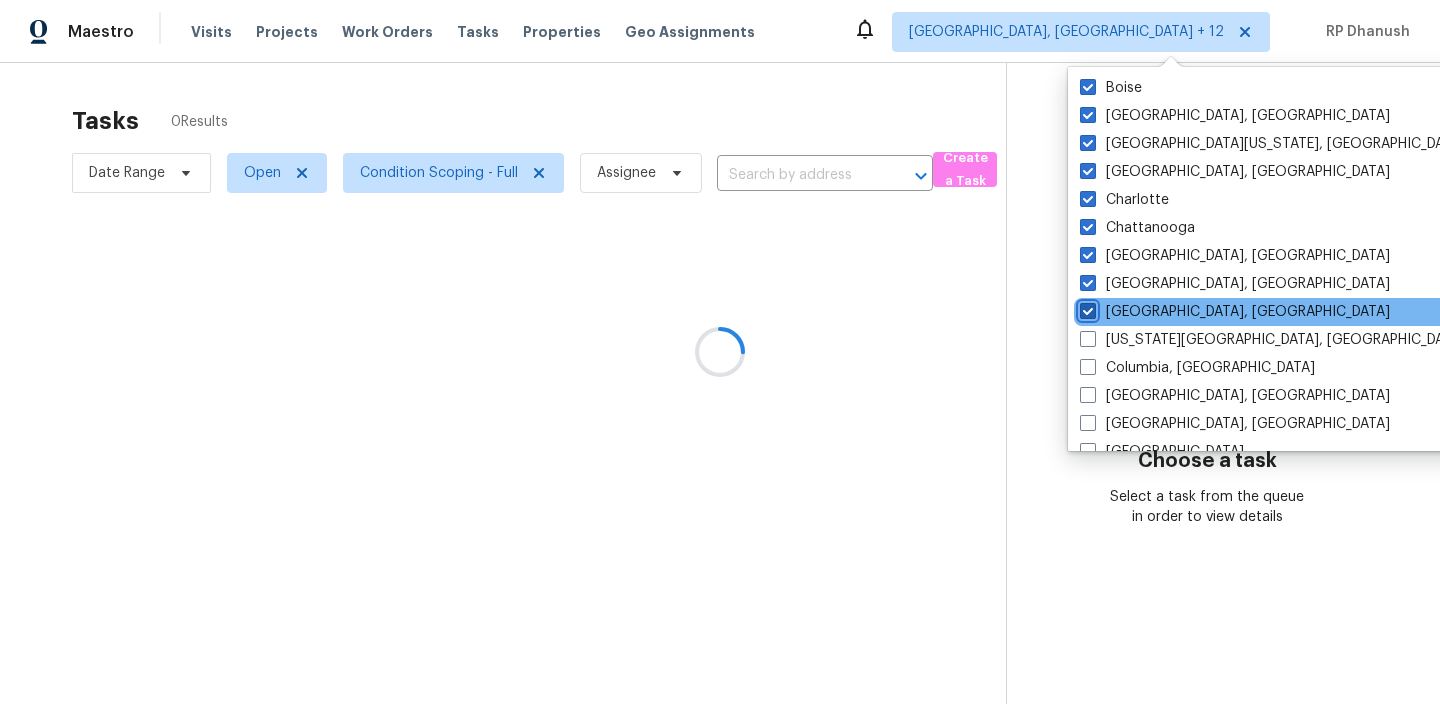 checkbox on "true" 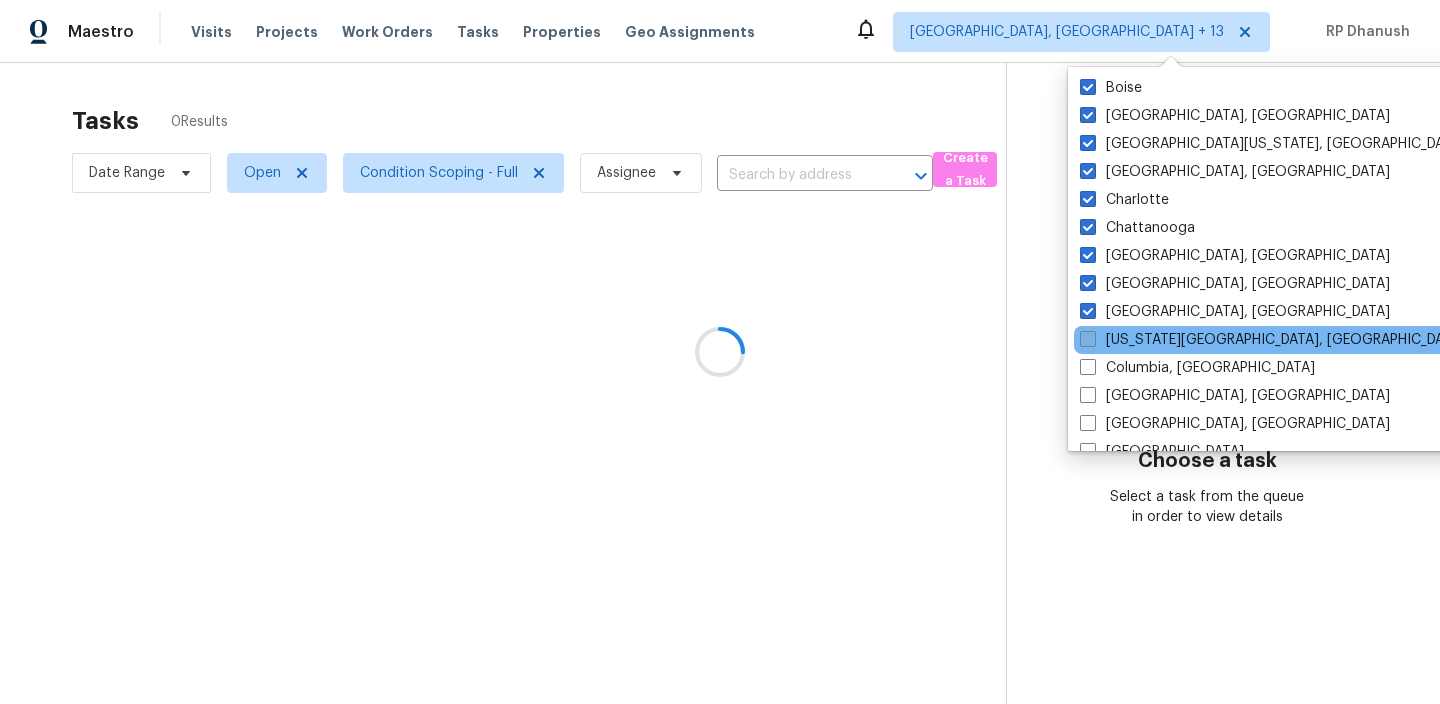 click on "Colorado Springs, CO" at bounding box center [1272, 340] 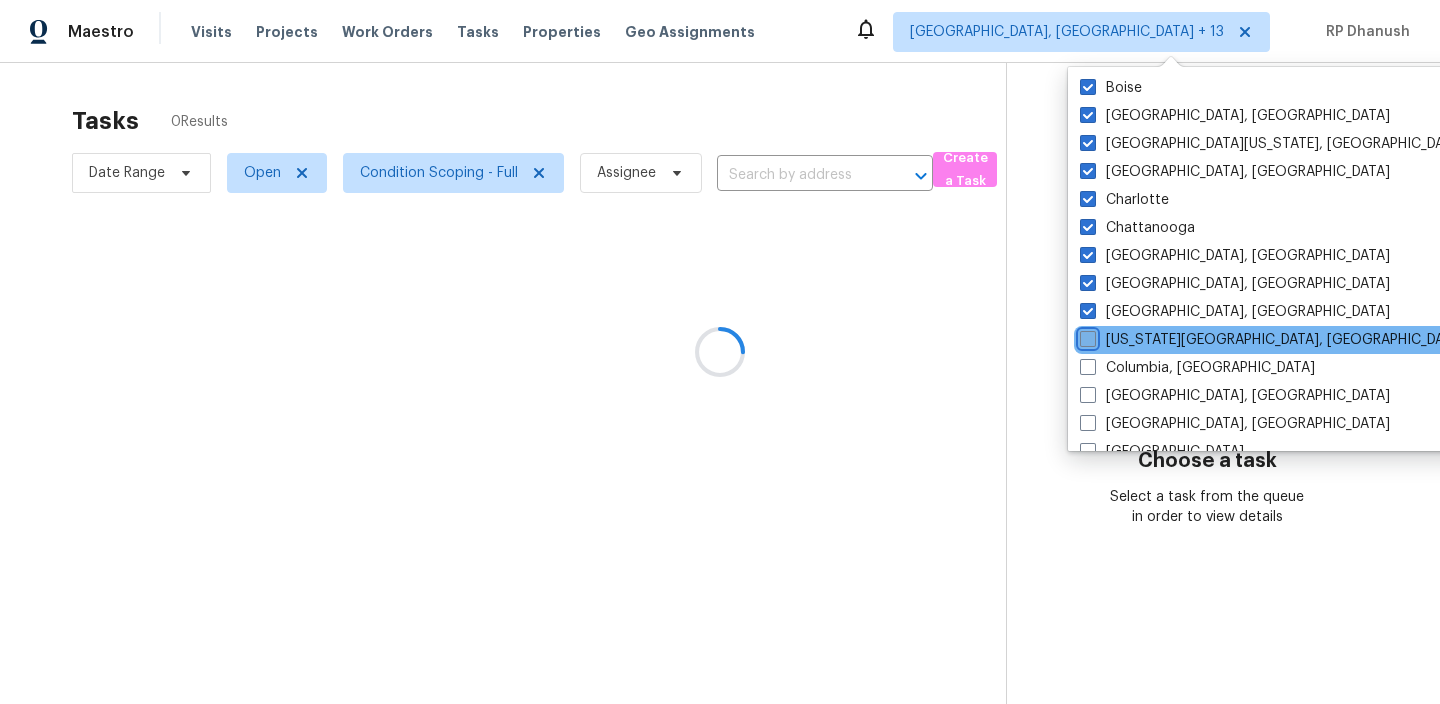 click on "Colorado Springs, CO" at bounding box center (1086, 336) 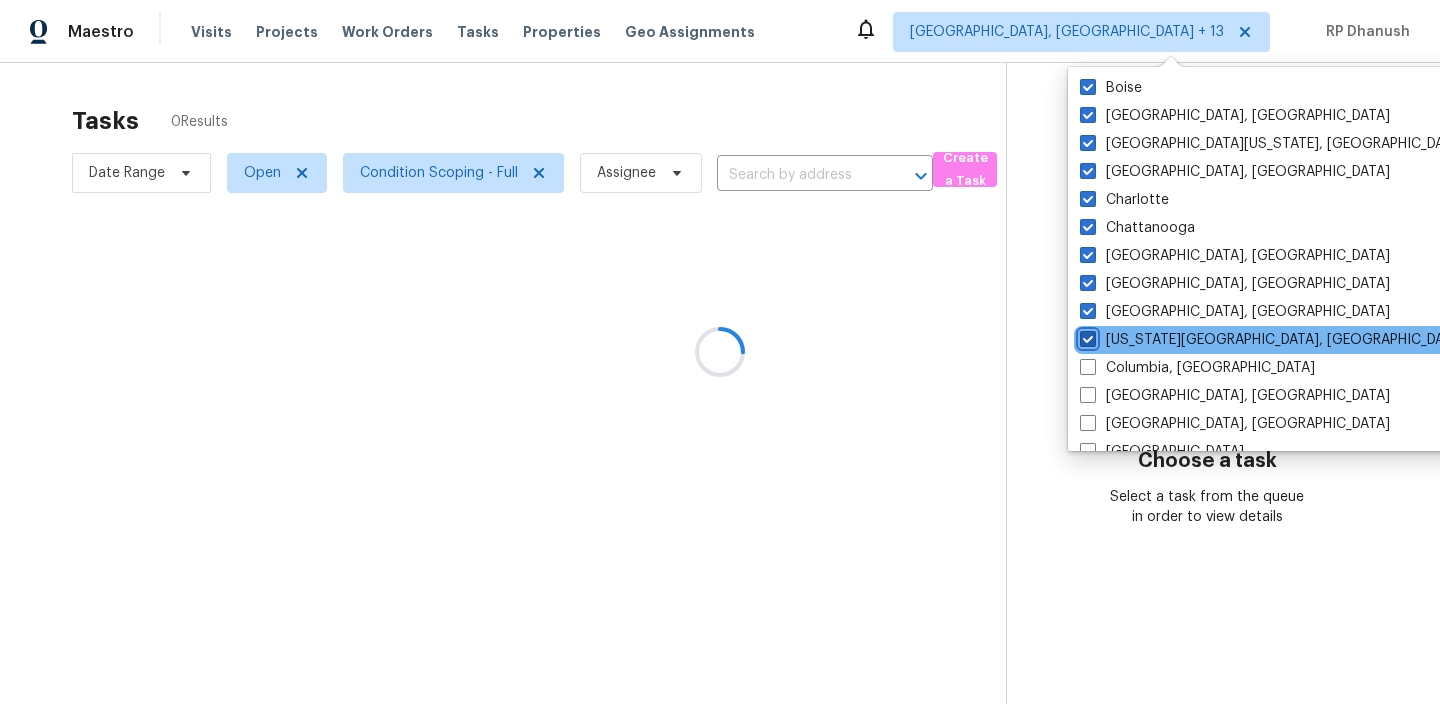 checkbox on "true" 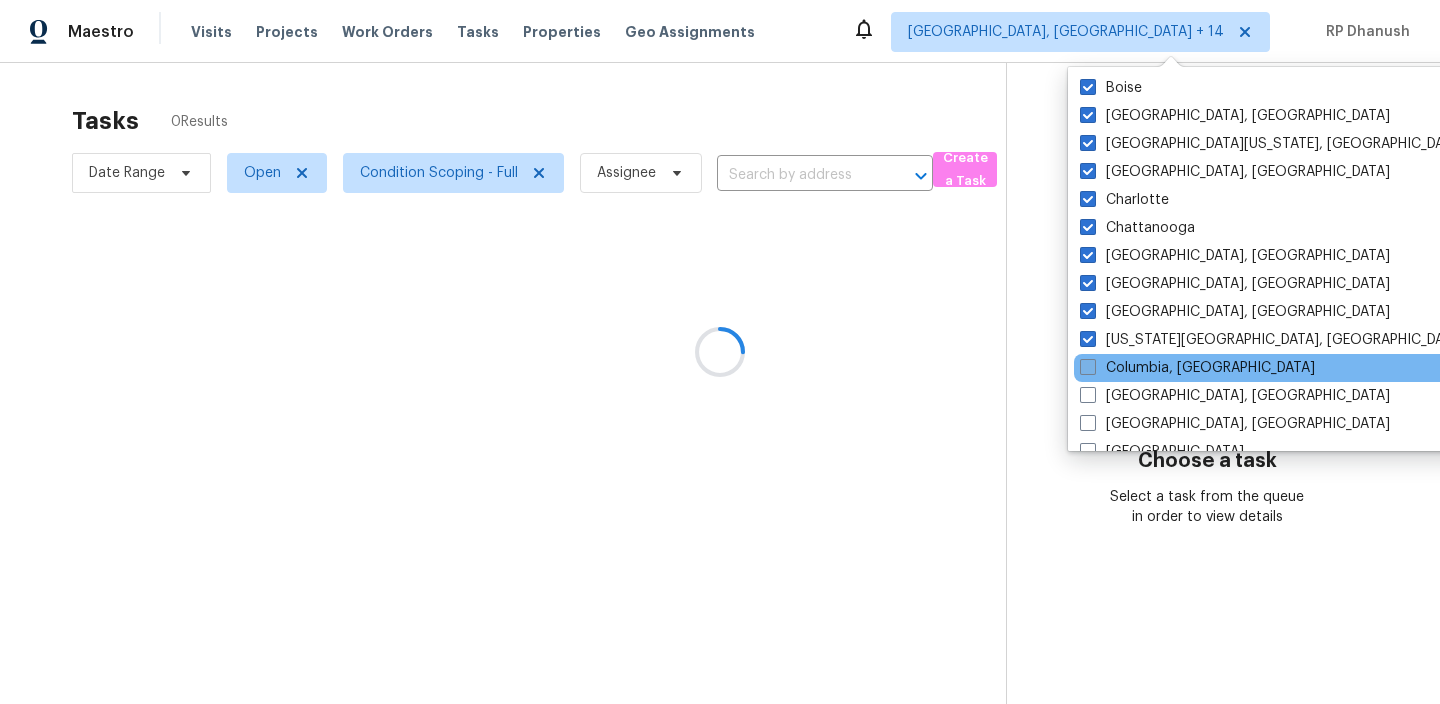 click on "Columbia, SC" at bounding box center (1197, 368) 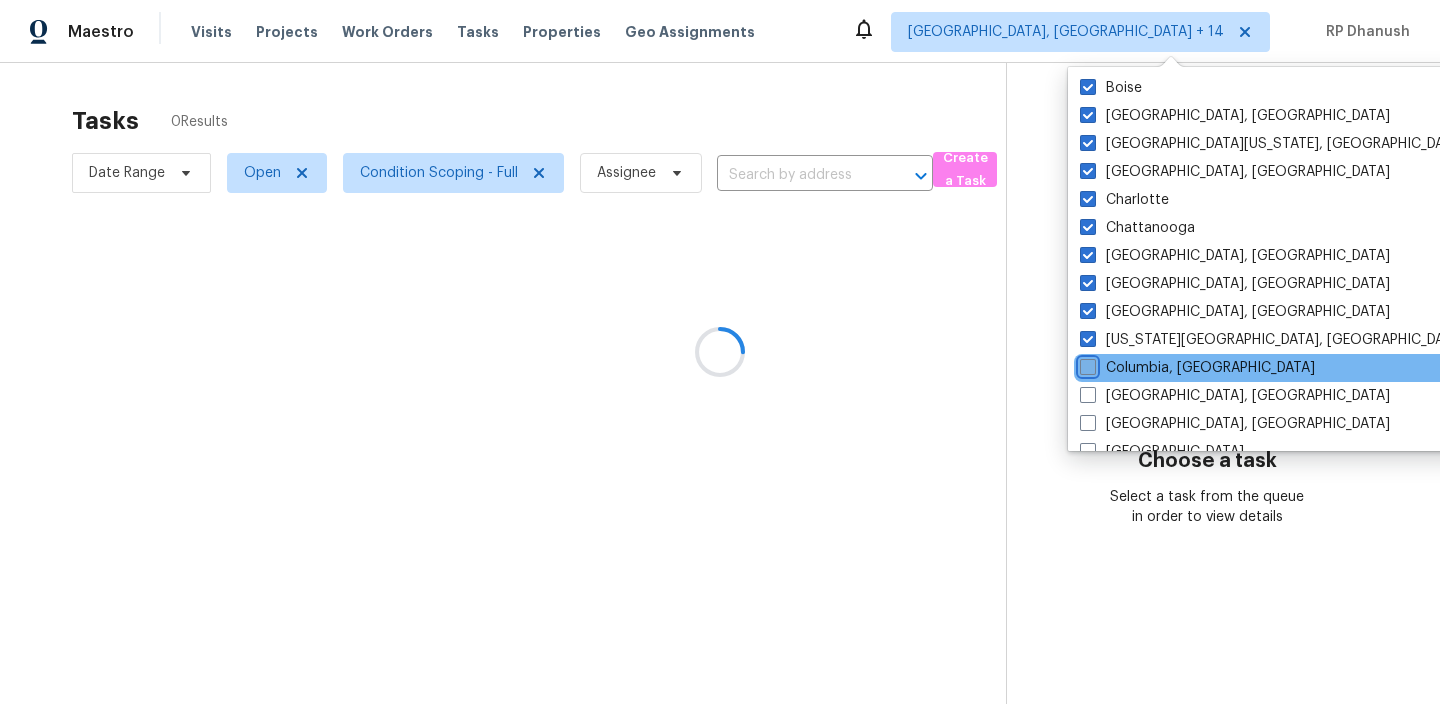 click on "Columbia, SC" at bounding box center (1086, 364) 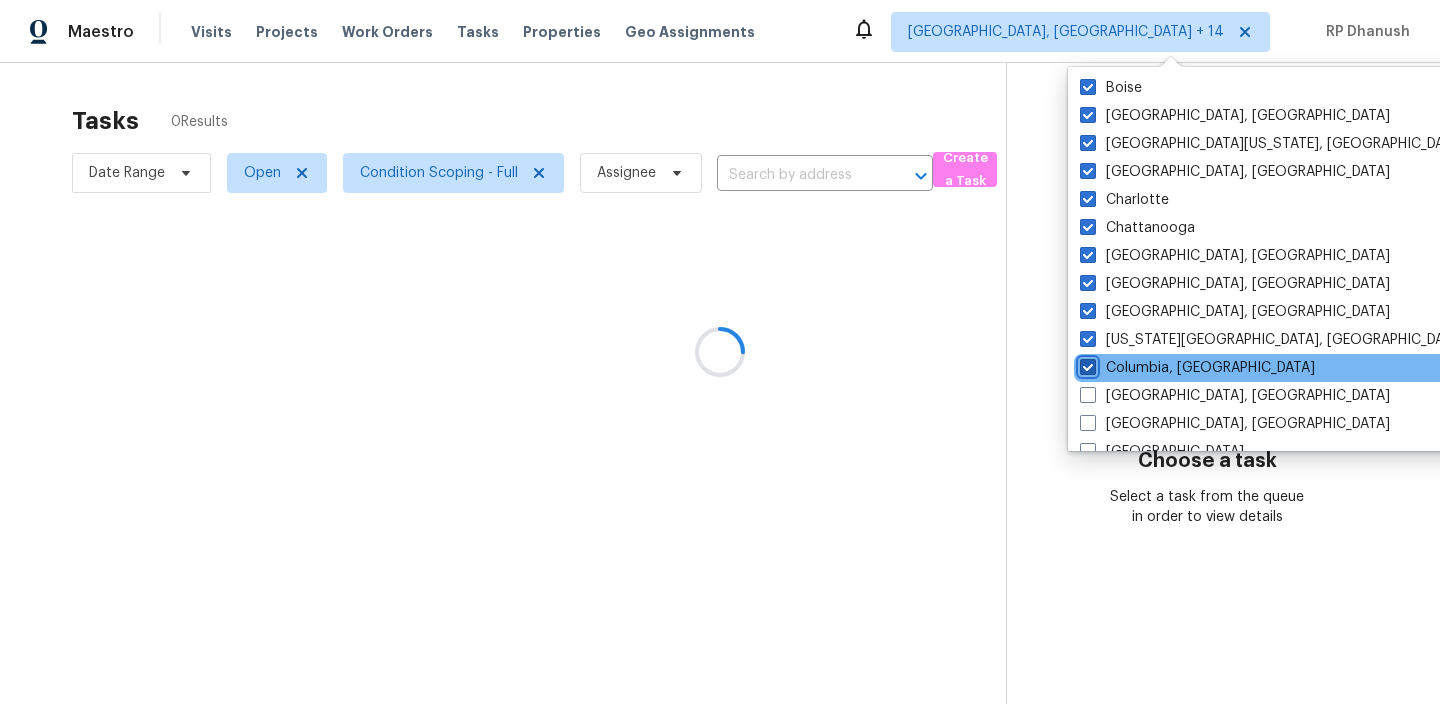 checkbox on "true" 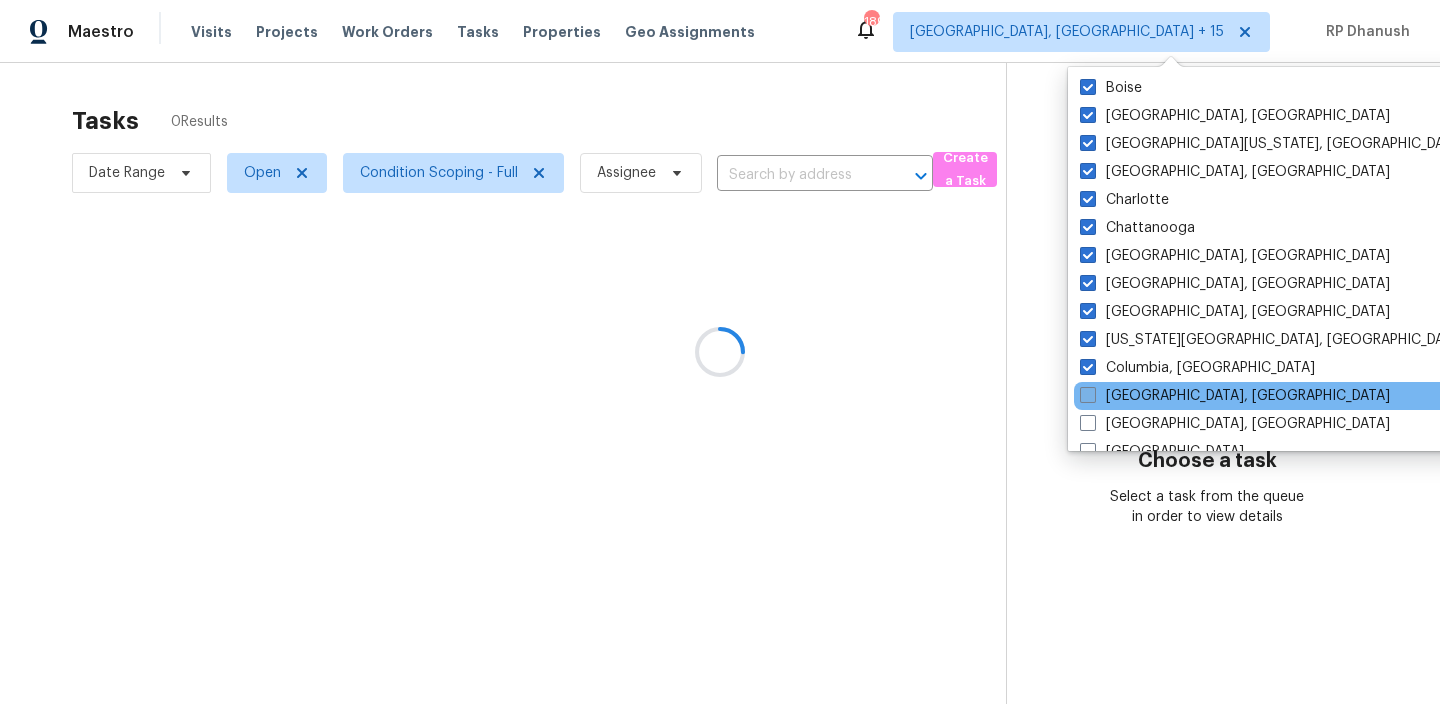 click on "Columbus, OH" at bounding box center (1235, 396) 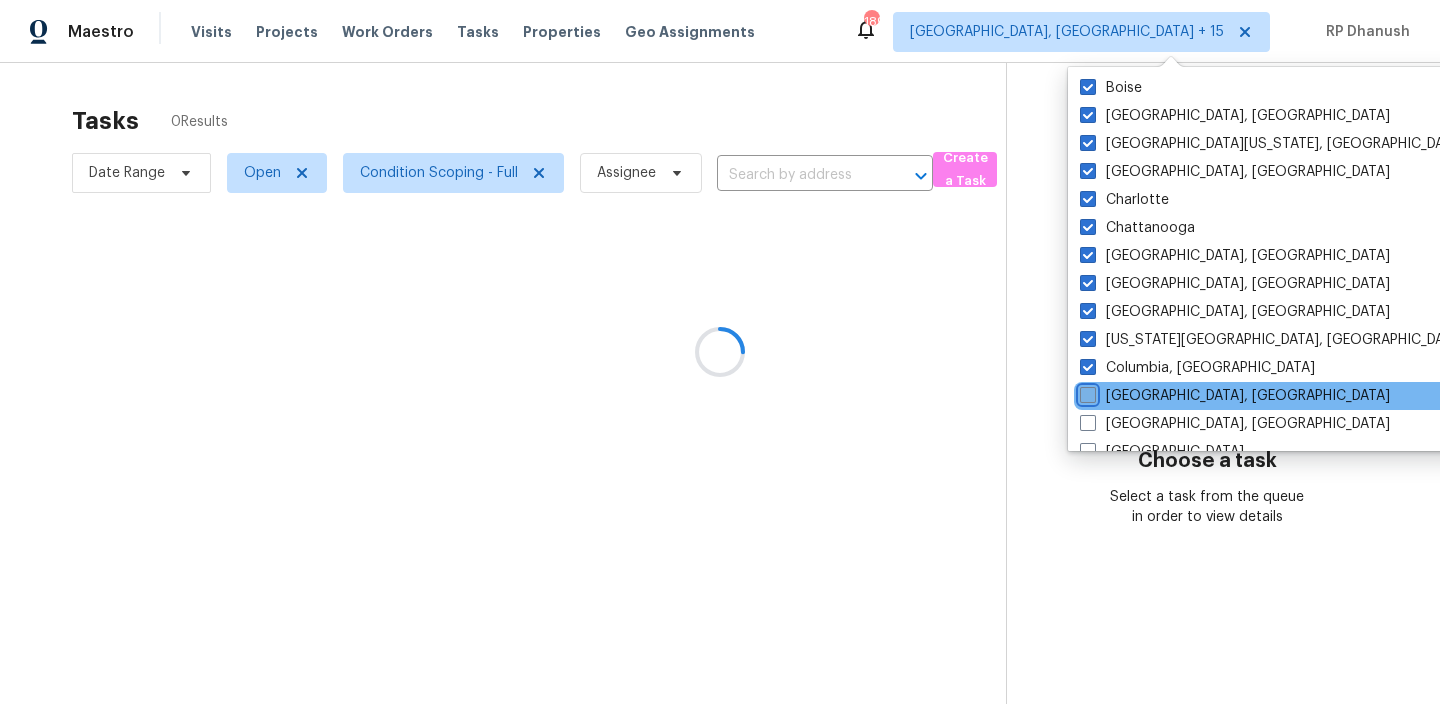 click on "Columbus, OH" at bounding box center (1086, 392) 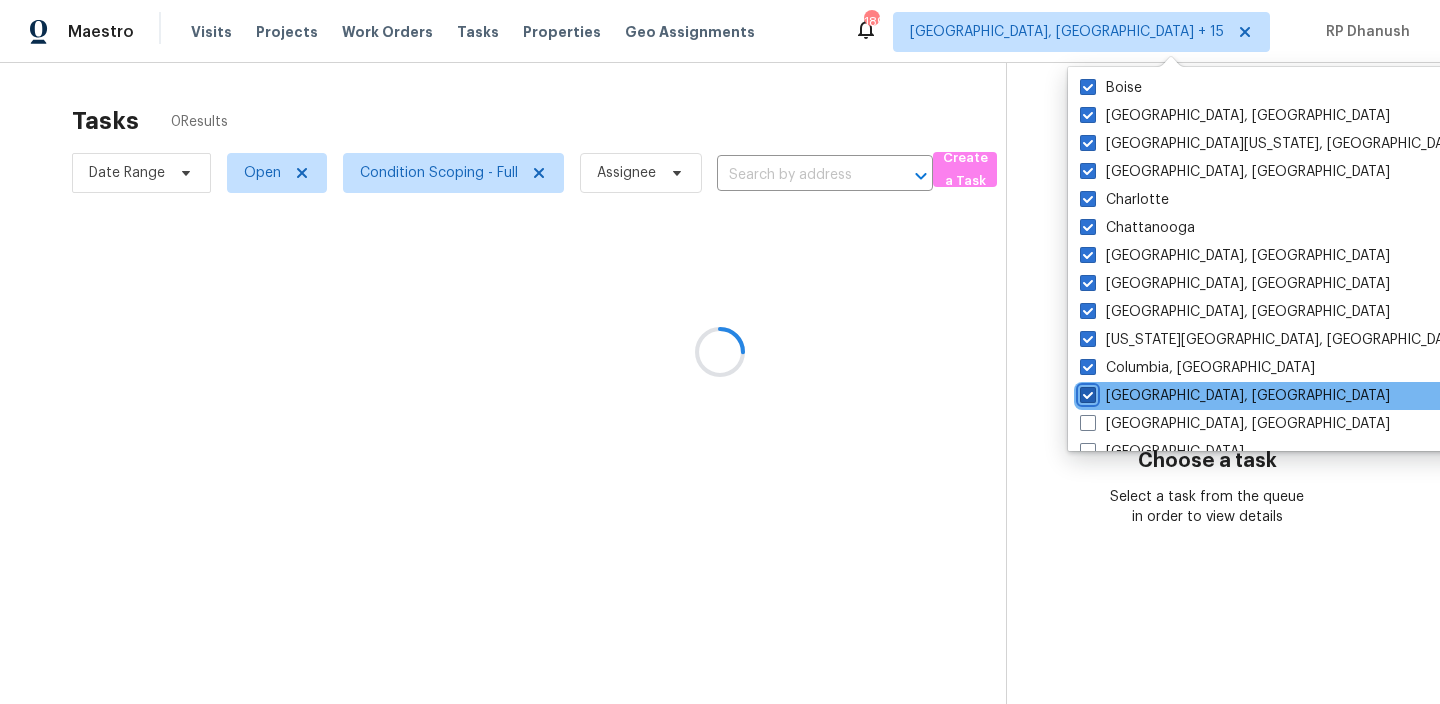 checkbox on "true" 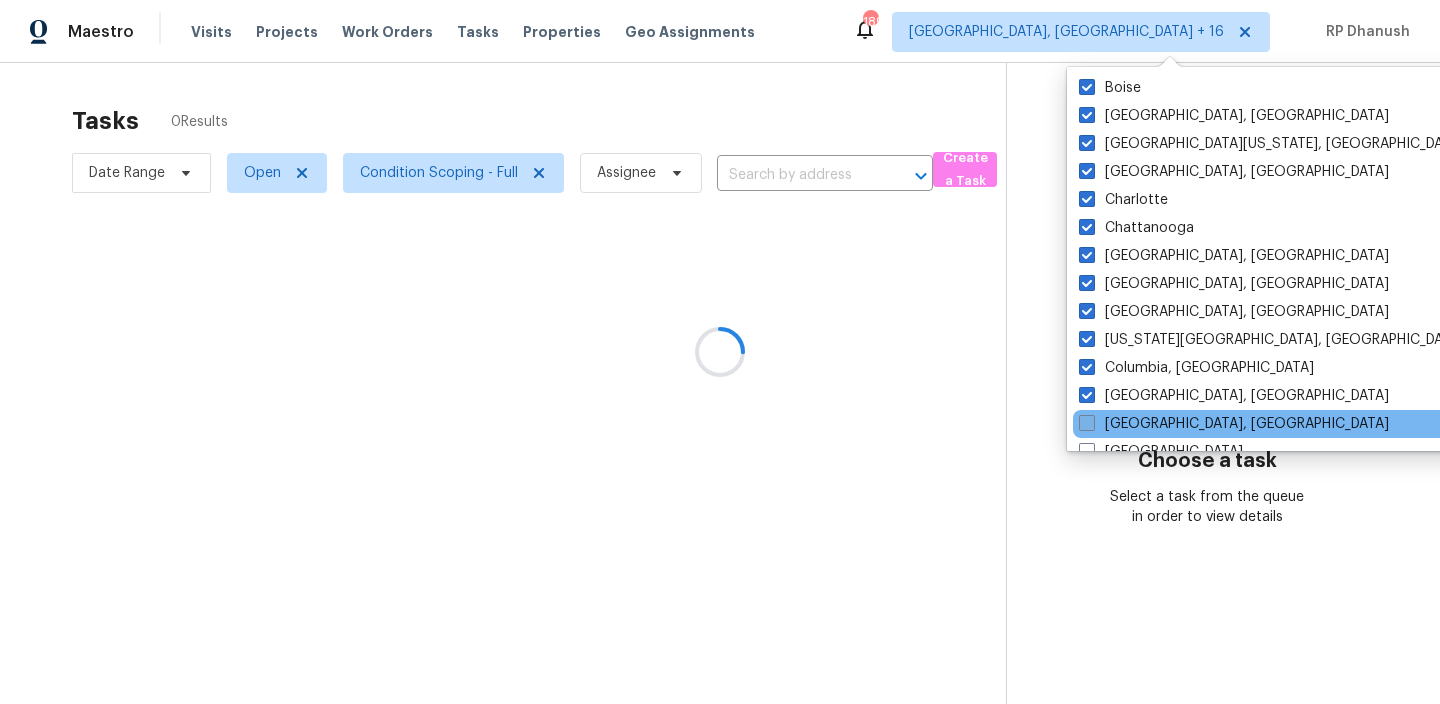 click on "Corpus Christi, TX" at bounding box center [1234, 424] 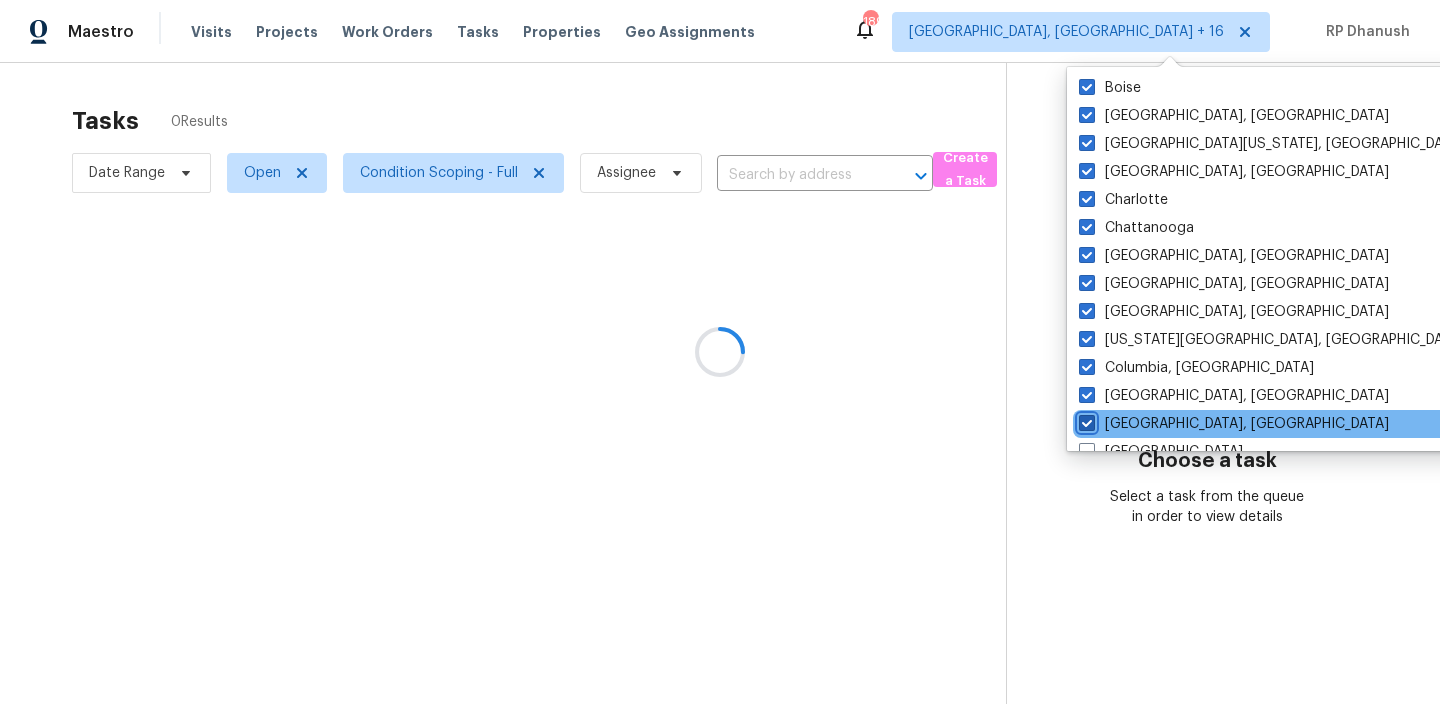 checkbox on "true" 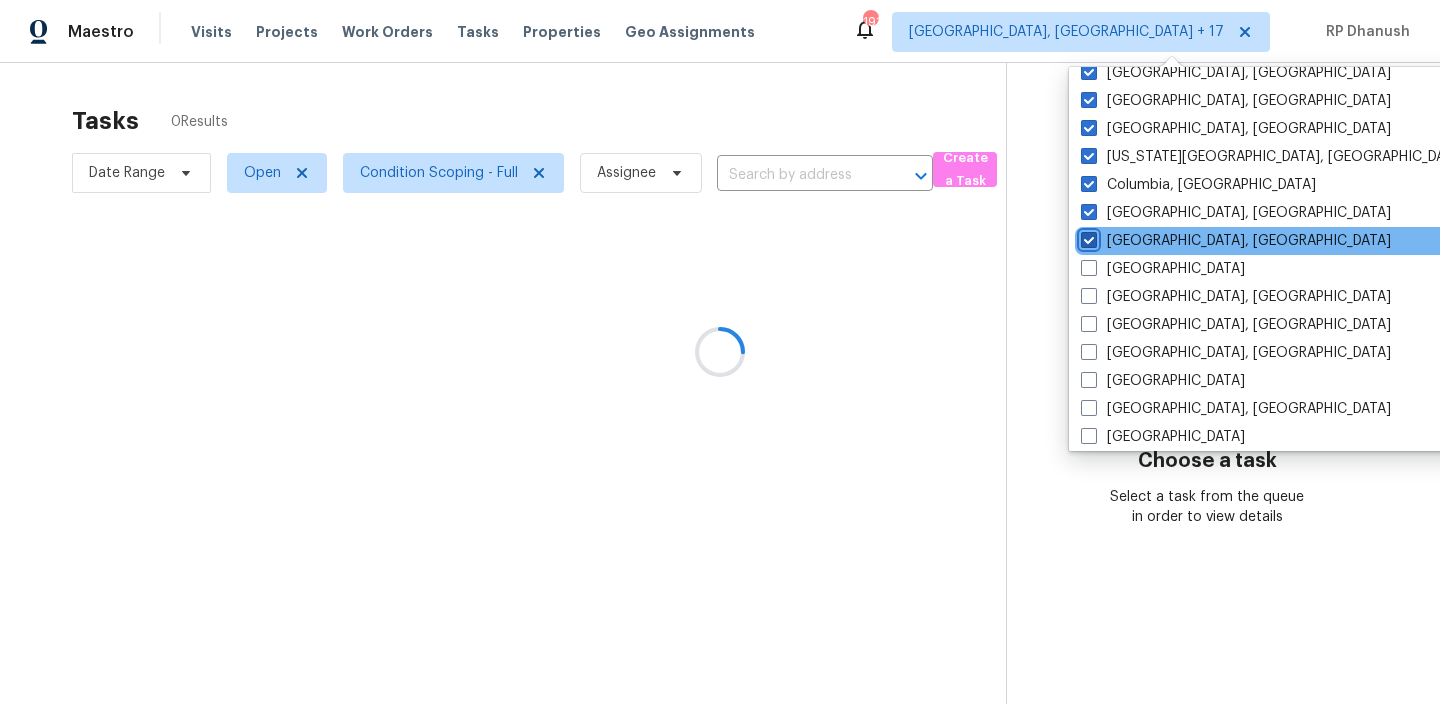 scroll, scrollTop: 381, scrollLeft: 0, axis: vertical 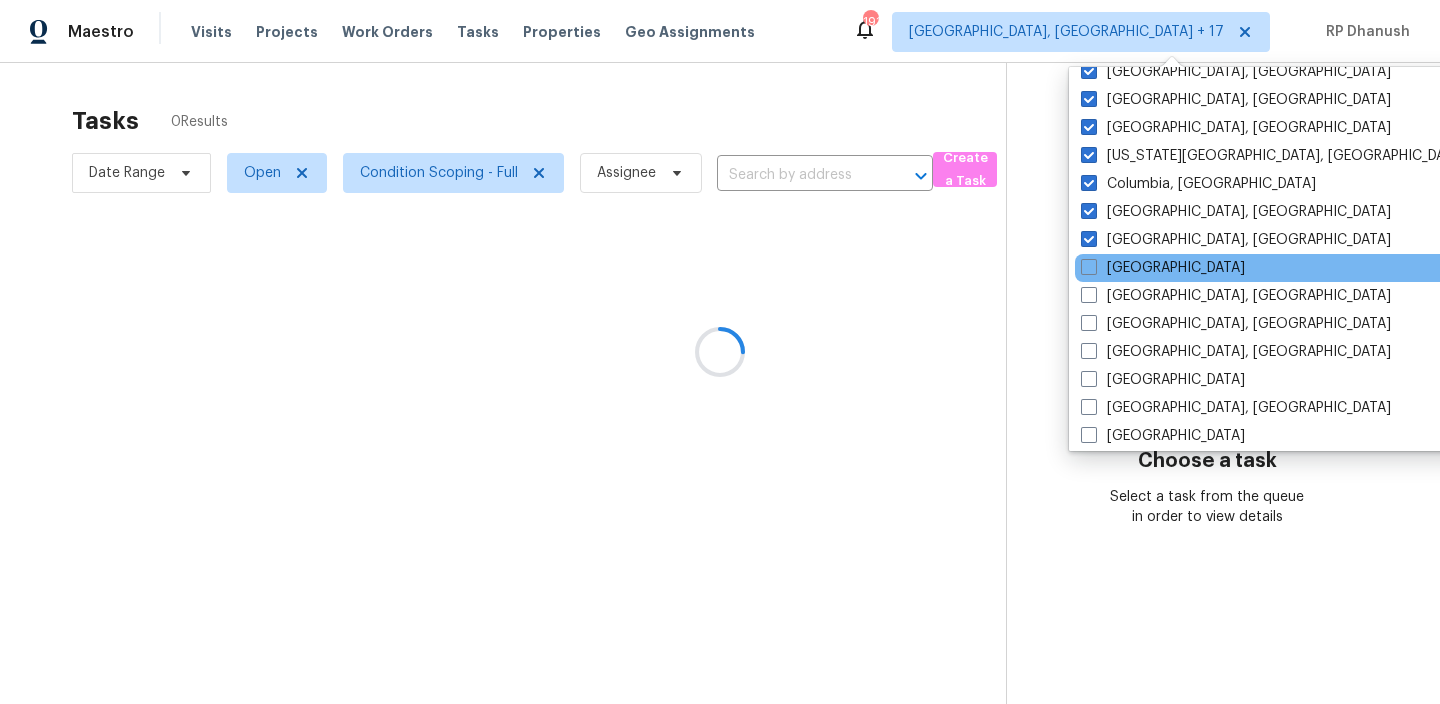 click on "Denver" at bounding box center [1276, 268] 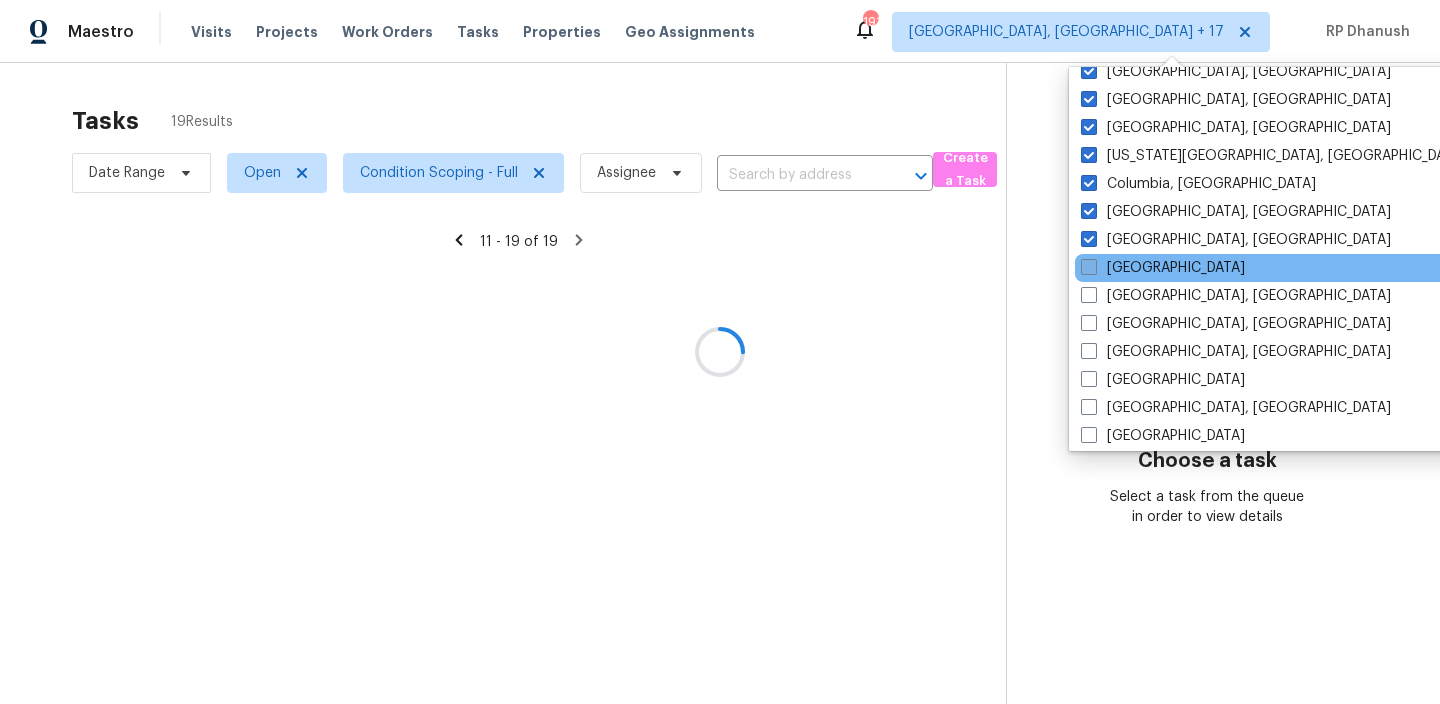 click on "Denver" at bounding box center [1163, 268] 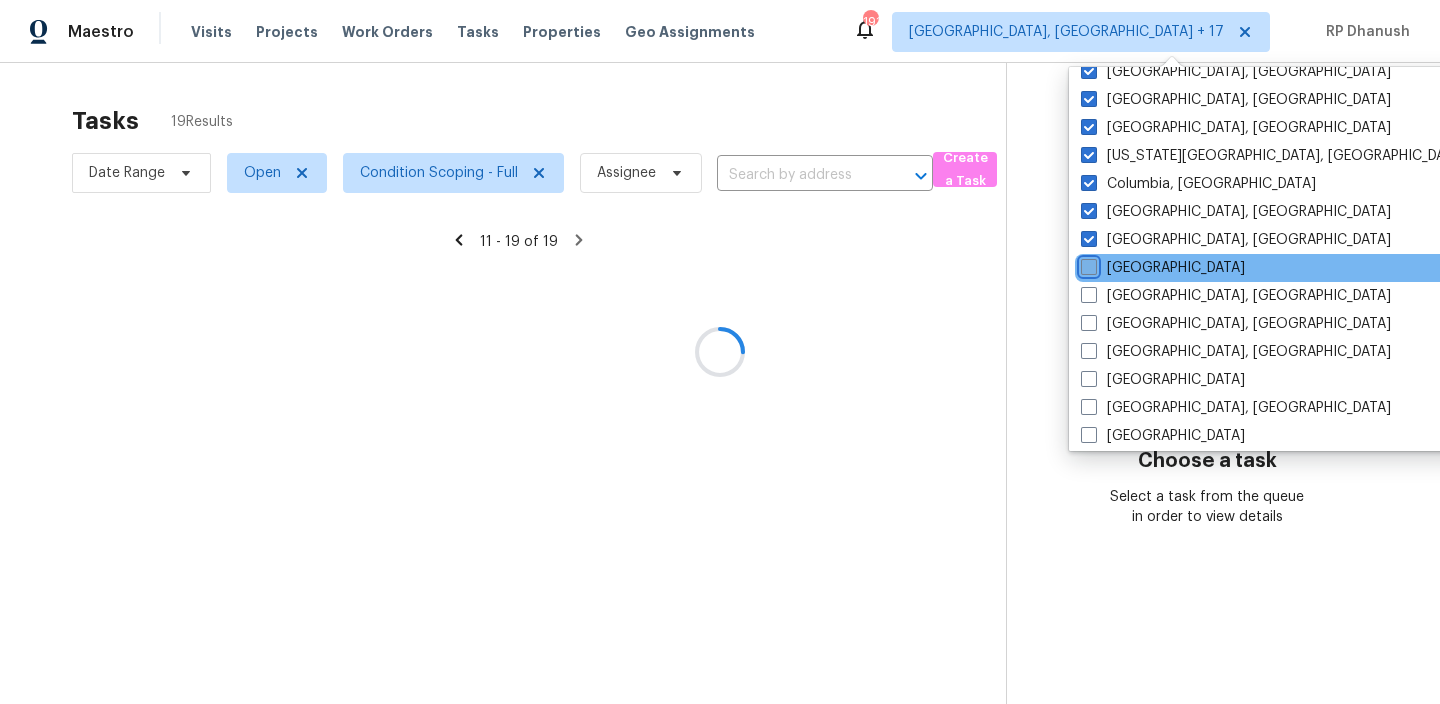 click on "Denver" at bounding box center [1087, 264] 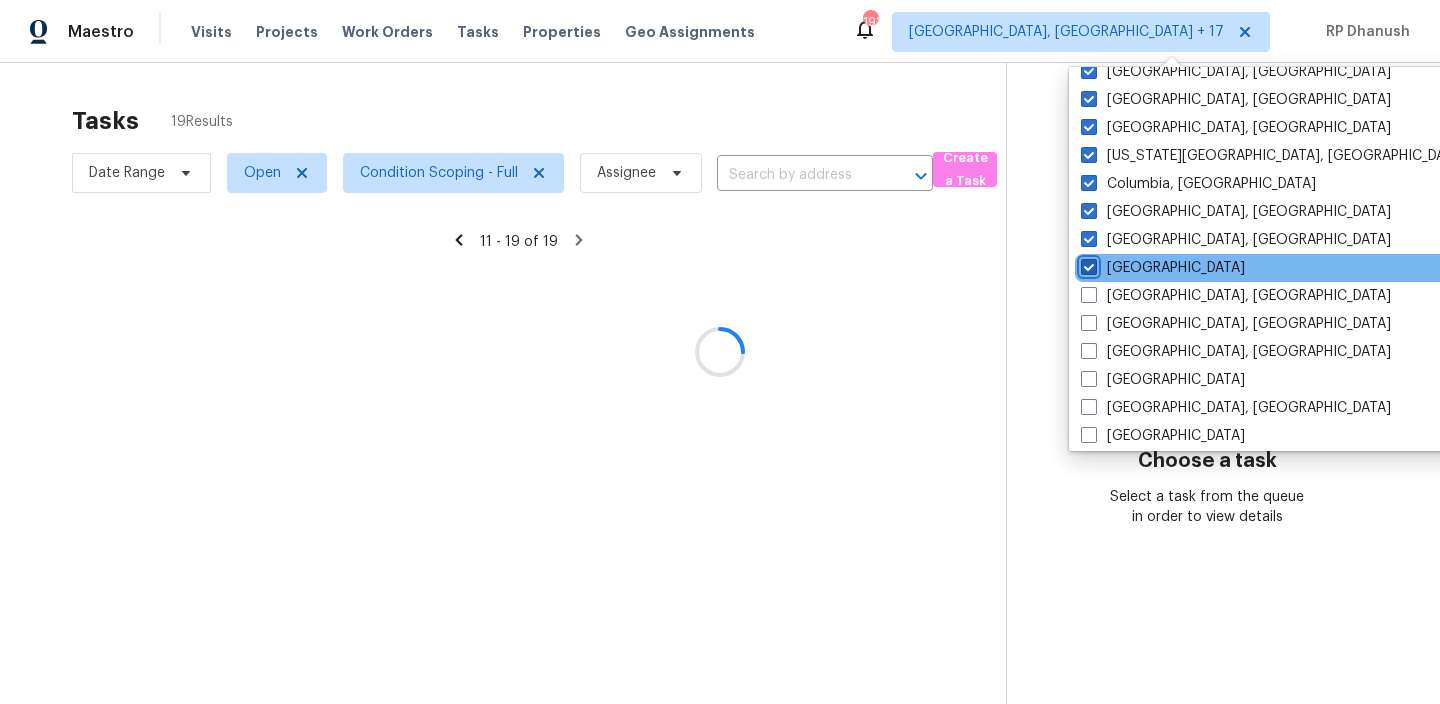 checkbox on "true" 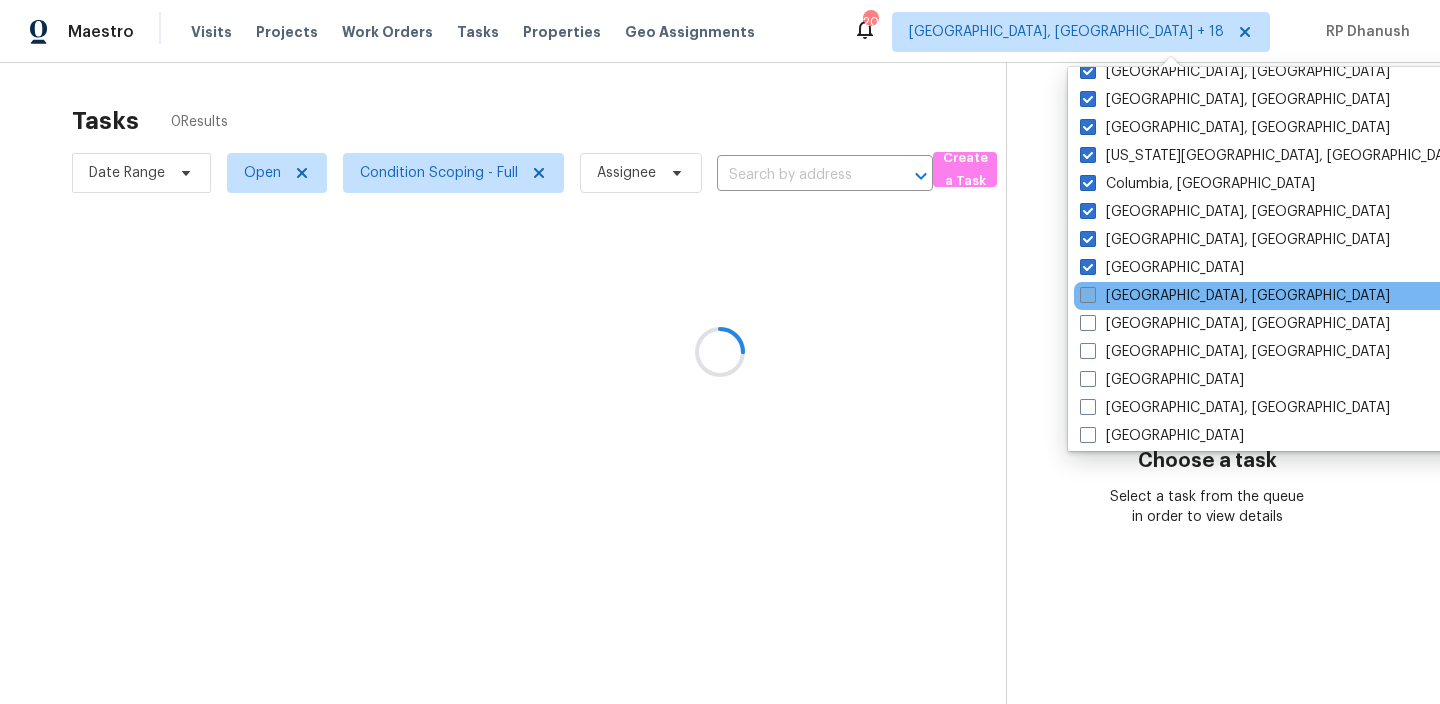 click on "Detroit, MI" at bounding box center (1235, 296) 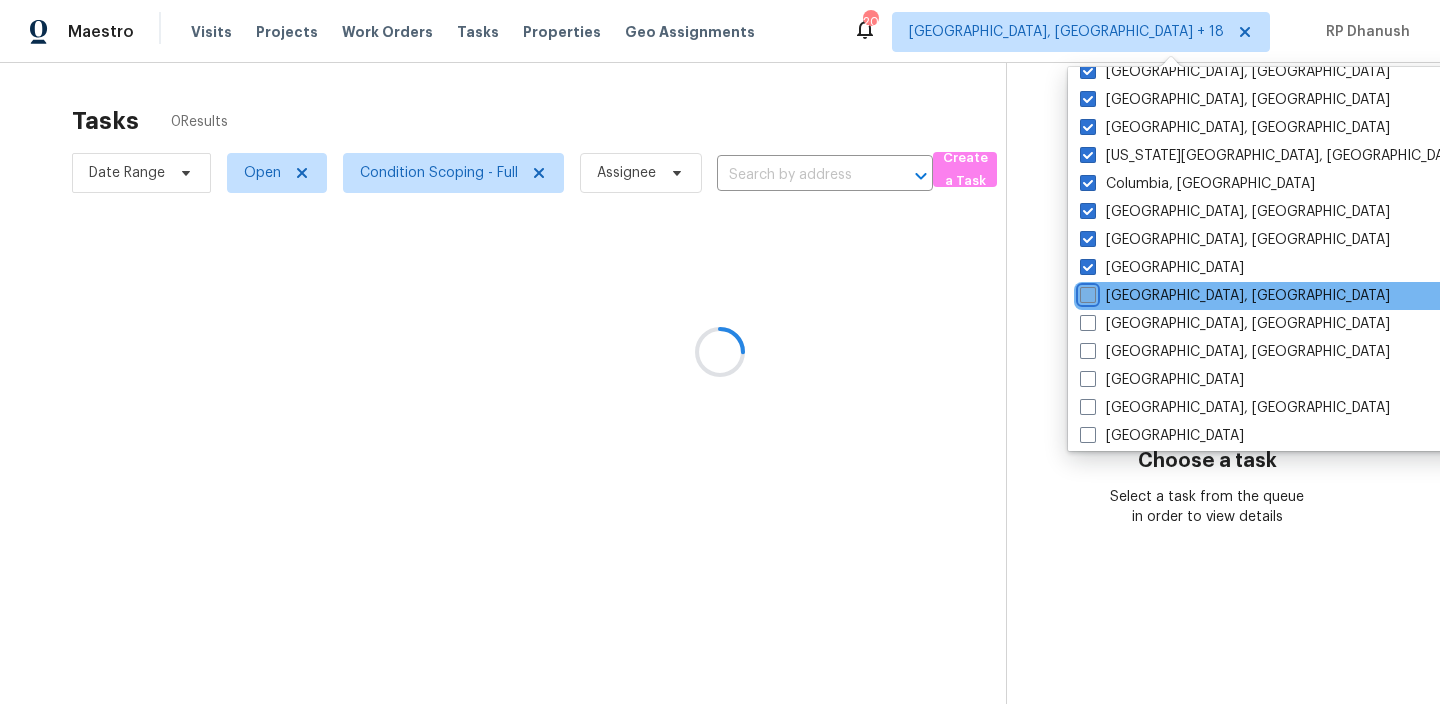 click on "Detroit, MI" at bounding box center (1086, 292) 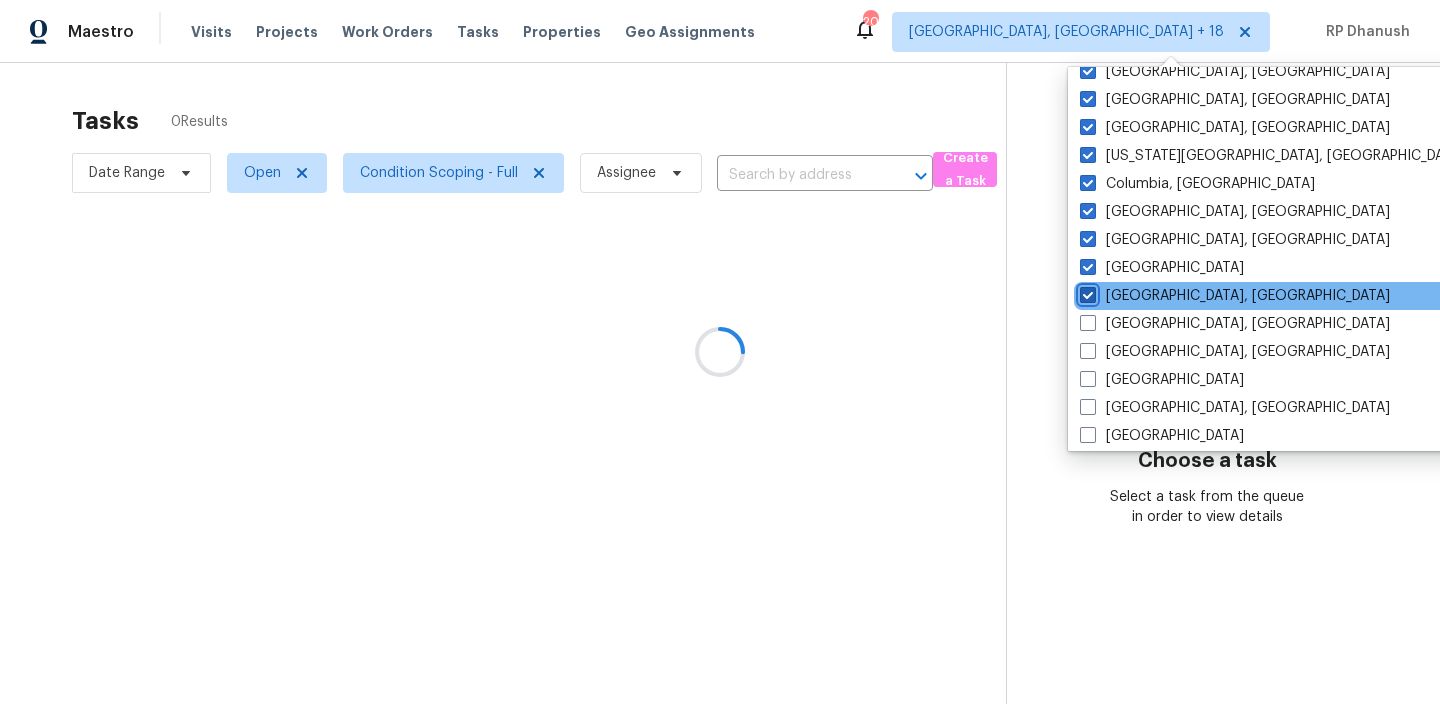 checkbox on "true" 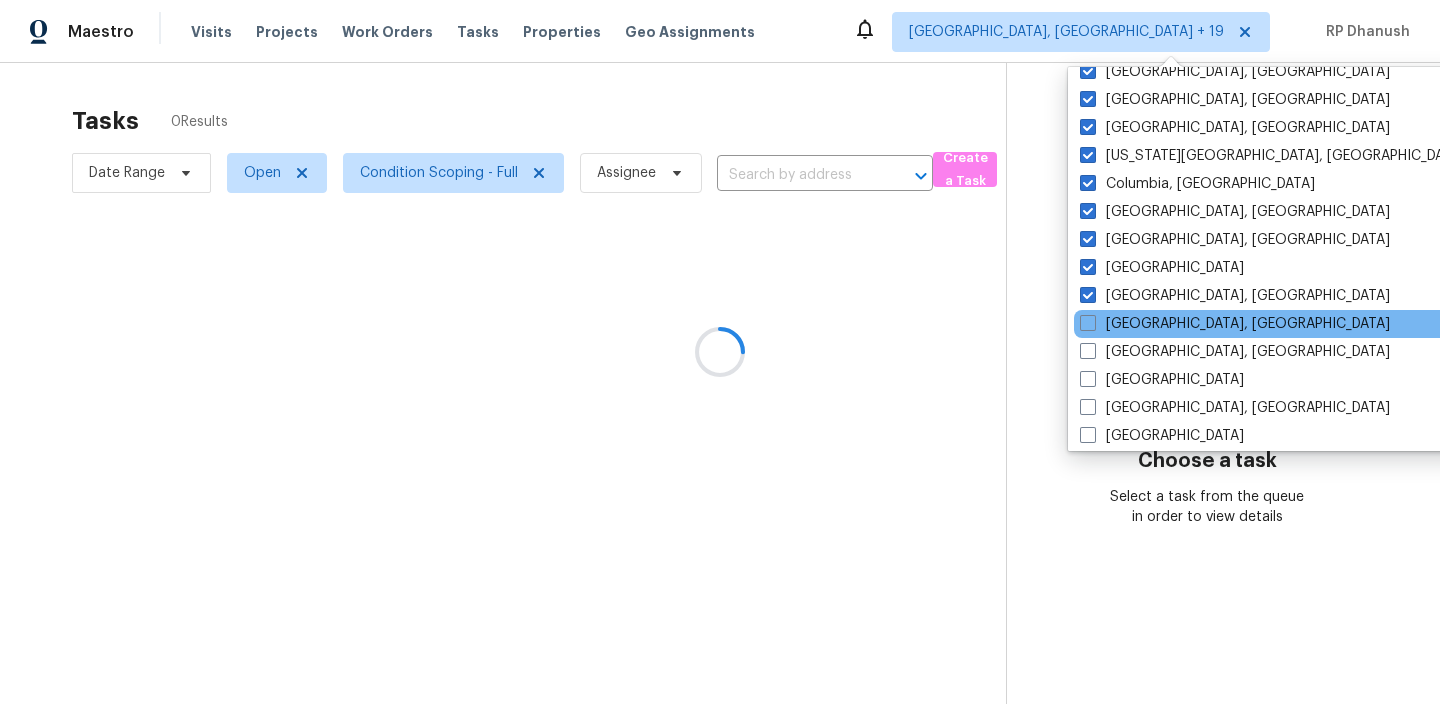 click on "Greensboro, NC" at bounding box center [1275, 324] 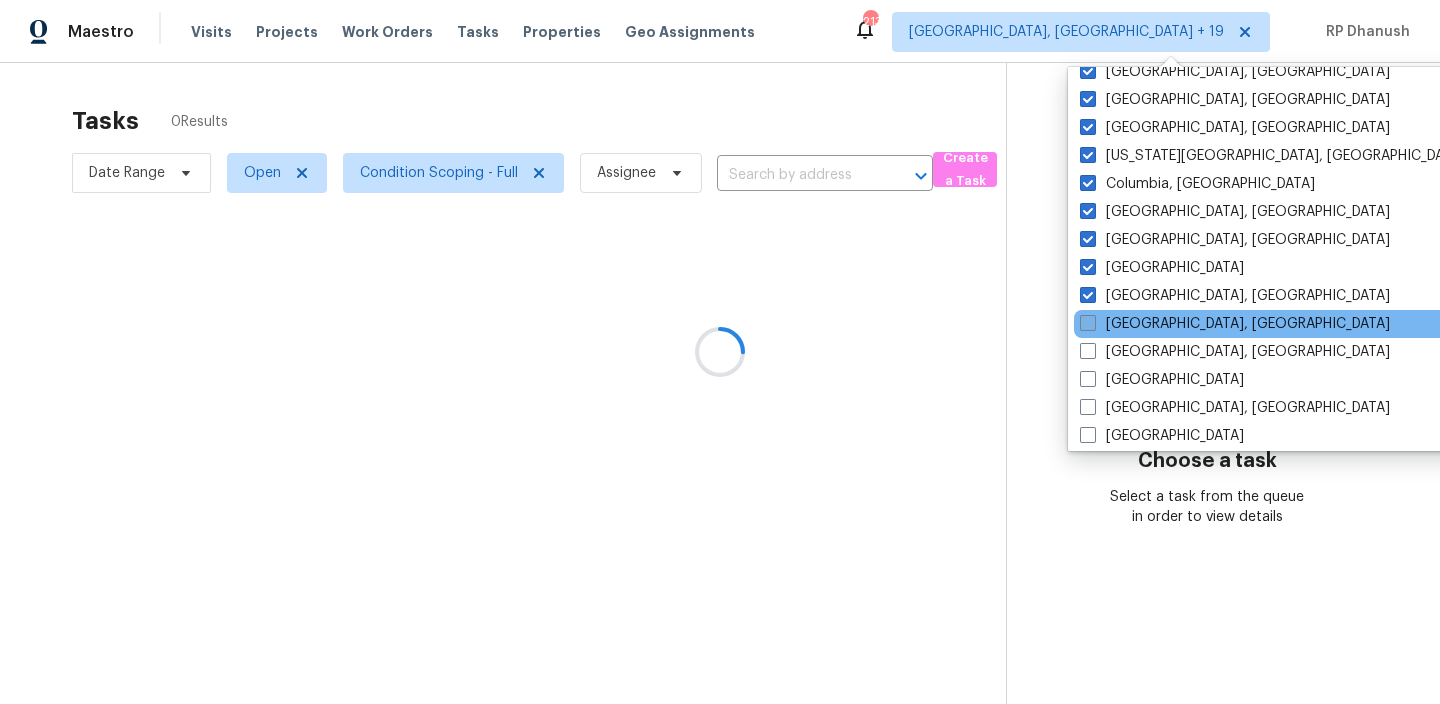 click on "Greensboro, NC" at bounding box center [1235, 324] 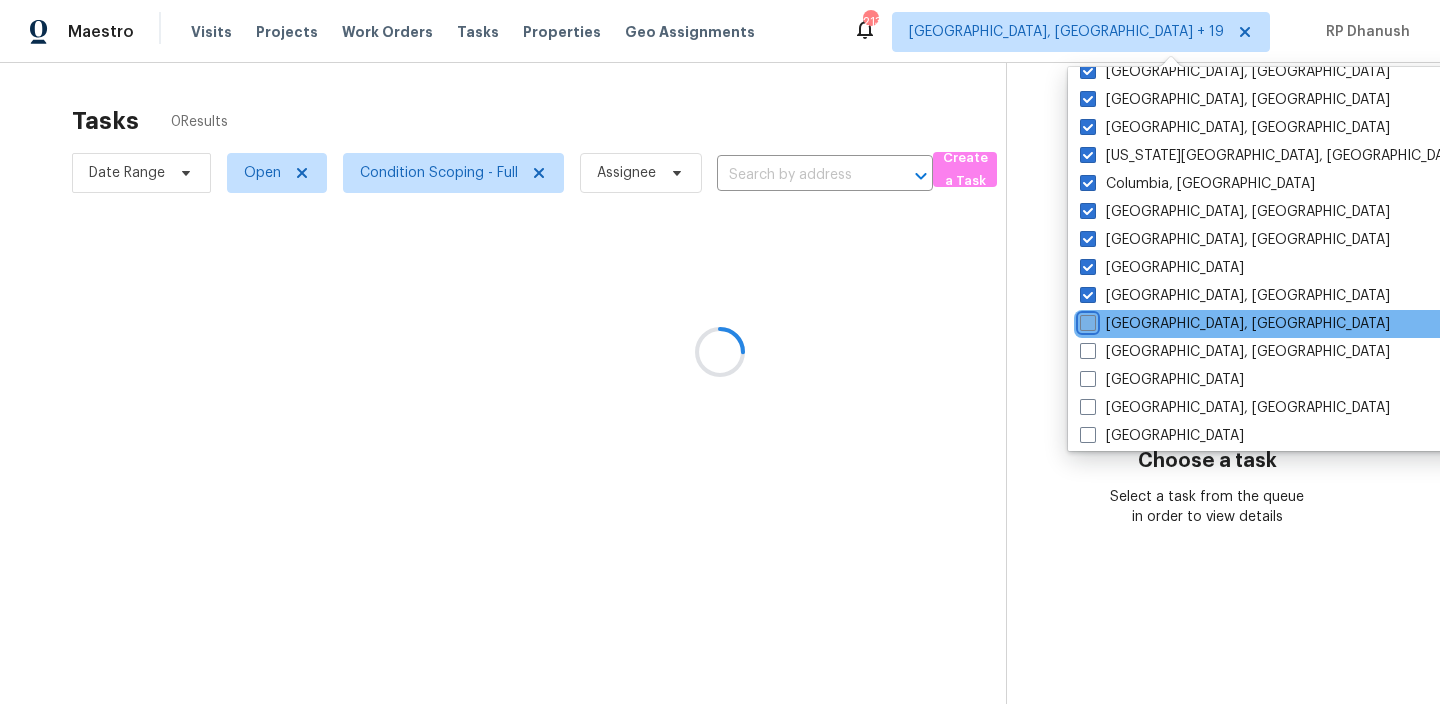 click on "Greensboro, NC" at bounding box center (1086, 320) 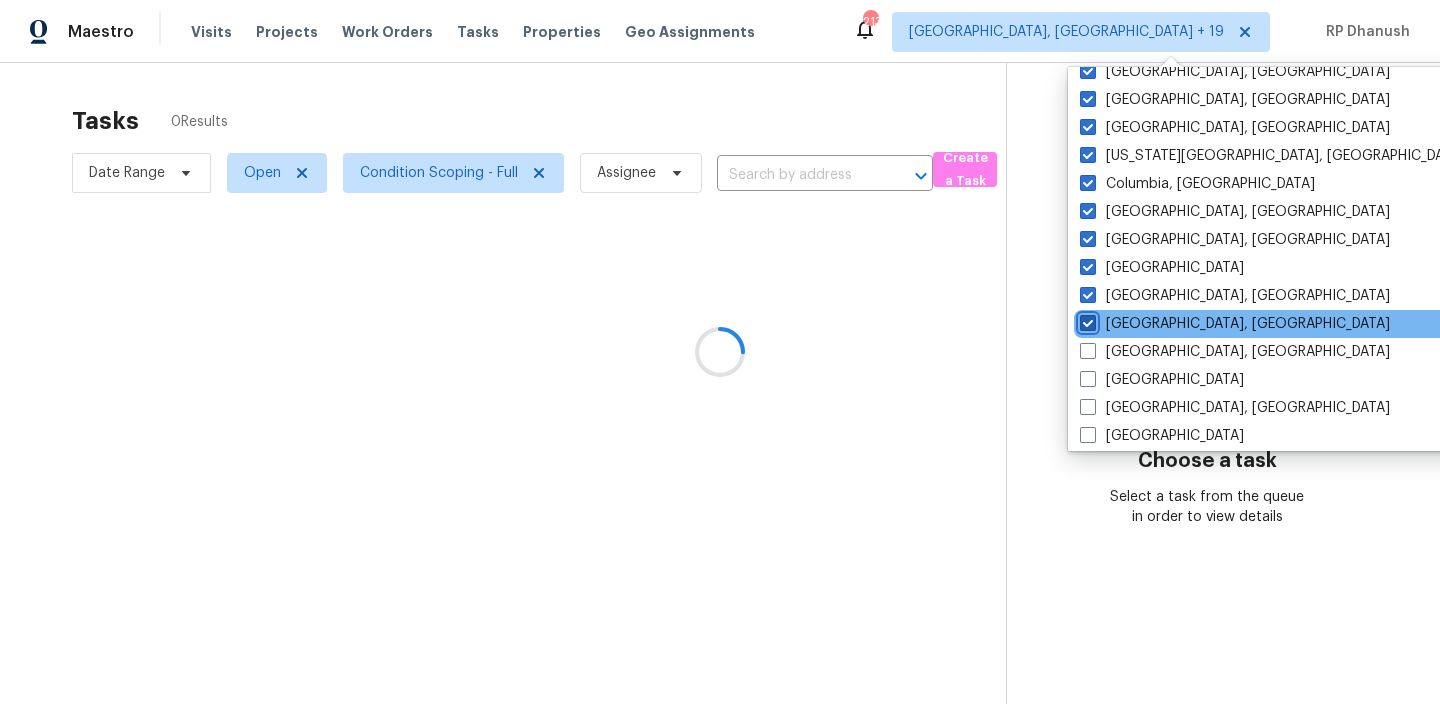 checkbox on "true" 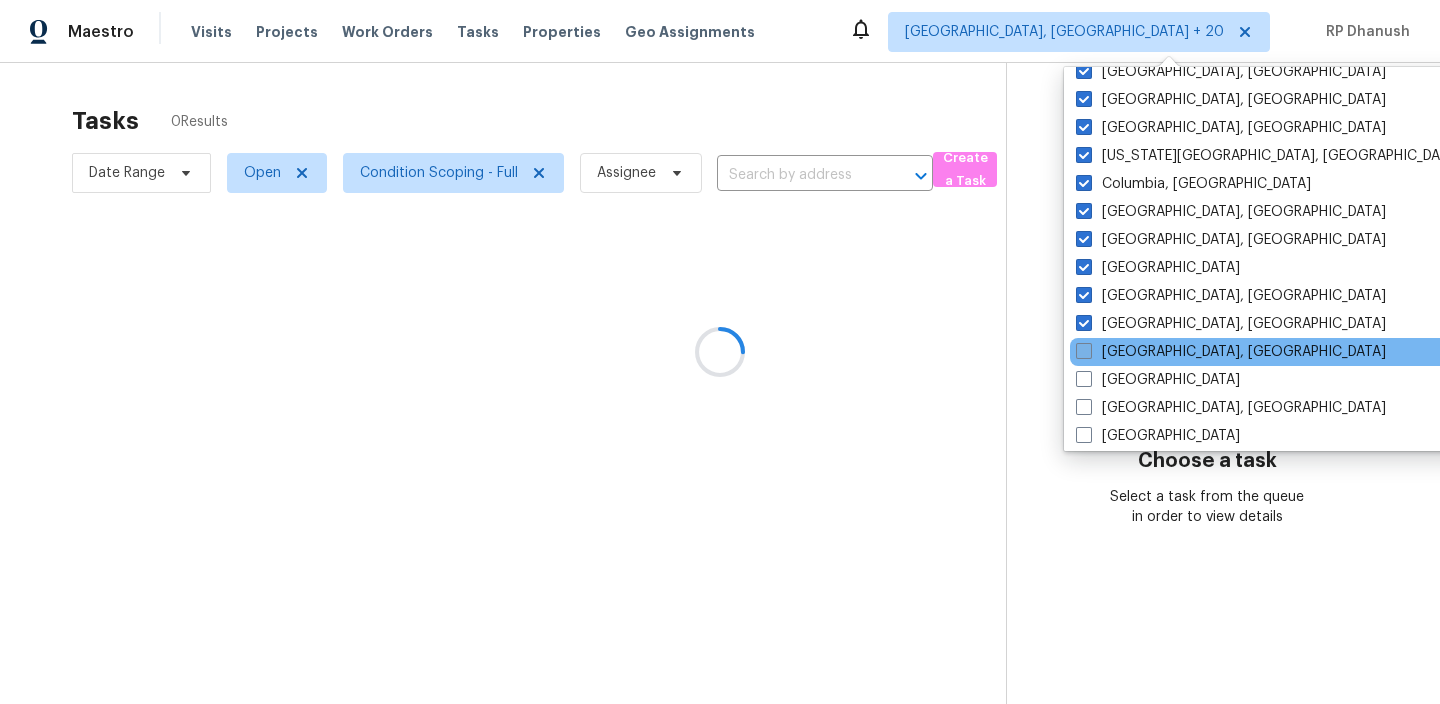 click on "Greenville, SC" at bounding box center [1231, 352] 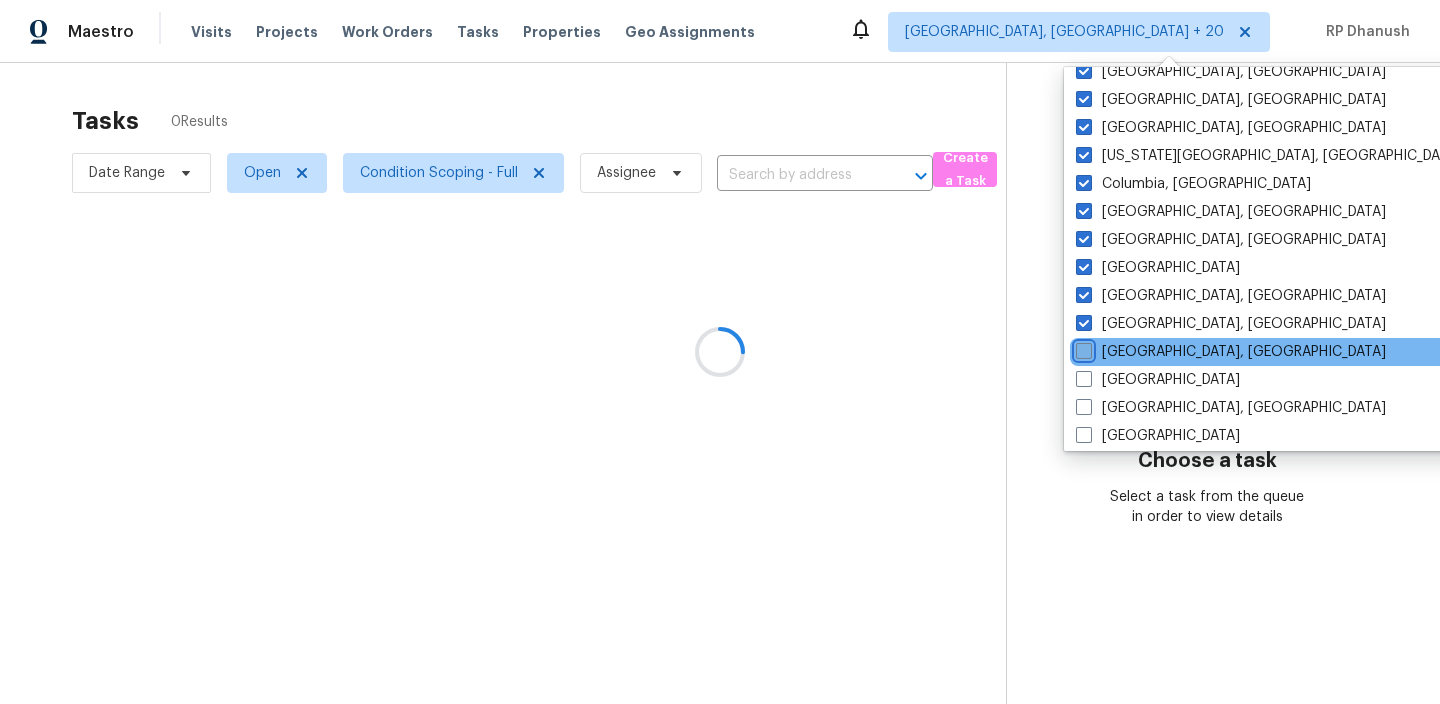 click on "Greenville, SC" at bounding box center [1082, 348] 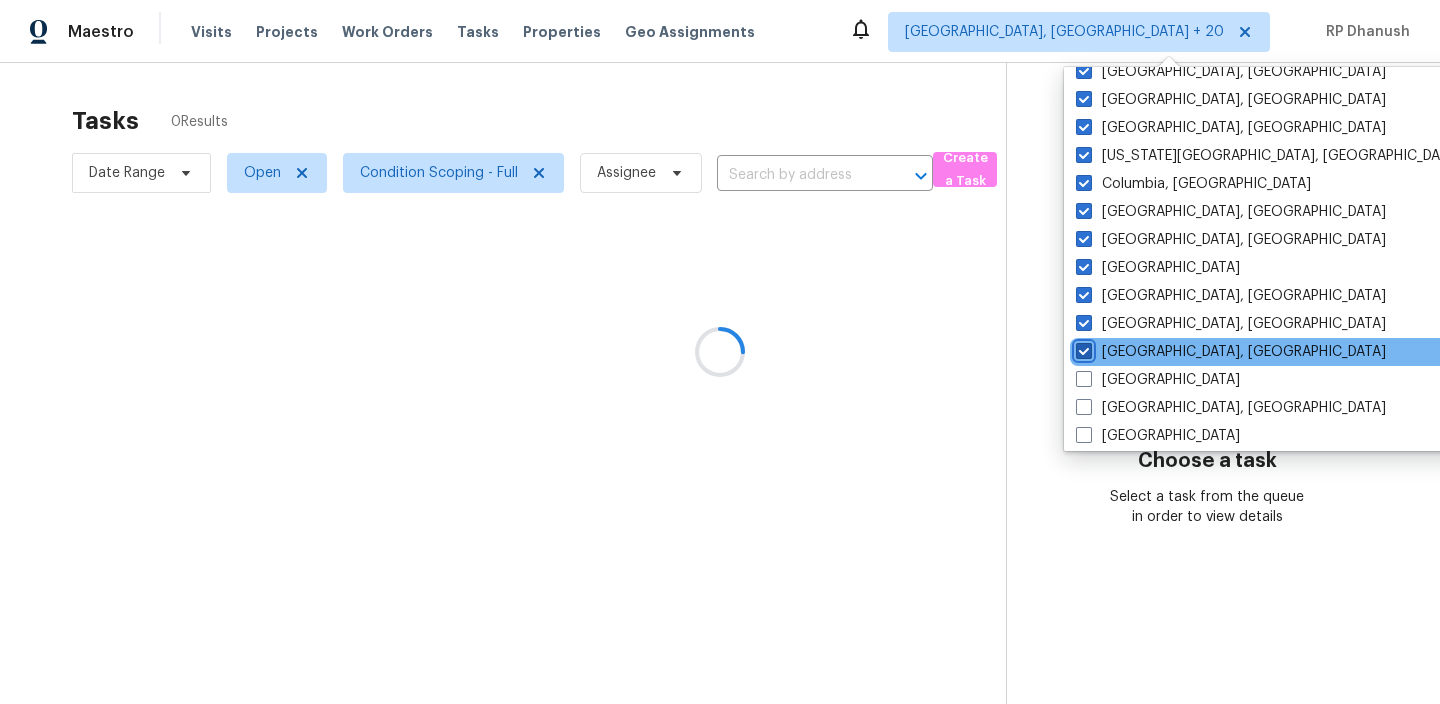 checkbox on "true" 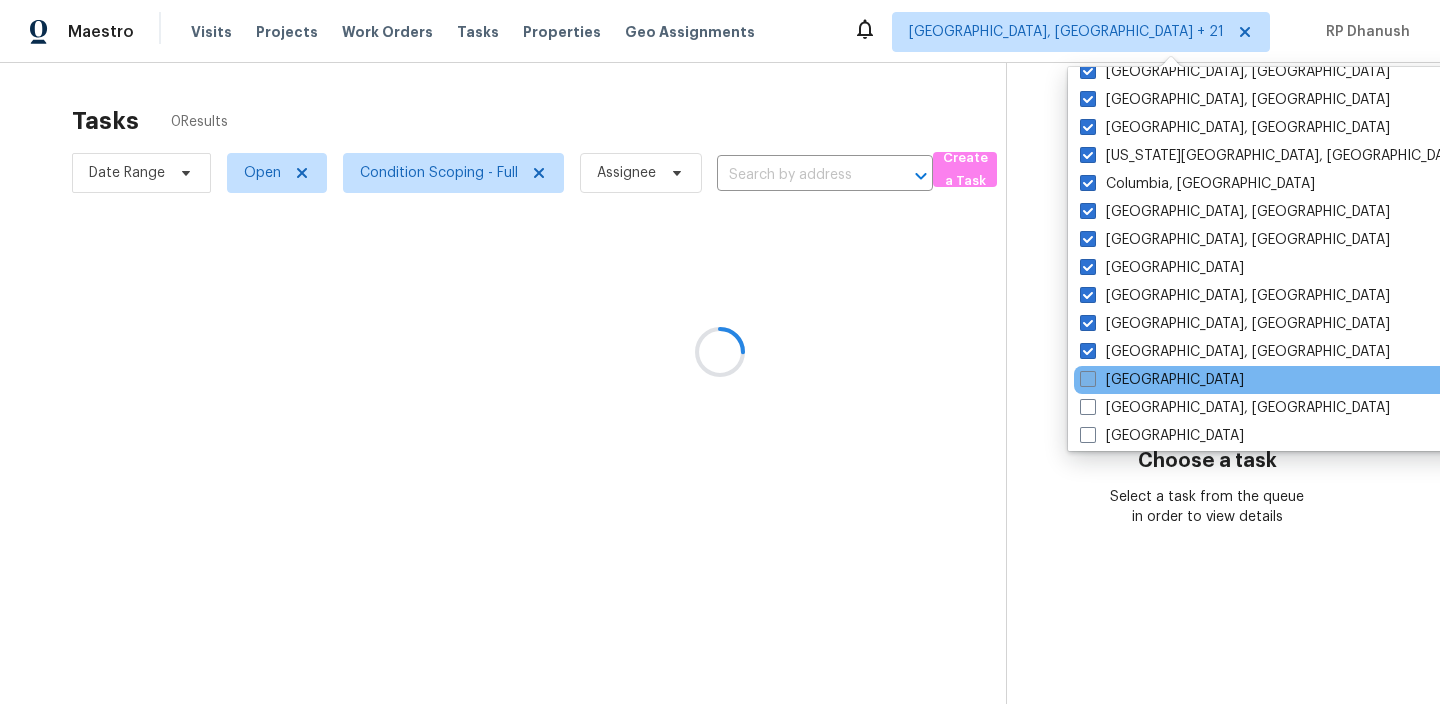 click on "Houston" at bounding box center [1162, 380] 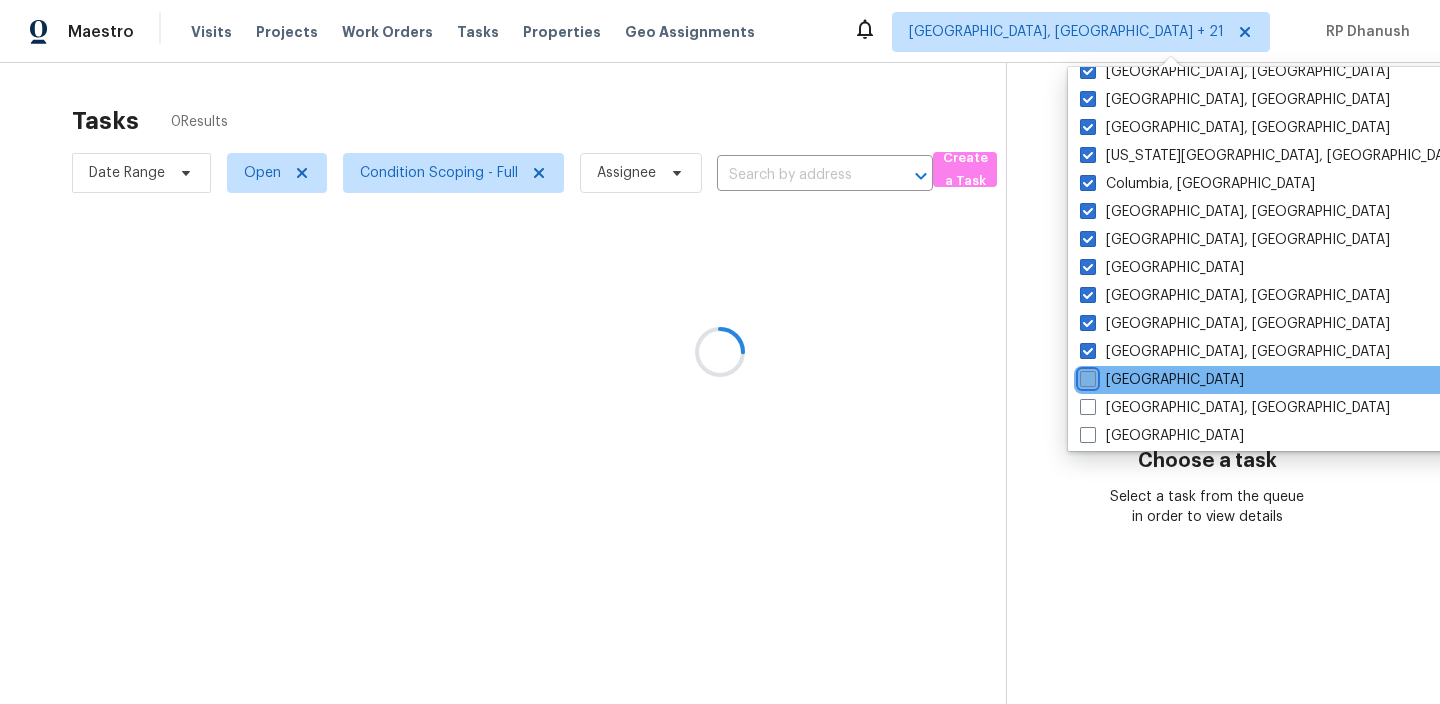 click on "Houston" at bounding box center (1086, 376) 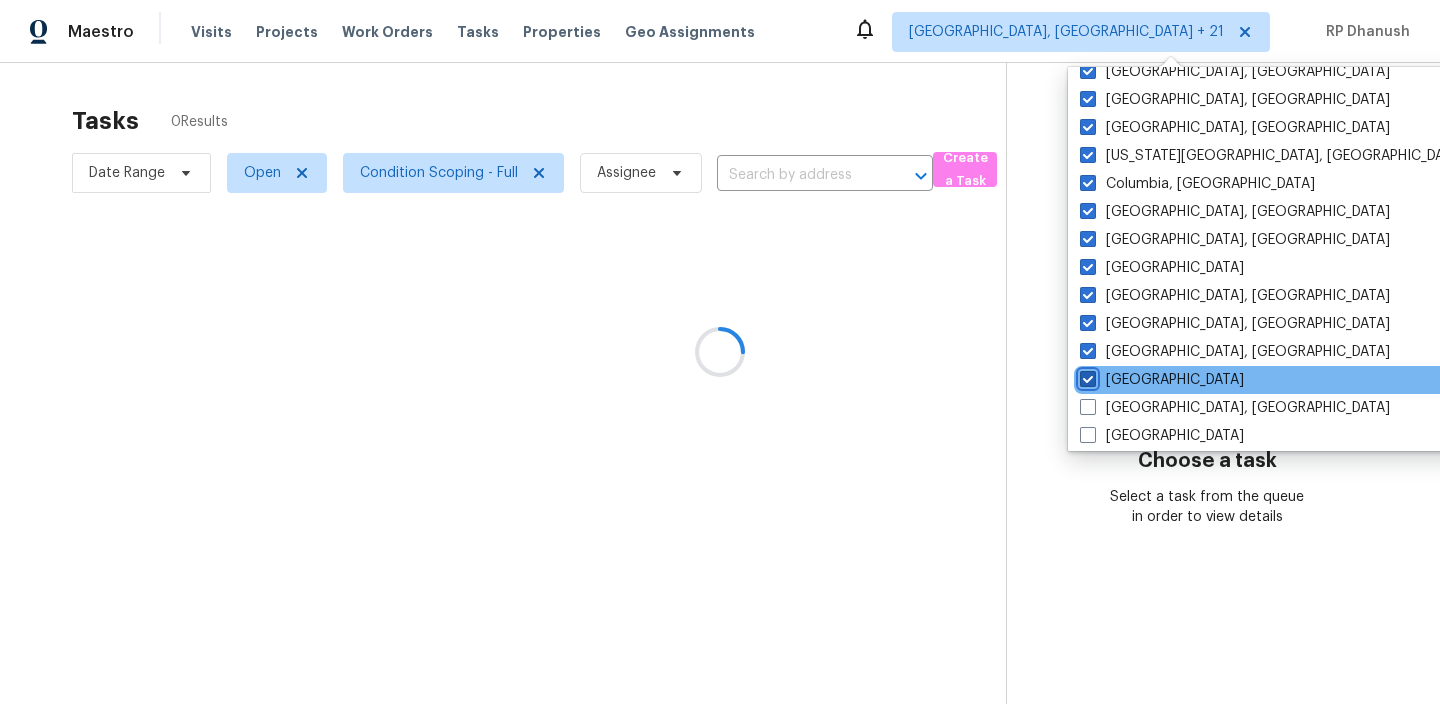 checkbox on "true" 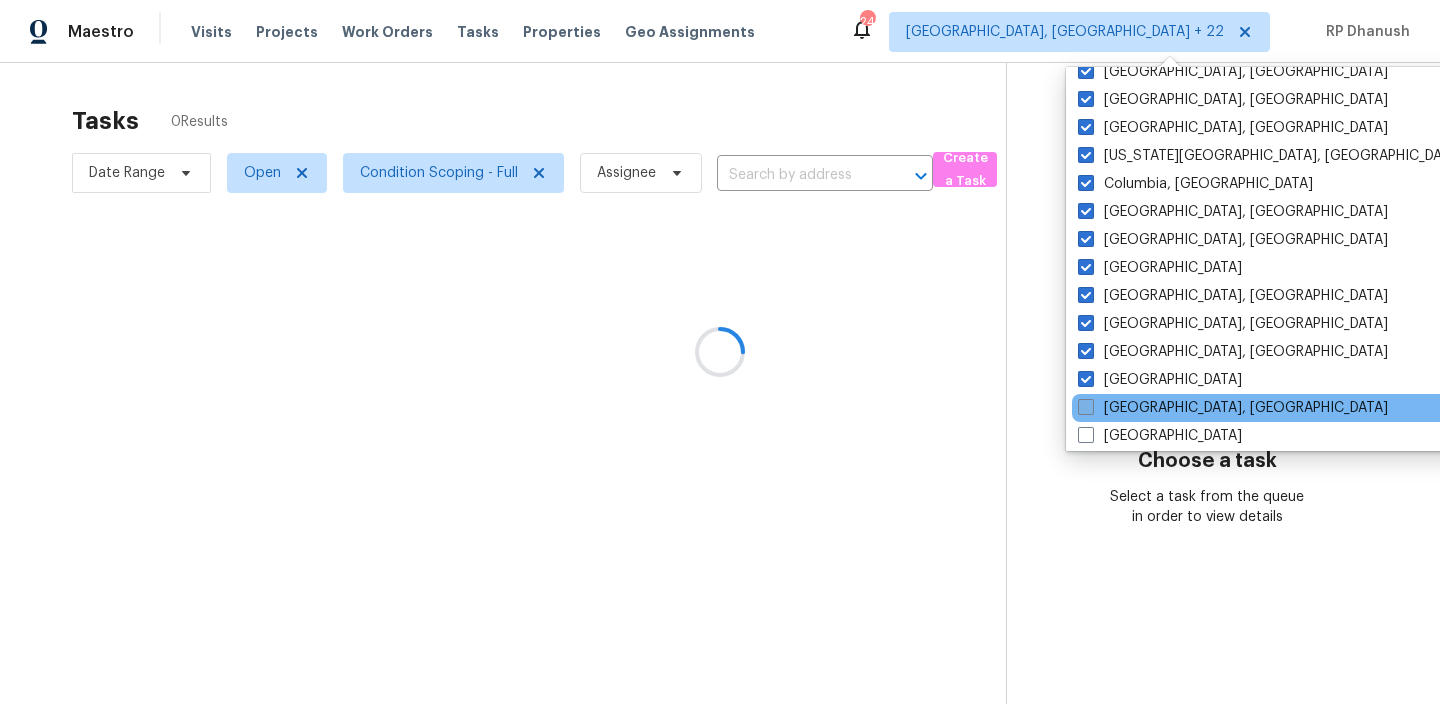 click on "Indianapolis, IN" at bounding box center (1233, 408) 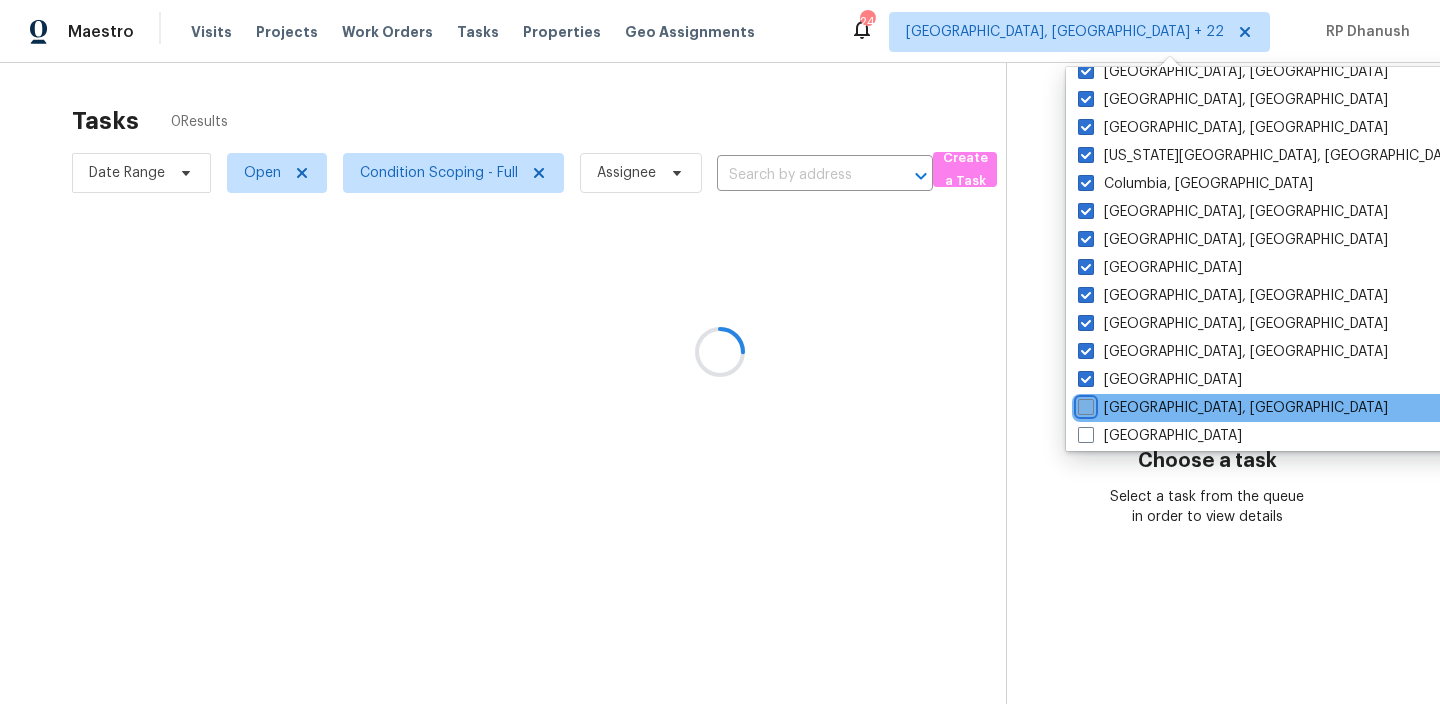 click on "Indianapolis, IN" at bounding box center [1084, 404] 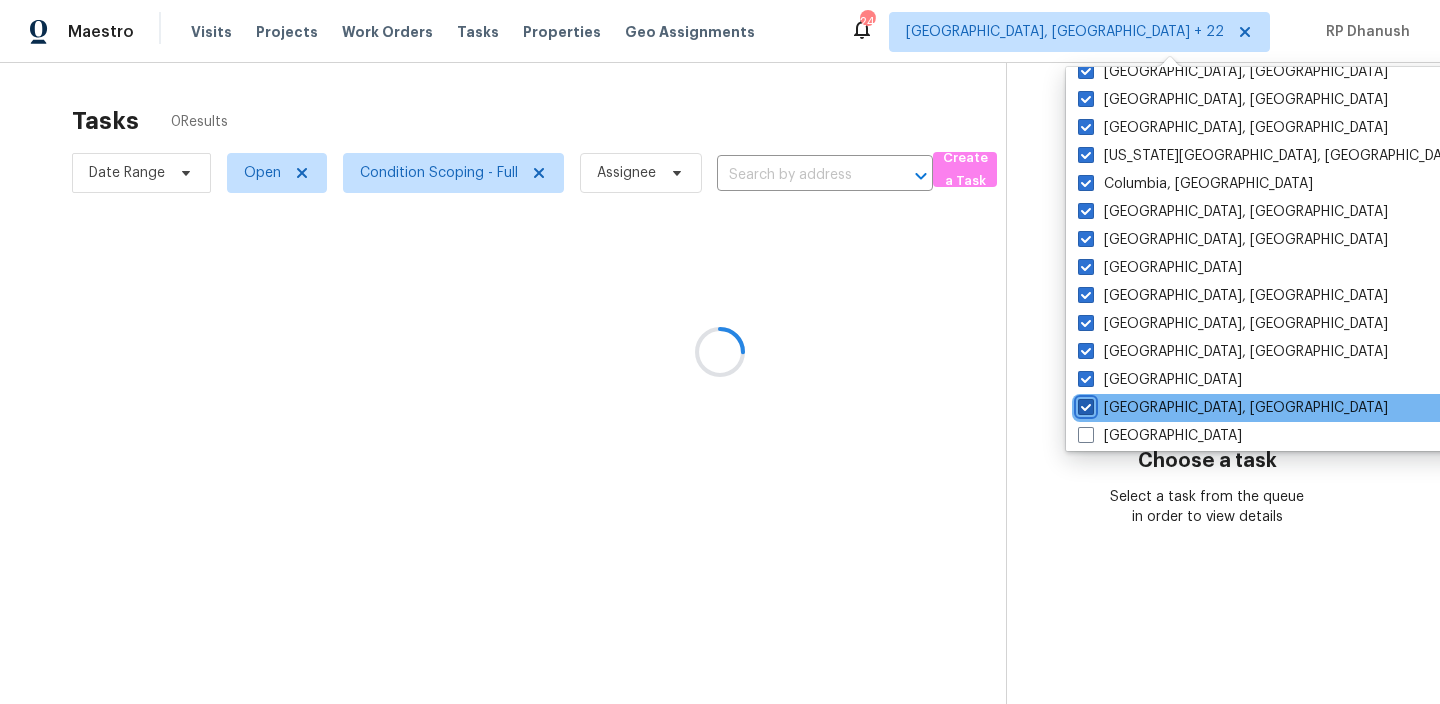 checkbox on "true" 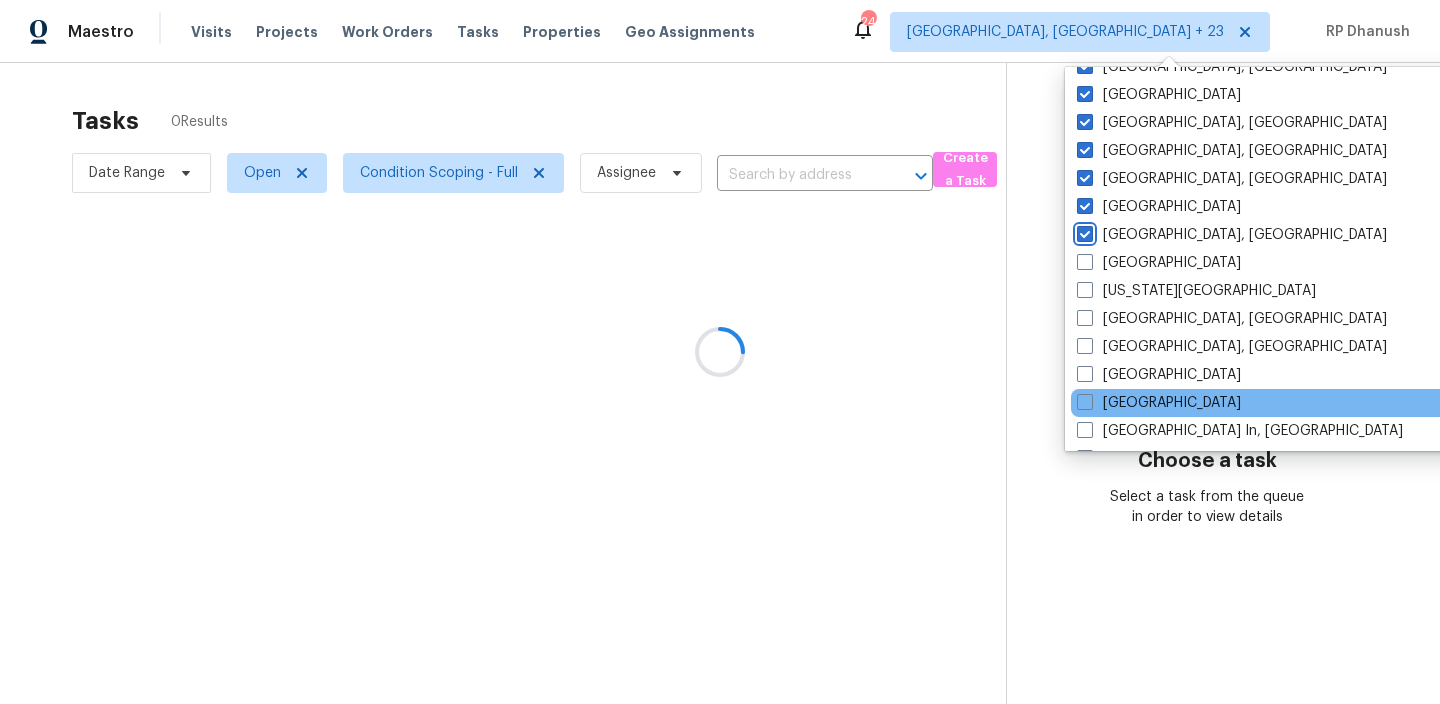 scroll, scrollTop: 574, scrollLeft: 0, axis: vertical 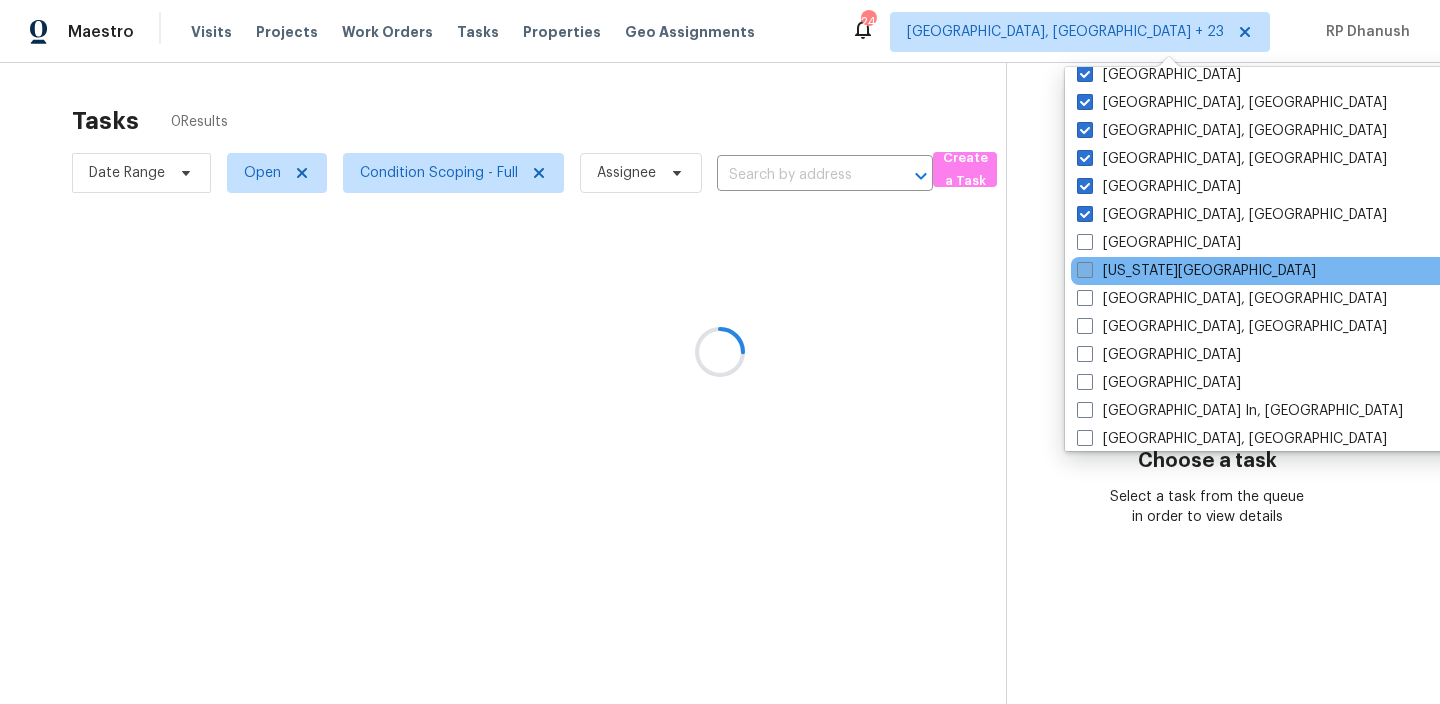 click on "Kansas City" at bounding box center [1196, 271] 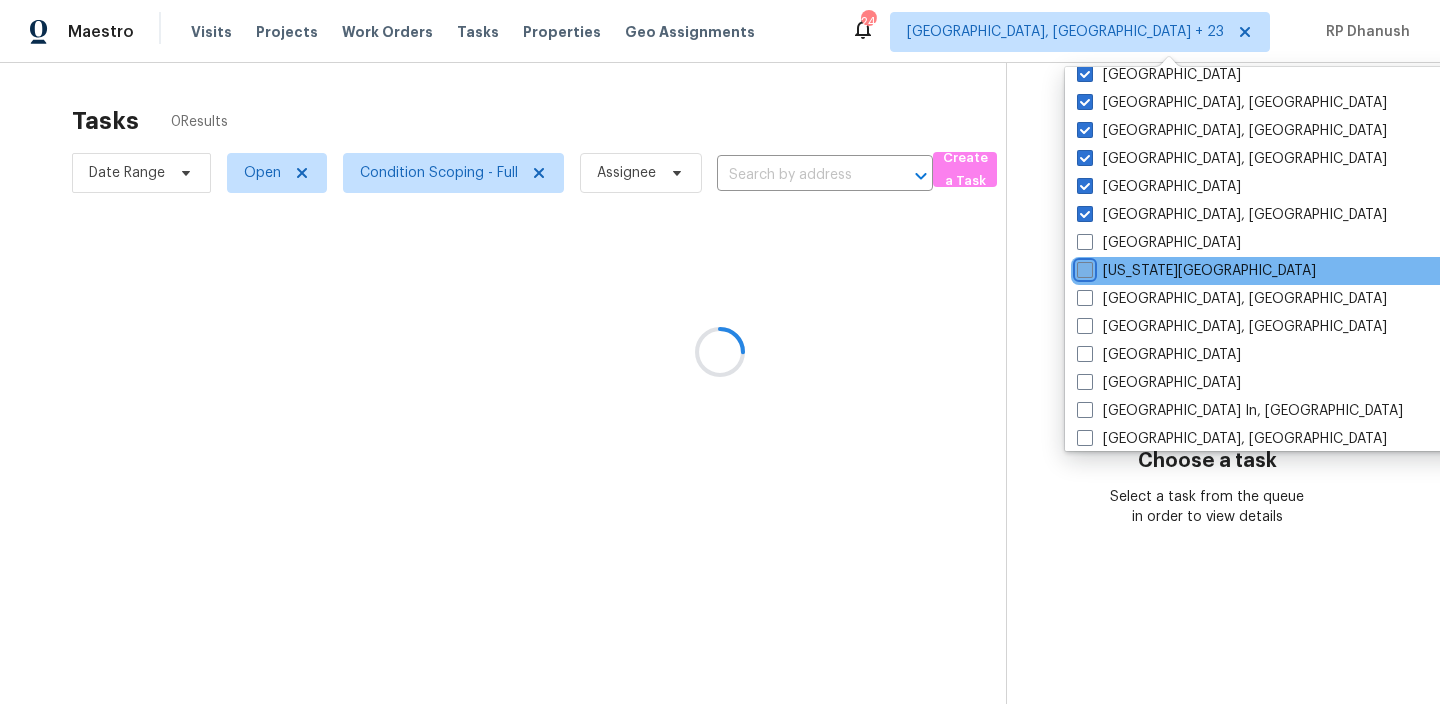 click on "Kansas City" at bounding box center (1083, 267) 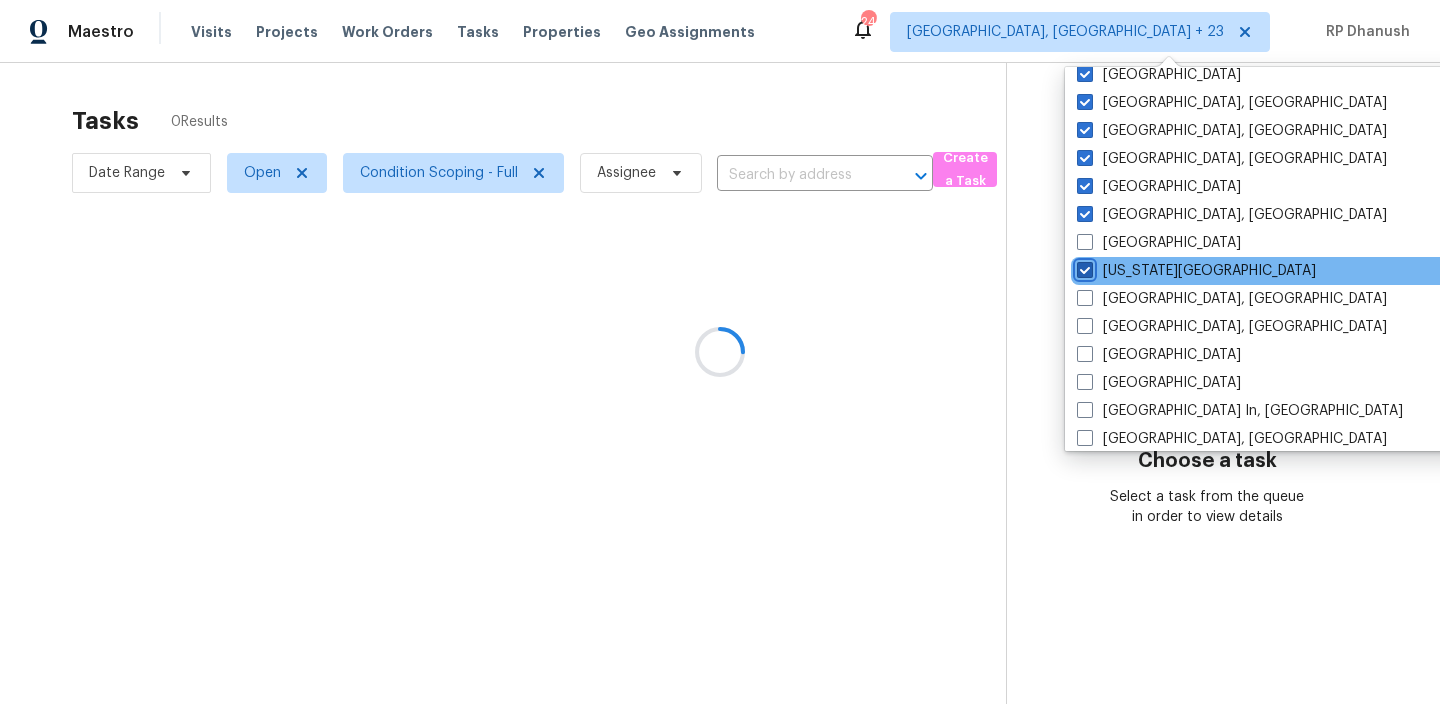 checkbox on "true" 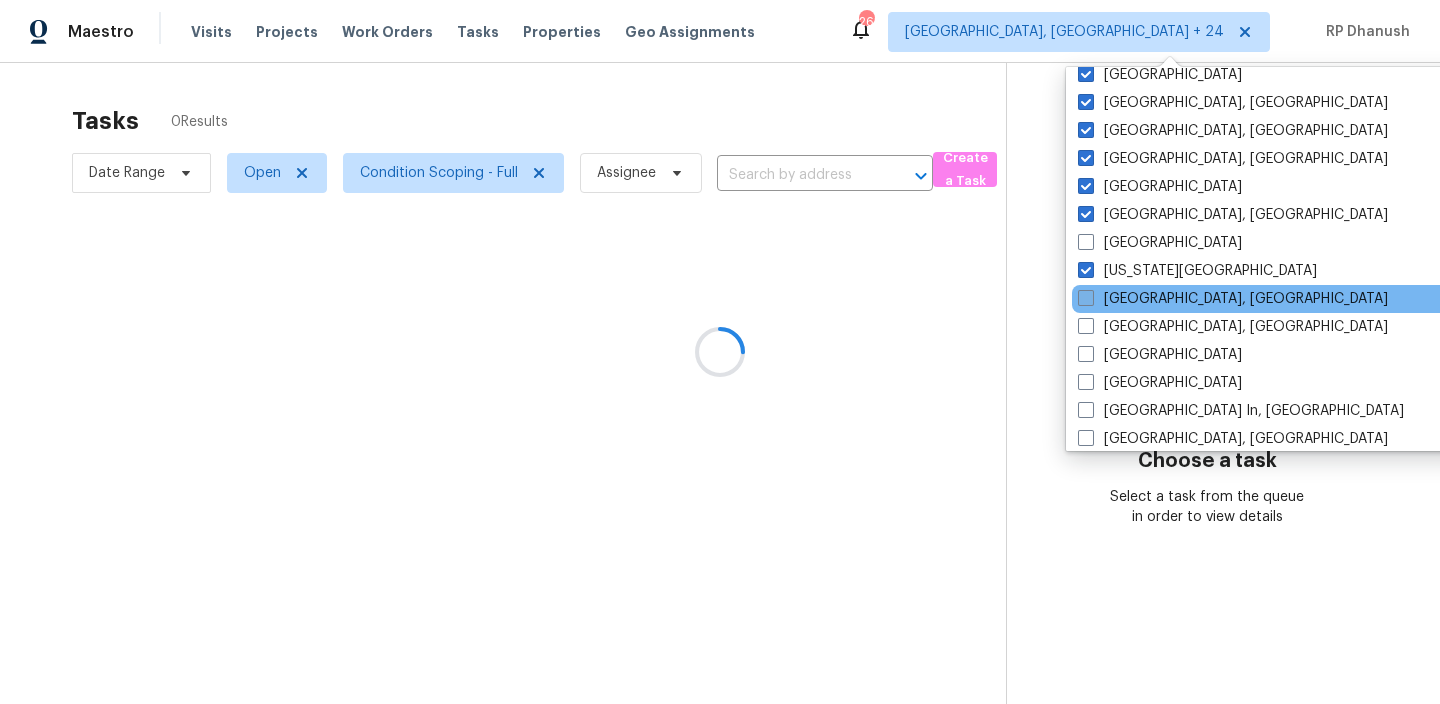 click on "Killeen, TX" at bounding box center [1233, 299] 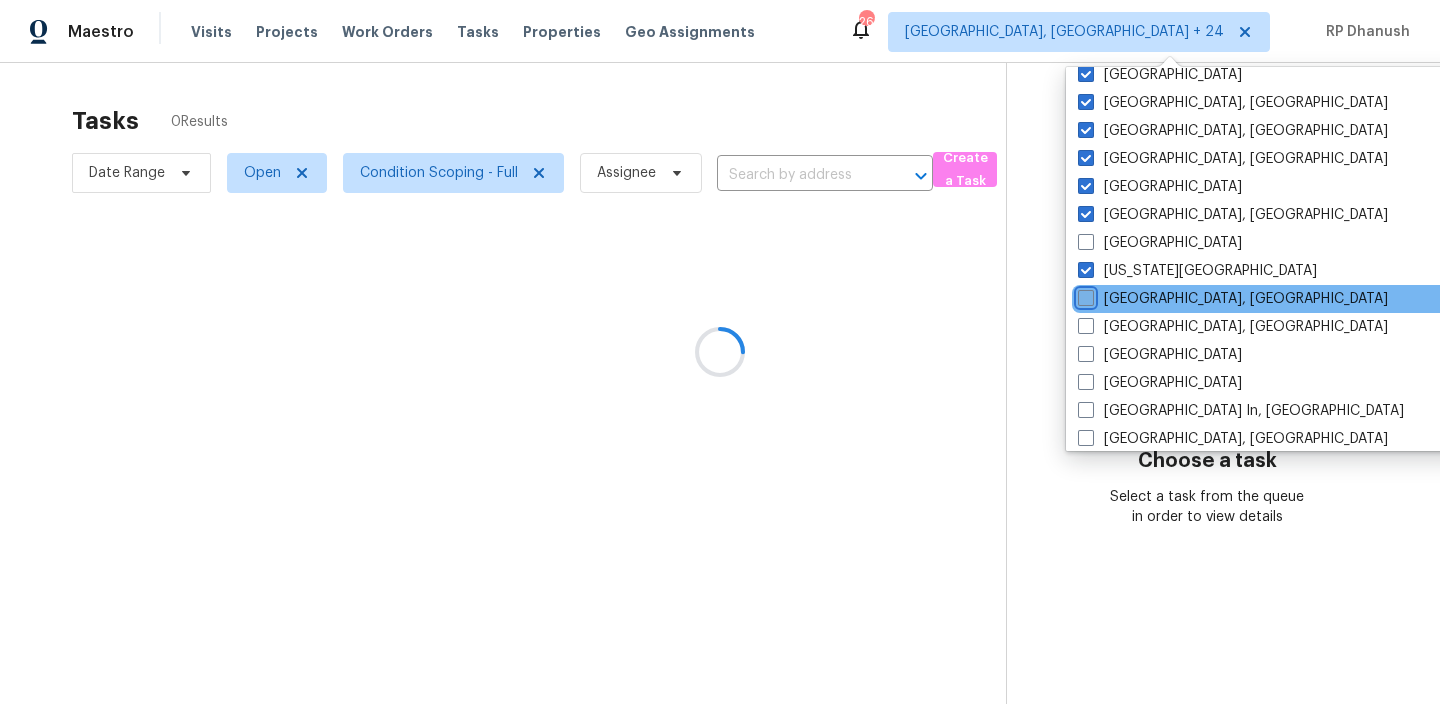 click on "Killeen, TX" at bounding box center [1084, 295] 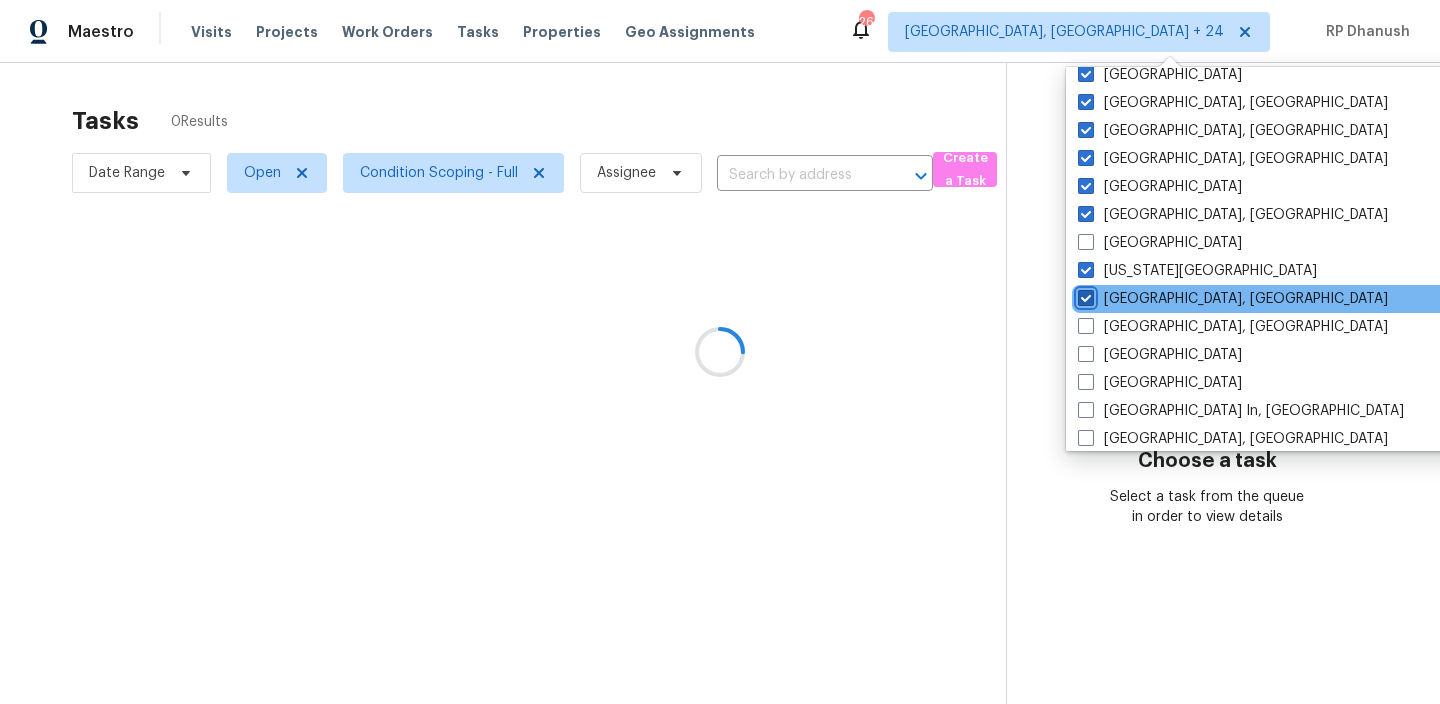 checkbox on "true" 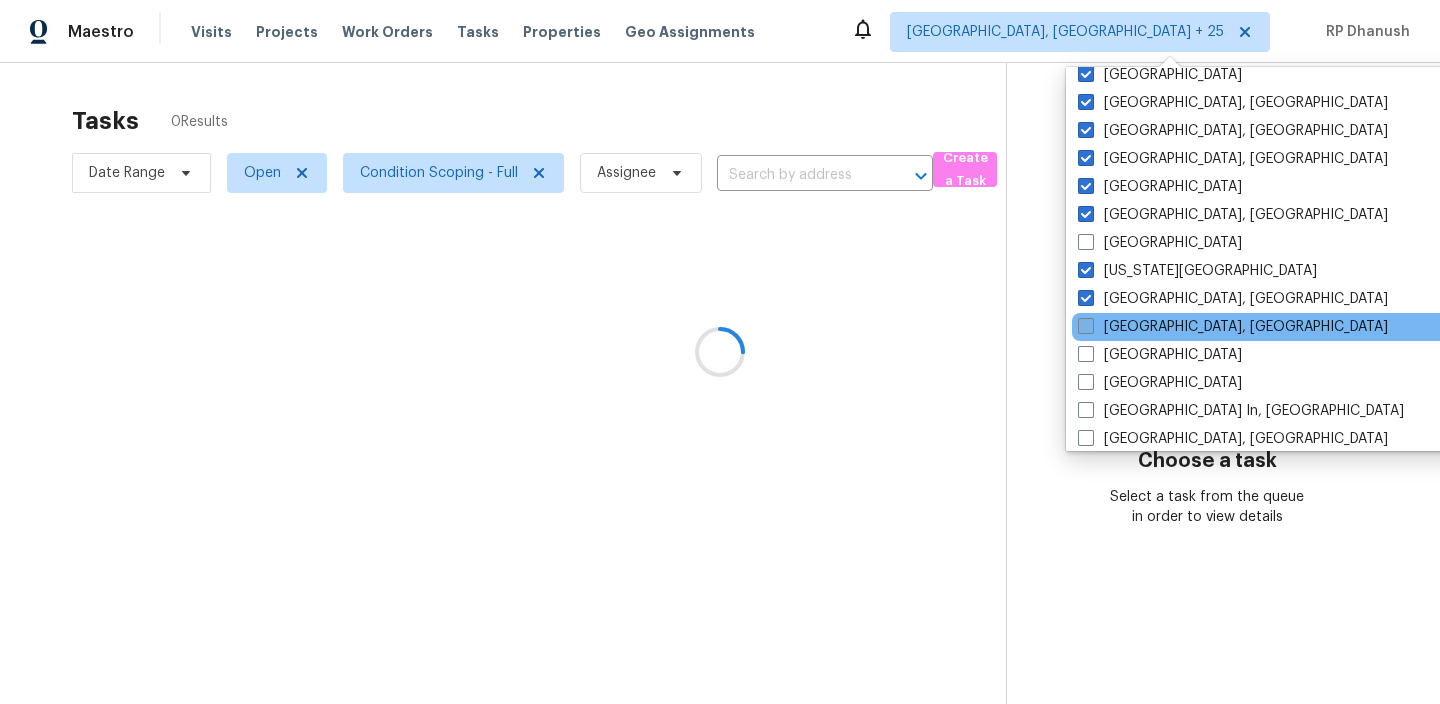 click on "Knoxville, TN" at bounding box center (1233, 327) 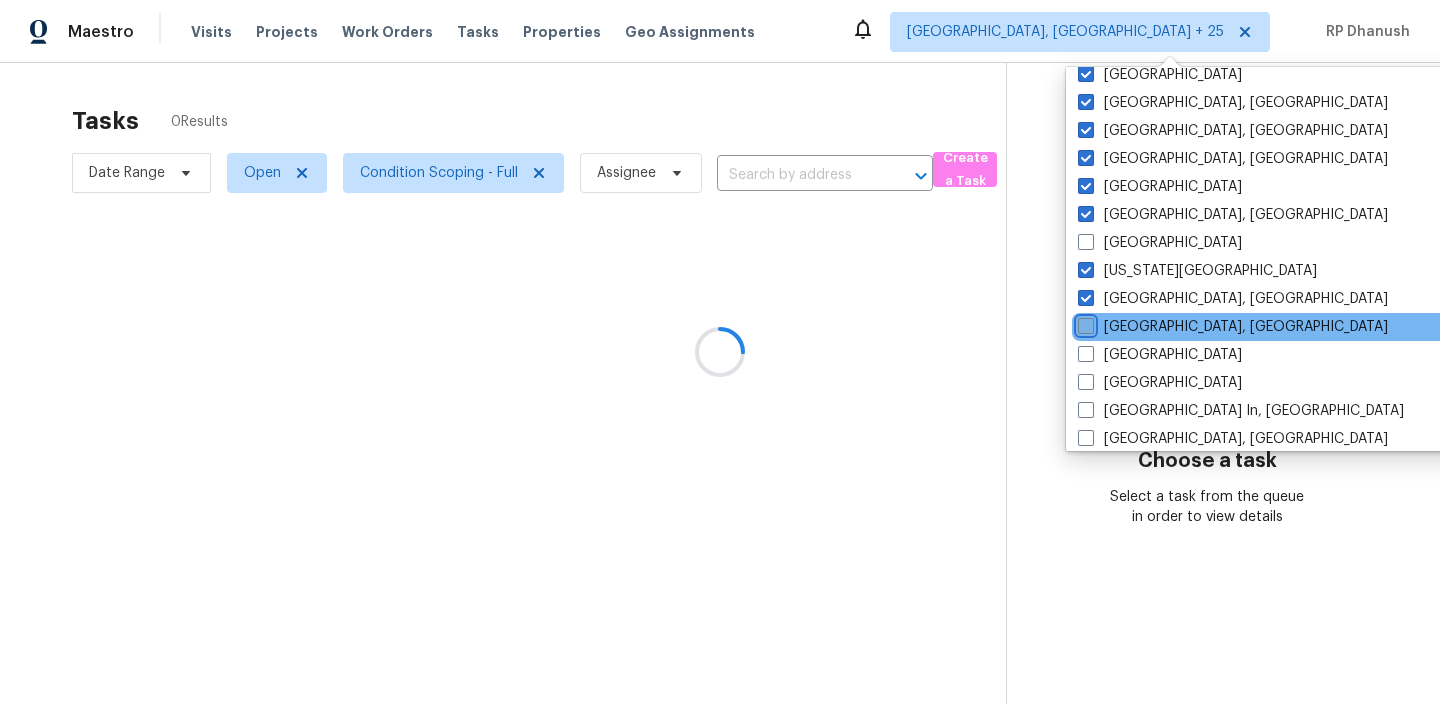 click on "Knoxville, TN" at bounding box center (1084, 323) 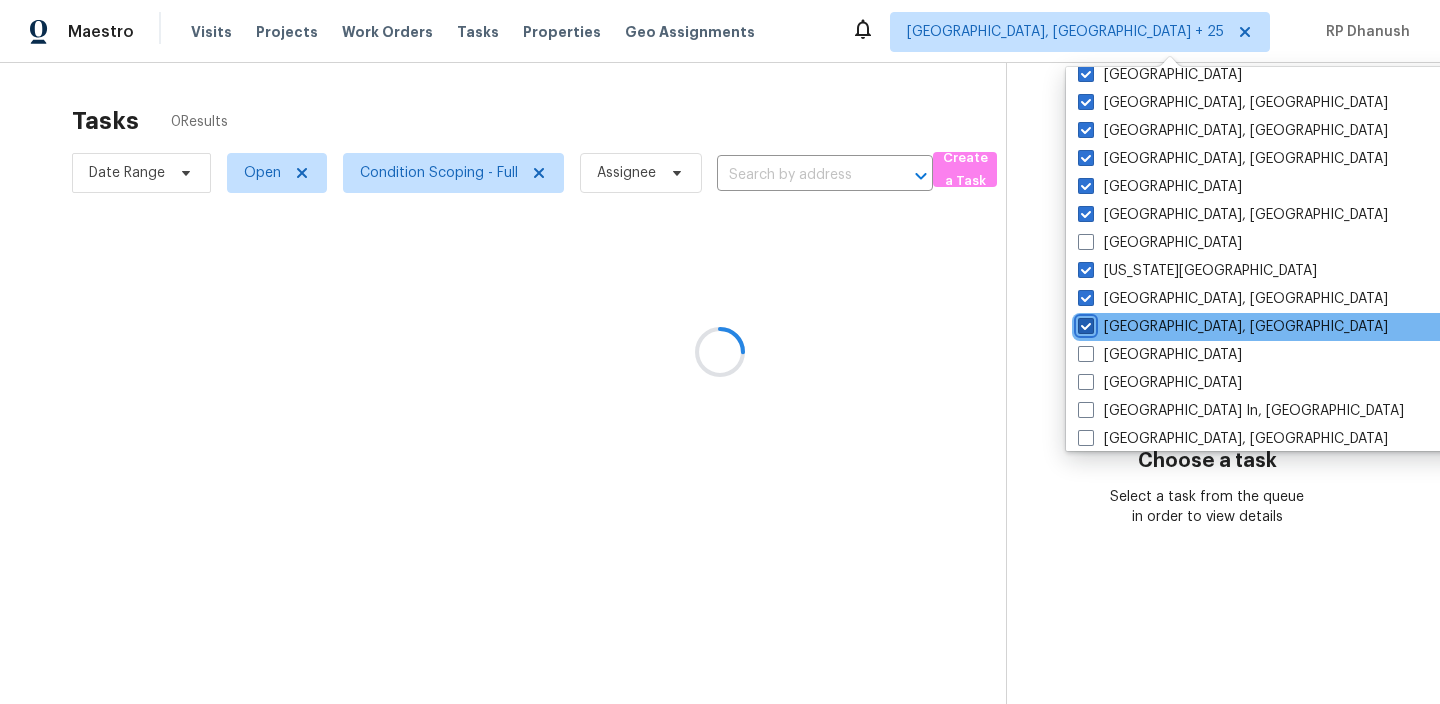 checkbox on "true" 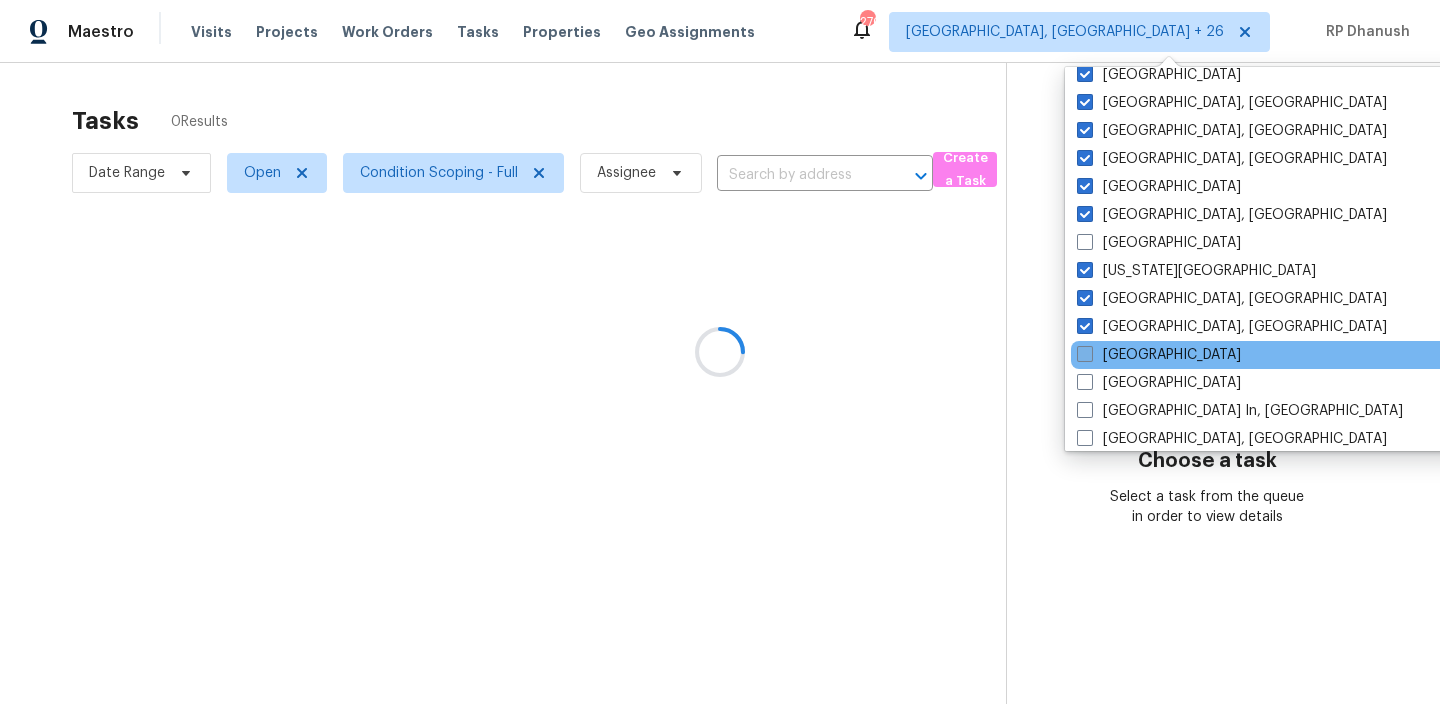 click on "Las Vegas" at bounding box center (1159, 355) 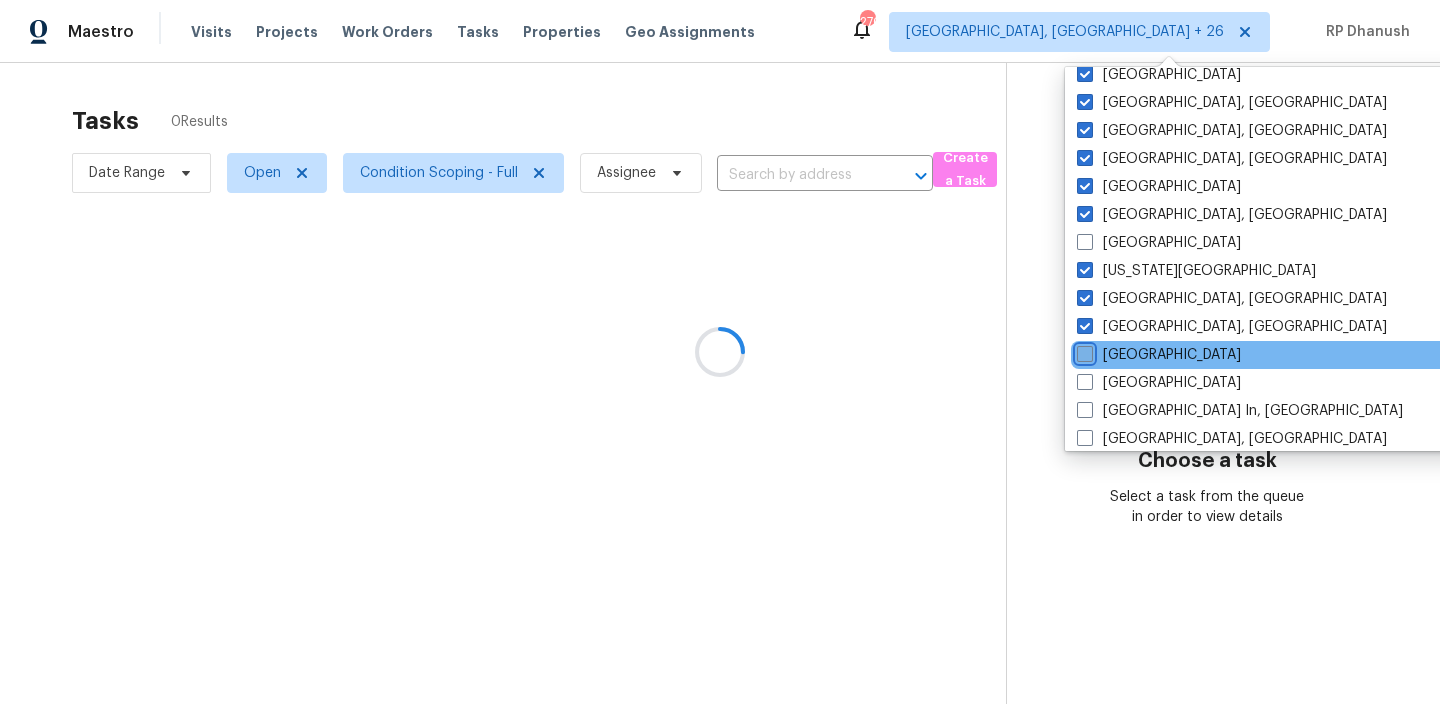 click on "Las Vegas" at bounding box center [1083, 351] 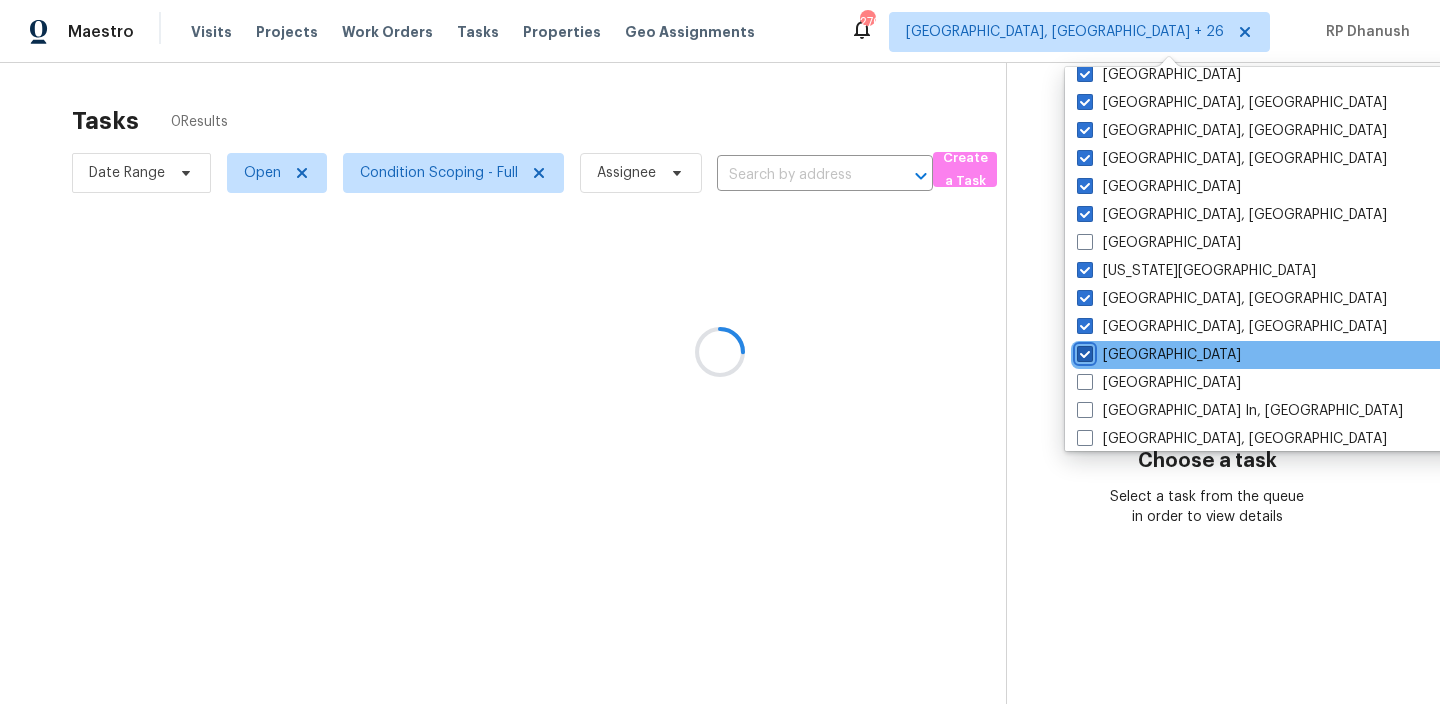 checkbox on "true" 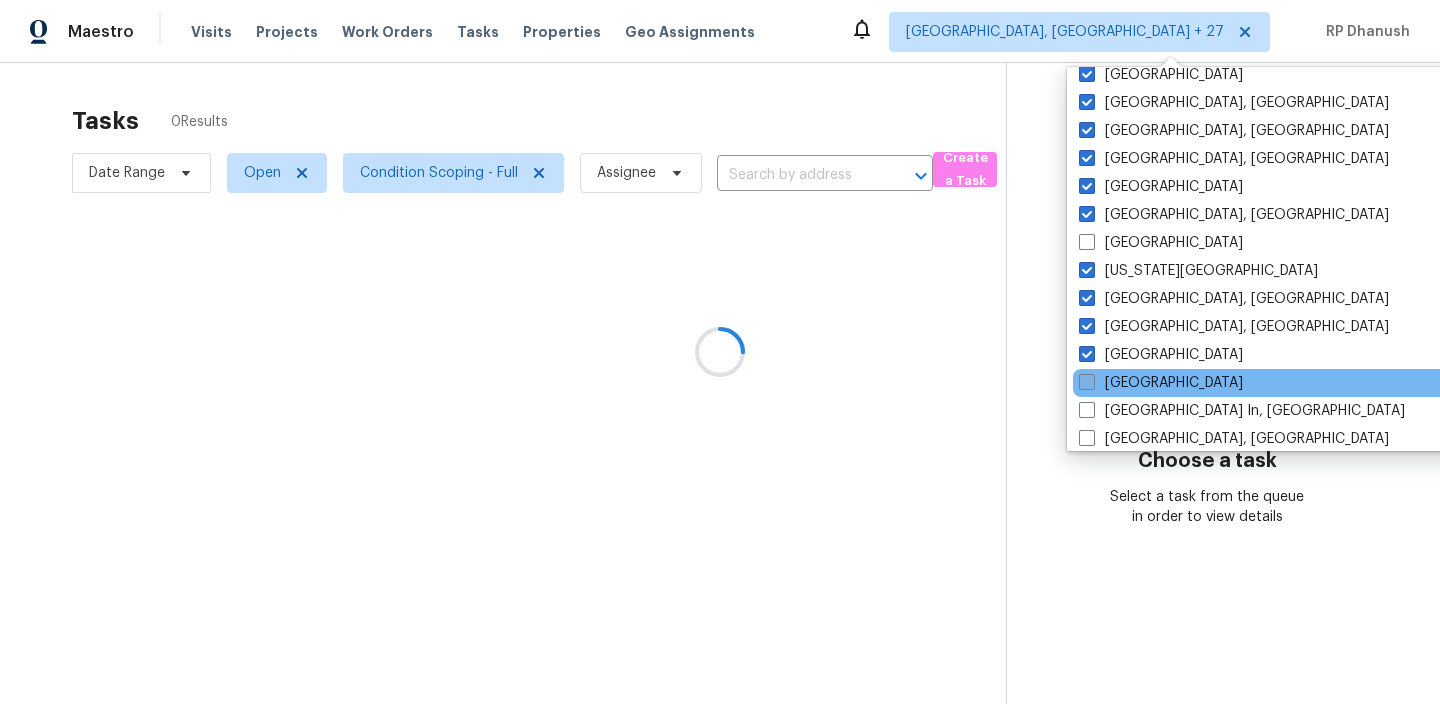 click on "Los Angeles" at bounding box center [1161, 383] 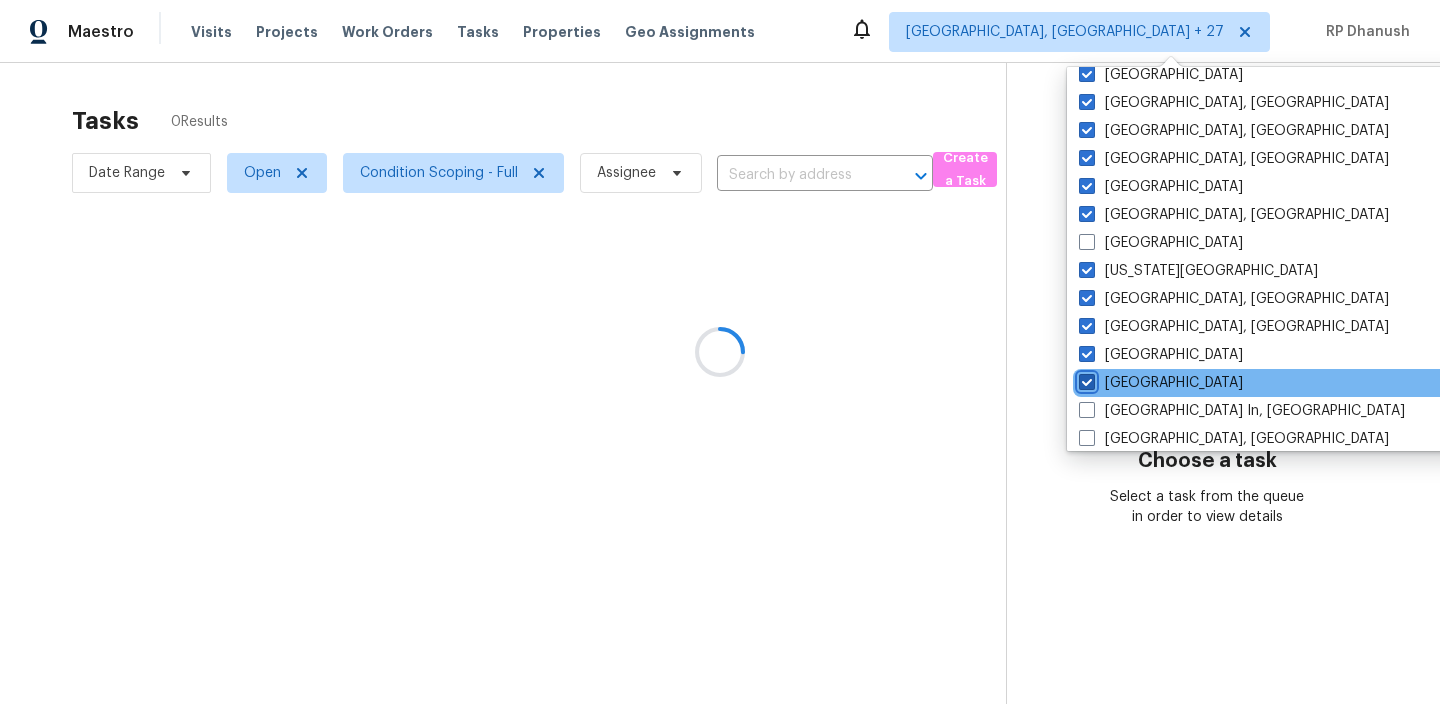 checkbox on "true" 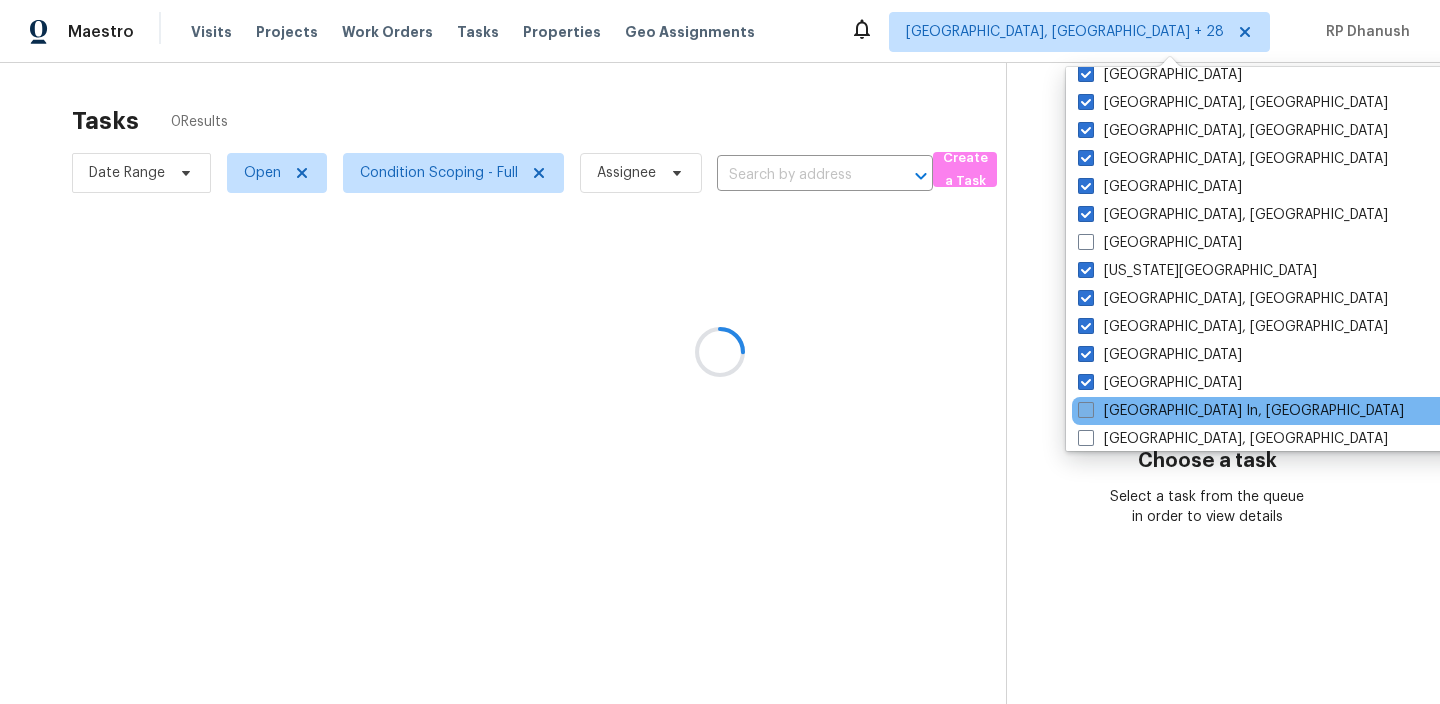 click on "Louisville In, KY" at bounding box center [1241, 411] 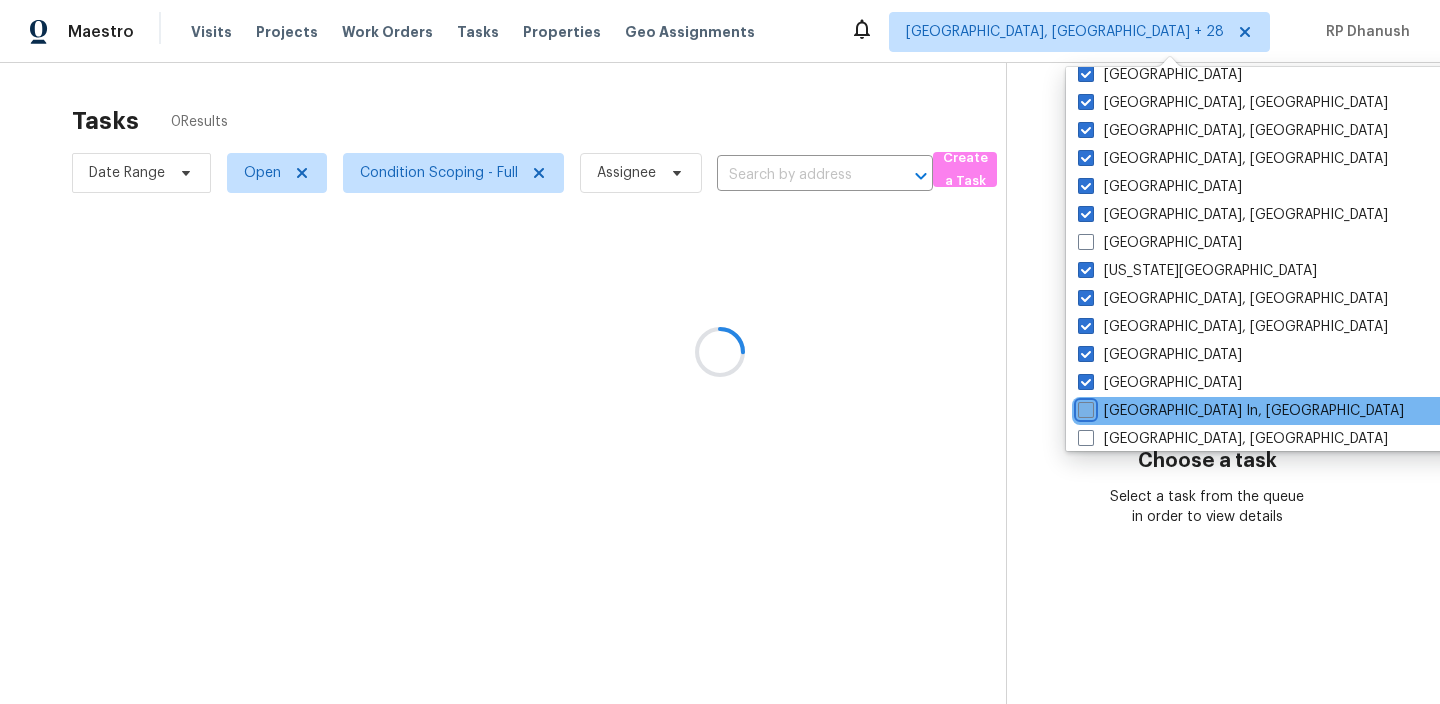click on "Louisville In, KY" at bounding box center (1084, 407) 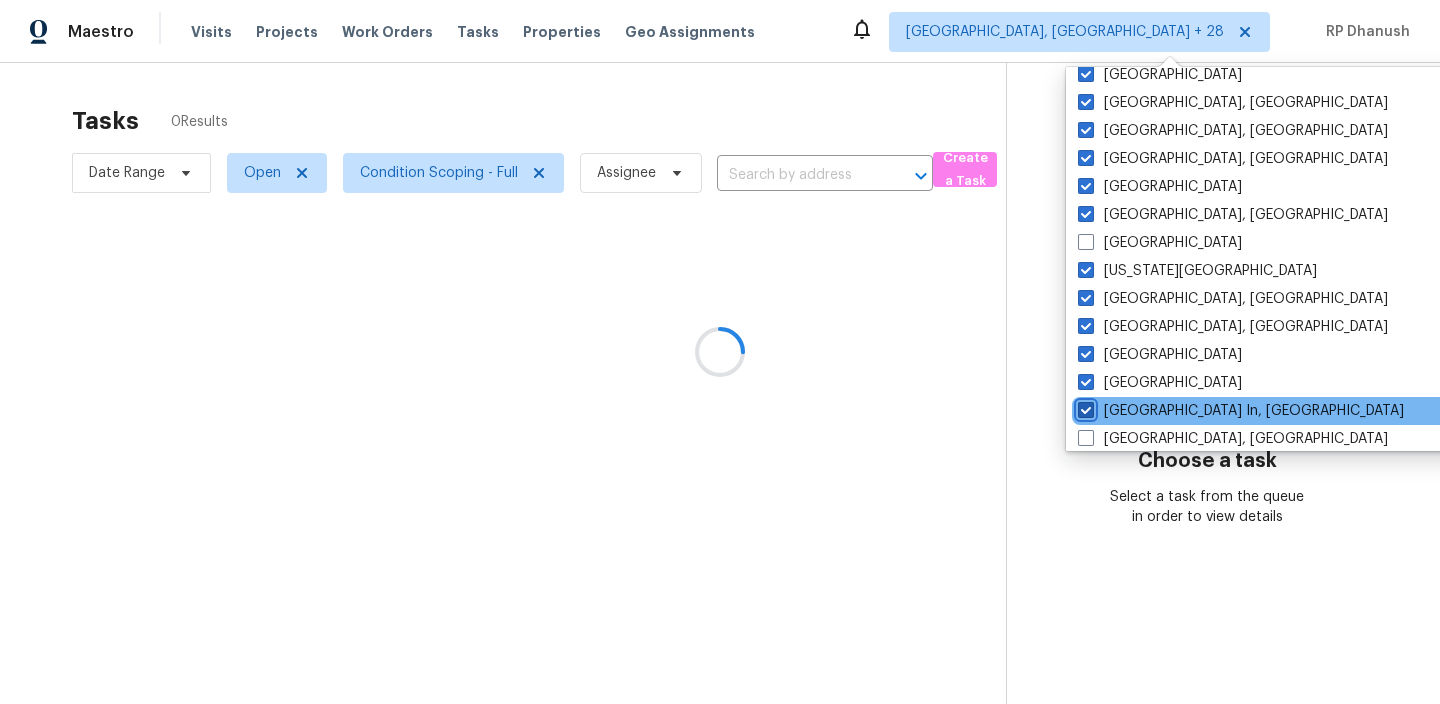 checkbox on "true" 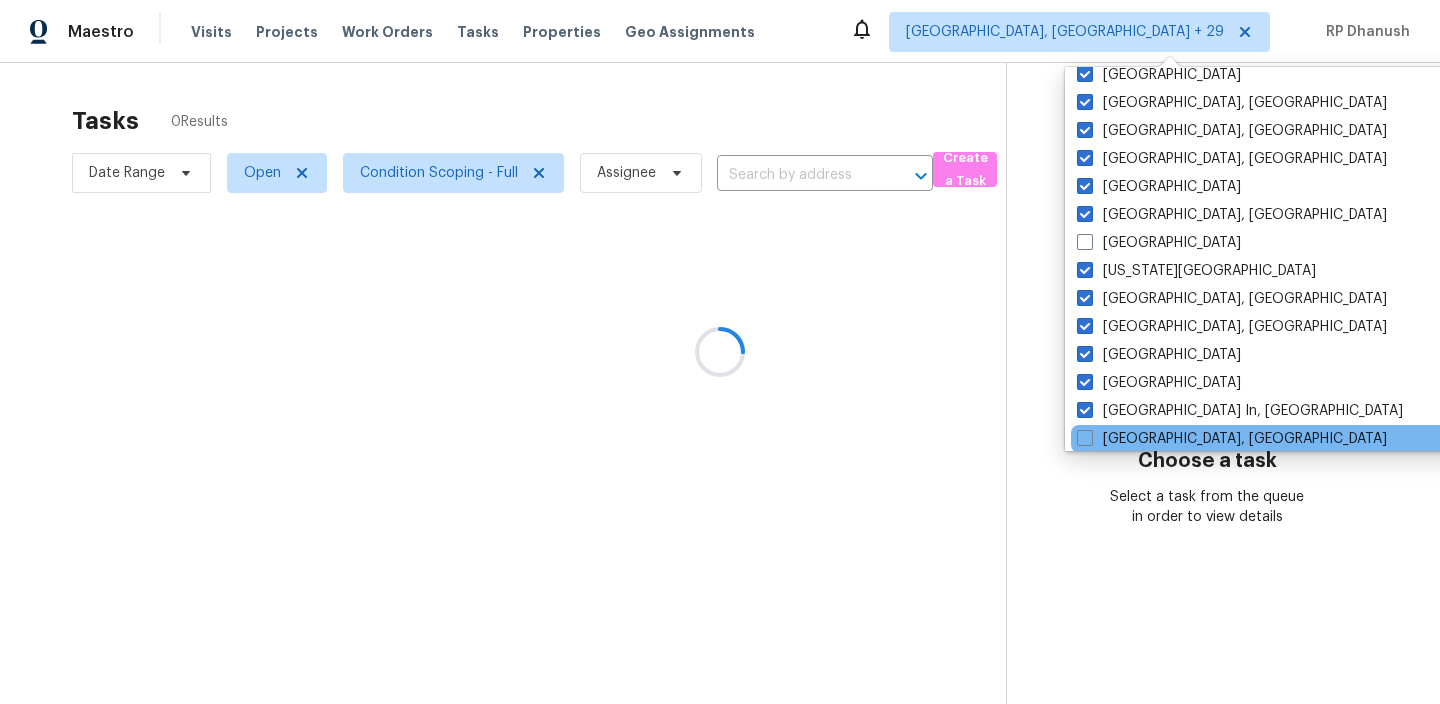 click on "Memphis, TN" at bounding box center [1272, 439] 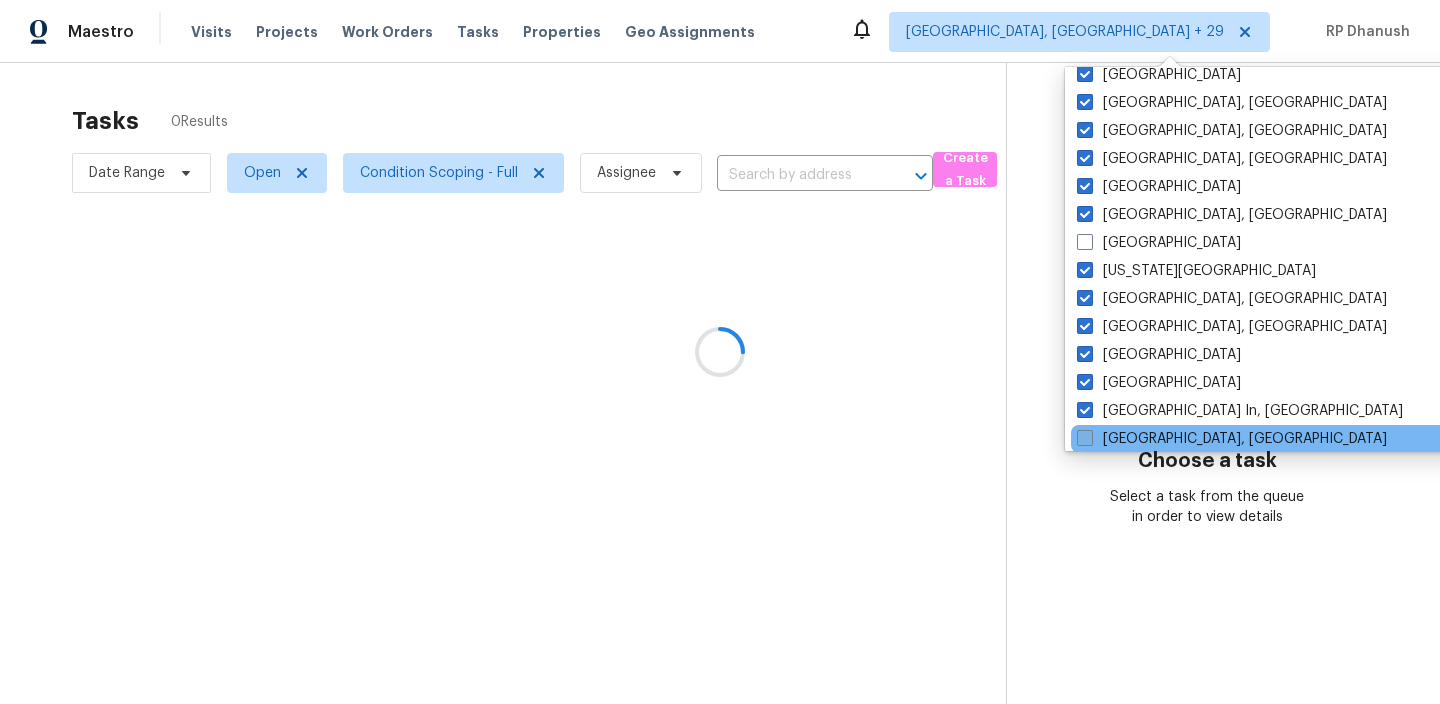 click on "Memphis, TN" at bounding box center [1232, 439] 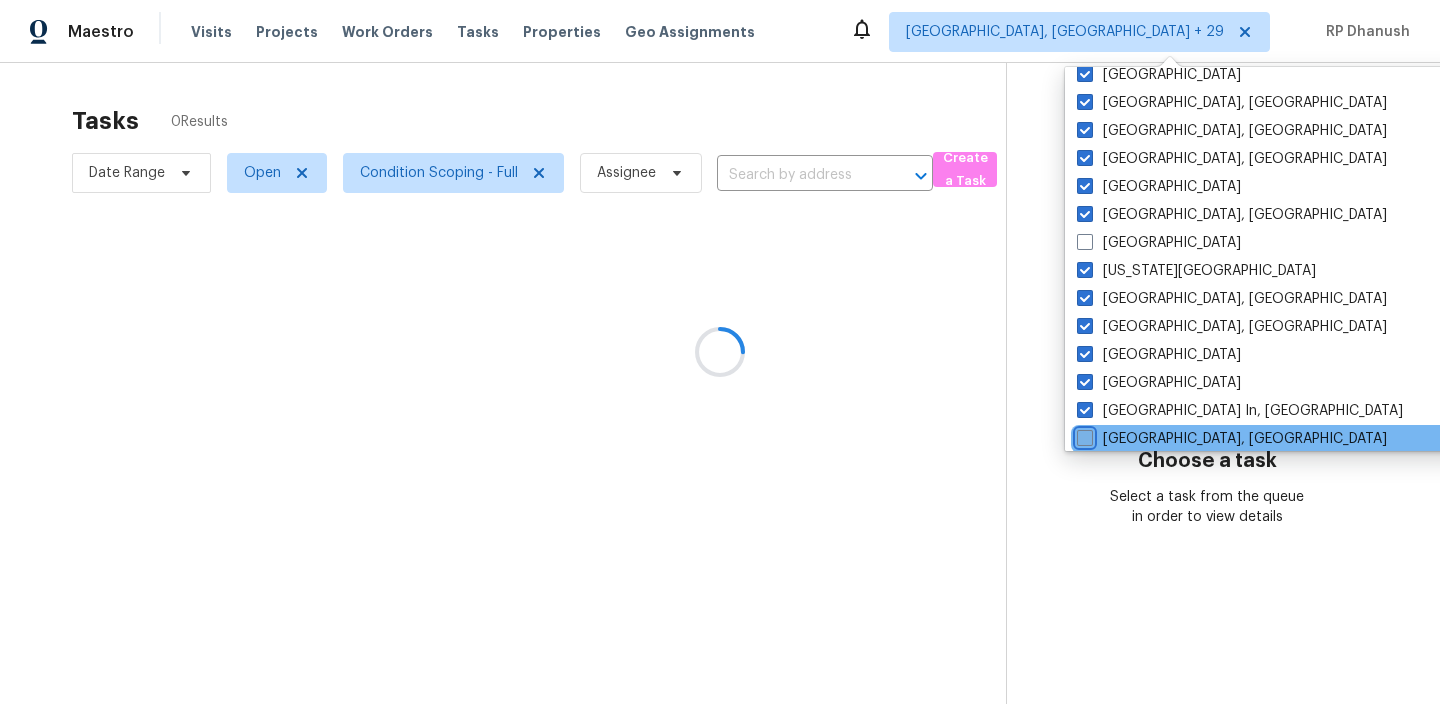 click on "Memphis, TN" at bounding box center [1083, 435] 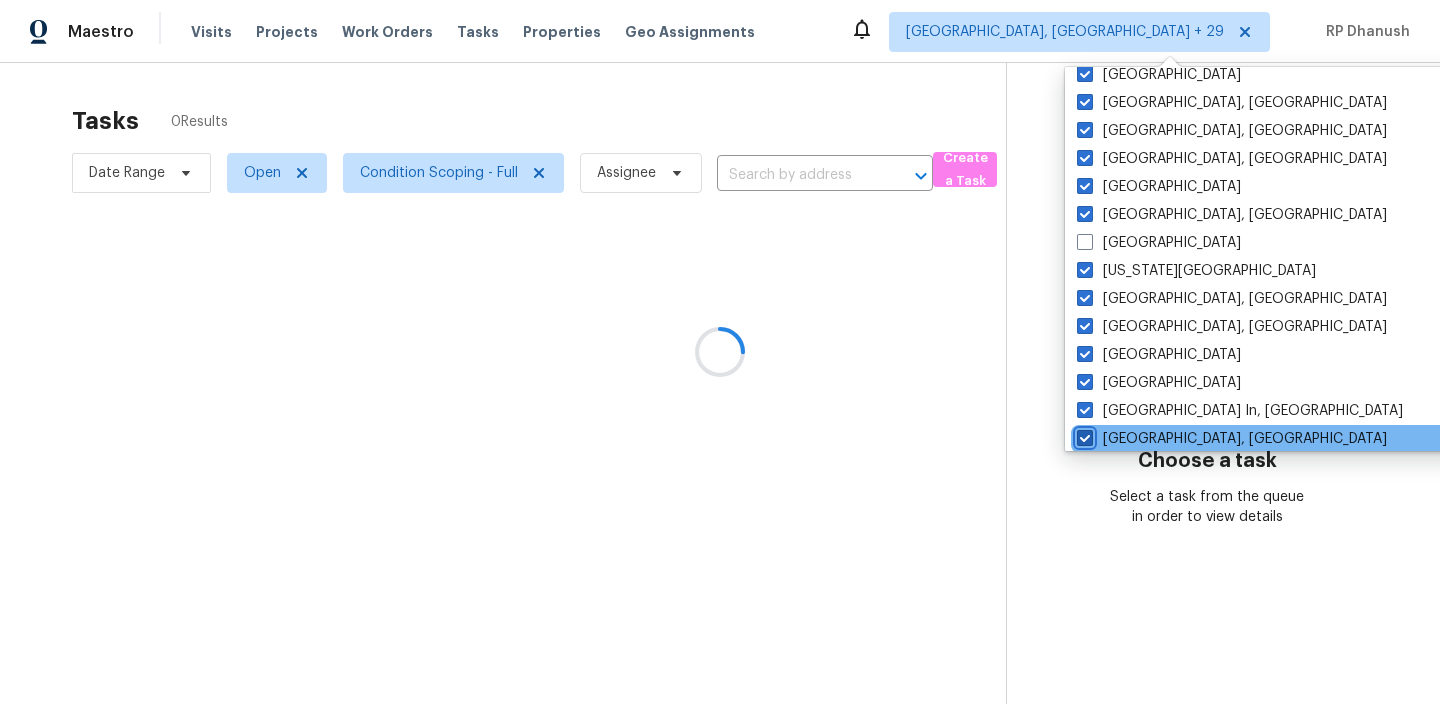 checkbox on "true" 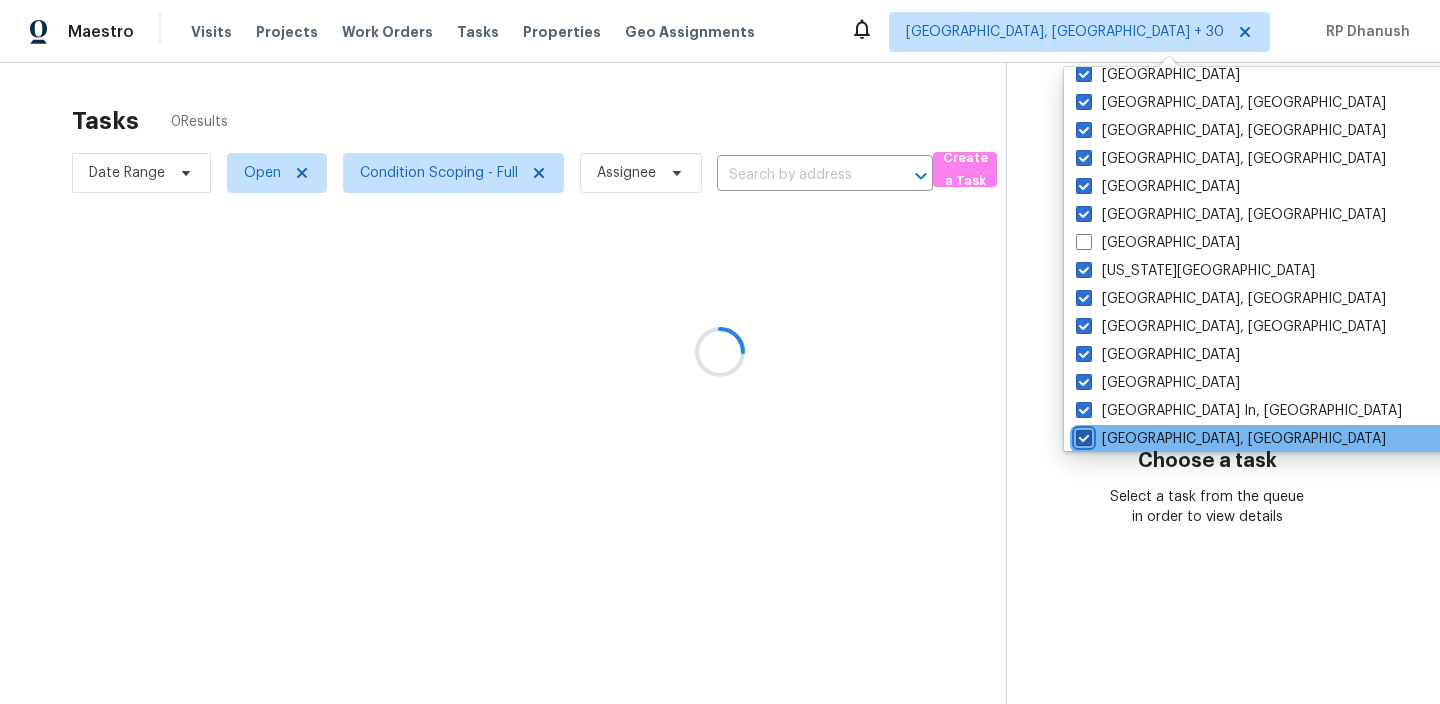 scroll, scrollTop: 878, scrollLeft: 0, axis: vertical 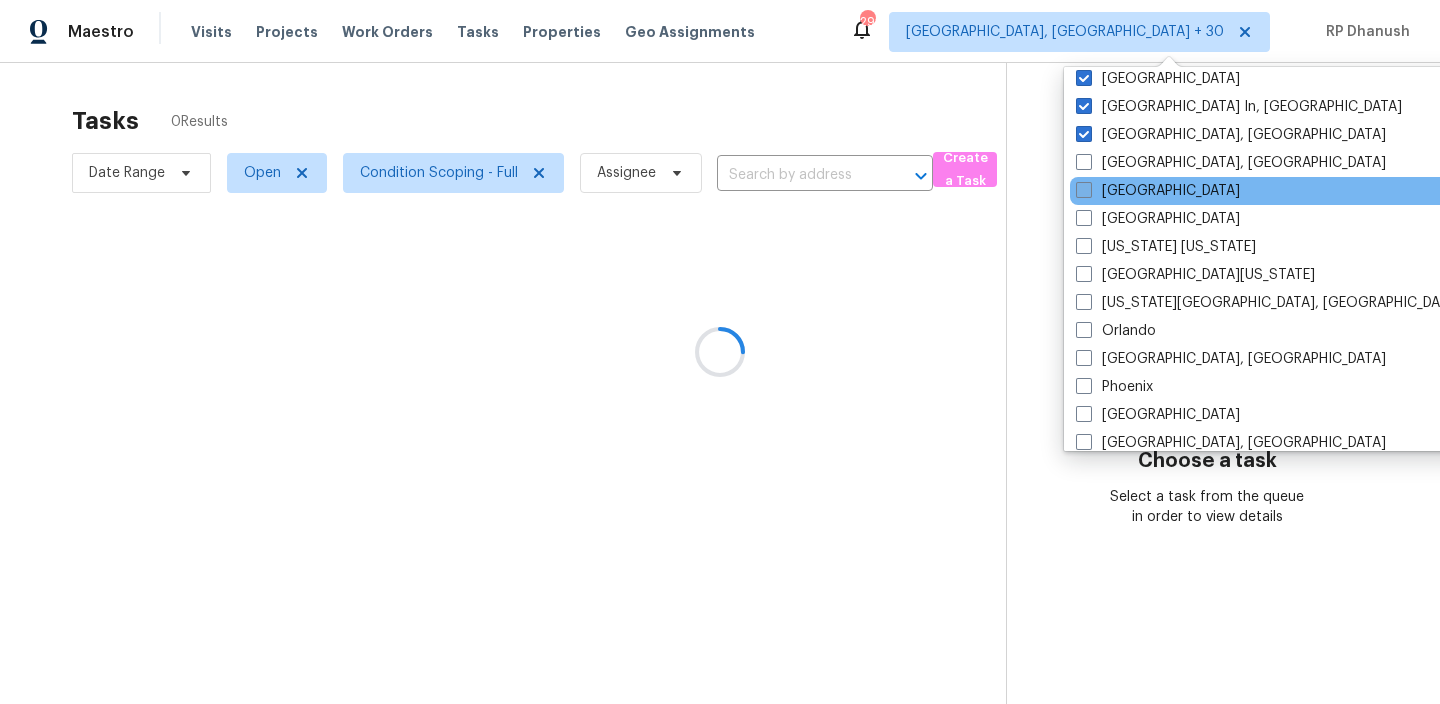 click on "Minneapolis" at bounding box center (1158, 191) 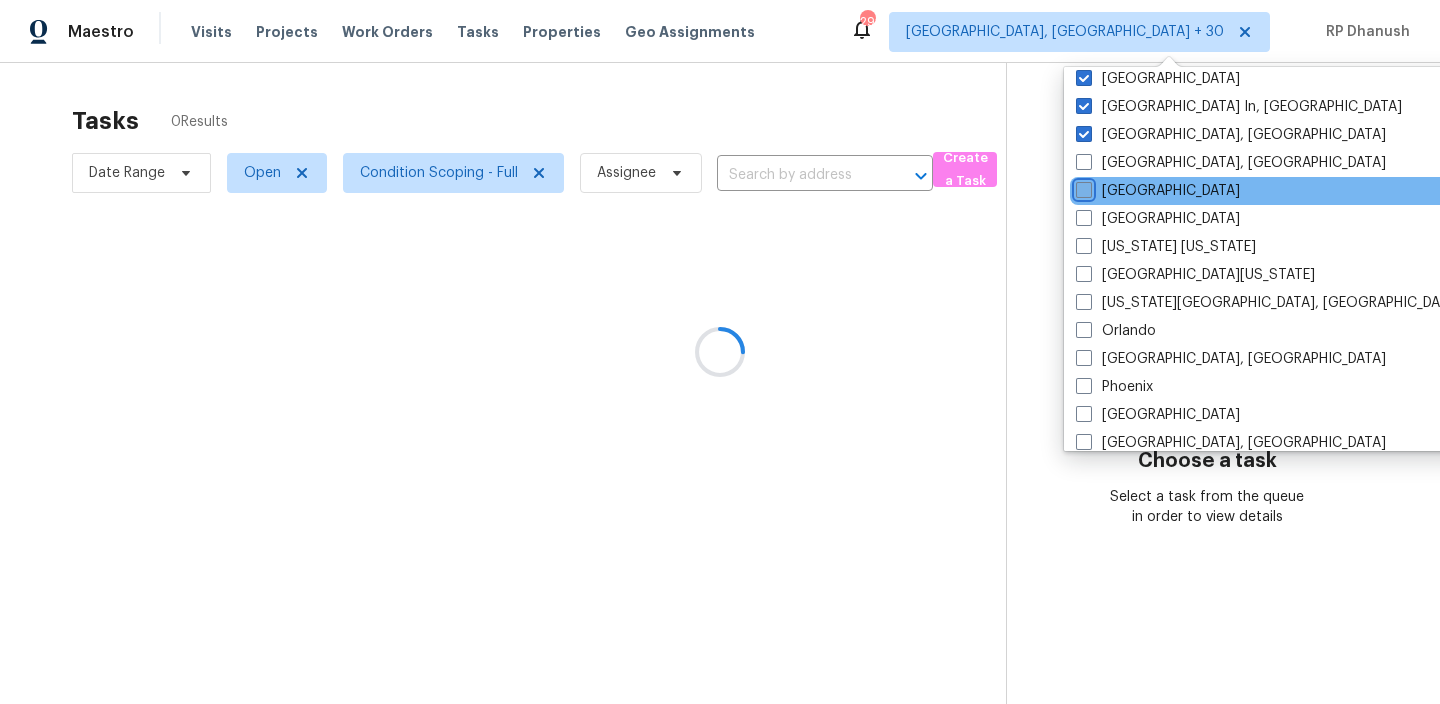 click on "Minneapolis" at bounding box center (1082, 187) 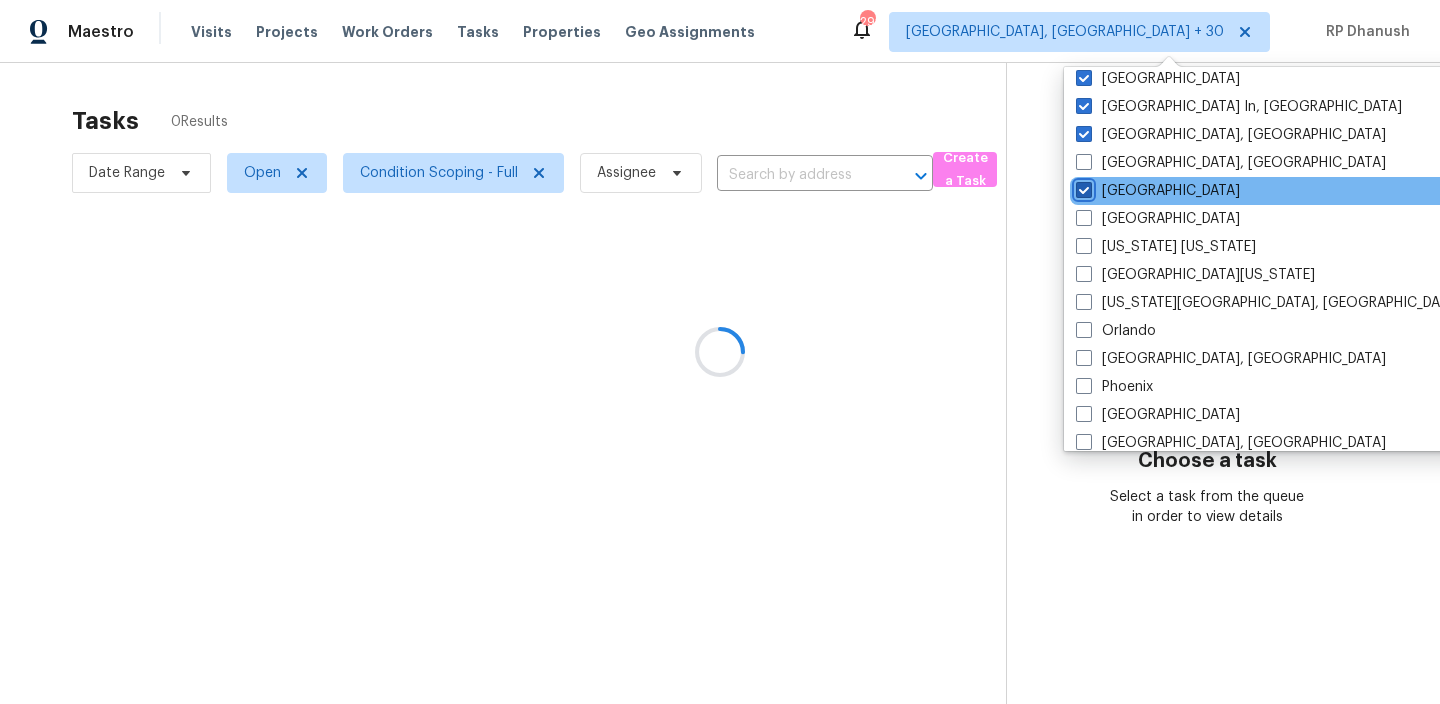 checkbox on "true" 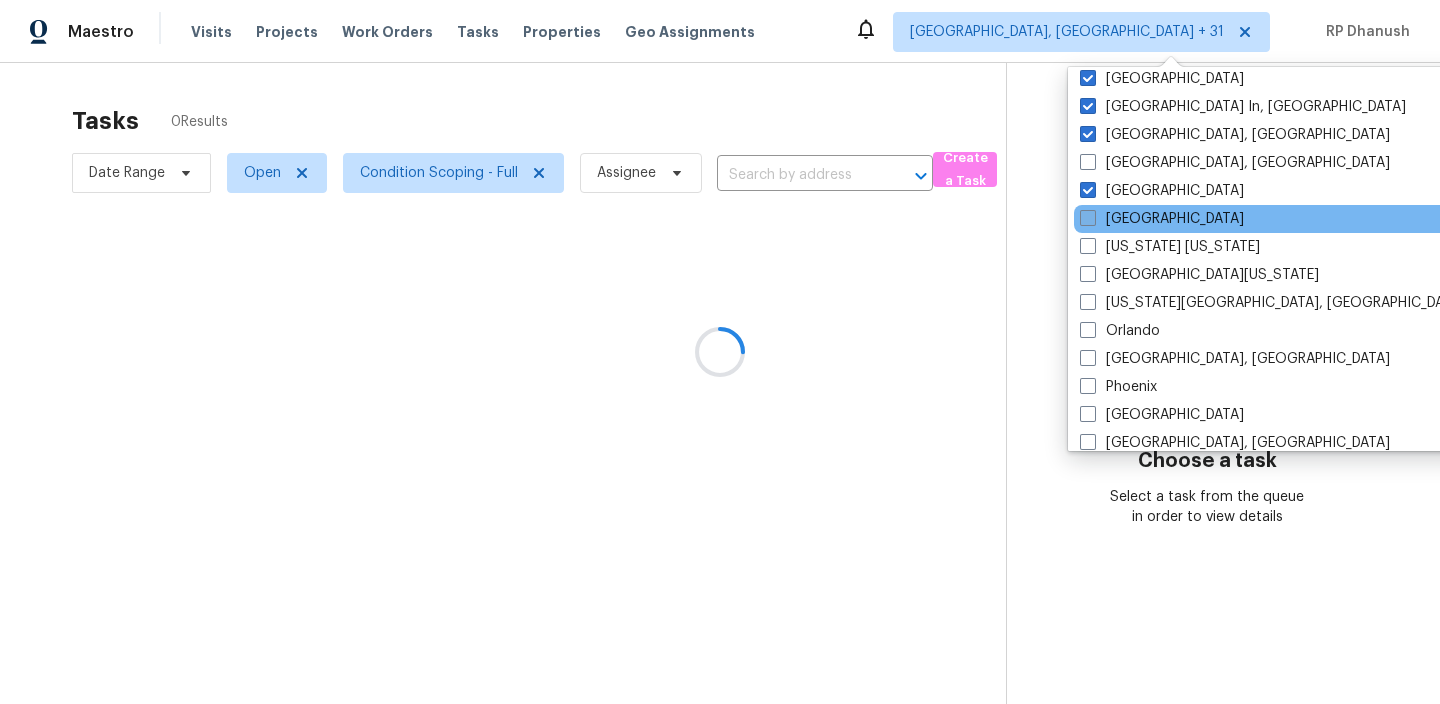 click on "Nashville" at bounding box center (1162, 219) 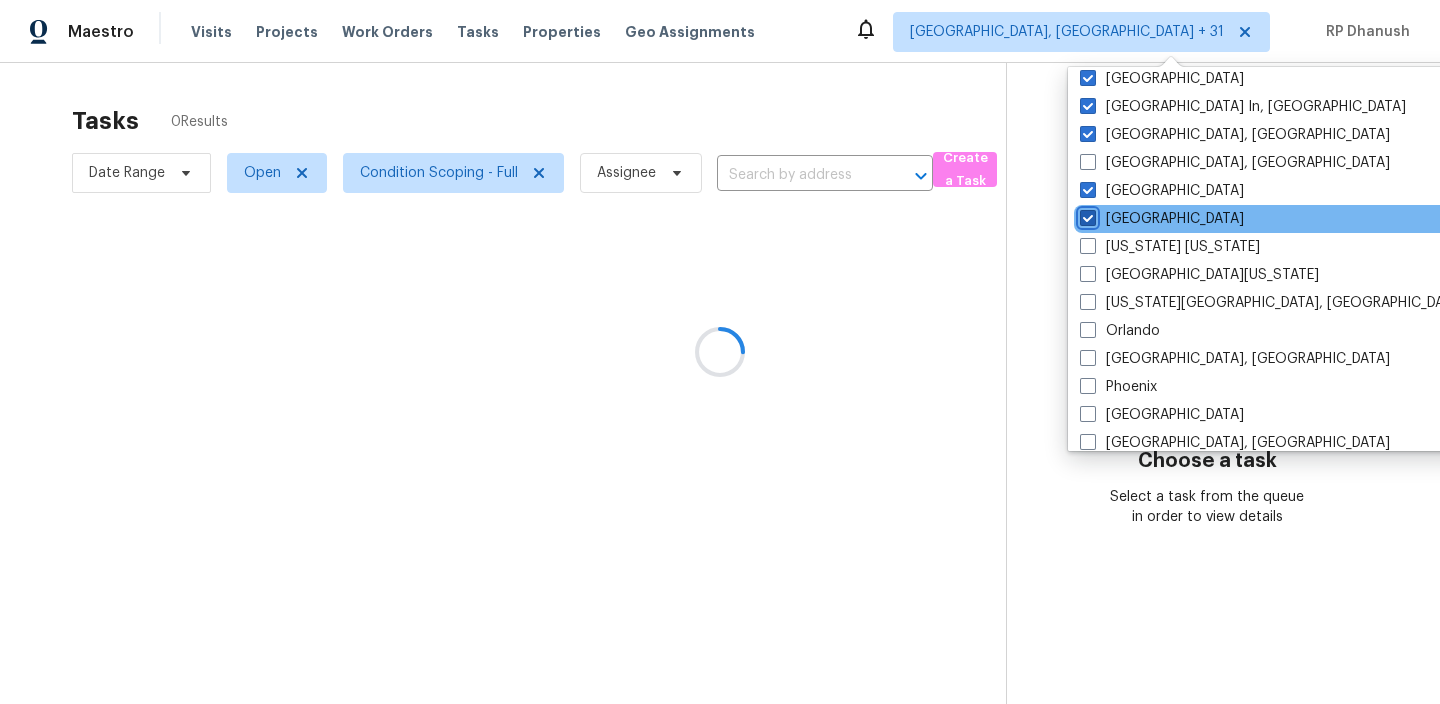 checkbox on "true" 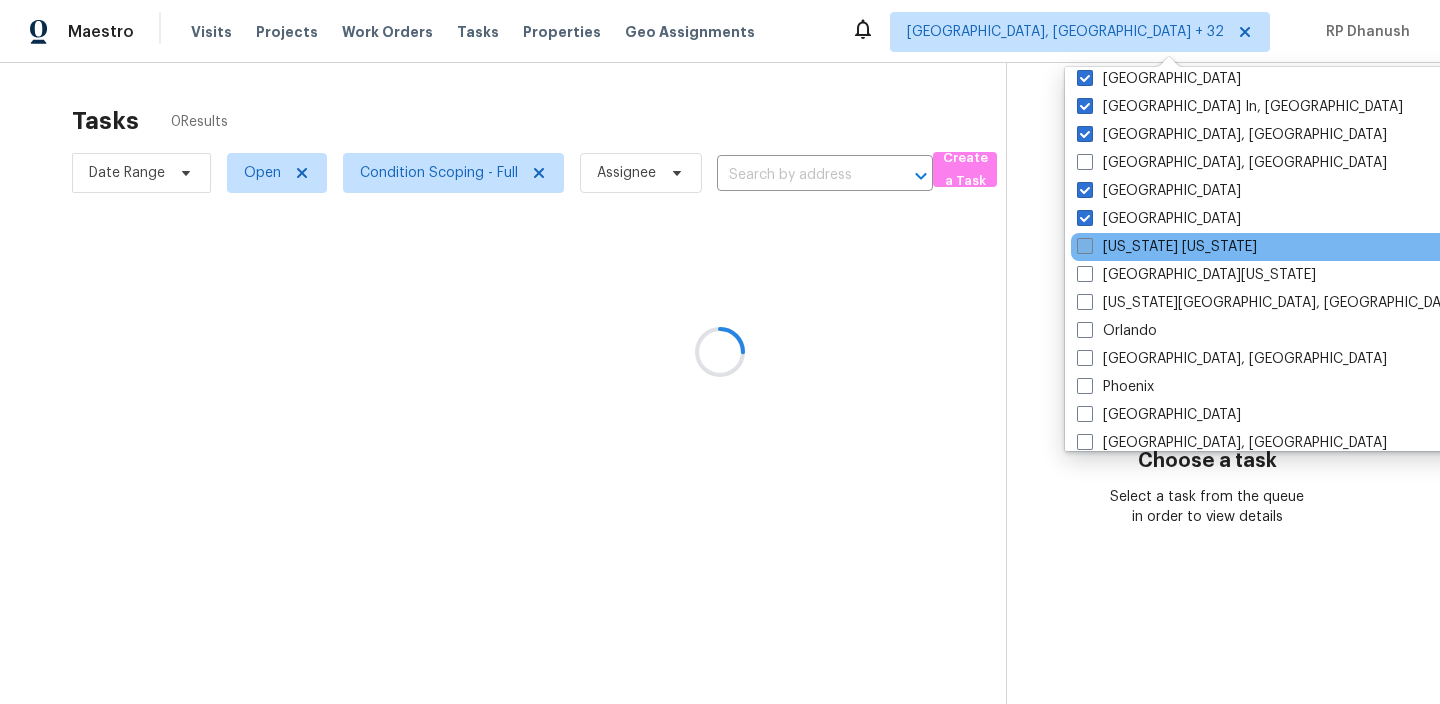 click on "New York New Jersey" at bounding box center (1167, 247) 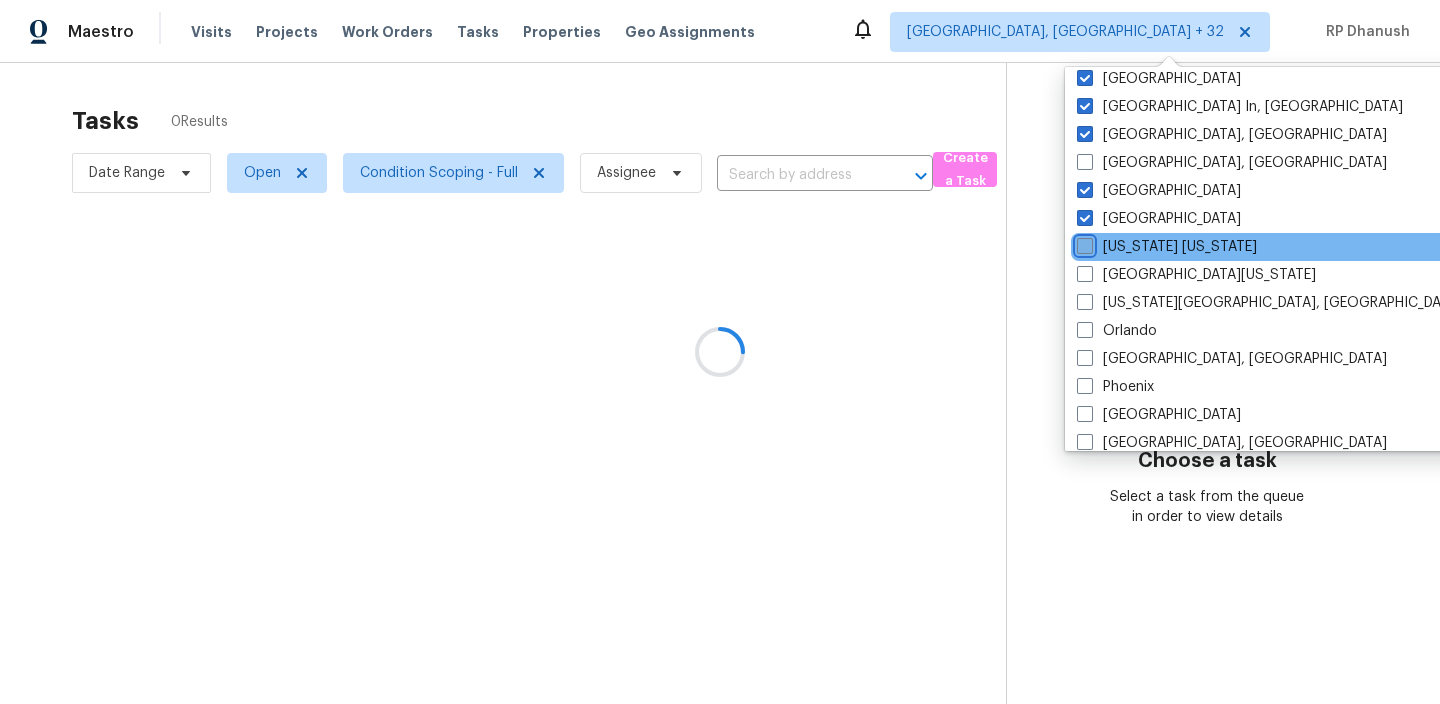 click on "New York New Jersey" at bounding box center (1083, 243) 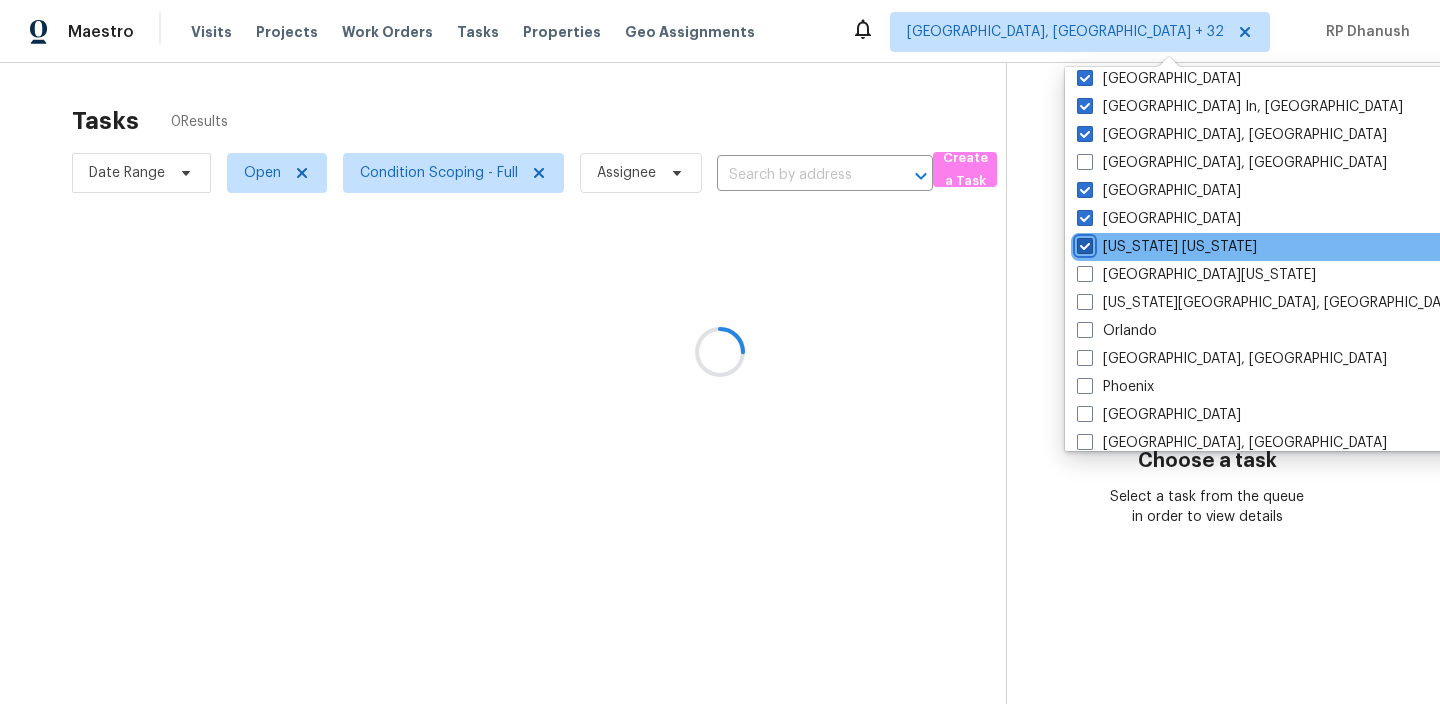 checkbox on "true" 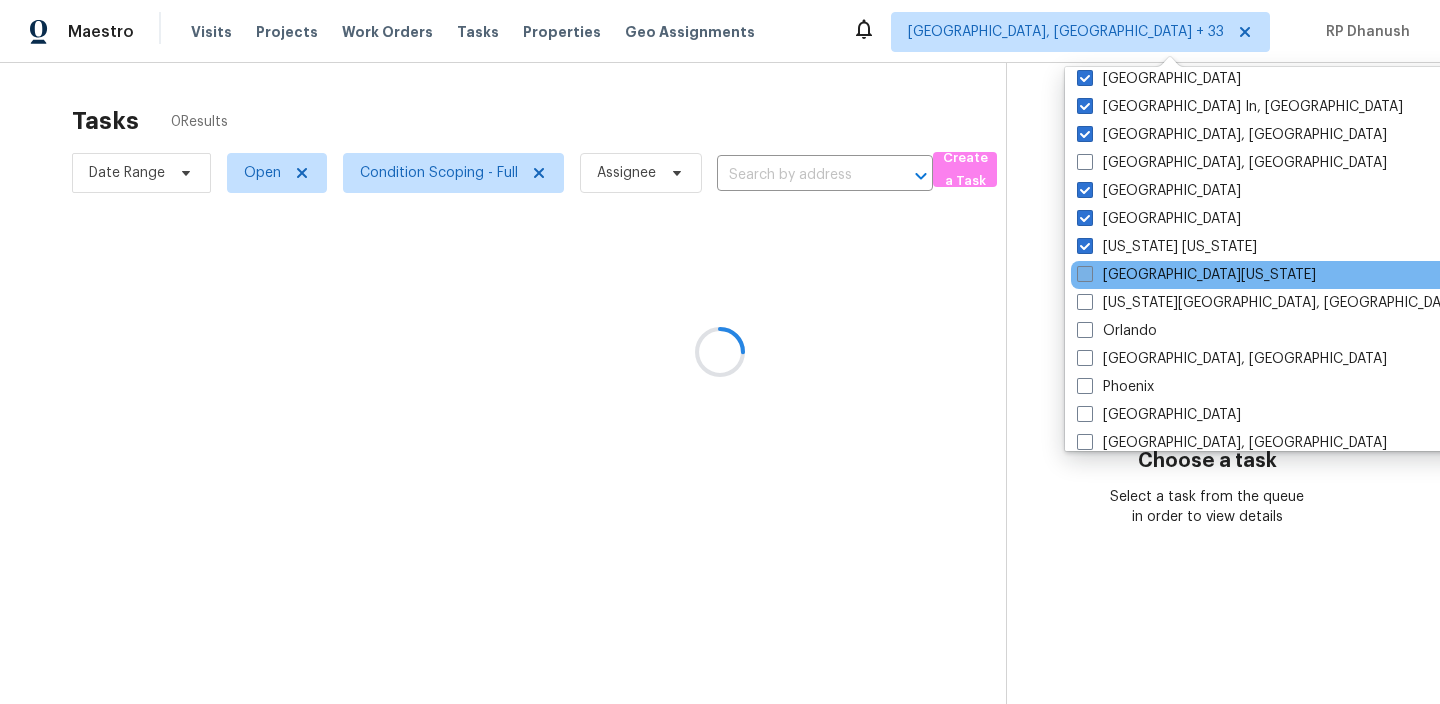 click on "Northern Colorado" at bounding box center [1196, 275] 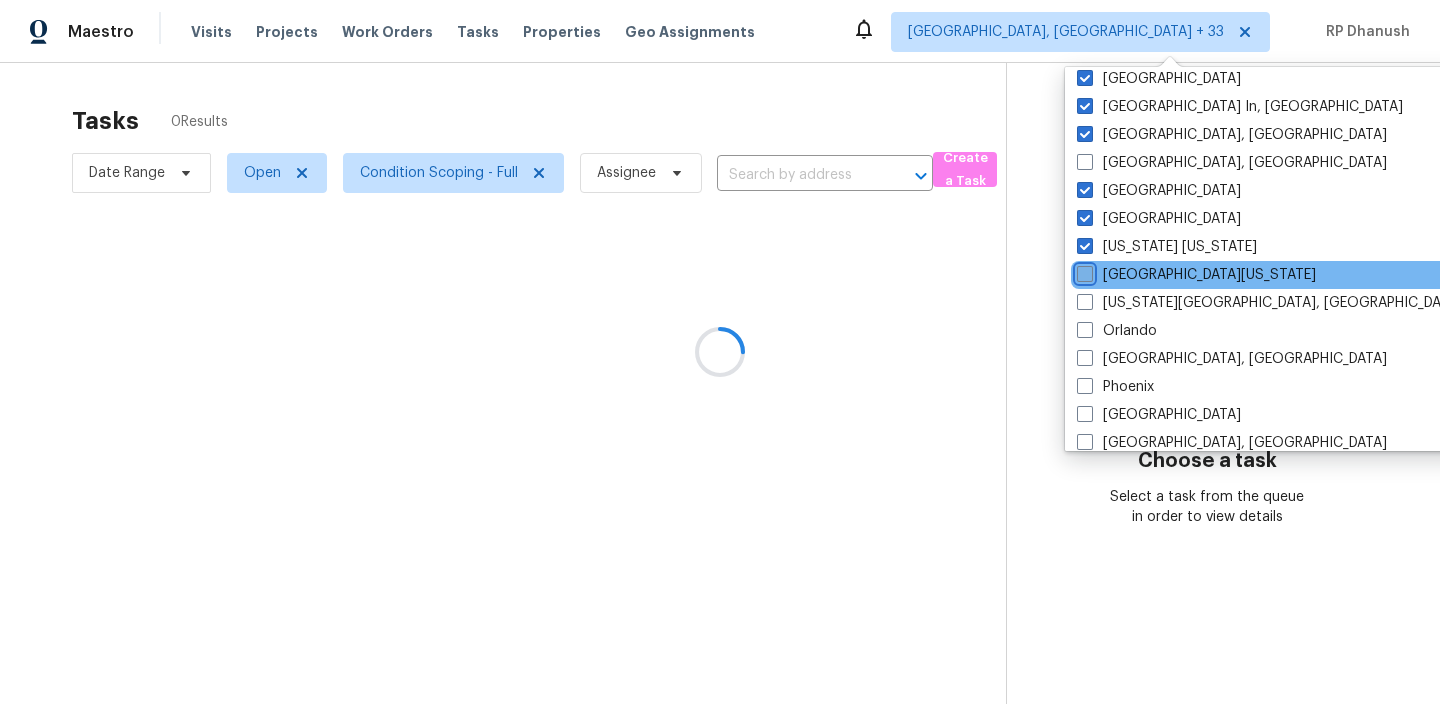 click on "Northern Colorado" at bounding box center (1083, 271) 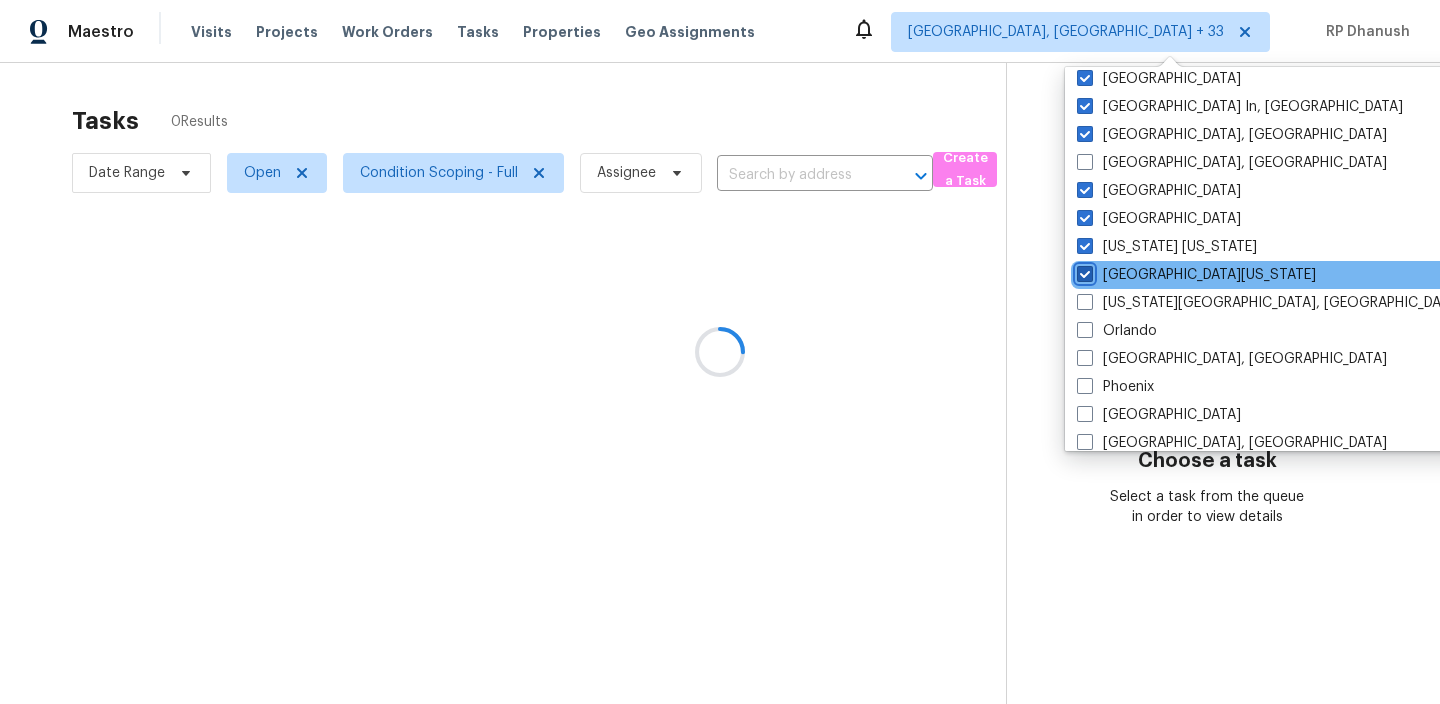 checkbox on "true" 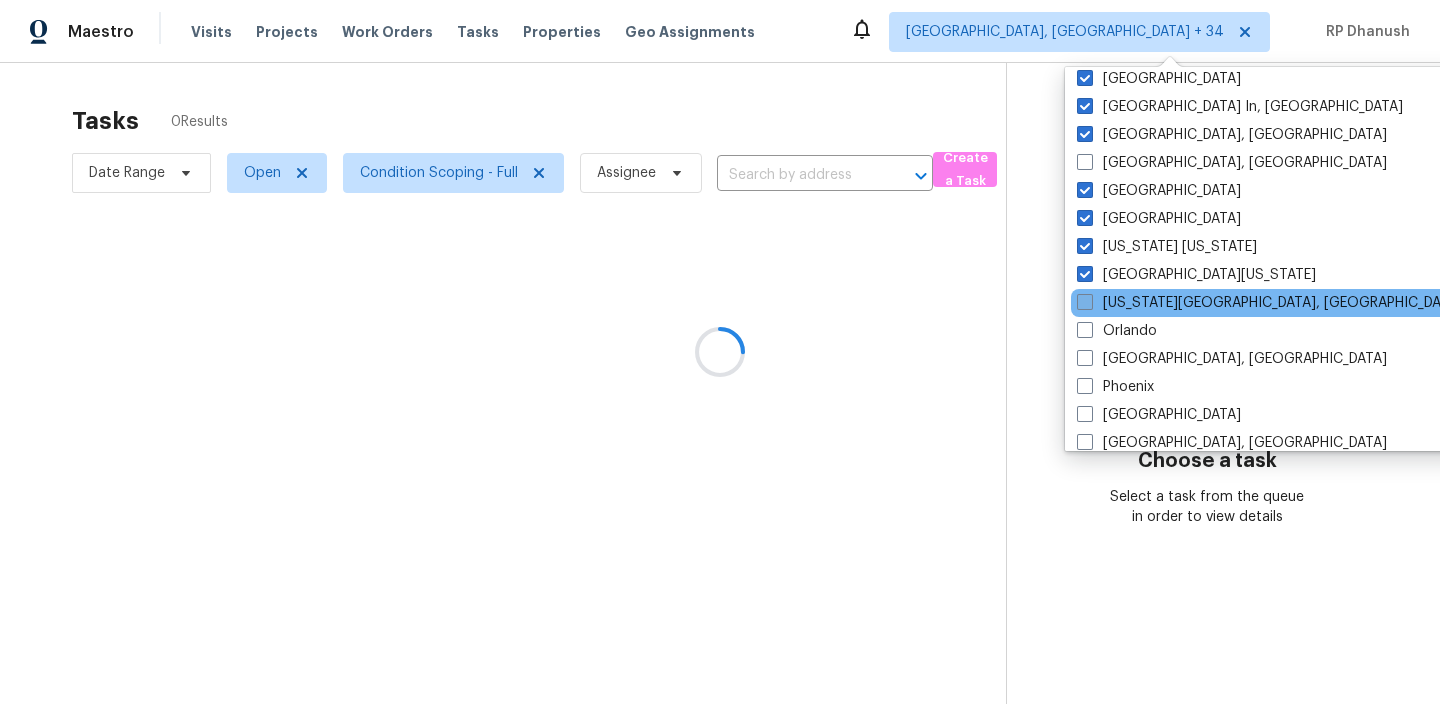click on "Oklahoma City, OK" at bounding box center (1269, 303) 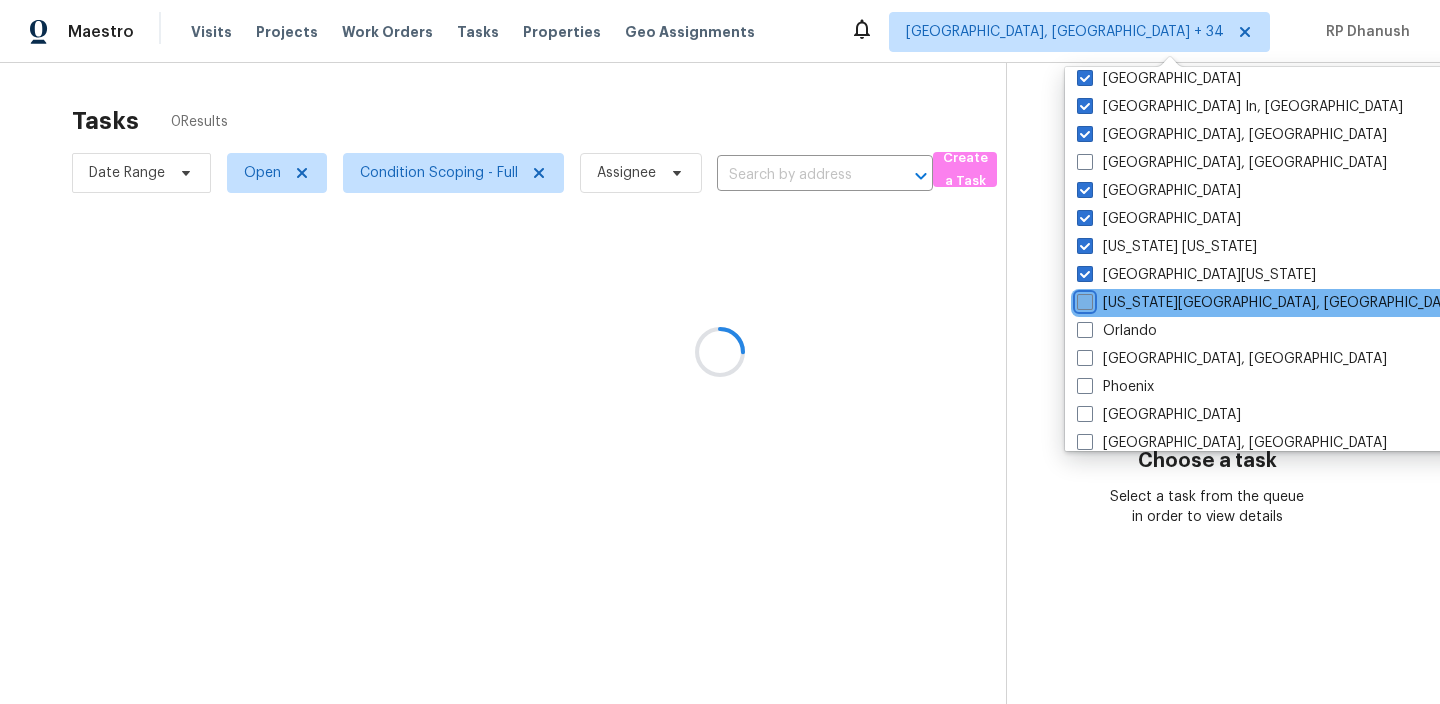 click on "Oklahoma City, OK" at bounding box center (1083, 299) 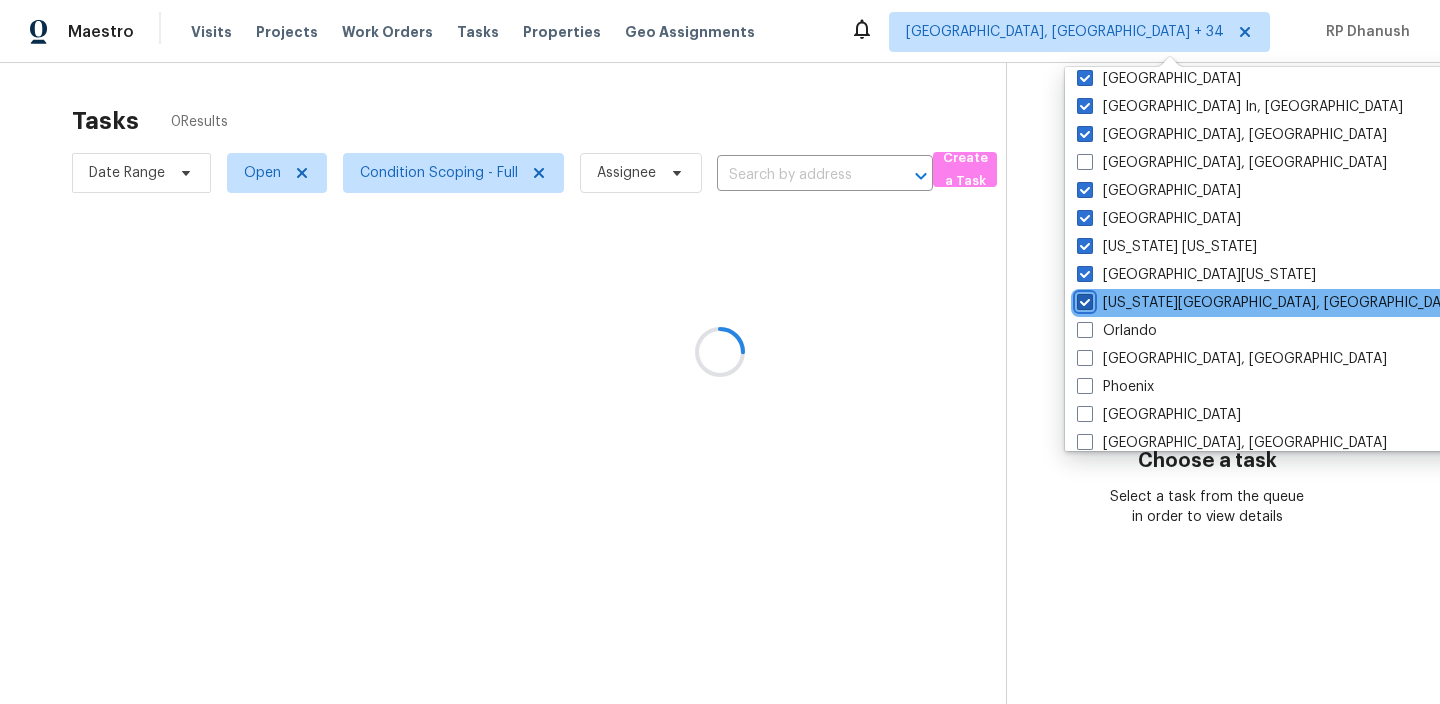 checkbox on "true" 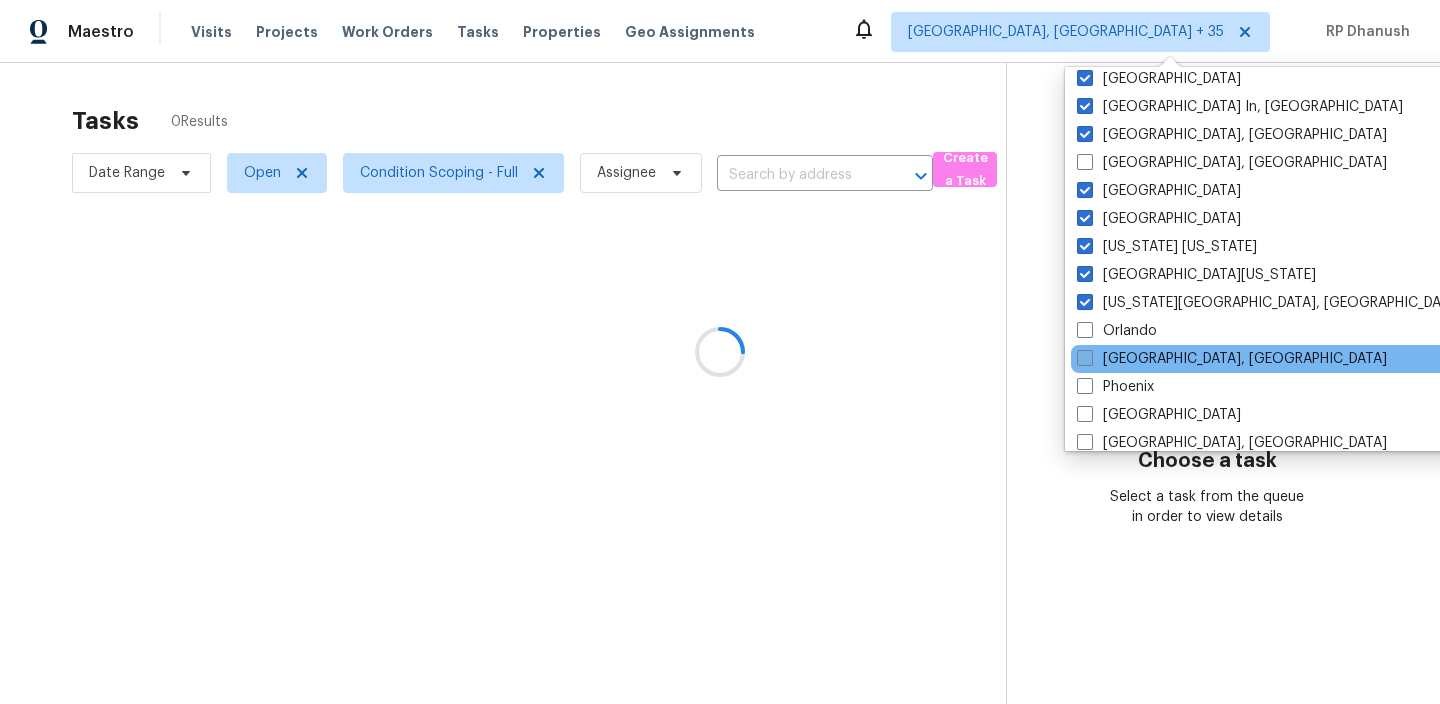 click on "Philadelphia, PA" at bounding box center [1232, 359] 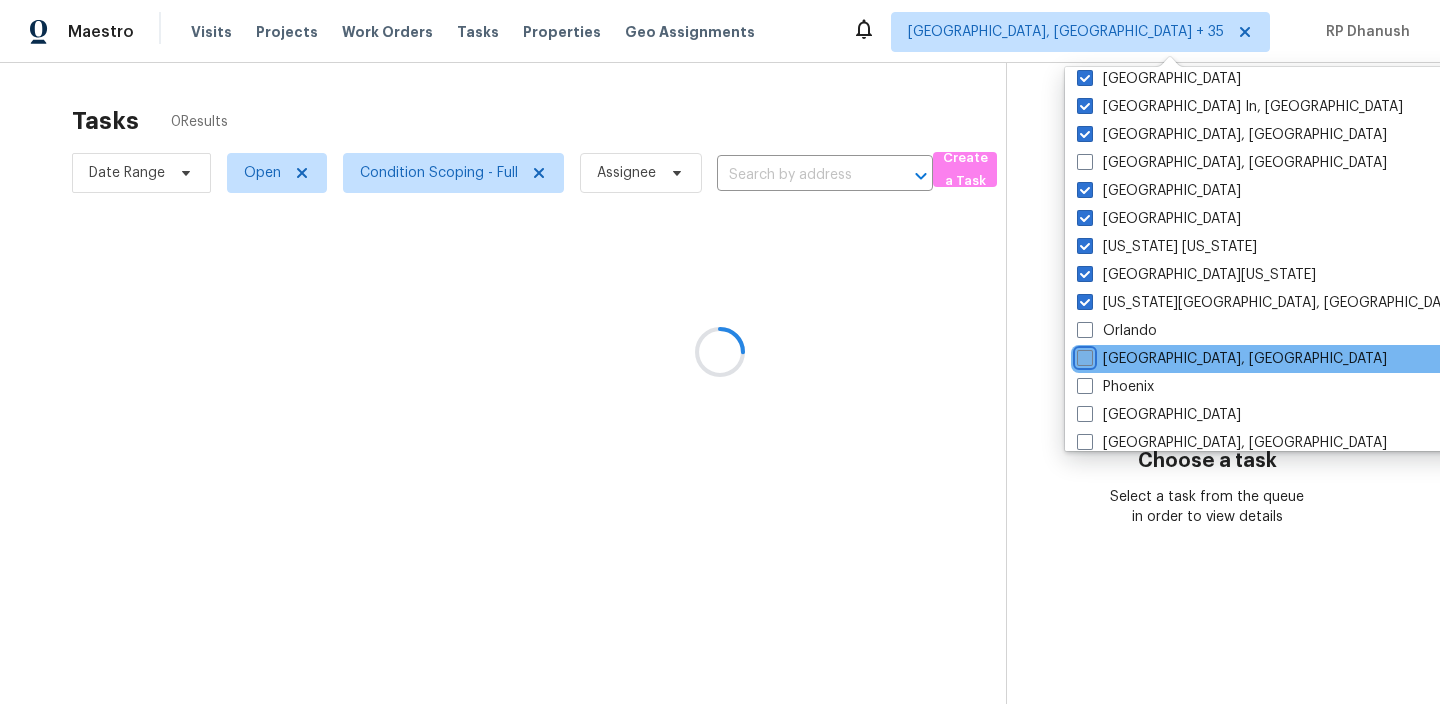 click on "Philadelphia, PA" at bounding box center (1083, 355) 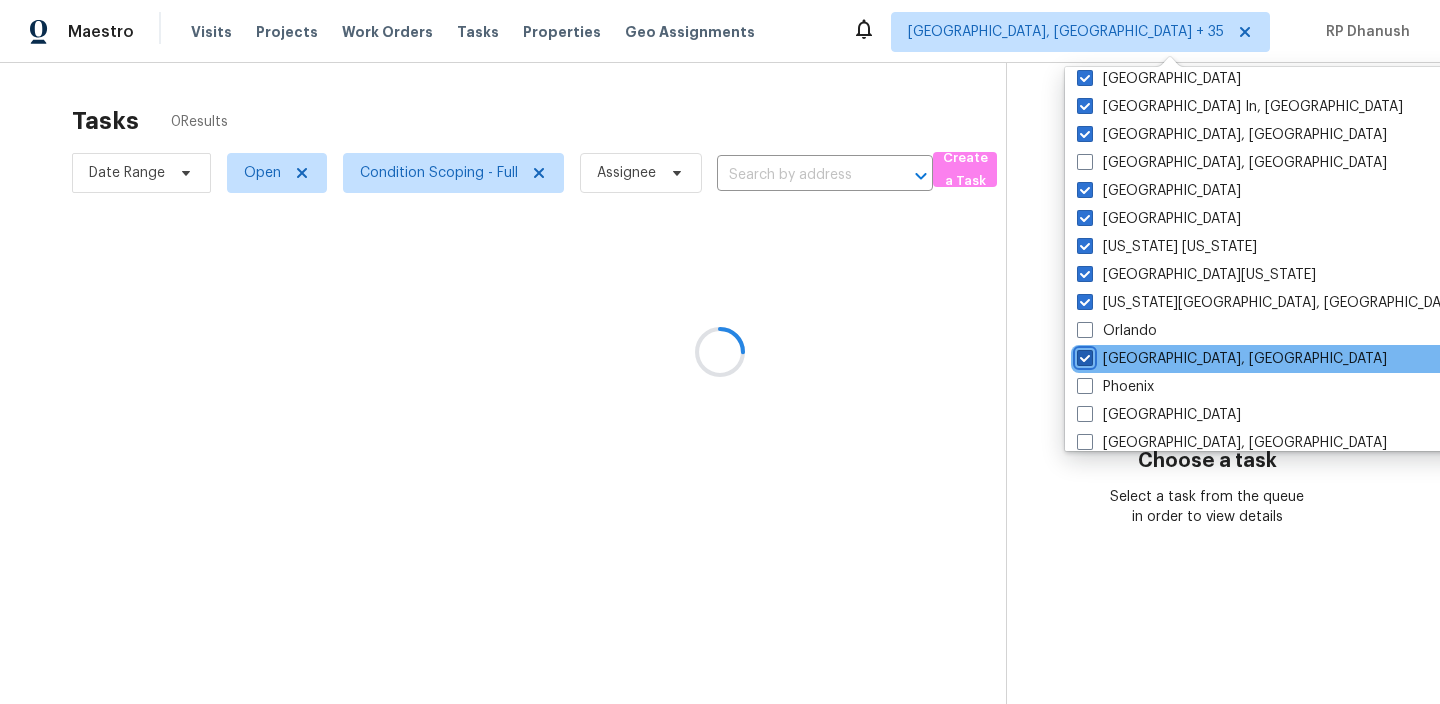 checkbox on "true" 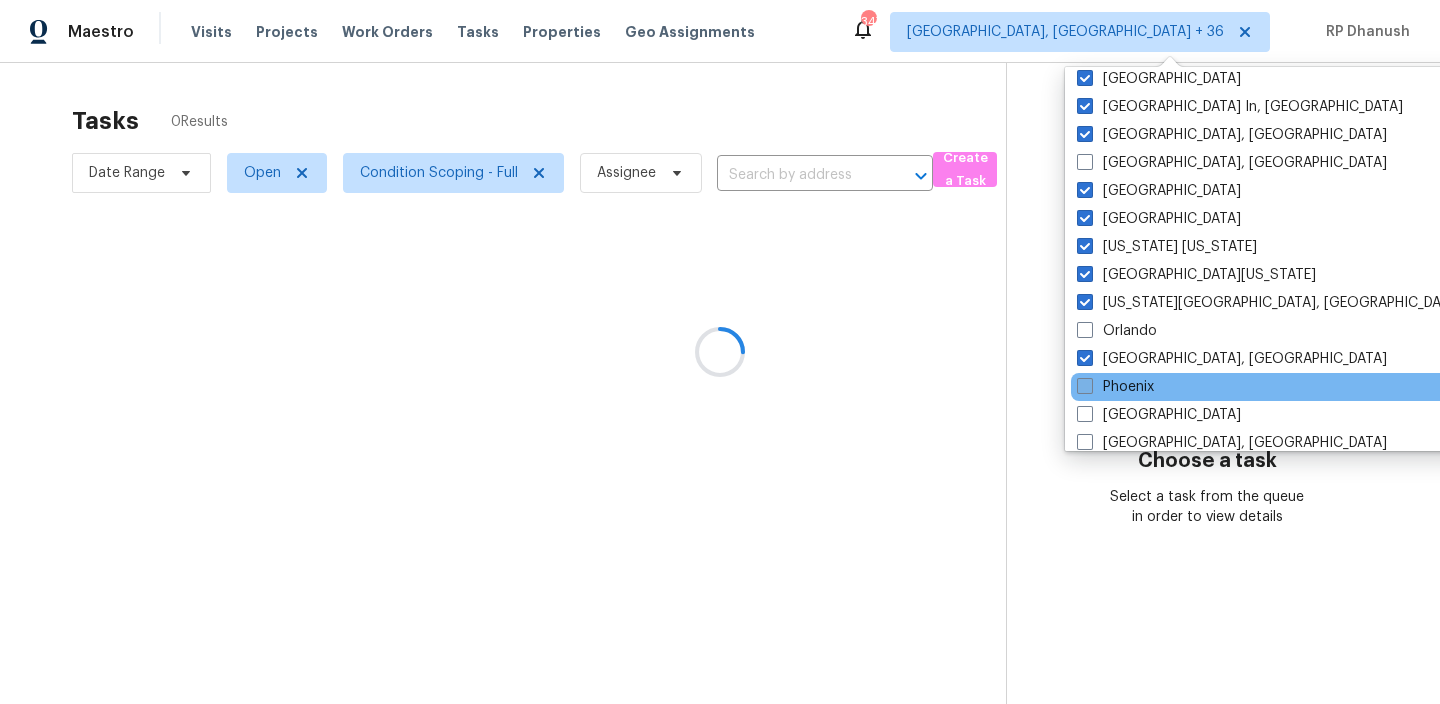click on "Phoenix" at bounding box center [1115, 387] 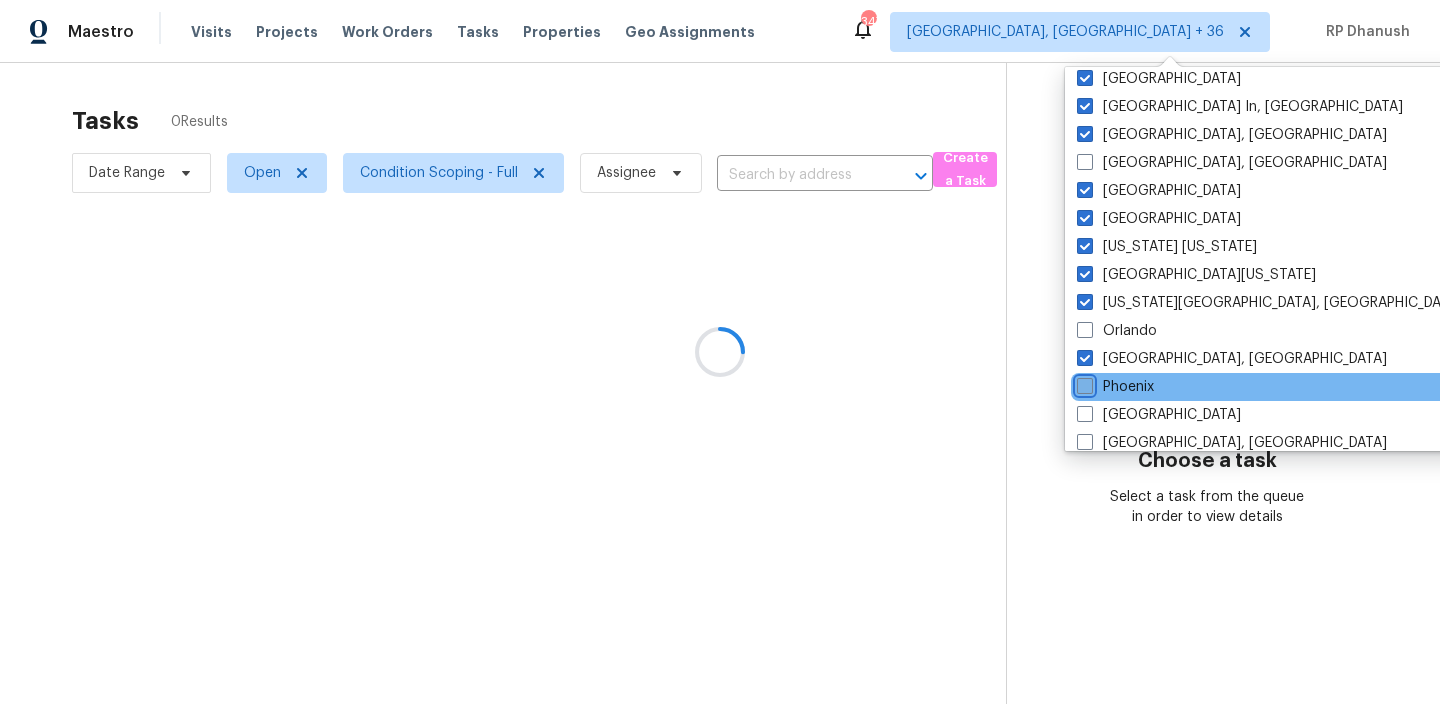 click on "Phoenix" at bounding box center (1083, 383) 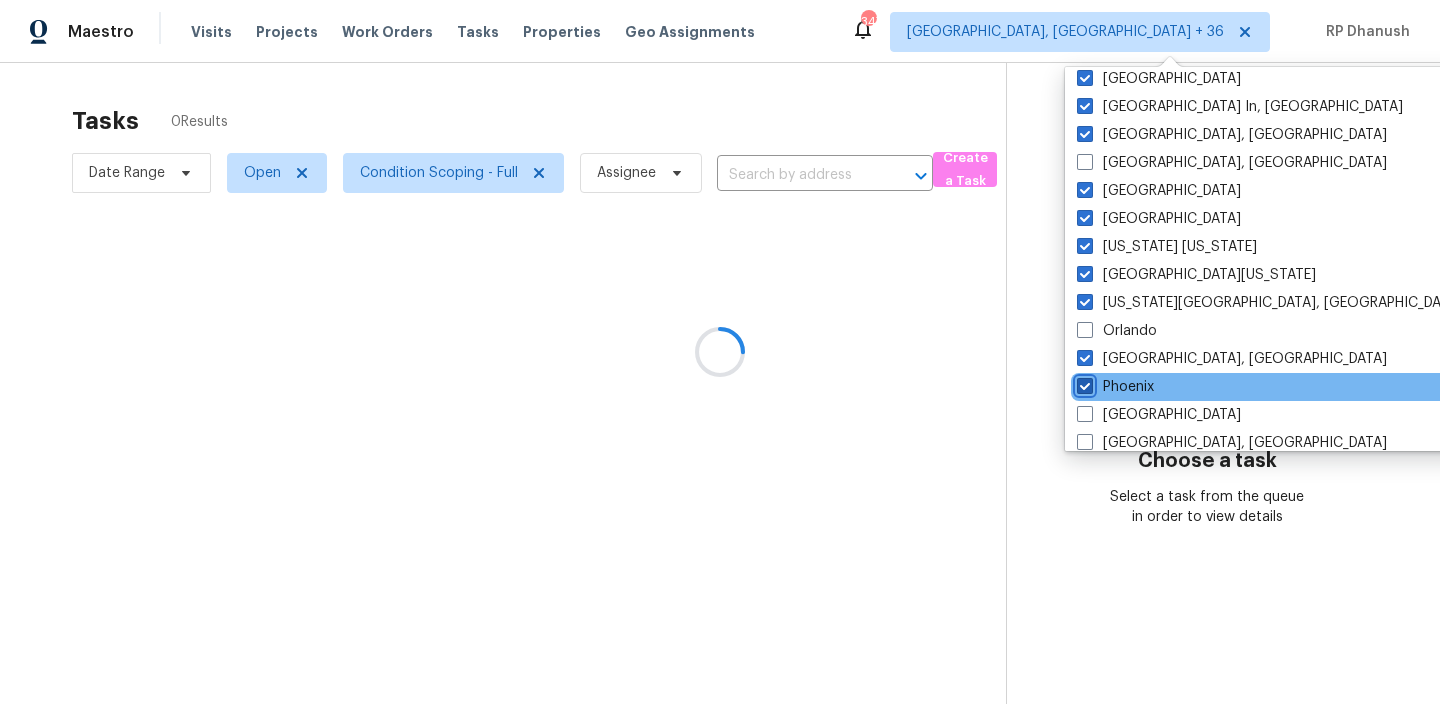 checkbox on "true" 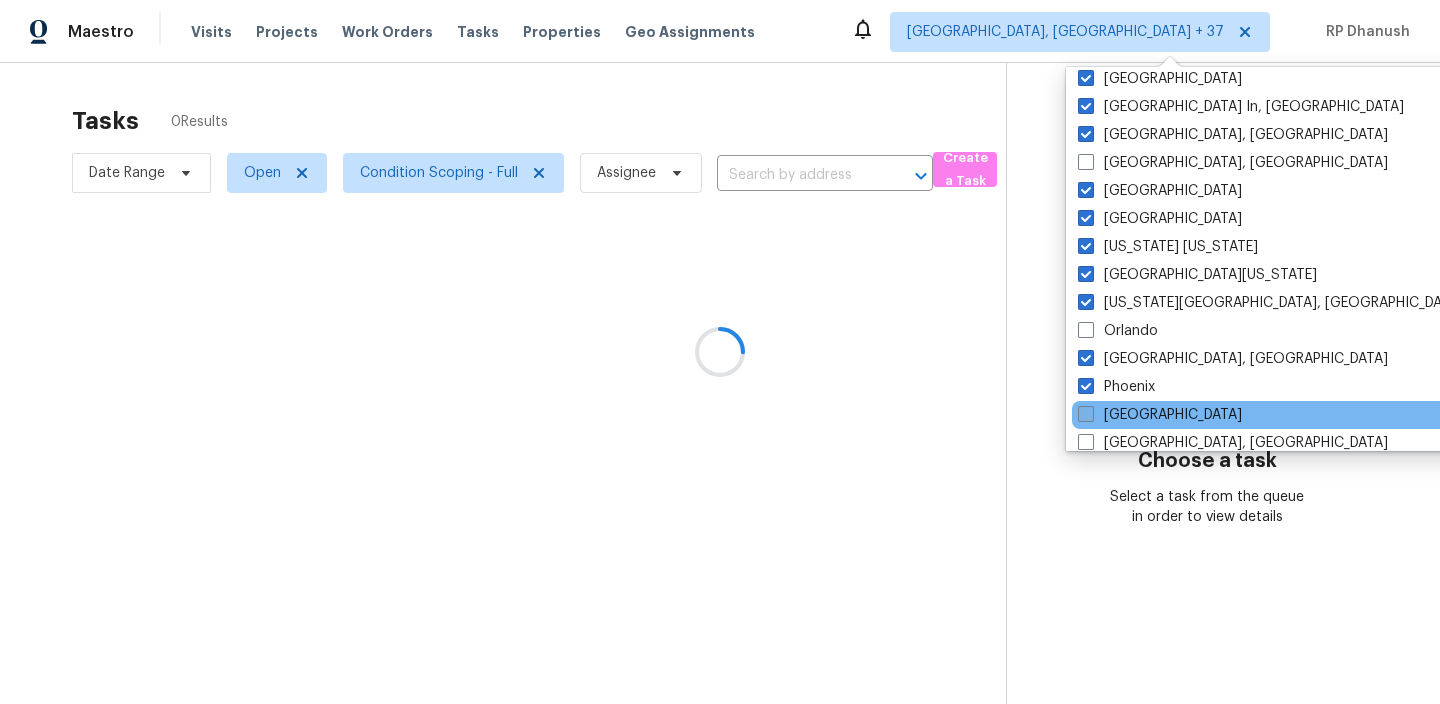 click on "Portland" at bounding box center (1160, 415) 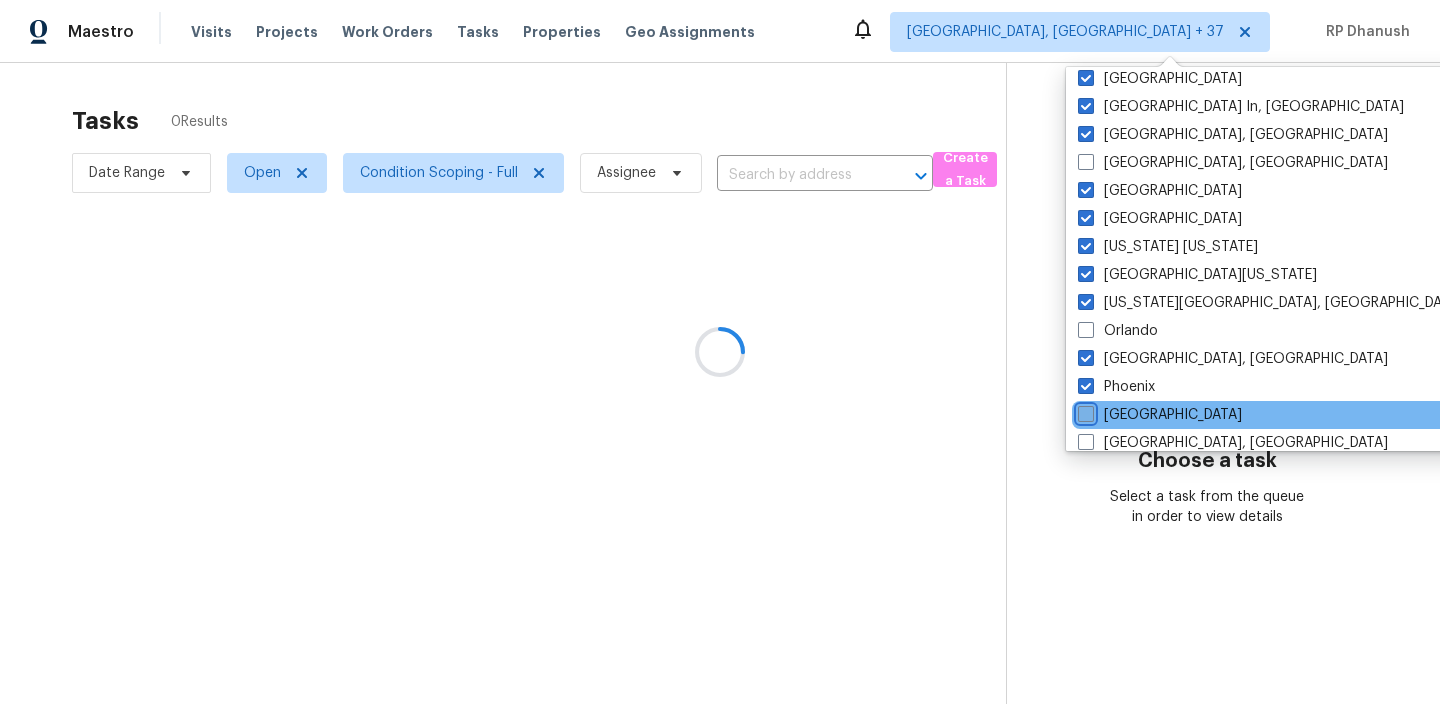 click on "Portland" at bounding box center (1084, 411) 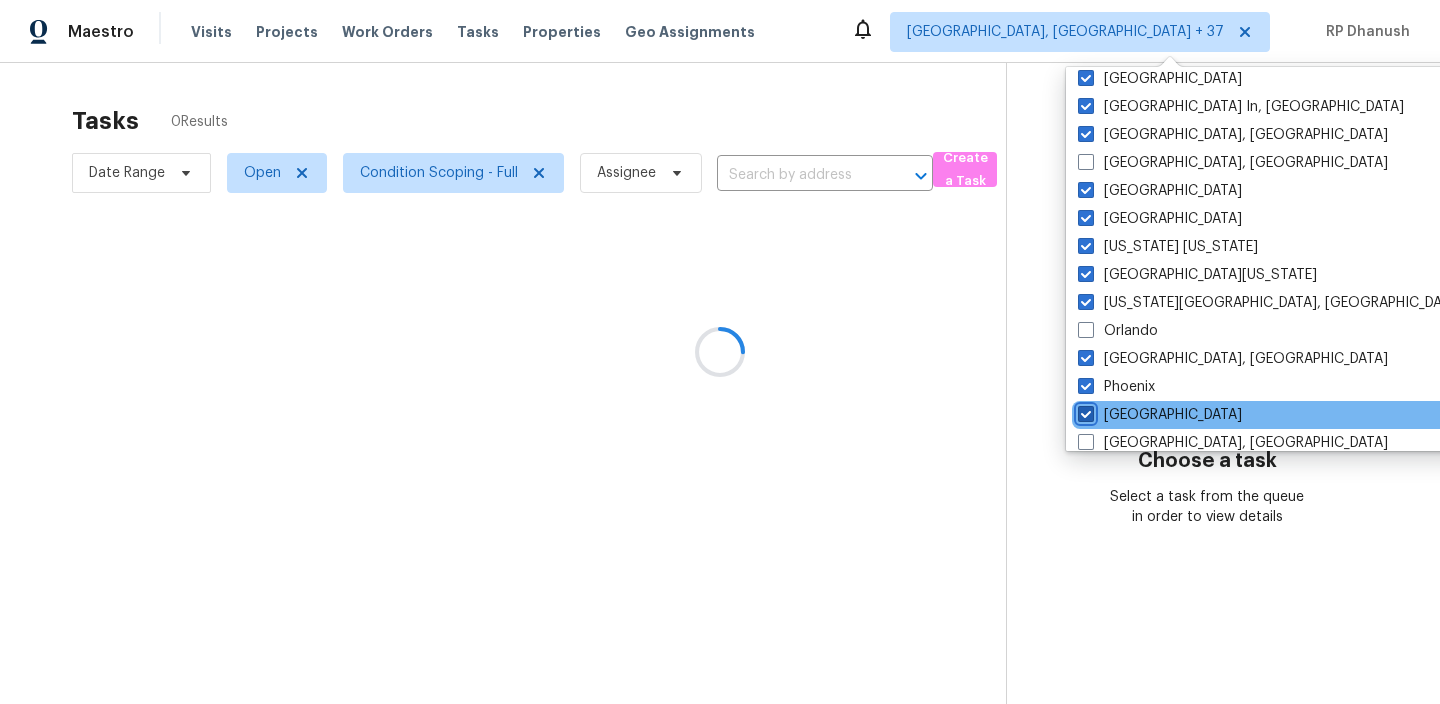 checkbox on "true" 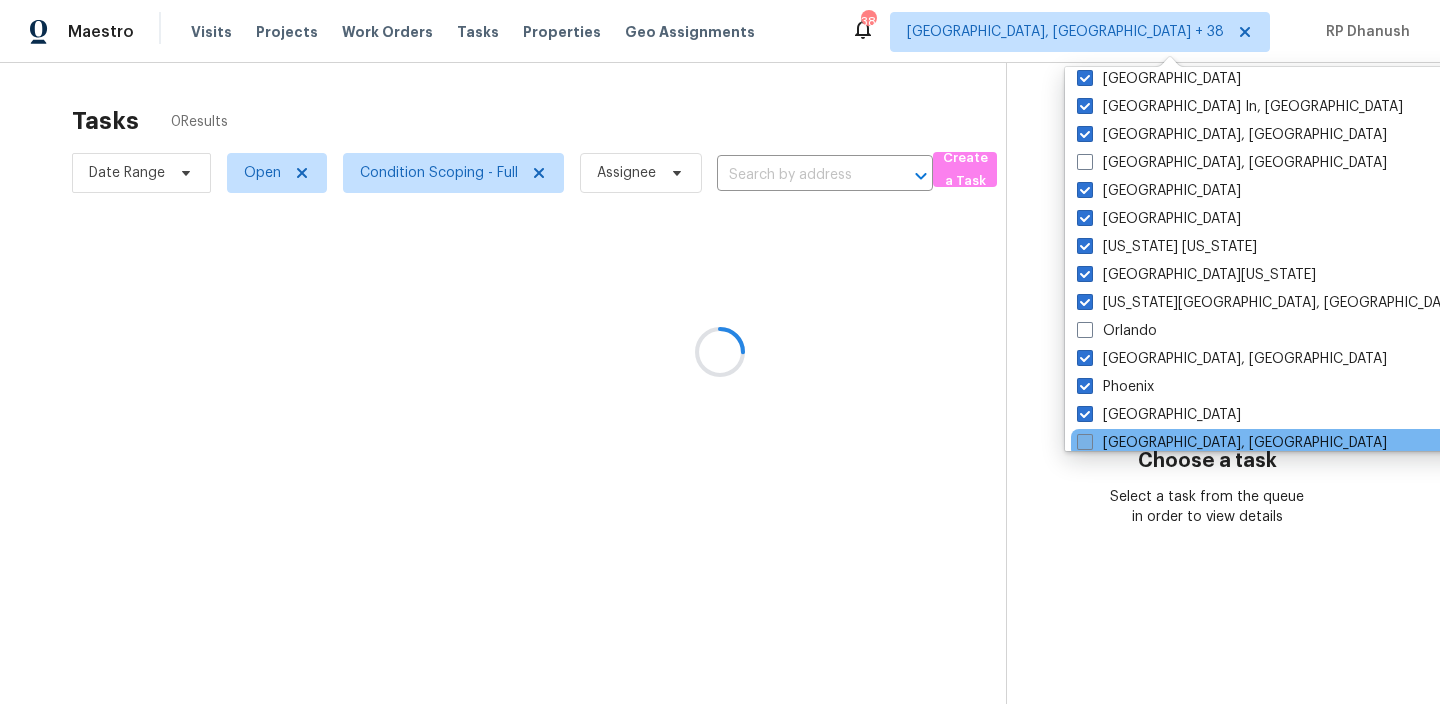 click on "Prescott, AZ" at bounding box center [1232, 443] 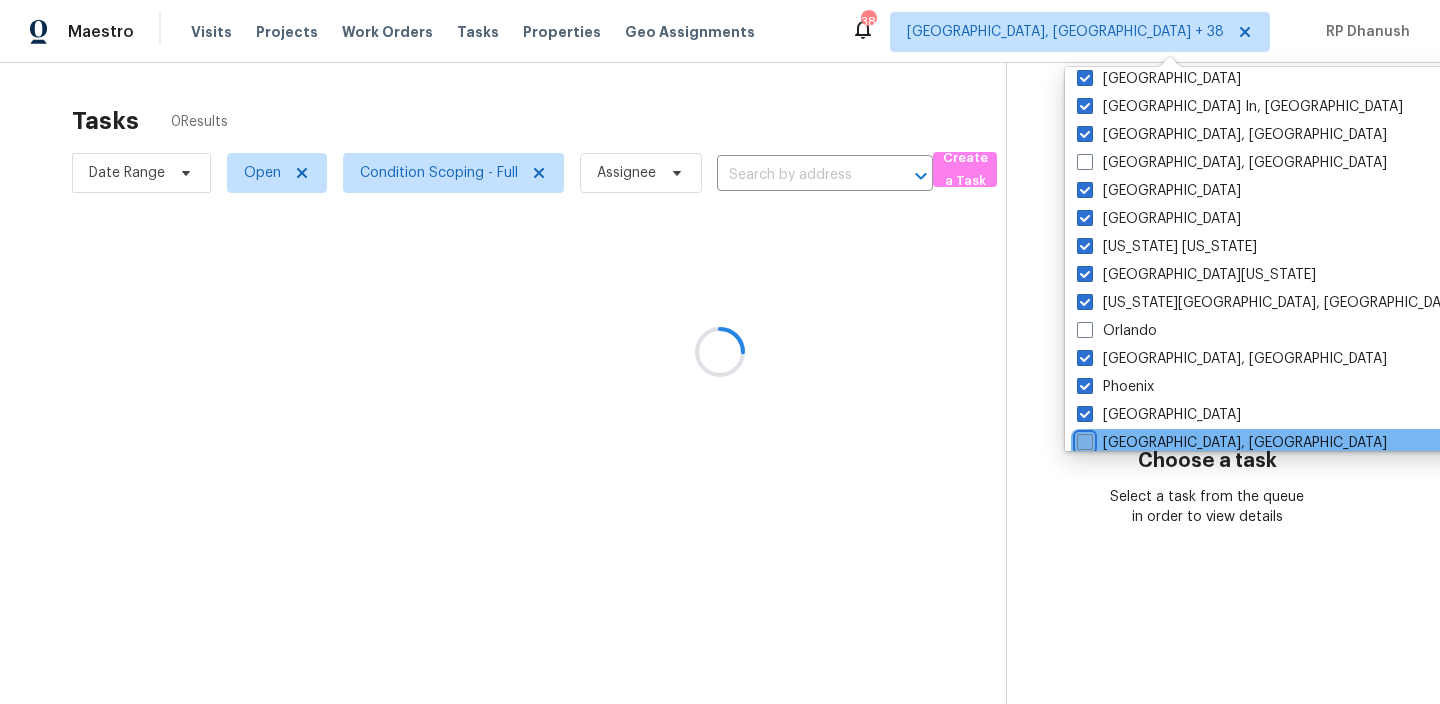 click on "Prescott, AZ" at bounding box center (1083, 439) 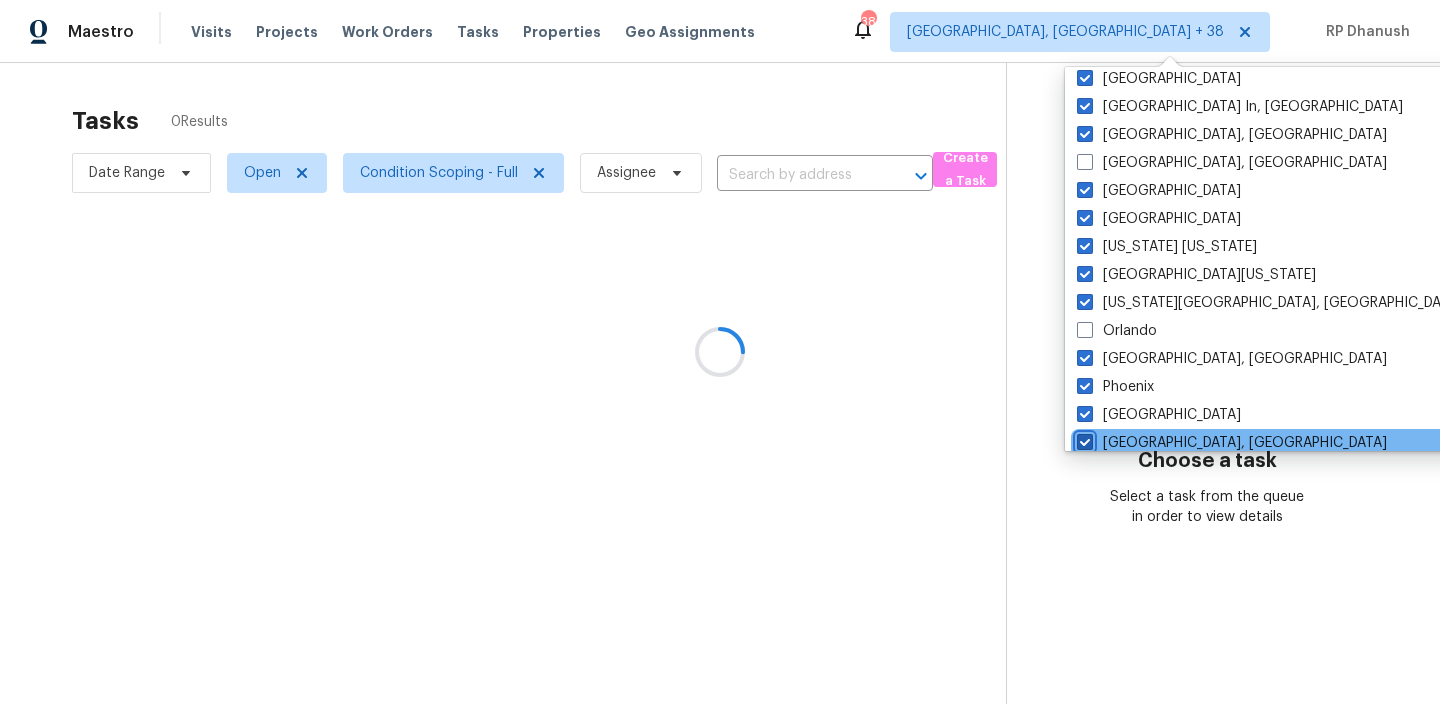 checkbox on "true" 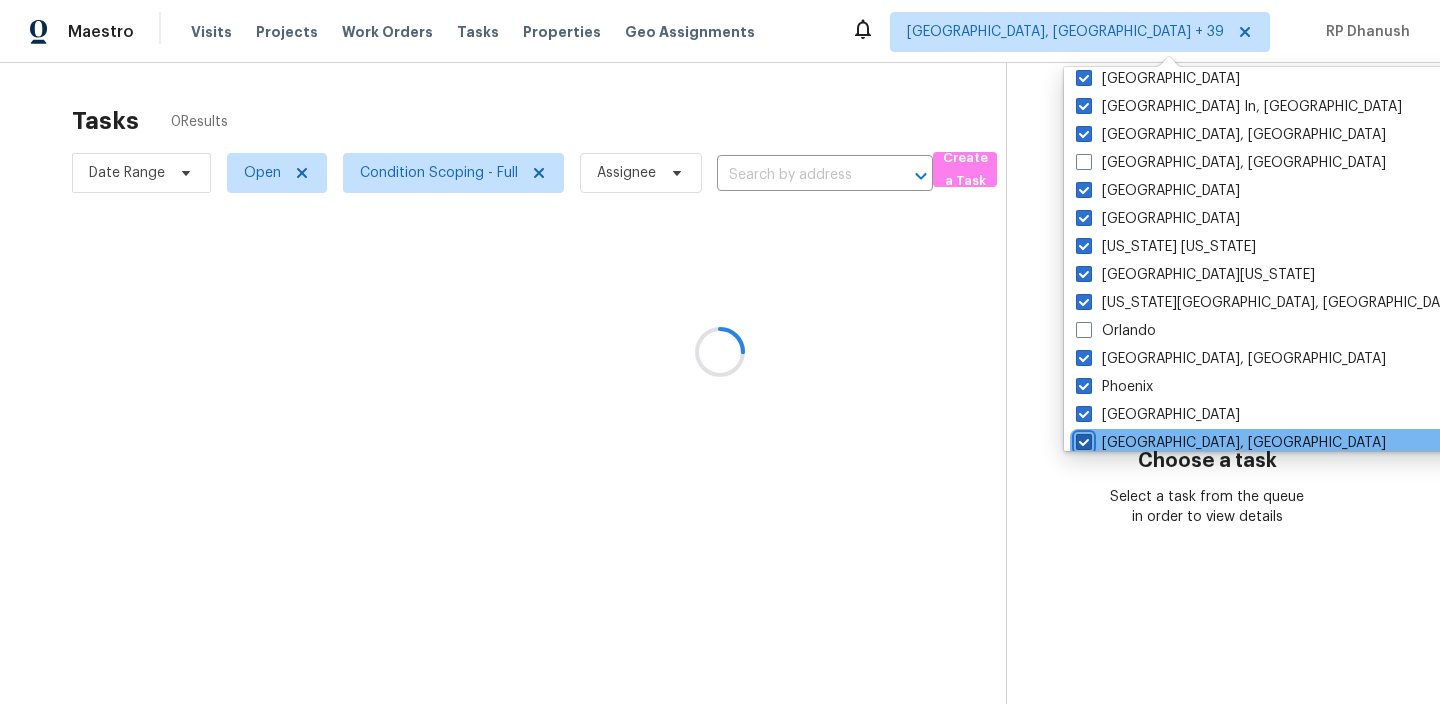 scroll, scrollTop: 1035, scrollLeft: 0, axis: vertical 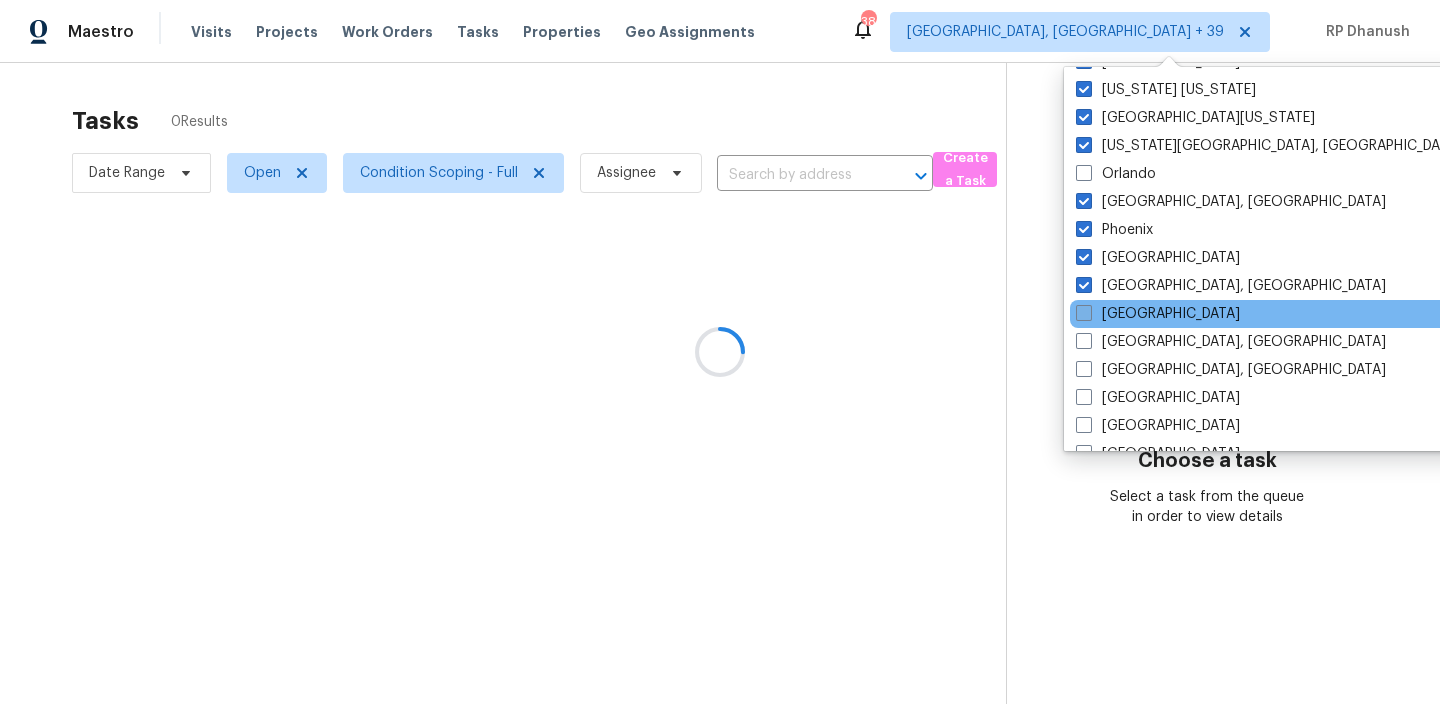 click on "Raleigh" at bounding box center (1158, 314) 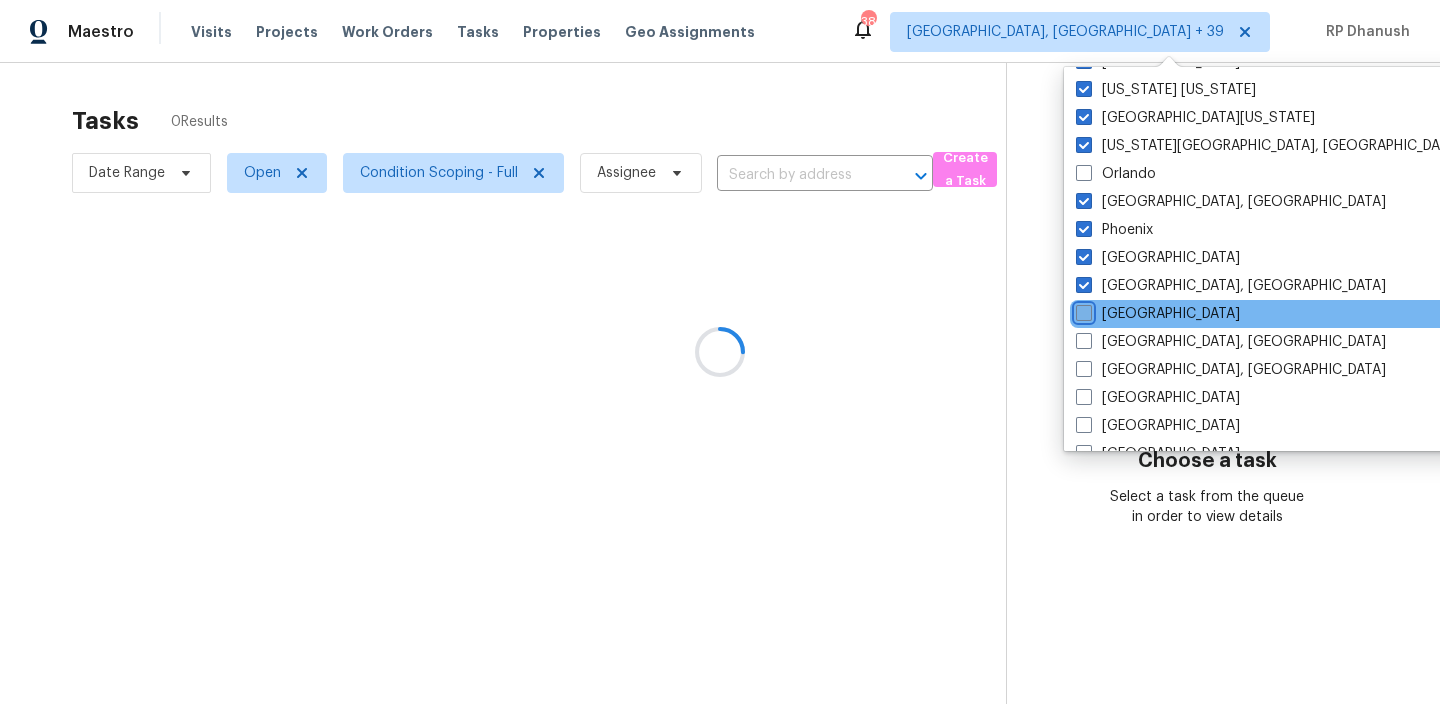 click on "Raleigh" at bounding box center [1082, 310] 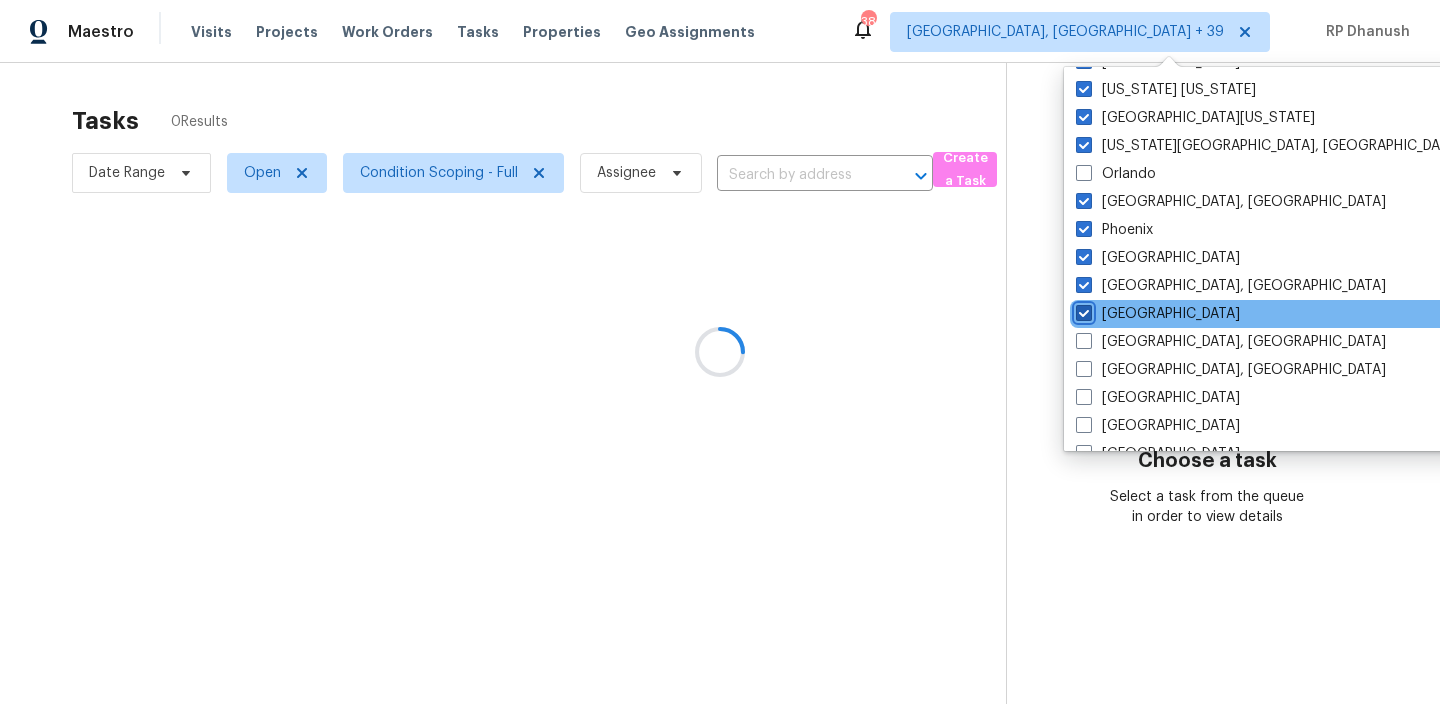 checkbox on "true" 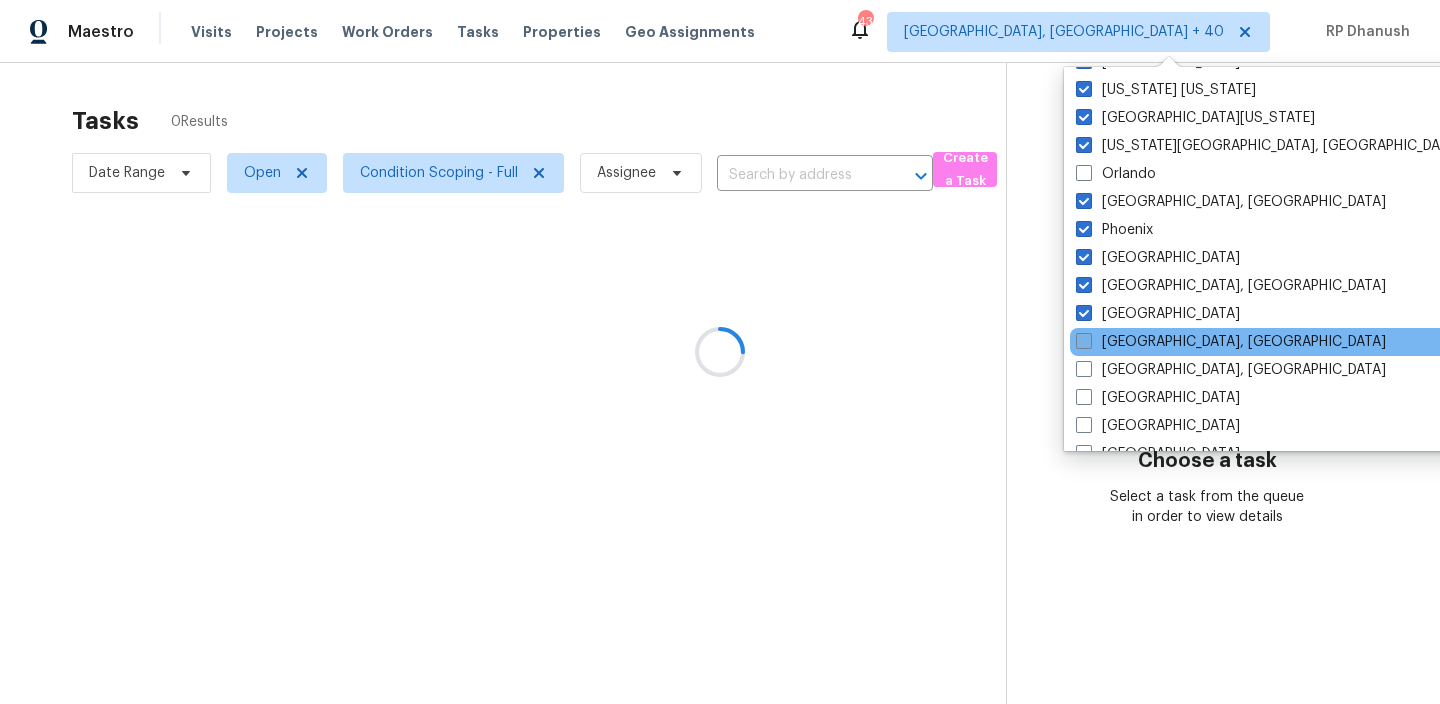 click on "Reno, NV" at bounding box center (1231, 342) 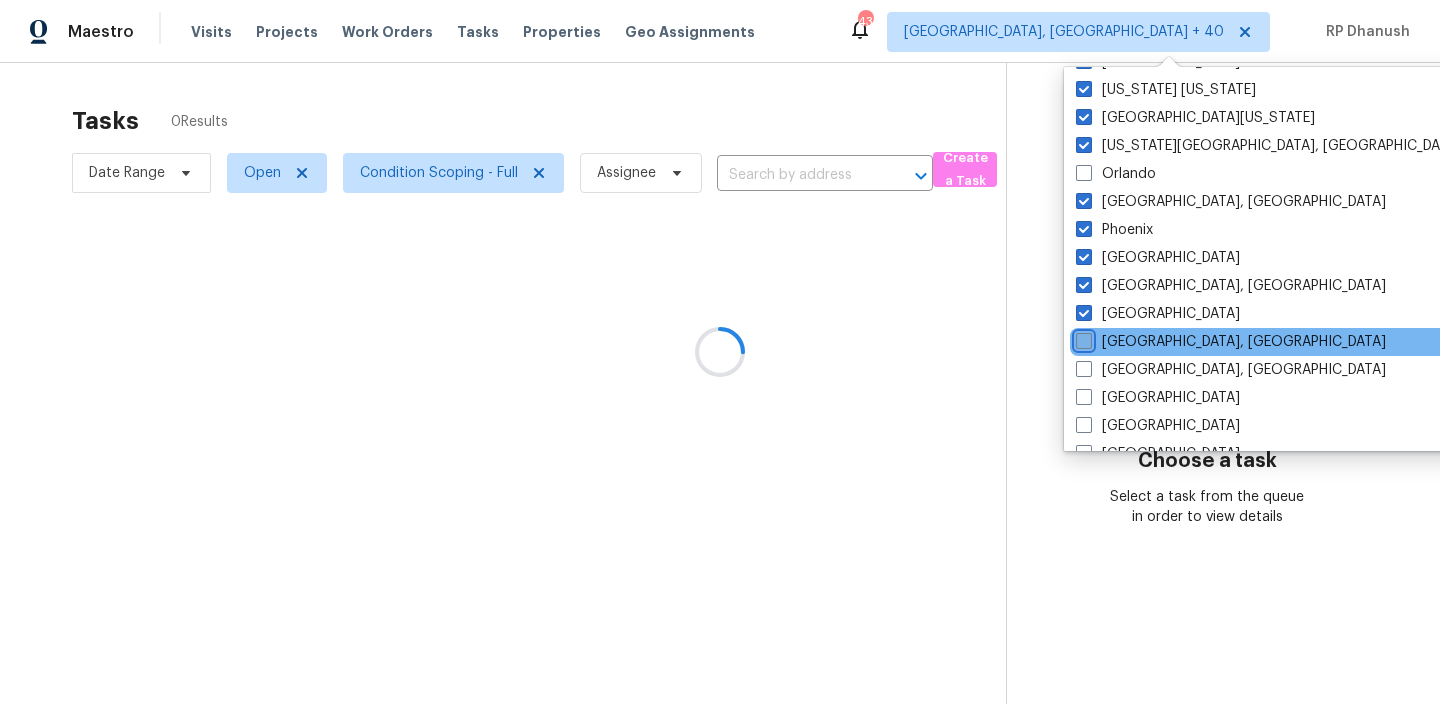 click on "Reno, NV" at bounding box center [1082, 338] 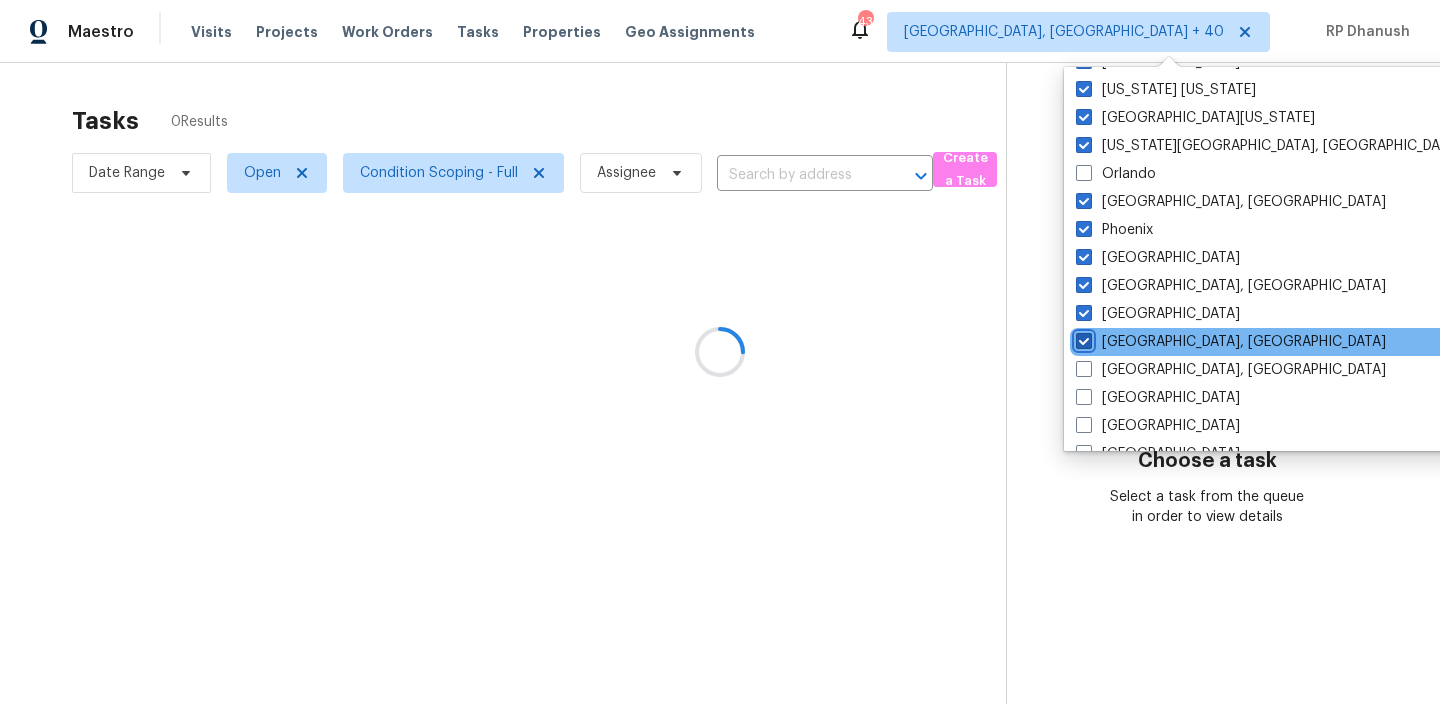 checkbox on "true" 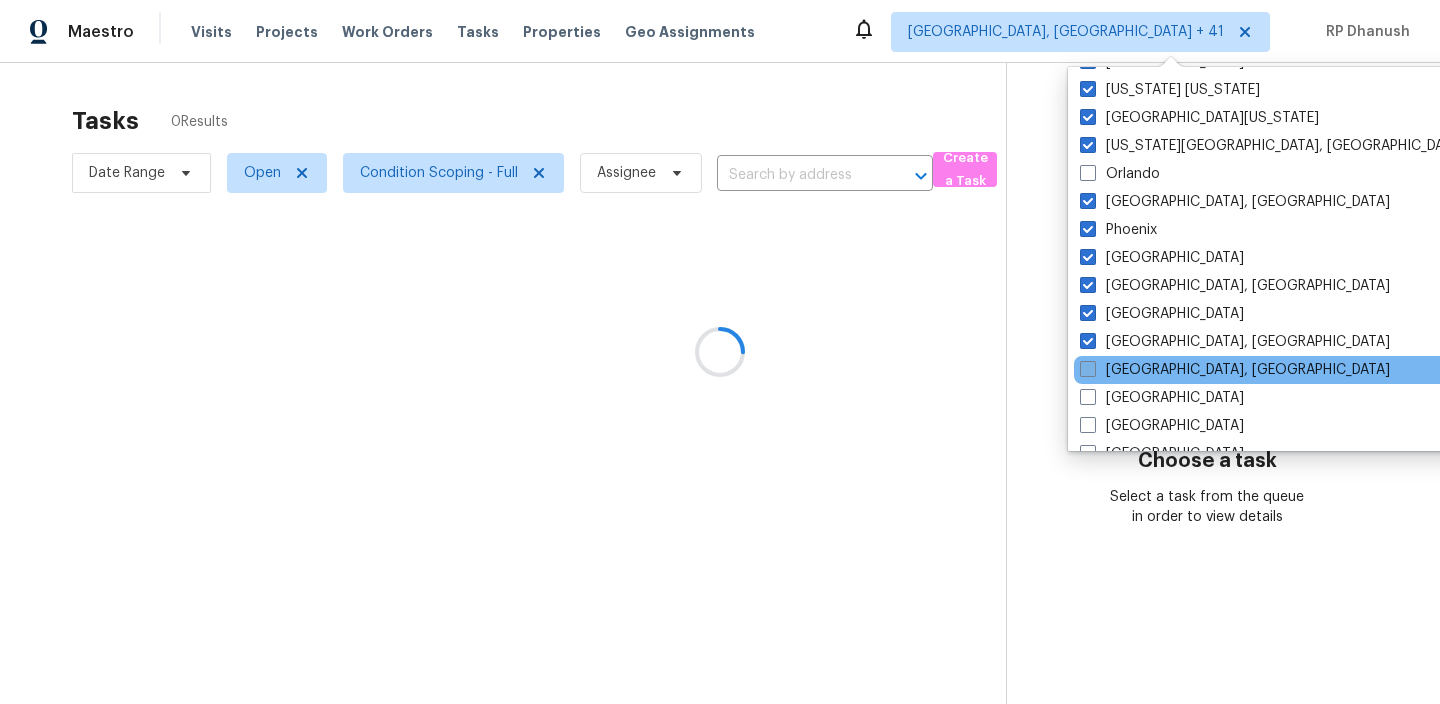 click on "Richmond, VA" at bounding box center [1235, 370] 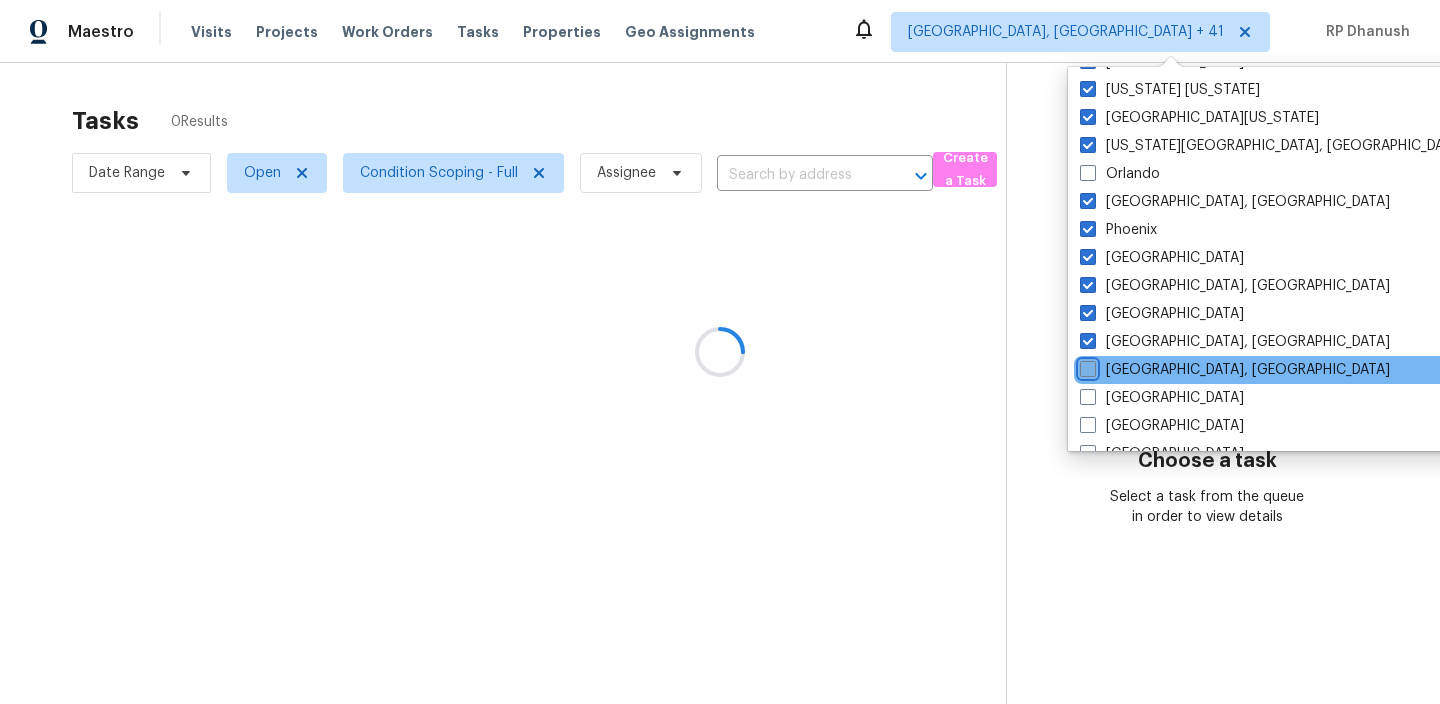click on "Richmond, VA" at bounding box center [1086, 366] 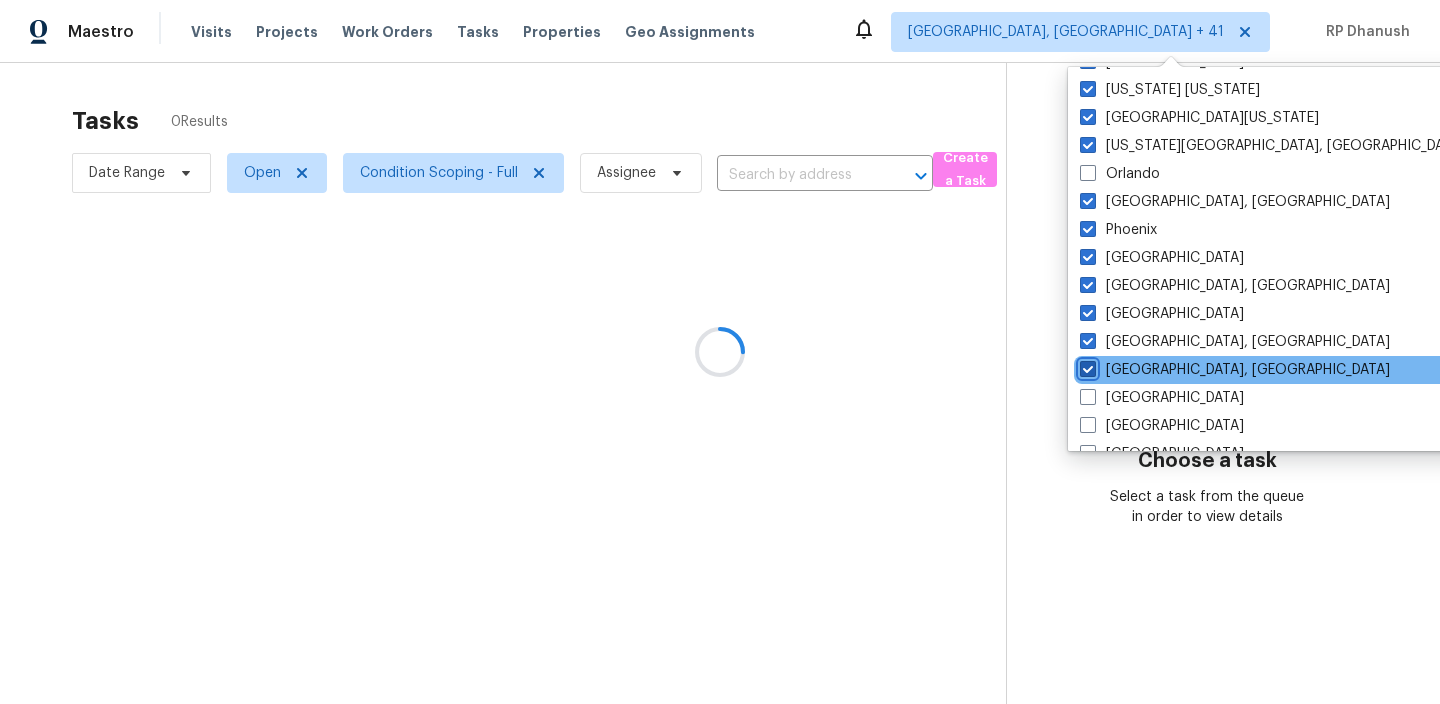 checkbox on "true" 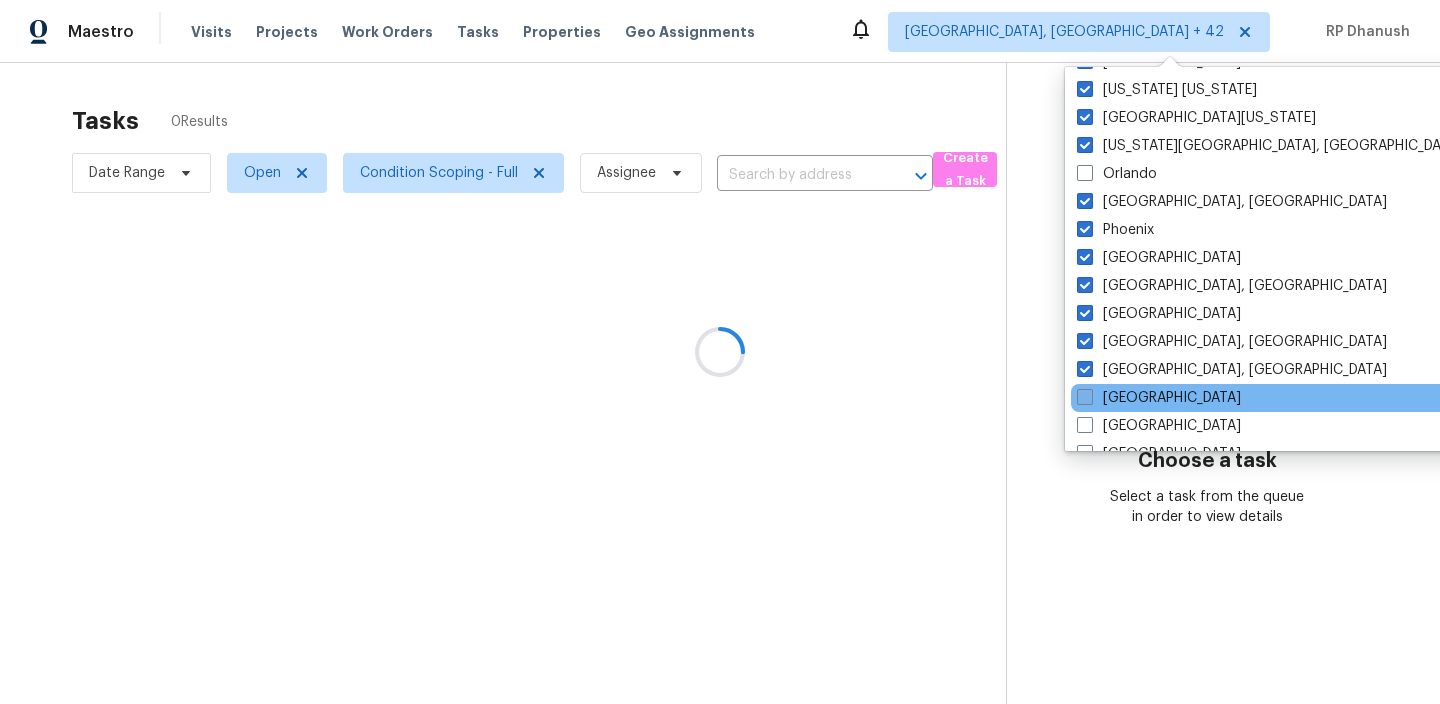 click on "Riverside" at bounding box center (1159, 398) 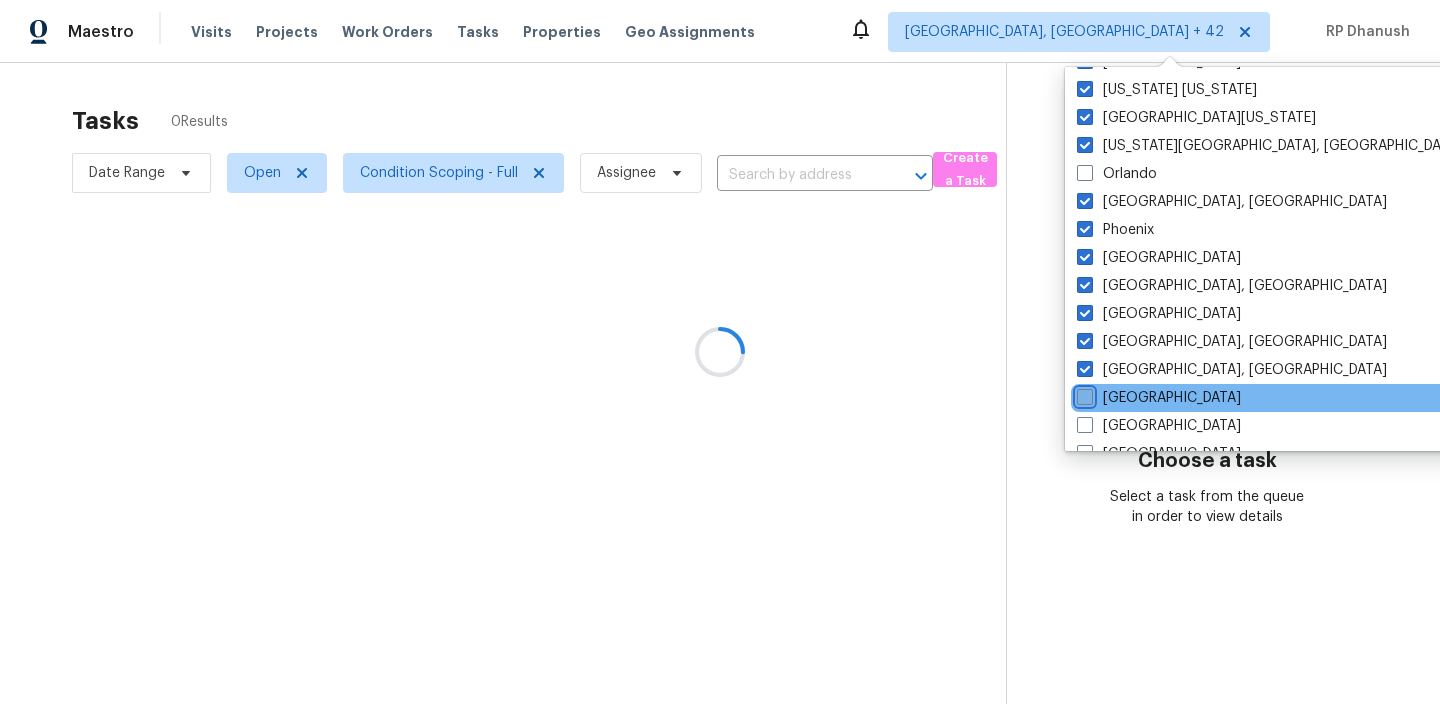 click on "Riverside" at bounding box center (1083, 394) 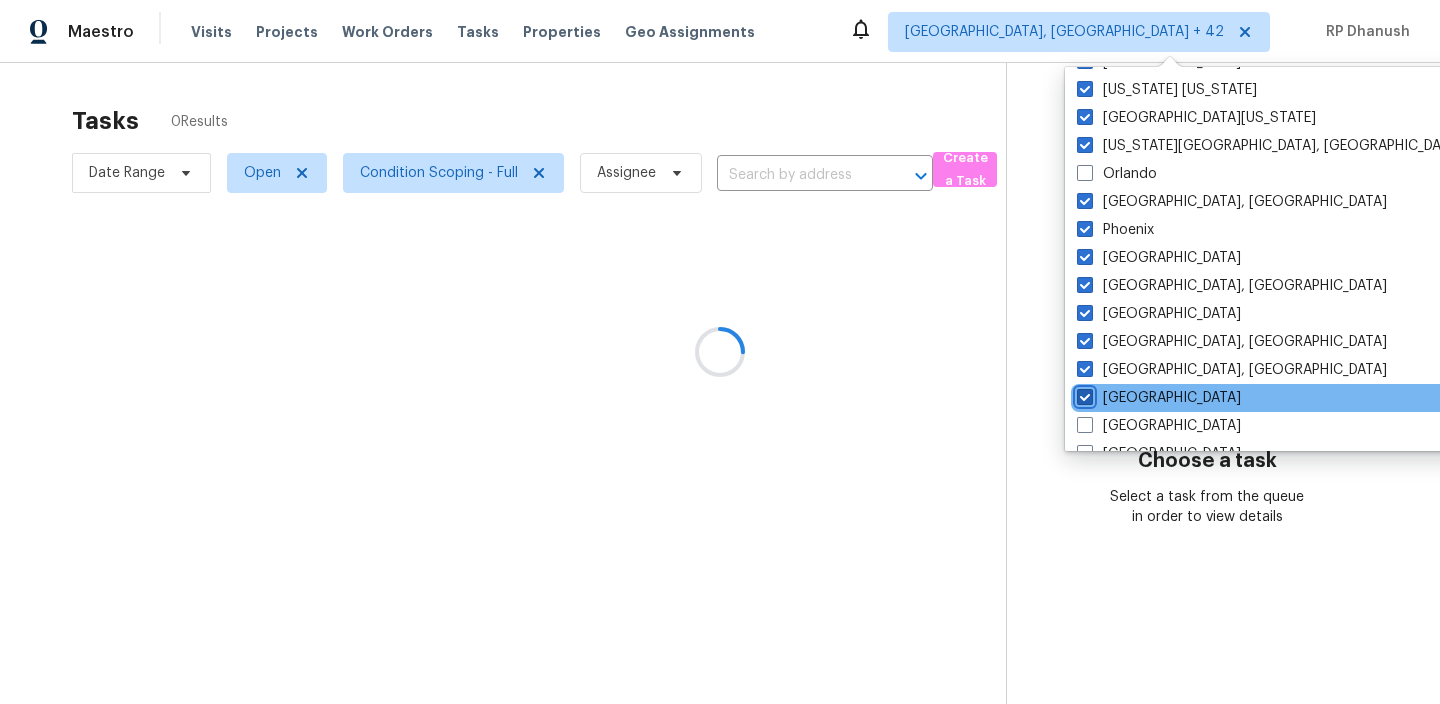 checkbox on "true" 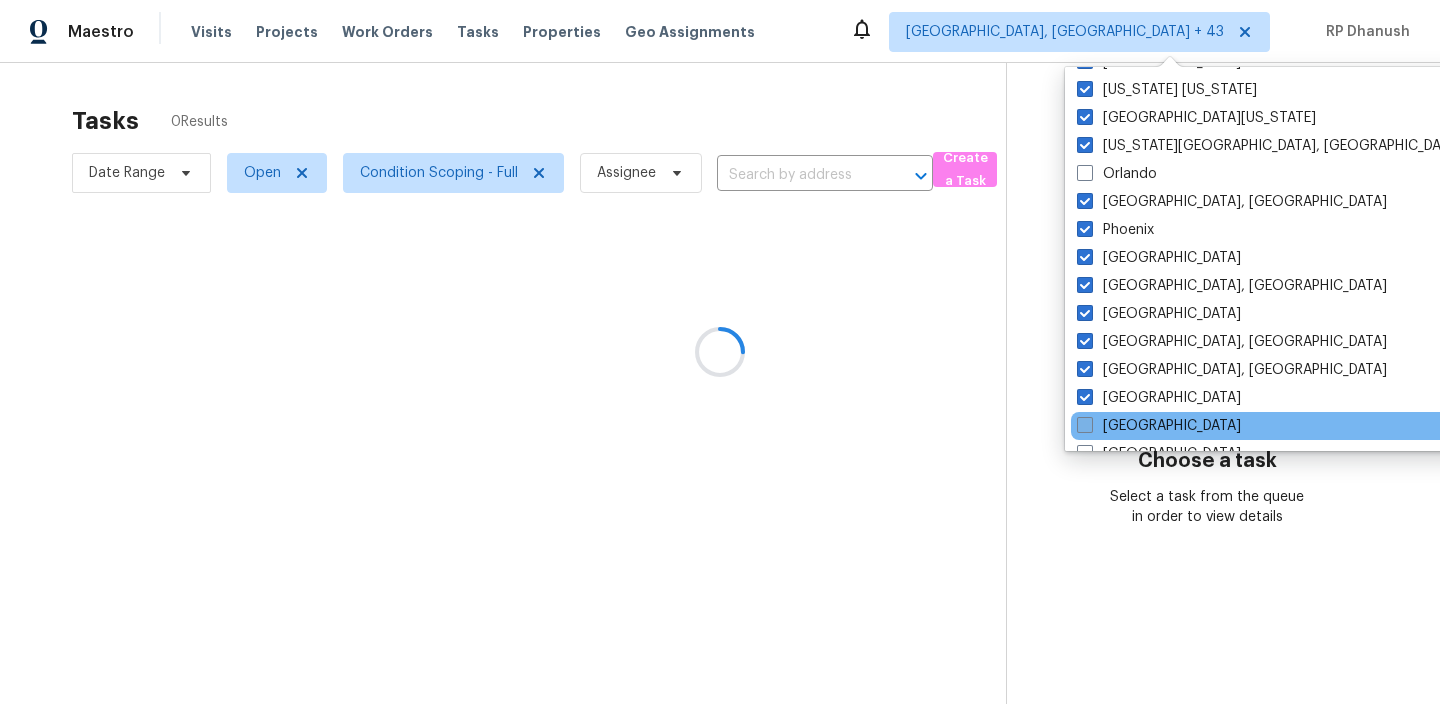 click on "Sacramento" at bounding box center (1159, 426) 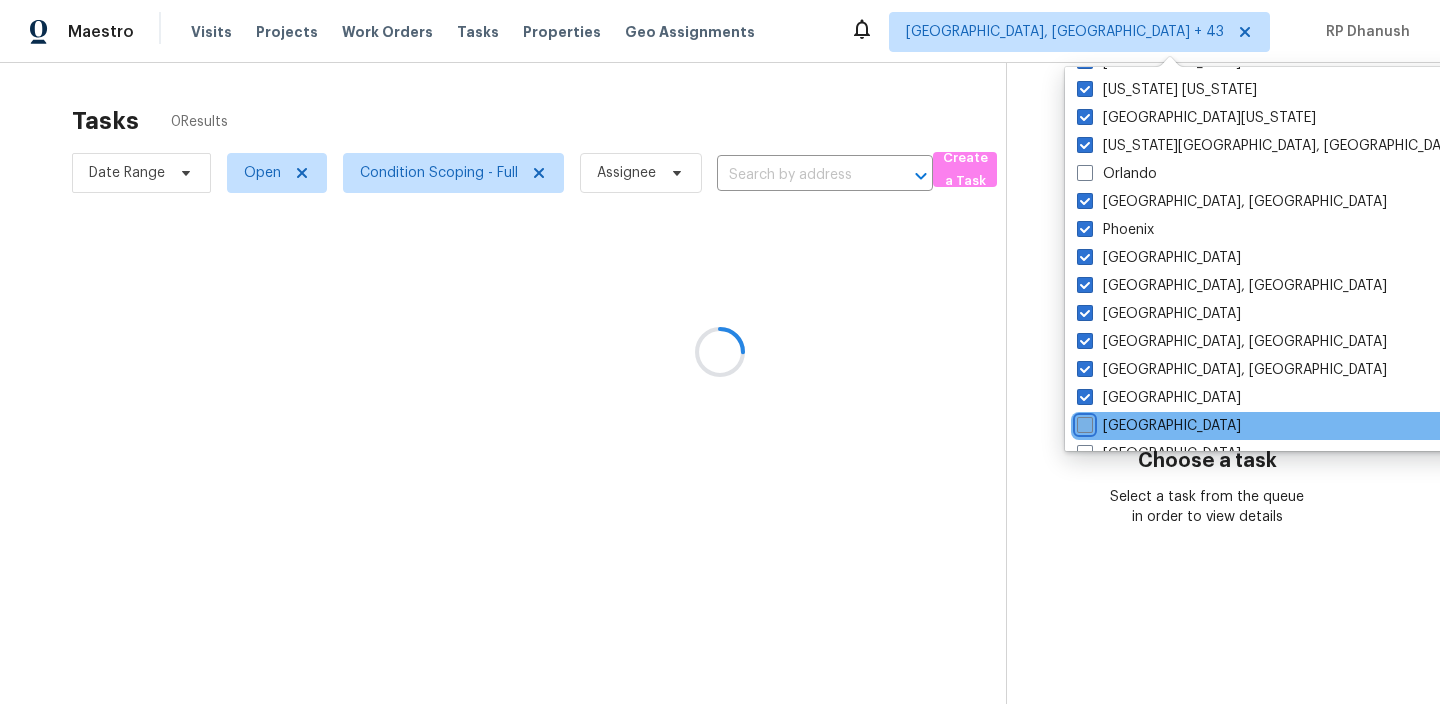 click on "Sacramento" at bounding box center [1083, 422] 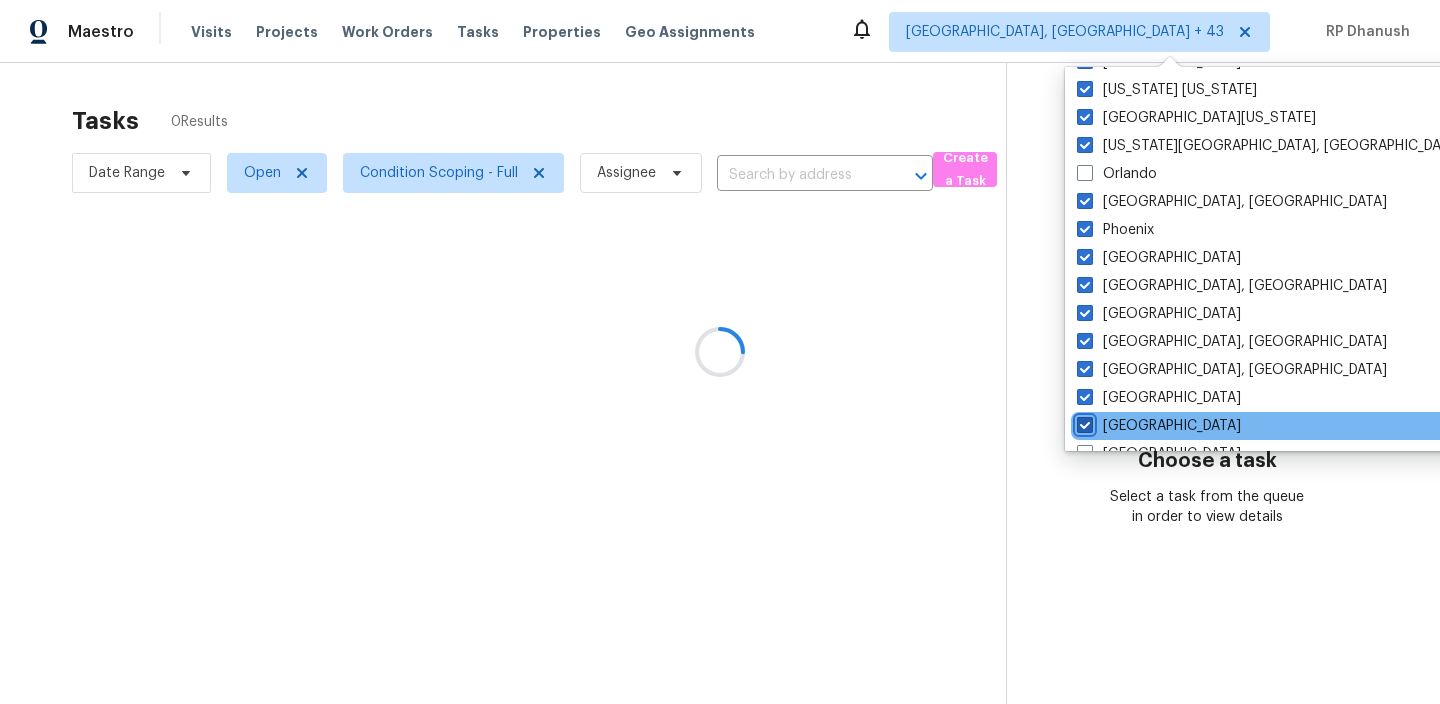 checkbox on "true" 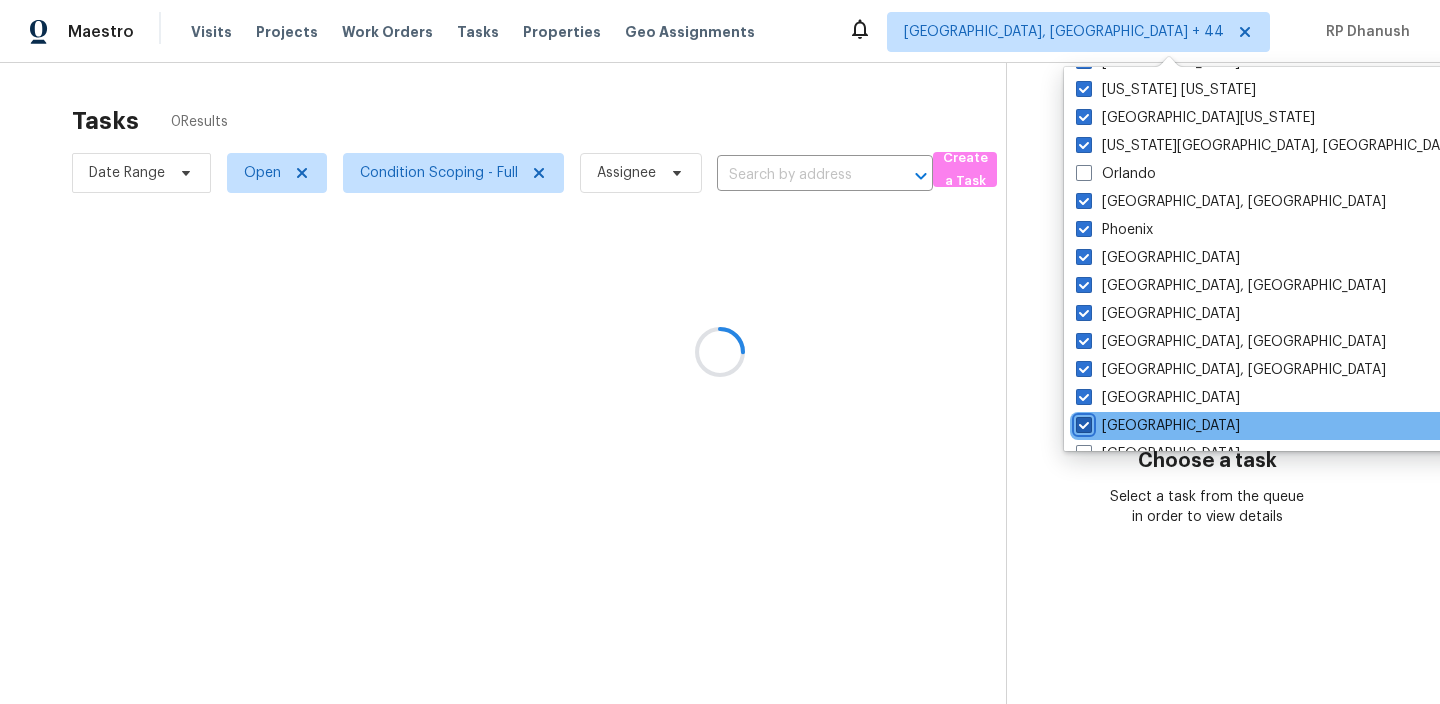 scroll, scrollTop: 1209, scrollLeft: 0, axis: vertical 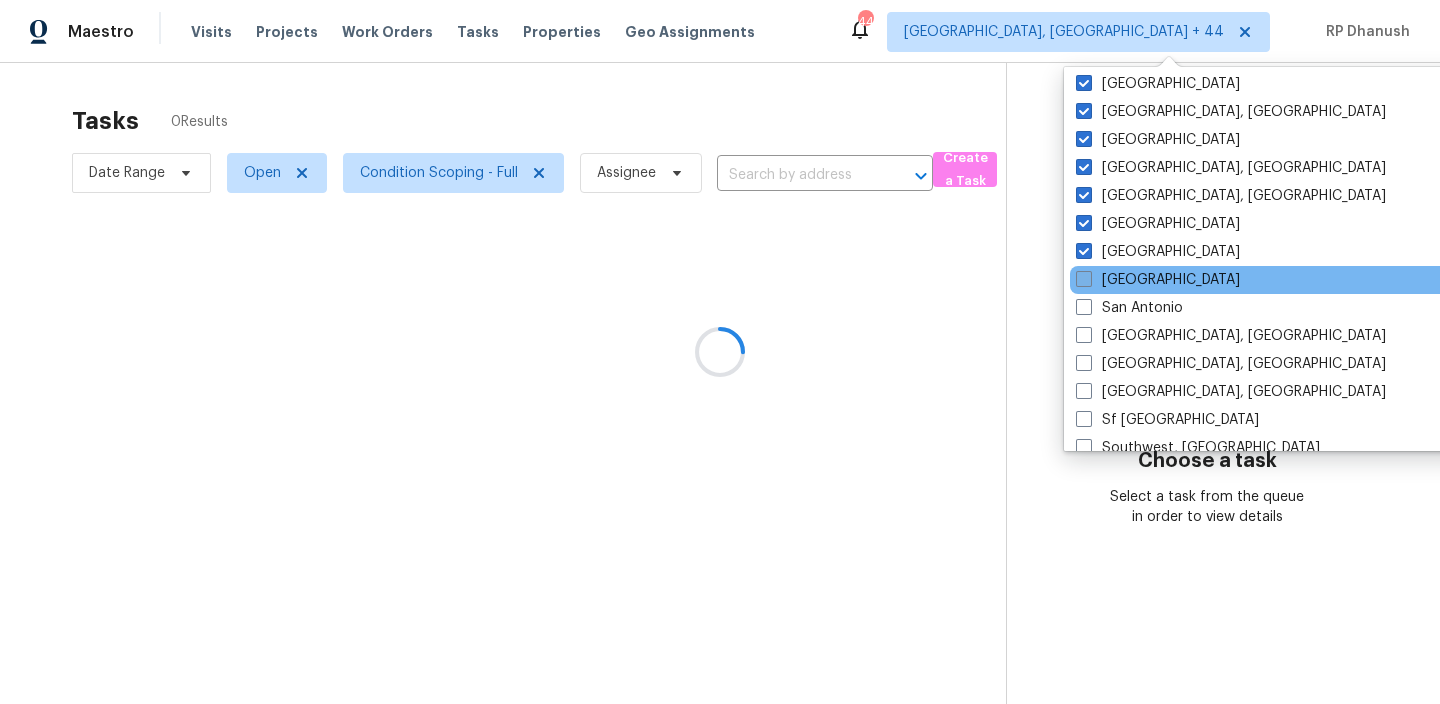 click on "Salt Lake City" at bounding box center [1158, 280] 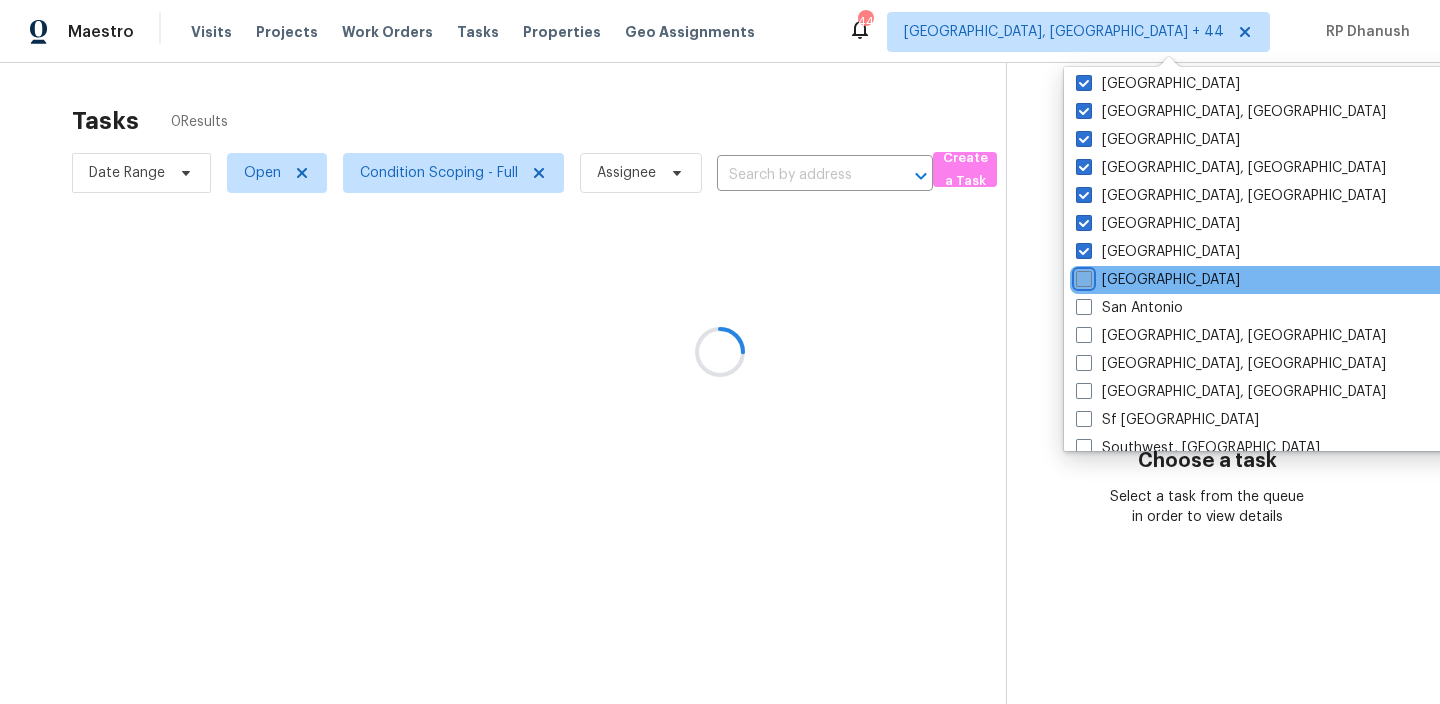 click on "Salt Lake City" at bounding box center [1082, 276] 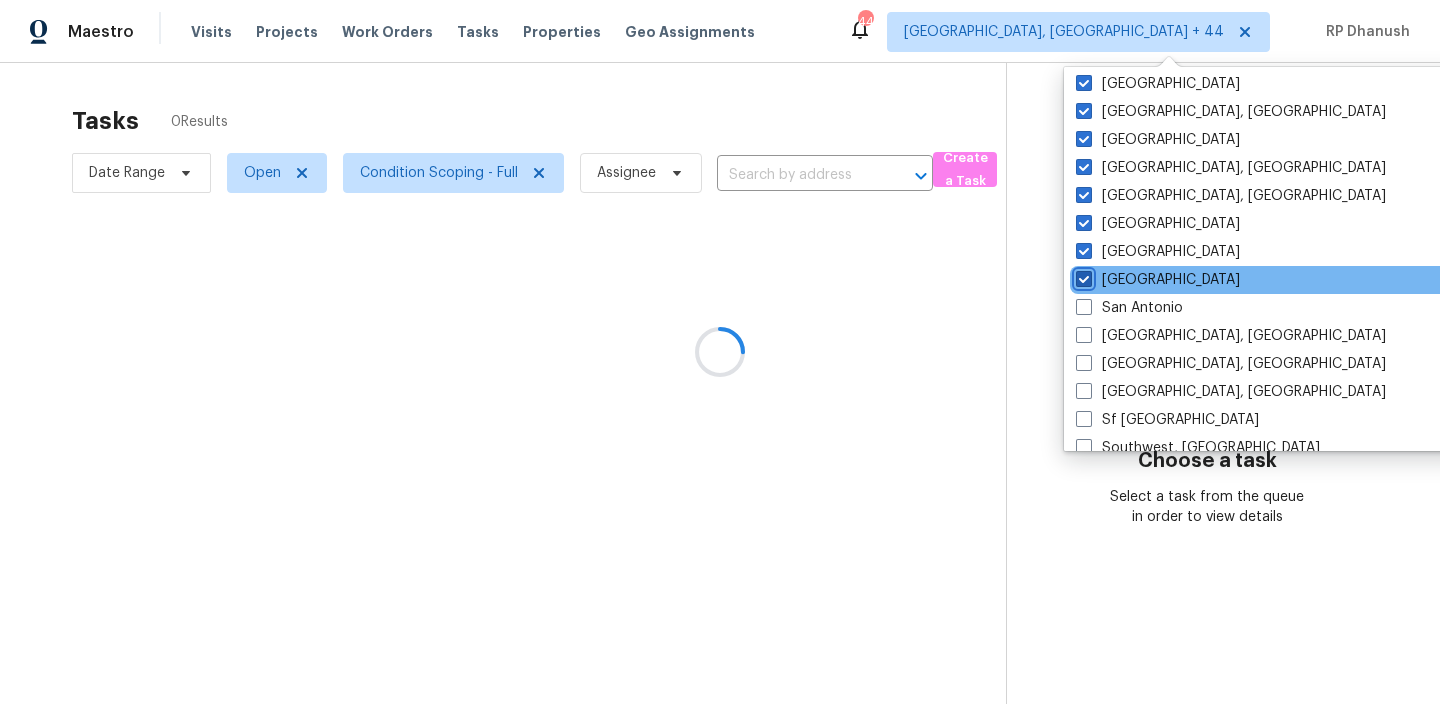 checkbox on "true" 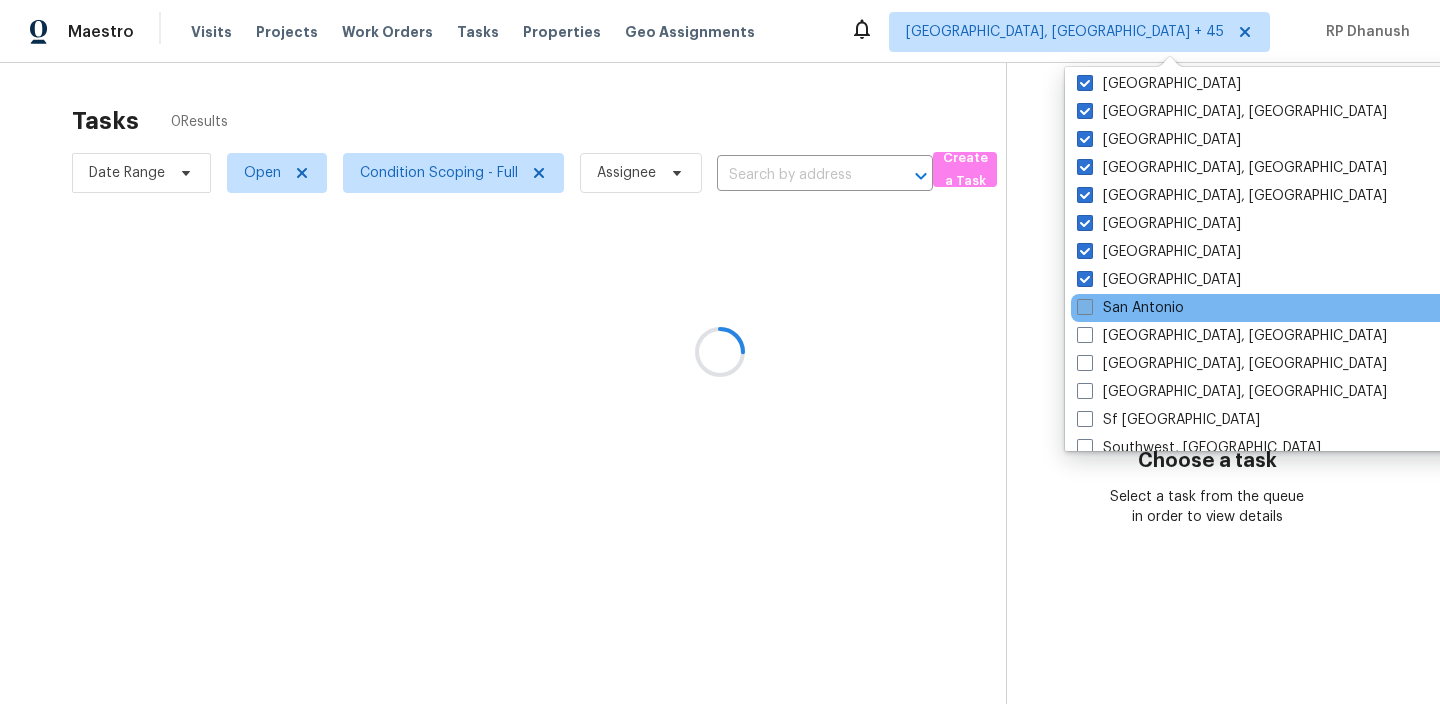 click on "San Antonio" at bounding box center [1130, 308] 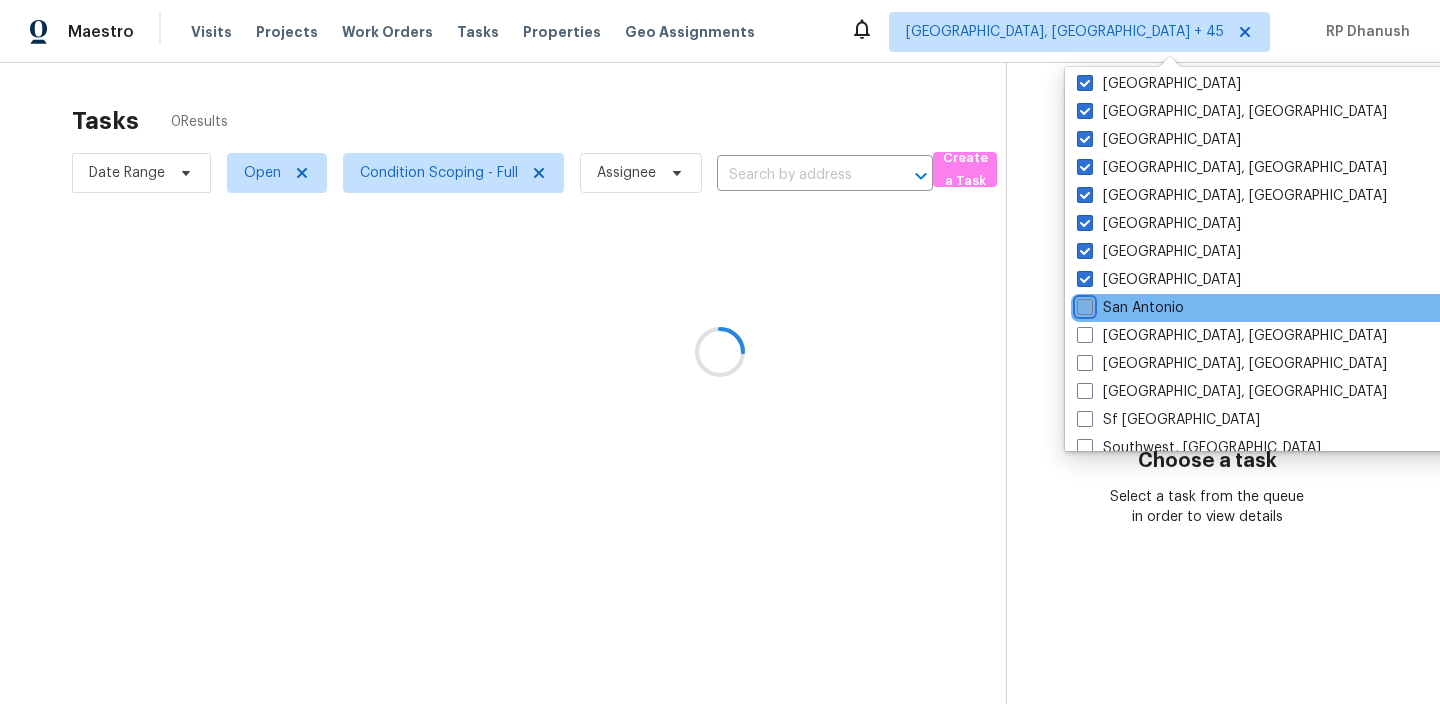 click on "San Antonio" at bounding box center (1083, 304) 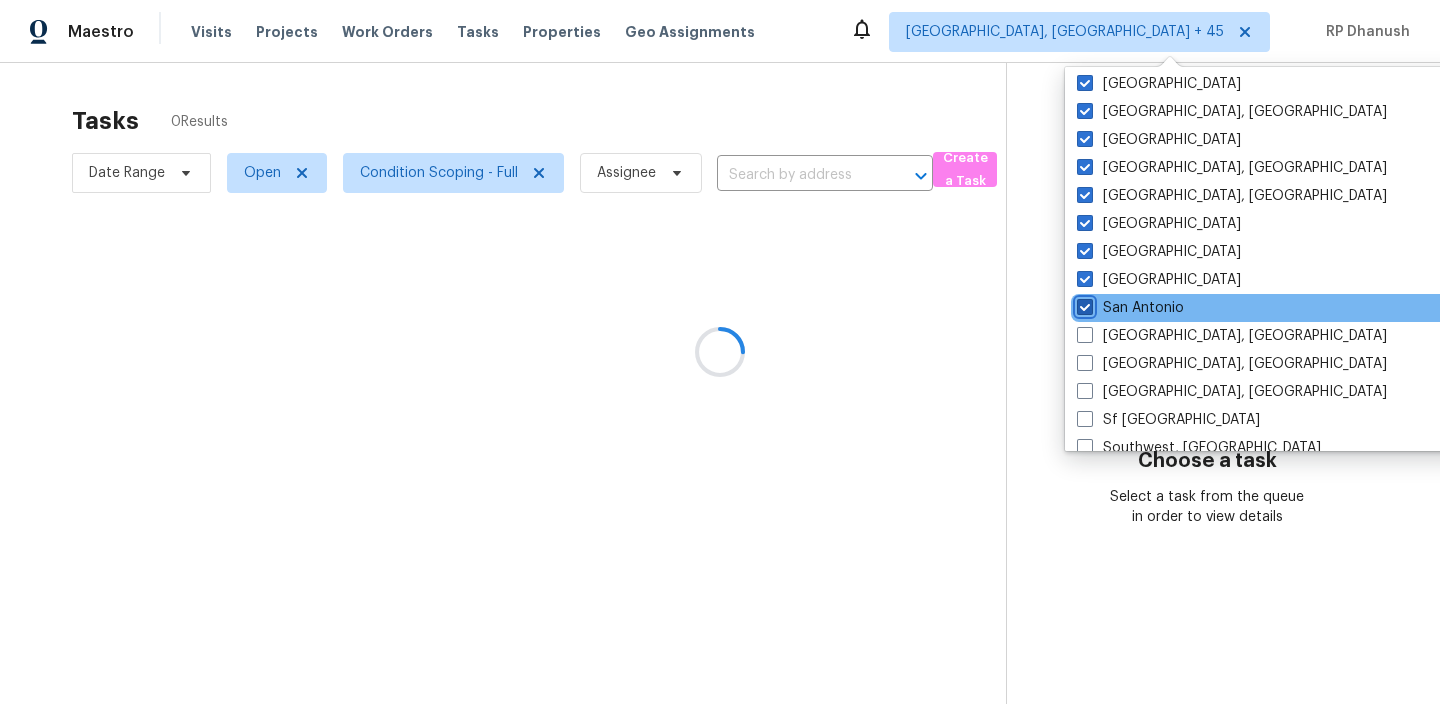 checkbox on "true" 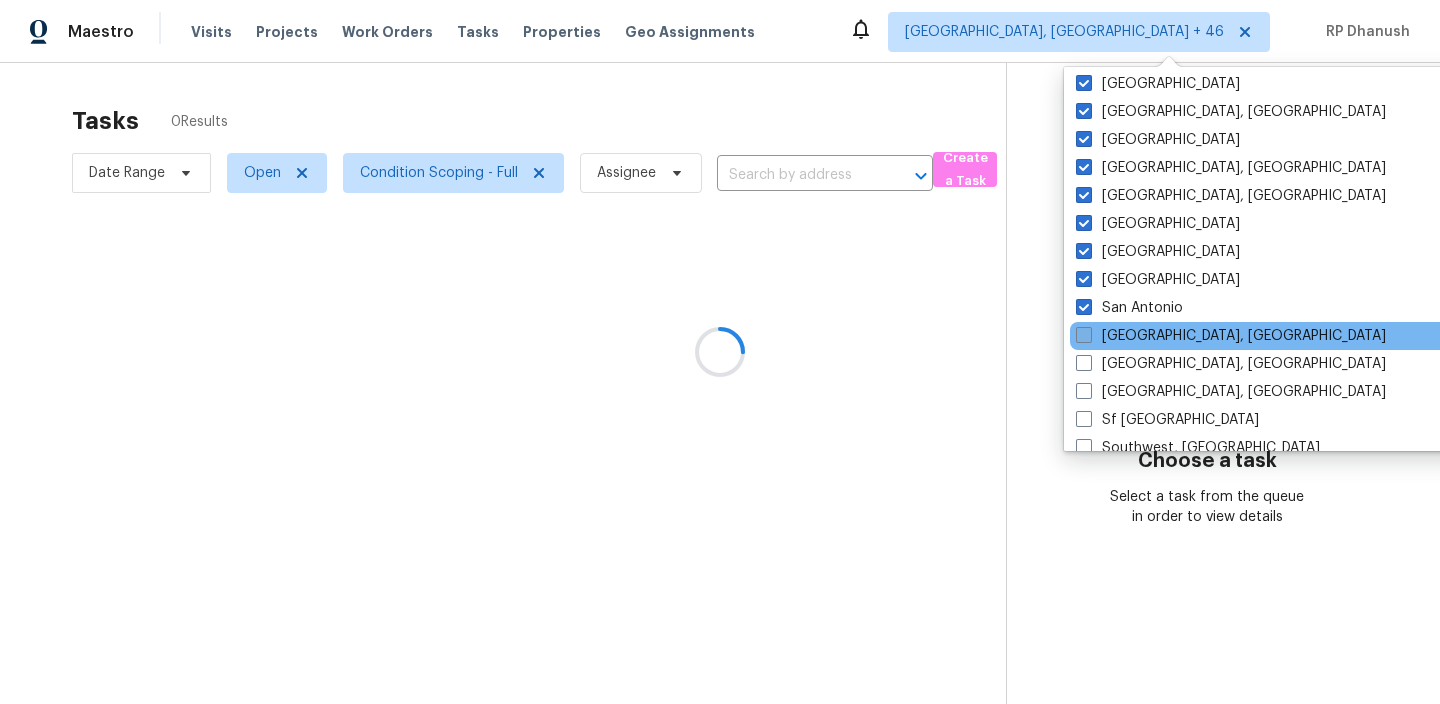 click on "San Diego, CA" at bounding box center [1231, 336] 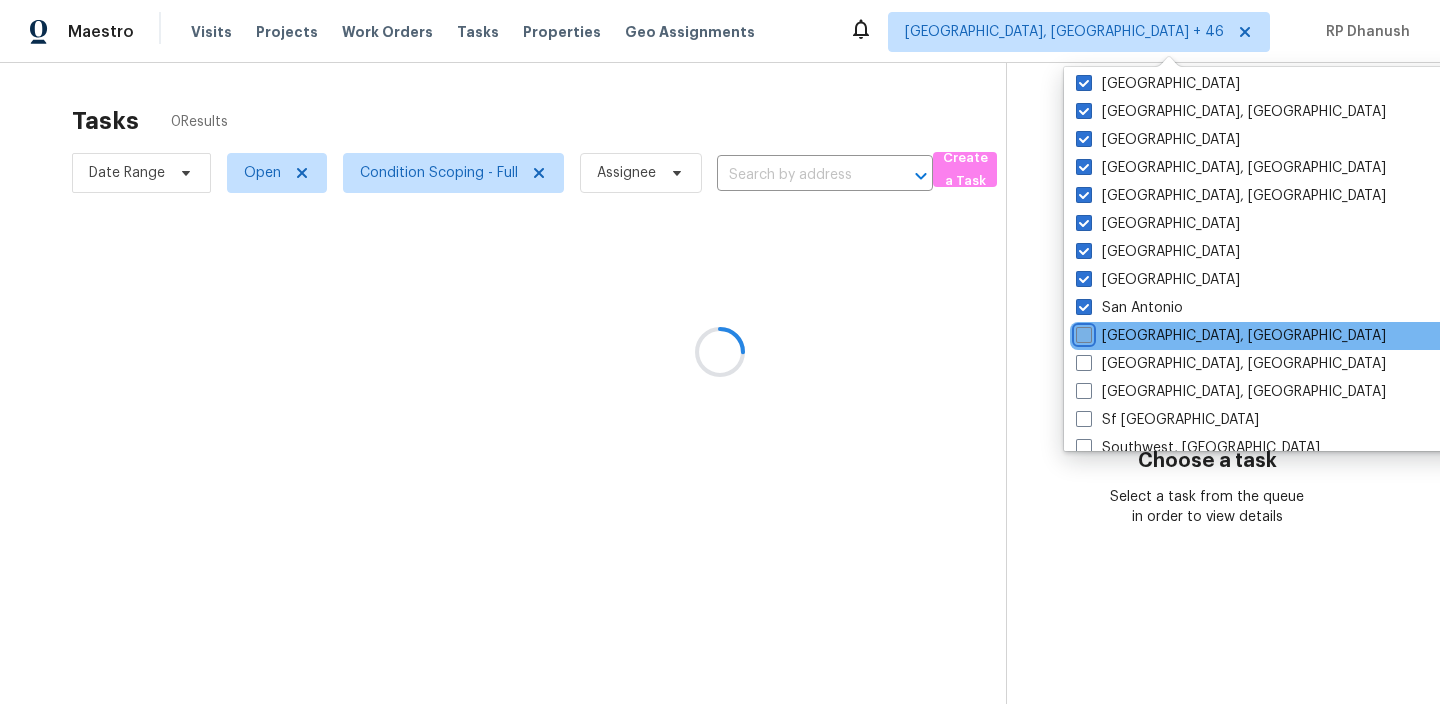 click on "San Diego, CA" at bounding box center [1082, 332] 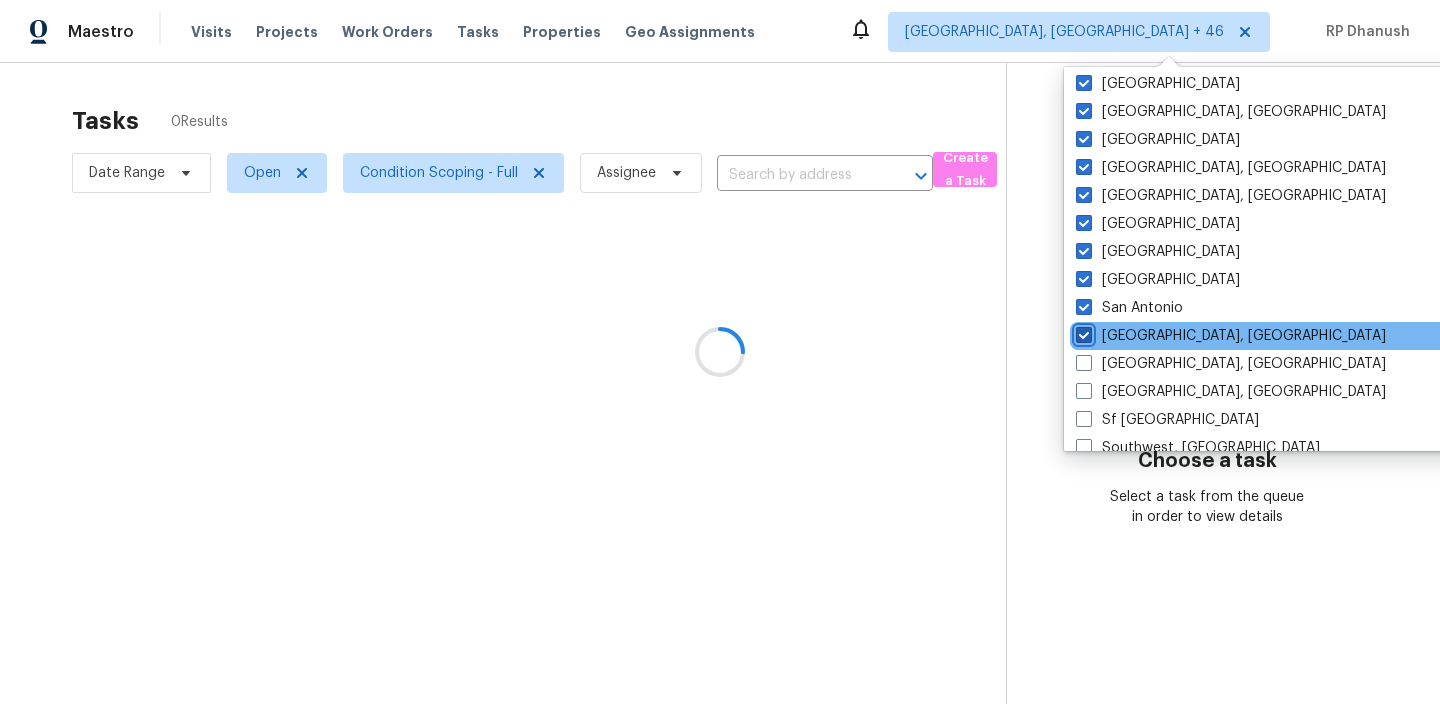 checkbox on "true" 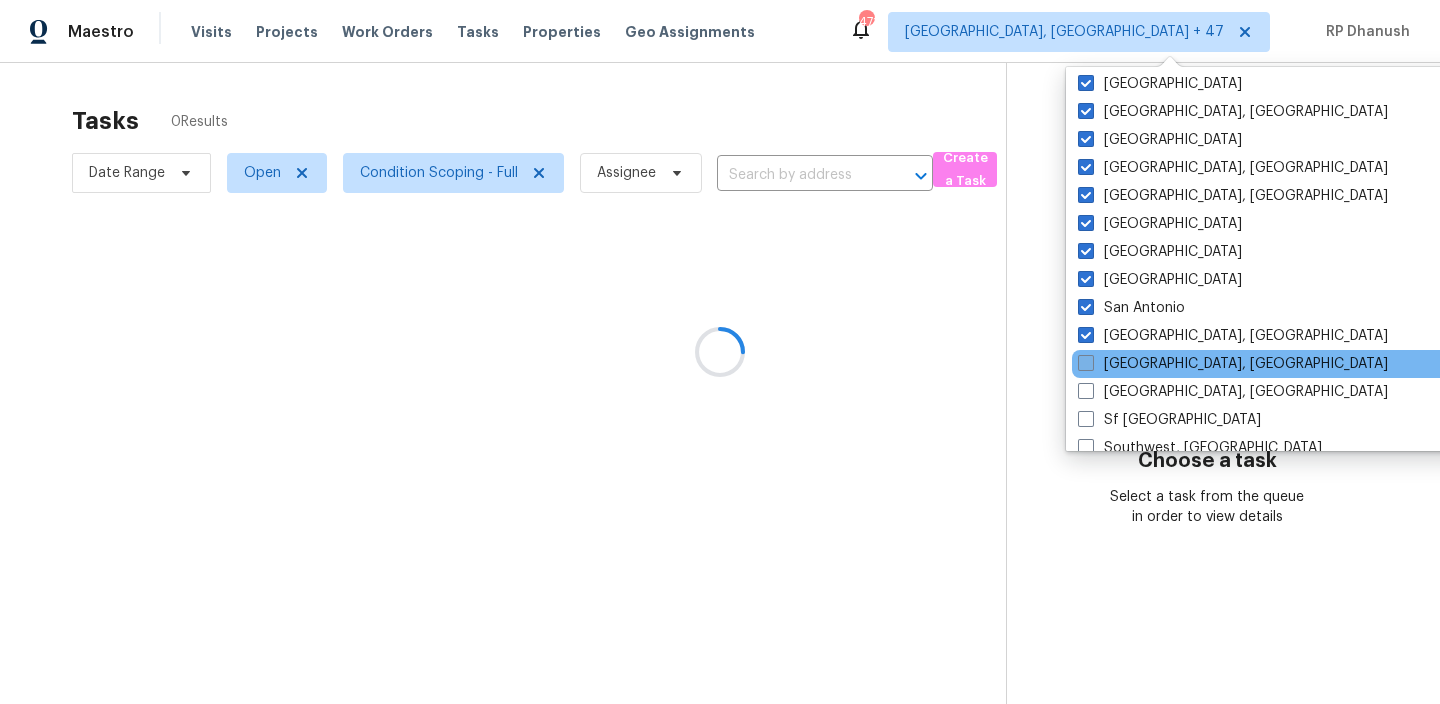 click on "Savannah, GA" at bounding box center (1233, 364) 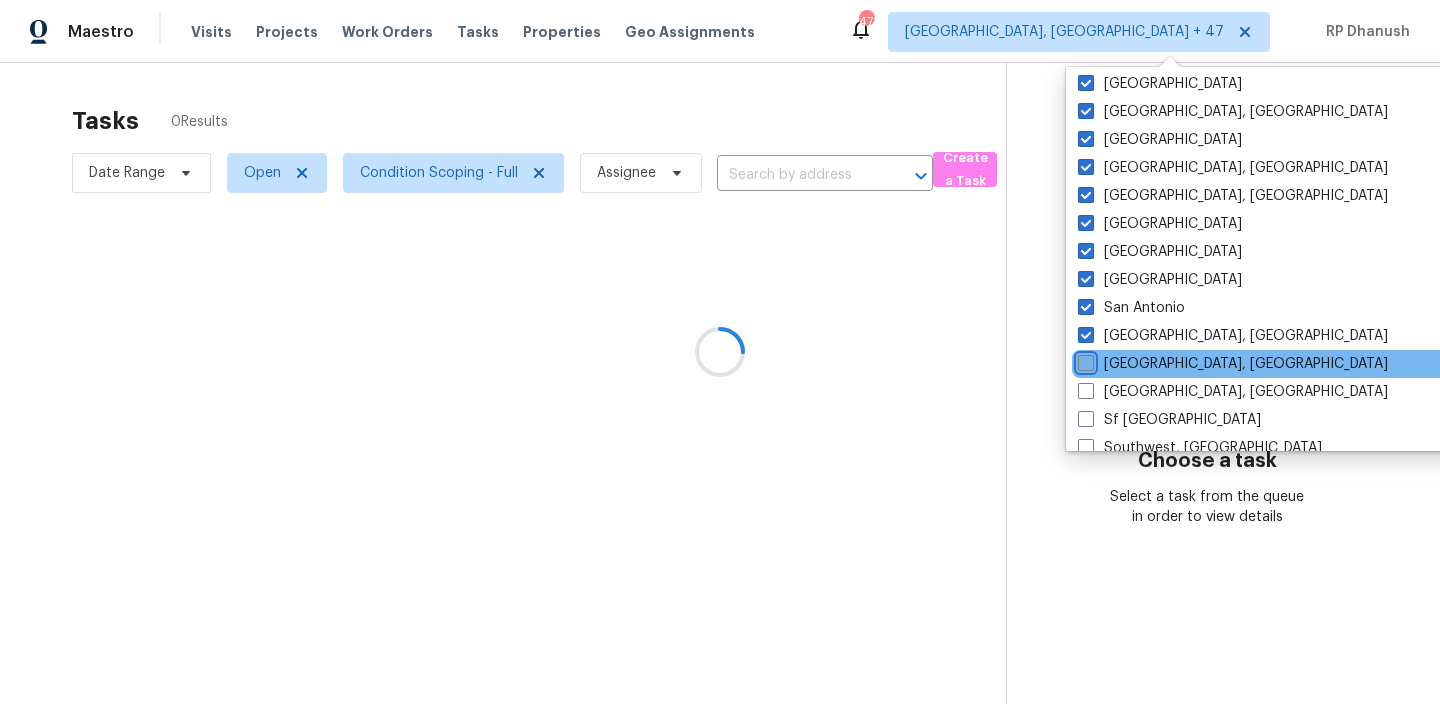click on "Savannah, GA" at bounding box center (1084, 360) 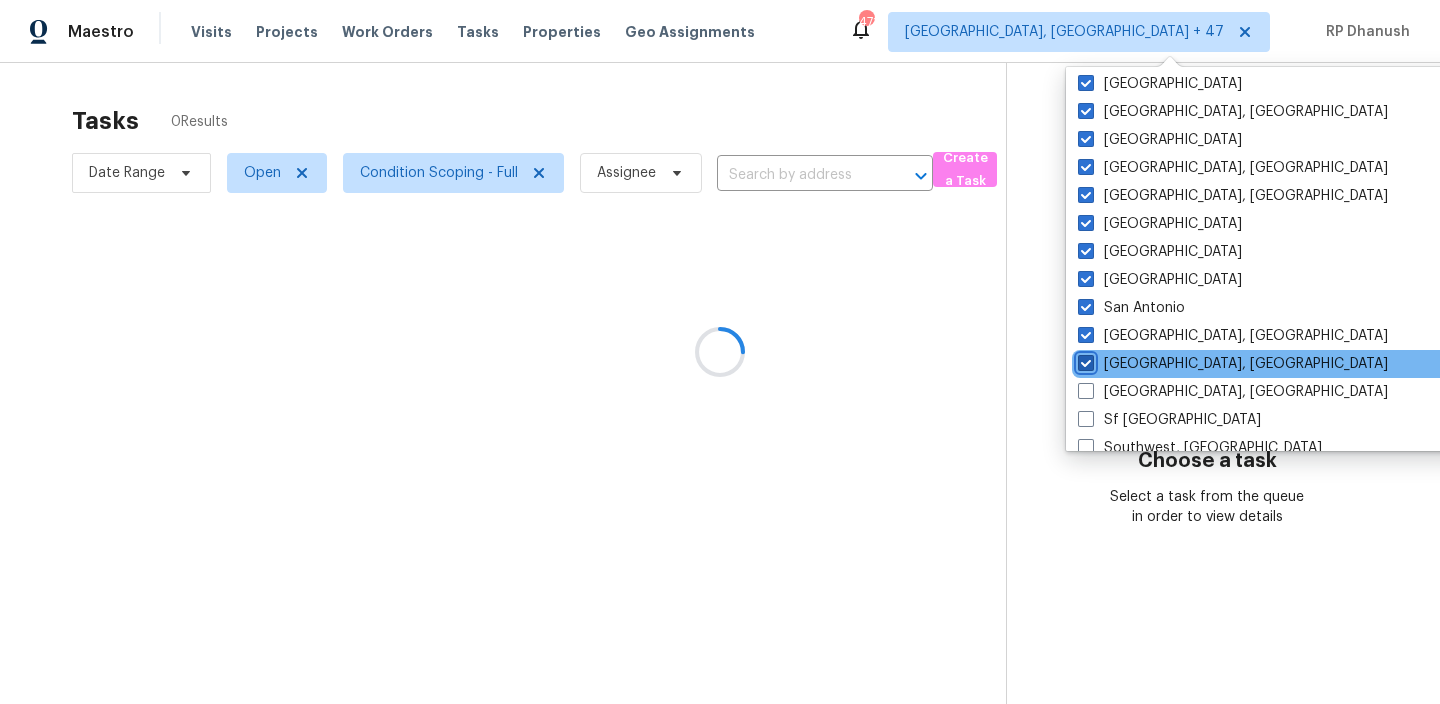 checkbox on "true" 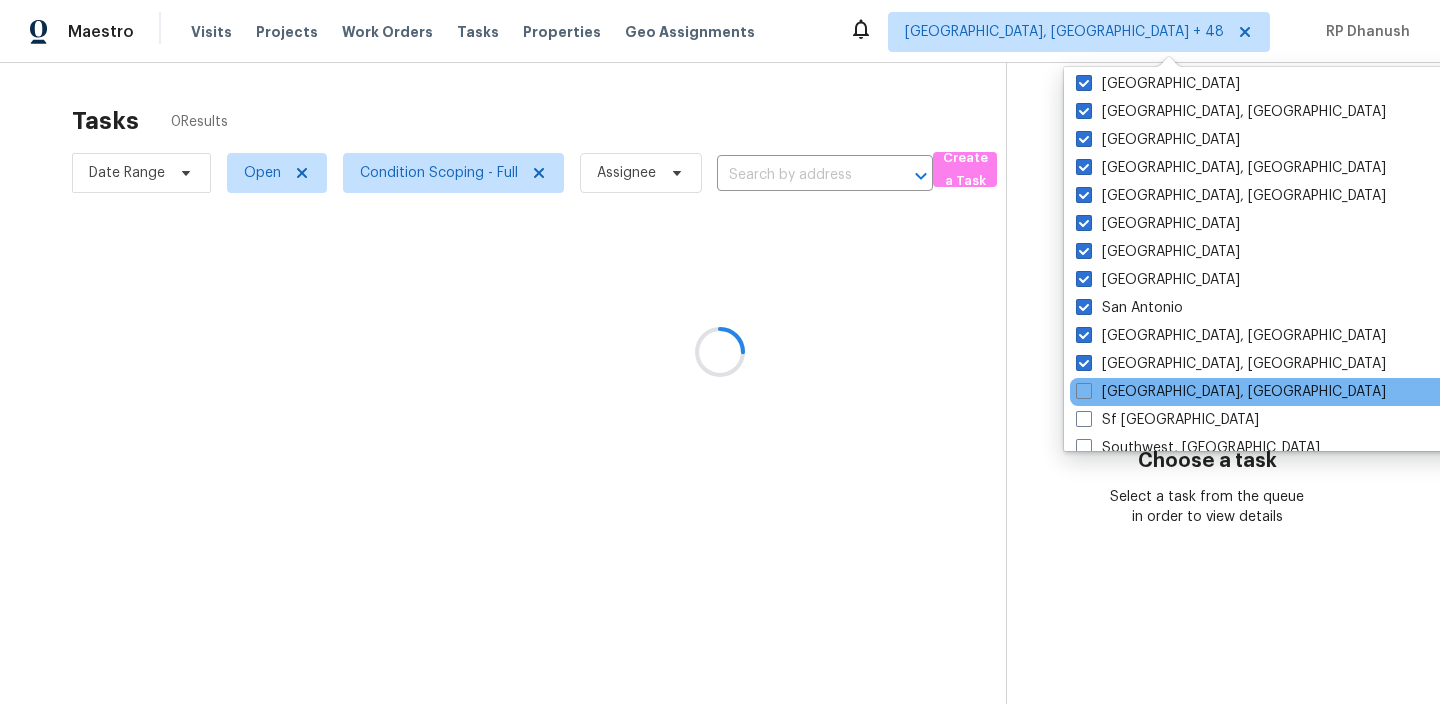 click on "Seattle, WA" at bounding box center [1271, 392] 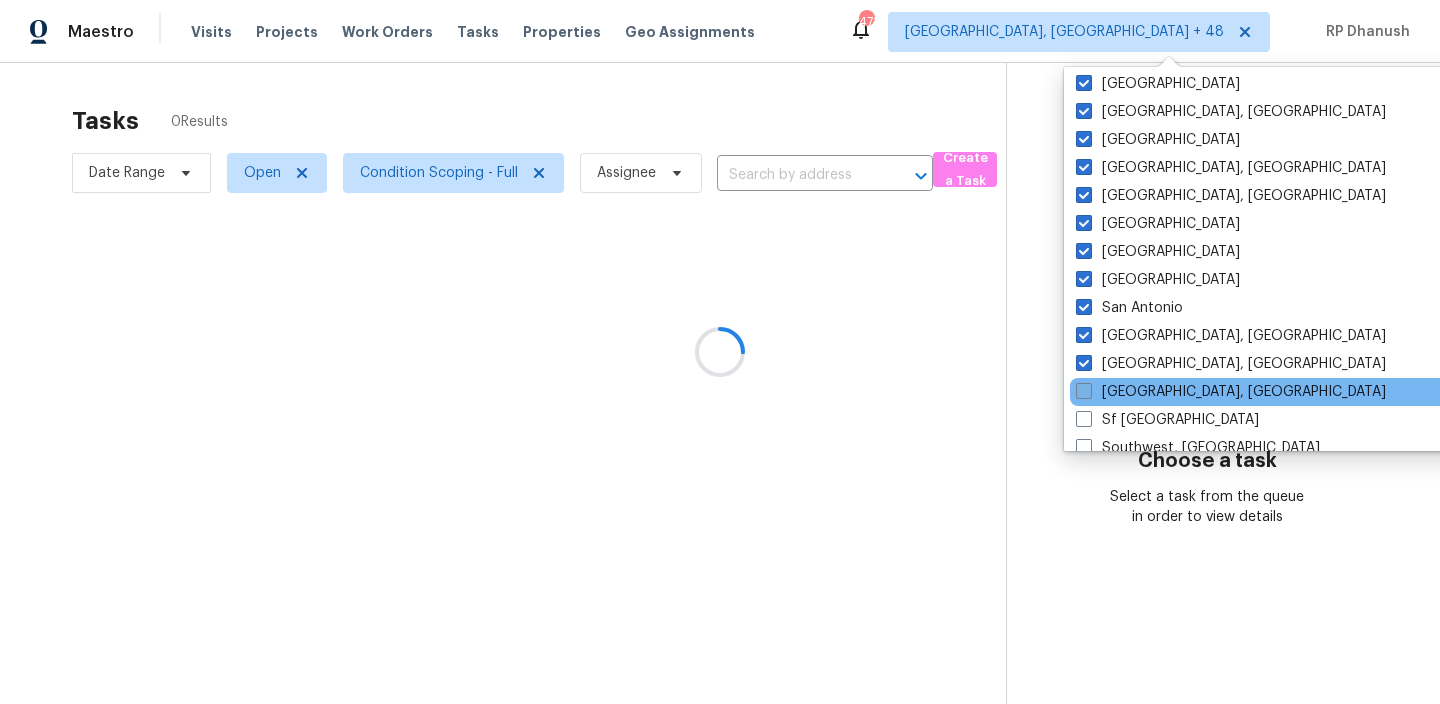click on "Seattle, WA" at bounding box center (1231, 392) 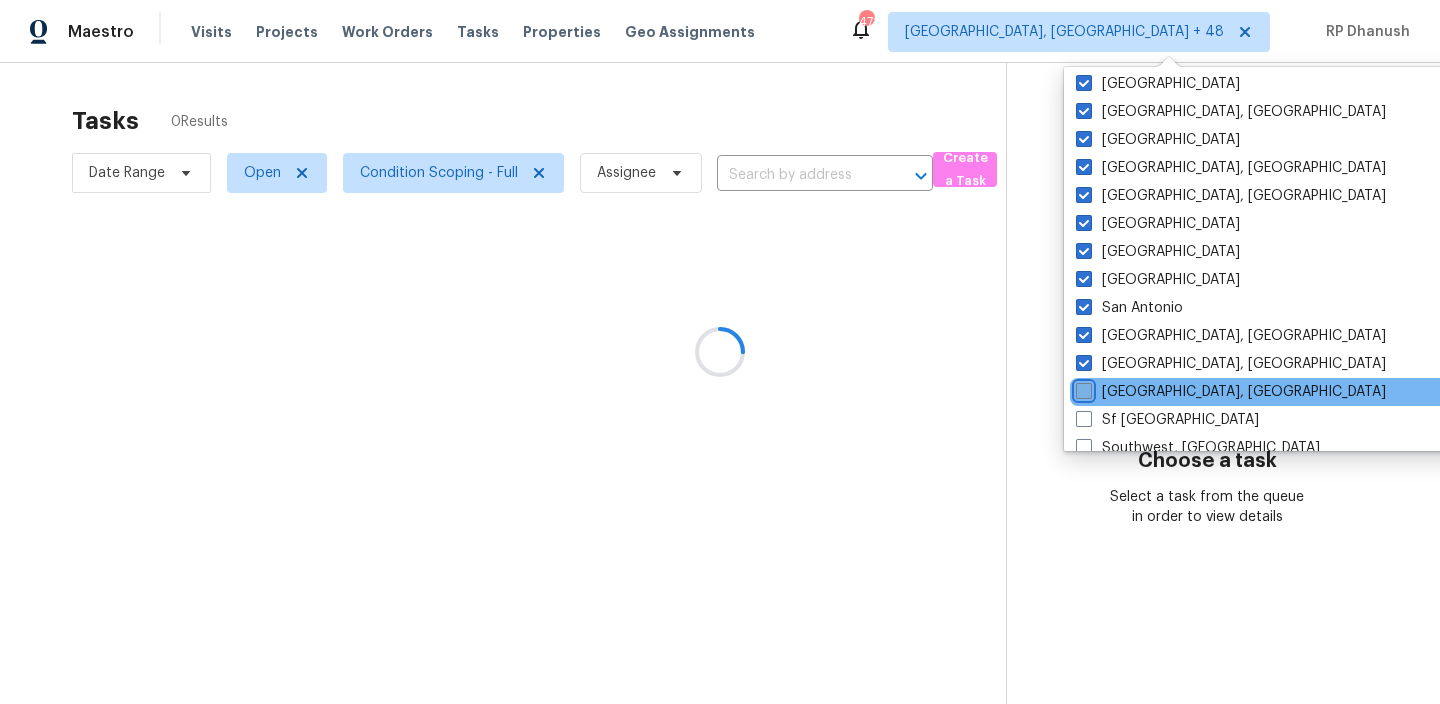 click on "Seattle, WA" at bounding box center (1082, 388) 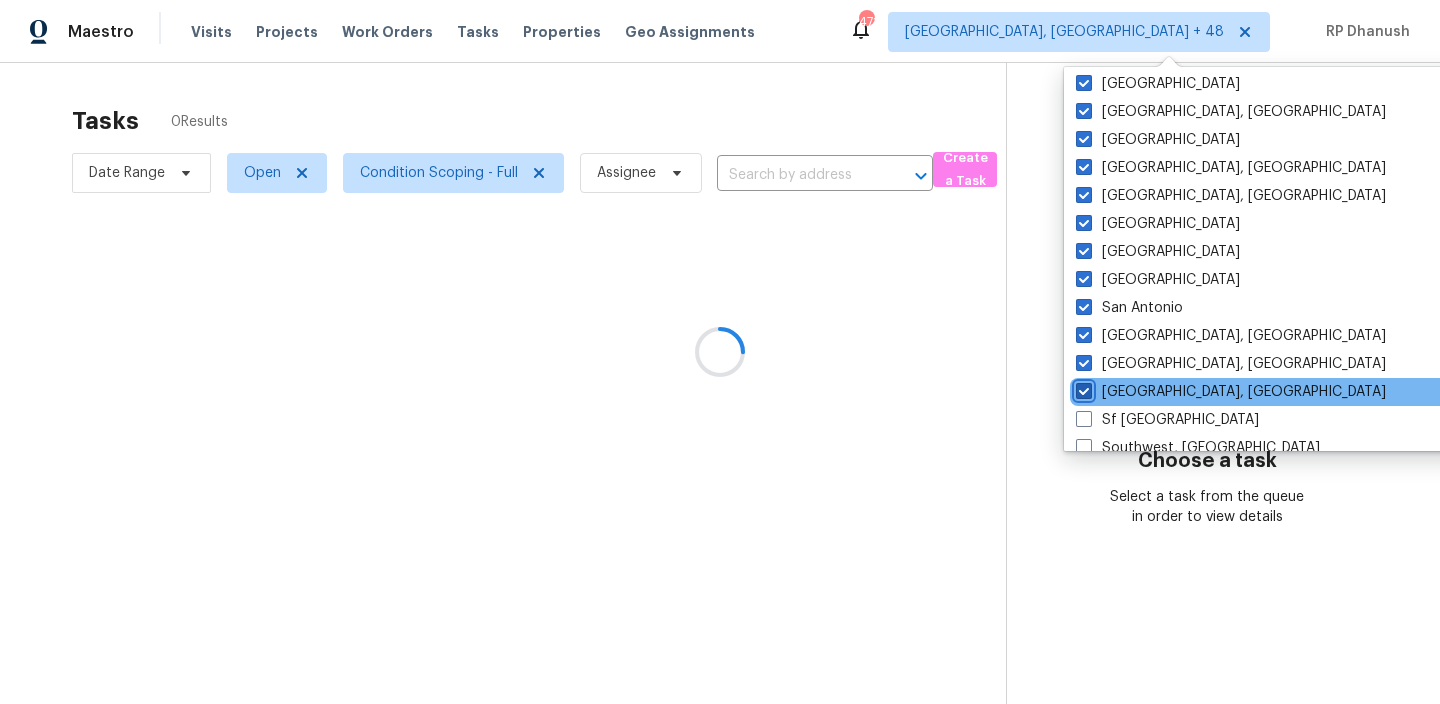 checkbox on "true" 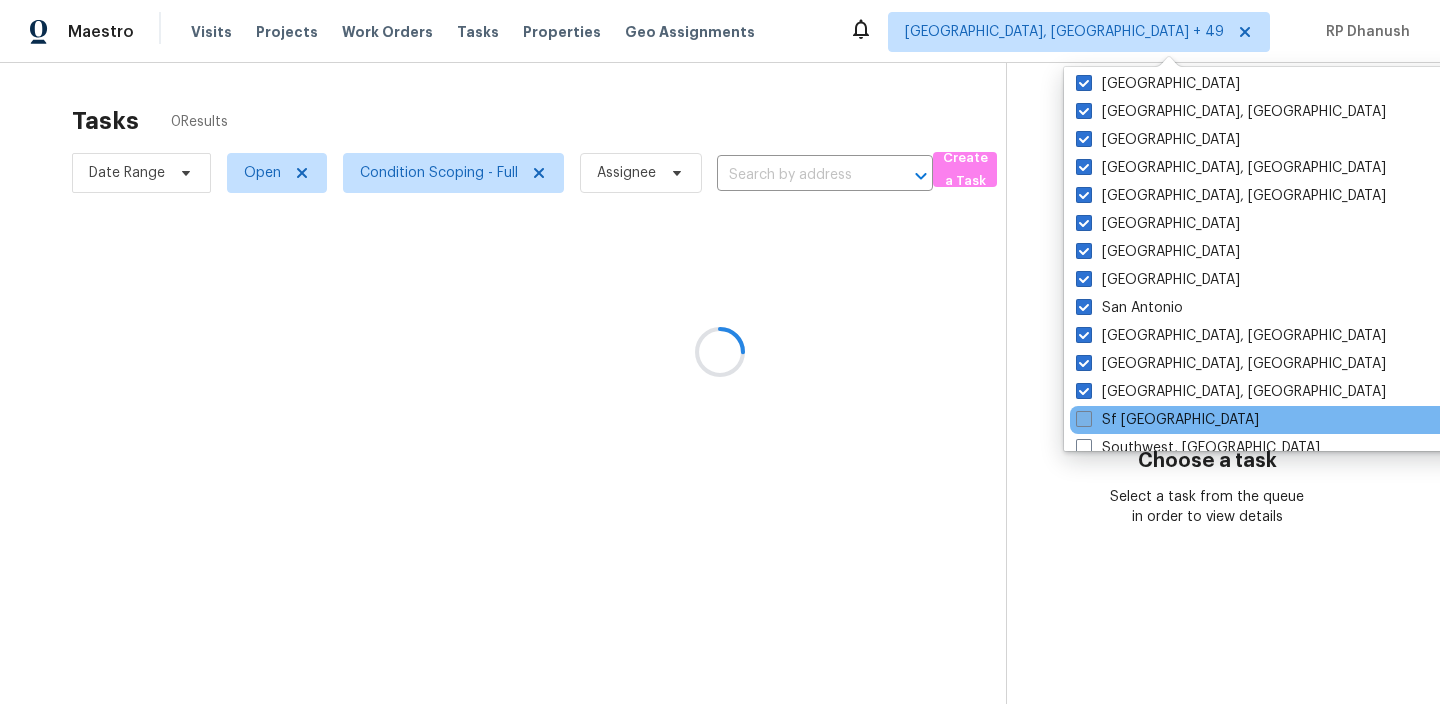 click on "Sf Bay Area" at bounding box center [1167, 420] 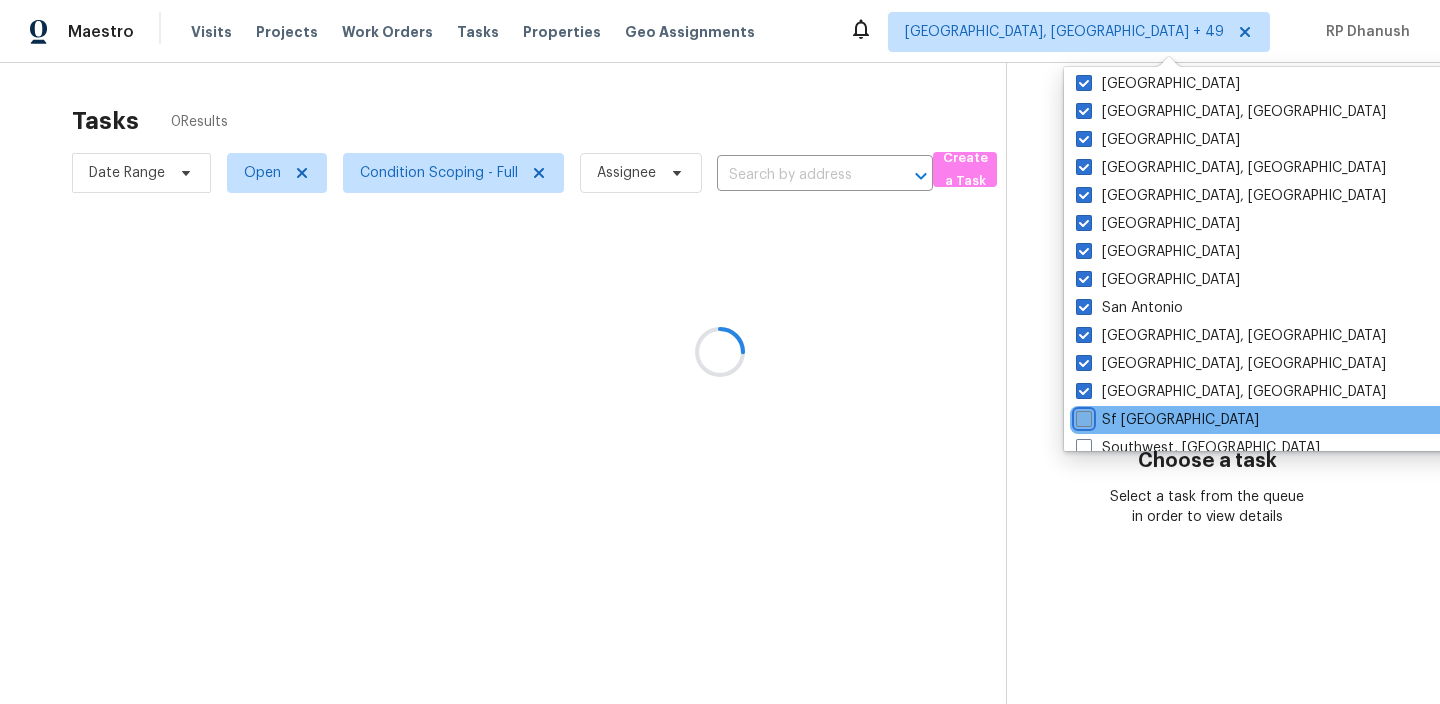 click on "Sf Bay Area" at bounding box center [1082, 416] 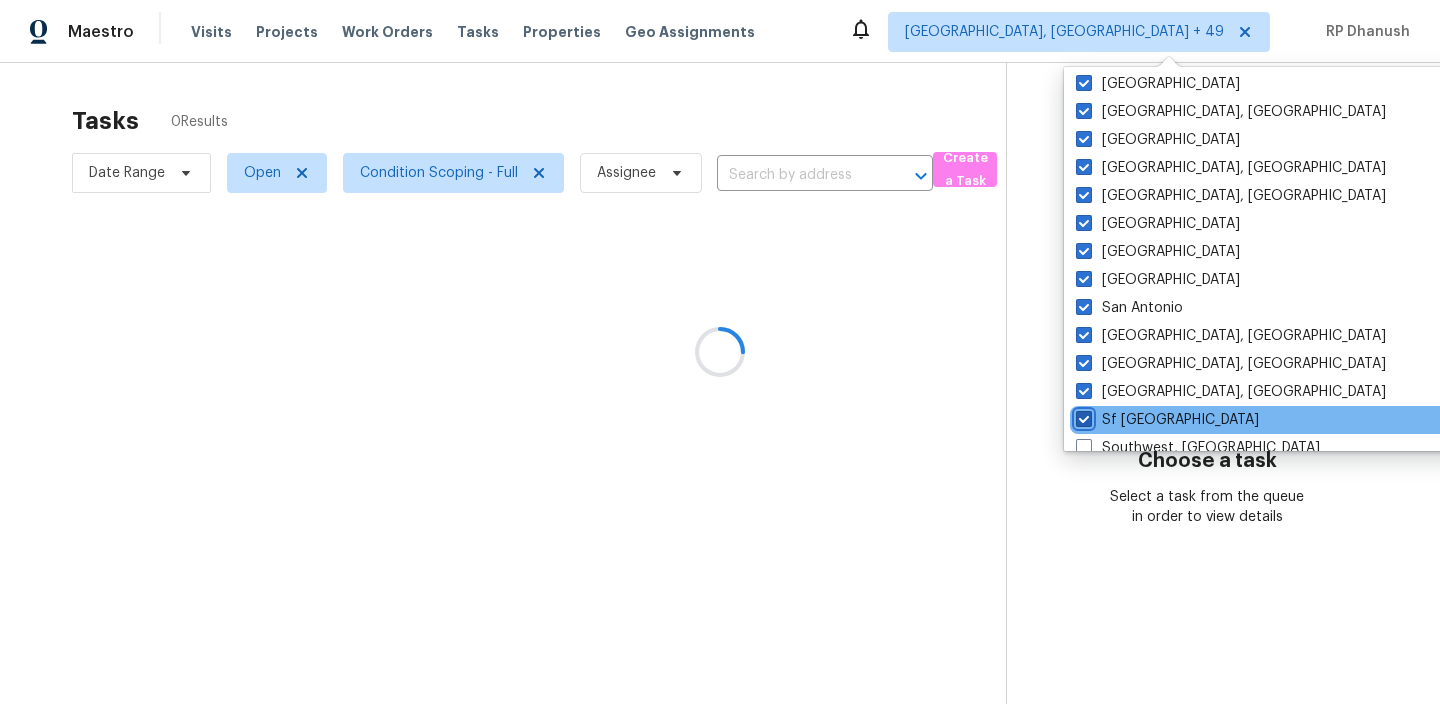 checkbox on "true" 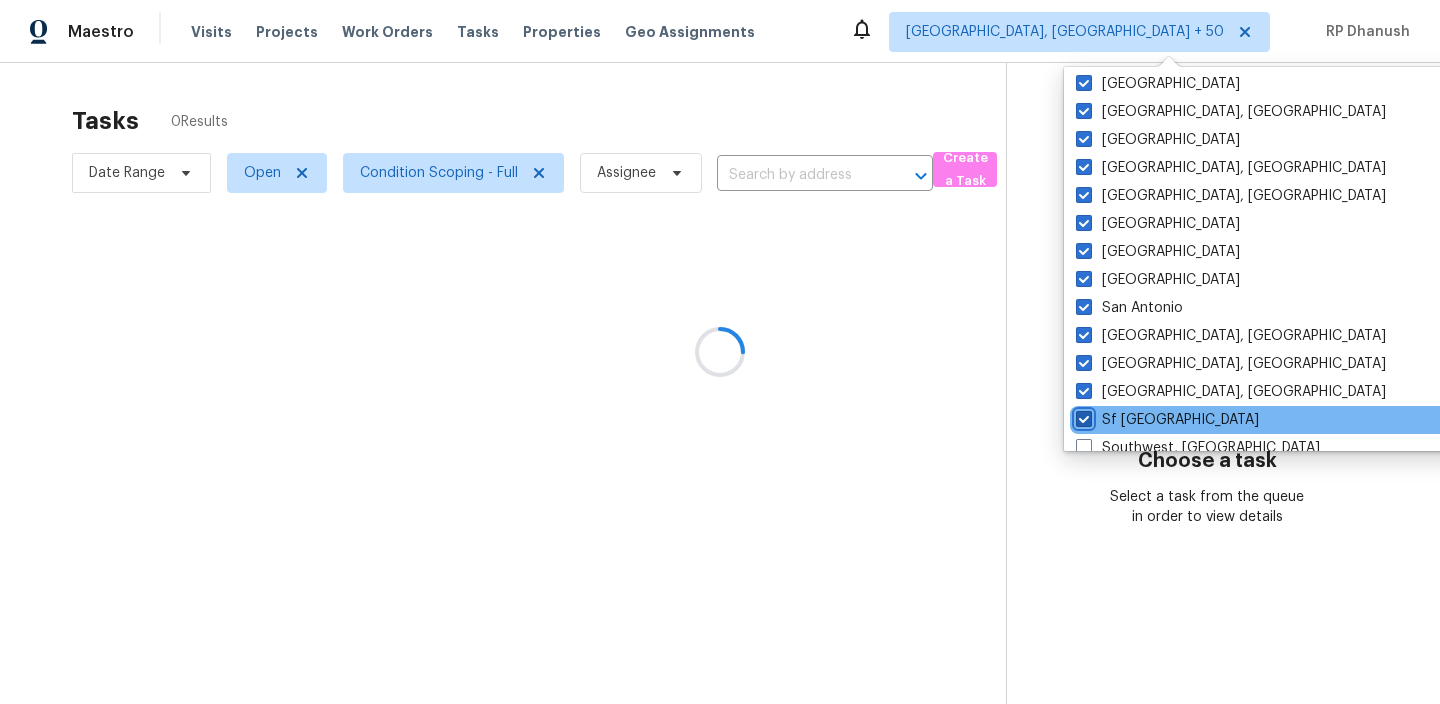 scroll, scrollTop: 1325, scrollLeft: 0, axis: vertical 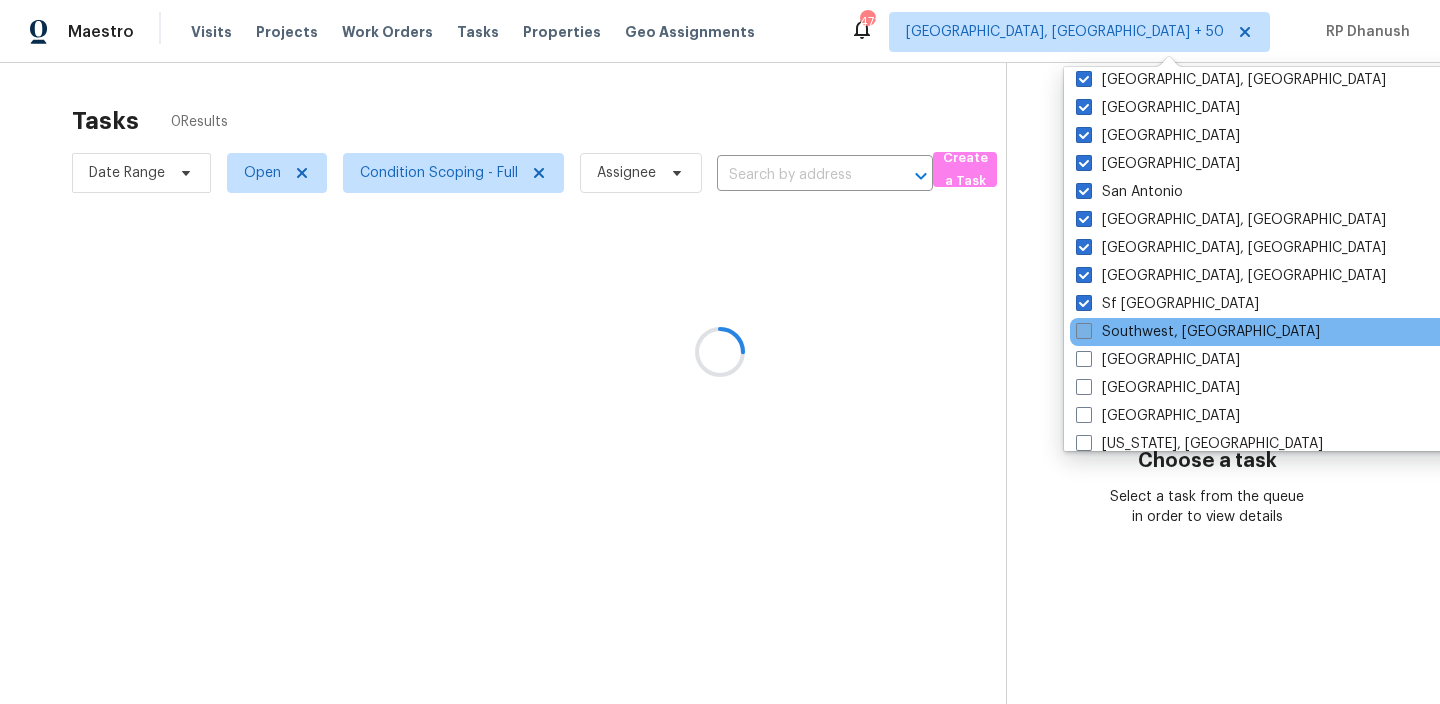 click on "Southwest, FL" at bounding box center (1198, 332) 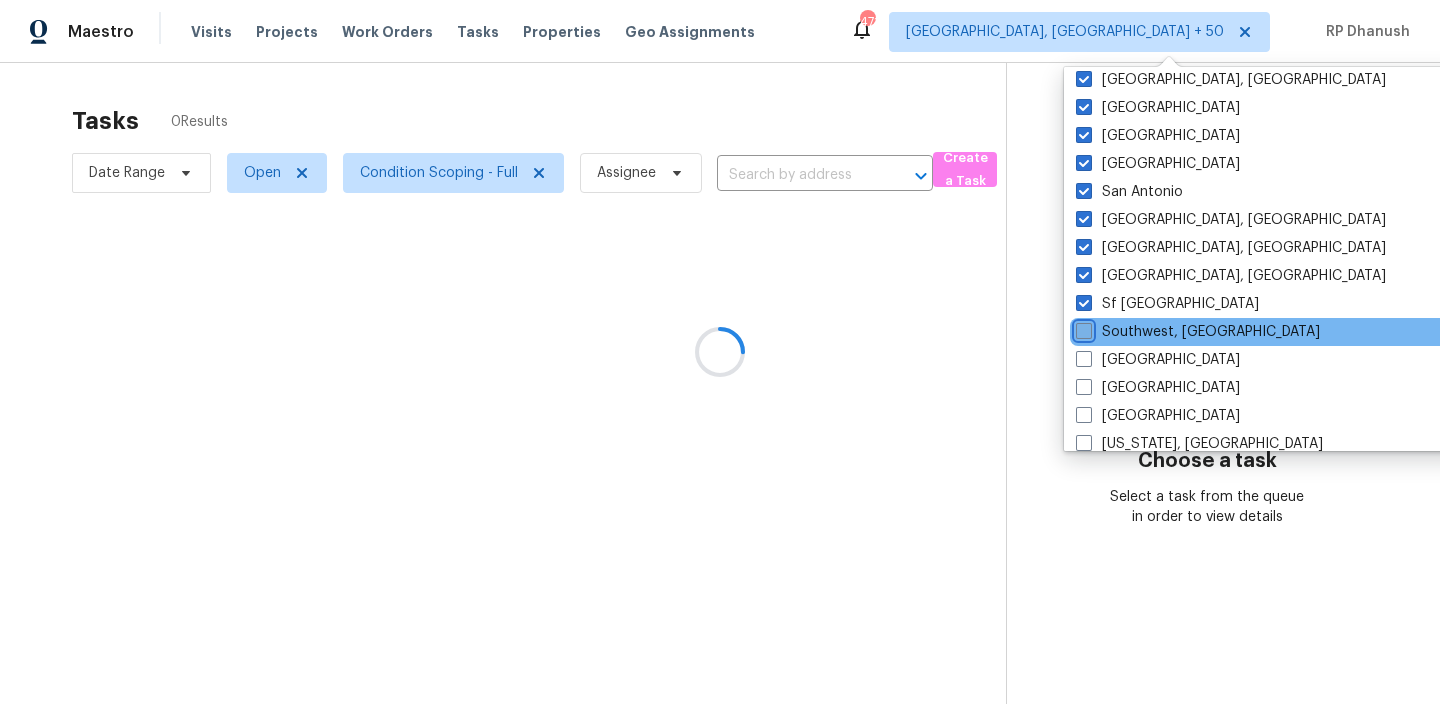 click on "Southwest, FL" at bounding box center (1082, 328) 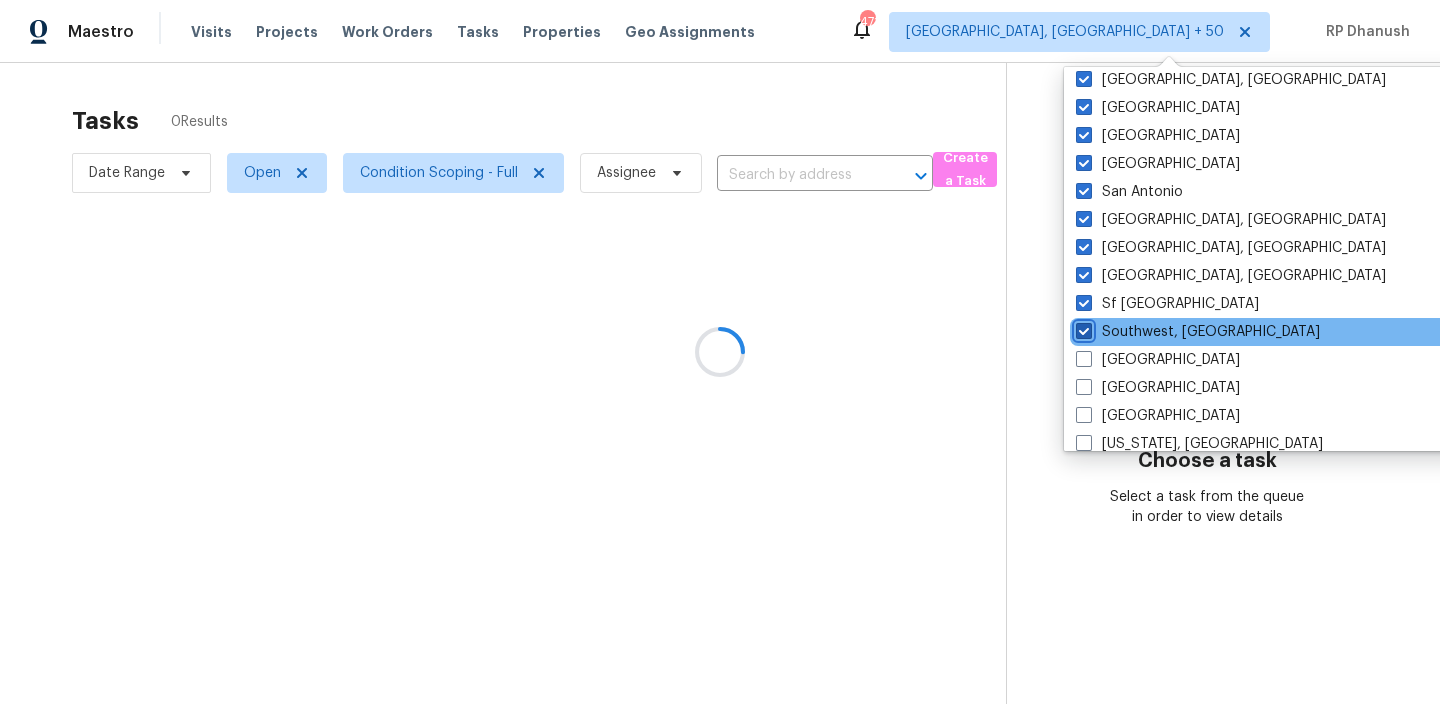 checkbox on "true" 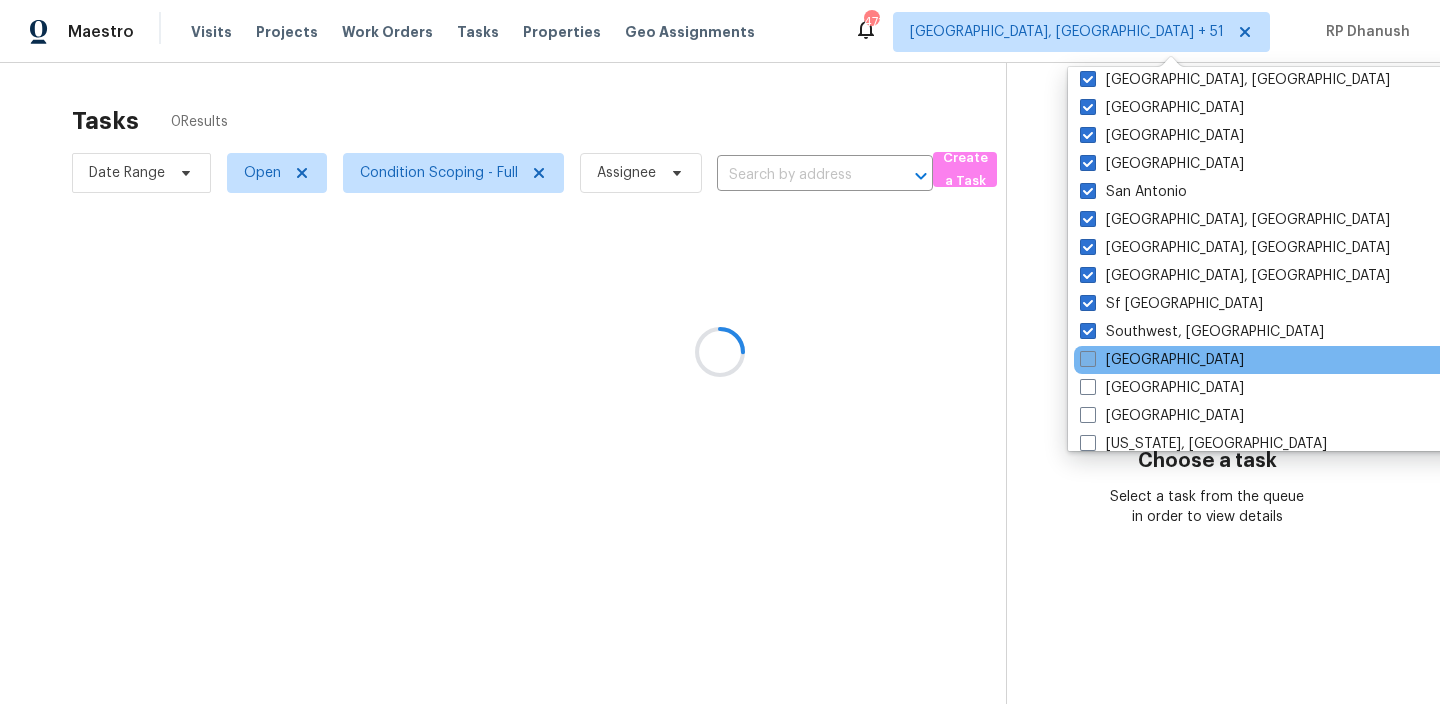 click on "St Louis" at bounding box center (1162, 360) 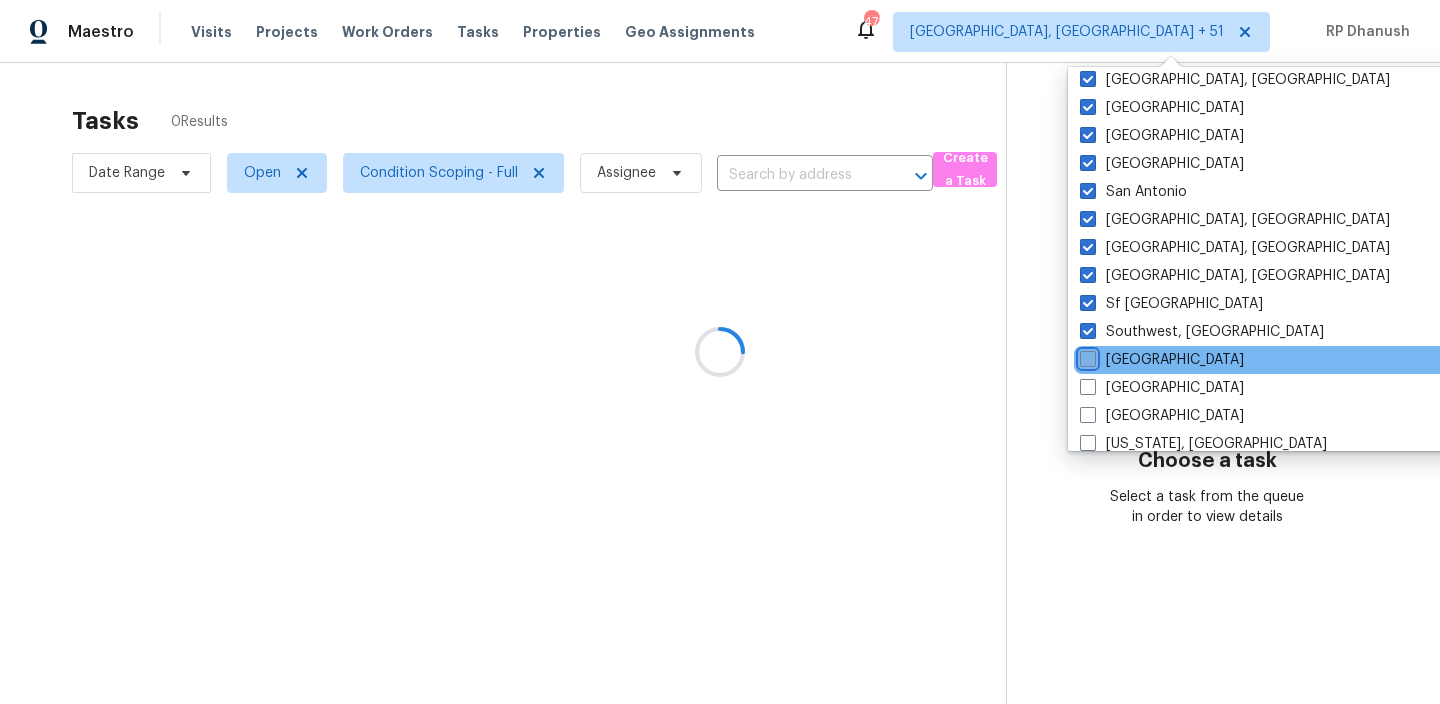 click on "St Louis" at bounding box center (1086, 356) 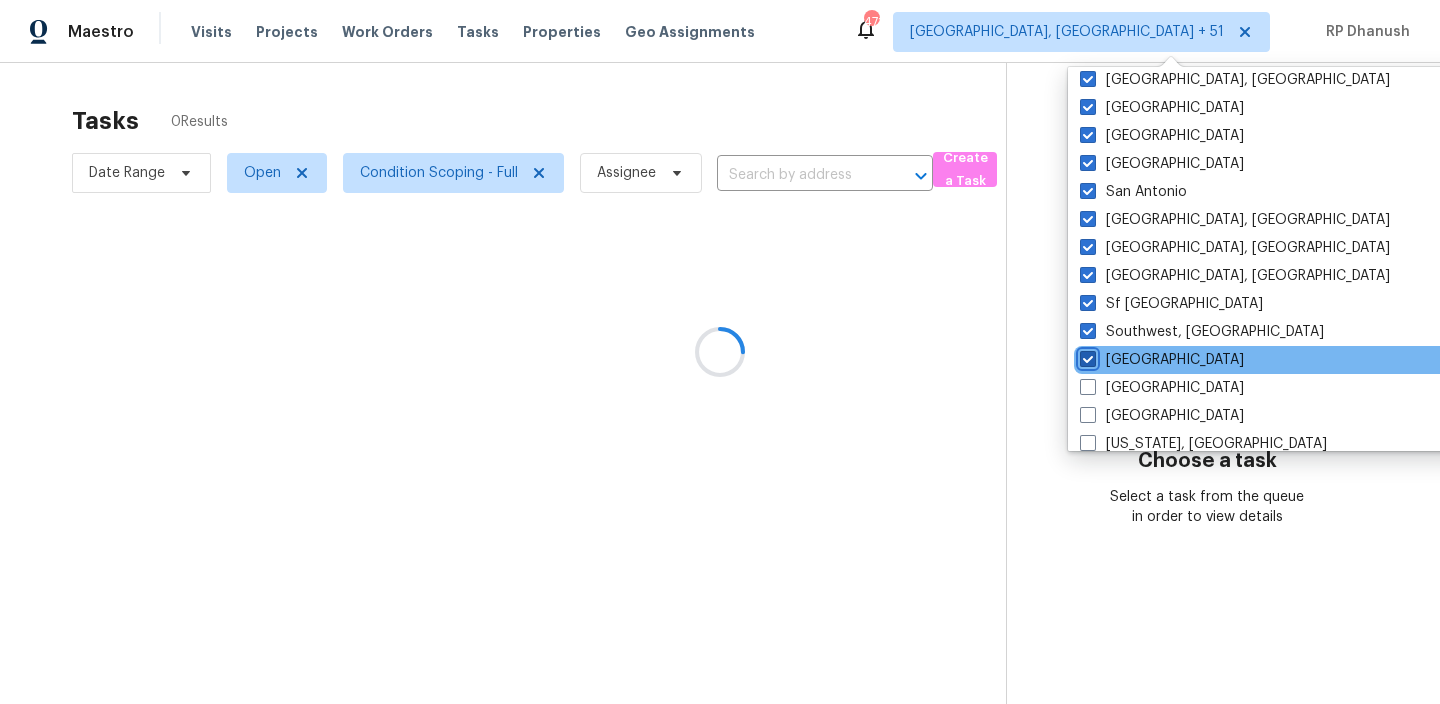 checkbox on "true" 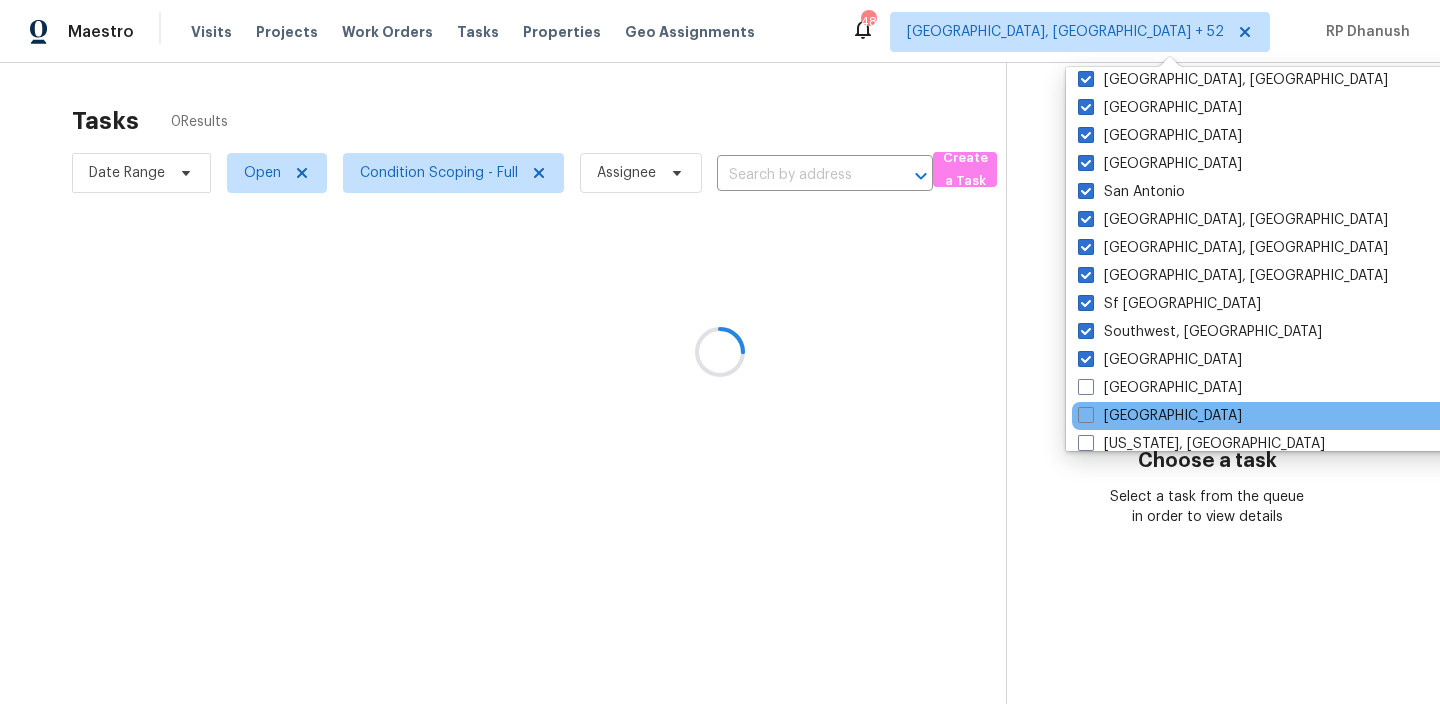 click on "Tucson" at bounding box center [1273, 416] 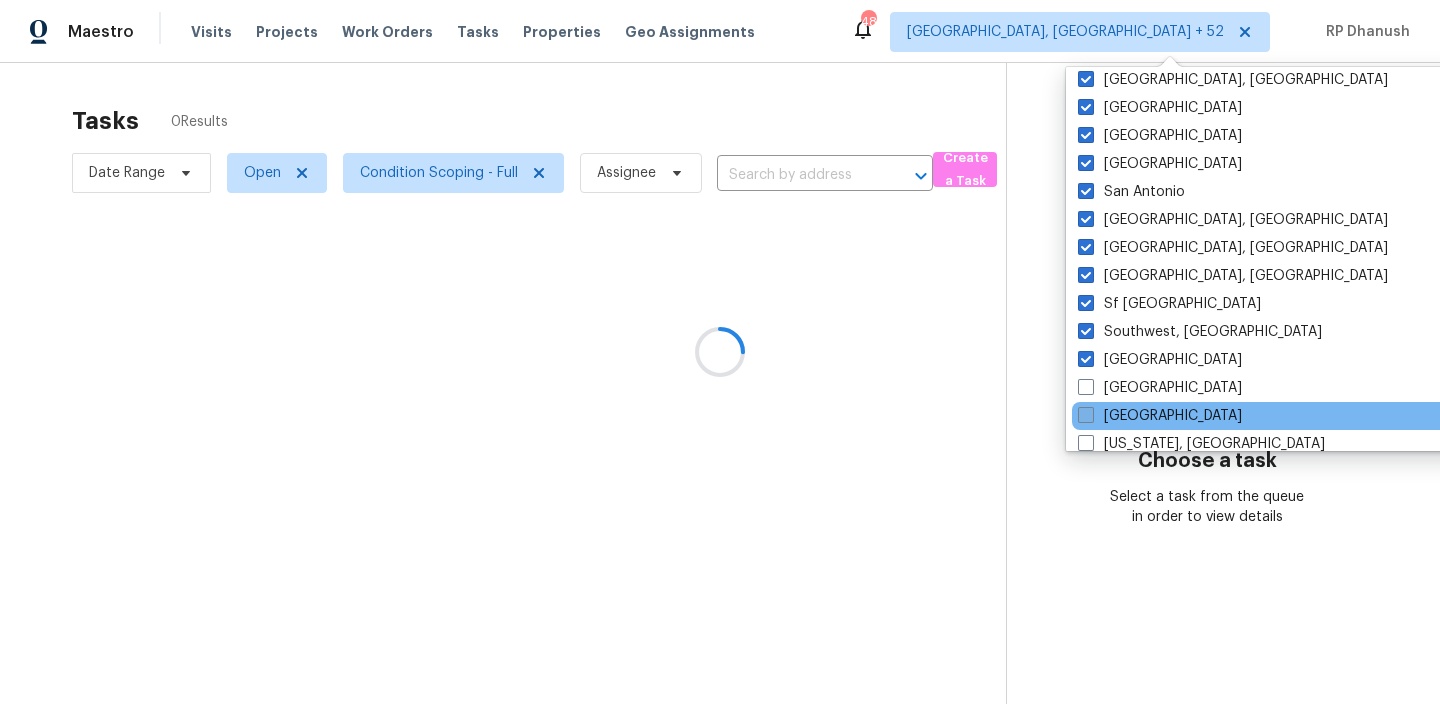 click on "Tucson" at bounding box center [1160, 416] 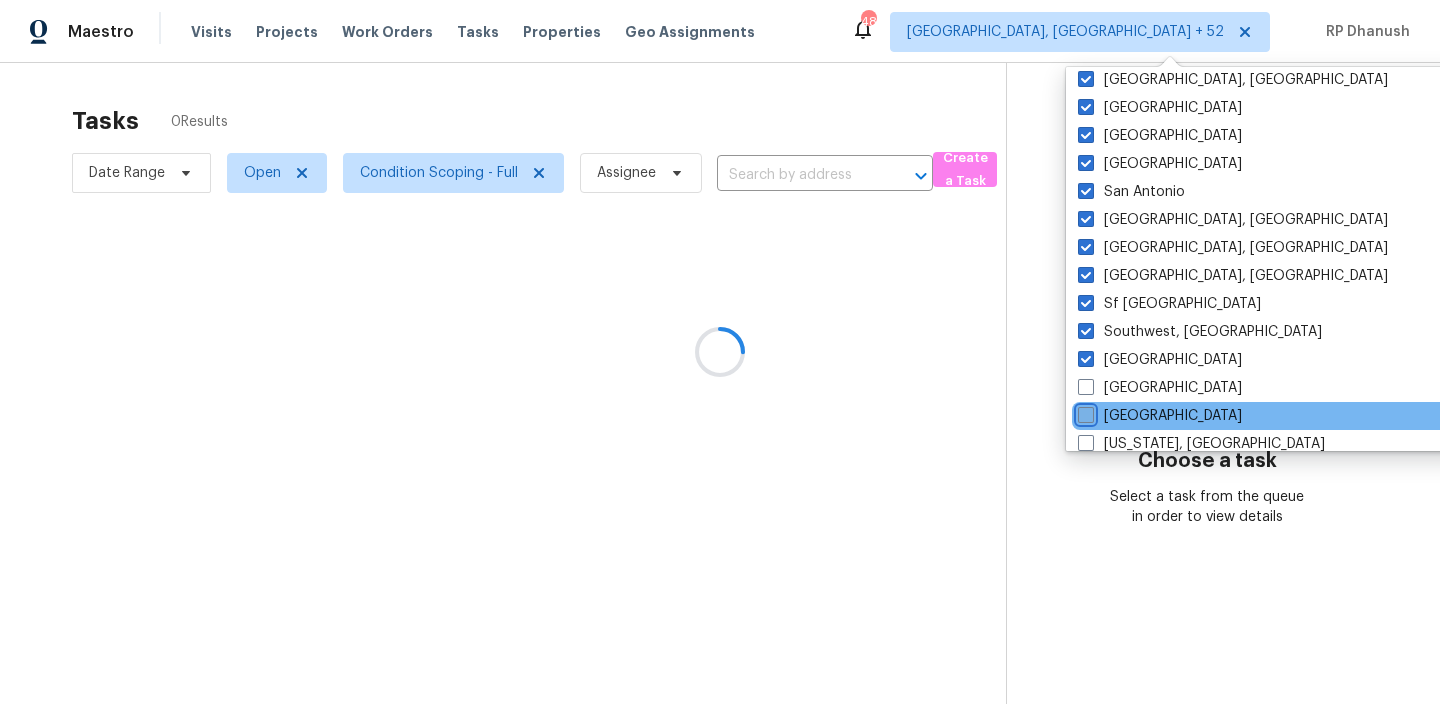click on "Tucson" at bounding box center [1084, 412] 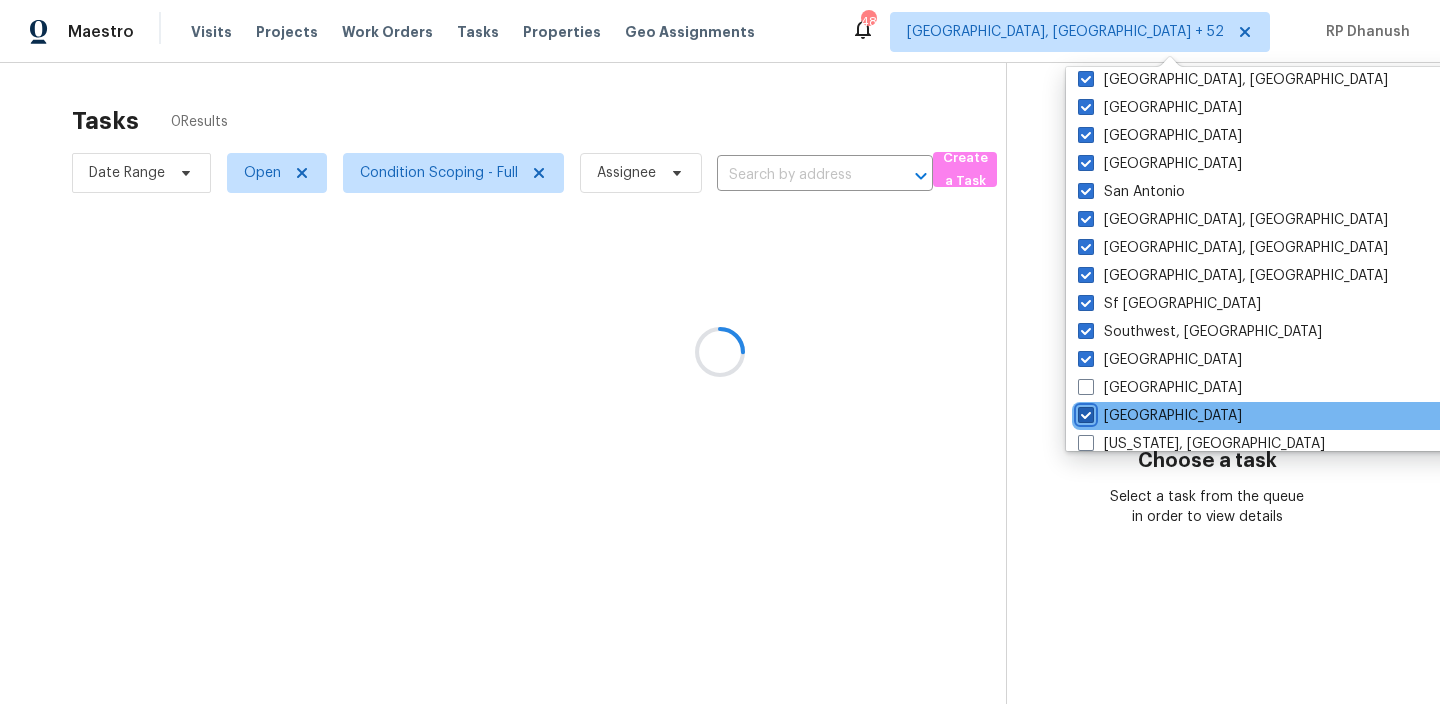 checkbox on "true" 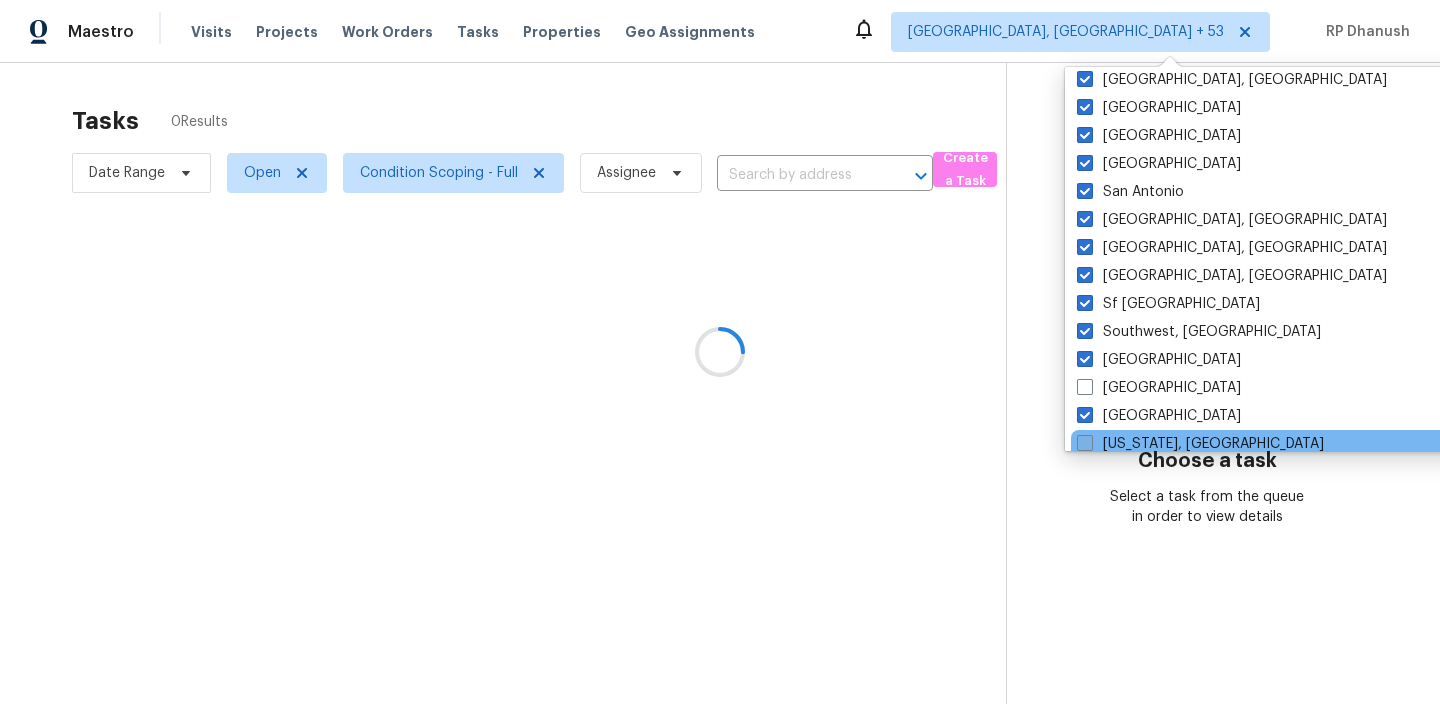 click on "Washington, DC" at bounding box center [1200, 444] 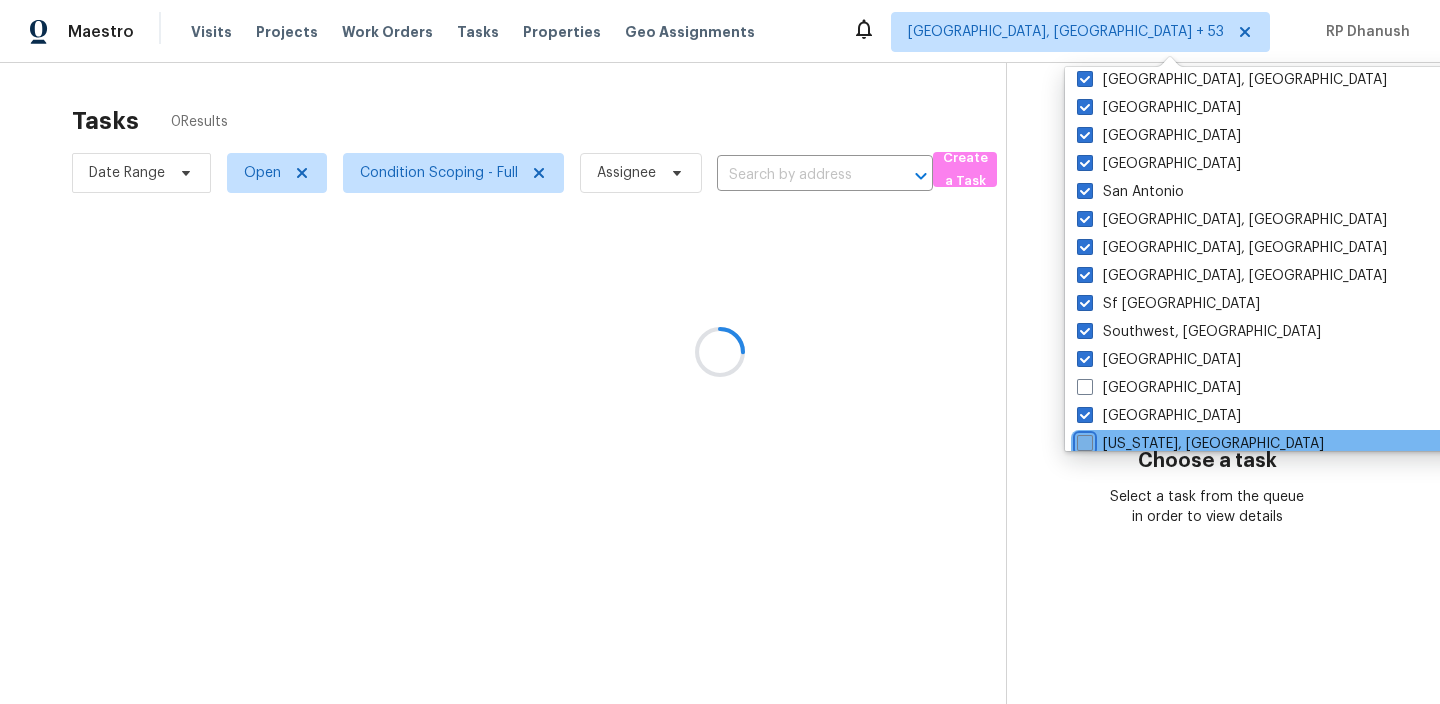 click on "Washington, DC" at bounding box center (1083, 440) 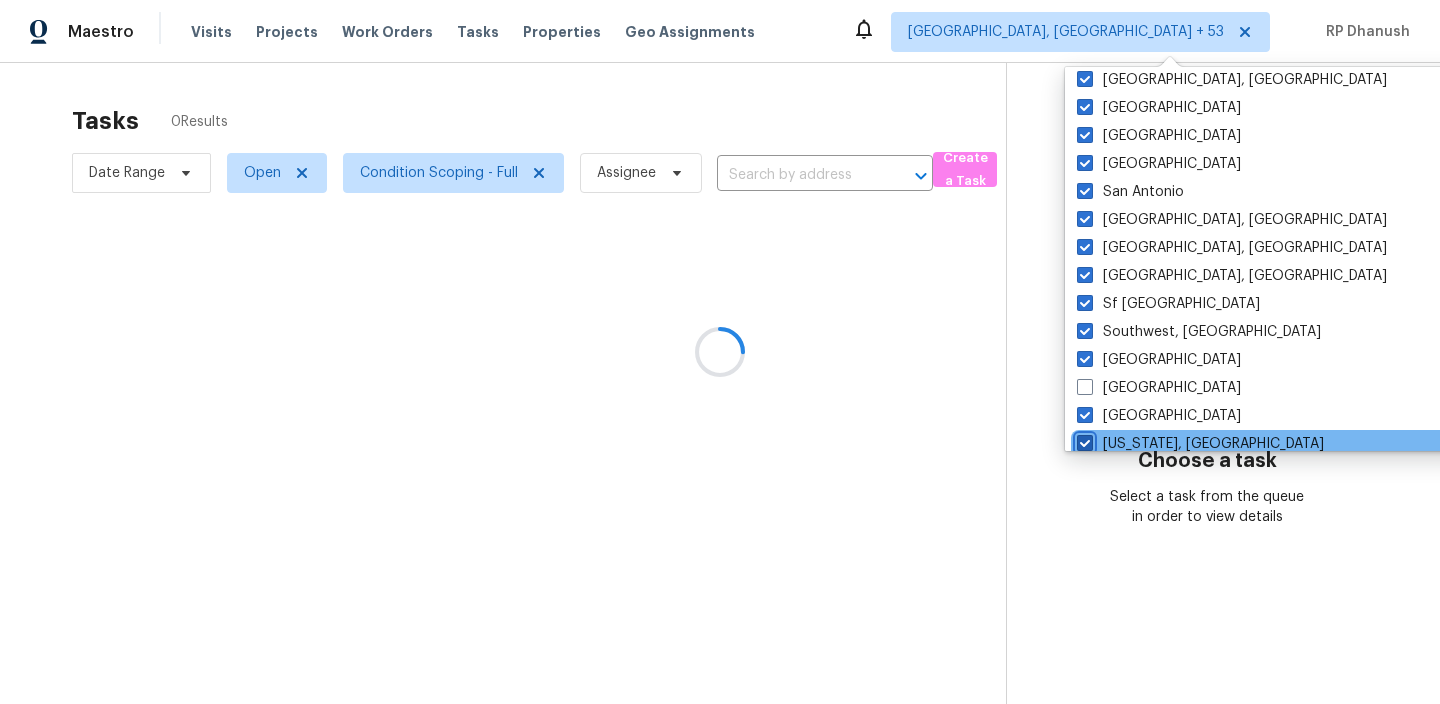 checkbox on "true" 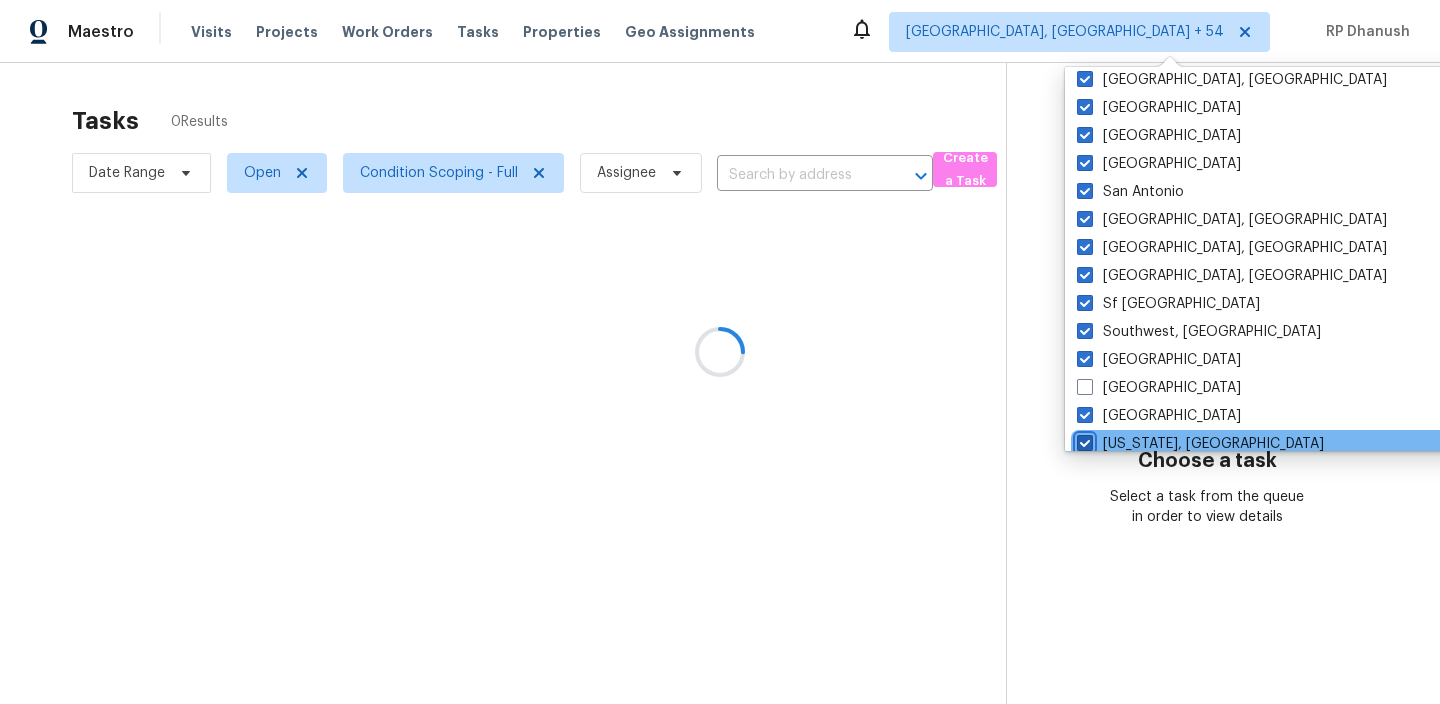scroll, scrollTop: 1340, scrollLeft: 0, axis: vertical 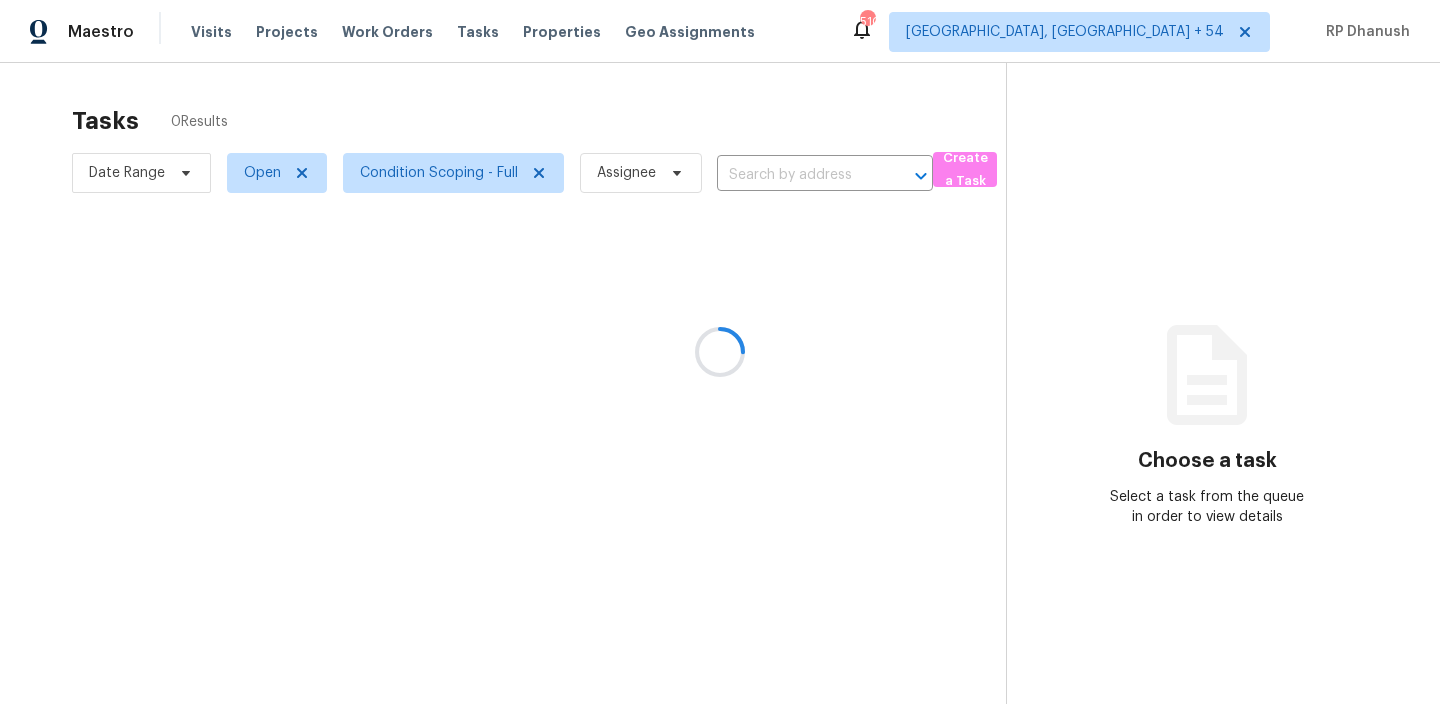 click at bounding box center [720, 352] 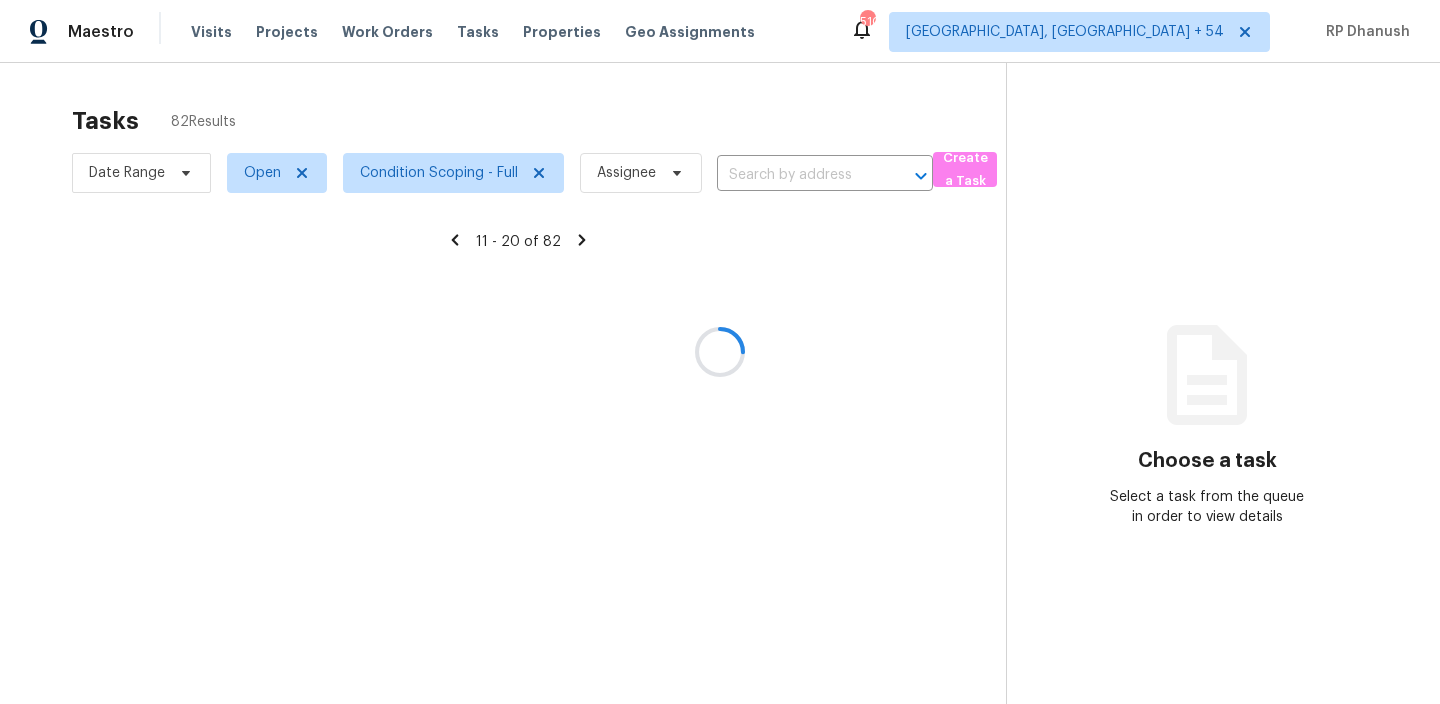 click at bounding box center [720, 352] 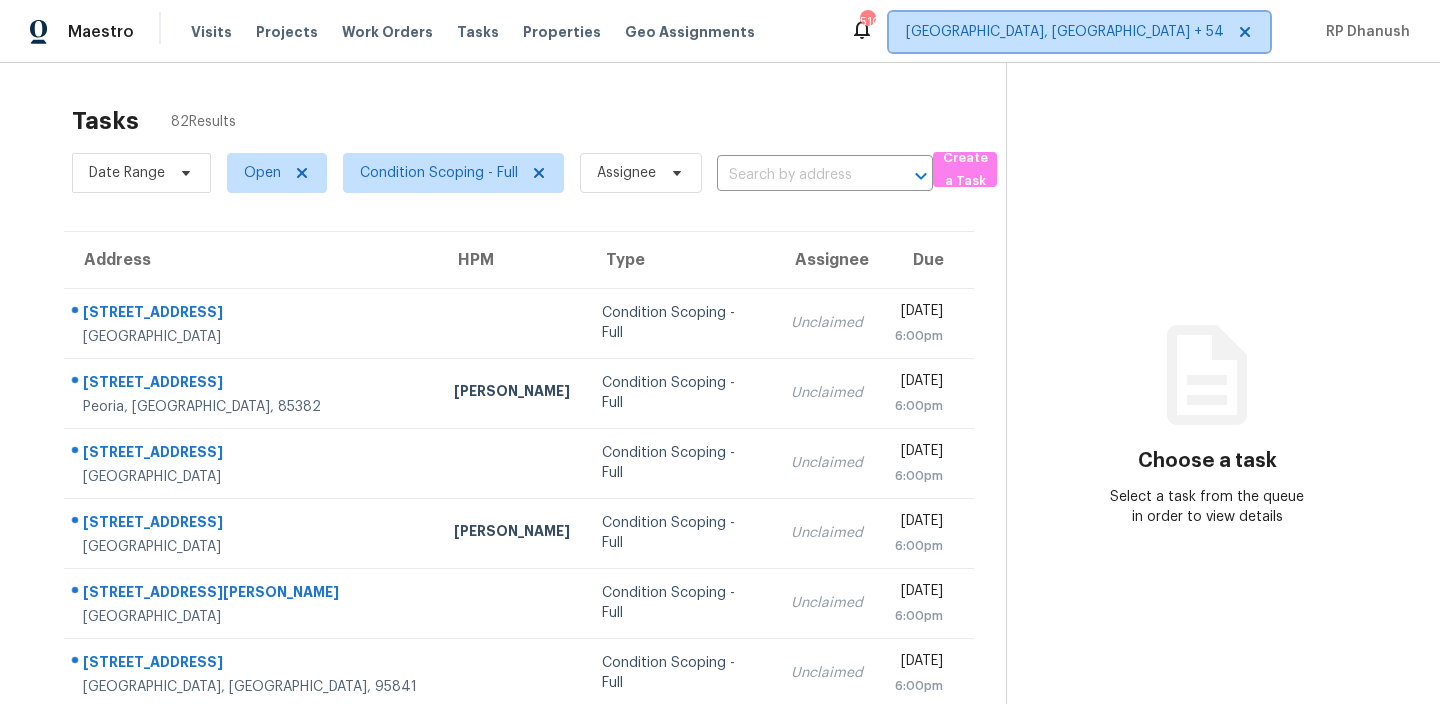 click on "Albuquerque, NM + 54" at bounding box center [1065, 32] 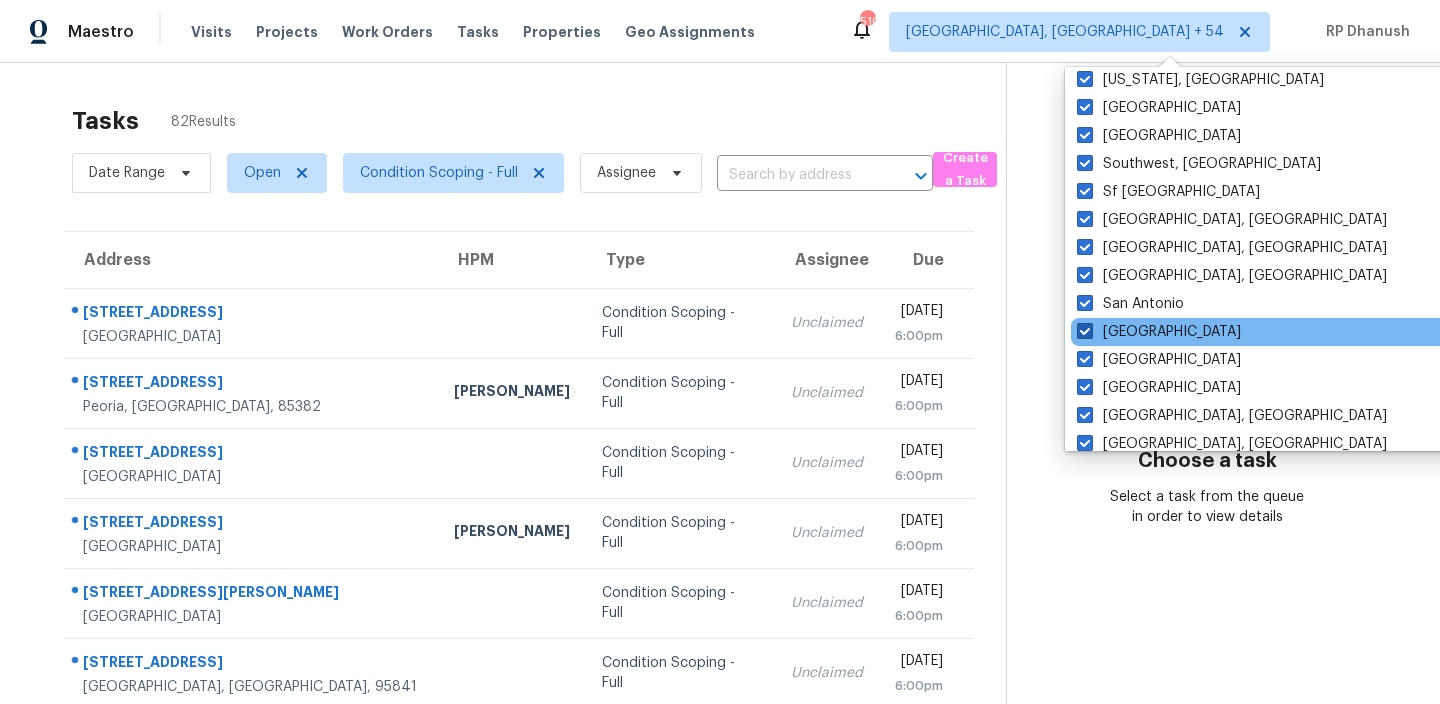 scroll, scrollTop: 0, scrollLeft: 0, axis: both 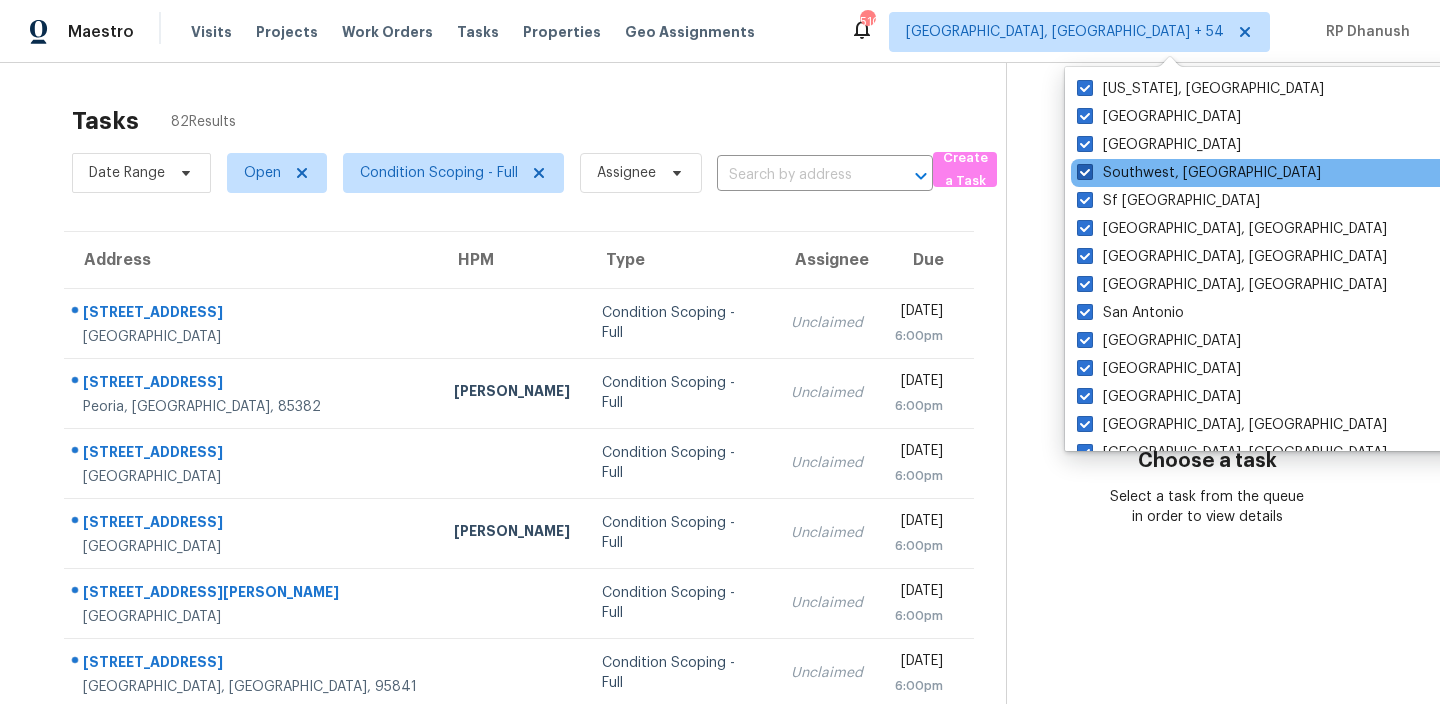 click on "Southwest, FL" at bounding box center (1199, 173) 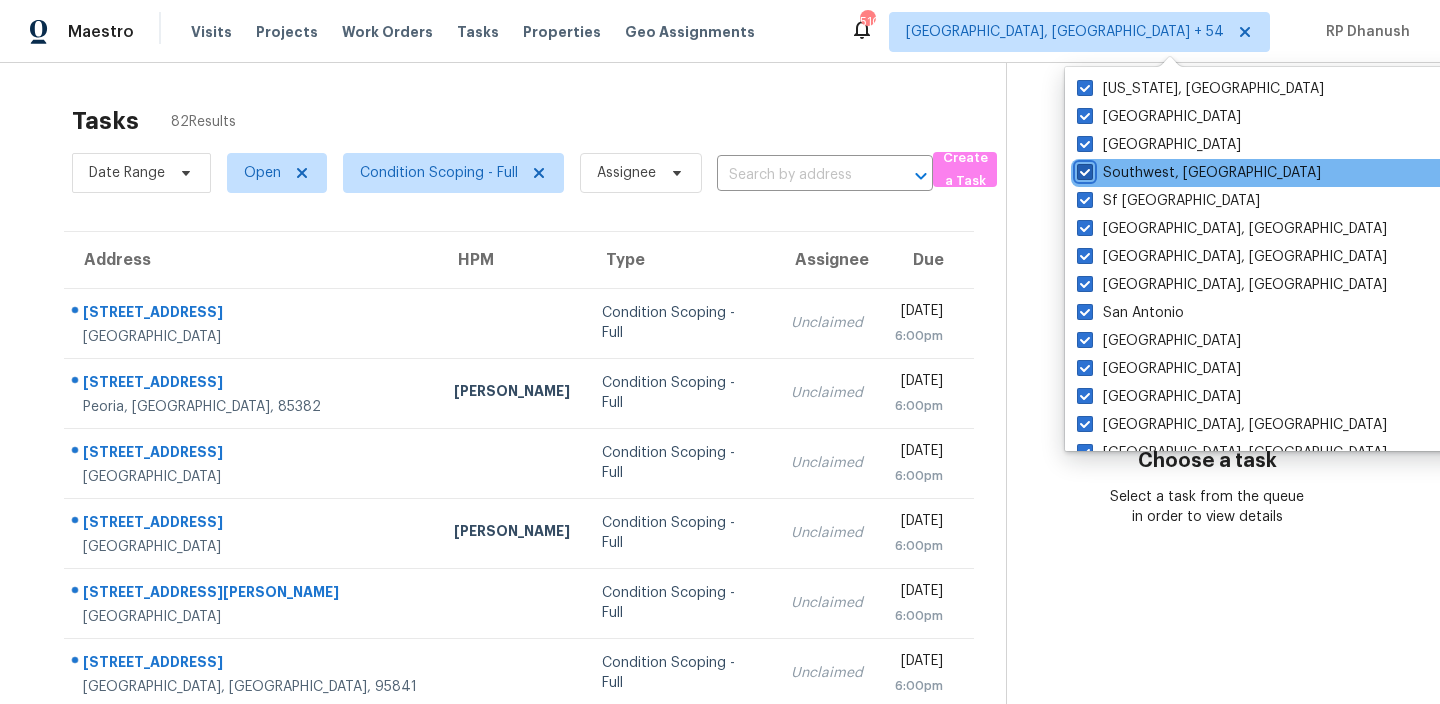 click on "Southwest, FL" at bounding box center [1083, 169] 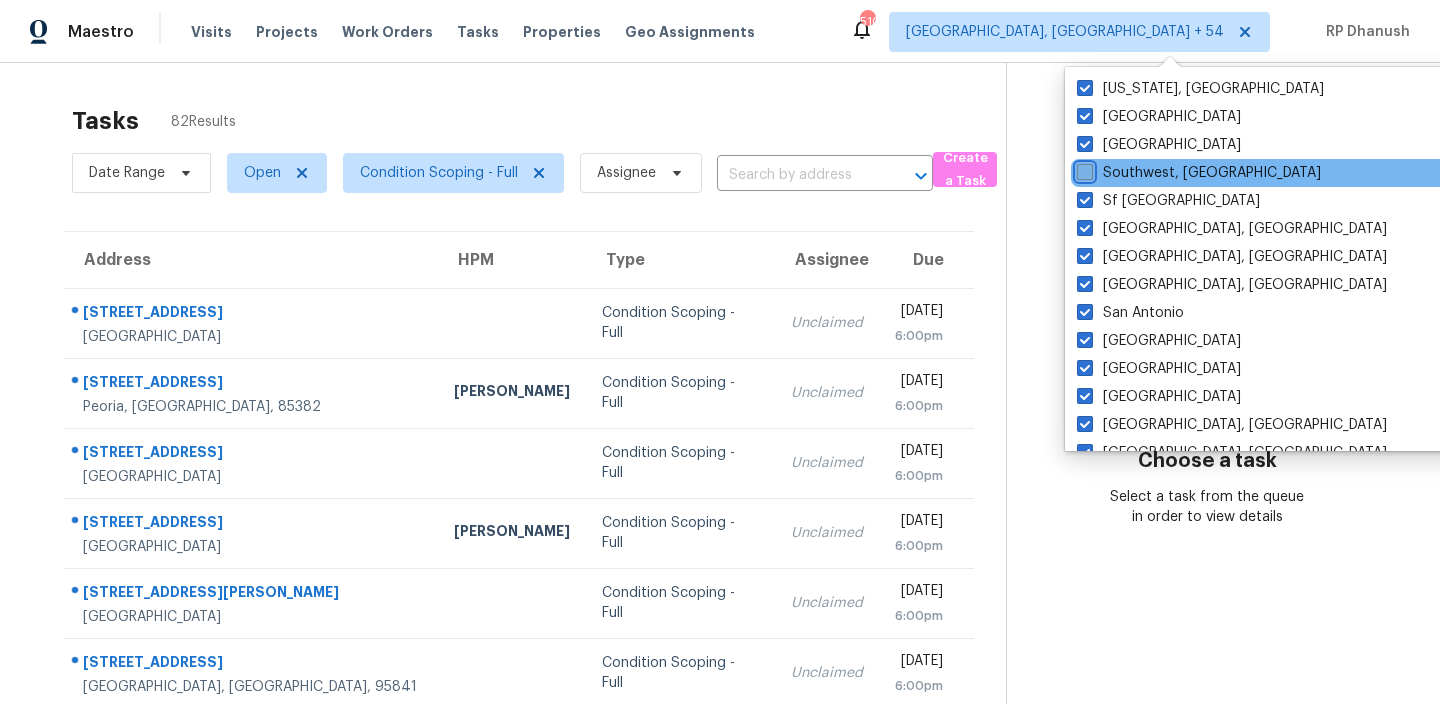 checkbox on "false" 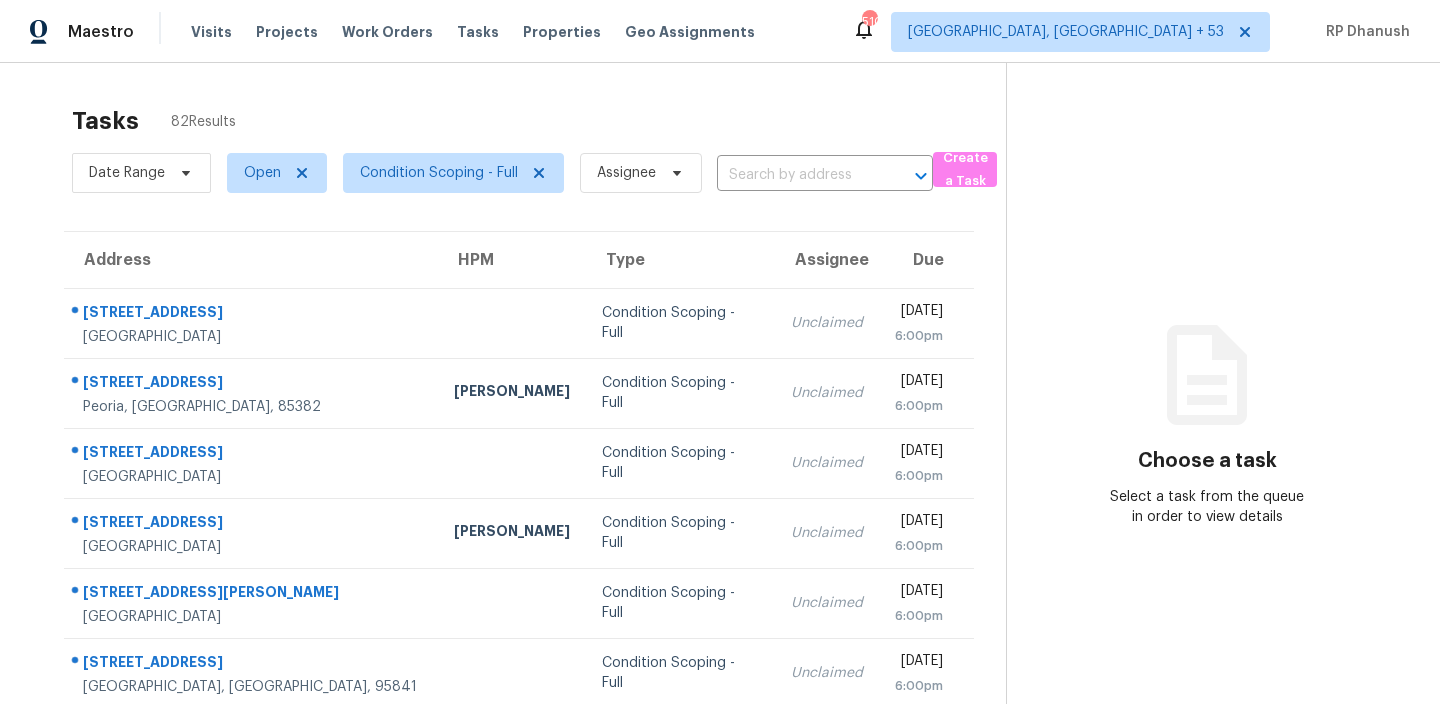 click on "Choose a task Select a task from the queue in order to view details" at bounding box center [1207, 552] 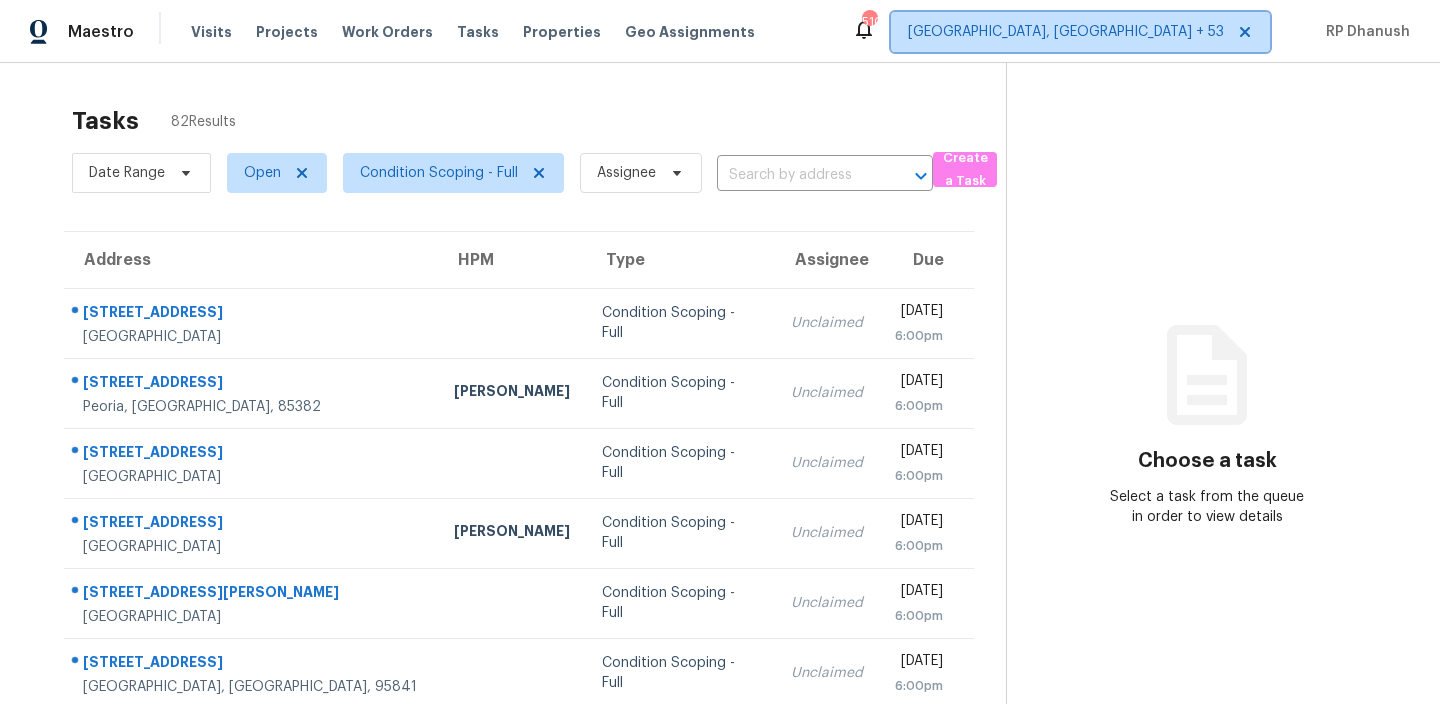 click on "Albuquerque, NM + 53" at bounding box center [1080, 32] 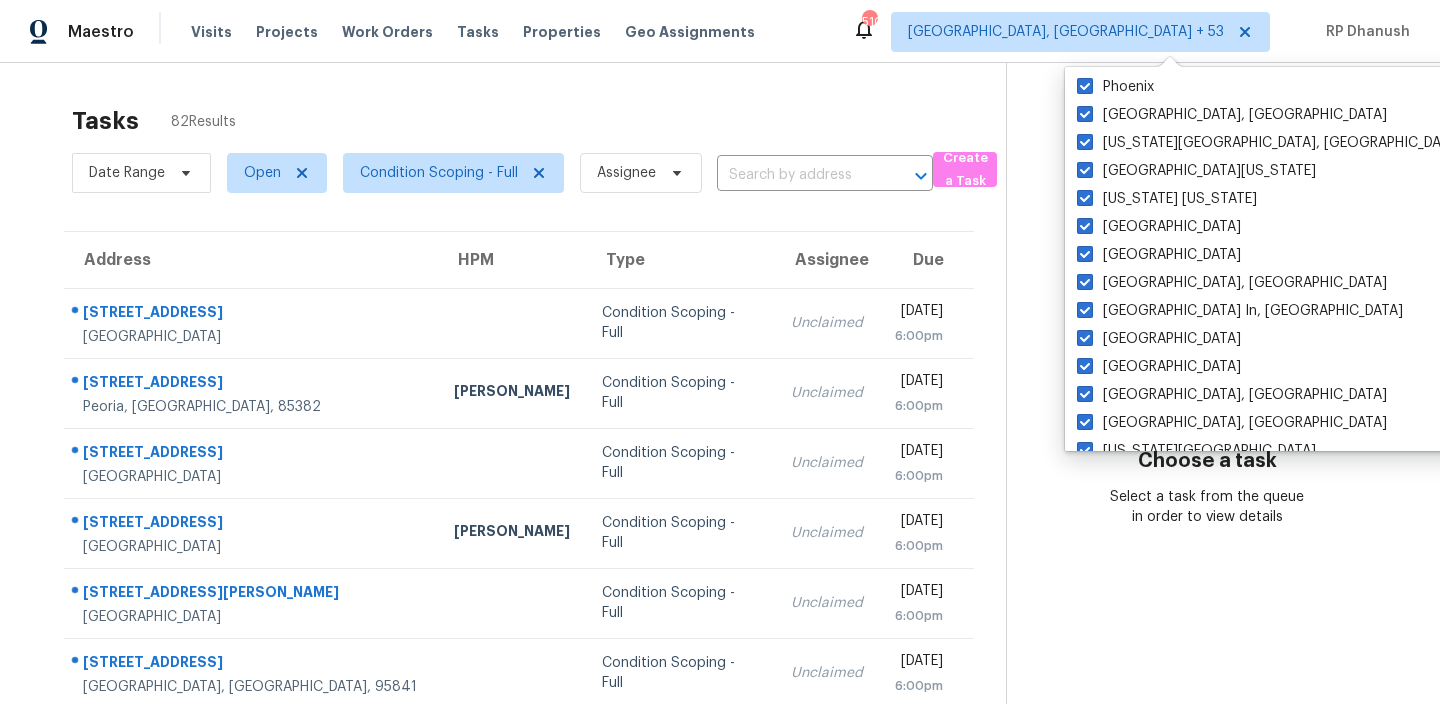 scroll, scrollTop: 398, scrollLeft: 0, axis: vertical 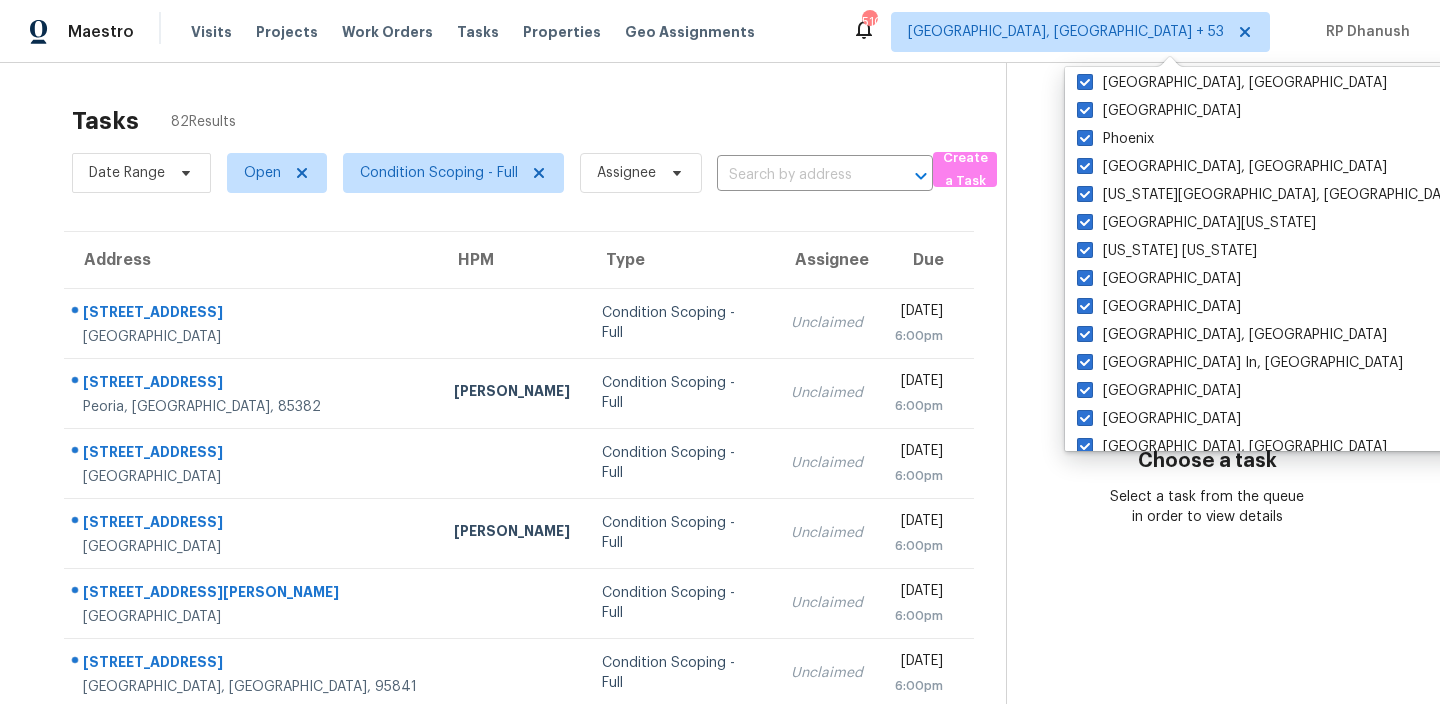 click on "Choose a task Select a task from the queue in order to view details" at bounding box center (1207, 552) 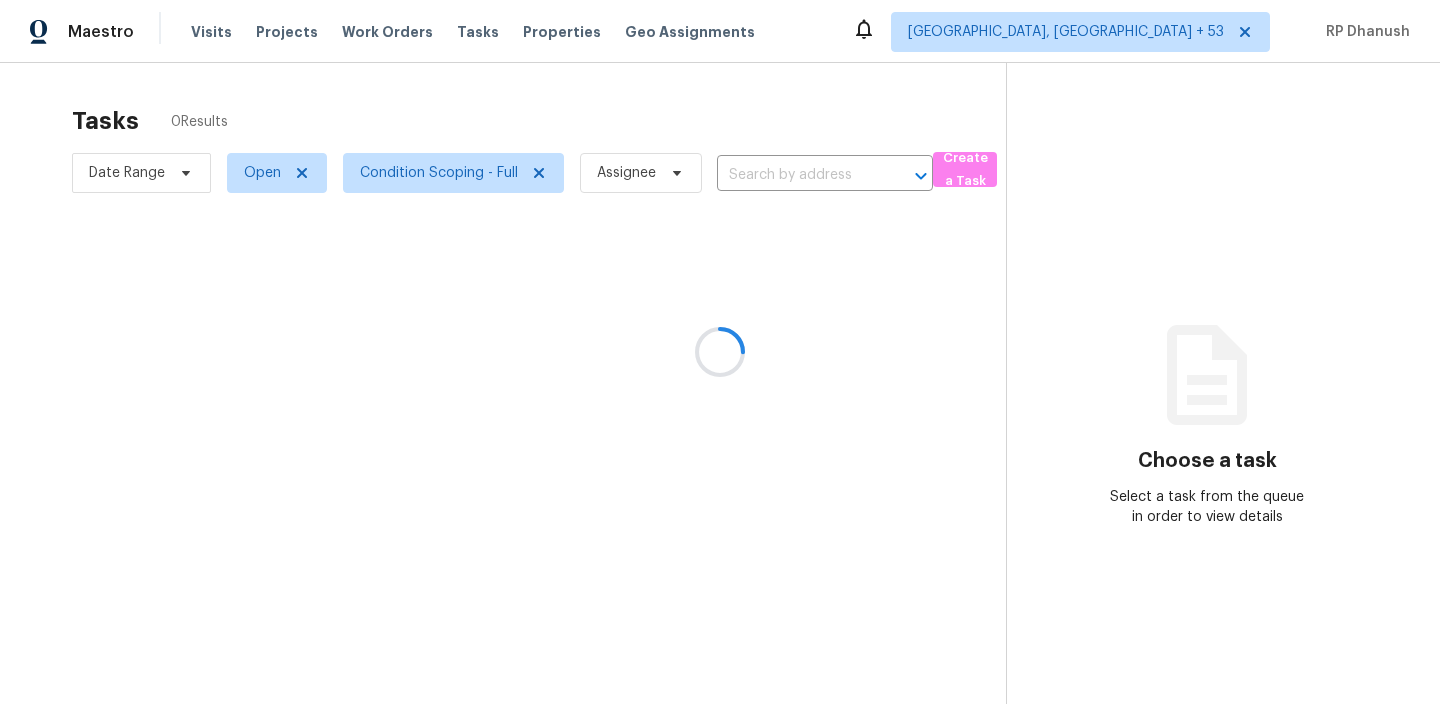 scroll, scrollTop: 0, scrollLeft: 0, axis: both 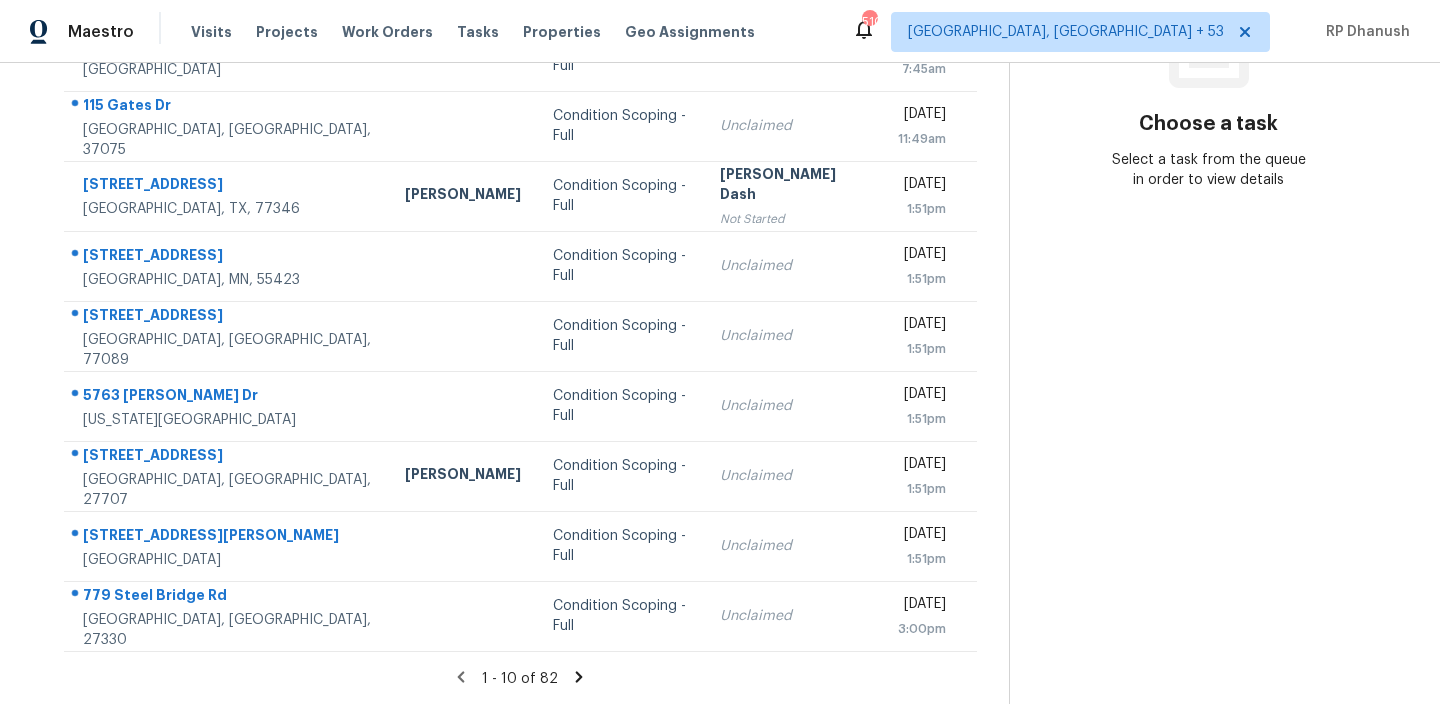 drag, startPoint x: 67, startPoint y: 192, endPoint x: 1002, endPoint y: 650, distance: 1041.148 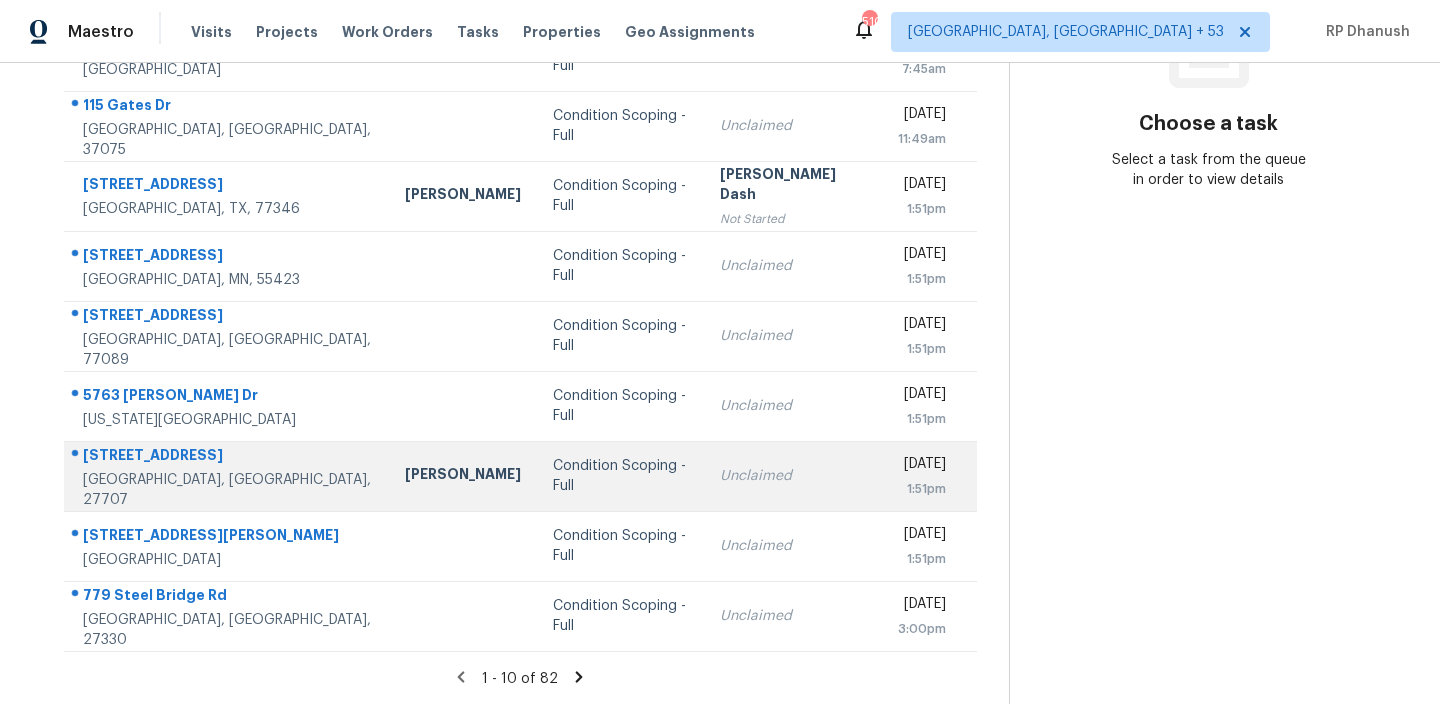 copy on "Address HPM Type Assignee Due" 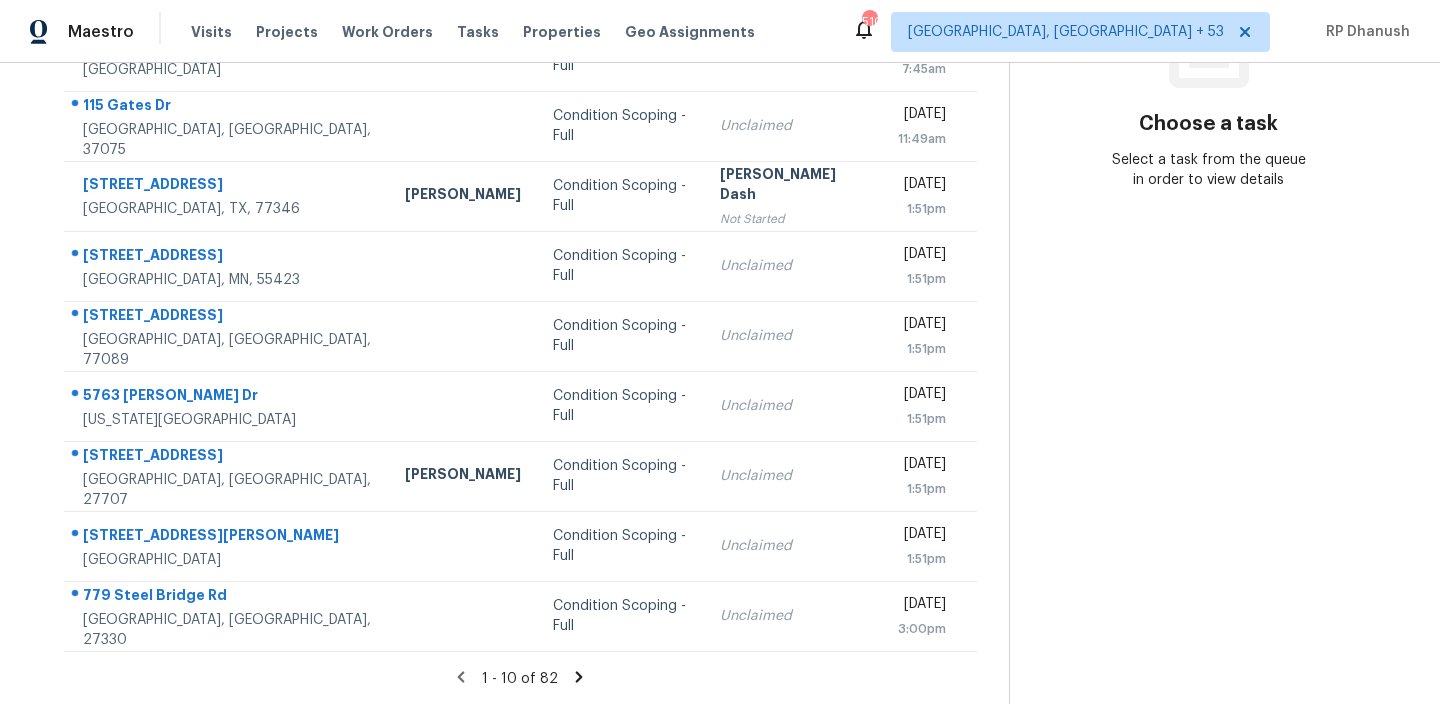 click 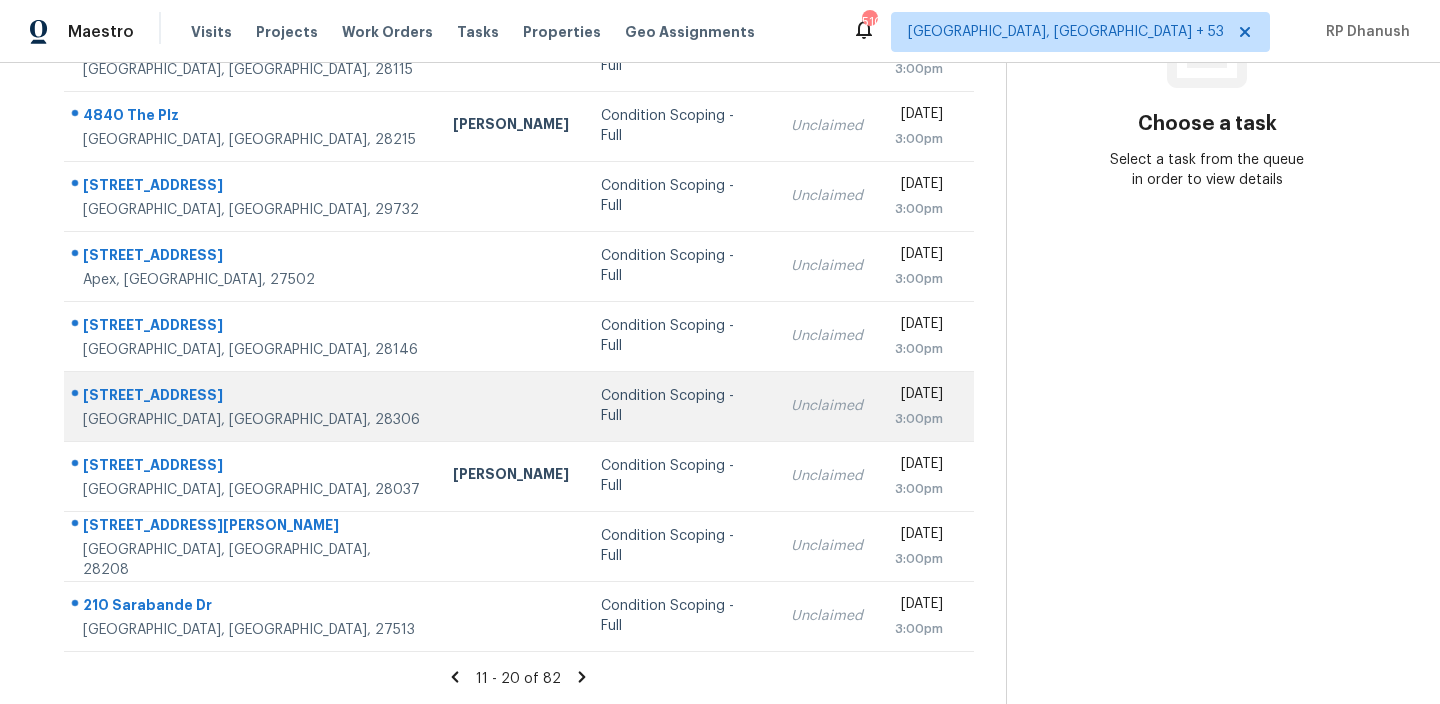 scroll, scrollTop: 0, scrollLeft: 0, axis: both 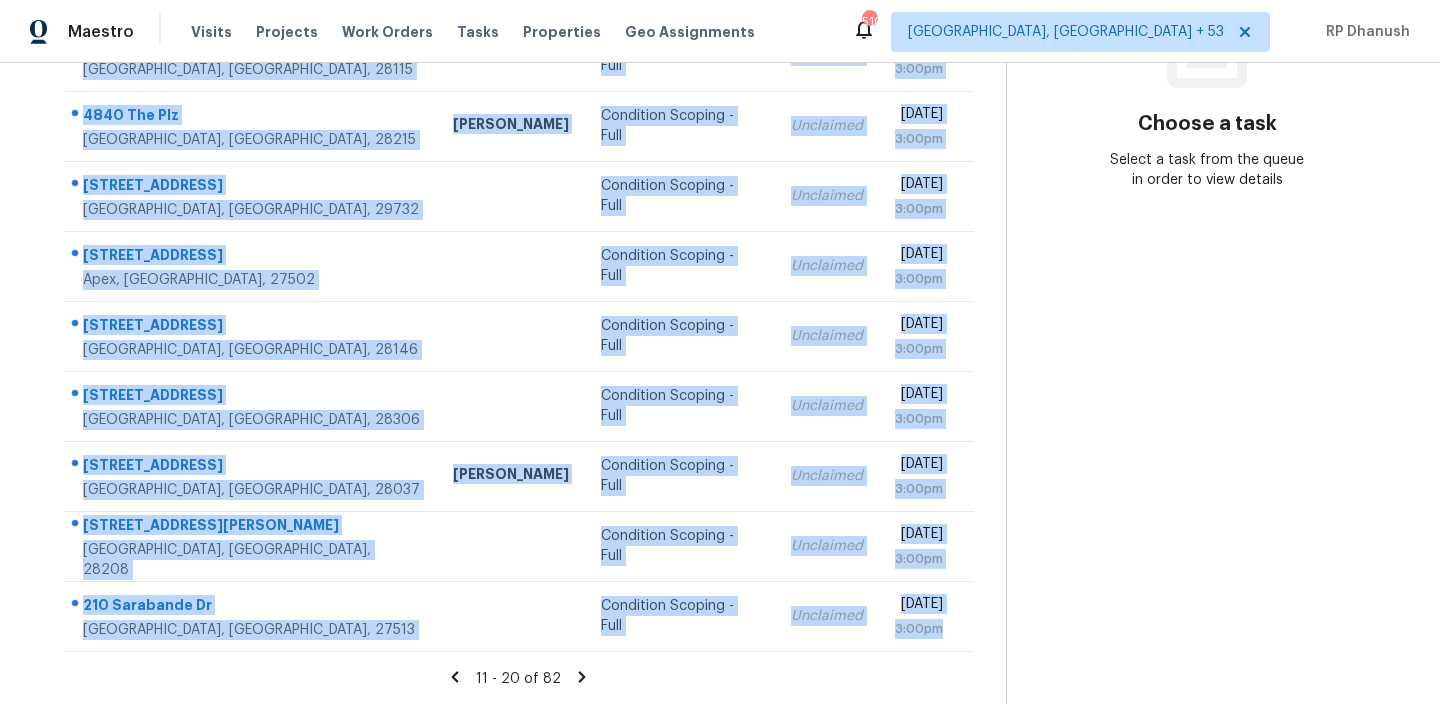drag, startPoint x: 69, startPoint y: 300, endPoint x: 941, endPoint y: 653, distance: 940.74066 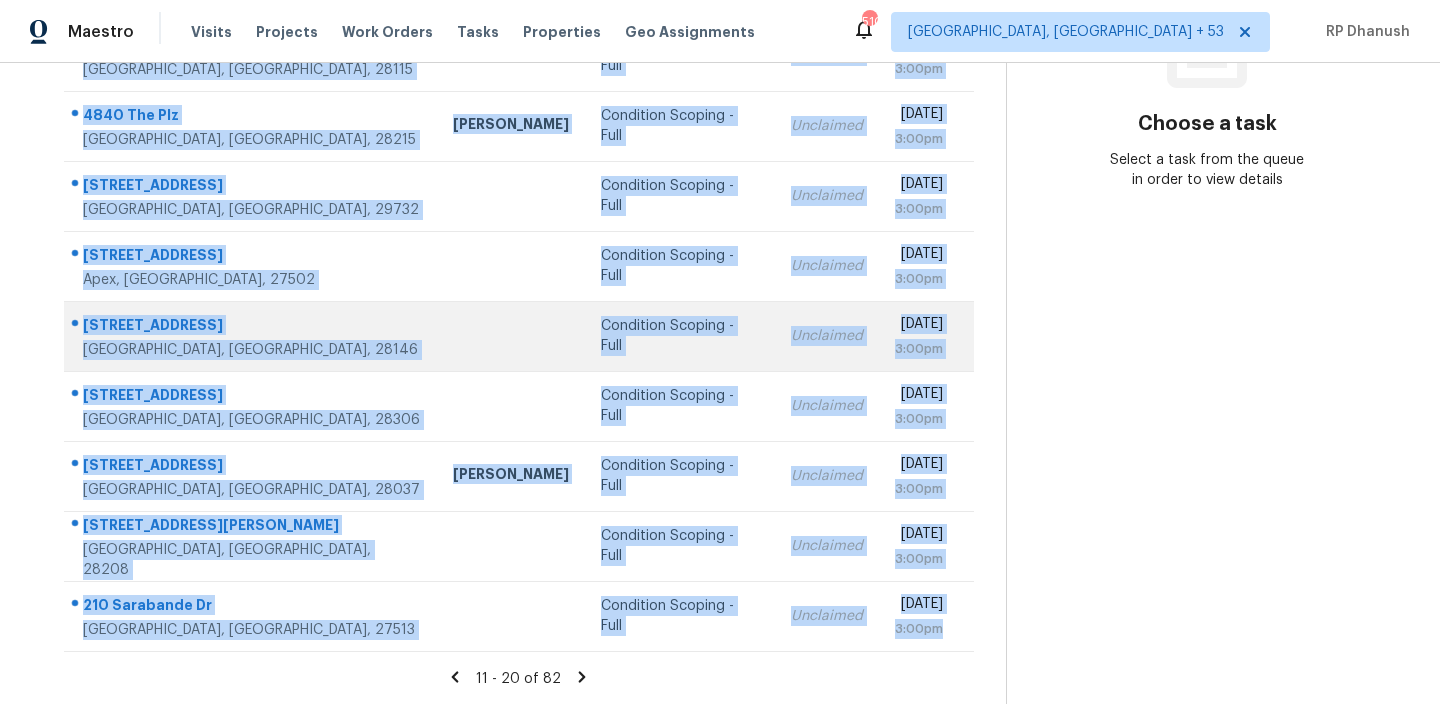 copy on "120 Marsh Creek Dr   Garner, NC, 27529 Condition Scoping - Full Unclaimed Mon, Jul 21st 2025 3:00pm 120 Shagbark Ln   Mooresville, NC, 28115 Condition Scoping - Full Unclaimed Mon, Jul 21st 2025 3:00pm 4840 The Plz   Charlotte, NC, 28215 Ryan Craven Condition Scoping - Full Unclaimed Mon, Jul 21st 2025 3:00pm 7023 Woodsbay Ln   Rock Hill, SC, 29732 Condition Scoping - Full Unclaimed Mon, Jul 21st 2025 3:00pm 1800 Porch Swing Way   Apex, NC, 27502 Condition Scoping - Full Unclaimed Mon, Jul 21st 2025 3:00pm 145 Willow Dr   Salisbury, NC, 28146 Condition Scoping - Full Unclaimed Mon, Jul 21st 2025 3:00pm 4579 Pennystone Dr   Fayetteville, NC, 28306 Condition Scoping - Full Unclaimed Mon, Jul 21st 2025 3:00pm 7052 Tulip Poplar Dr   Denver, NC, 28037 Dan Baquero Condition Scoping - Full Unclaimed Mon, Jul 21st 2025 3:00pm 2112 Cranberry Woods Ct   Charlotte, NC, 28208 Condition Scoping - Full Unclaimed Mon, Jul 21st 2025 3:00pm 210 Sarabande Dr   Cary, NC, 27513 Condition Scoping - Full Unclaimed Mon, Jul 21st..." 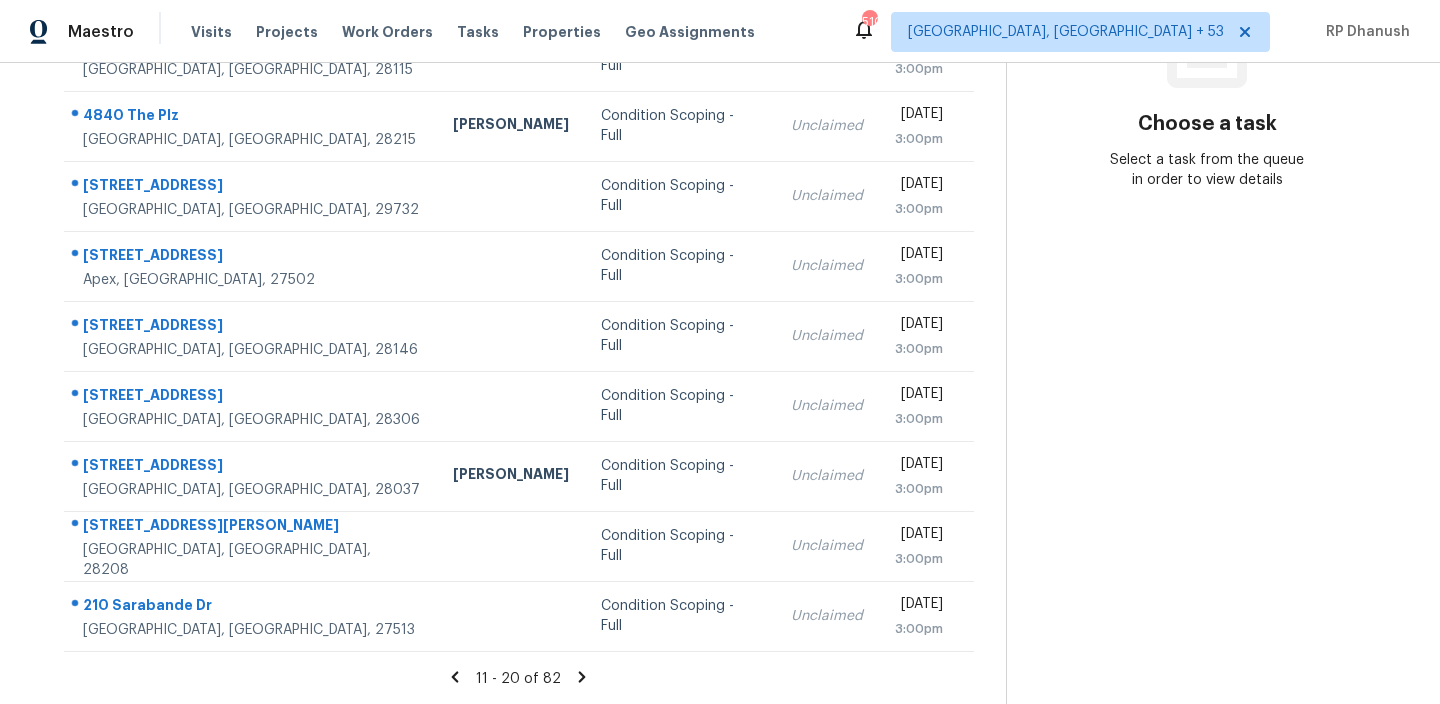 click 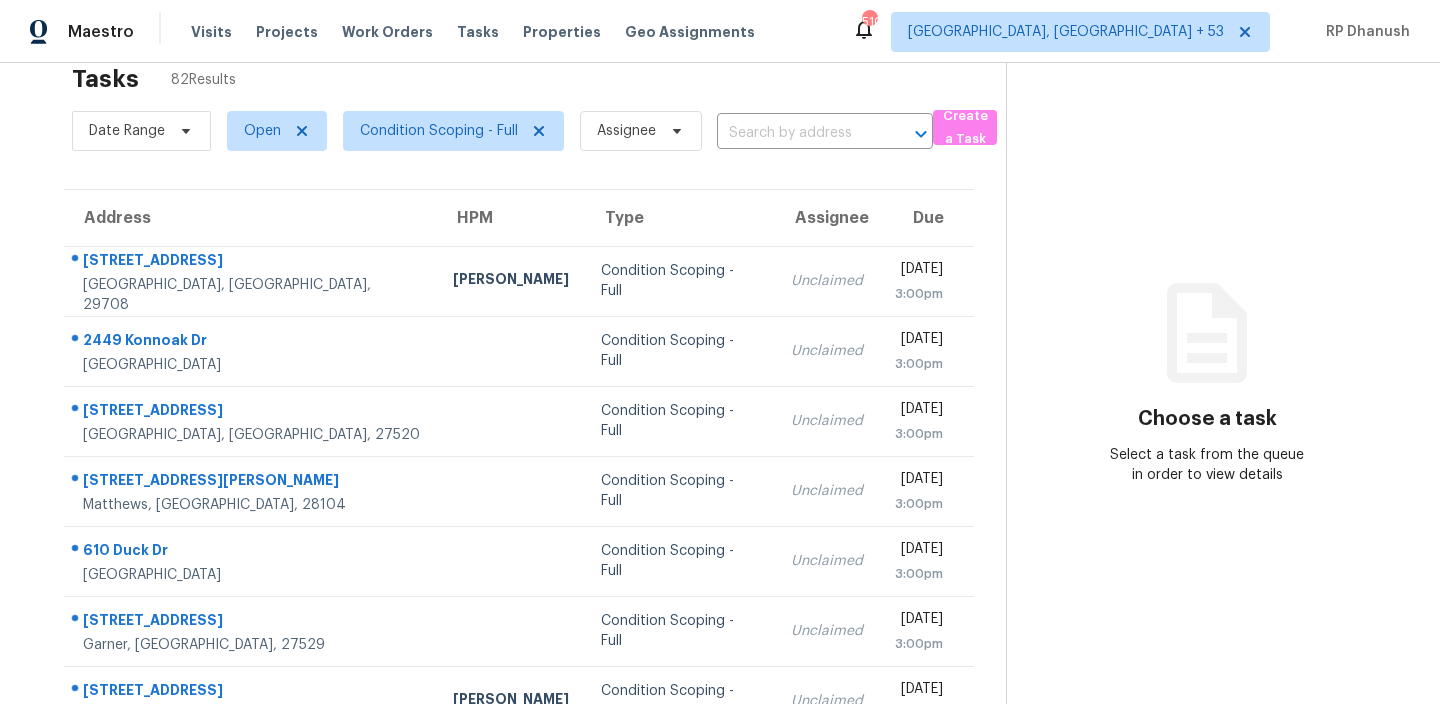 scroll, scrollTop: 0, scrollLeft: 0, axis: both 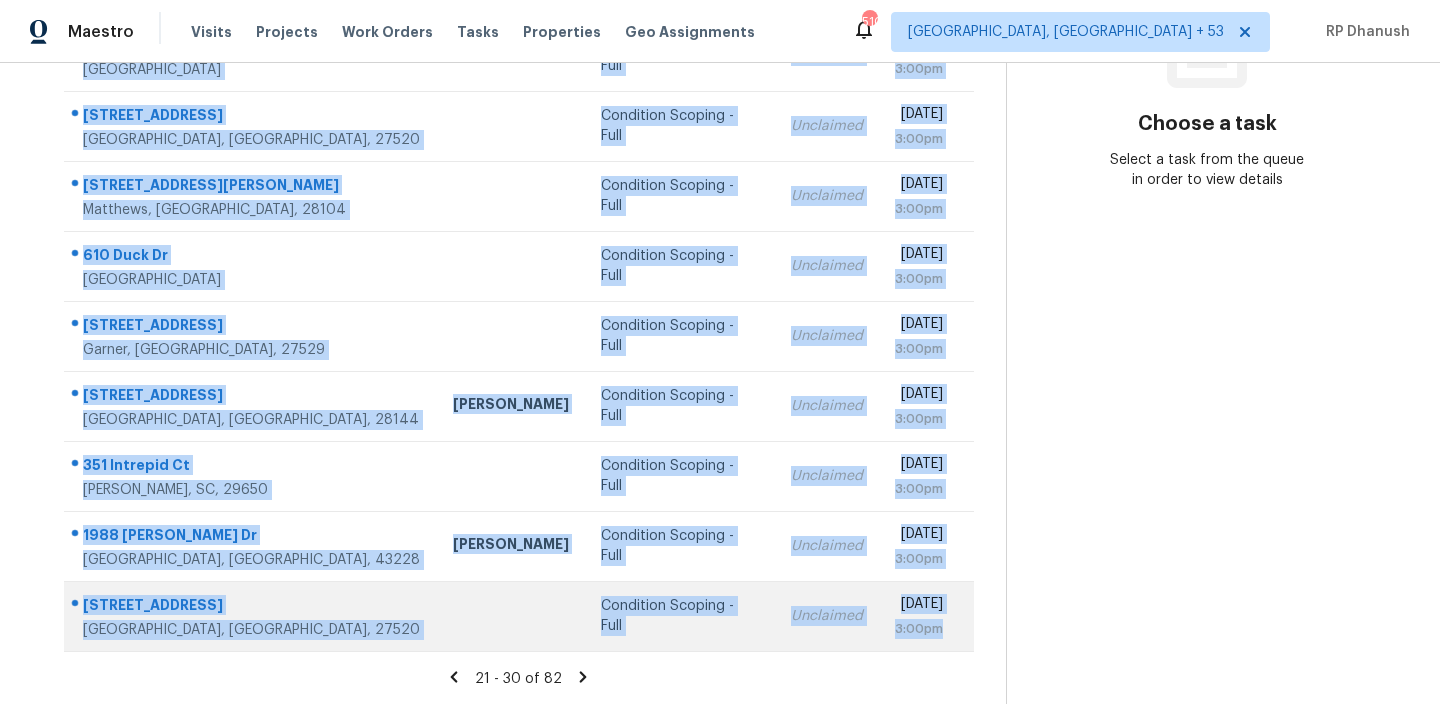 drag, startPoint x: 75, startPoint y: 303, endPoint x: 965, endPoint y: 645, distance: 953.4485 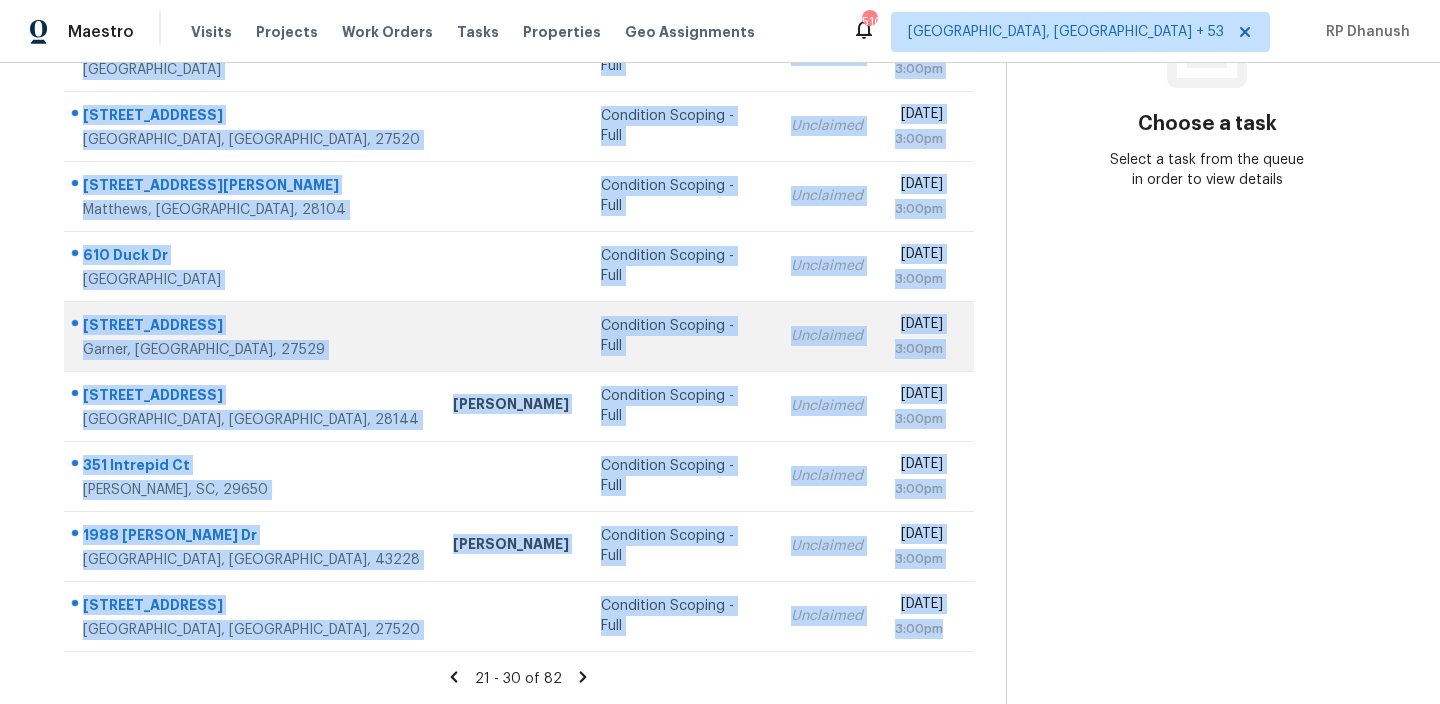 copy on "209 Chartwell Ln   Fort Mill, SC, 29708 Billy Towle Condition Scoping - Full Unclaimed Mon, Jul 21st 2025 3:00pm 2449 Konnoak Dr   Winston Salem, NC, 27127 Condition Scoping - Full Unclaimed Mon, Jul 21st 2025 3:00pm 716 Waterford Dr   Clayton, NC, 27520 Condition Scoping - Full Unclaimed Mon, Jul 21st 2025 3:00pm 254 Quinn Rd   Matthews, NC, 28104 Condition Scoping - Full Unclaimed Mon, Jul 21st 2025 3:00pm 610 Duck Dr   China Grove, NC, 28023 Condition Scoping - Full Unclaimed Mon, Jul 21st 2025 3:00pm 136 Durie Way   Garner, NC, 27529 Condition Scoping - Full Unclaimed Mon, Jul 21st 2025 3:00pm 506 Royal St   Salisbury, NC, 28144 Chip Hunter Condition Scoping - Full Unclaimed Mon, Jul 21st 2025 3:00pm 351 Intrepid Ct   Greer, SC, 29650 Condition Scoping - Full Unclaimed Mon, Jul 21st 2025 3:00pm 1988 Kyger Dr   Columbus, OH, 43228 Keith Hollingsworth Condition Scoping - Full Unclaimed Mon, Jul 21st 2025 3:00pm 46 Hillmont Dr   Clayton, NC, 27520 Condition Scoping - Full Unclaimed Mon, Jul 21st 2025 3:00pm" 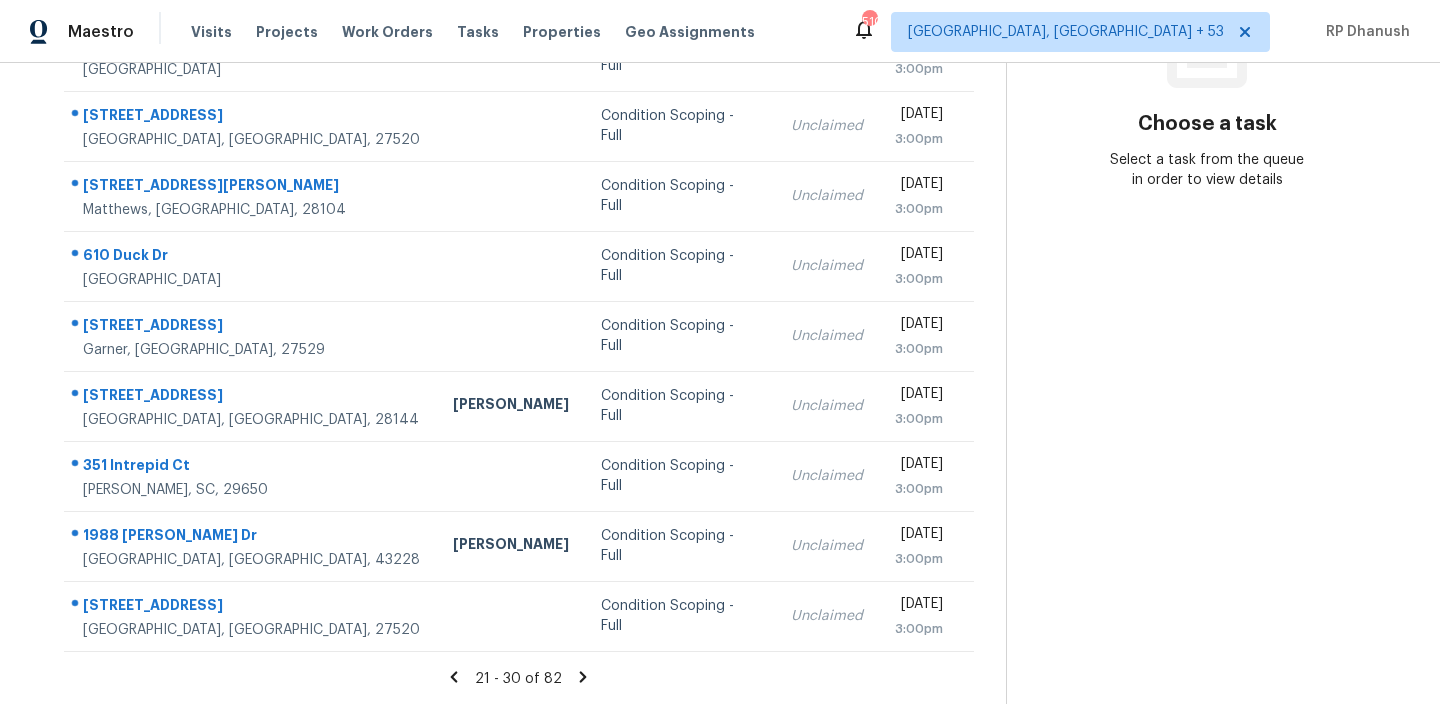 click 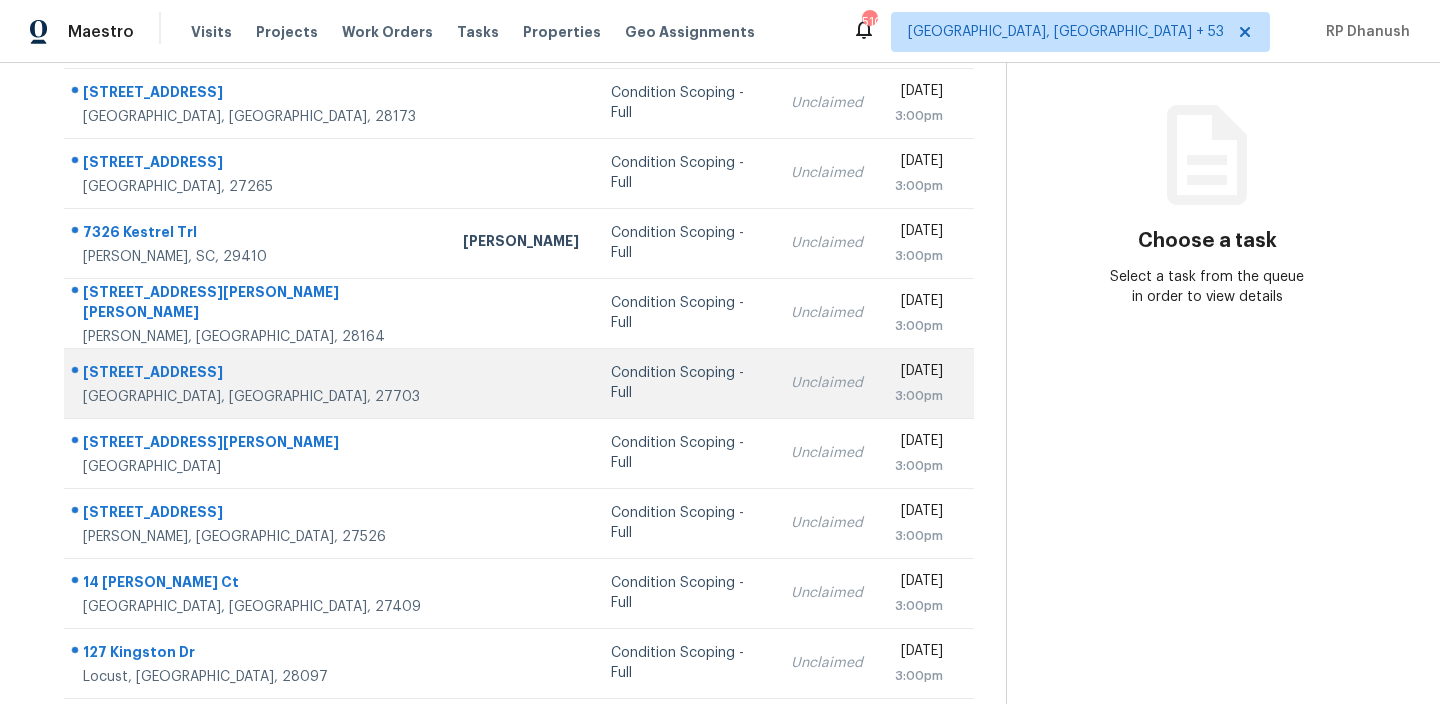 scroll, scrollTop: 0, scrollLeft: 0, axis: both 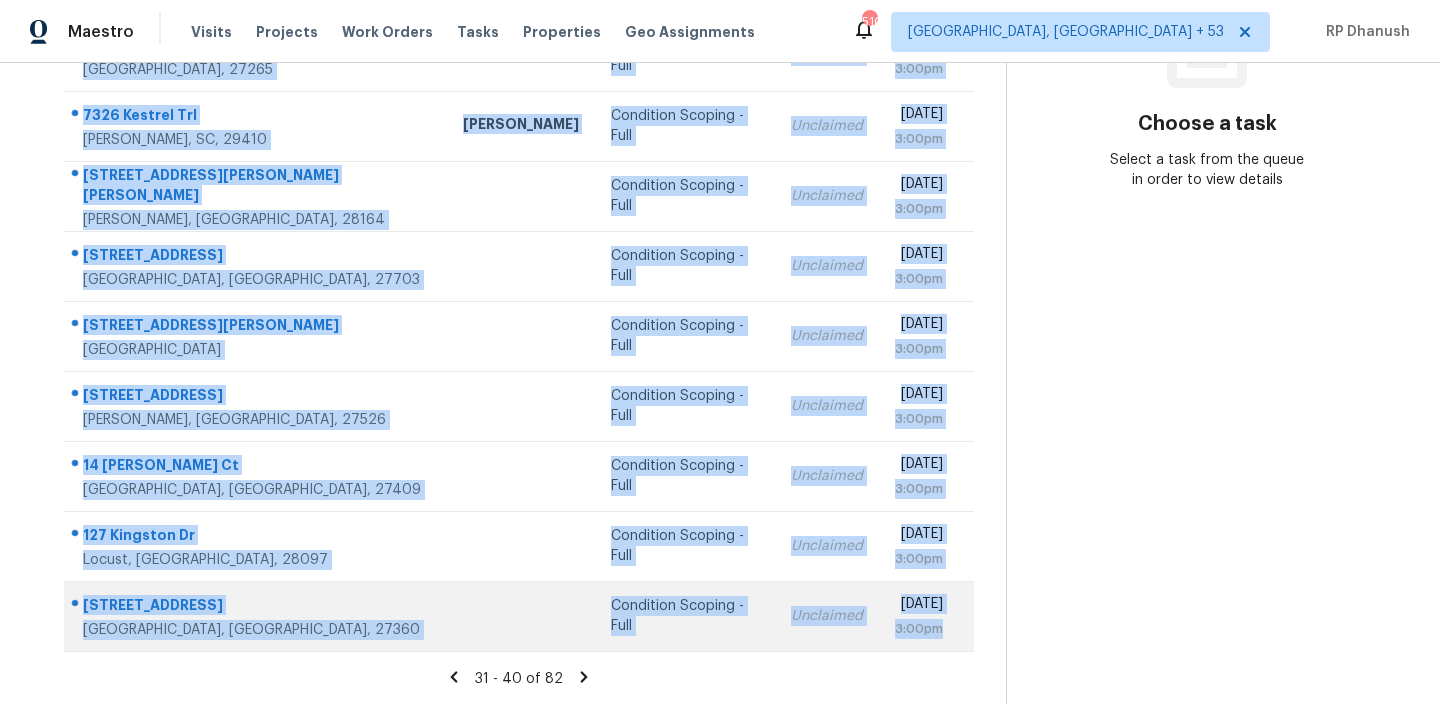 drag, startPoint x: 83, startPoint y: 301, endPoint x: 966, endPoint y: 645, distance: 947.6418 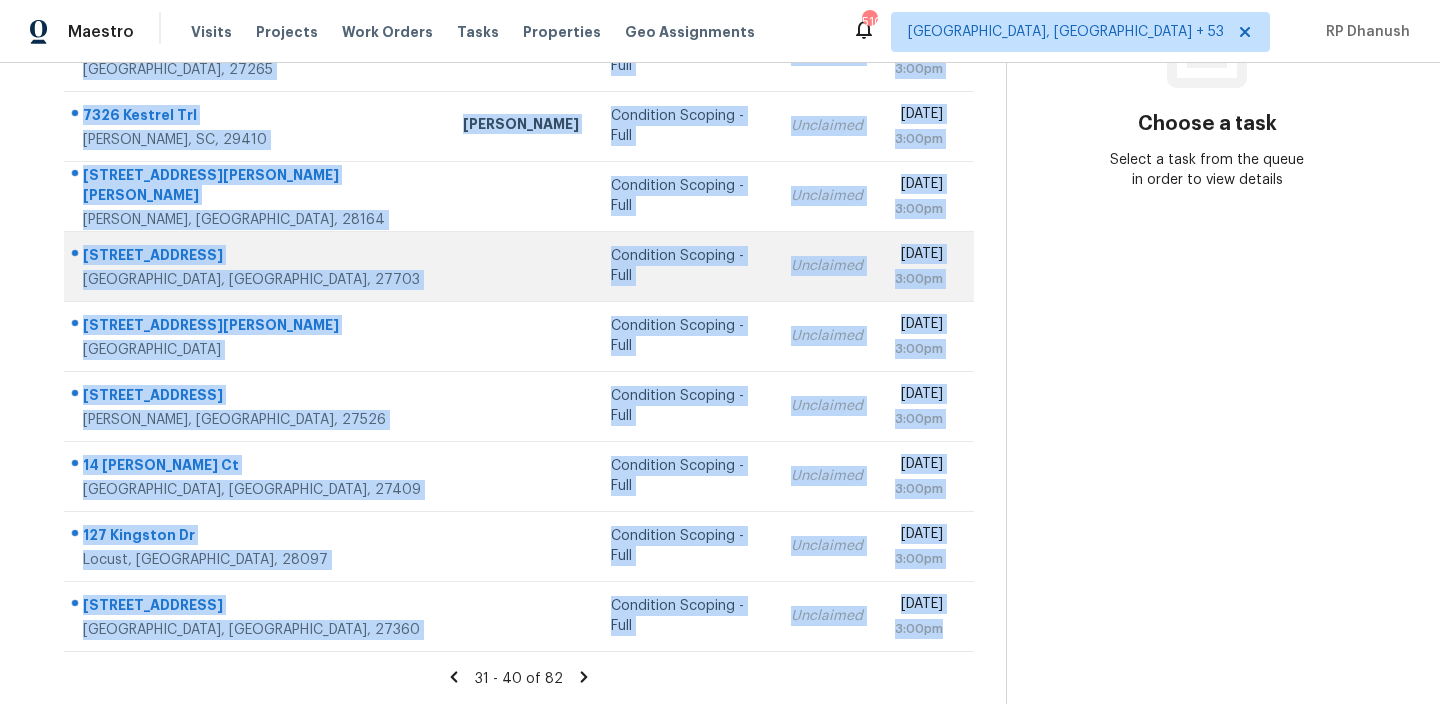 copy on "2603 Bee Ridge Ct   Waxhaw, NC, 28173 Condition Scoping - Full Unclaimed Mon, Jul 21st 2025 3:00pm 2712 Splitbrooke Dr   High Point, NC, 27265 Condition Scoping - Full Unclaimed Mon, Jul 21st 2025 3:00pm 7326 Kestrel Trl   Hanahan, SC, 29410 Raymond Roberts Condition Scoping - Full Unclaimed Mon, Jul 21st 2025 3:00pm 211 General Stonewall Jackson Dr   Stanley, NC, 28164 Condition Scoping - Full Unclaimed Mon, Jul 21st 2025 3:00pm 807 Whitby Ct   Durham, NC, 27703 Condition Scoping - Full Unclaimed Mon, Jul 21st 2025 3:00pm 213 Nixon Rd   Belmont, NC, 28012 Condition Scoping - Full Unclaimed Mon, Jul 21st 2025 3:00pm 1315 Arena Ln   Fuquay Varina, NC, 27526 Condition Scoping - Full Unclaimed Mon, Jul 21st 2025 3:00pm 14 Brandy Ct   Greensboro, NC, 27409 Condition Scoping - Full Unclaimed Mon, Jul 21st 2025 3:00pm 127 Kingston Dr   Locust, NC, 28097 Condition Scoping - Full Unclaimed Mon, Jul 21st 2025 3:00pm 122 Circle Dr   Thomasville, NC, 27360 Condition Scoping - Full Unclaimed Mon, Jul 21st 2025 3:00pm" 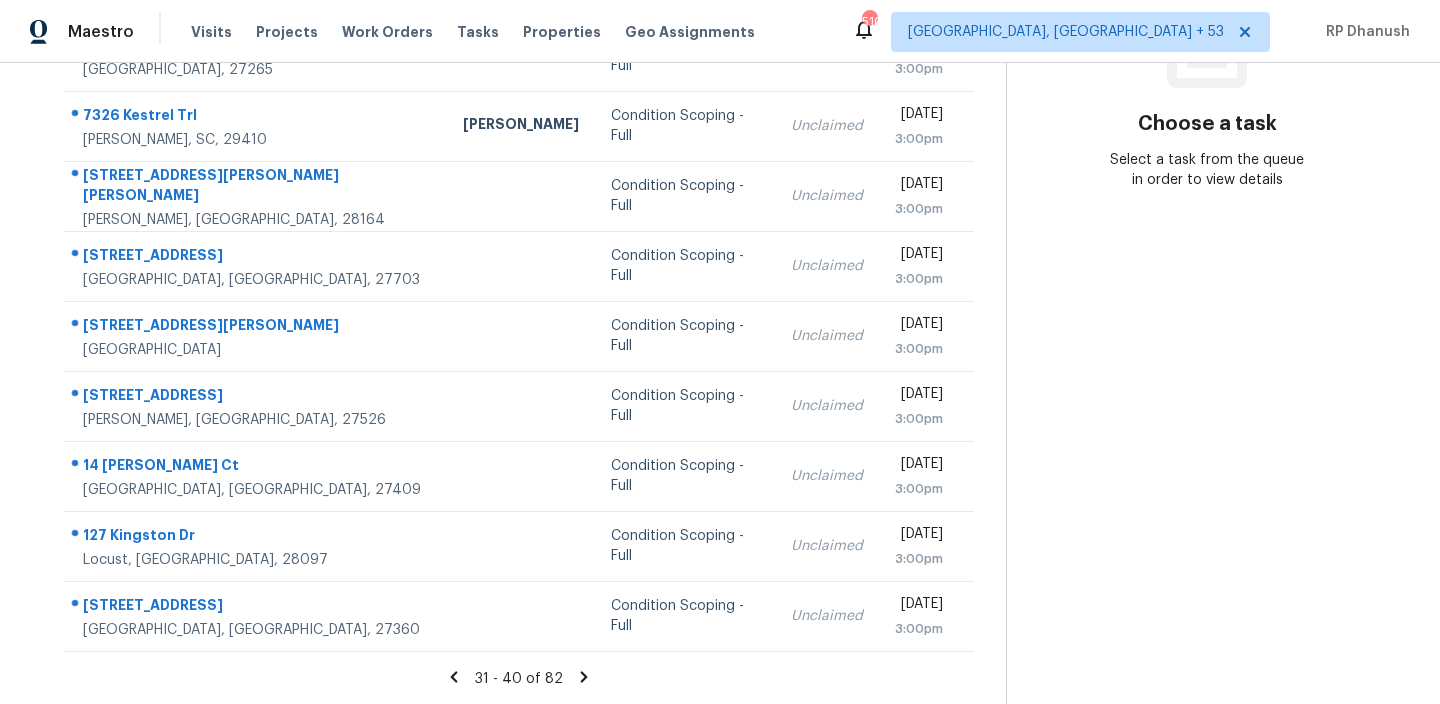click 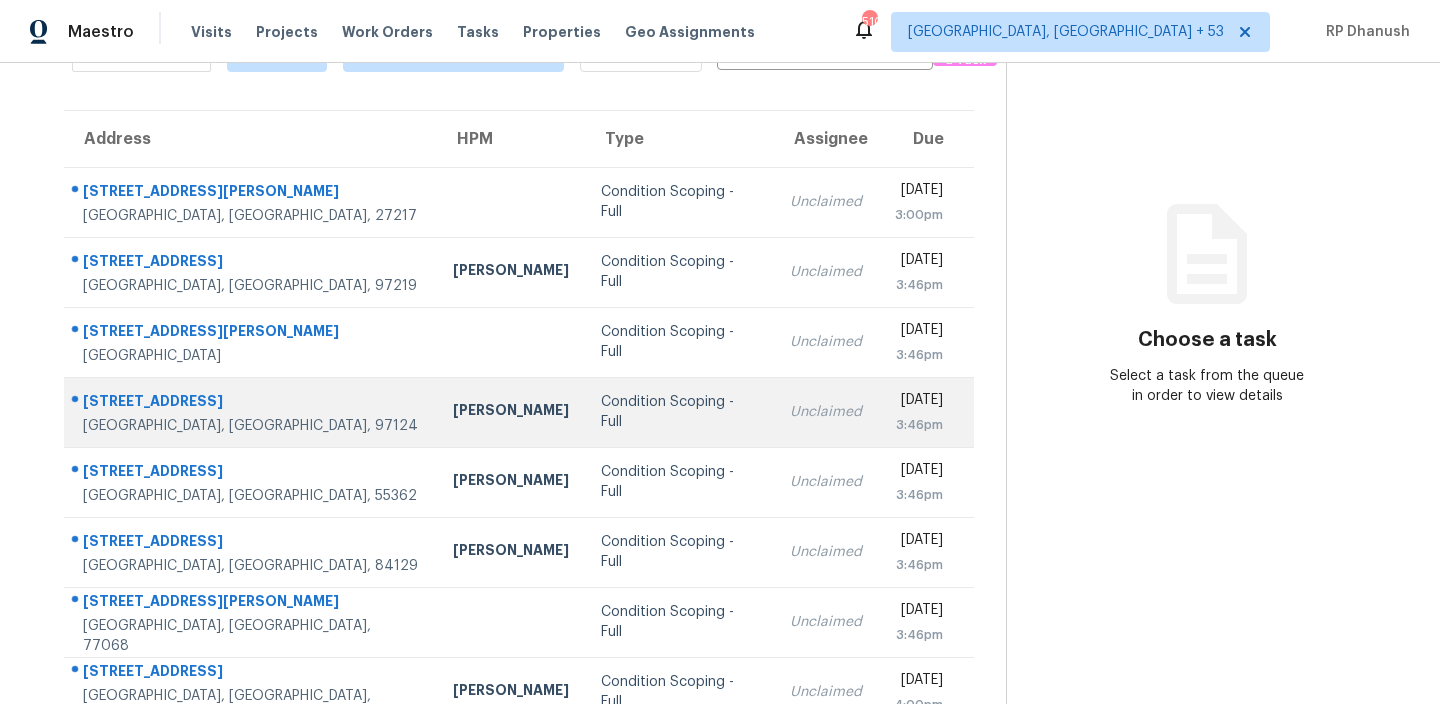 scroll, scrollTop: 27, scrollLeft: 0, axis: vertical 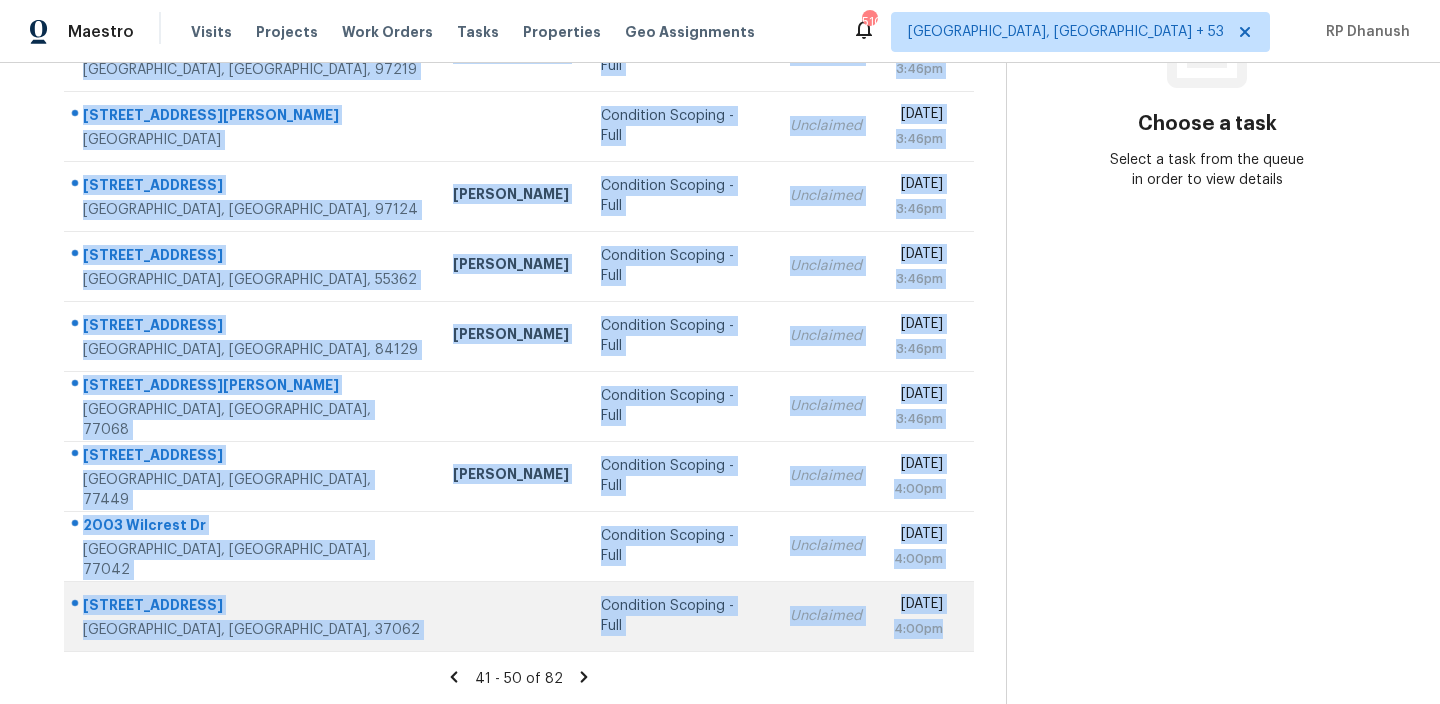 drag, startPoint x: 78, startPoint y: 274, endPoint x: 945, endPoint y: 640, distance: 941.08716 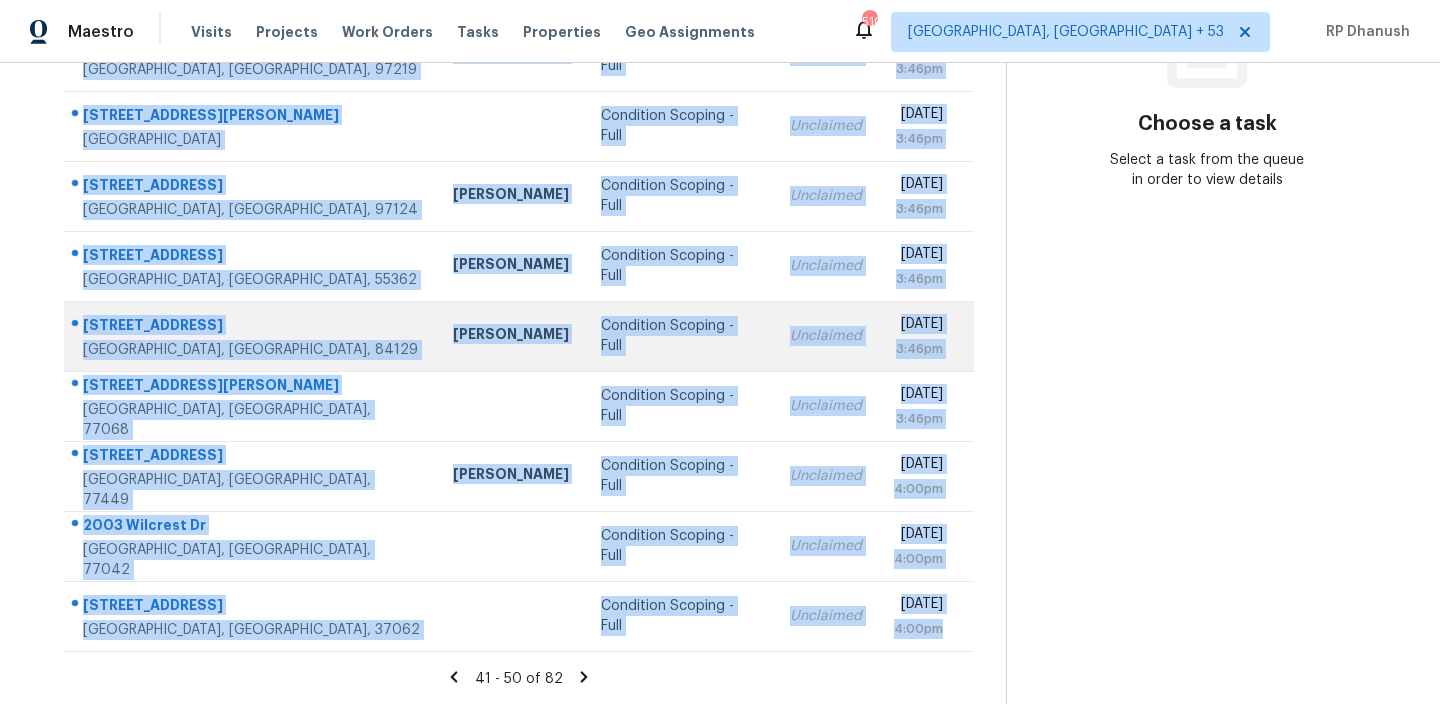 copy on "416 Hallie Long Ln   Burlington, NC, 27217 Condition Scoping - Full Unclaimed Mon, Jul 21st 2025 3:00pm 8147 SW 40th Ave   Portland, OR, 97219 Nichole Darst Condition Scoping - Full Unclaimed Mon, Jul 21st 2025 3:46pm 782 Kemp St   Riverside, CA, 92501 Condition Scoping - Full Unclaimed Mon, Jul 21st 2025 3:46pm 1509 NE 65th Ave   Hillsboro, OR, 97124 Nichole Darst Condition Scoping - Full Unclaimed Mon, Jul 21st 2025 3:46pm 3711 Woodside Dr   Monticello, MN, 55362 Matt Kohler Condition Scoping - Full Unclaimed Mon, Jul 21st 2025 3:46pm 6006 S Hazelhurst Dr   Taylorsville, UT, 84129 Jaime Angulo Condition Scoping - Full Unclaimed Mon, Jul 21st 2025 3:46pm 15715 T C Jester Blvd   Houston, TX, 77068 Condition Scoping - Full Unclaimed Mon, Jul 21st 2025 3:46pm 2418 Honey Locust Dr   Katy, TX, 77449 Maria Zakharnitskaia Condition Scoping - Full Unclaimed Mon, Jul 21st 2025 4:00pm 2003 Wilcrest Dr   Houston, TX, 77042 Condition Scoping - Full Unclaimed Mon, Jul 21st 2025 4:00pm 7106 Pleasant Grove Ct   Fairview..." 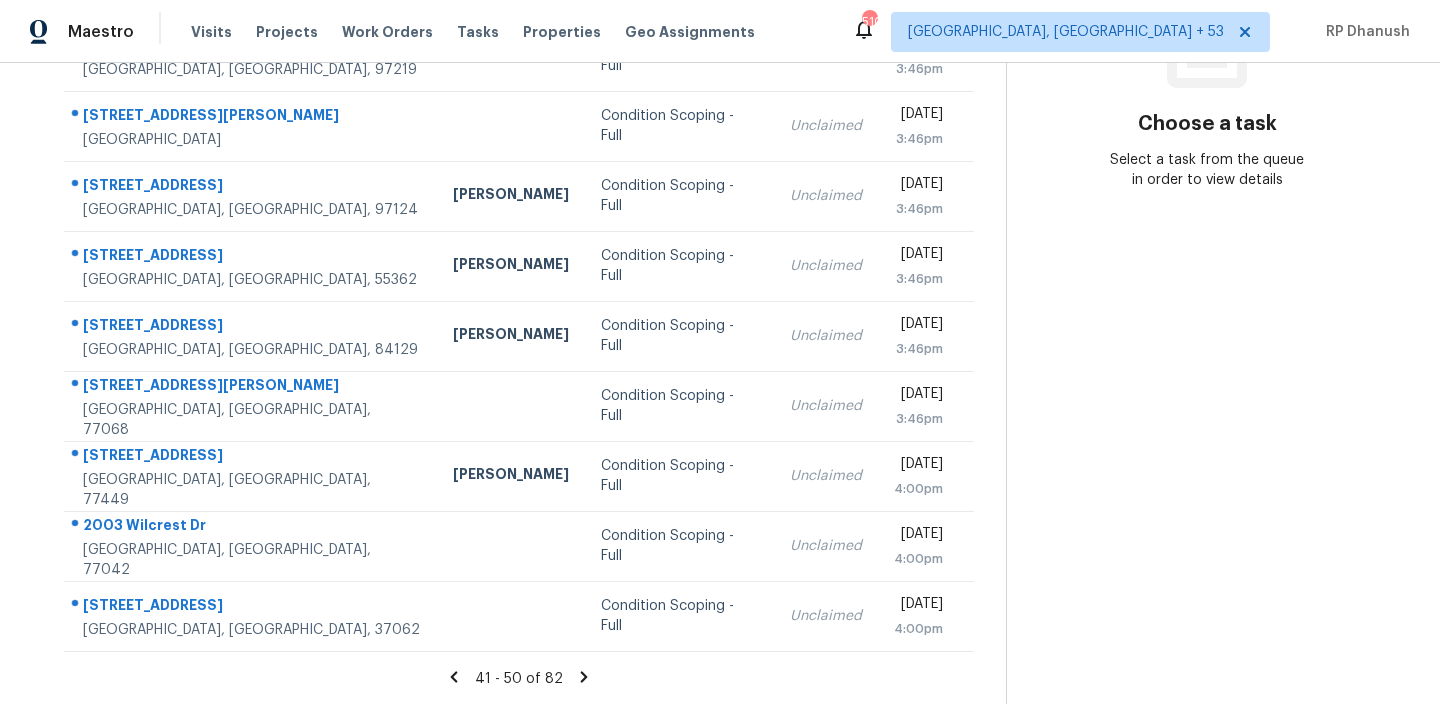 click 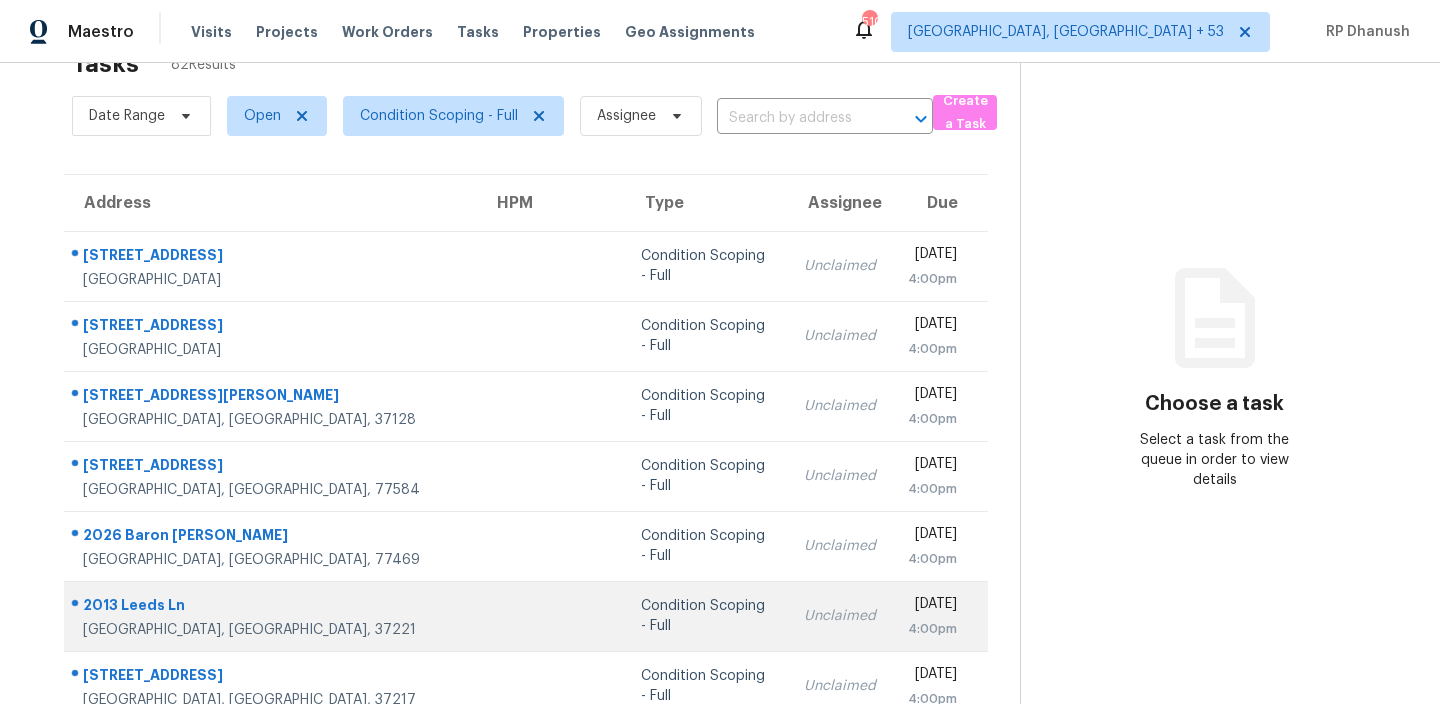 scroll, scrollTop: 0, scrollLeft: 0, axis: both 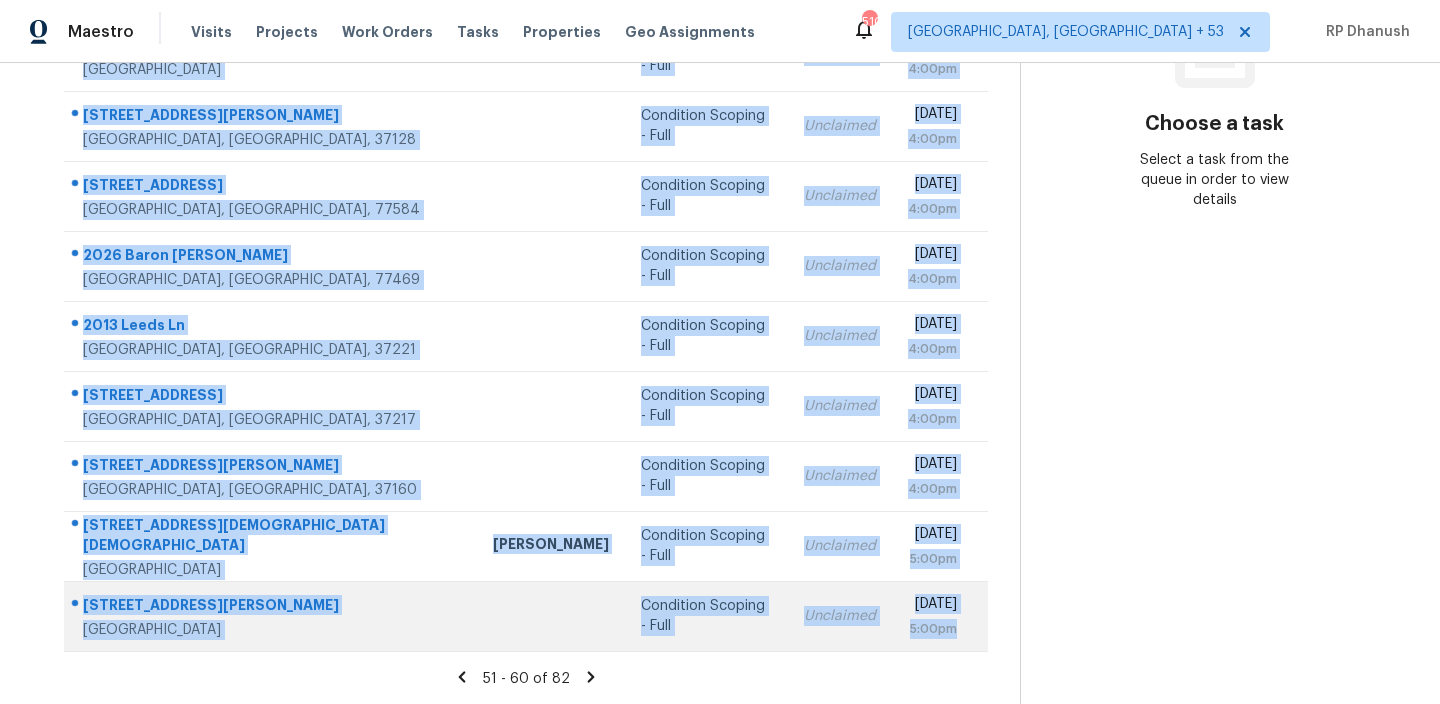 drag, startPoint x: 73, startPoint y: 300, endPoint x: 951, endPoint y: 646, distance: 943.71606 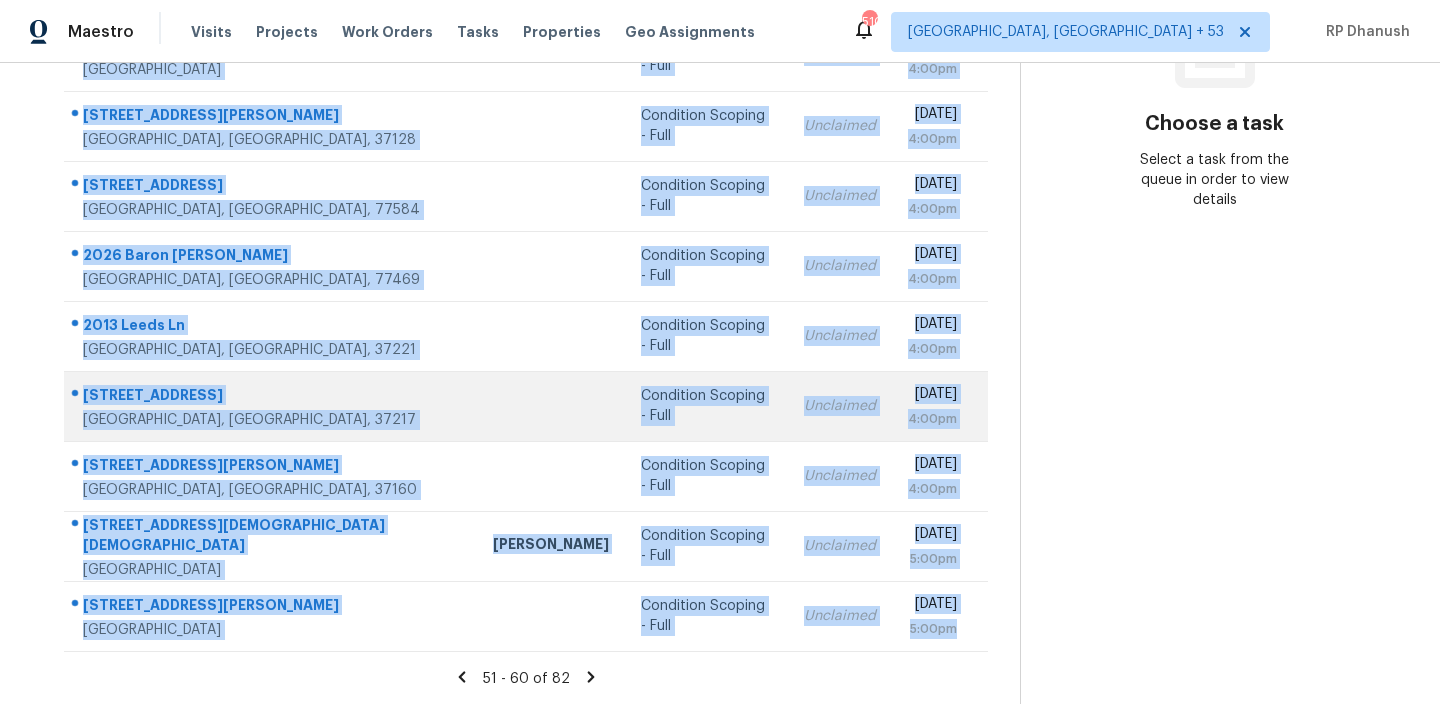 copy on "2621 Dow Cir   Deer Park, TX, 77536 Condition Scoping - Full Unclaimed Mon, Jul 21st 2025 4:00pm 624 Stonewall Ln   Clarksville, TN, 37040 Condition Scoping - Full Unclaimed Mon, Jul 21st 2025 4:00pm 3008 Beaulah Dr   Murfreesboro, TN, 37128 Condition Scoping - Full Unclaimed Mon, Jul 21st 2025 4:00pm 3410 Farnham Cir   Pearland, TX, 77584 Condition Scoping - Full Unclaimed Mon, Jul 21st 2025 4:00pm 2026 Baron Sky Ln   Richmond, TX, 77469 Condition Scoping - Full Unclaimed Mon, Jul 21st 2025 4:00pm 2013 Leeds Ln   Nashville, TN, 37221 Condition Scoping - Full Unclaimed Mon, Jul 21st 2025 4:00pm 2820 Lake Forest Dr   Nashville, TN, 37217 Condition Scoping - Full Unclaimed Mon, Jul 21st 2025 4:00pm 202 Lee Ln   Shelbyville, TN, 37160 Condition Scoping - Full Unclaimed Mon, Jul 21st 2025 4:00pm 632 Escavada St SW   Albuquerque, NM, 87105 Mark Cardenas Condition Scoping - Full Unclaimed Mon, Jul 21st 2025 5:00pm 1249 S Otis Ct   Lakewood, CO, 80232 Condition Scoping - Full Unclaimed Mon, Jul 21st 2025 5:00pm" 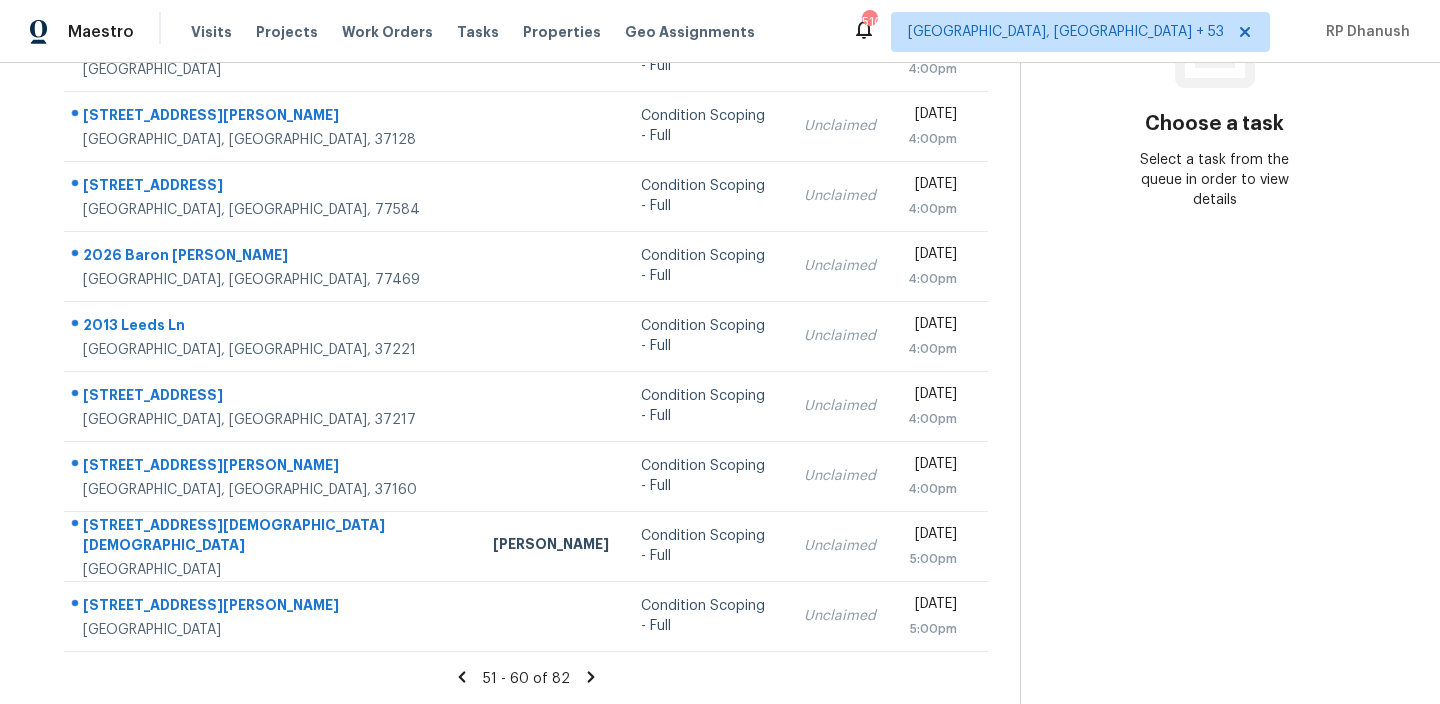 click 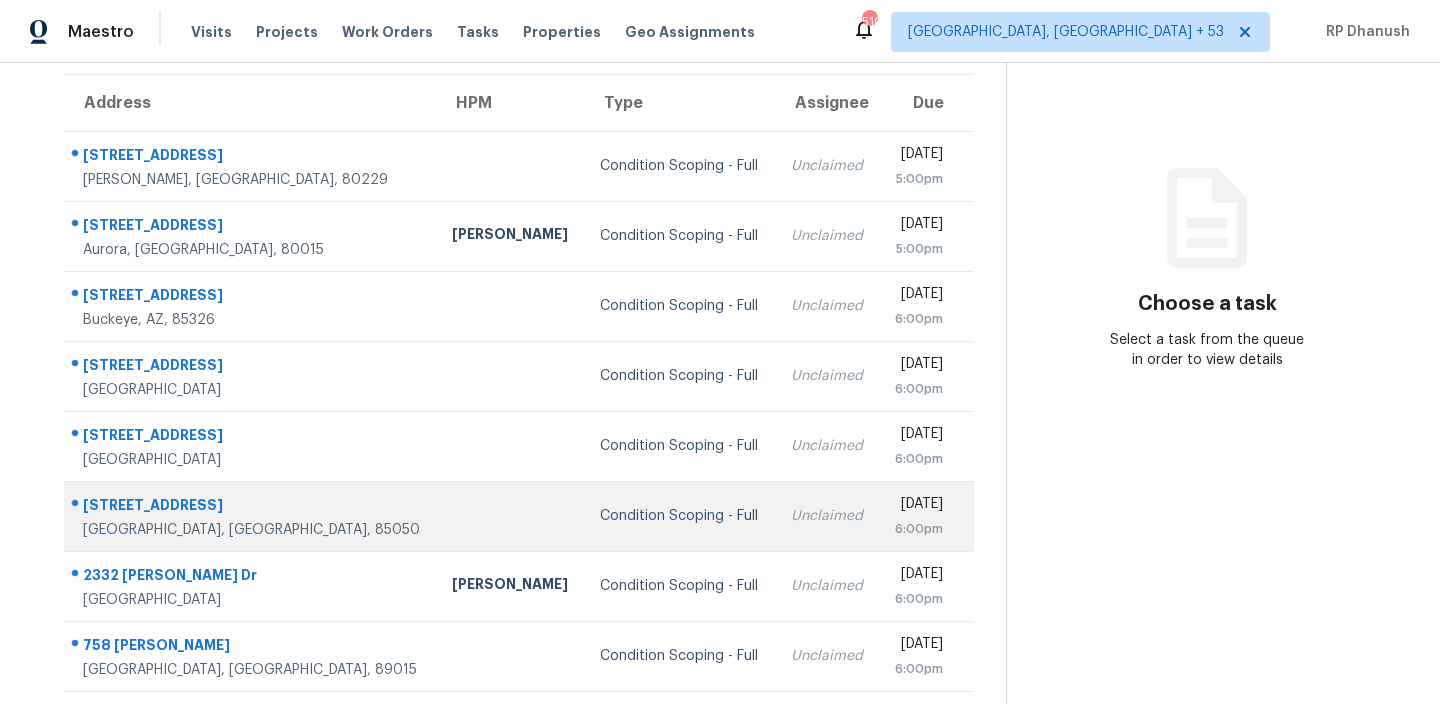 scroll, scrollTop: 0, scrollLeft: 0, axis: both 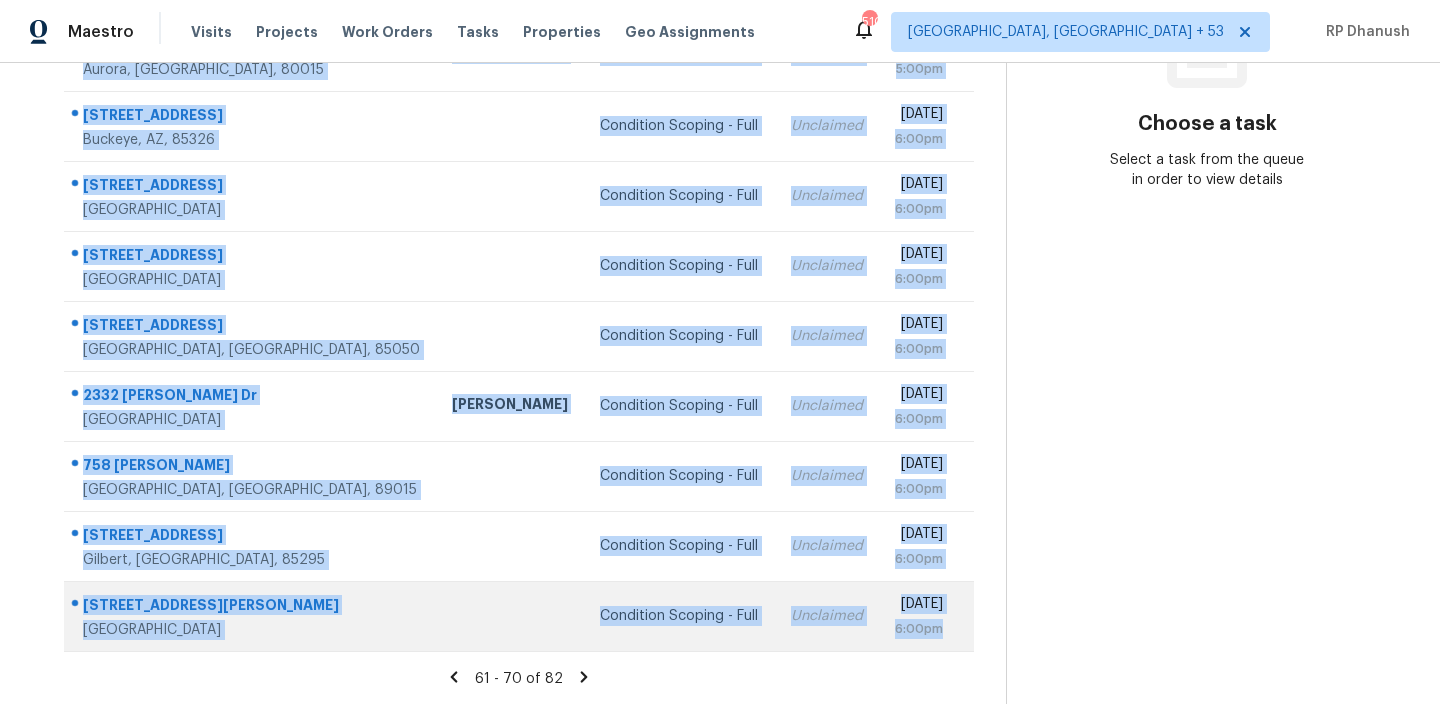 drag, startPoint x: 67, startPoint y: 303, endPoint x: 963, endPoint y: 629, distance: 953.46313 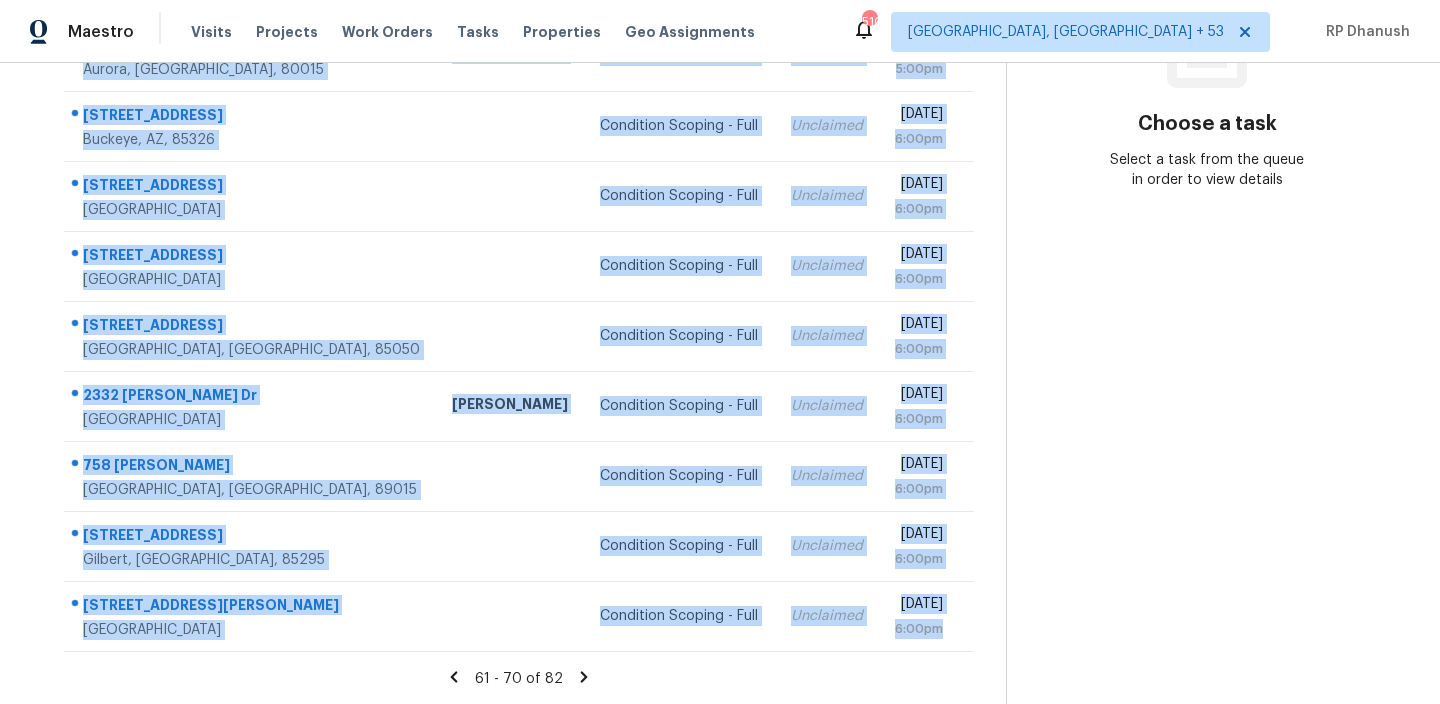 copy on "1490 Oak Pl   Thornton, CO, 80229 Condition Scoping - Full Unclaimed Mon, Jul 21st 2025 5:00pm 4941 S Richfield Cir   Aurora, CO, 80015 David Page Condition Scoping - Full Unclaimed Mon, Jul 21st 2025 5:00pm 2264 S 259th Ave   Buckeye, AZ, 85326 Condition Scoping - Full Unclaimed Mon, Jul 21st 2025 6:00pm 407 Red Canvas Pl   Las Vegas, NV, 89144 Condition Scoping - Full Unclaimed Mon, Jul 21st 2025 6:00pm 6112 Firestone Dr   Fontana, CA, 92336 Condition Scoping - Full Unclaimed Mon, Jul 21st 2025 6:00pm 19858 N 33rd Pl   Phoenix, AZ, 85050 Condition Scoping - Full Unclaimed Mon, Jul 21st 2025 6:00pm 2332 Benita Dr   Rancho Cordova, CA, 95670 Marcos Reyes Condition Scoping - Full Unclaimed Mon, Jul 21st 2025 6:00pm 758 Anne Ln   Henderson, NV, 89015 Condition Scoping - Full Unclaimed Mon, Jul 21st 2025 6:00pm 1784 S Seton Ave   Gilbert, AZ, 85295 Condition Scoping - Full Unclaimed Mon, Jul 21st 2025 6:00pm 17759 Saint Andrews Dr   Poway, CA, 92064 Condition Scoping - Full Unclaimed Mon, Jul 21st 2025 6:00pm" 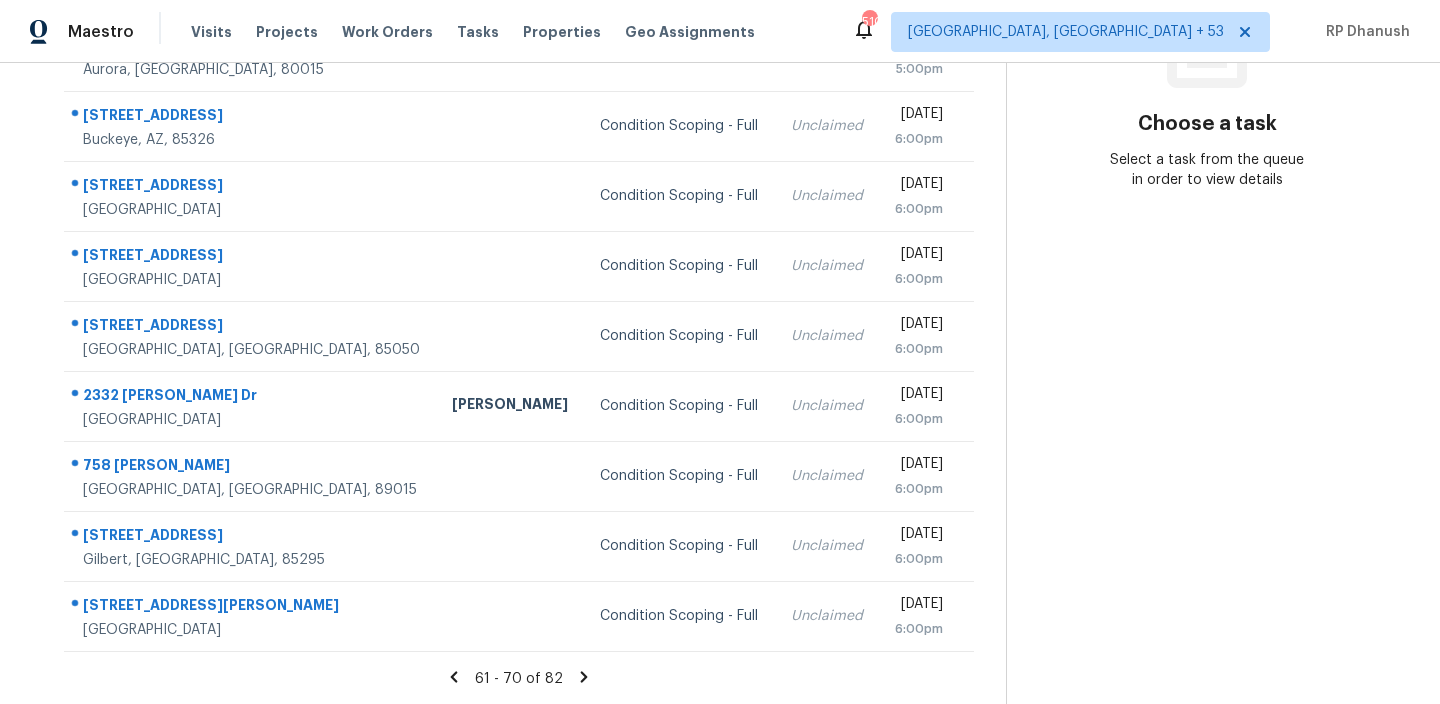 click 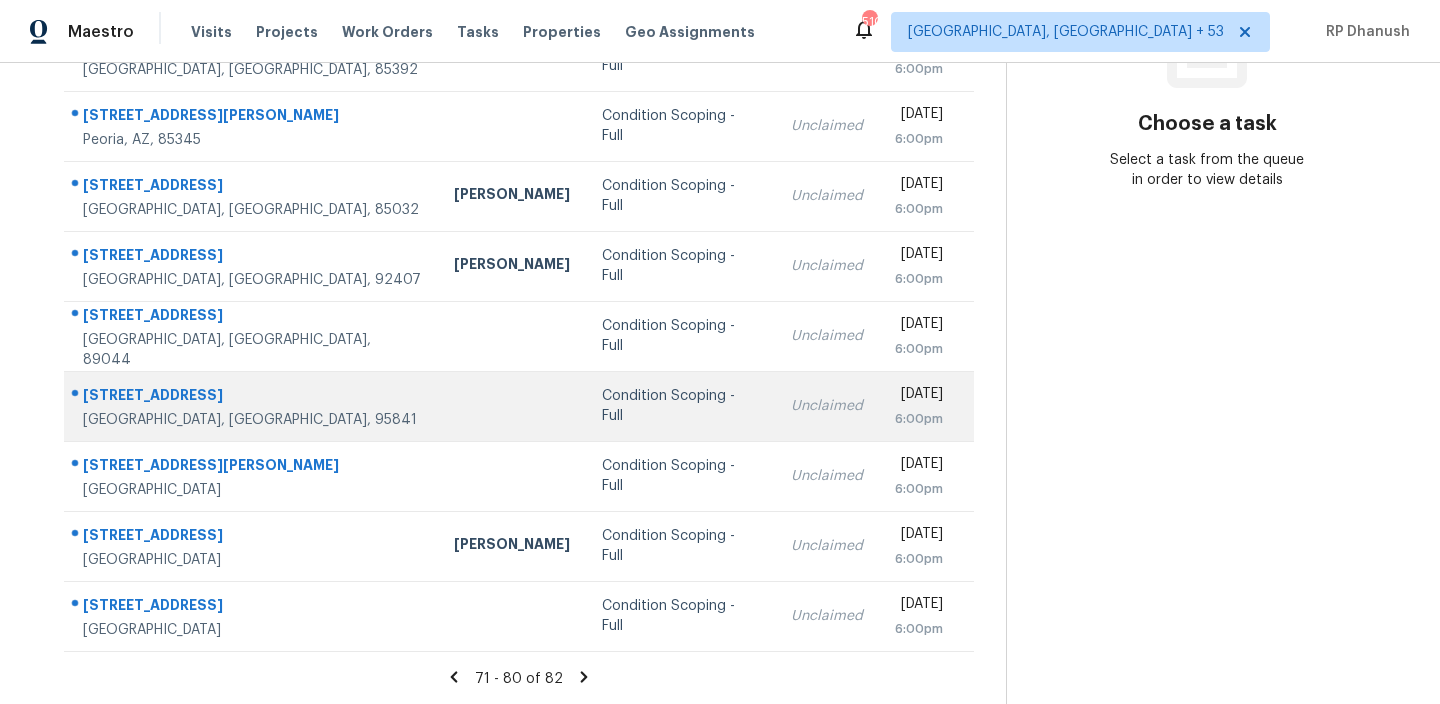 scroll, scrollTop: 0, scrollLeft: 0, axis: both 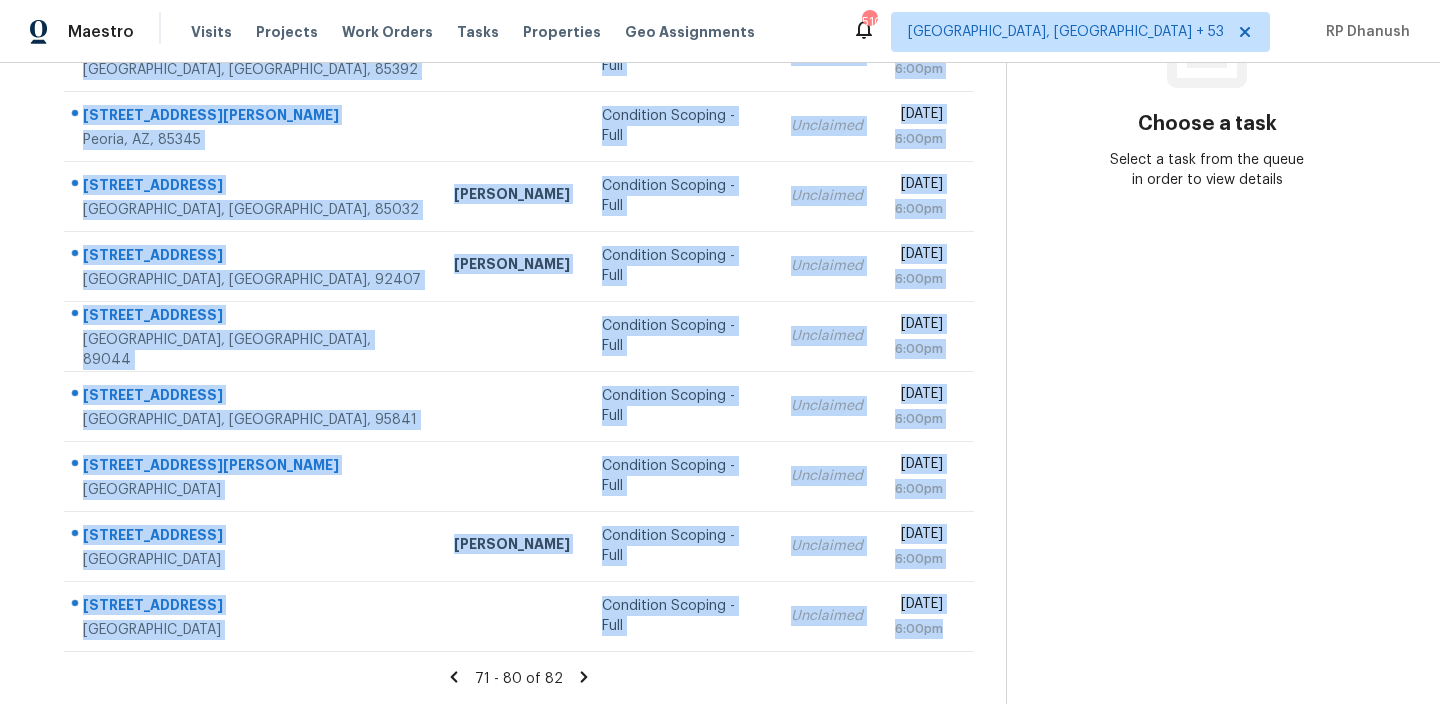 drag, startPoint x: 71, startPoint y: 294, endPoint x: 998, endPoint y: 657, distance: 995.53906 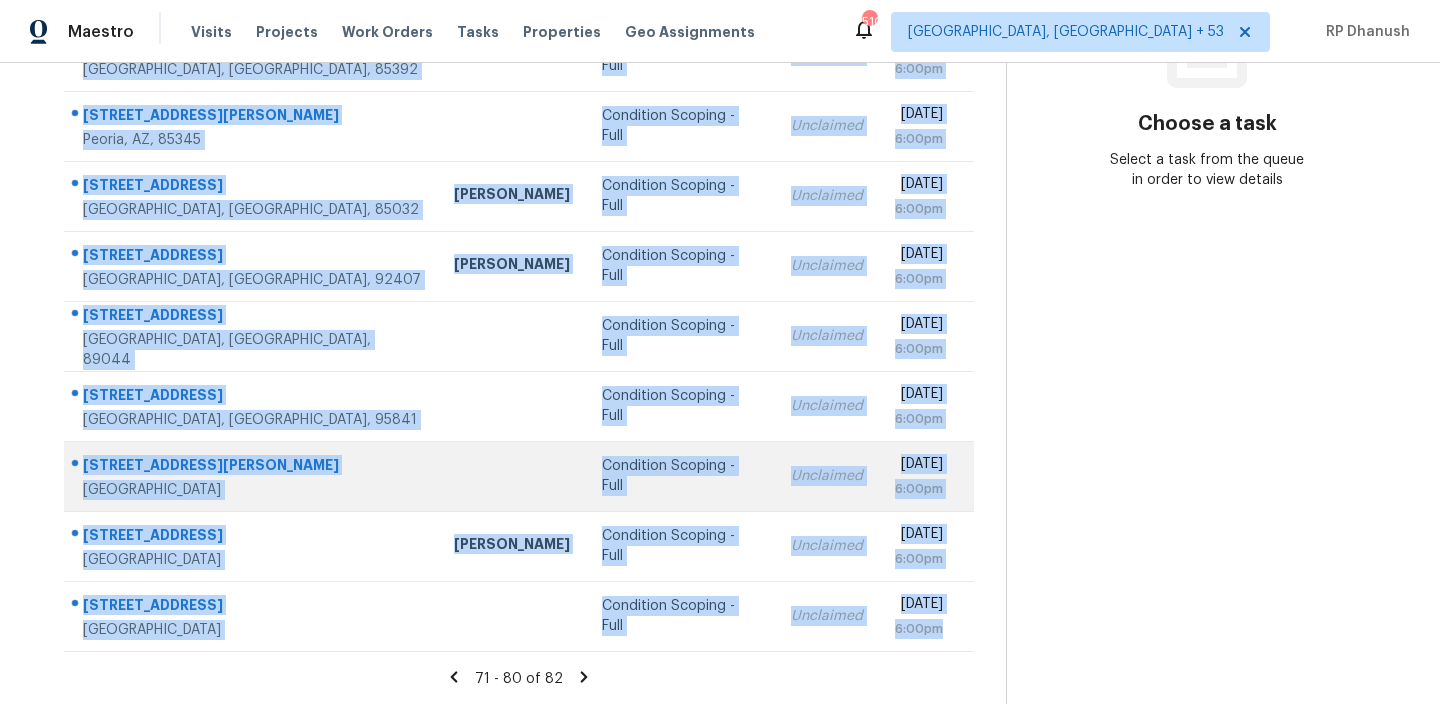 copy on "27179 Felsic Dr   Menifee, CA, 92585 Condition Scoping - Full Unclaimed Mon, Jul 21st 2025 6:00pm 12605 W Indianola Ave   Avondale, AZ, 85392 Condition Scoping - Full Unclaimed Mon, Jul 21st 2025 6:00pm 9511 W Ruth Ave   Peoria, AZ, 85345 Condition Scoping - Full Unclaimed Mon, Jul 21st 2025 6:00pm 3628 E Marmora St   Phoenix, AZ, 85032 Jeremy Van Kirk Condition Scoping - Full Unclaimed Mon, Jul 21st 2025 6:00pm 3773 Wildrye Dr   San Bernardino, CA, 92407 Mike Chavez Condition Scoping - Full Unclaimed Mon, Jul 21st 2025 6:00pm 2482 Denholme St   Henderson, NV, 89044 Condition Scoping - Full Unclaimed Mon, Jul 21st 2025 6:00pm 4724 River College Dr   Sacramento, CA, 95841 Condition Scoping - Full Unclaimed Mon, Jul 21st 2025 6:00pm 2625 Adams Ave   San Diego, CA, 92116 Condition Scoping - Full Unclaimed Mon, Jul 21st 2025 6:00pm 9616 Apple Mill Dr   Elk Grove, CA, 95624 Marcos Reyes Condition Scoping - Full Unclaimed Mon, Jul 21st 2025 6:00pm 10231 Delray Beach Ave Unit 102 Las Vegas, NV, 89129 Condition Sc..." 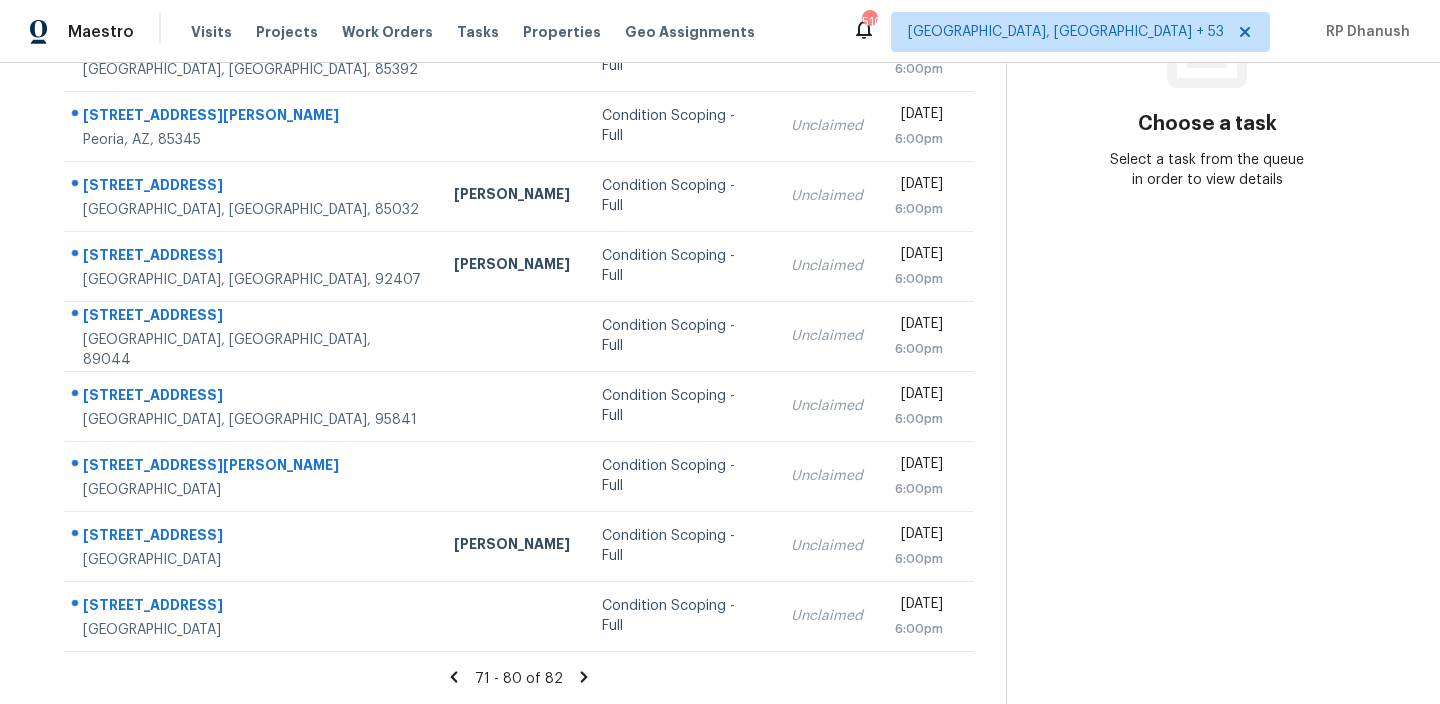 click 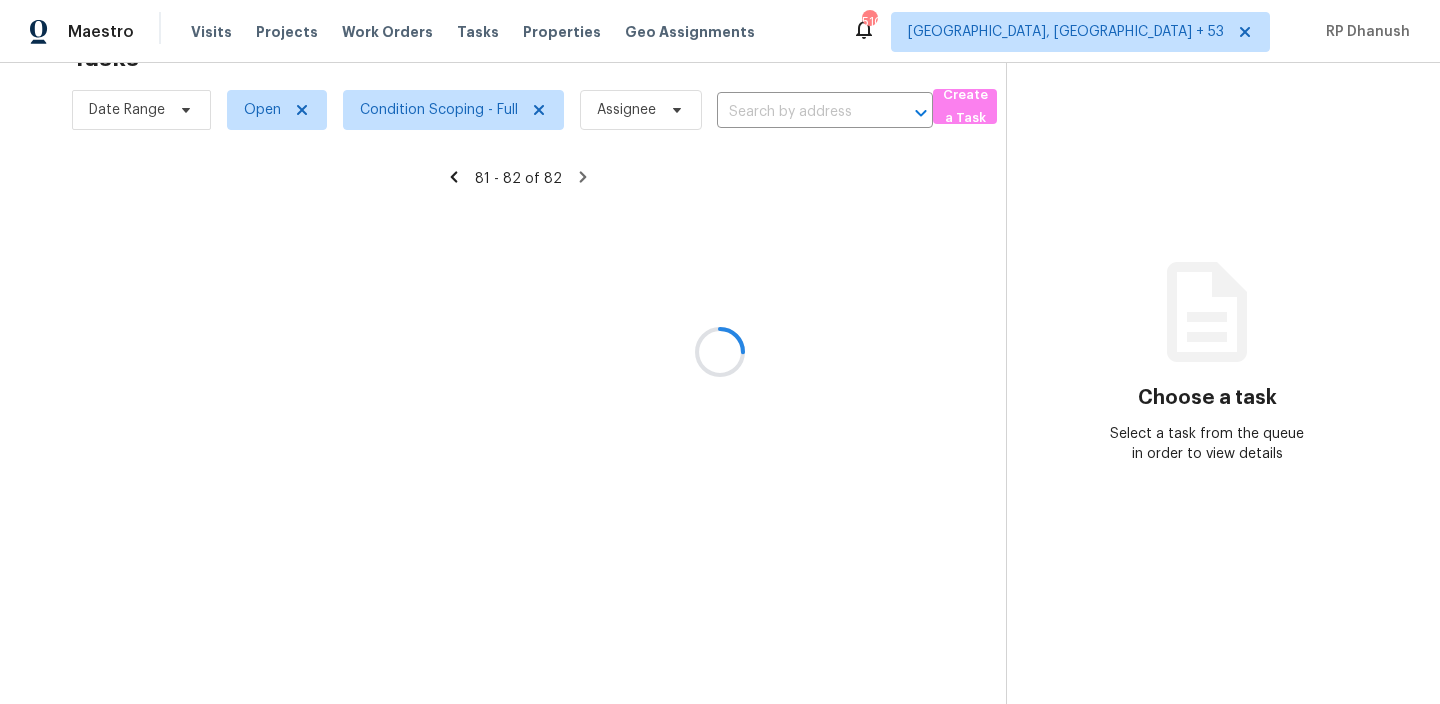 scroll, scrollTop: 63, scrollLeft: 0, axis: vertical 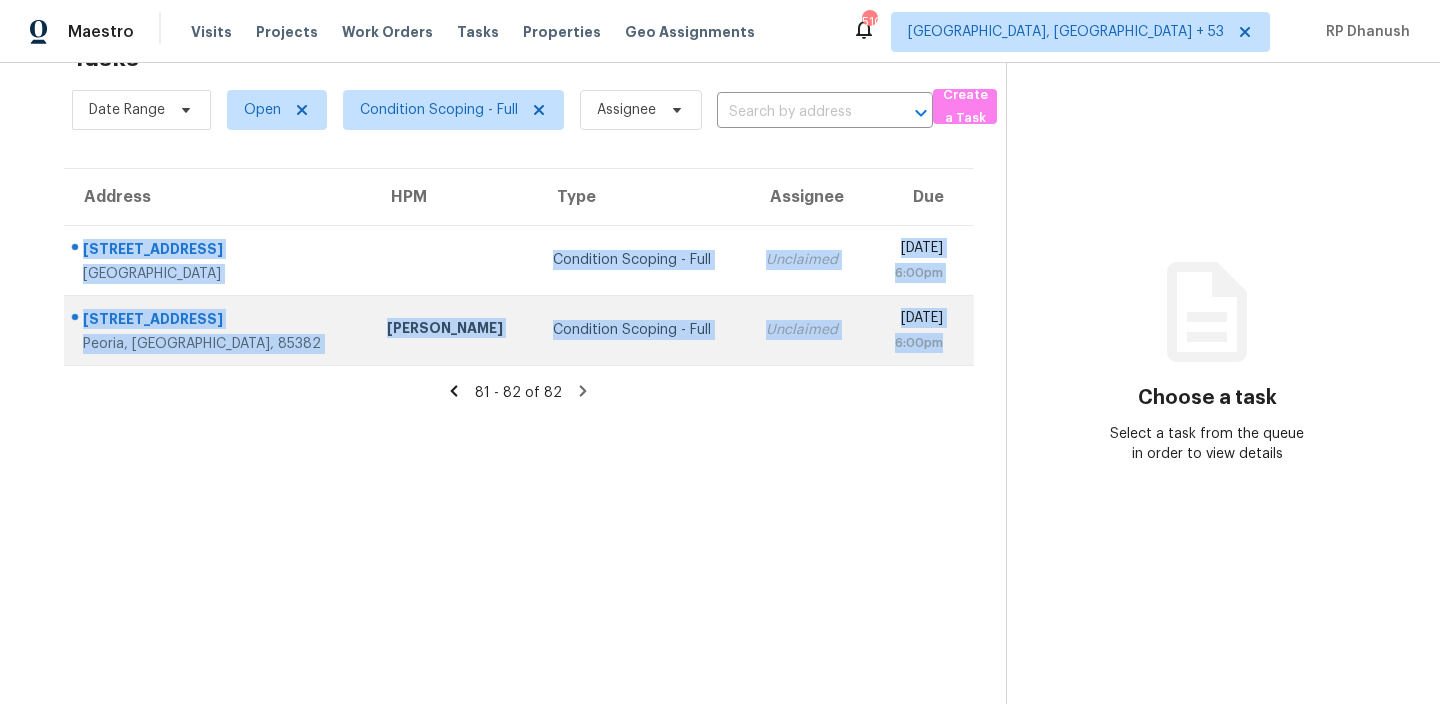 drag, startPoint x: 73, startPoint y: 231, endPoint x: 961, endPoint y: 343, distance: 895.0352 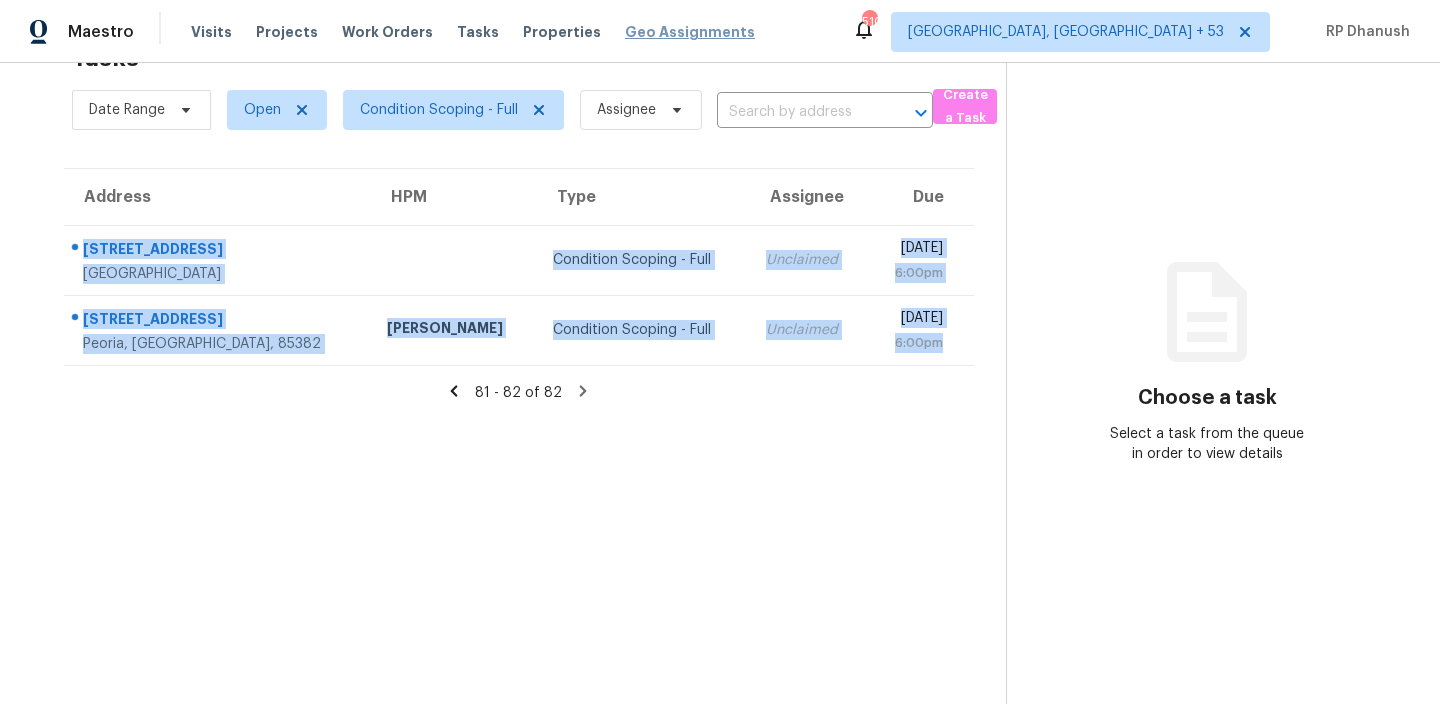 copy on "9852 W Hedge Hog Pl   Peoria, AZ, 85383 Condition Scoping - Full Unclaimed Mon, Jul 21st 2025 6:00pm 10307 W Quail Ave   Peoria, AZ, 85382 Eric Scott Condition Scoping - Full Unclaimed Mon, Jul 21st 2025 6:00pm" 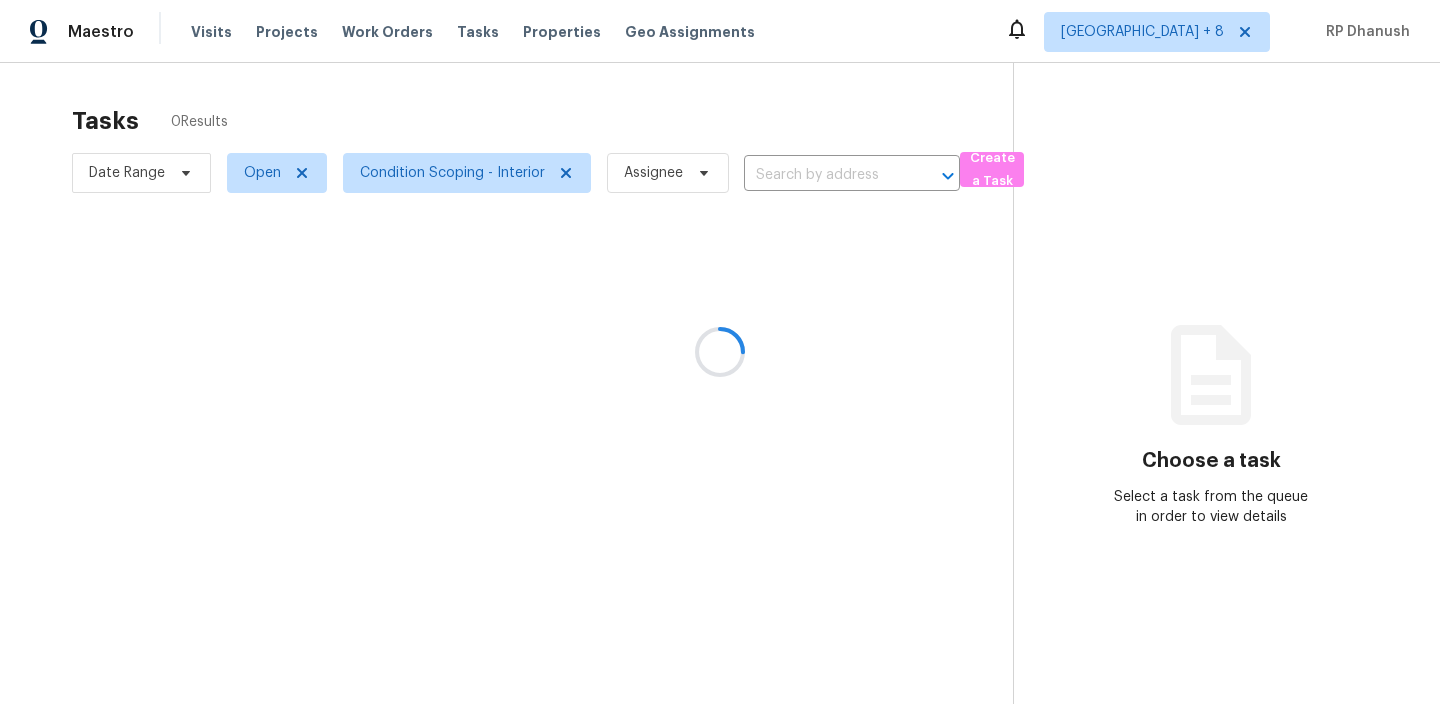 scroll, scrollTop: 0, scrollLeft: 0, axis: both 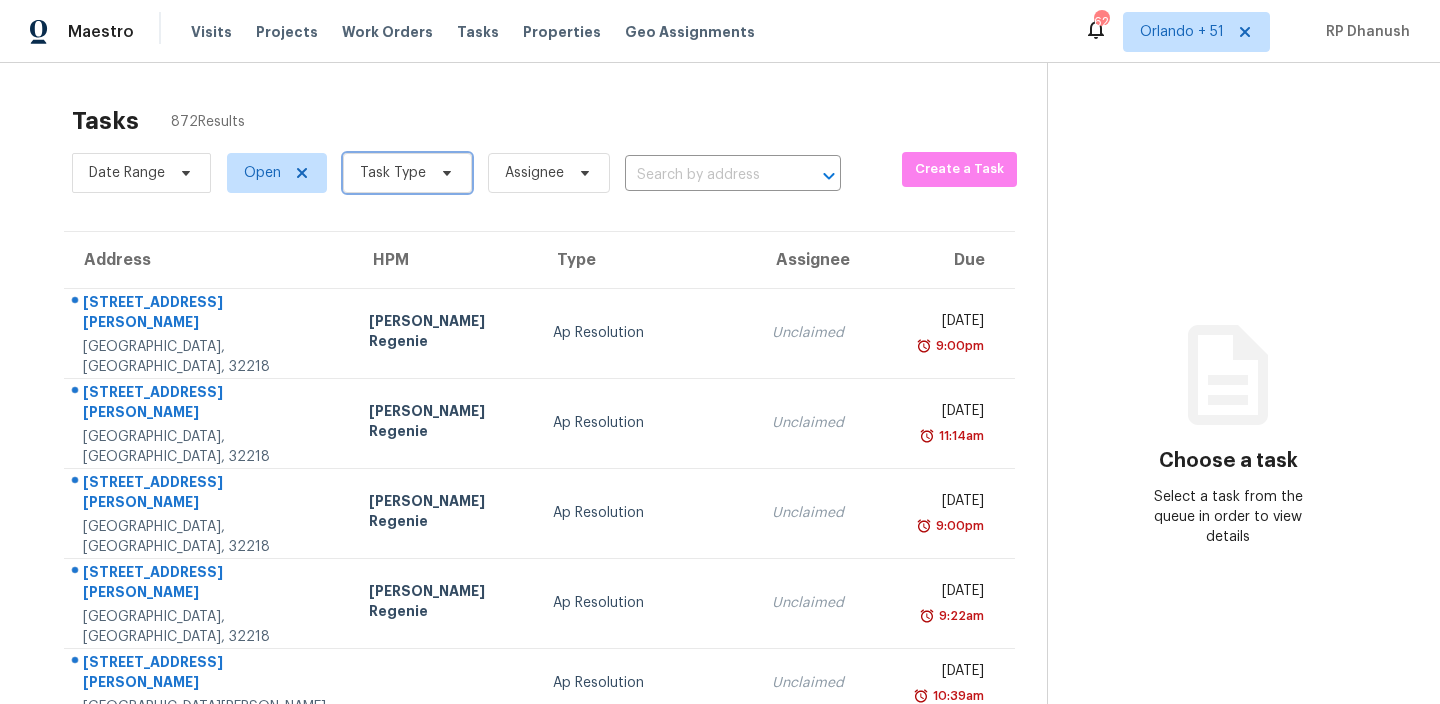 click on "Task Type" at bounding box center (393, 173) 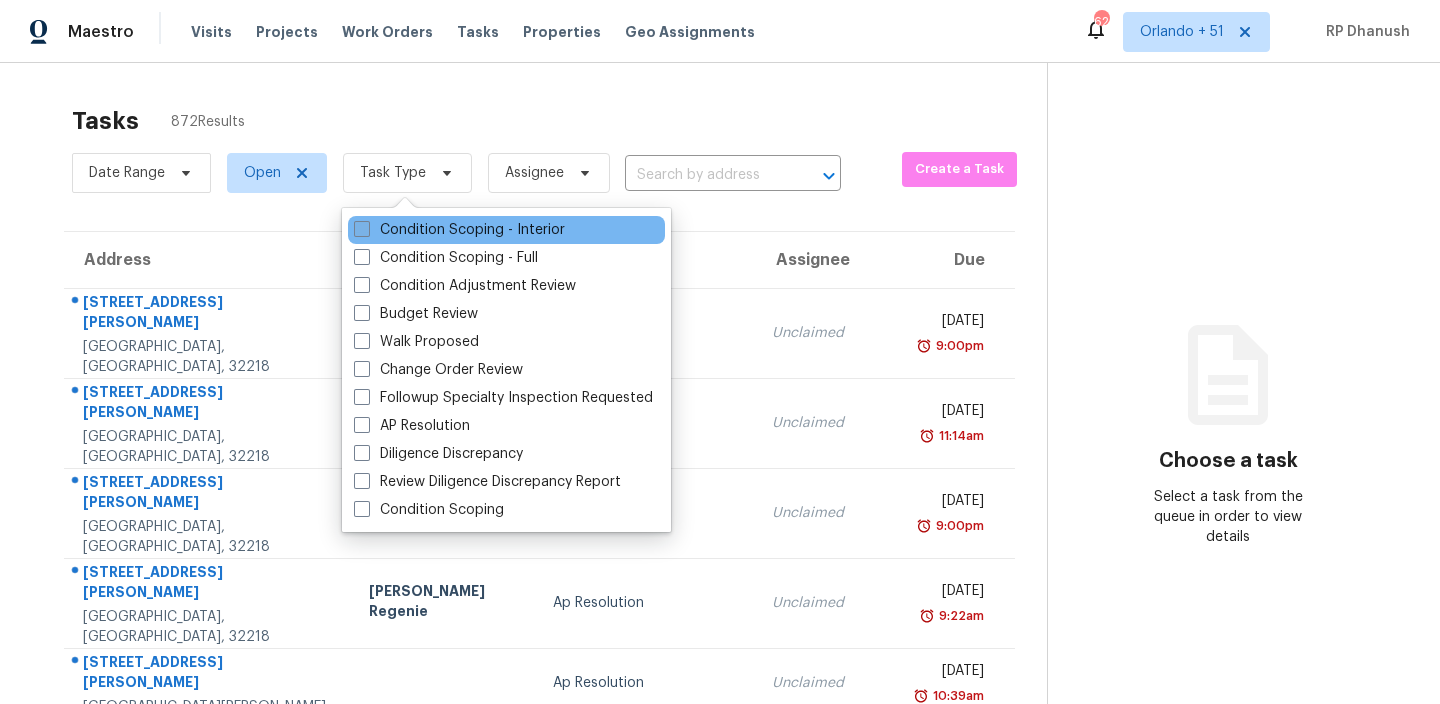 click on "Condition Scoping - Interior" at bounding box center (459, 230) 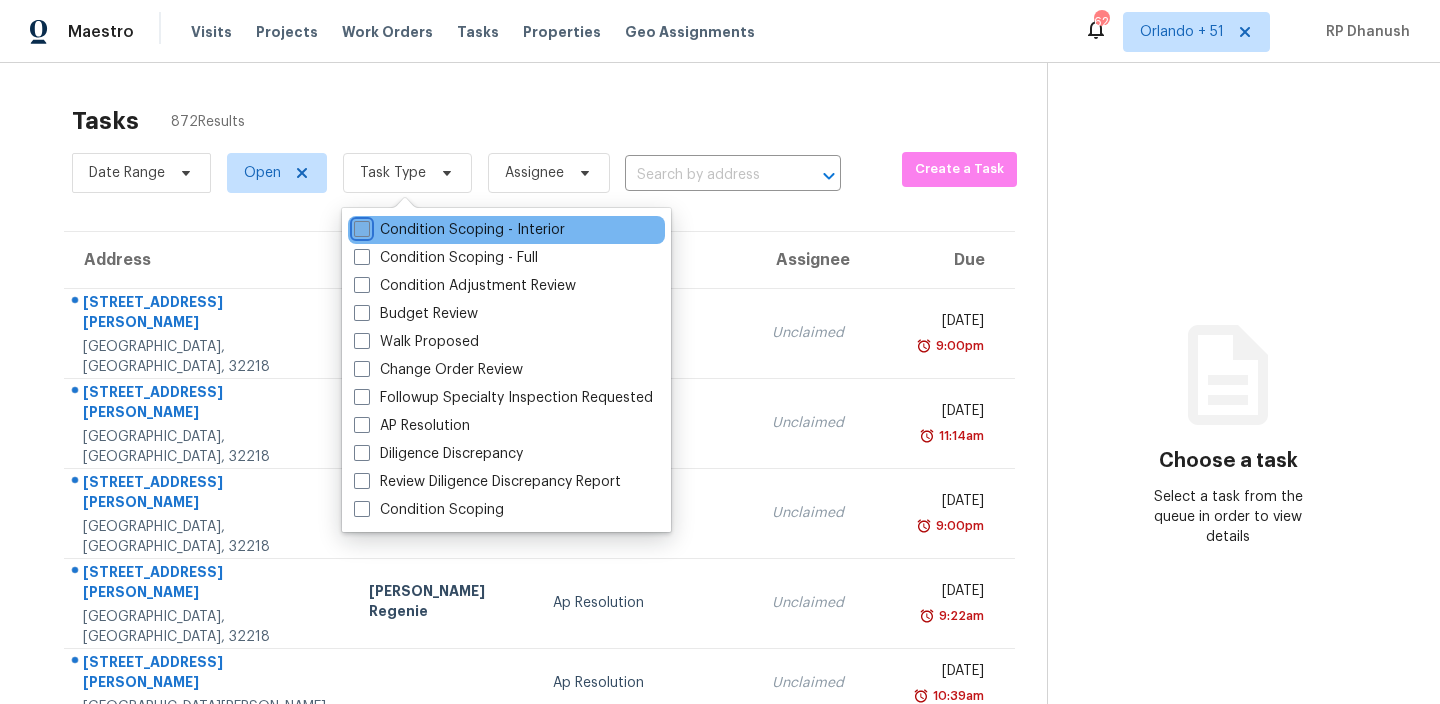 click on "Condition Scoping - Interior" at bounding box center [360, 226] 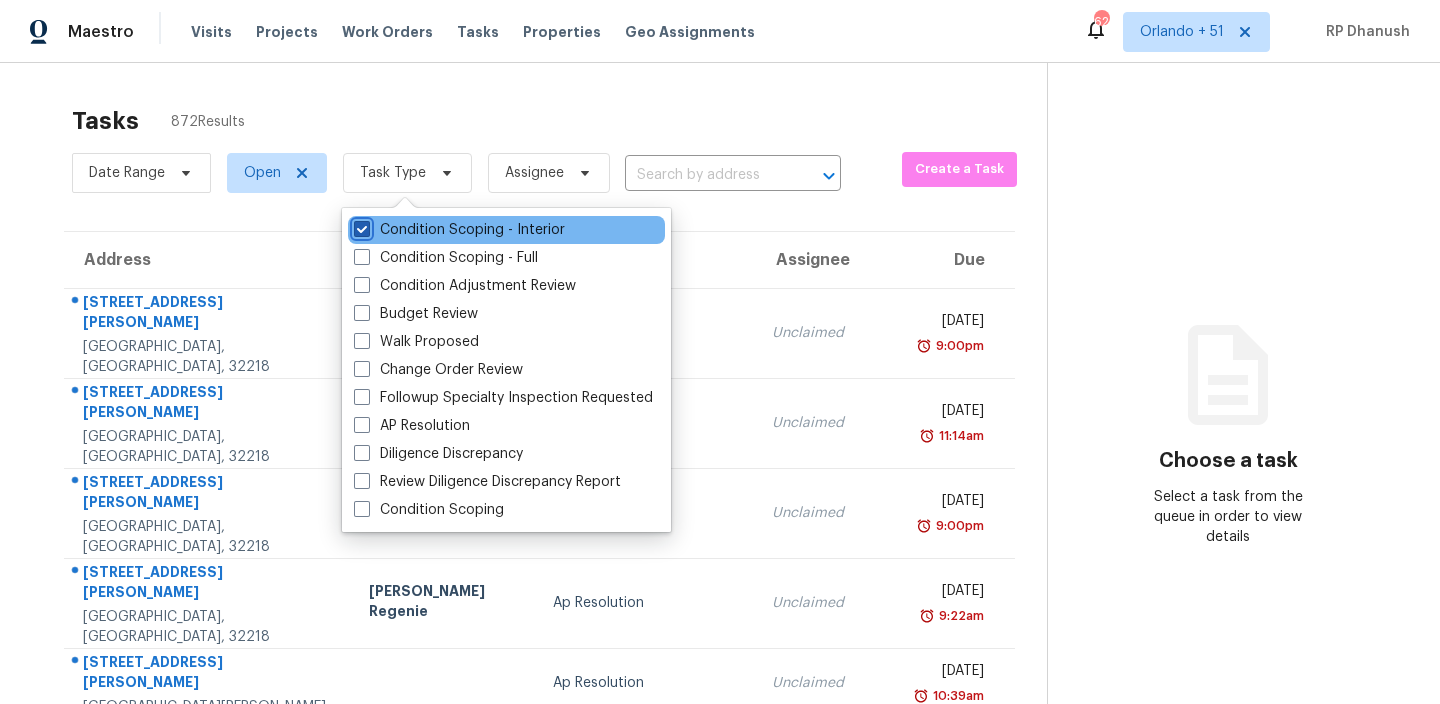 checkbox on "true" 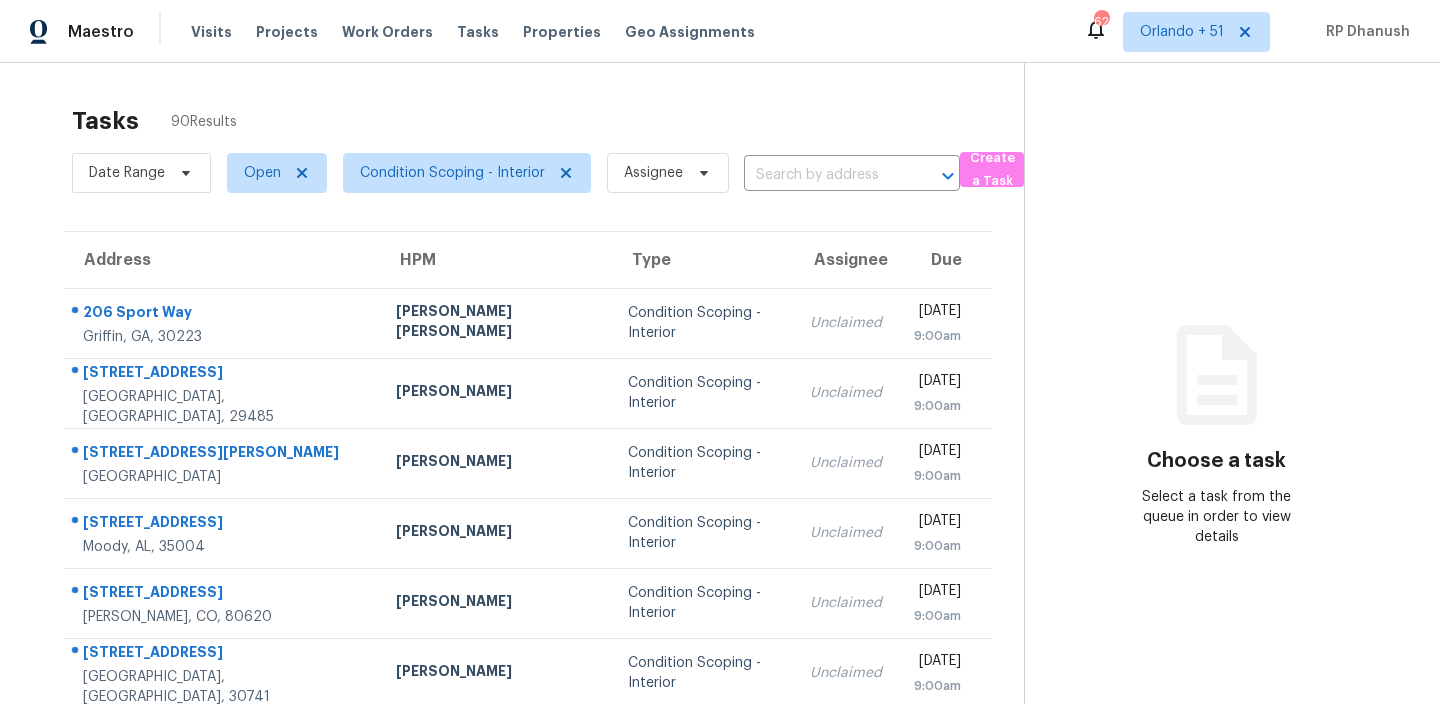 click on "Tasks 90  Results Date Range Open Condition Scoping - Interior Assignee ​ Create a Task Address HPM Type Assignee Due [STREET_ADDRESS] [PERSON_NAME] [PERSON_NAME] Condition Scoping - Interior Unclaimed [DATE] 9:00am [STREET_ADDRESS] [PERSON_NAME] Condition Scoping - Interior Unclaimed [DATE] 9:00am [STREET_ADDRESS][PERSON_NAME] [PERSON_NAME] Condition Scoping - Interior Unclaimed [DATE] 9:00am [STREET_ADDRESS] [PERSON_NAME] Condition Scoping - Interior Unclaimed [DATE] 9:00am [STREET_ADDRESS][PERSON_NAME] [PERSON_NAME] Condition Scoping - Interior Unclaimed [DATE] 9:00am [STREET_ADDRESS][PERSON_NAME] [PERSON_NAME] Condition Scoping - Interior Unclaimed [DATE] 9:00am [STREET_ADDRESS] [PERSON_NAME] Condition Scoping - Interior Unclaimed [DATE] 9:00am [STREET_ADDRESS][US_STATE] [PERSON_NAME] 9:00am" at bounding box center [720, 552] 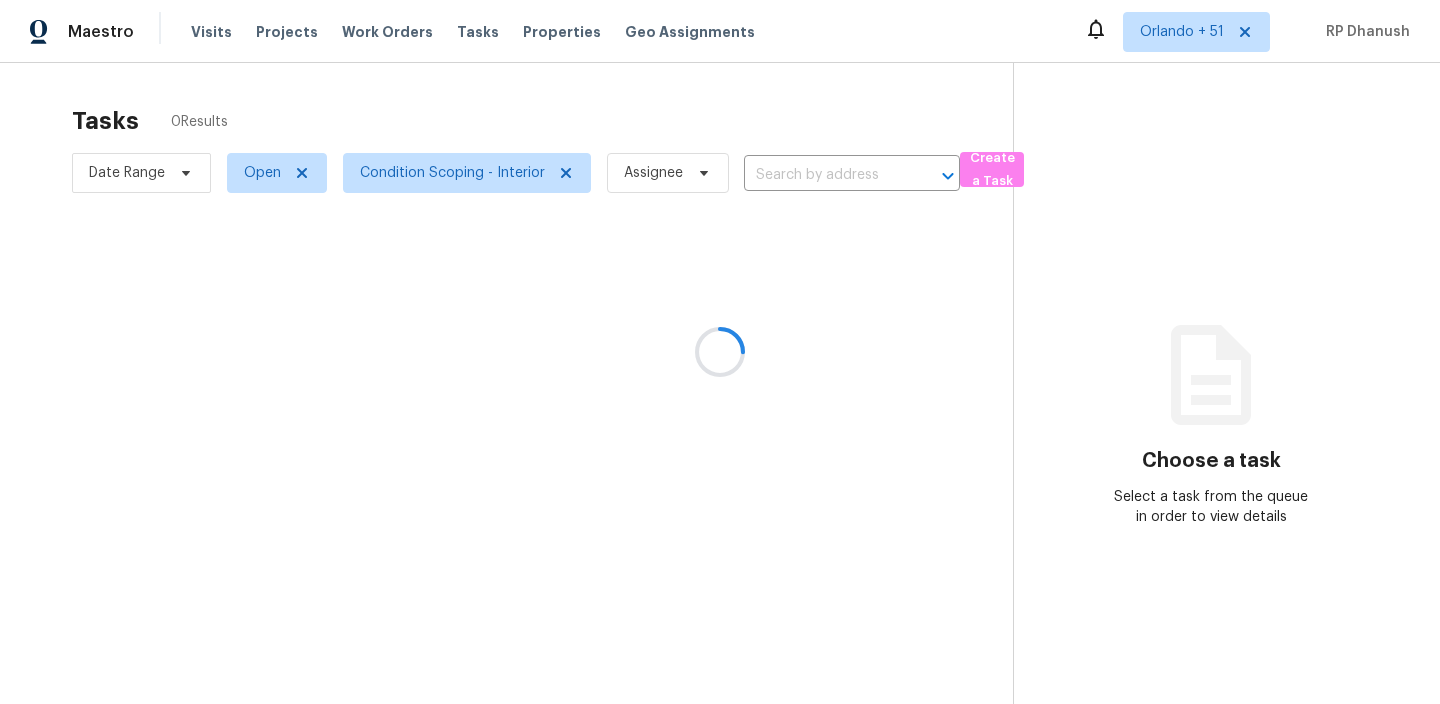 scroll, scrollTop: 0, scrollLeft: 0, axis: both 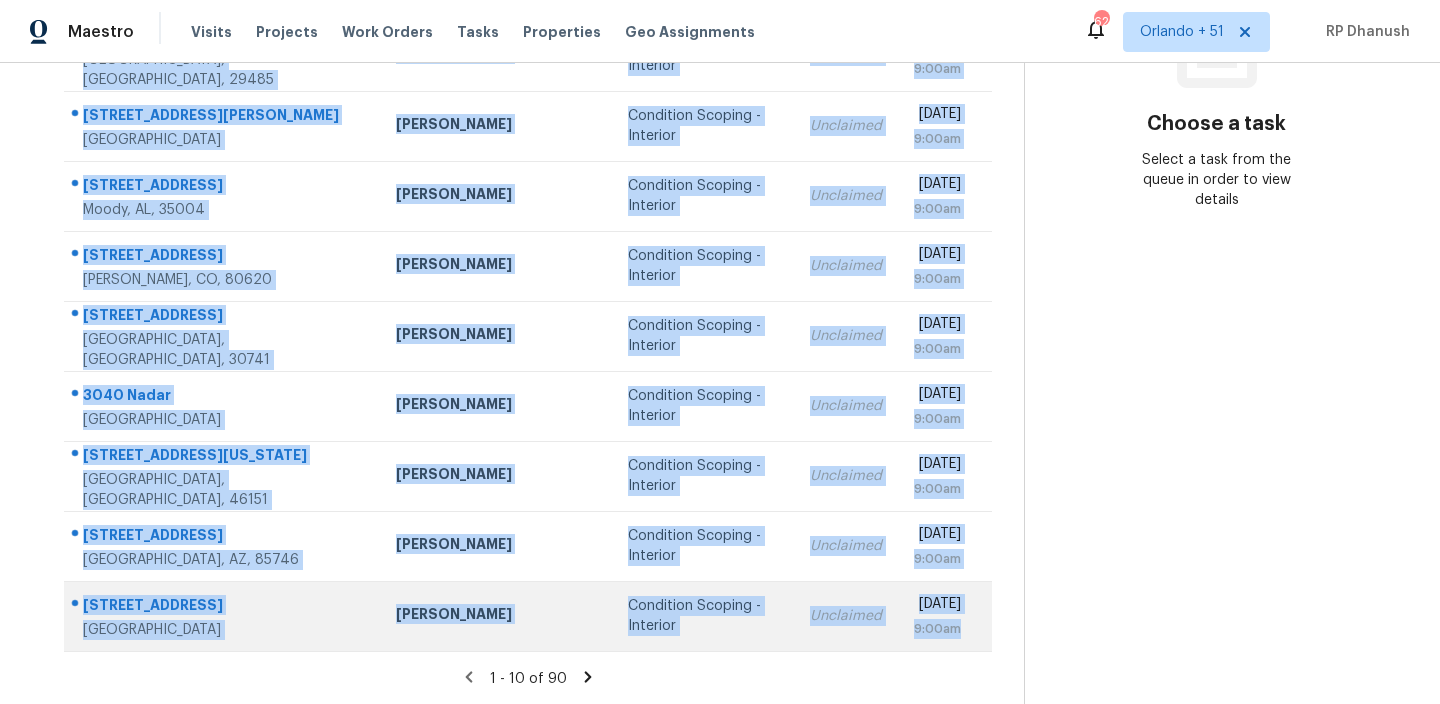 drag, startPoint x: 84, startPoint y: 257, endPoint x: 957, endPoint y: 649, distance: 956.97076 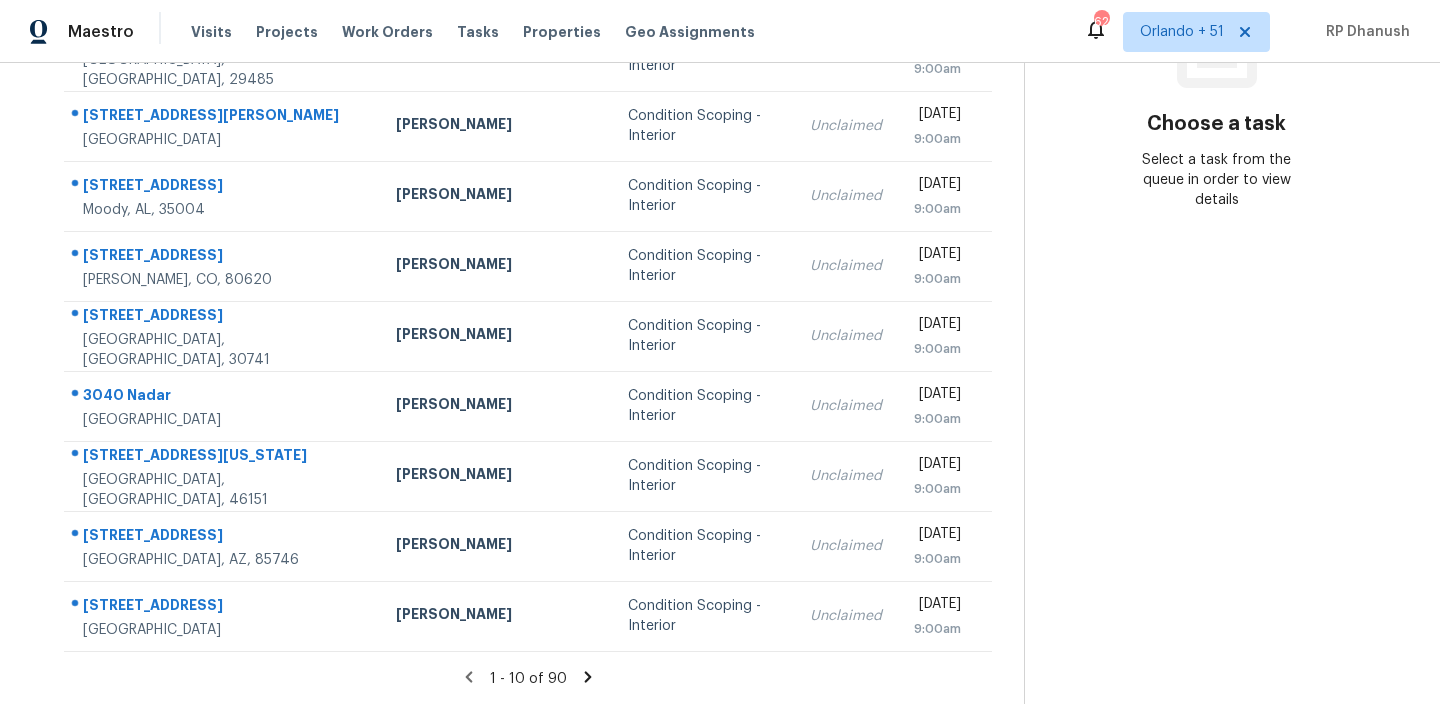 click on "Choose a task Select a task from the queue in order to view details" at bounding box center [1216, 215] 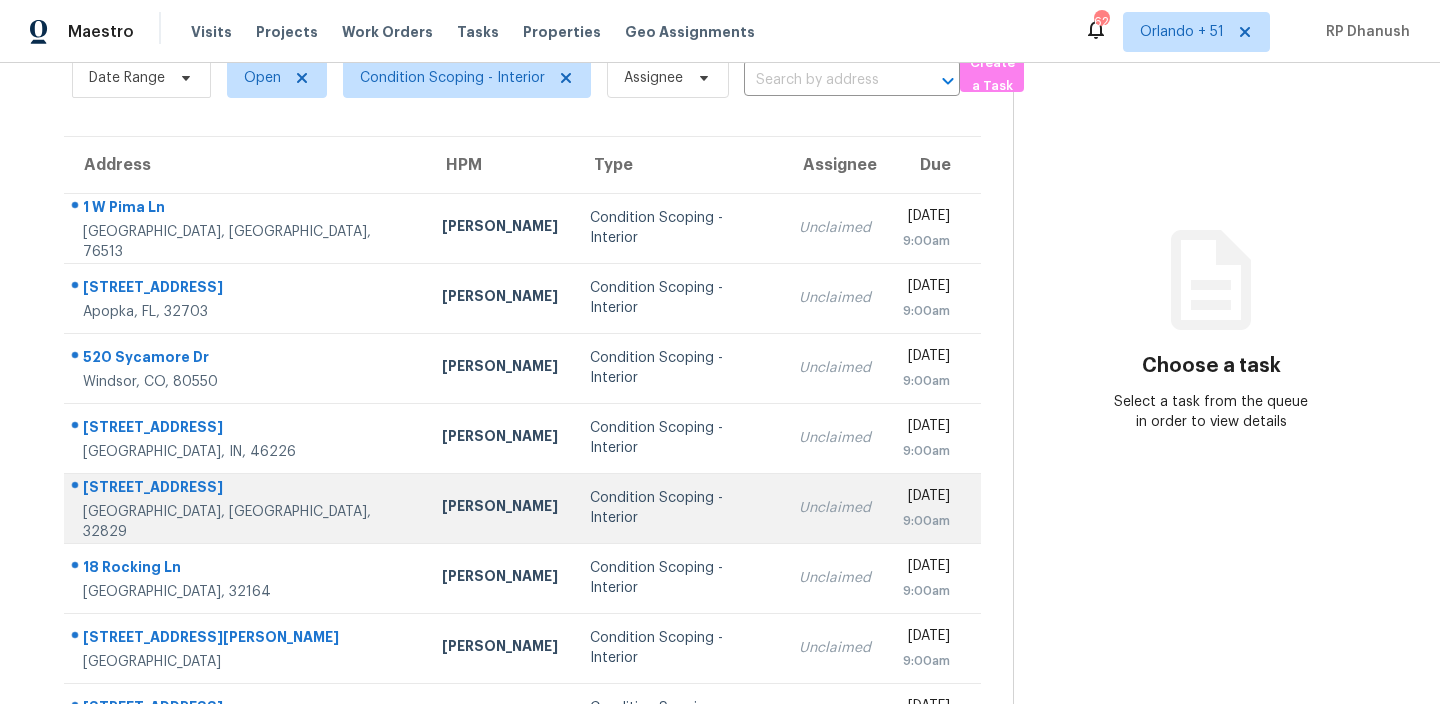 scroll, scrollTop: 60, scrollLeft: 0, axis: vertical 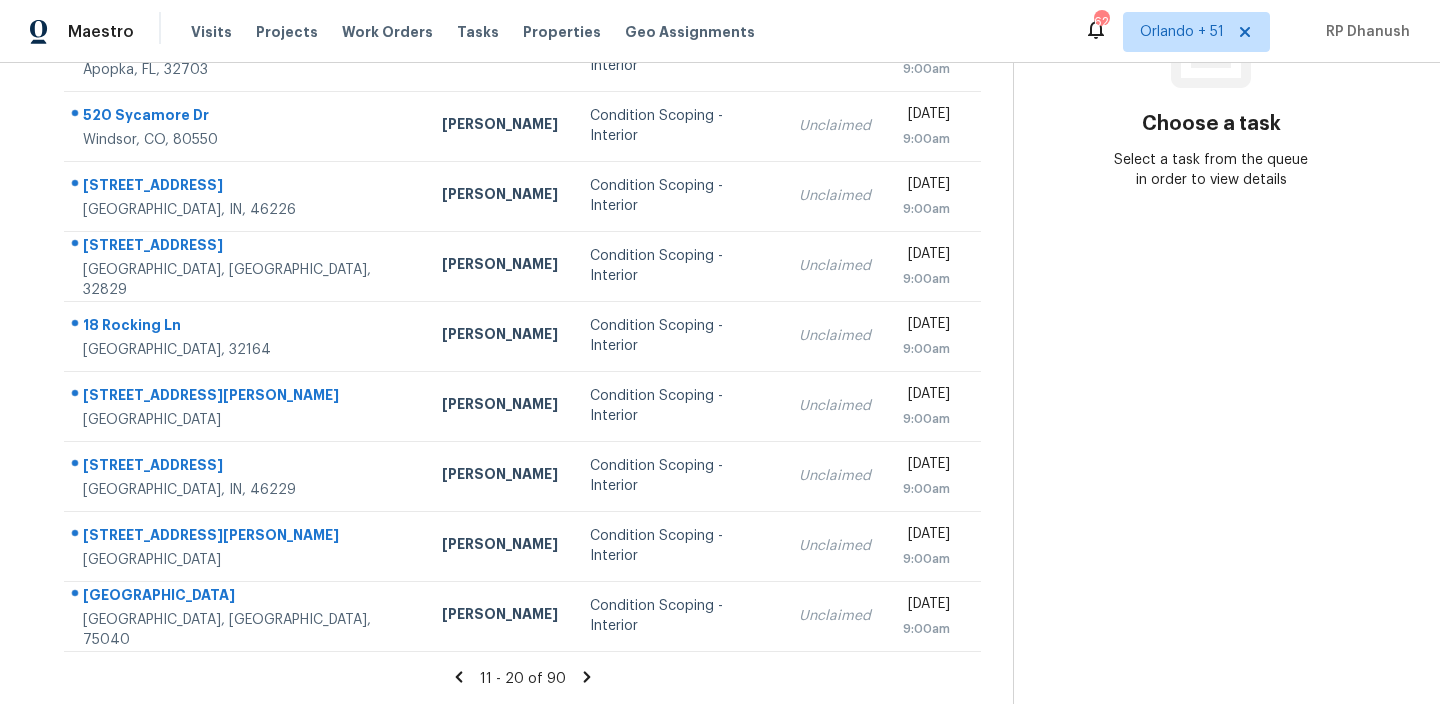 drag, startPoint x: 73, startPoint y: 239, endPoint x: 986, endPoint y: 625, distance: 991.24414 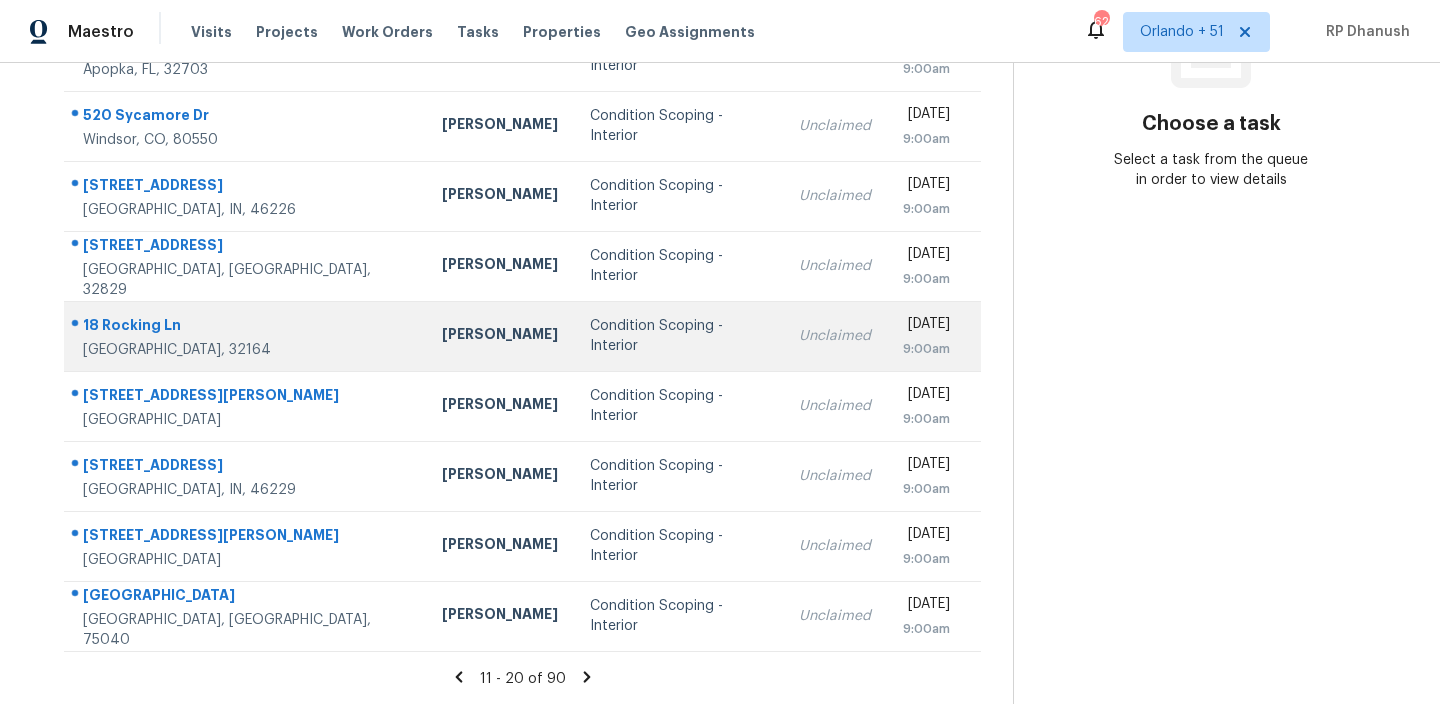 copy on "Address HPM Type Assignee Due" 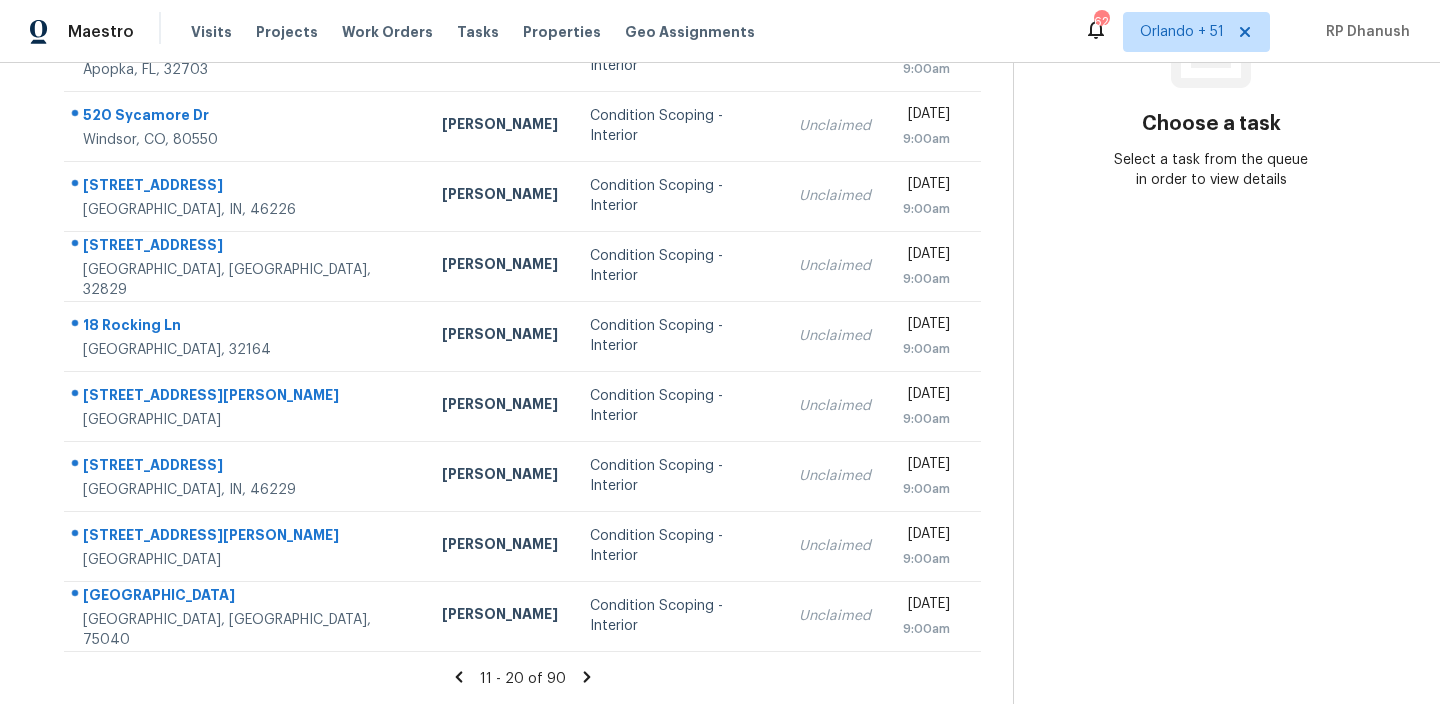 click on "Choose a task Select a task from the queue in order to view details" at bounding box center [1210, 215] 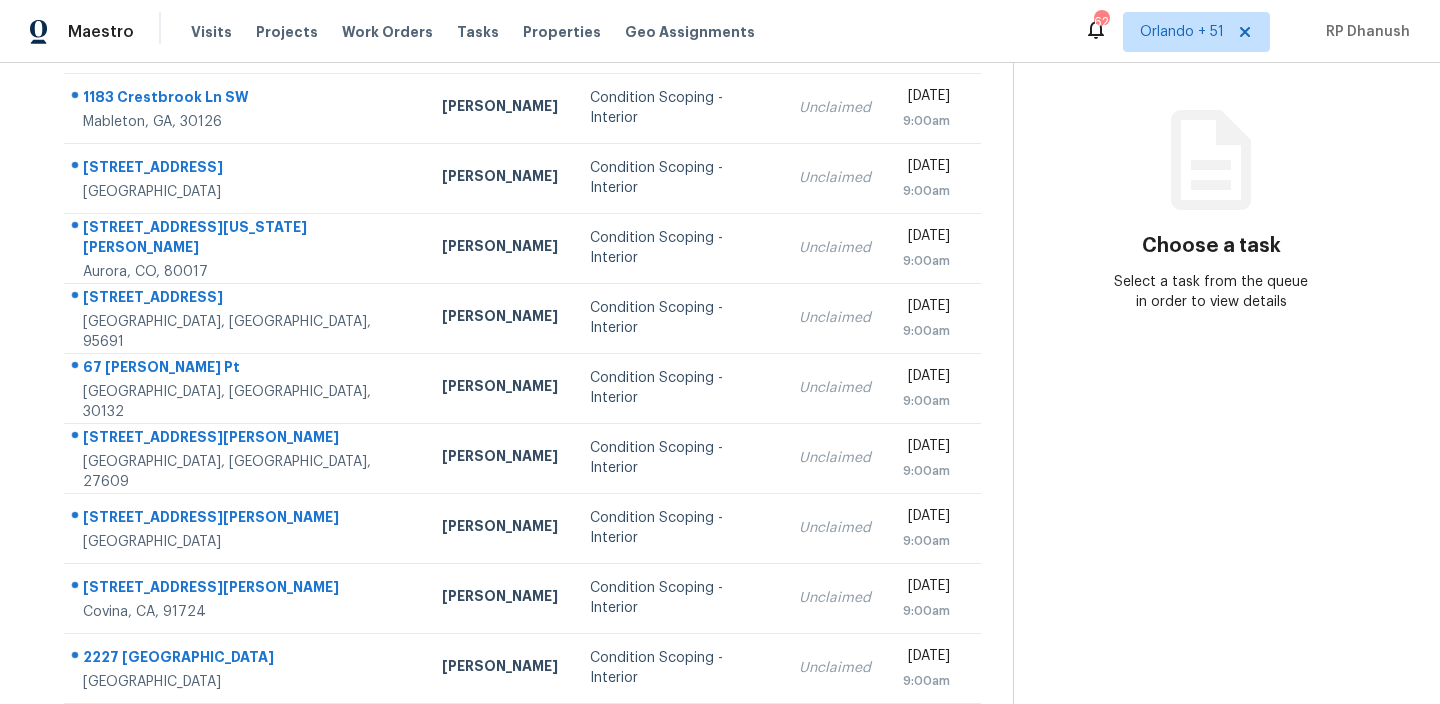 scroll, scrollTop: 88, scrollLeft: 0, axis: vertical 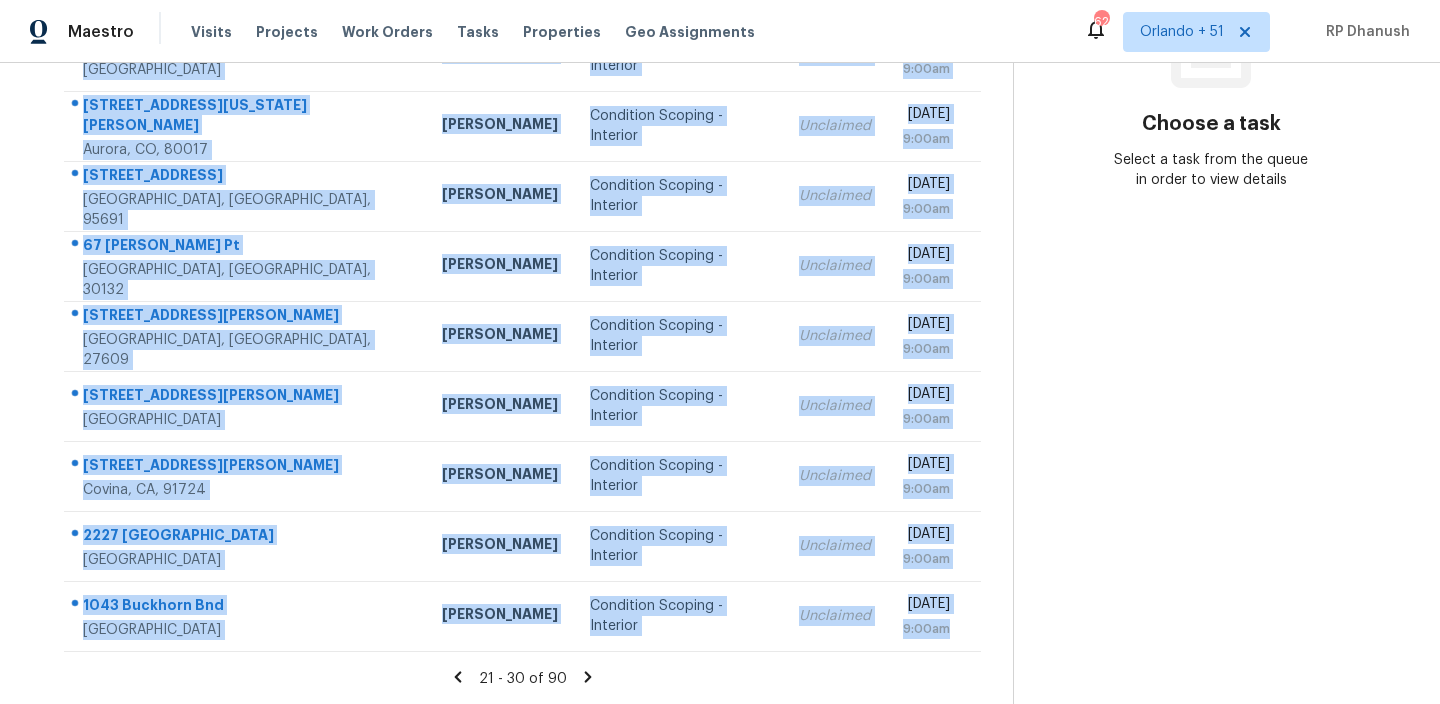 drag, startPoint x: 71, startPoint y: 215, endPoint x: 945, endPoint y: 653, distance: 977.6093 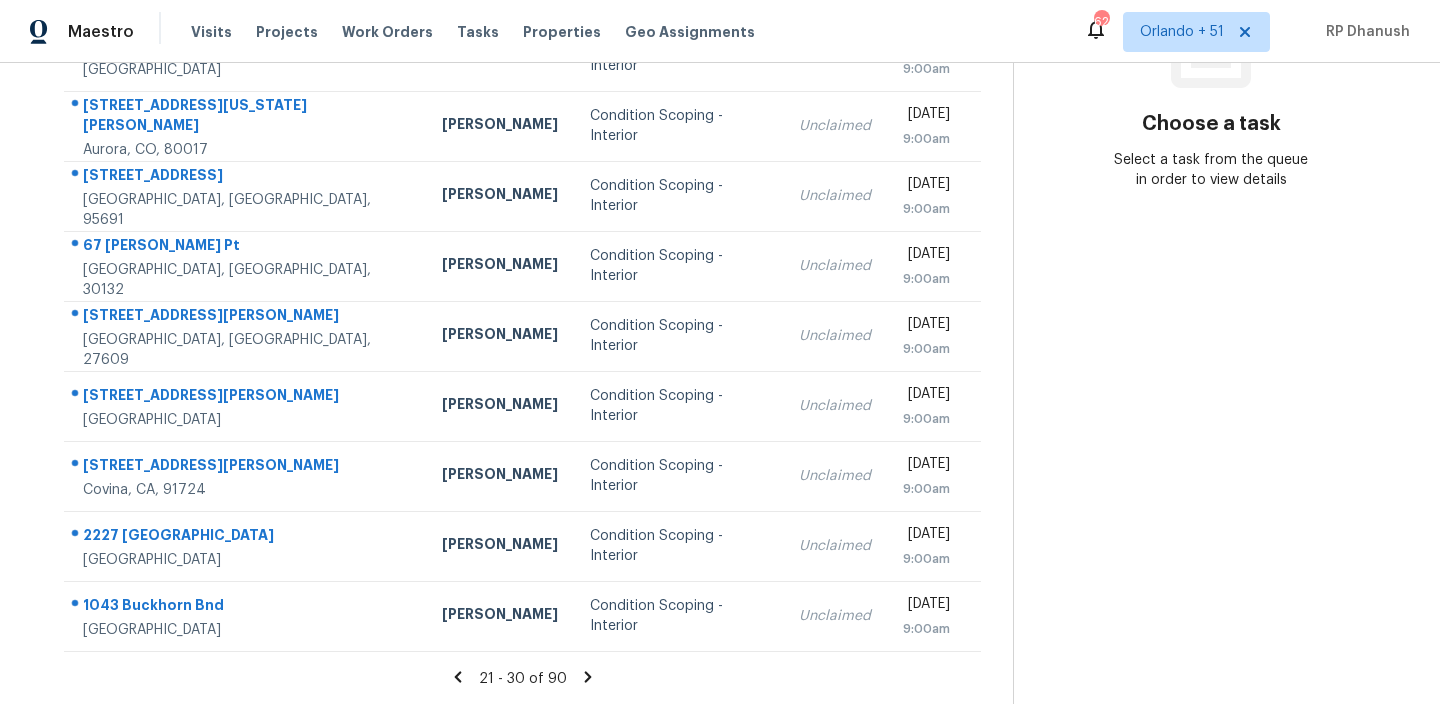 click on "Choose a task Select a task from the queue in order to view details" at bounding box center (1210, 215) 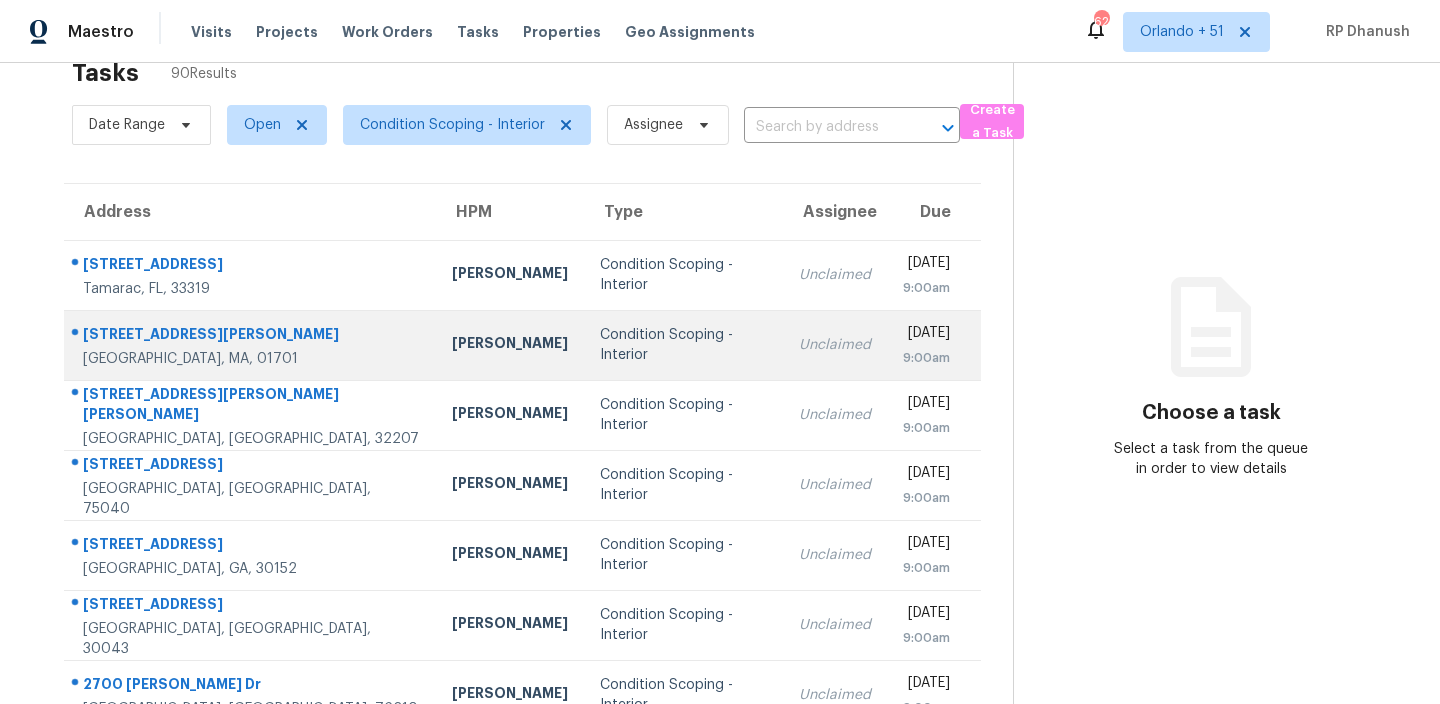 scroll, scrollTop: 0, scrollLeft: 0, axis: both 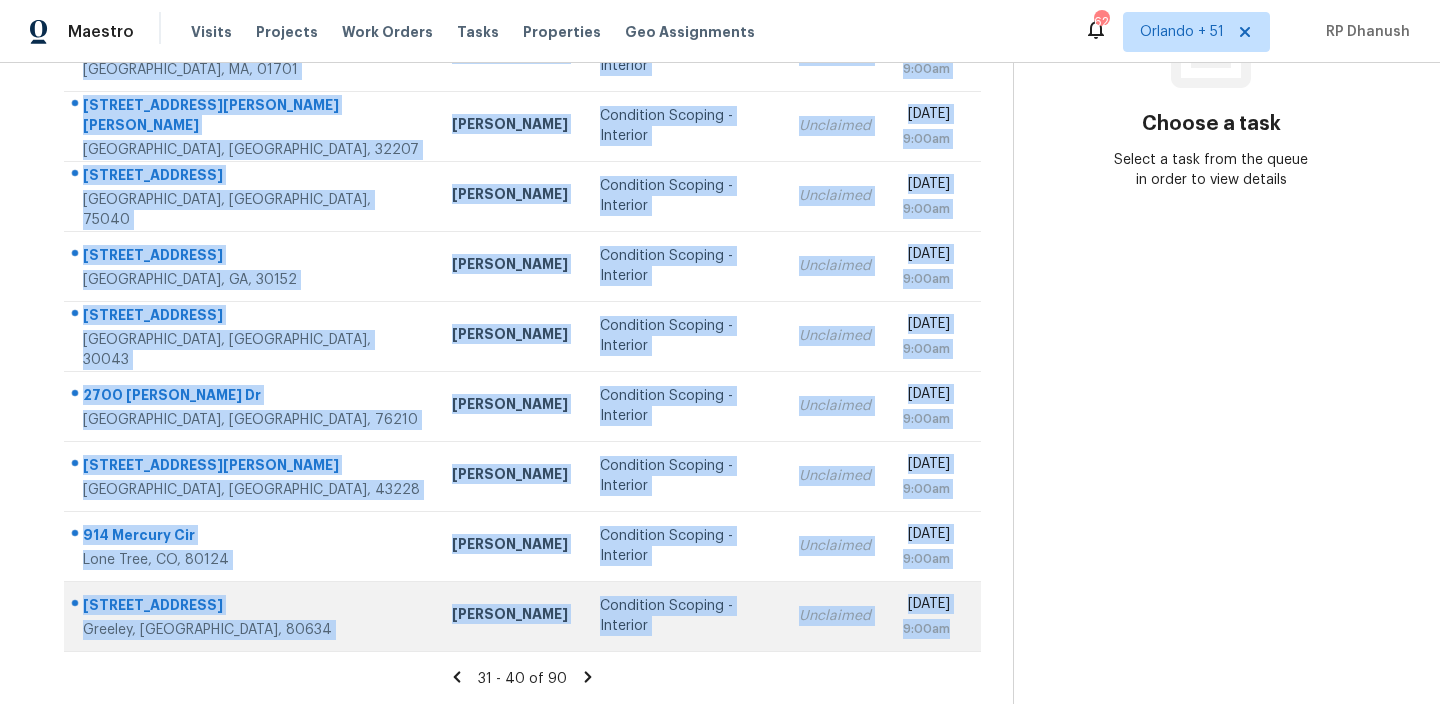 drag, startPoint x: 82, startPoint y: 301, endPoint x: 975, endPoint y: 637, distance: 954.12 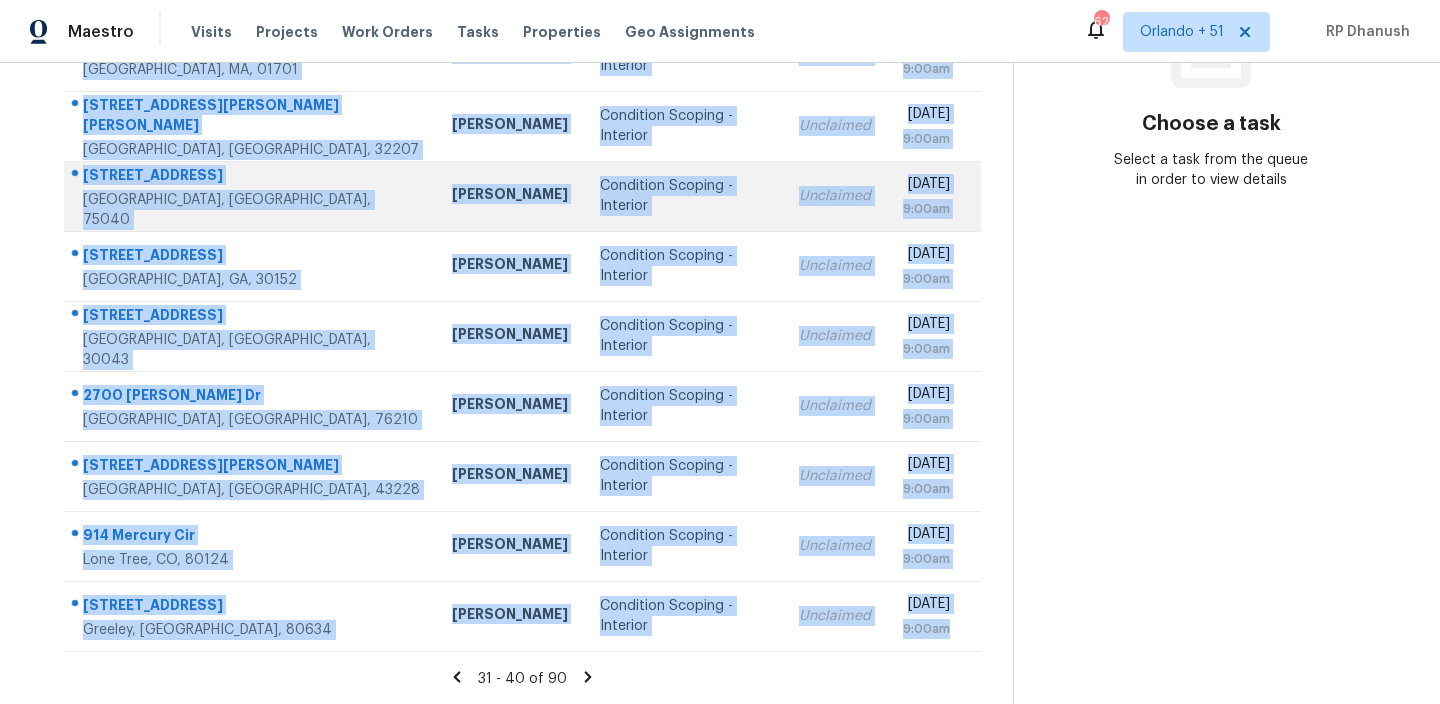 copy on "[STREET_ADDRESS] [PERSON_NAME] Condition Scoping - Interior Unclaimed [DATE] 9:00am [STREET_ADDRESS][PERSON_NAME] [PERSON_NAME] Condition Scoping - Interior Unclaimed [DATE] 9:00am [STREET_ADDRESS][PERSON_NAME][PERSON_NAME] [PERSON_NAME] Condition Scoping - Interior Unclaimed [DATE] 9:00am [STREET_ADDRESS] [PERSON_NAME] Condition Scoping - Interior Unclaimed [DATE] 9:00am [STREET_ADDRESS] [PERSON_NAME] Condition Scoping - Interior Unclaimed [DATE] 9:00am [STREET_ADDRESS] [PERSON_NAME] Condition Scoping - Interior Unclaimed [DATE] 9:00am [STREET_ADDRESS][PERSON_NAME][PERSON_NAME] [PERSON_NAME] Condition Scoping - Interior Unclaimed [DATE] 9:00am [STREET_ADDRESS][PERSON_NAME] [PERSON_NAME] Condition Scoping - Interior Unclaimed [DATE] 9:00am 914 Mercury Cir   Lone Tree, CO, 80124 [PERSON_NAME]..." 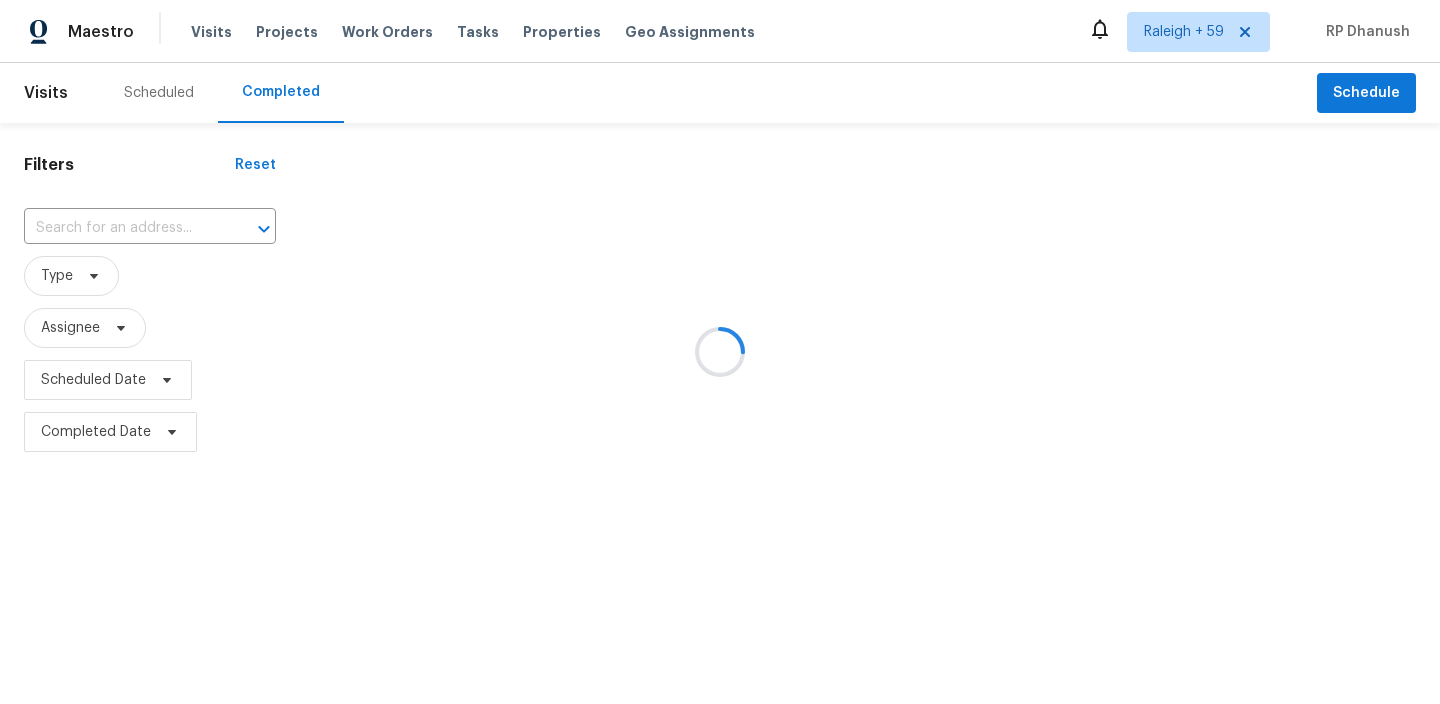 scroll, scrollTop: 0, scrollLeft: 0, axis: both 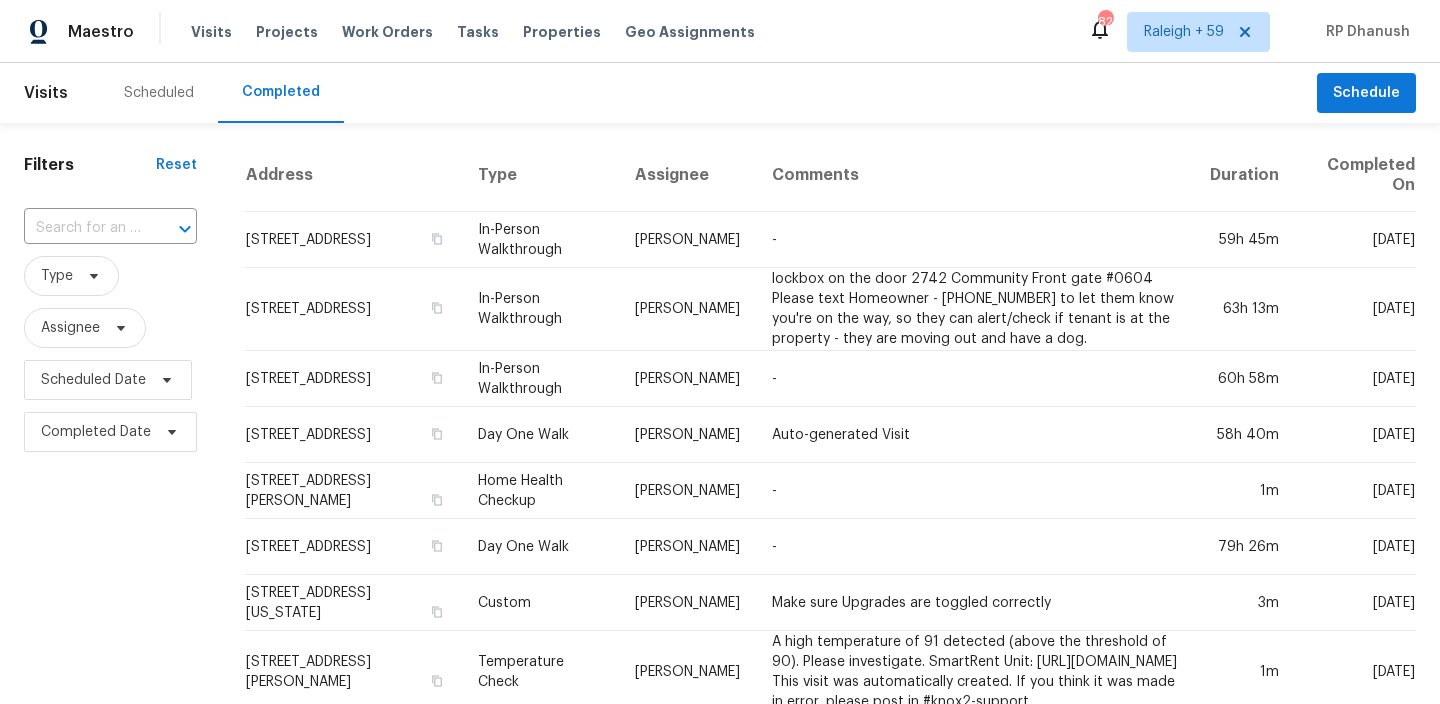 click at bounding box center [171, 229] 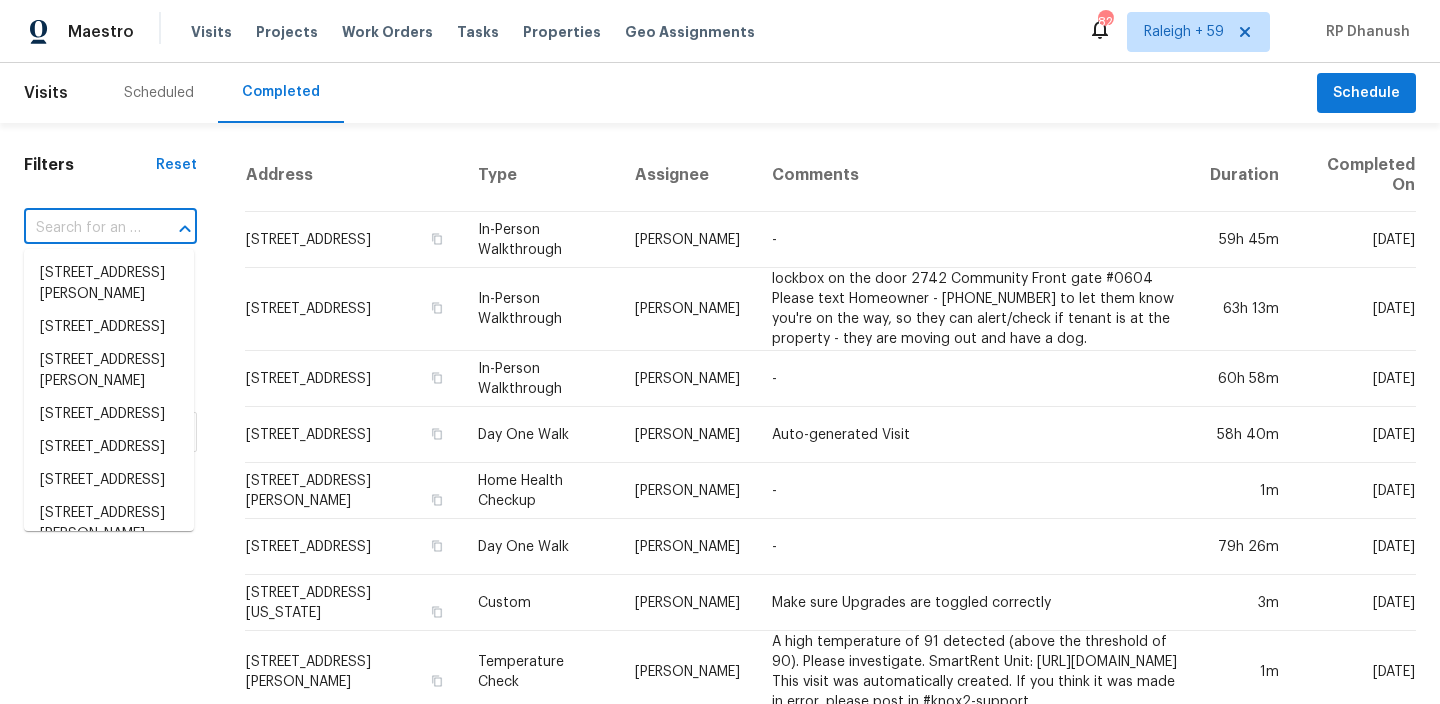 paste on ""[STREET_ADDRESS]"" 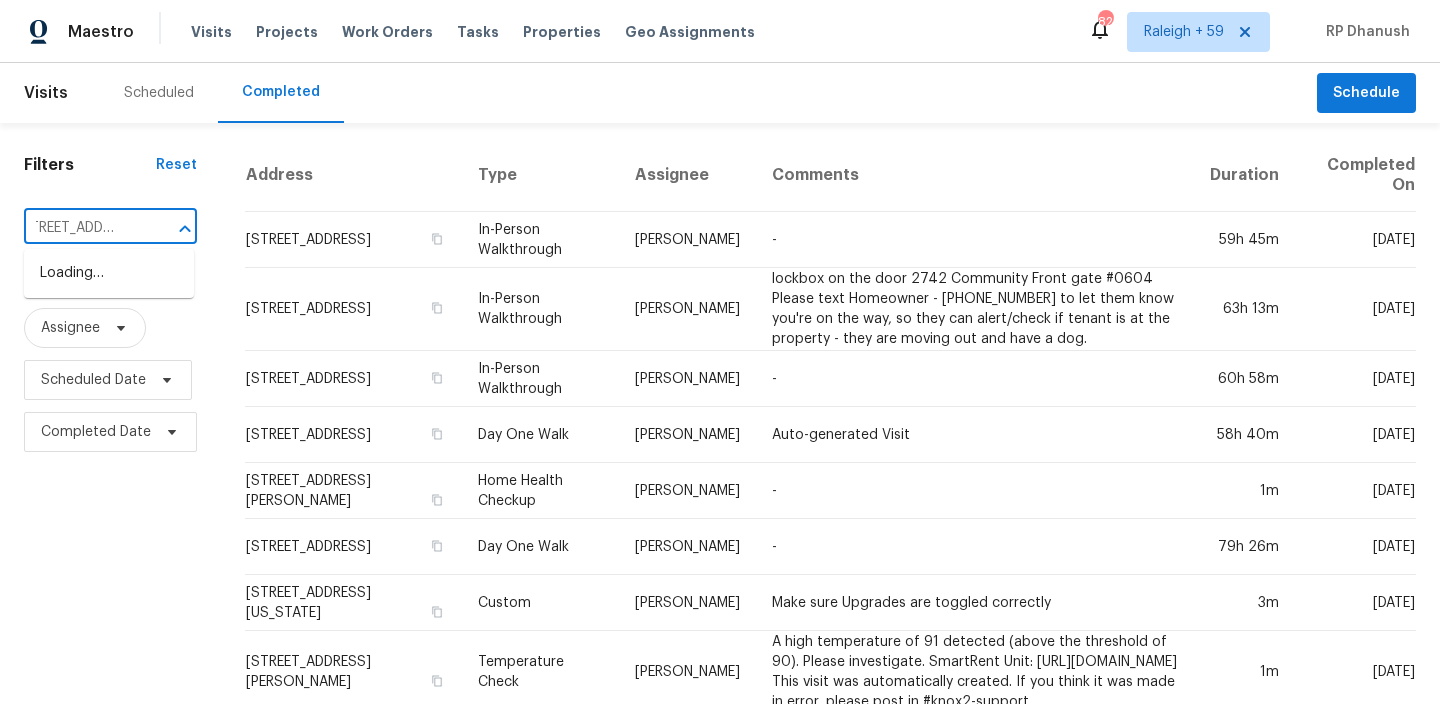 scroll, scrollTop: 0, scrollLeft: 0, axis: both 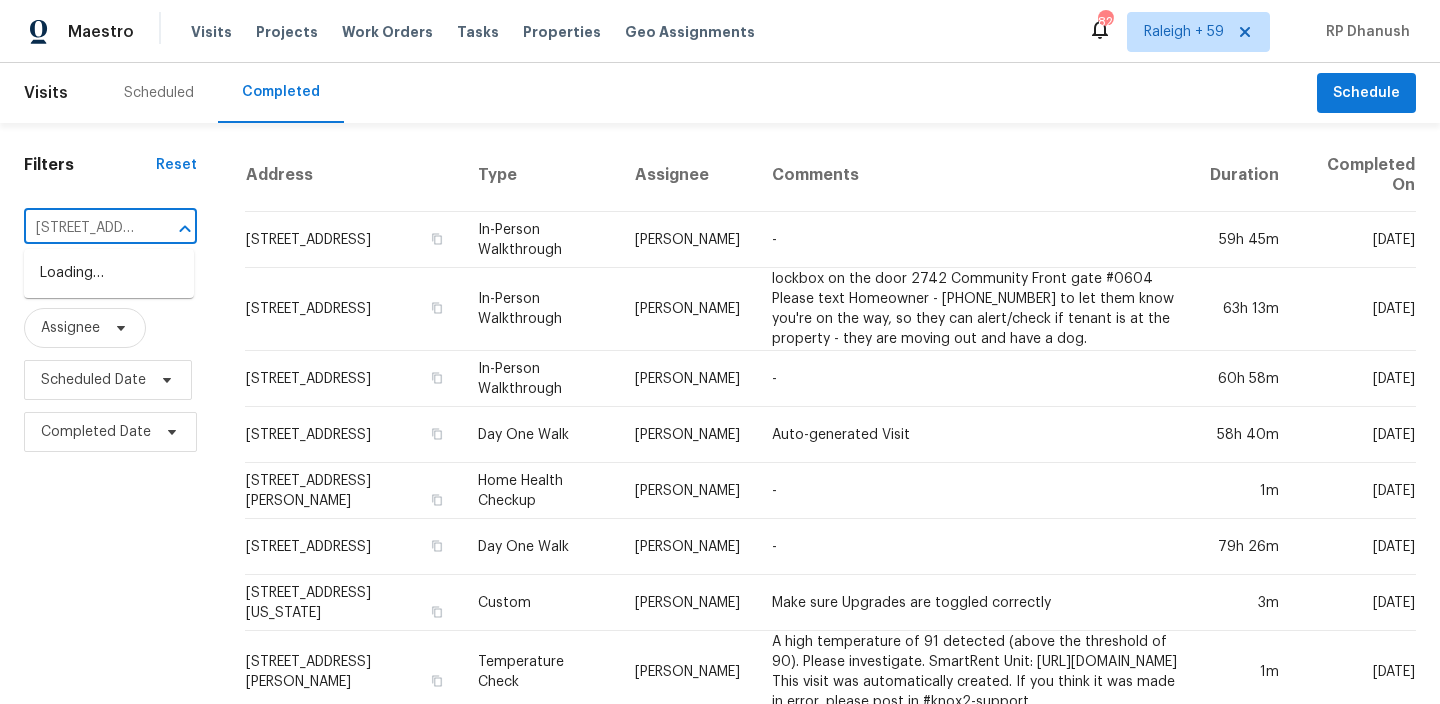 type on "[STREET_ADDRESS]" 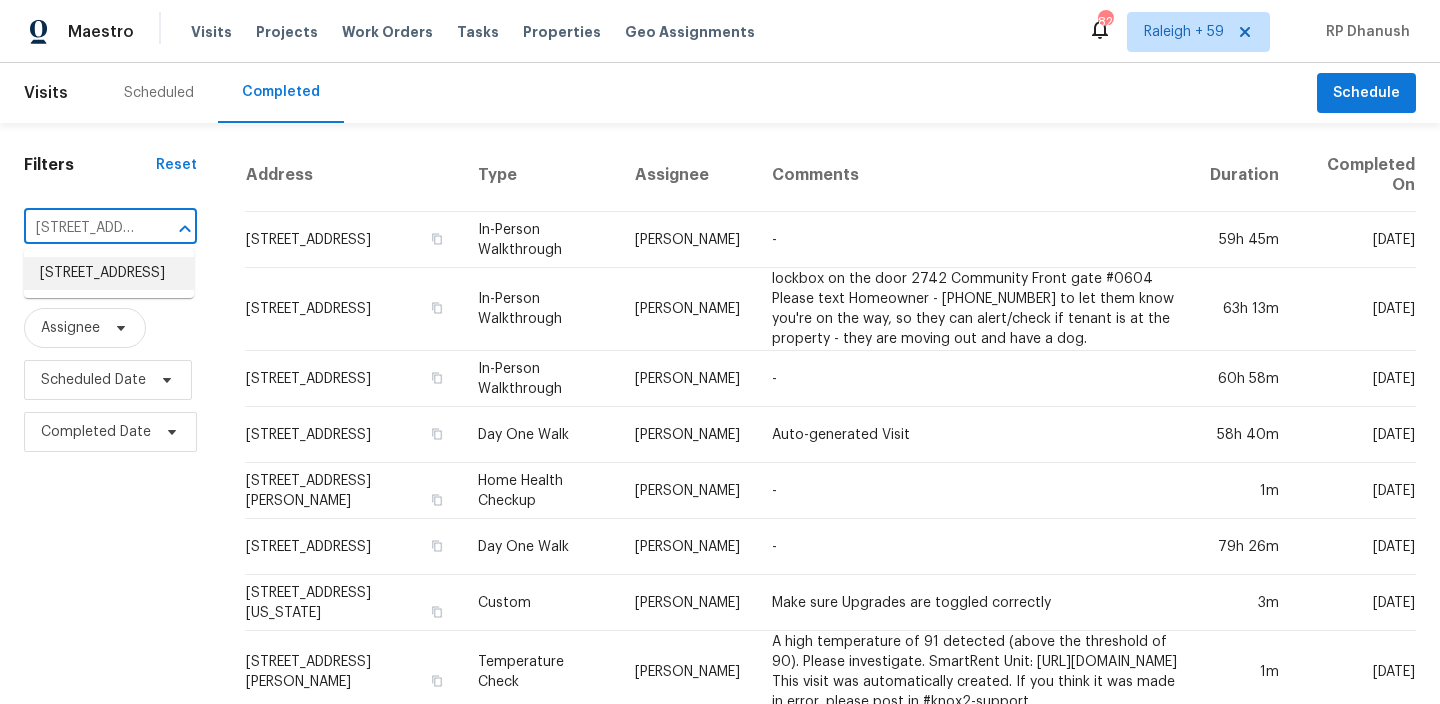 click on "[STREET_ADDRESS]" at bounding box center (109, 273) 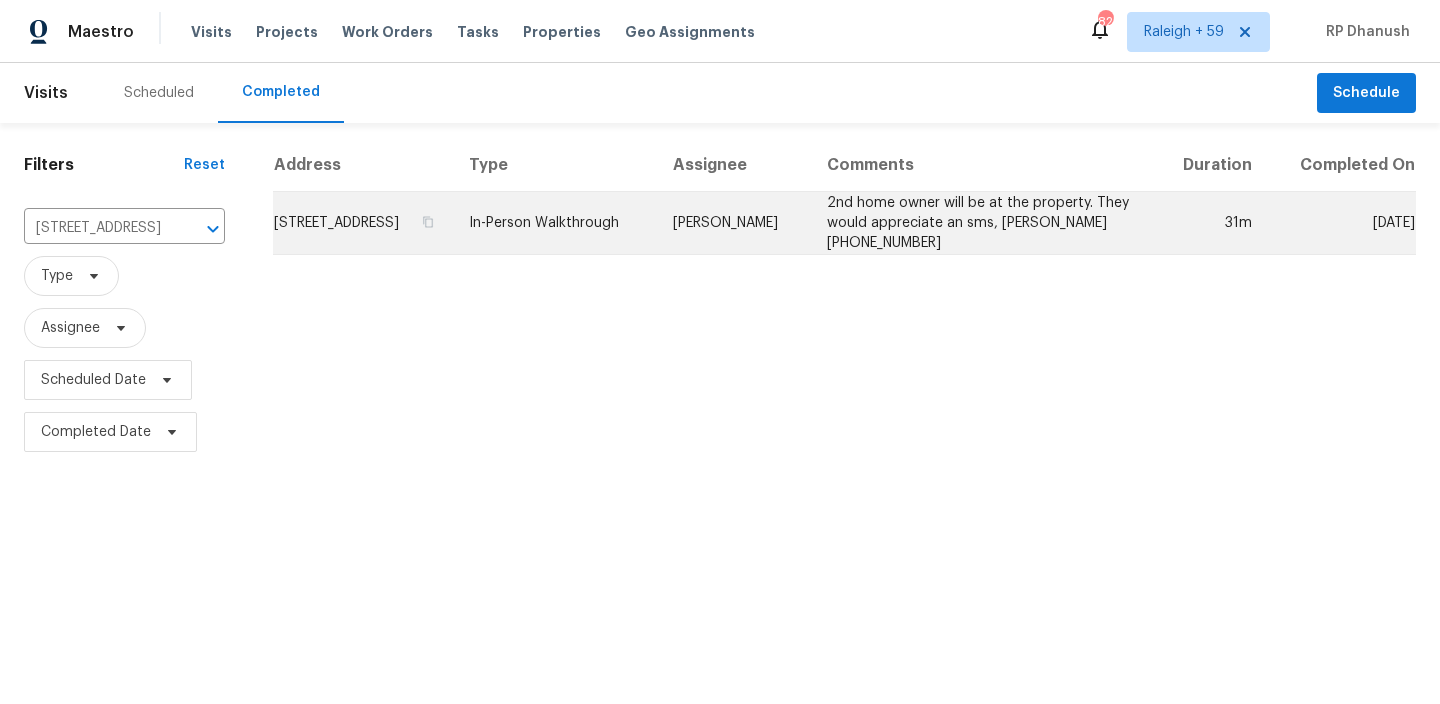 click on "In-Person Walkthrough" at bounding box center (555, 223) 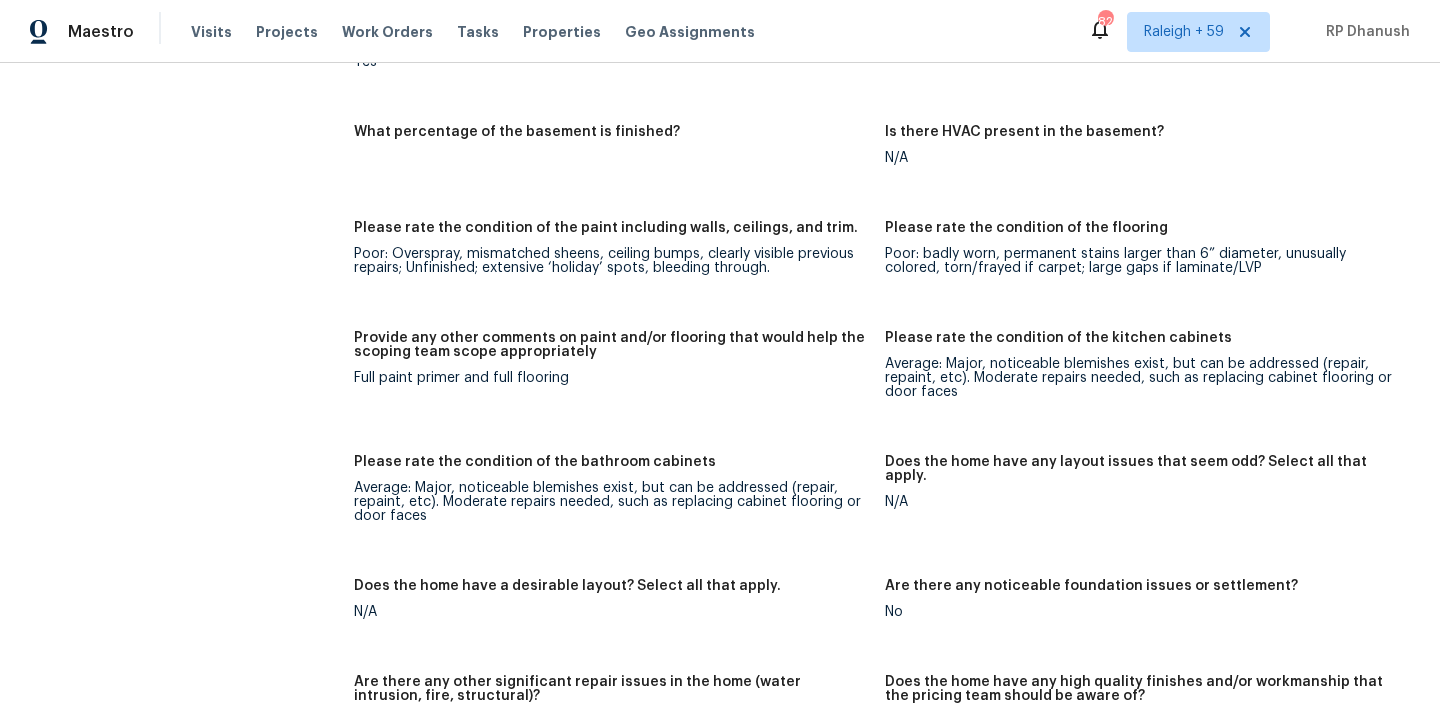 scroll, scrollTop: 2890, scrollLeft: 0, axis: vertical 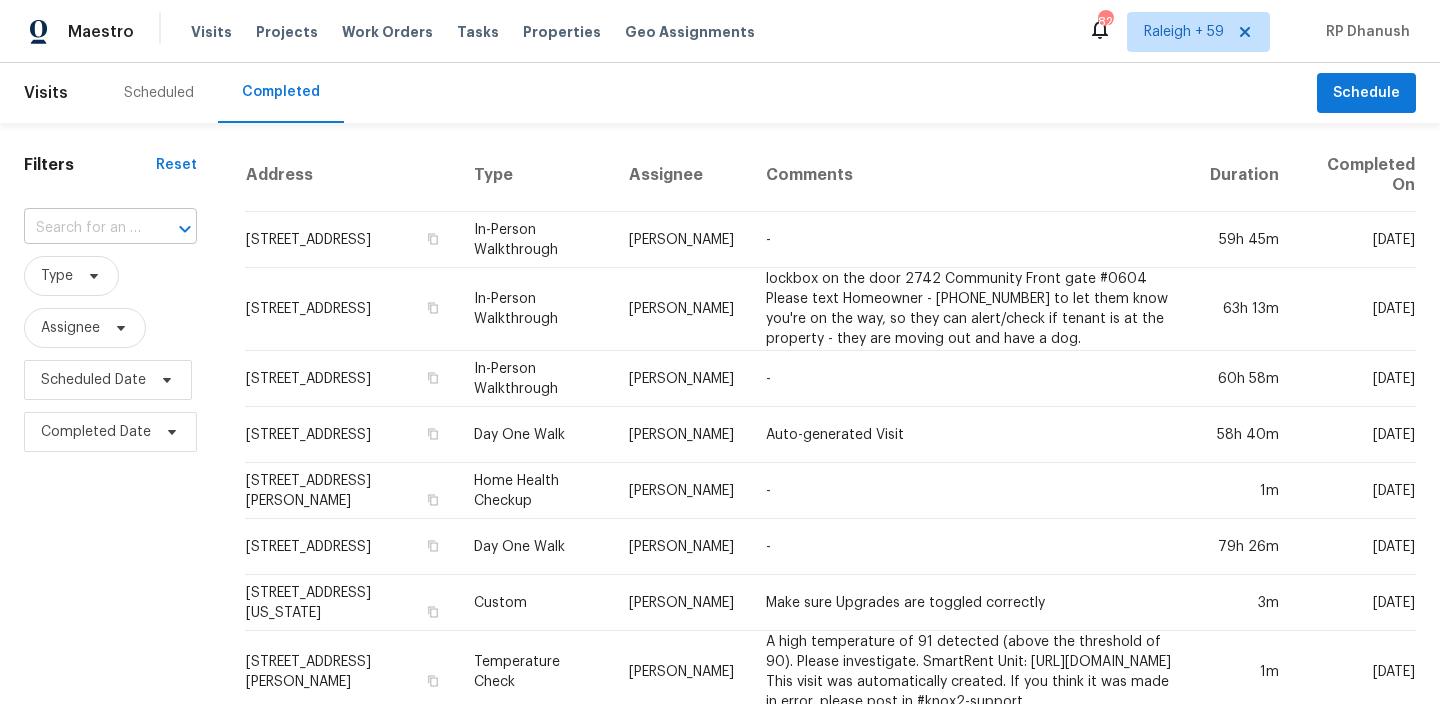 click at bounding box center (82, 228) 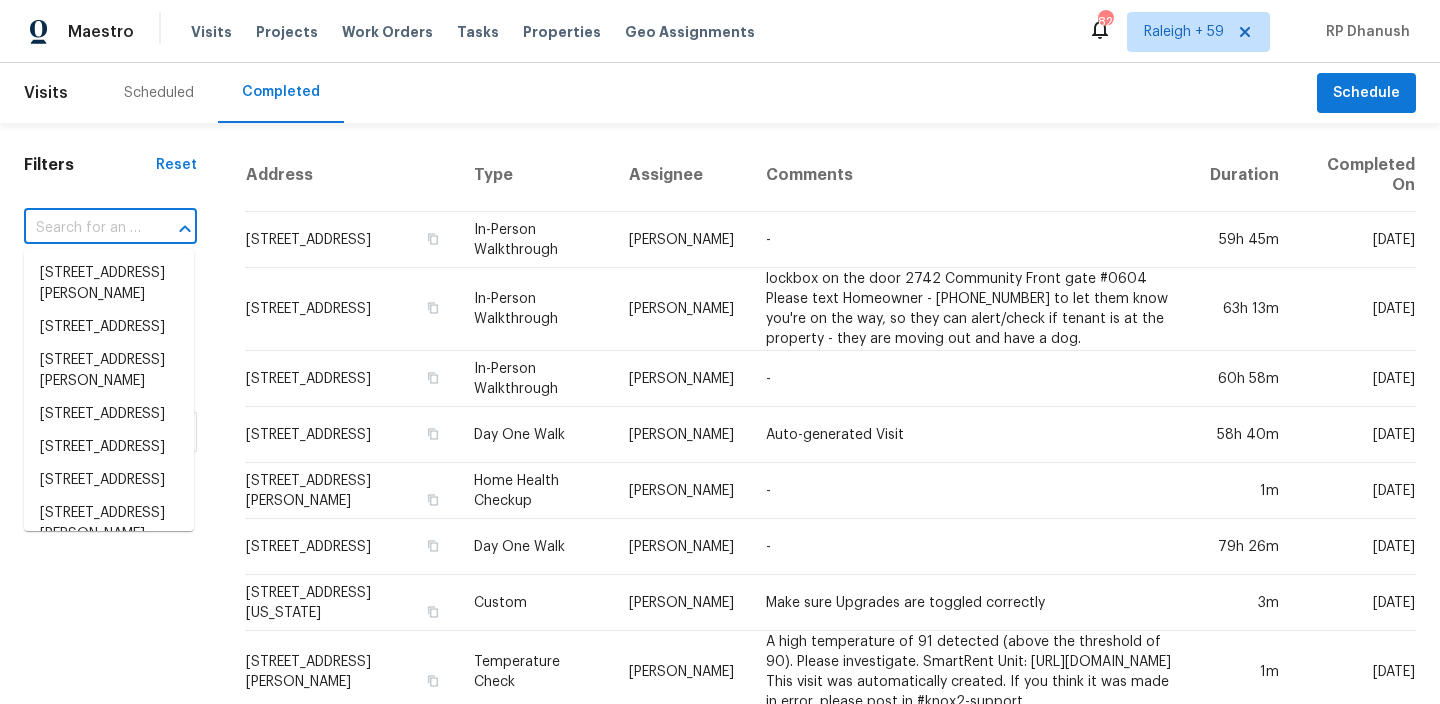 paste on ""[STREET_ADDRESS]"" 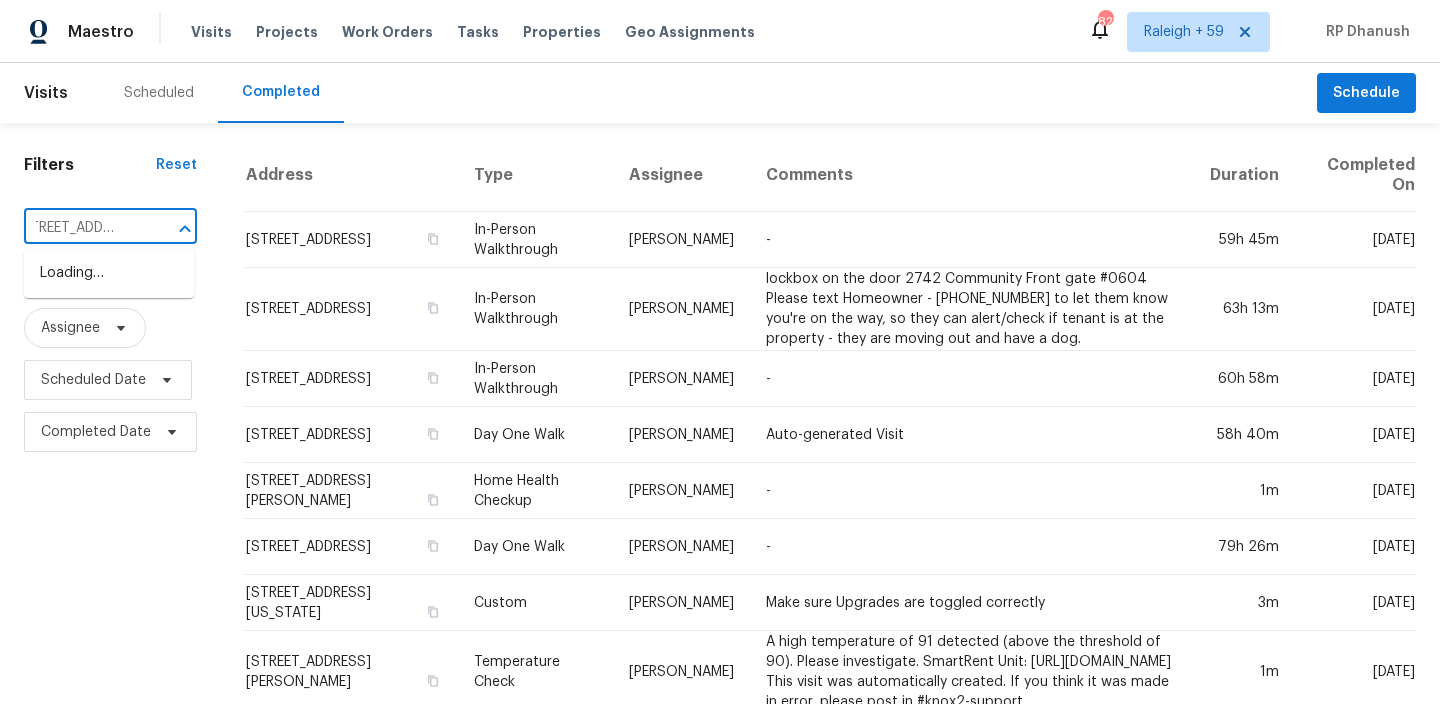 scroll, scrollTop: 0, scrollLeft: 0, axis: both 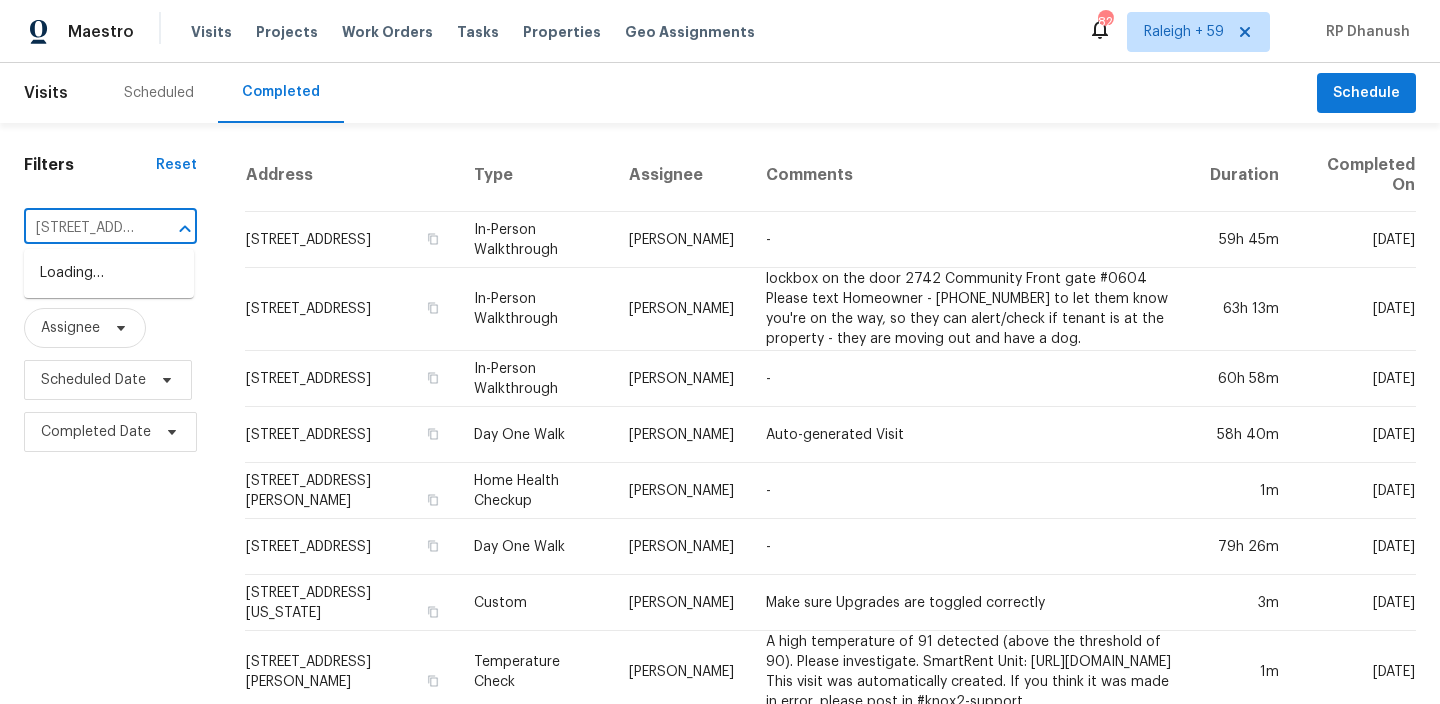 type on "[STREET_ADDRESS]" 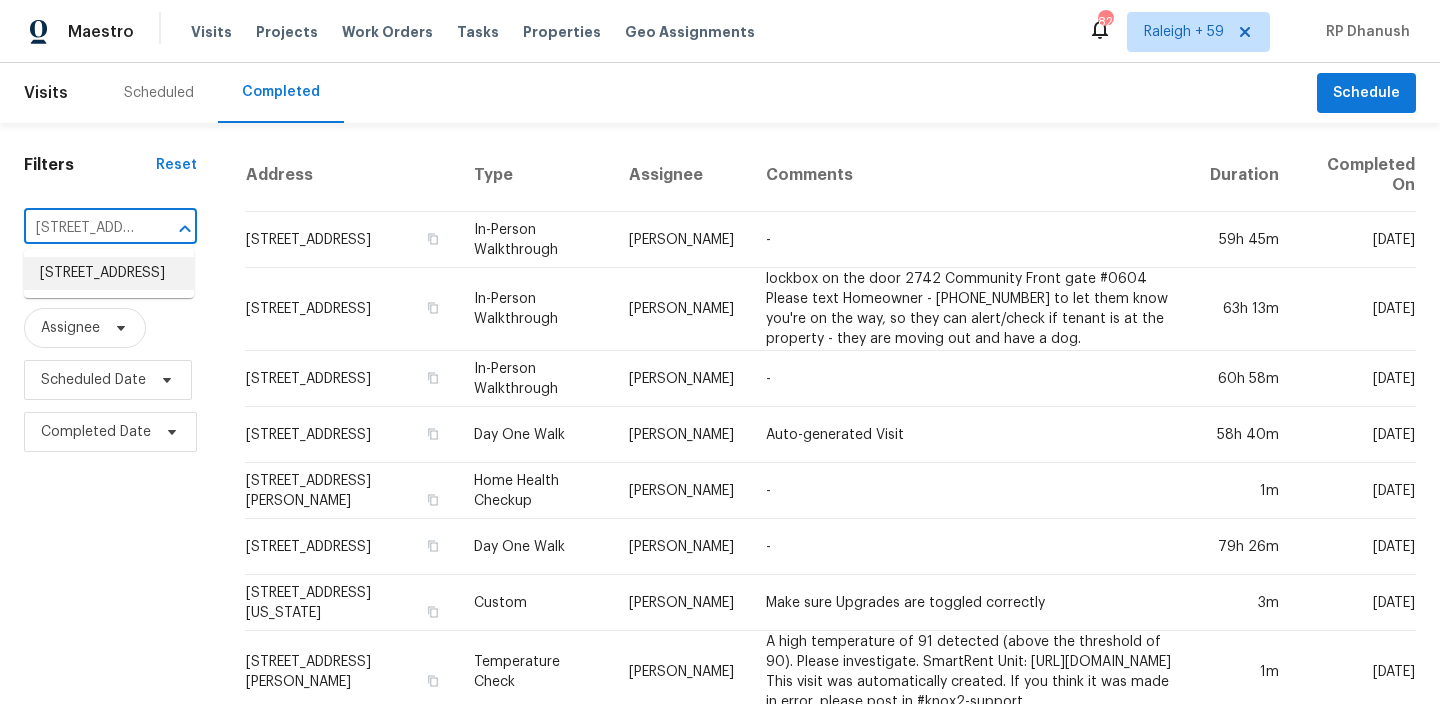 click on "[STREET_ADDRESS]" at bounding box center (109, 273) 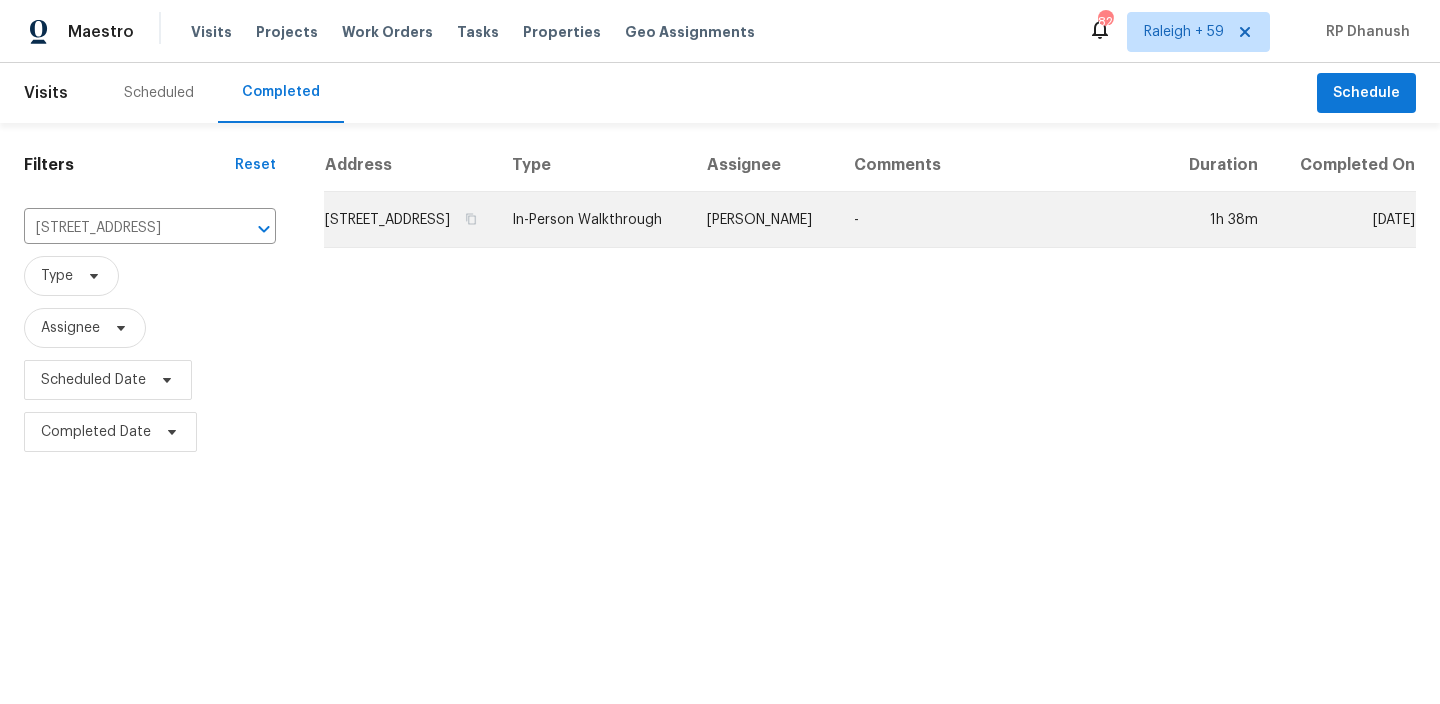 click on "-" at bounding box center [1002, 220] 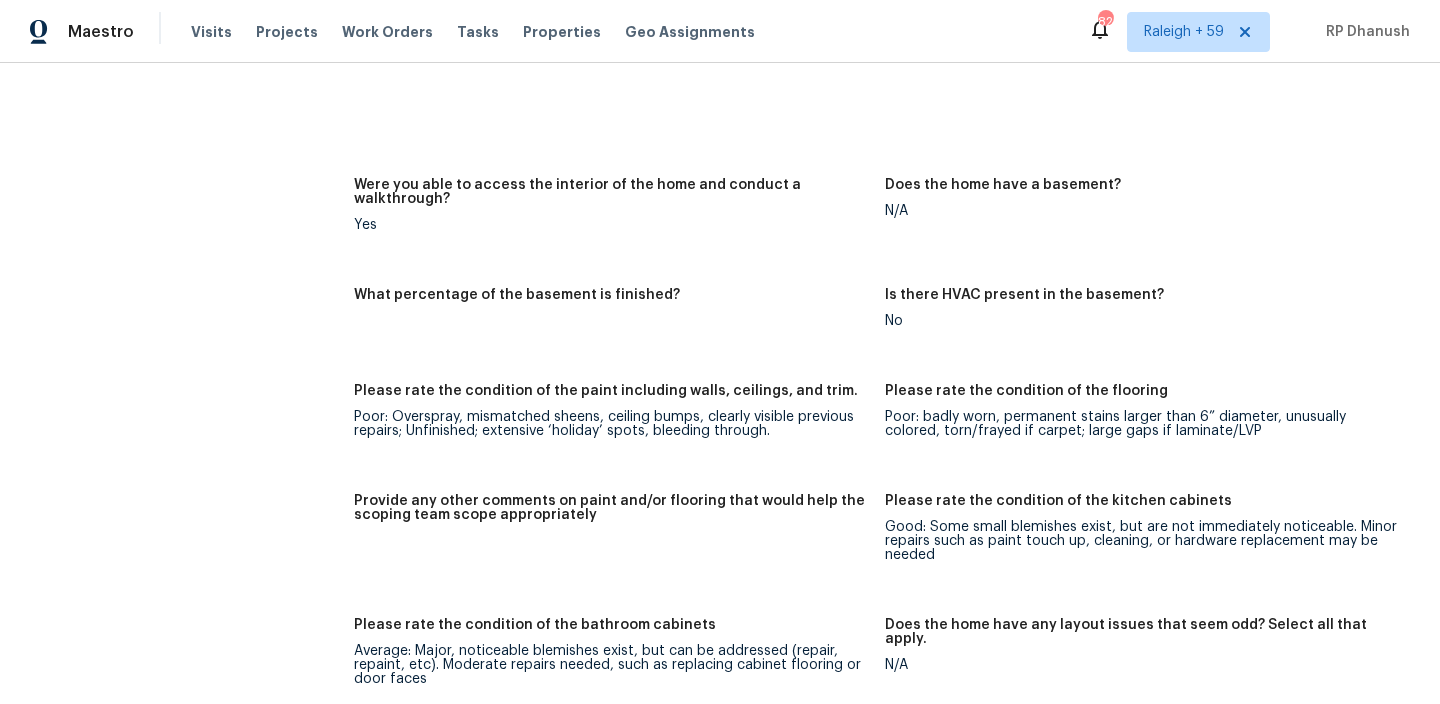 scroll, scrollTop: 2981, scrollLeft: 0, axis: vertical 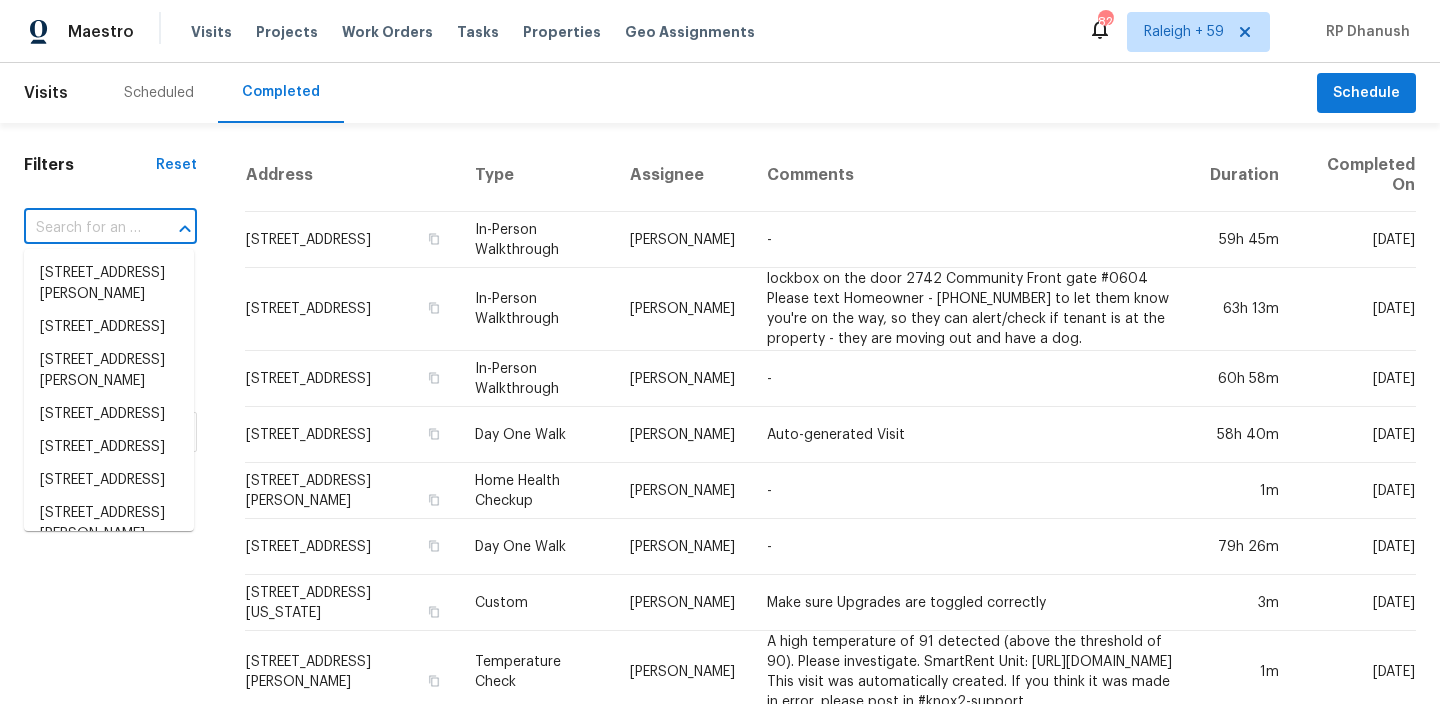 click at bounding box center (82, 228) 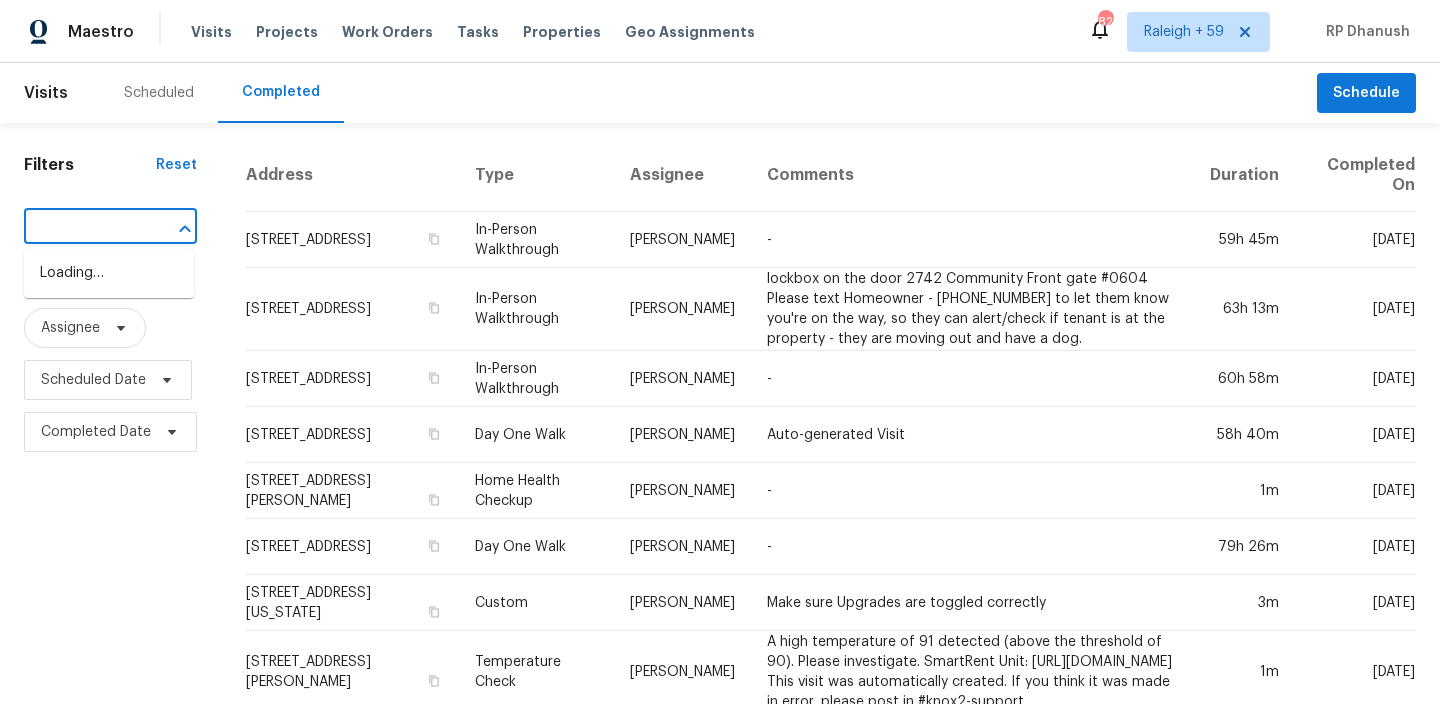 scroll, scrollTop: 0, scrollLeft: 0, axis: both 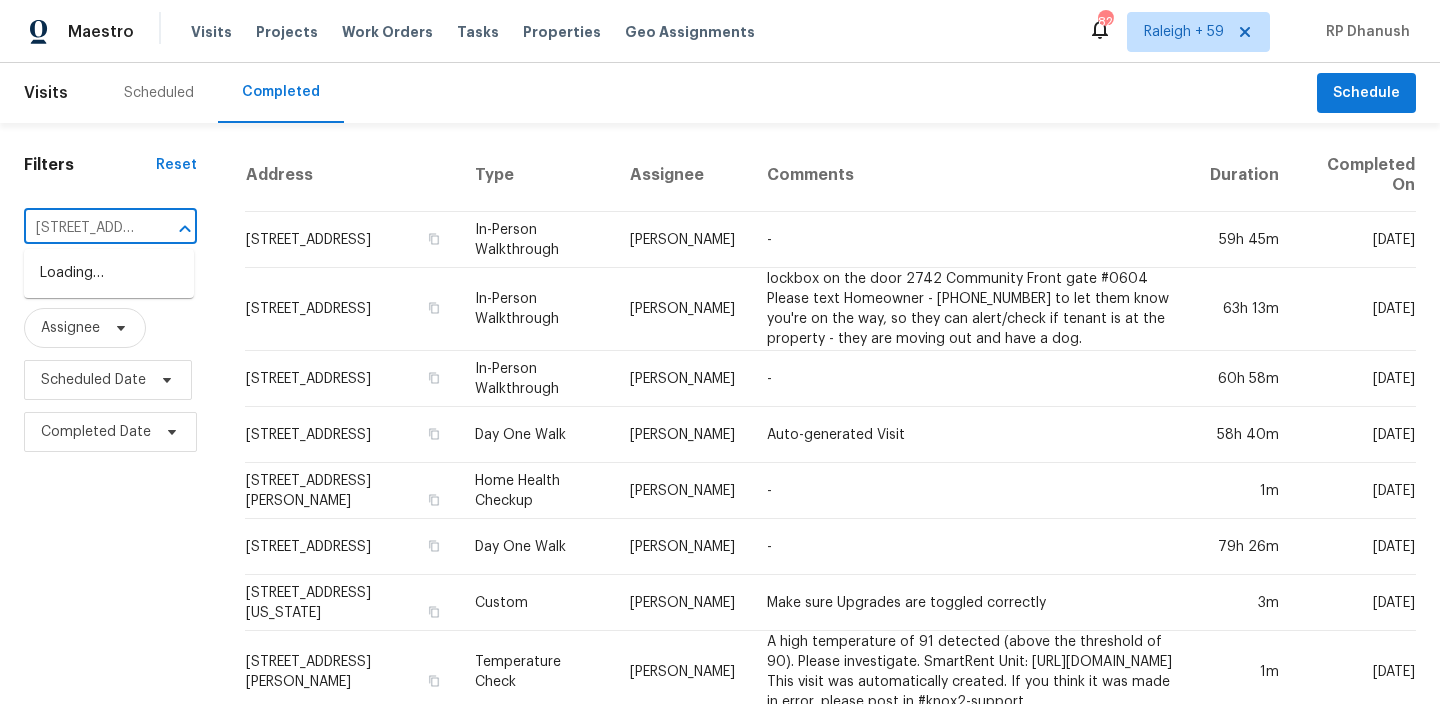 type on "1016 Roldan Ave Simi Valley, CA, 93065" 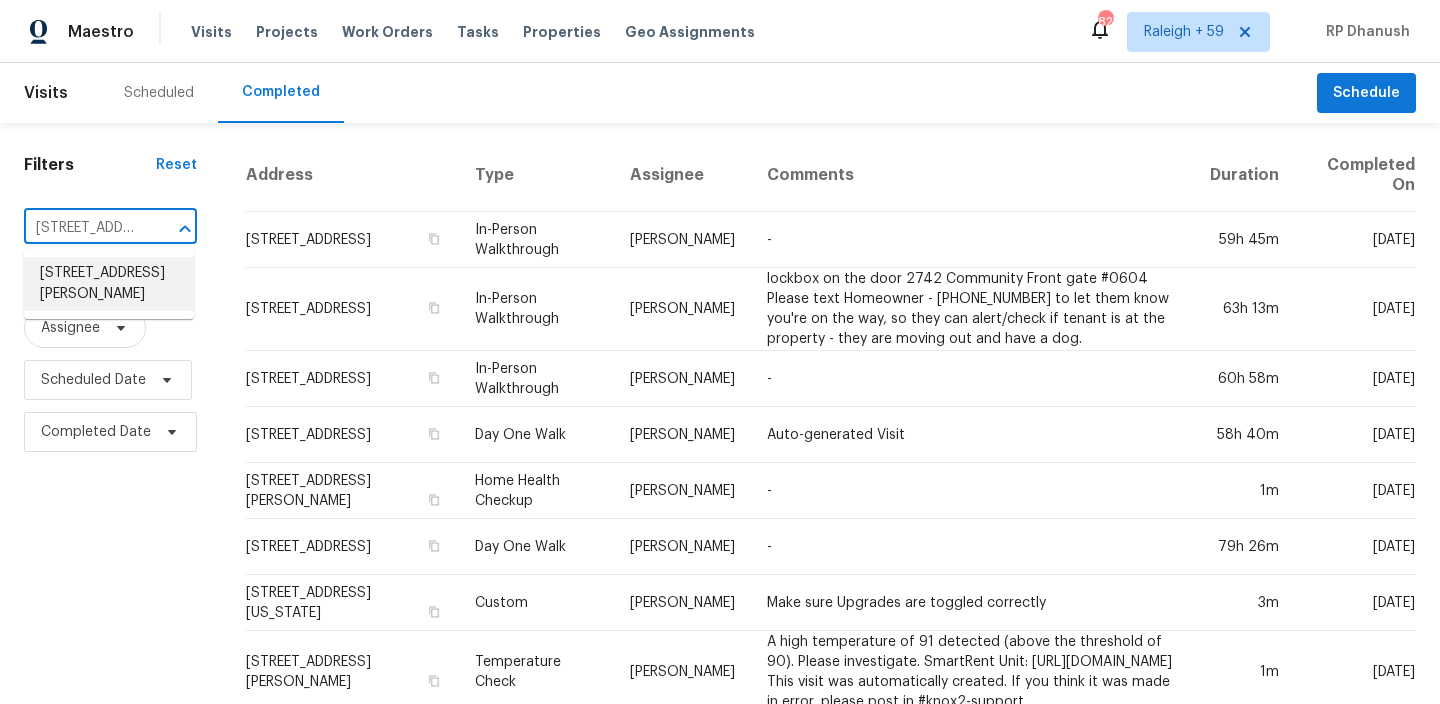 click on "1016 Roldan Ave, Simi Valley, CA 93065" at bounding box center (109, 284) 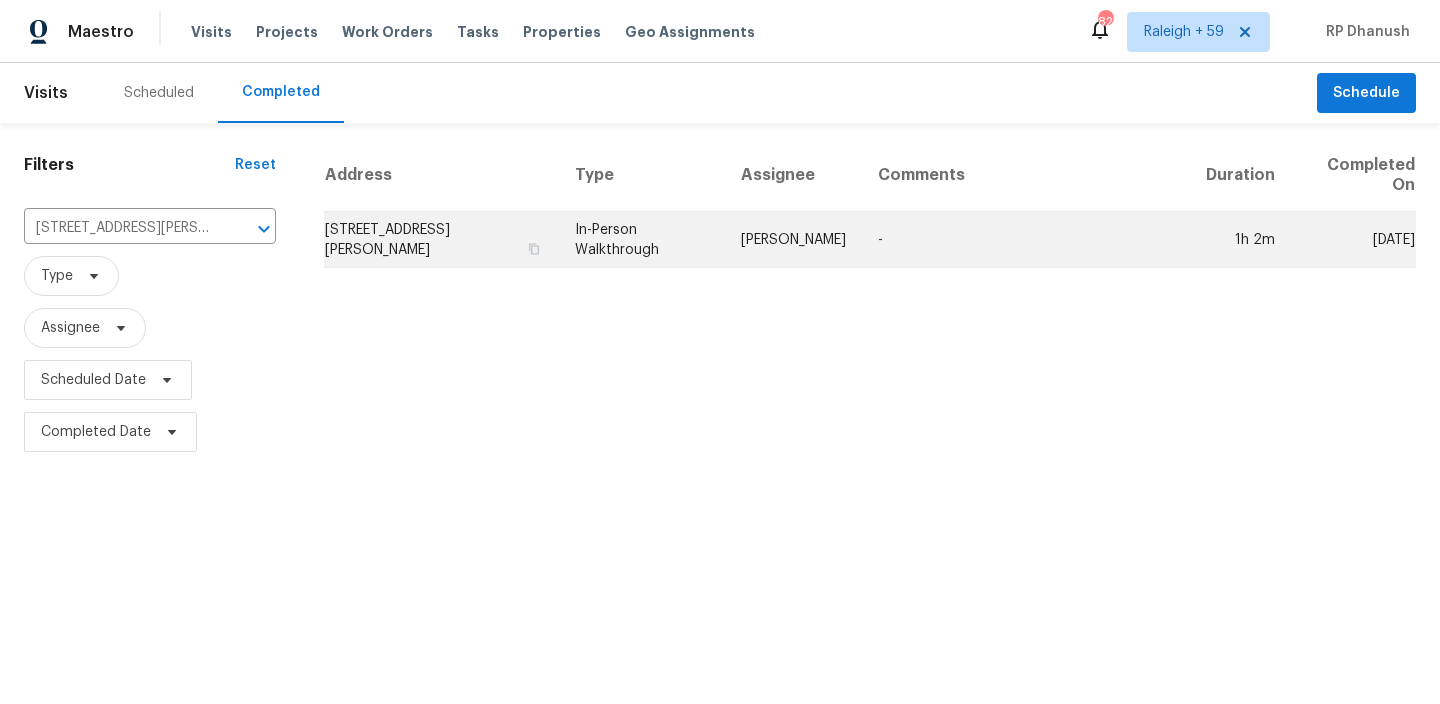 click on "Luis Pedro Ocampo Alvizuris" at bounding box center [793, 240] 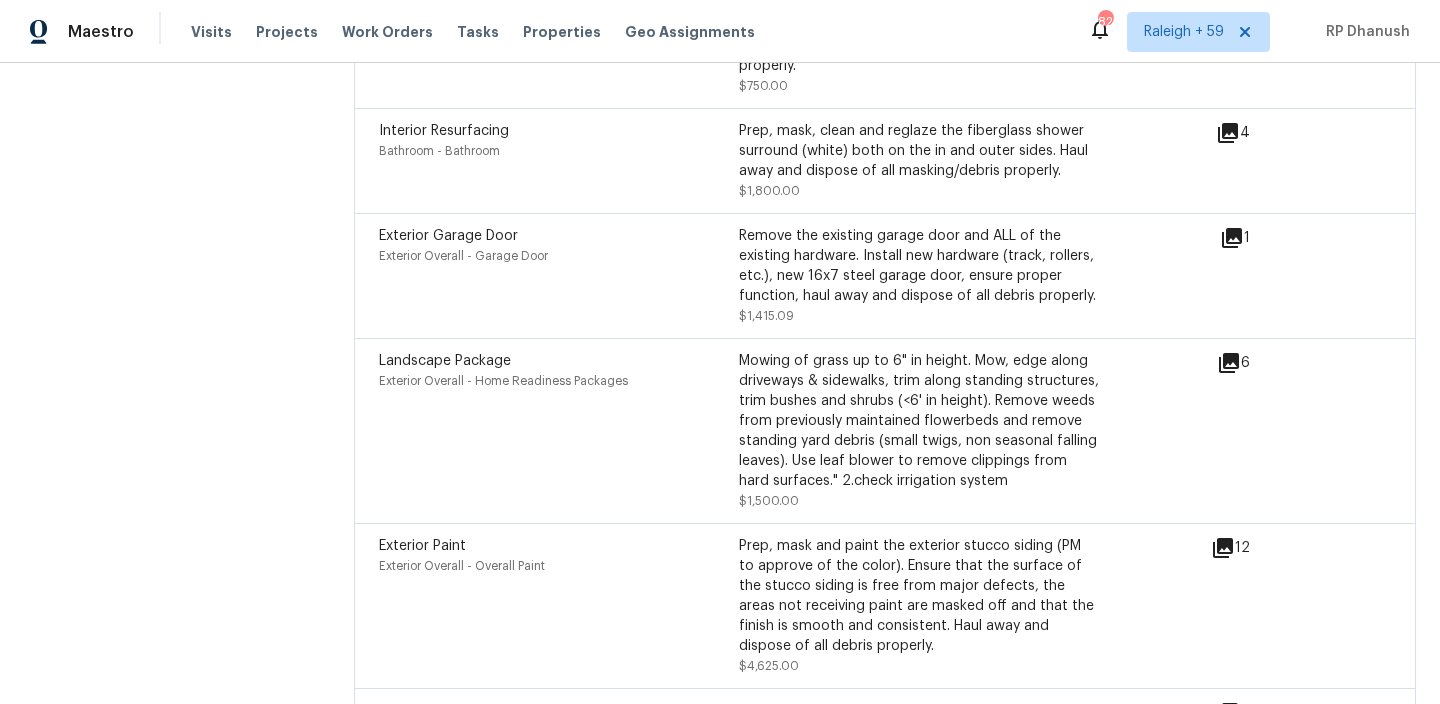 scroll, scrollTop: 6760, scrollLeft: 0, axis: vertical 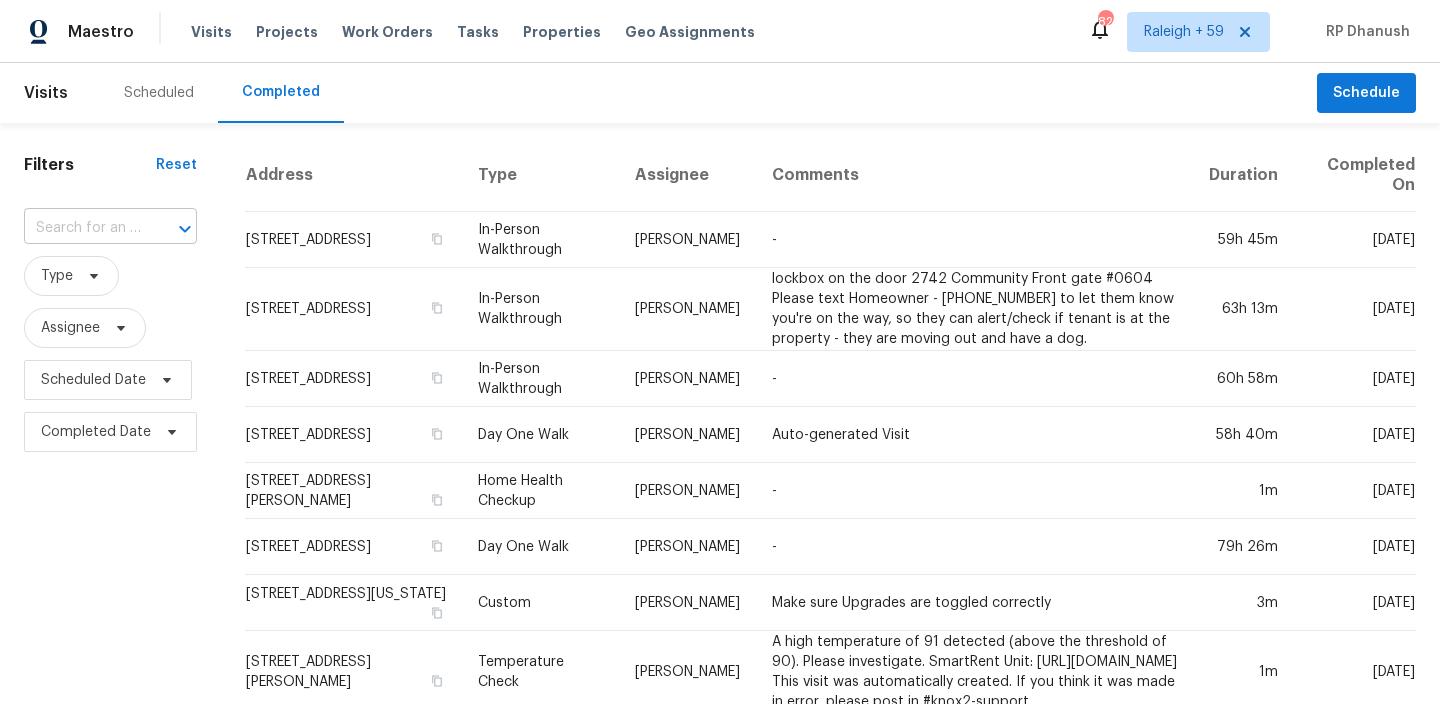 click at bounding box center (82, 228) 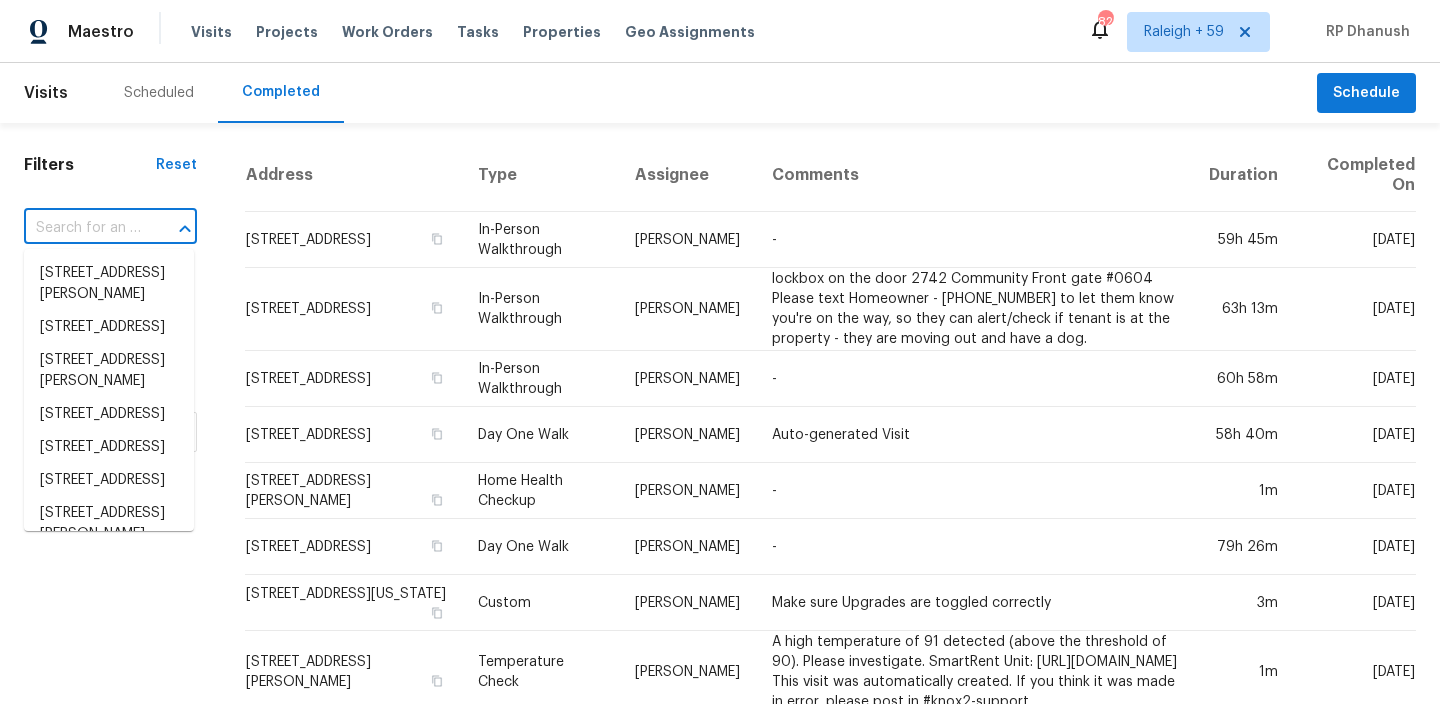 paste on ""[STREET_ADDRESS]"" 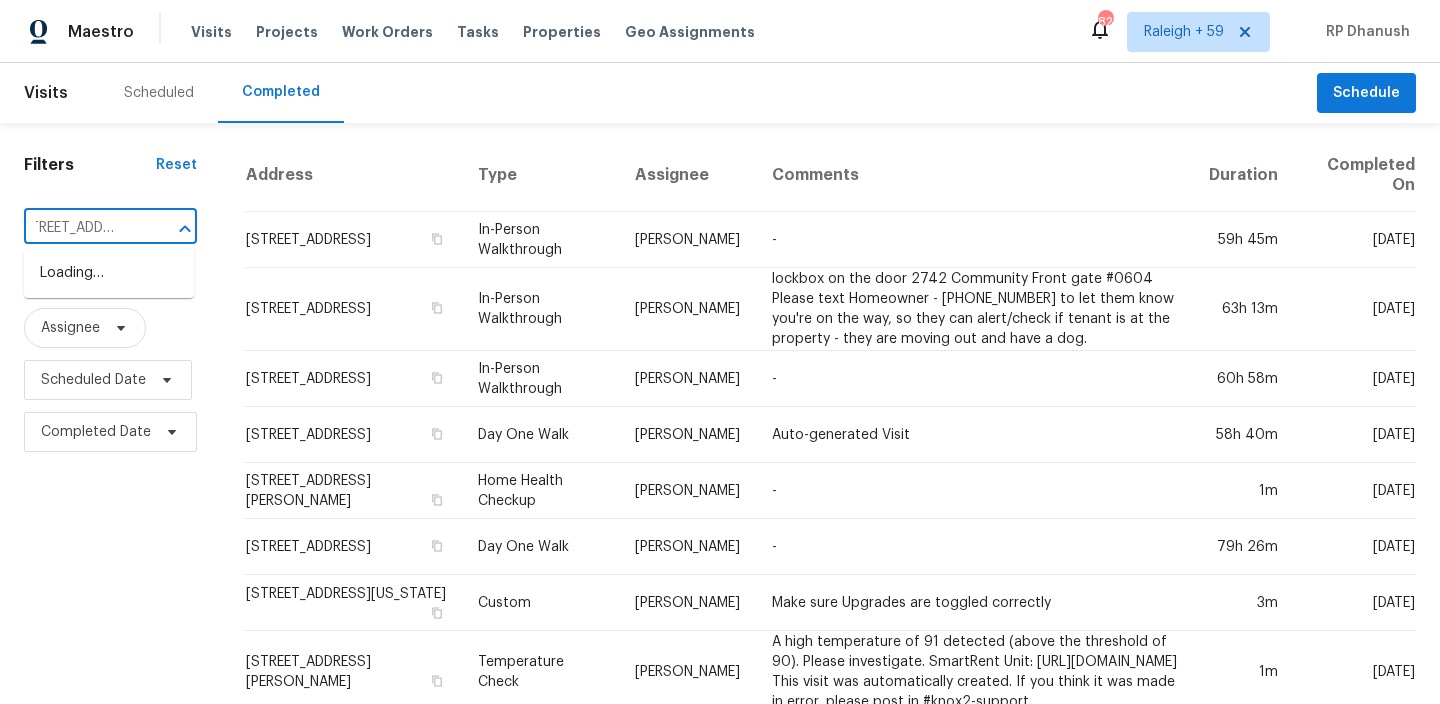 scroll, scrollTop: 0, scrollLeft: 0, axis: both 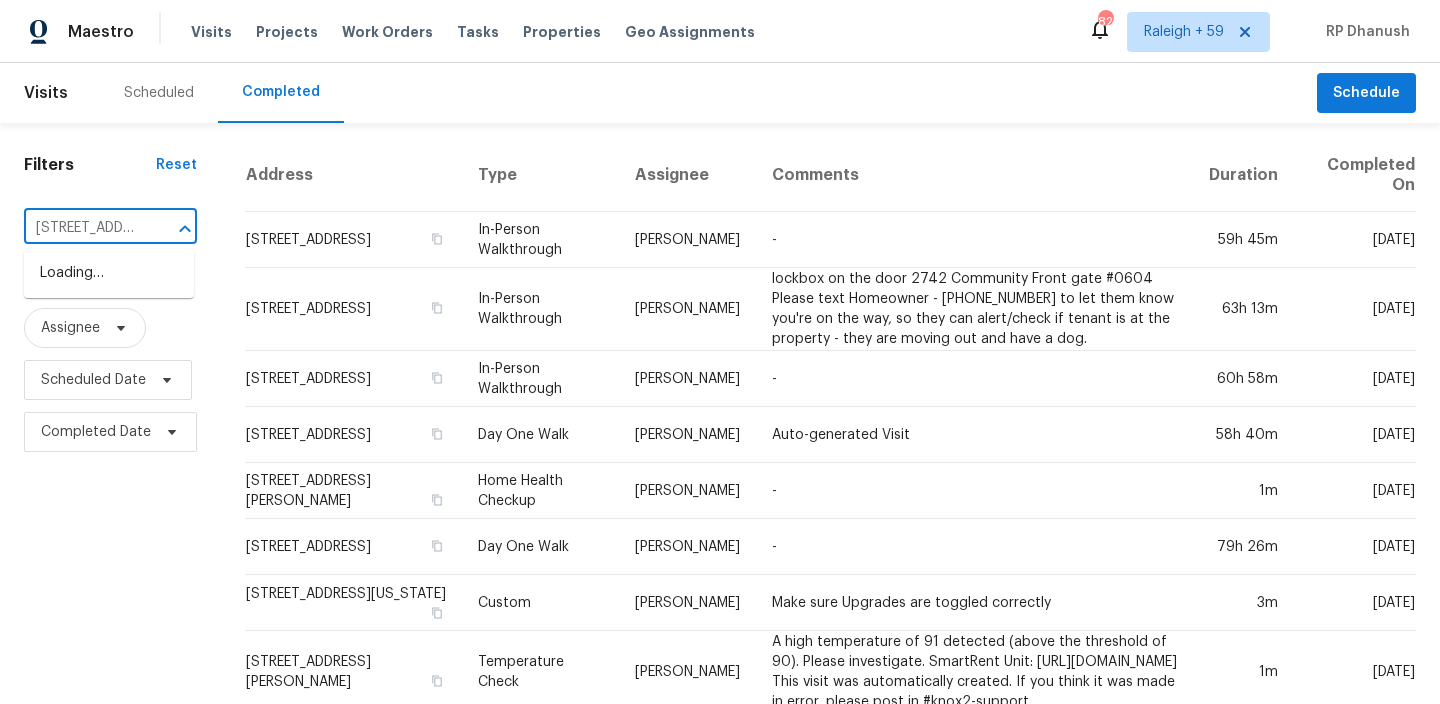 type on "[STREET_ADDRESS]" 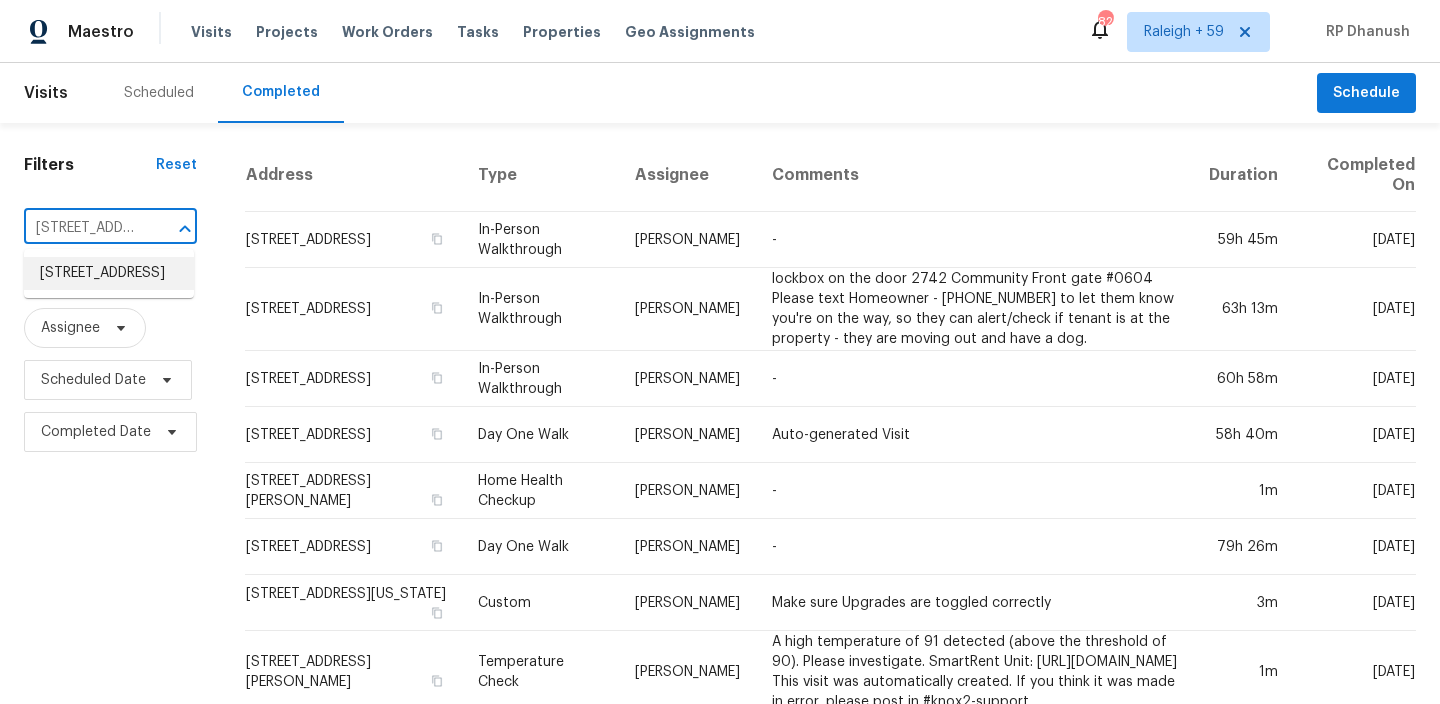 click on "[STREET_ADDRESS]" at bounding box center [109, 273] 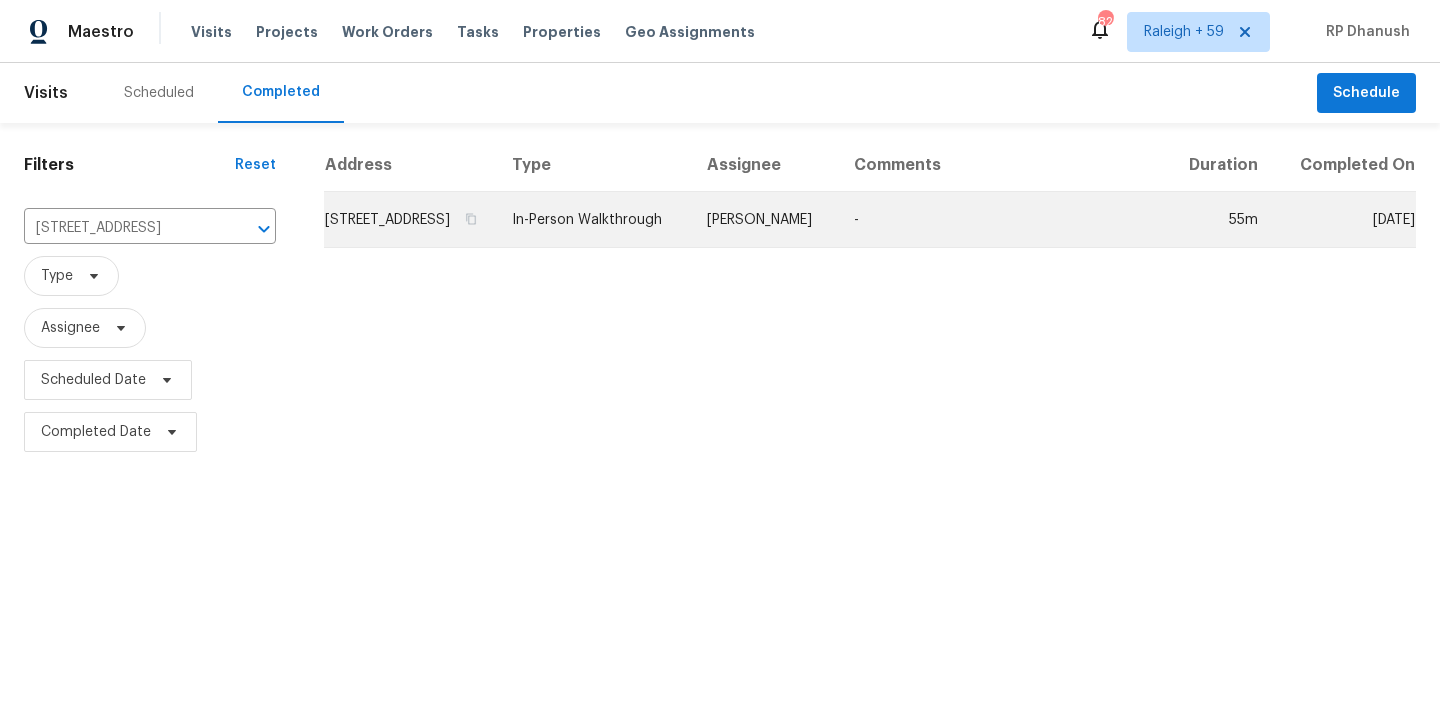 click on "[PERSON_NAME]" at bounding box center (764, 220) 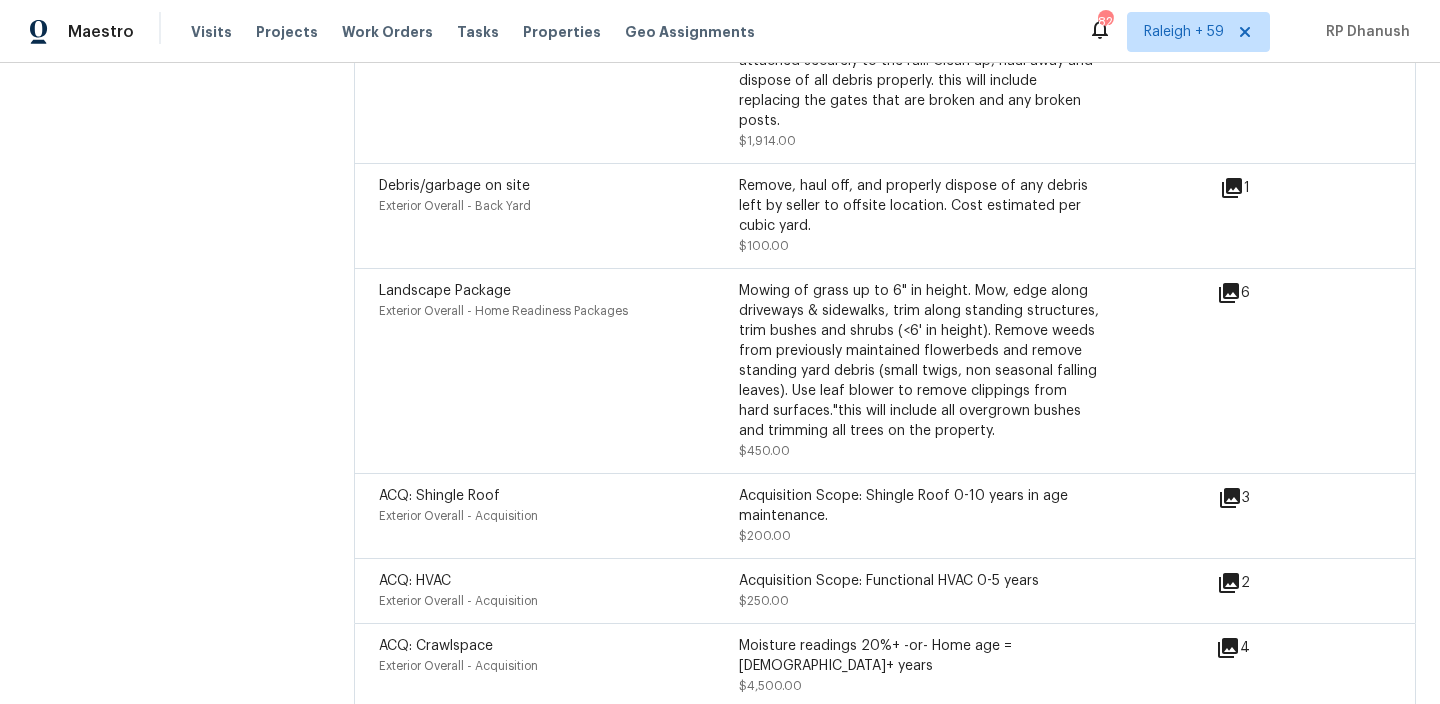 scroll, scrollTop: 5723, scrollLeft: 0, axis: vertical 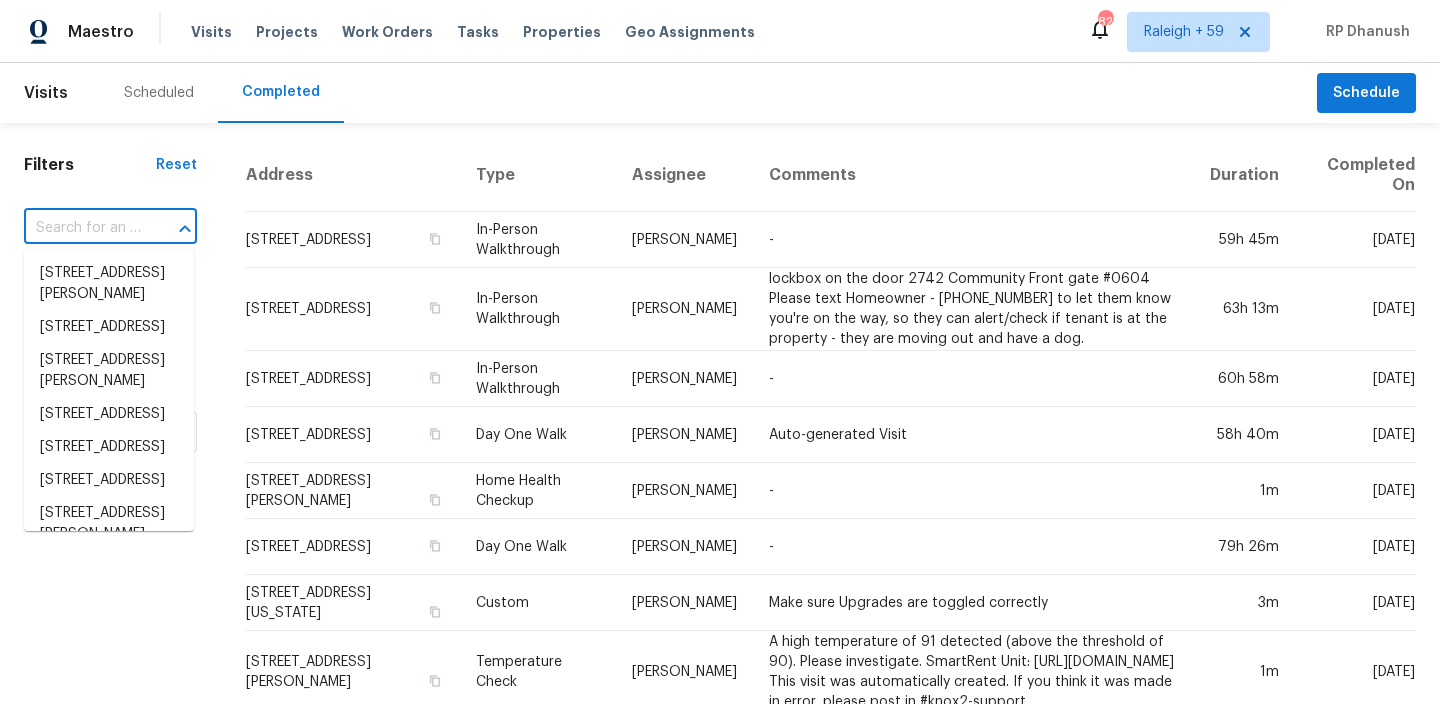 click at bounding box center [82, 228] 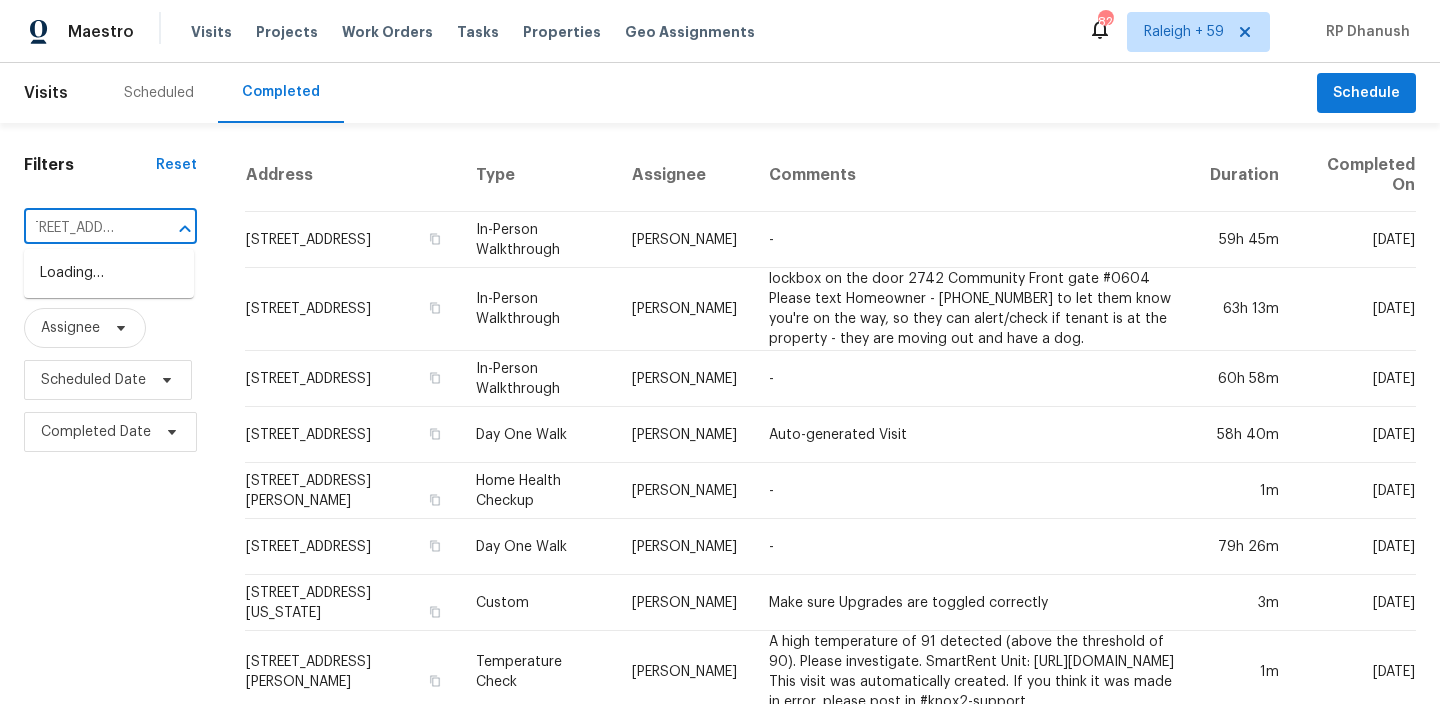 scroll, scrollTop: 0, scrollLeft: 0, axis: both 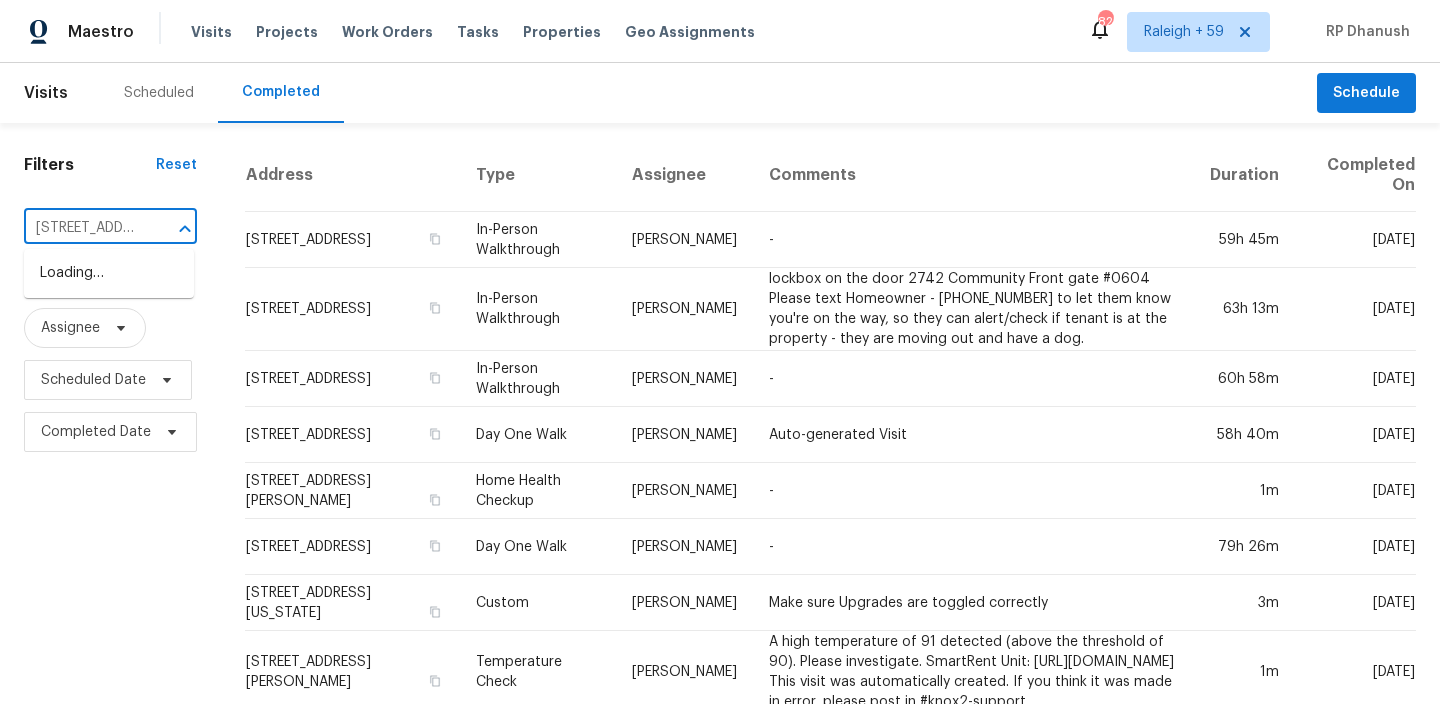 type on "1 W Pima Ln Belton, TX, 76513" 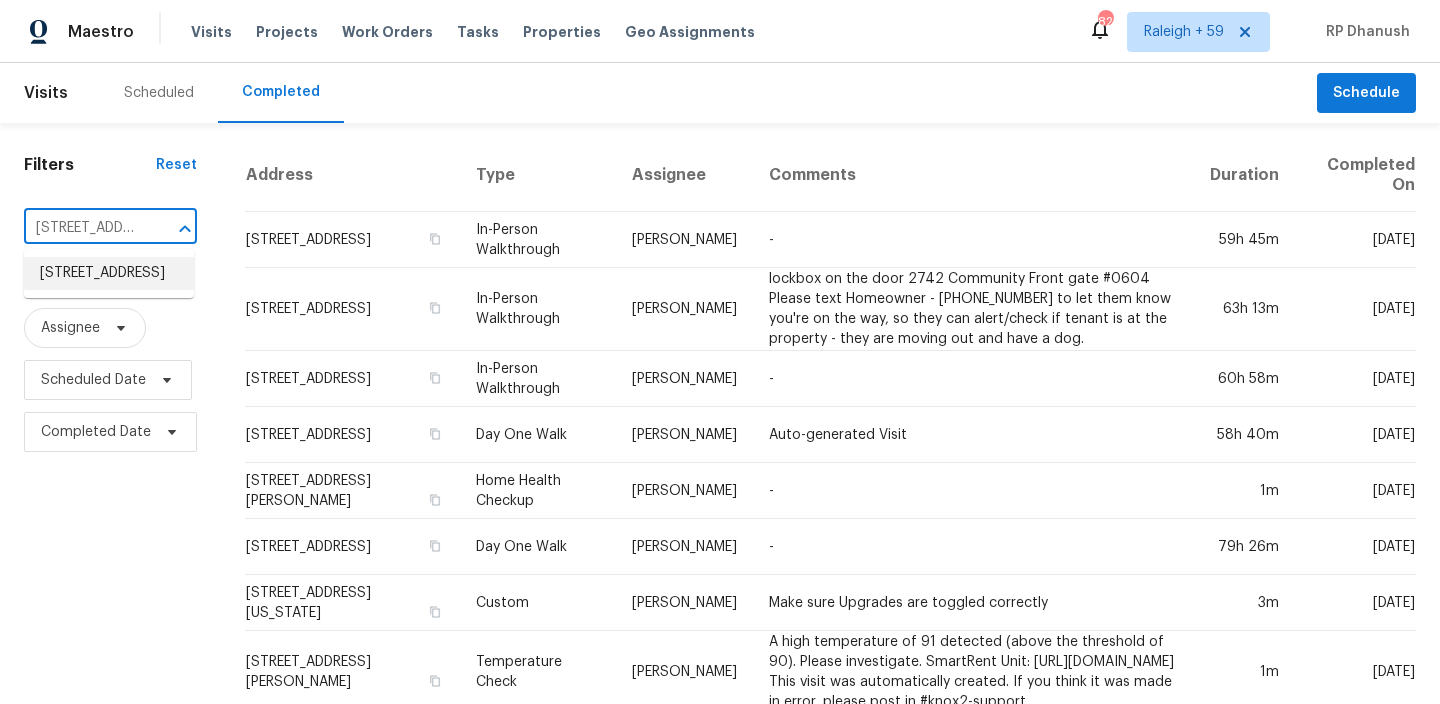 click on "1 W Pima Ln, Belton, TX 76513" at bounding box center [109, 273] 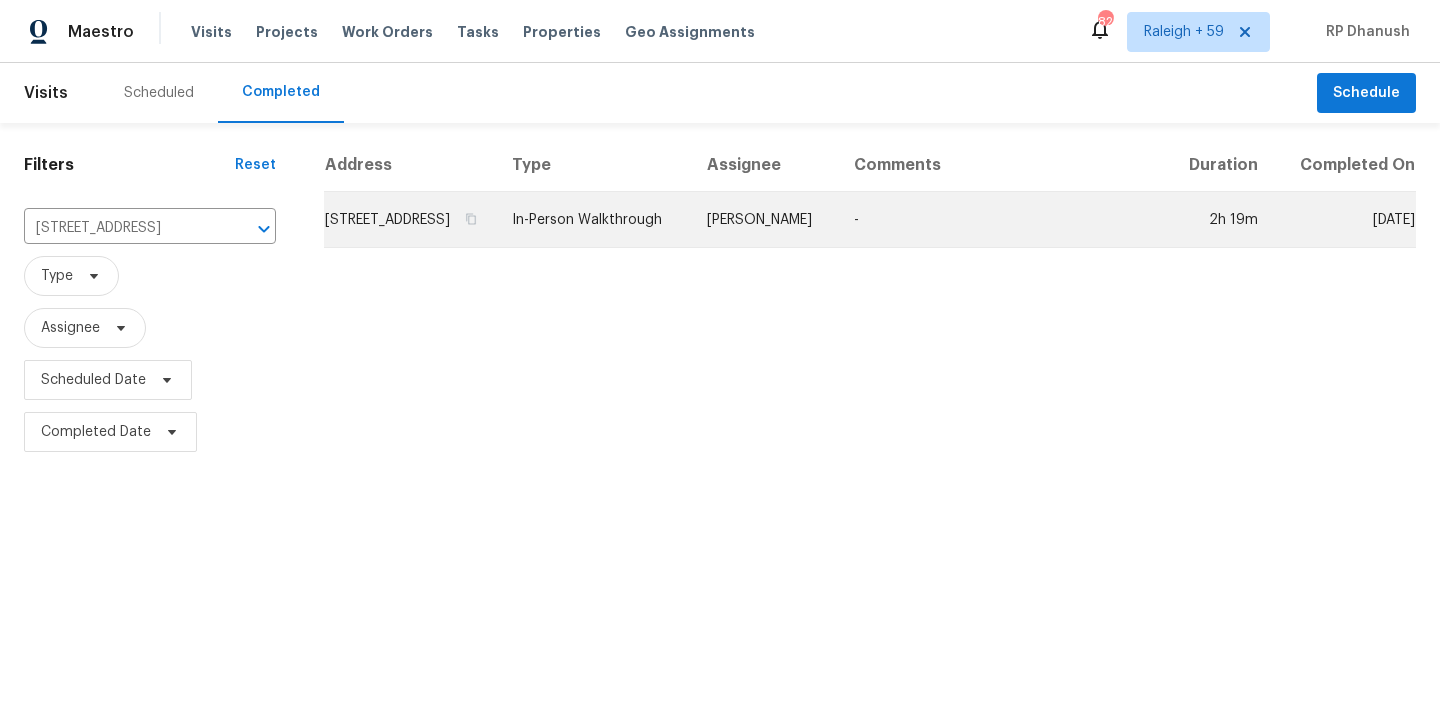 click on "Nelson Figueroa" at bounding box center (764, 220) 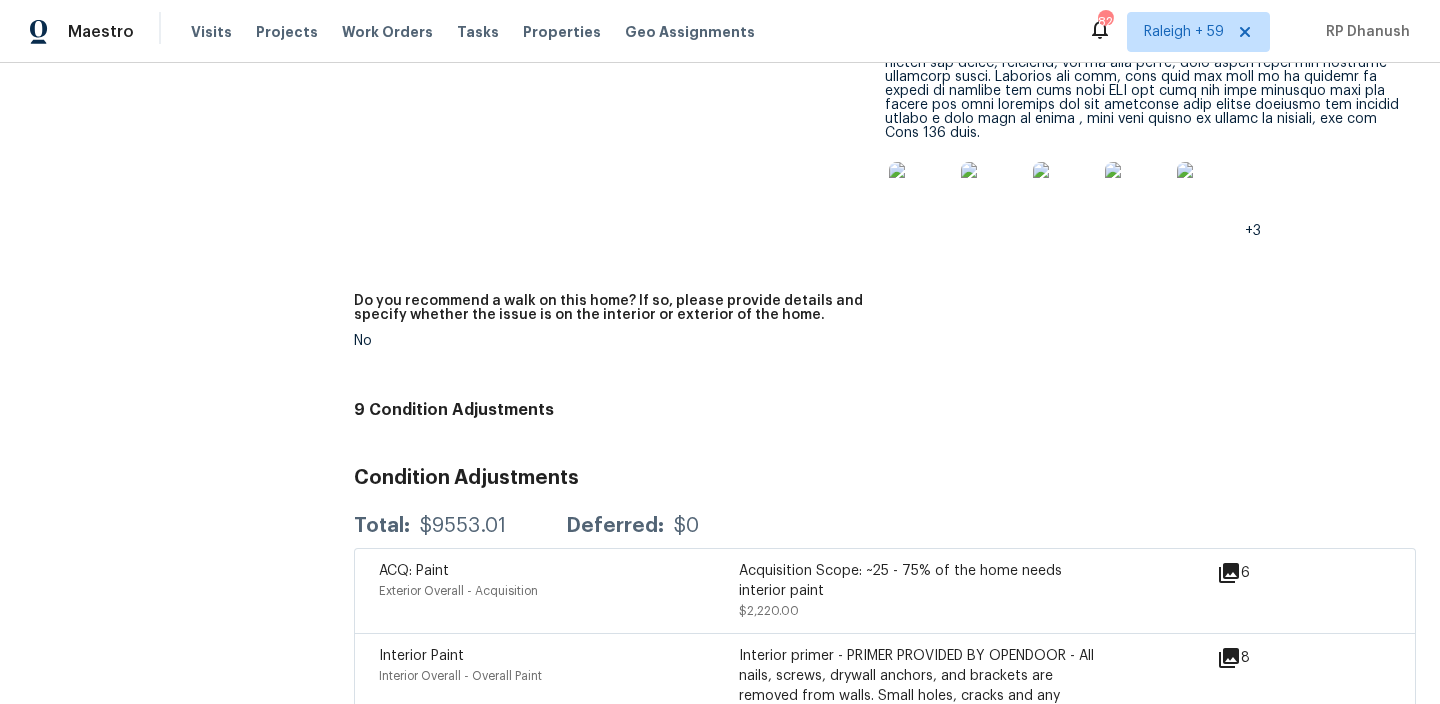 scroll, scrollTop: 4782, scrollLeft: 0, axis: vertical 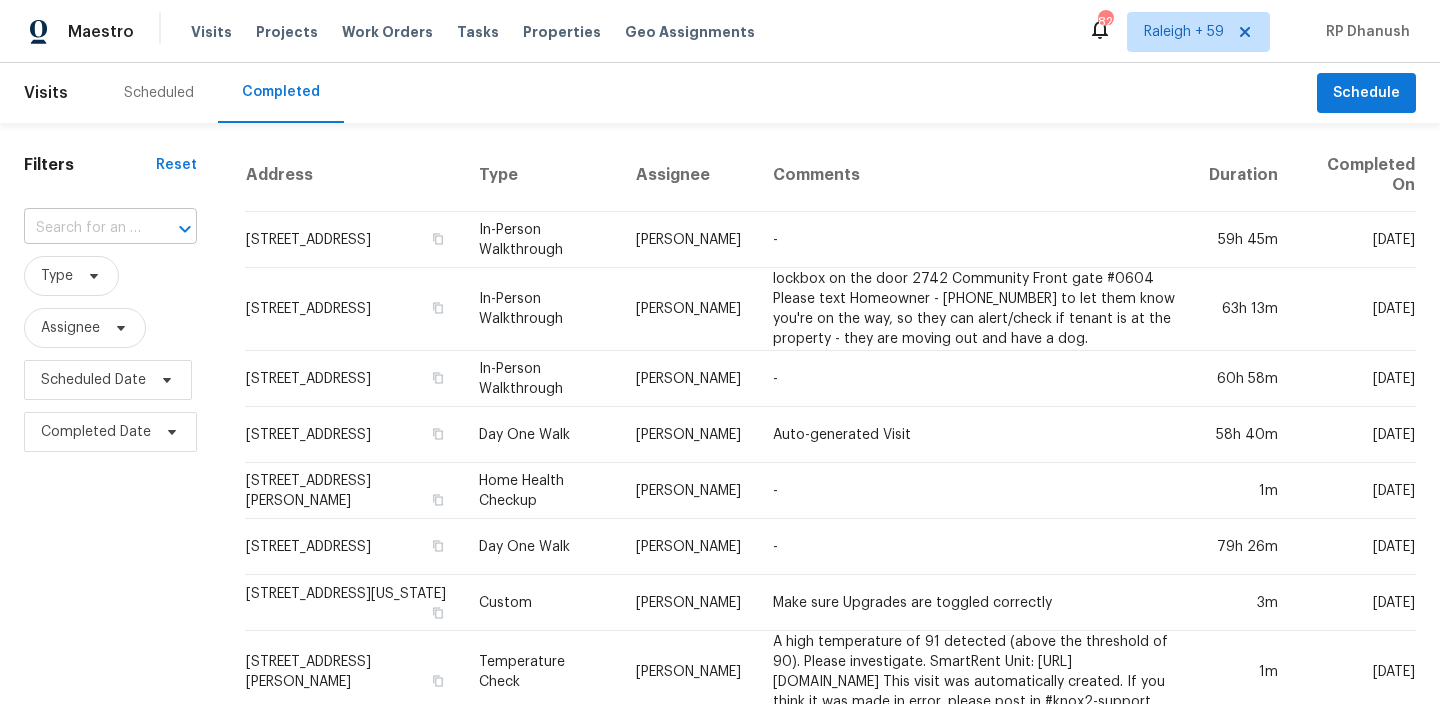click at bounding box center [82, 228] 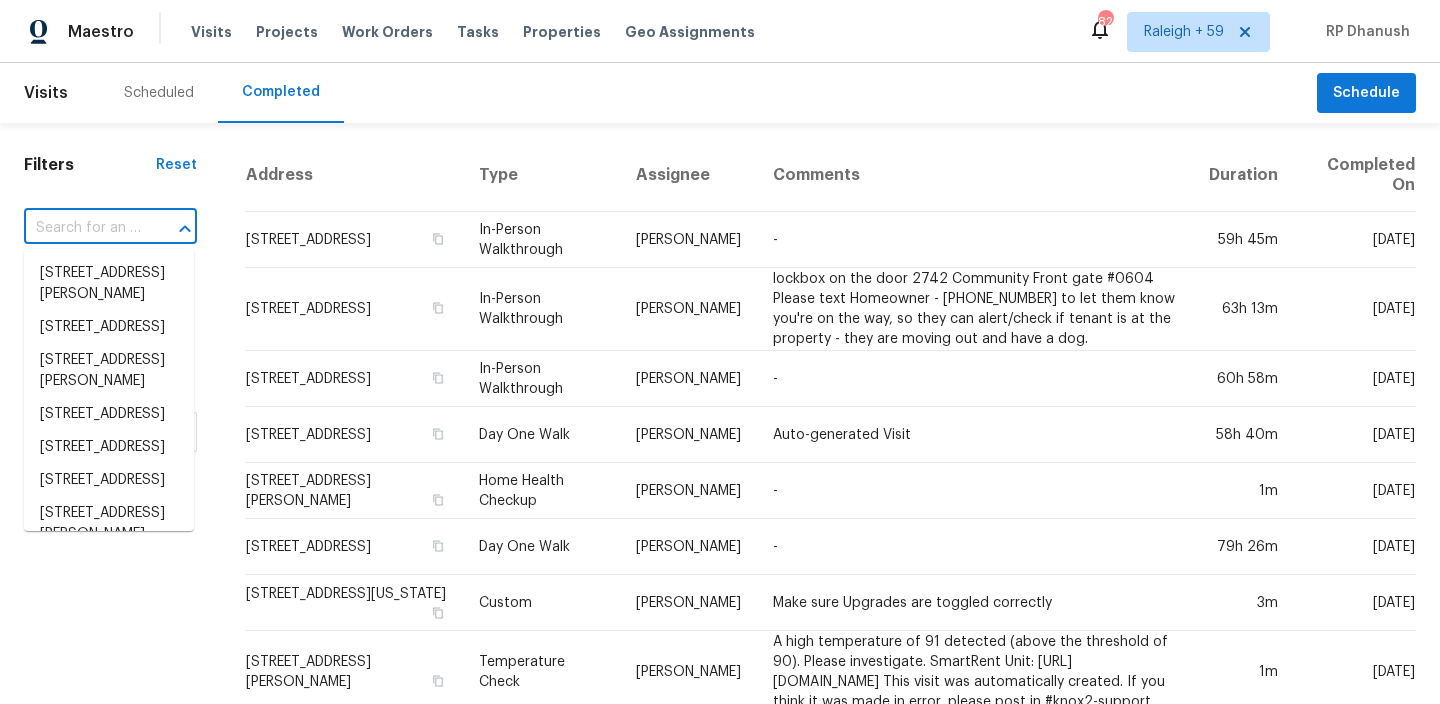 paste on ""[STREET_ADDRESS]"" 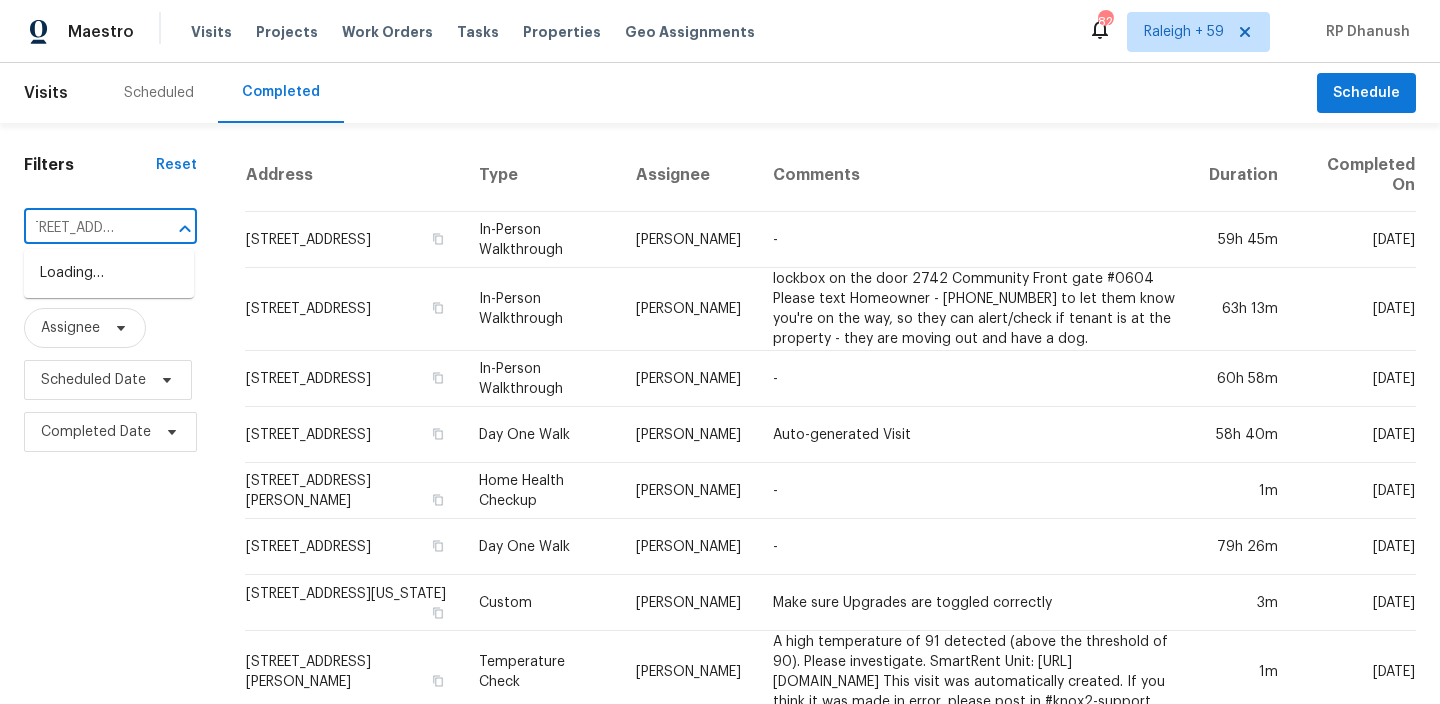 scroll, scrollTop: 0, scrollLeft: 0, axis: both 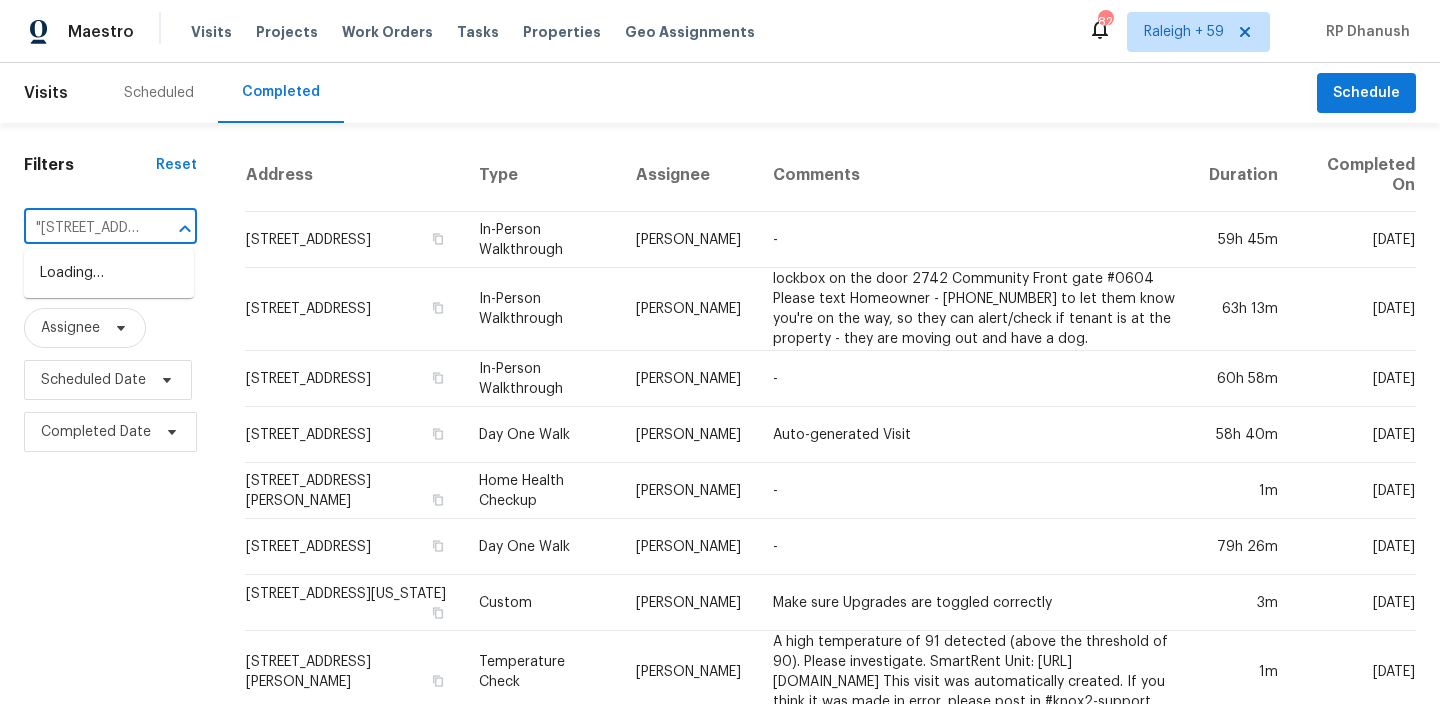 type on "[STREET_ADDRESS]" 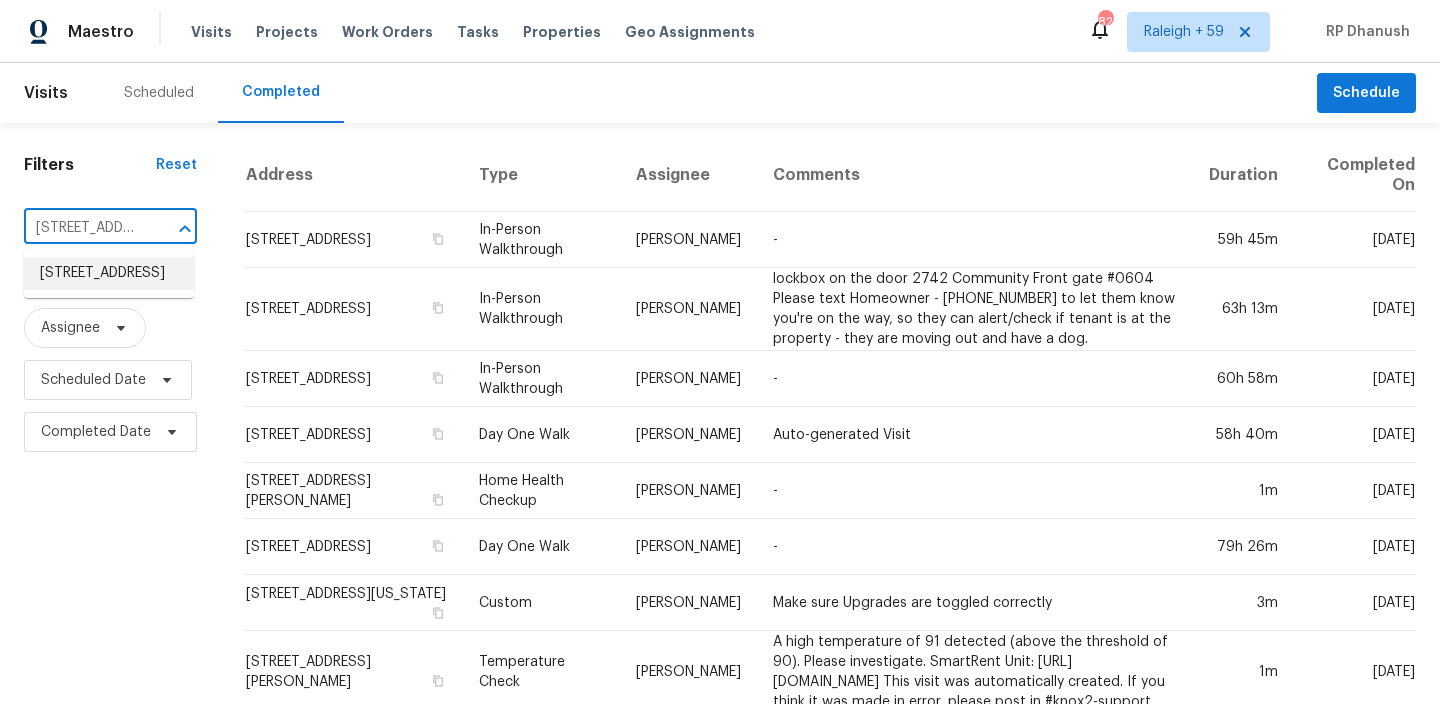 click on "[STREET_ADDRESS]" at bounding box center (109, 273) 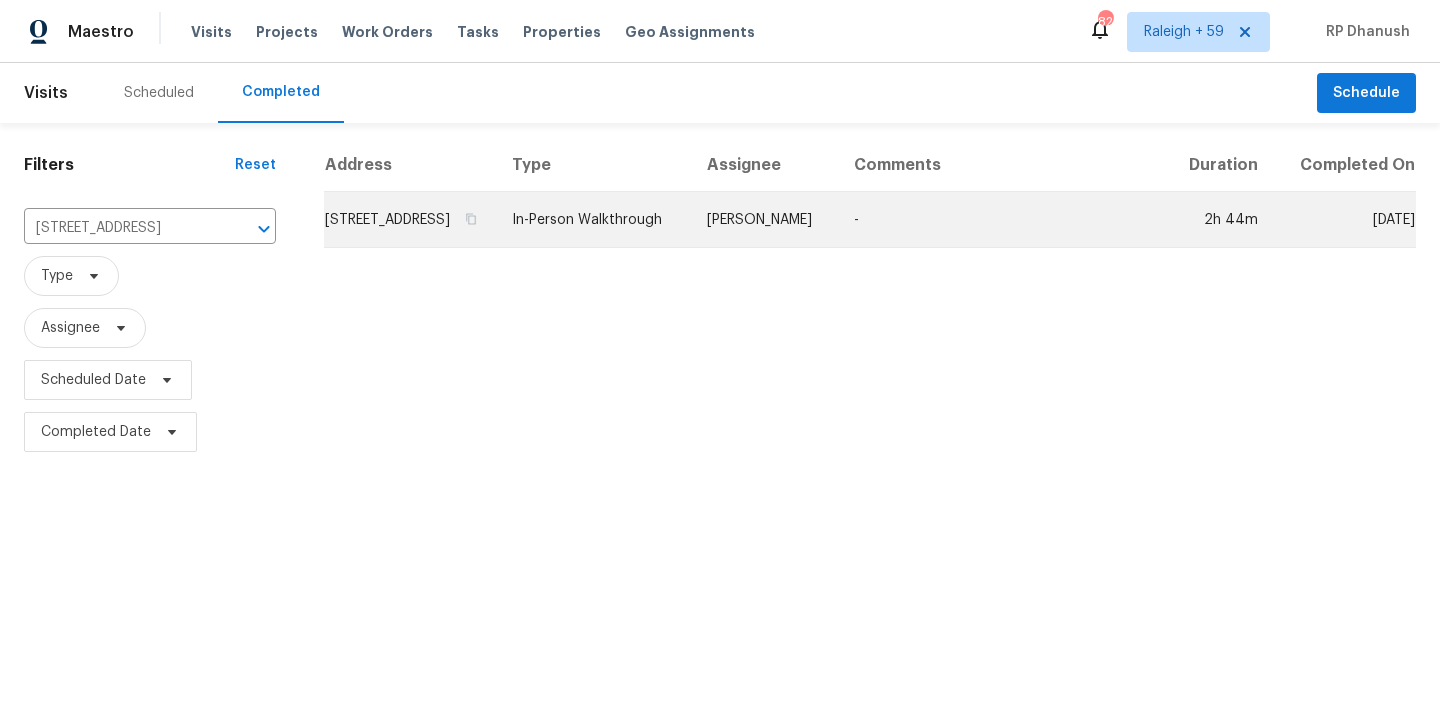 click on "-" at bounding box center (1002, 220) 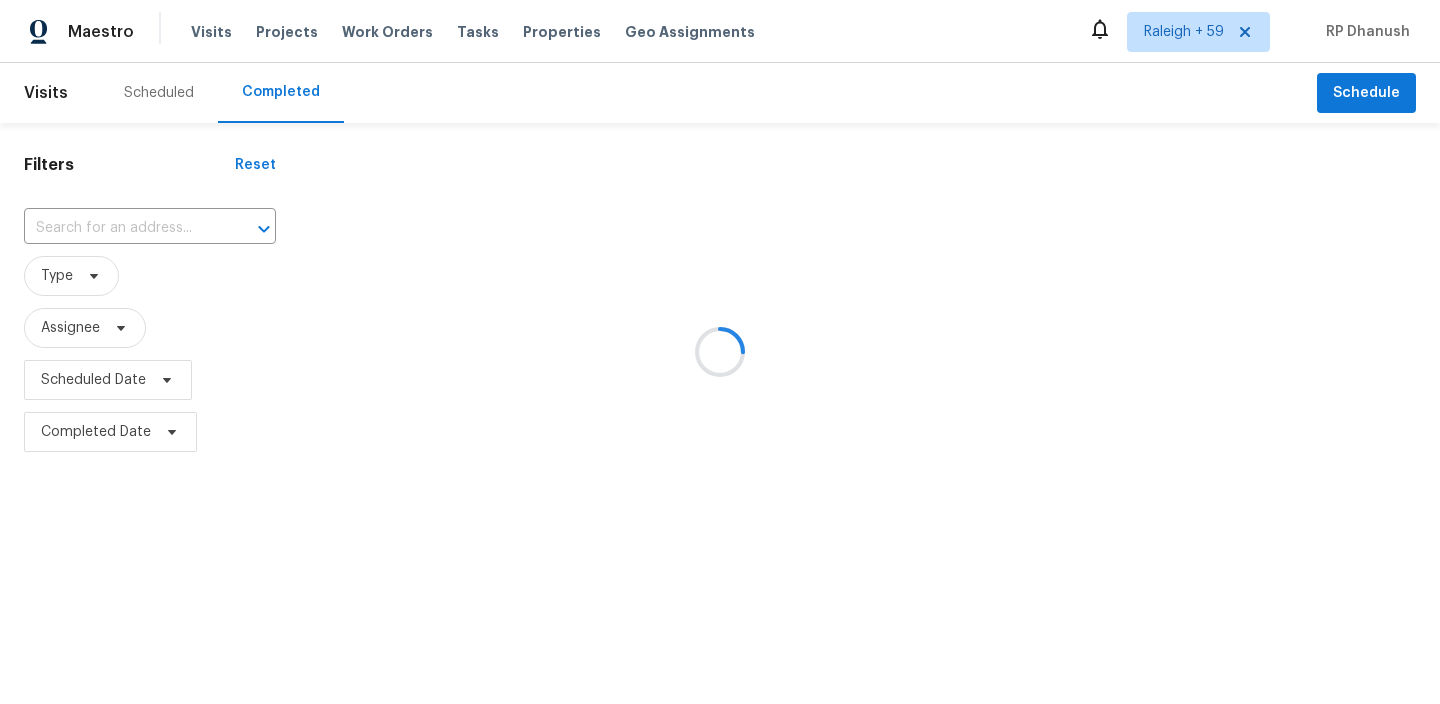 scroll, scrollTop: 0, scrollLeft: 0, axis: both 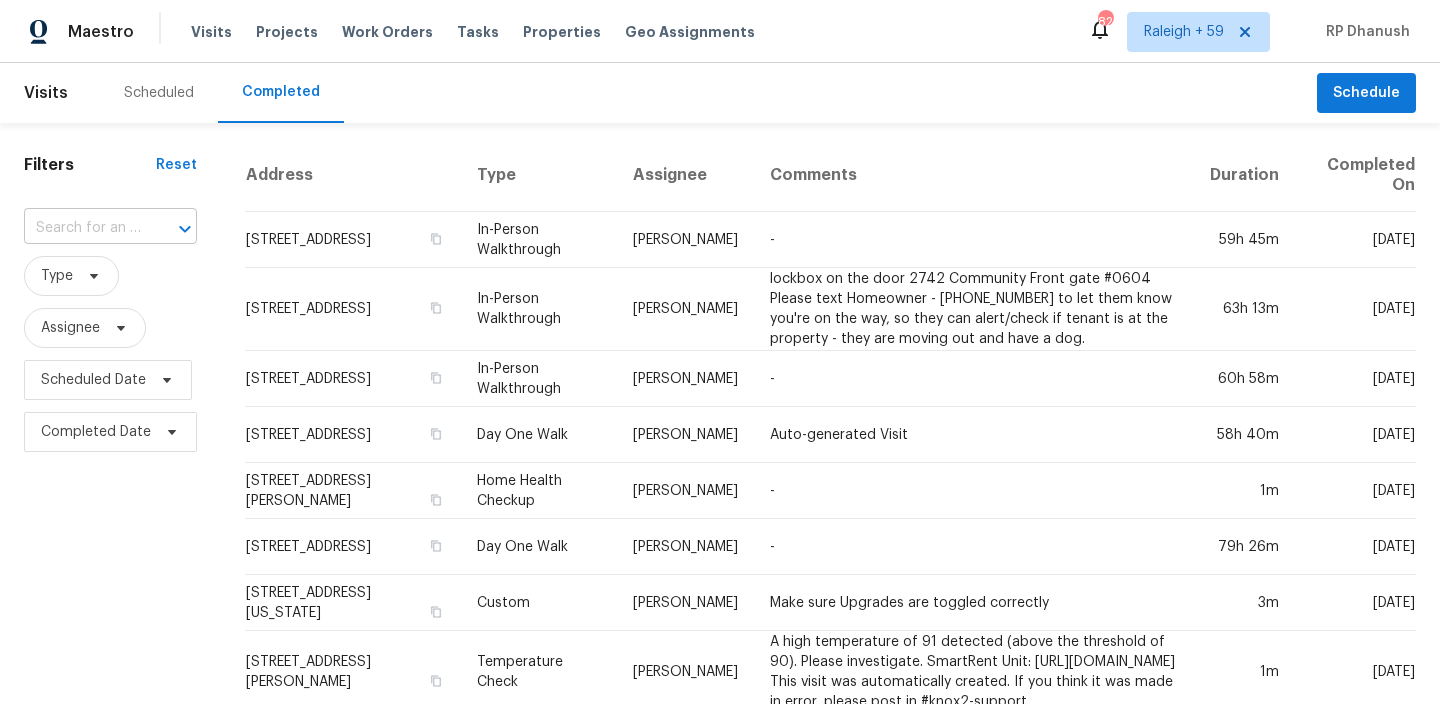 click at bounding box center (82, 228) 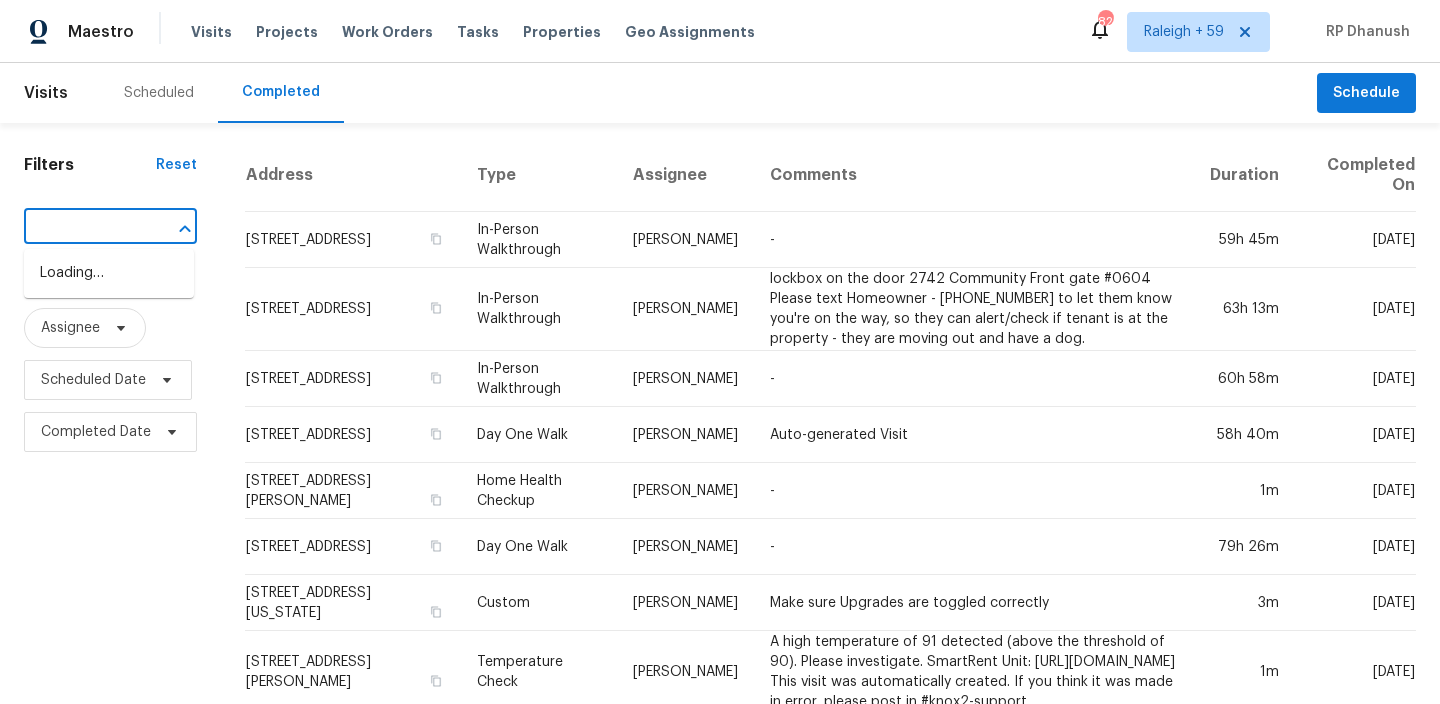 scroll, scrollTop: 0, scrollLeft: 0, axis: both 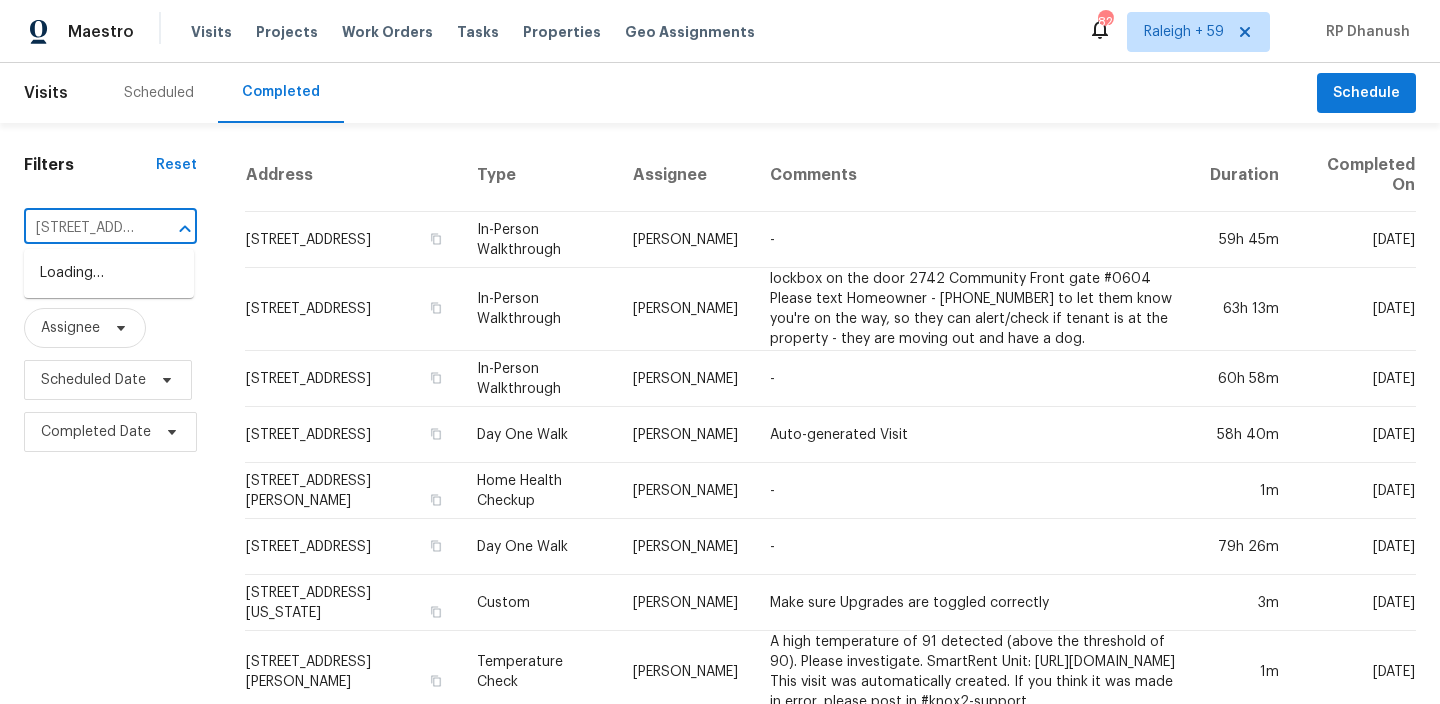 type on "520 Sycamore Dr Windsor, CO, 80550" 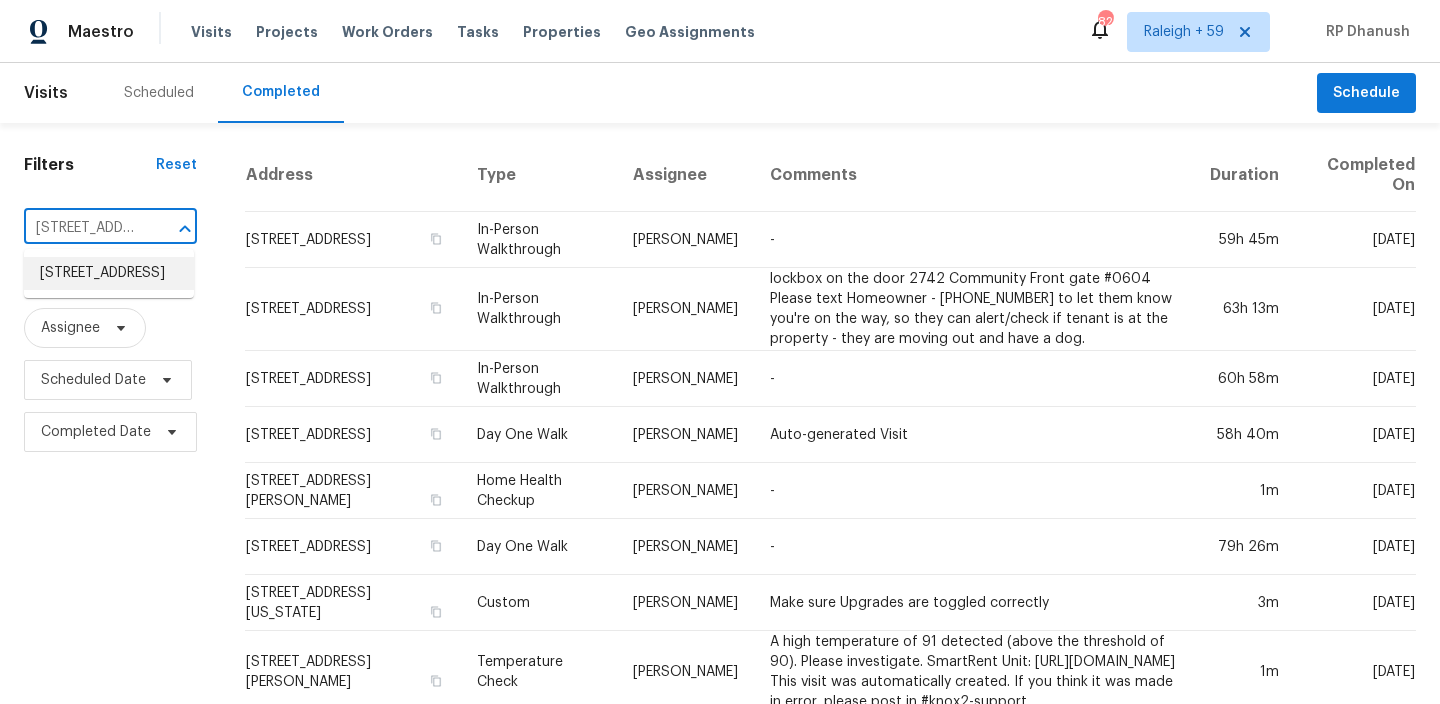 click on "520 Sycamore Dr, Windsor, CO 80550" at bounding box center (109, 273) 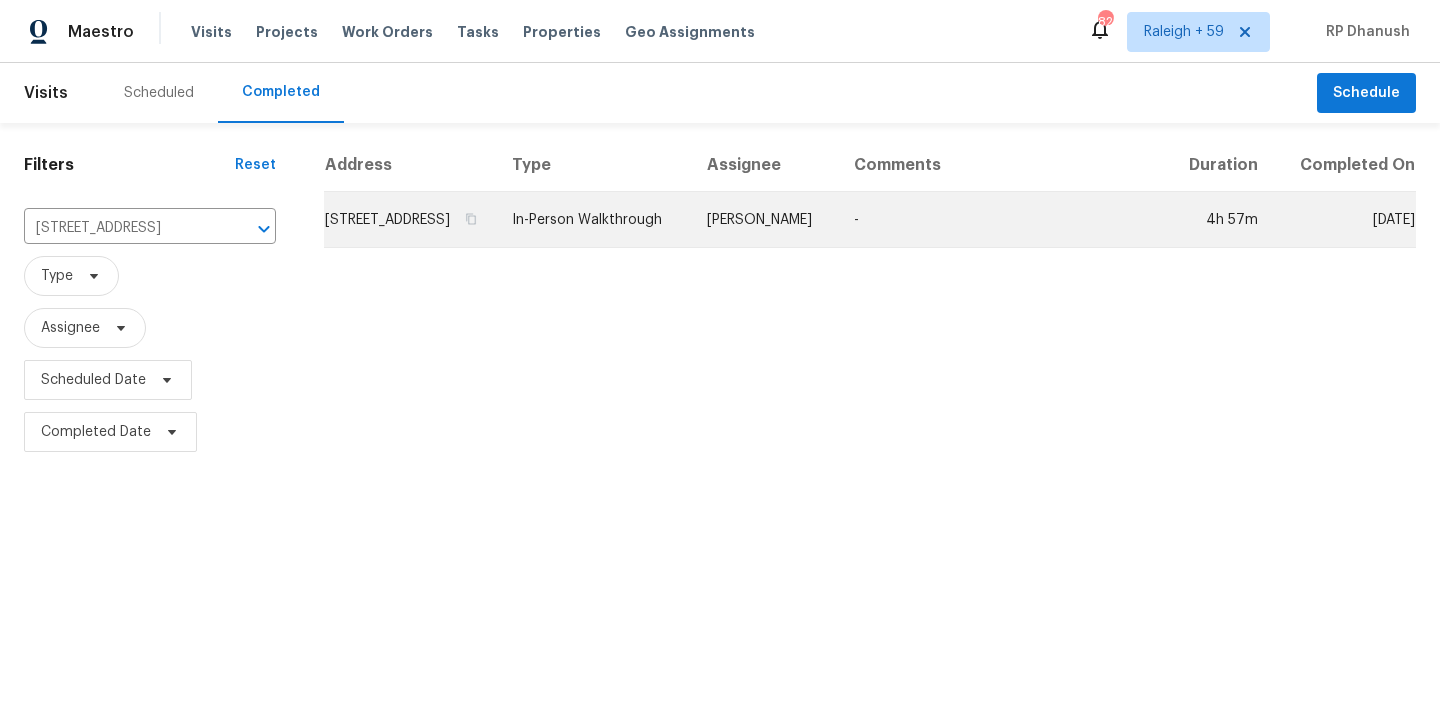 click on "-" at bounding box center (1002, 220) 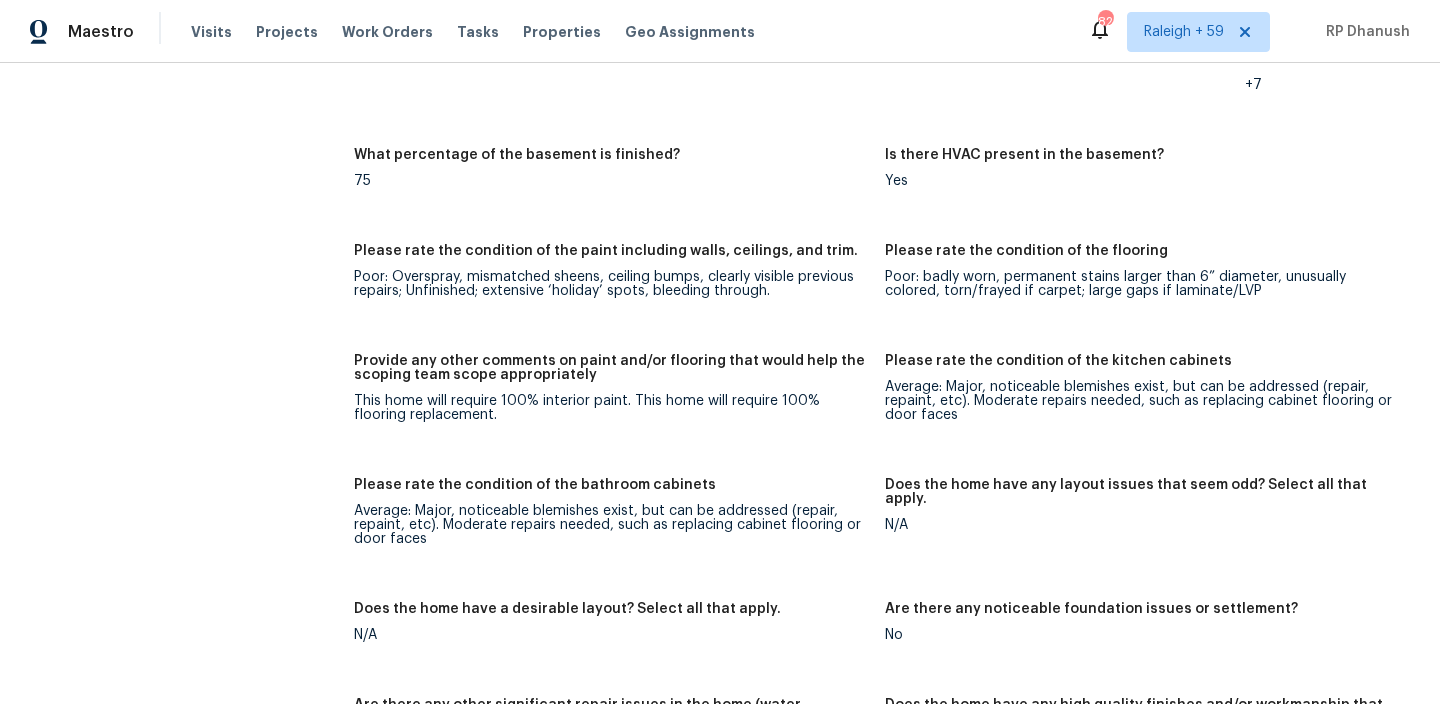 scroll, scrollTop: 3575, scrollLeft: 0, axis: vertical 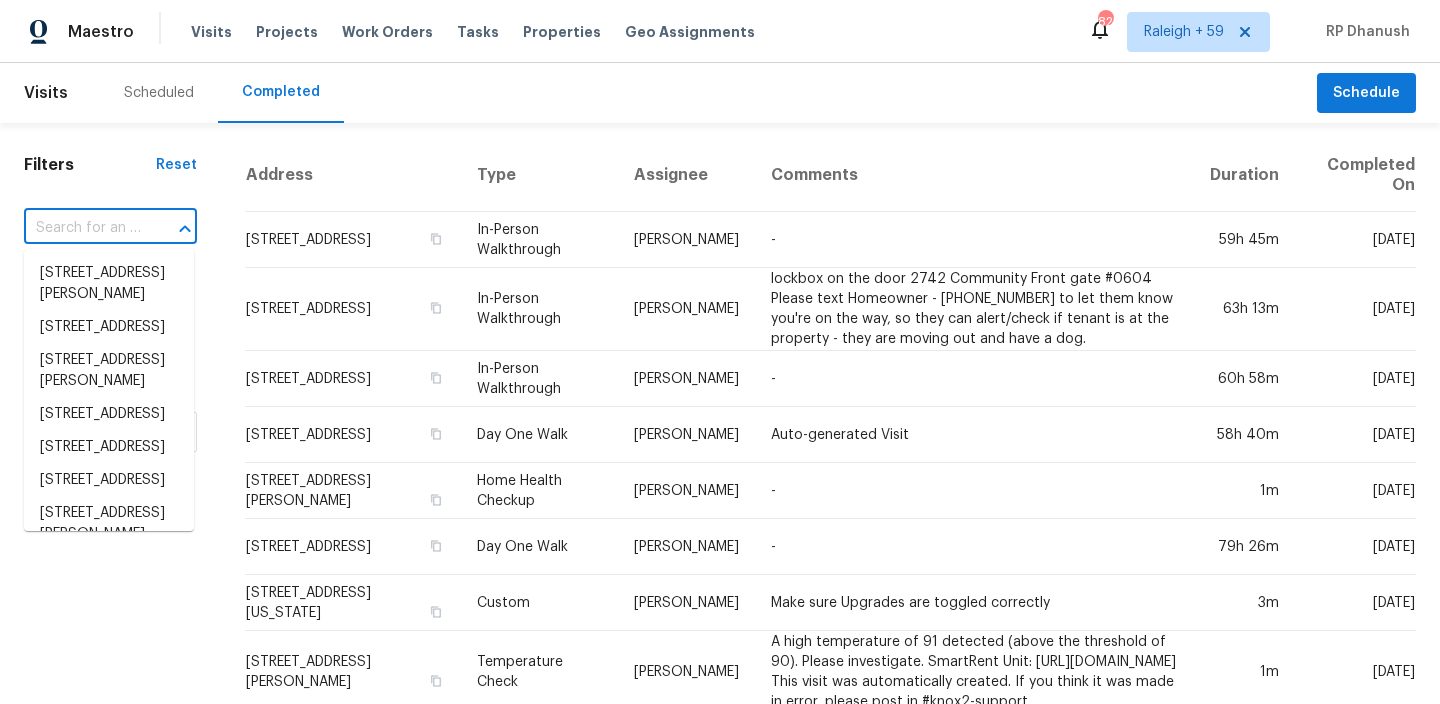 click at bounding box center [82, 228] 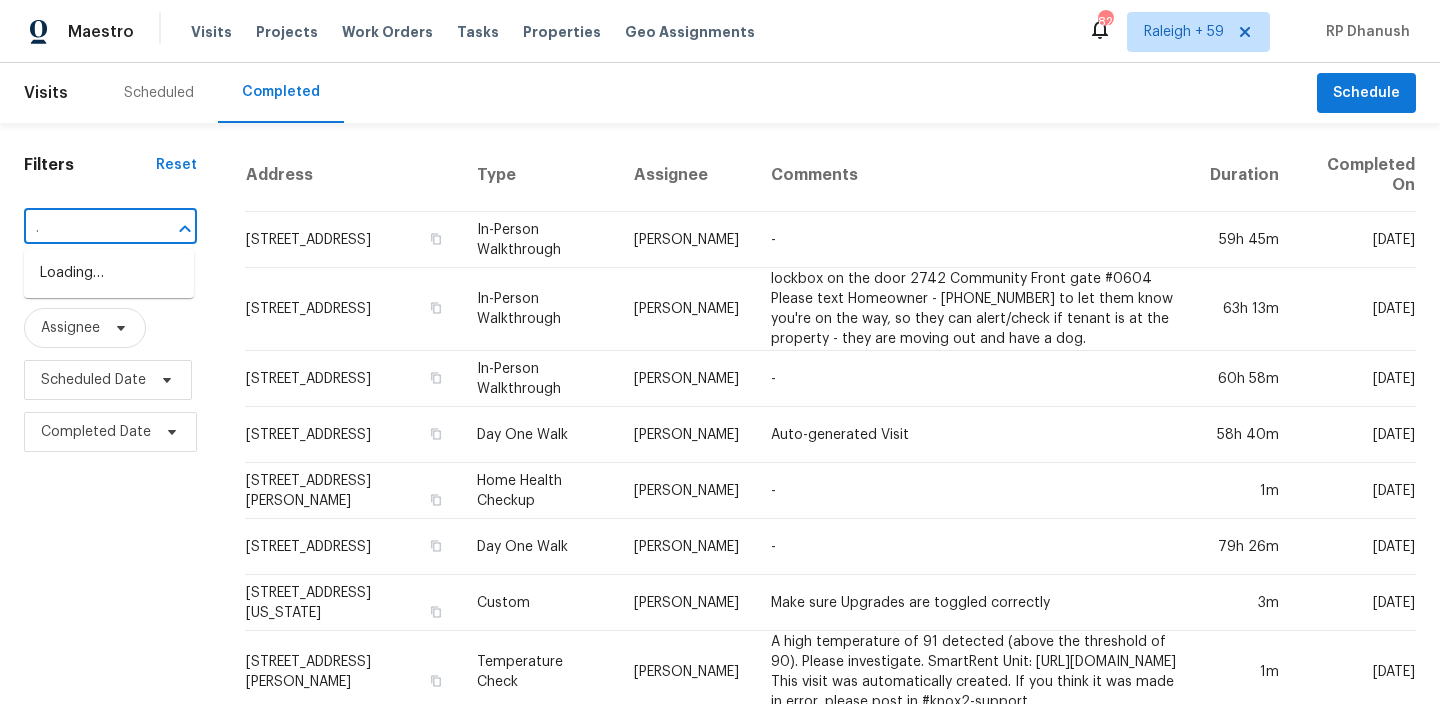 scroll, scrollTop: 0, scrollLeft: 0, axis: both 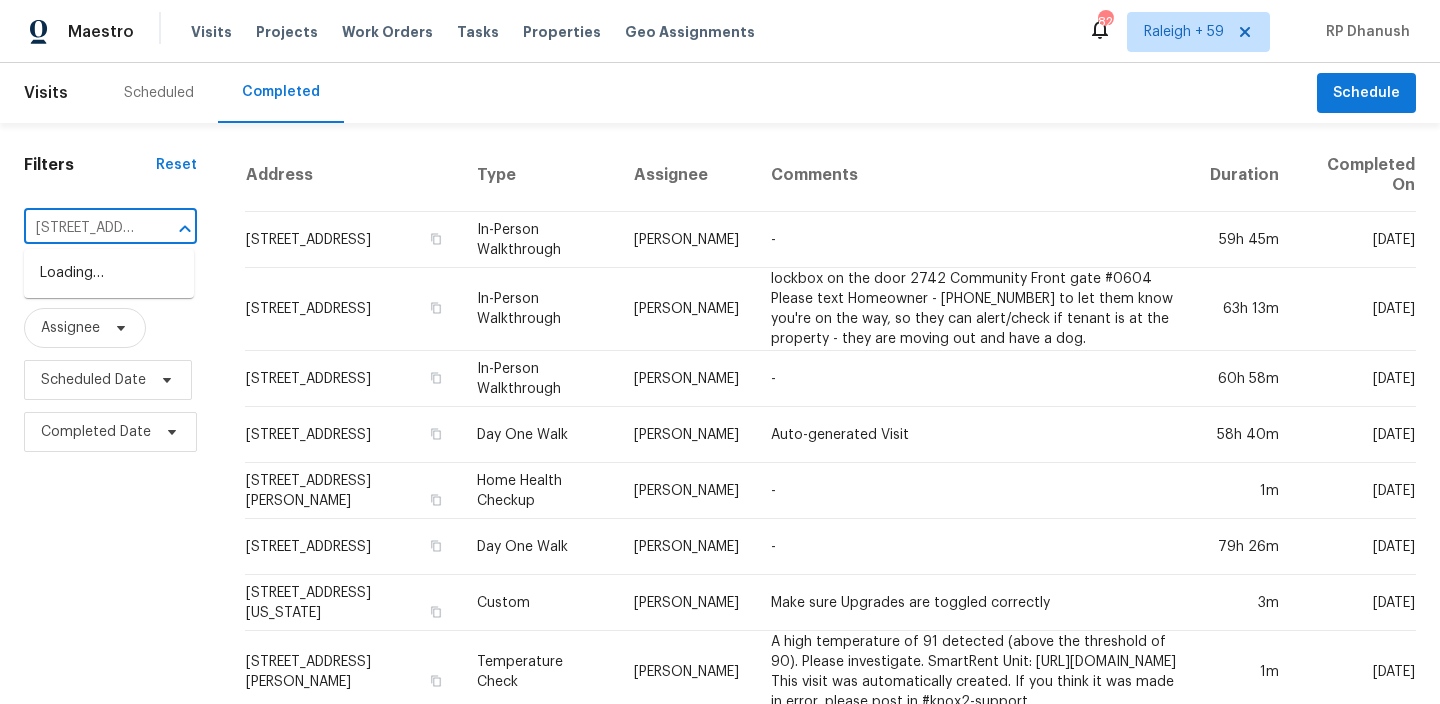 type on "1110 S Ohio St Martinsville, IN, 46151" 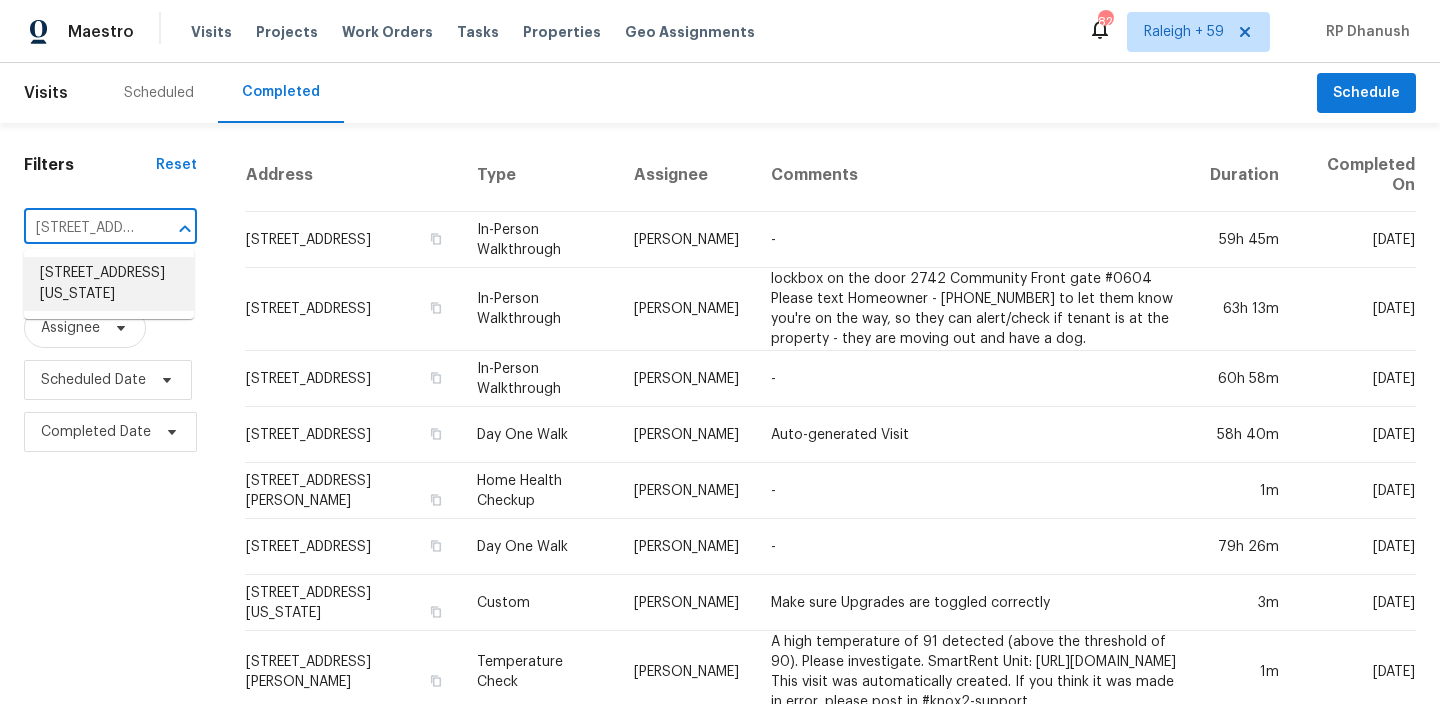 click on "1110 S Ohio St, Martinsville, IN 46151" at bounding box center [109, 284] 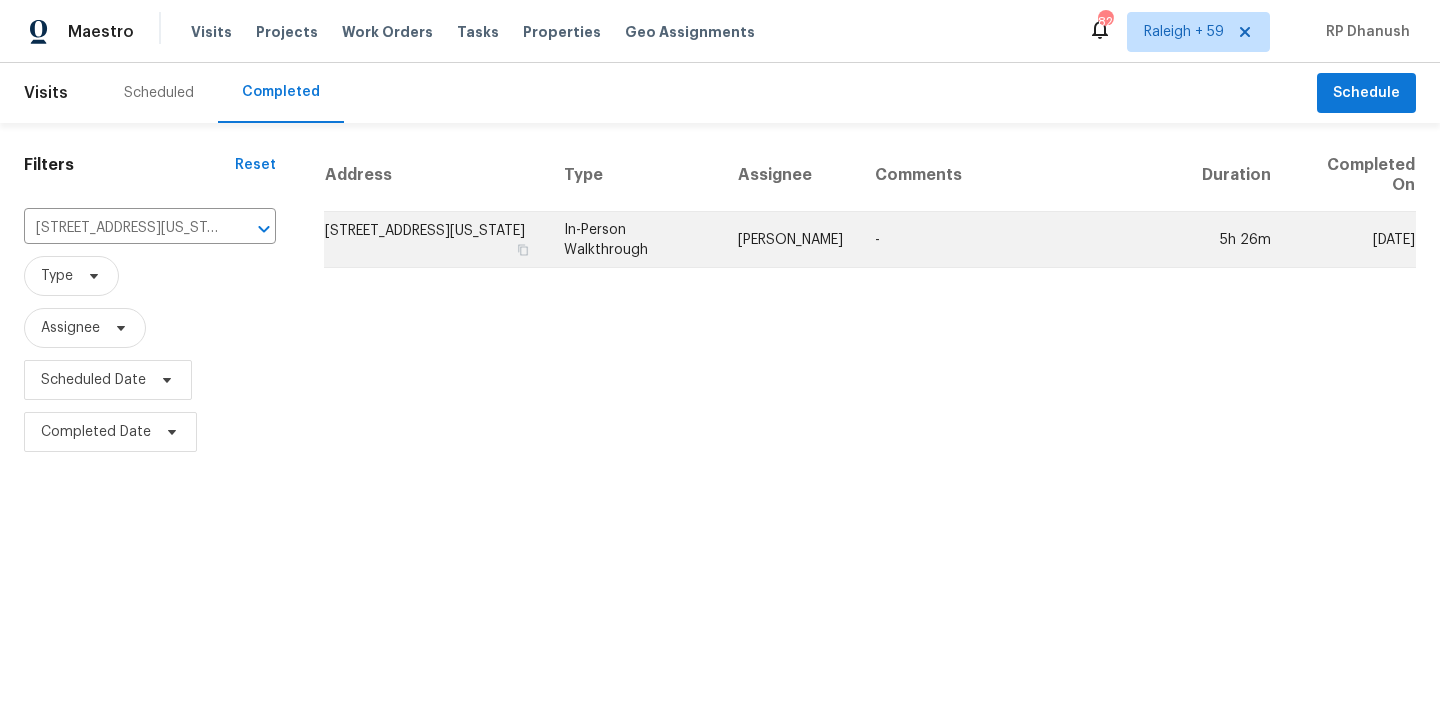 click on "-" at bounding box center (1023, 240) 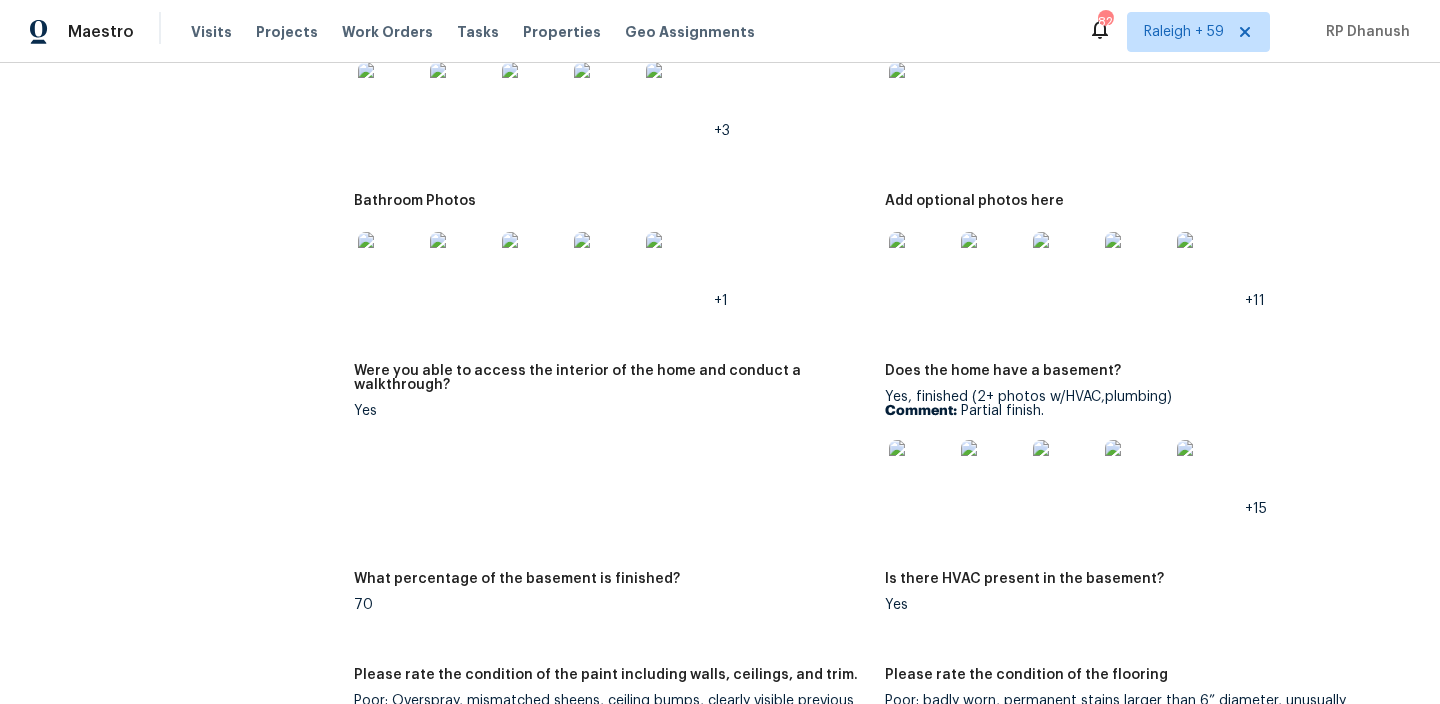 scroll, scrollTop: 2917, scrollLeft: 0, axis: vertical 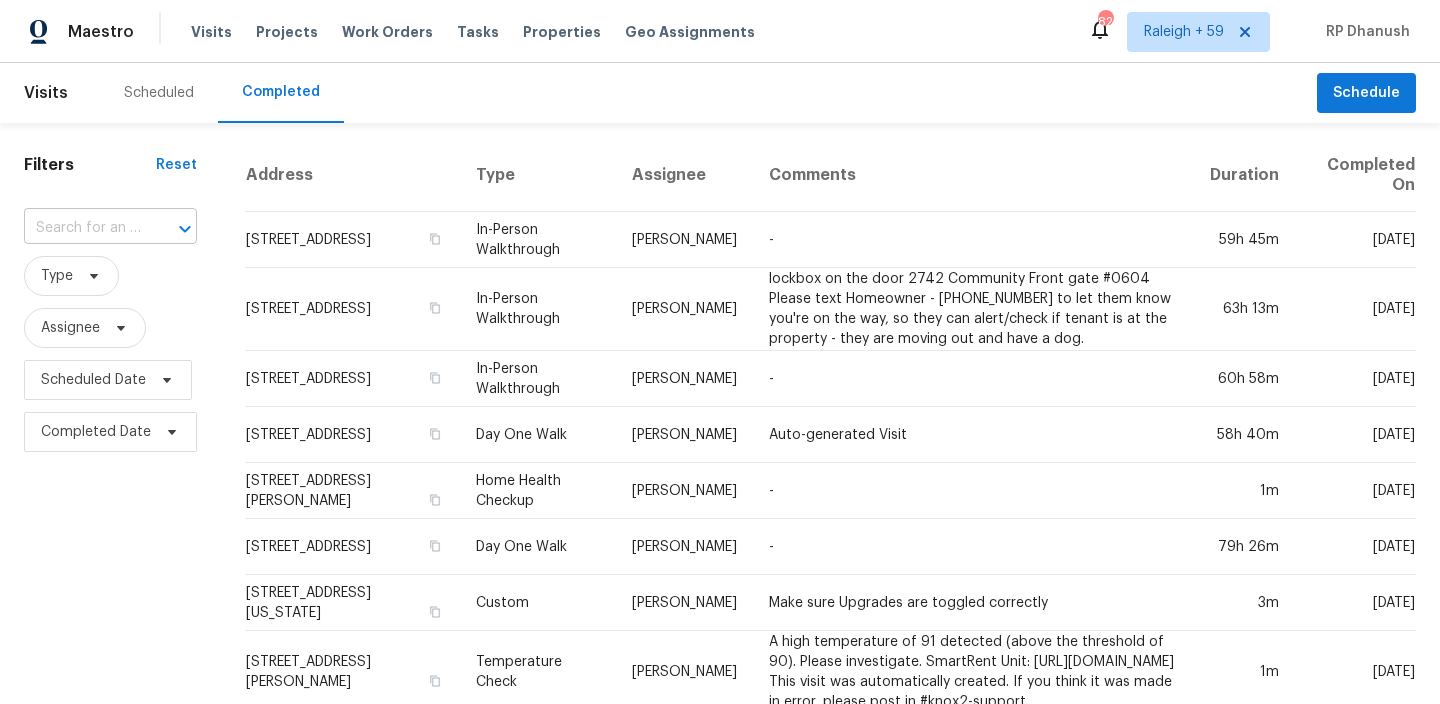 click at bounding box center [171, 229] 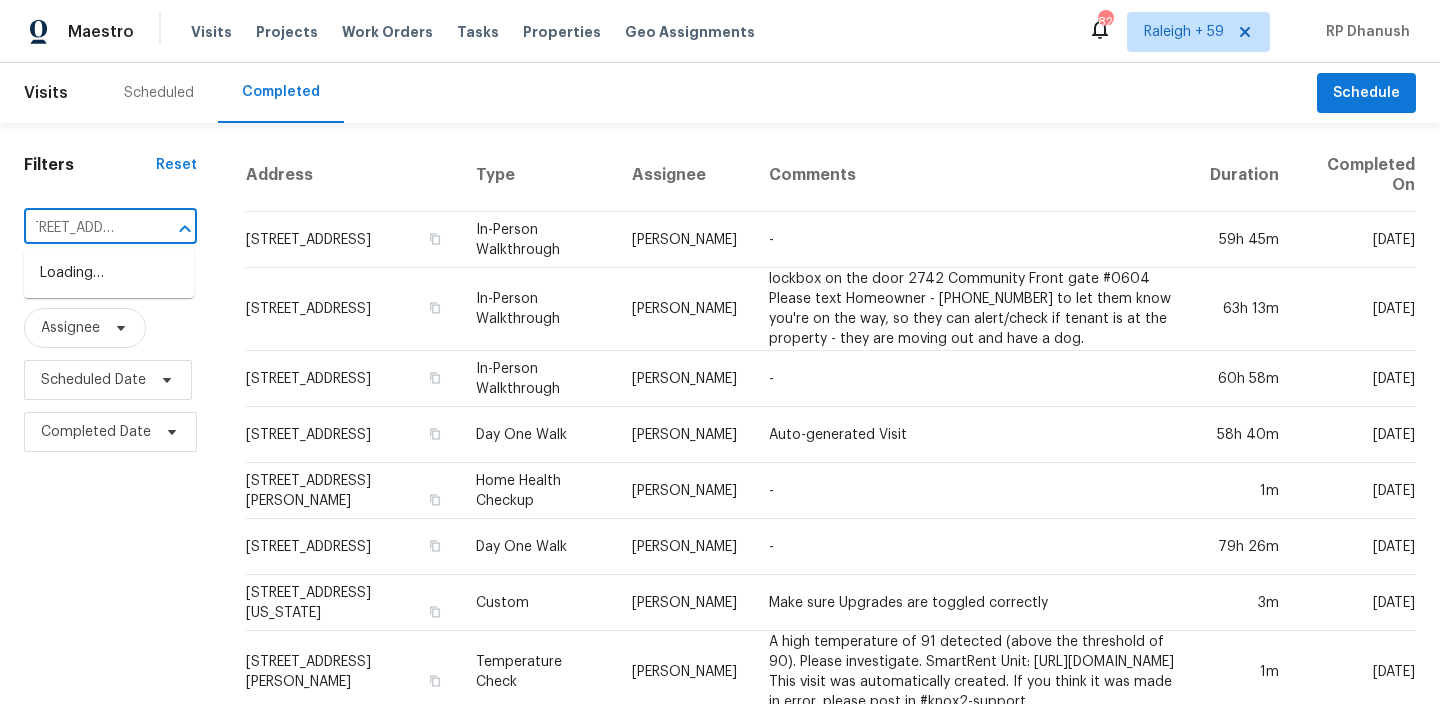scroll, scrollTop: 0, scrollLeft: 0, axis: both 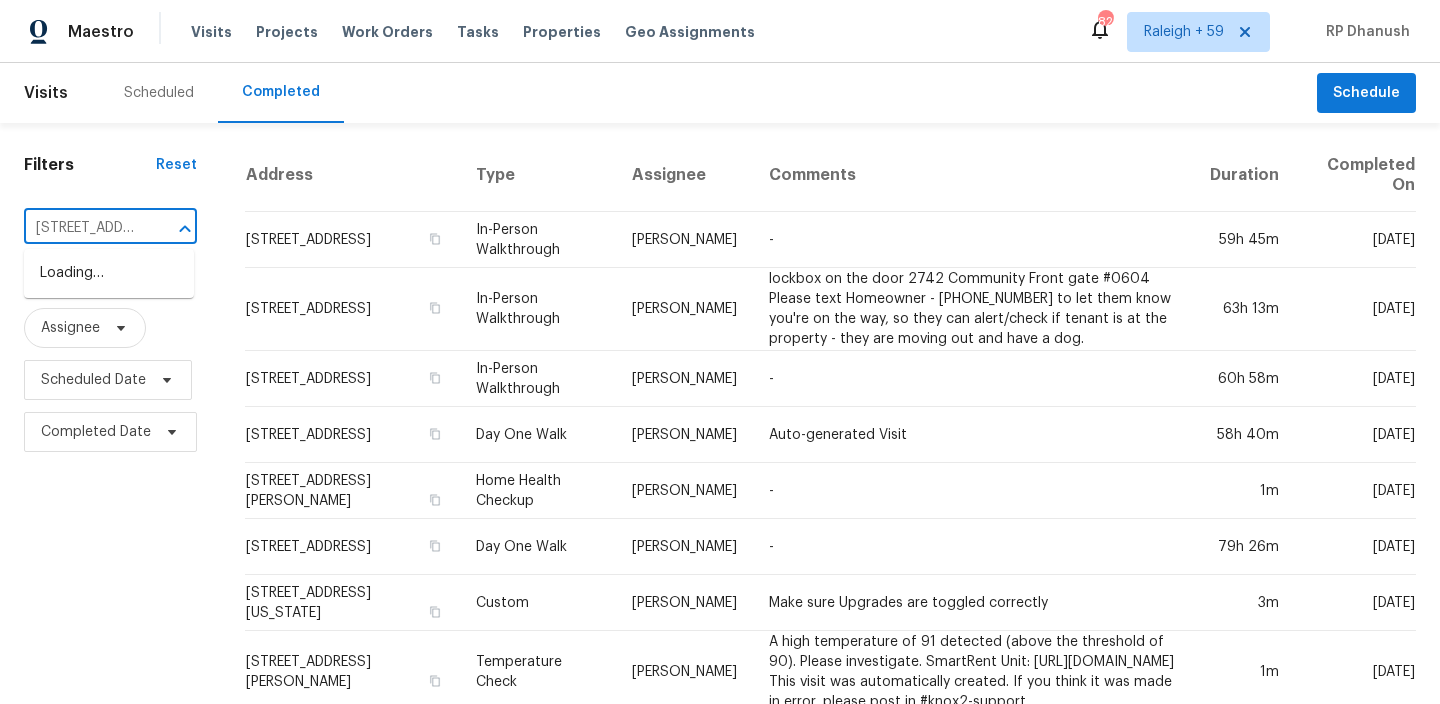 type on "3647 Richelieu Rd Indianapolis, IN, 46226" 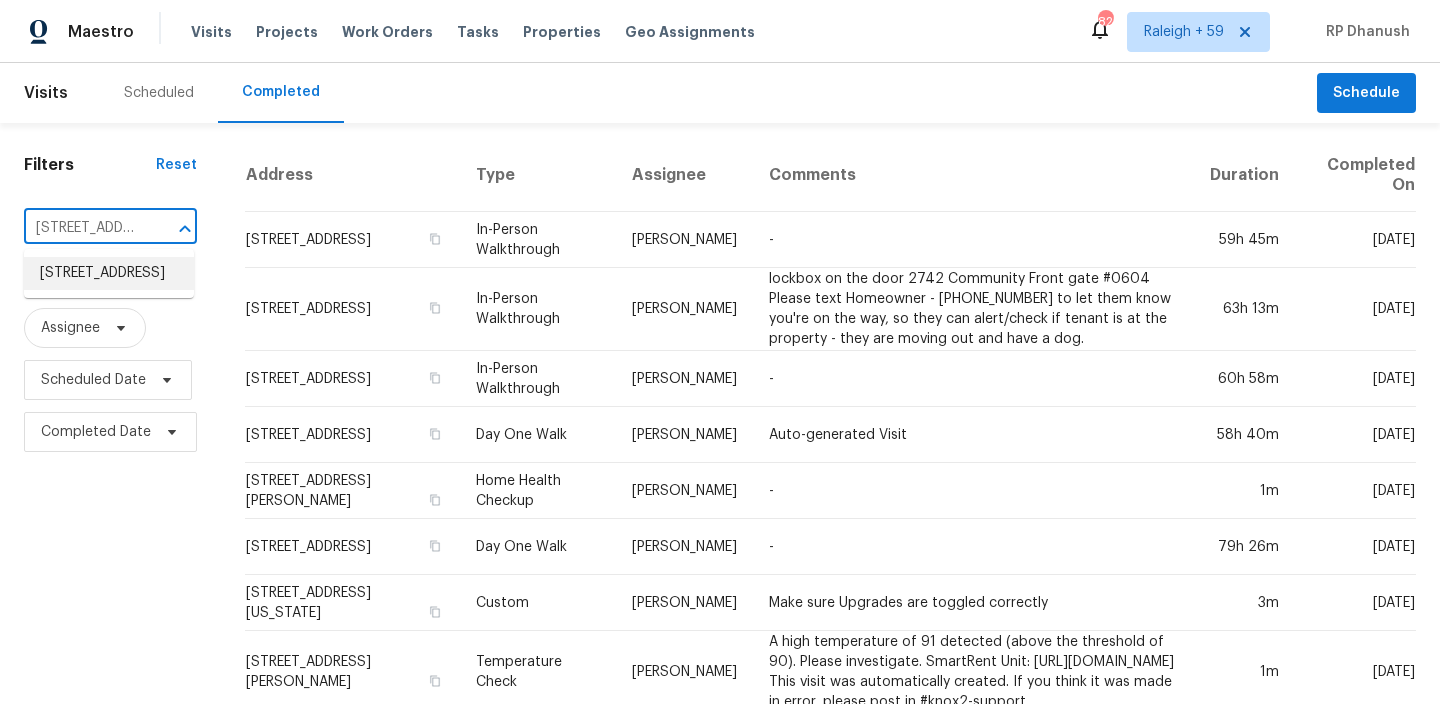 click on "3647 Richelieu Rd, Indianapolis, IN 46226" at bounding box center (109, 273) 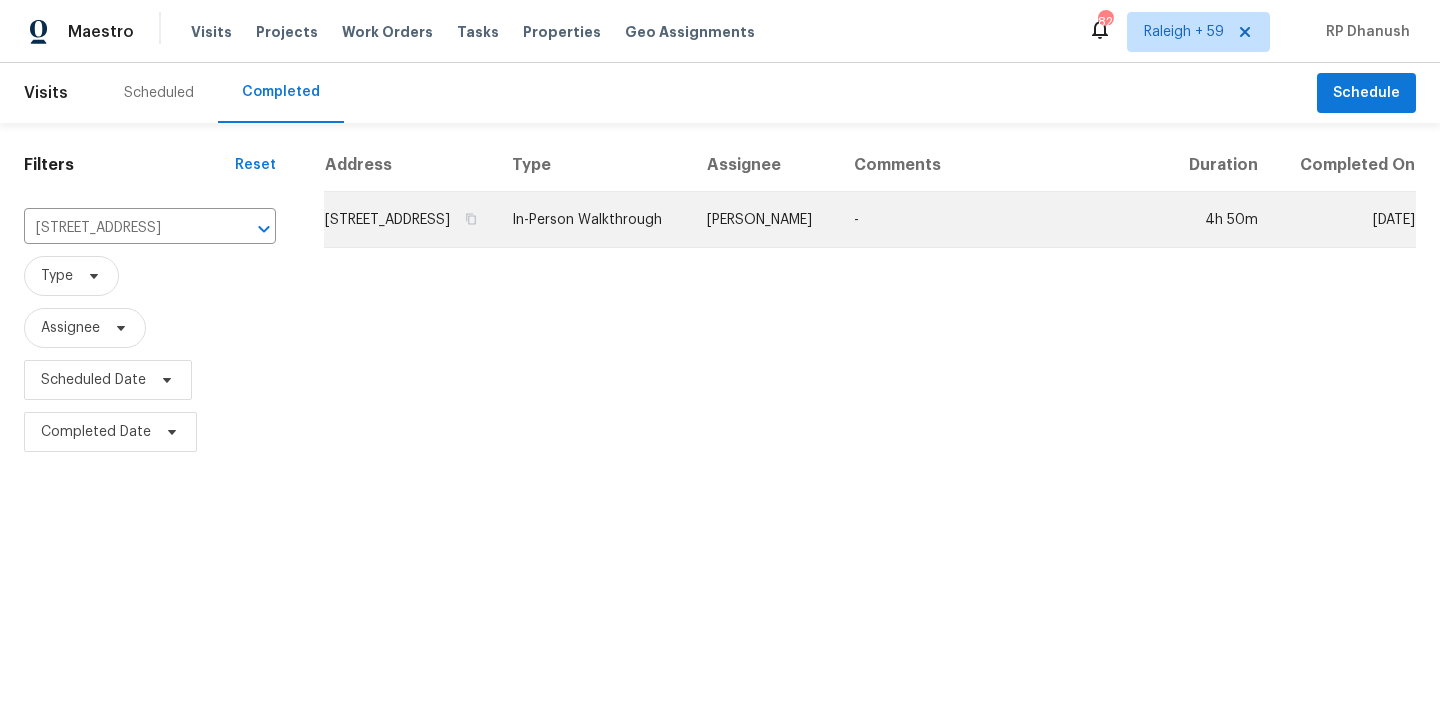 click on "Isaul Martinez" at bounding box center [764, 220] 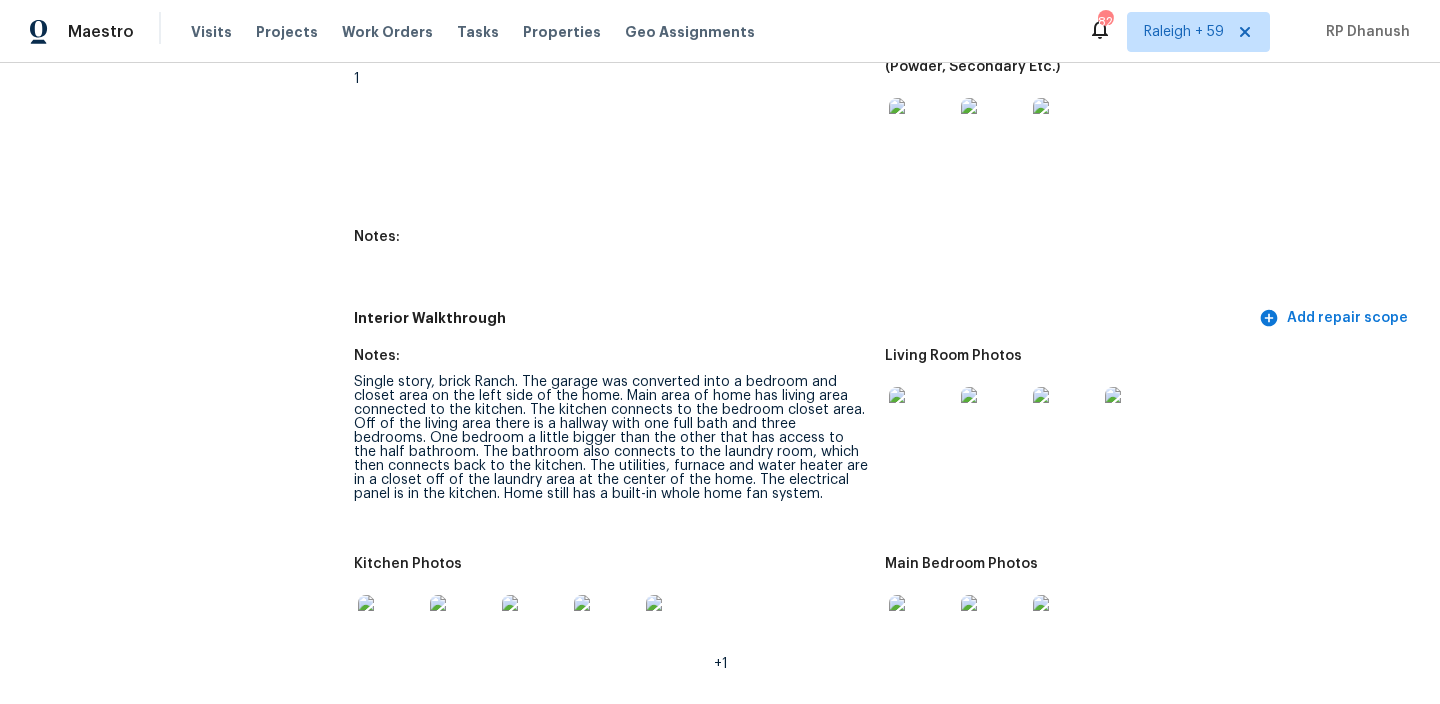 scroll, scrollTop: 2602, scrollLeft: 0, axis: vertical 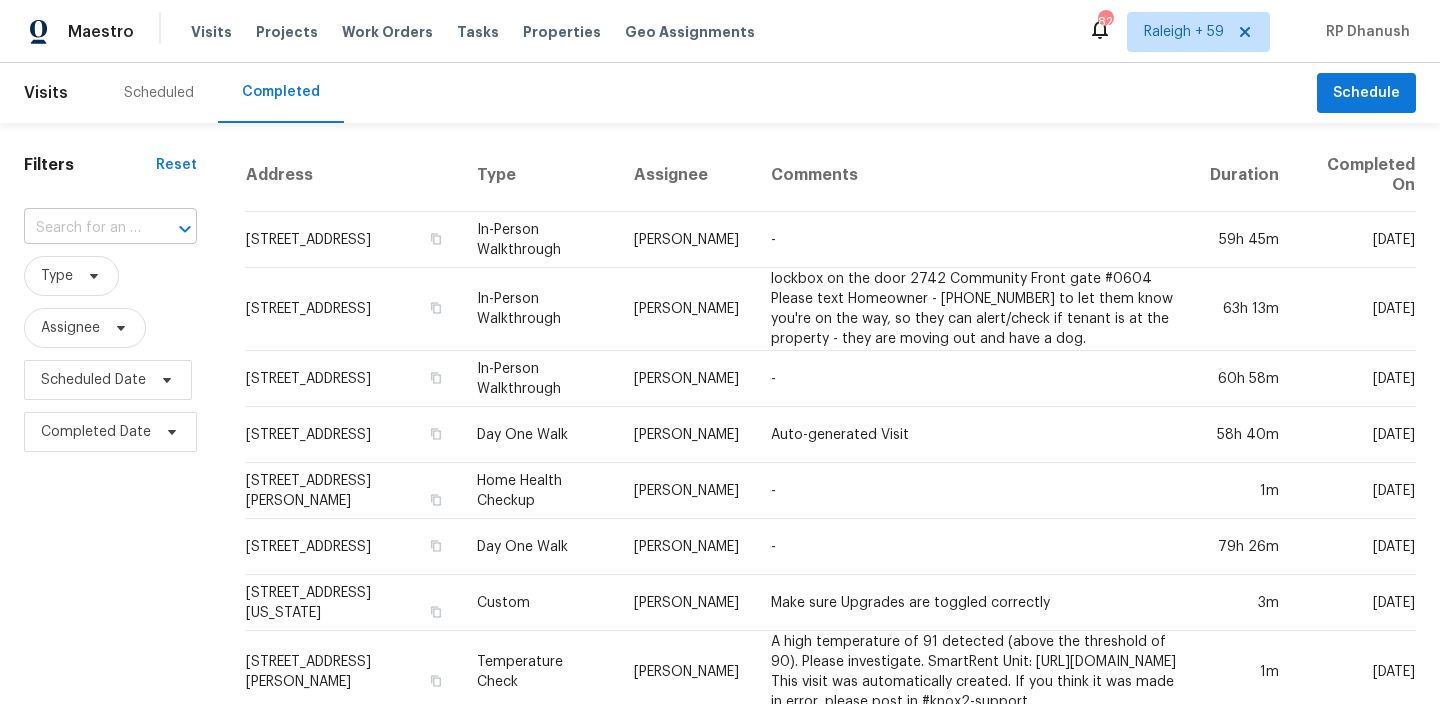 click at bounding box center (82, 228) 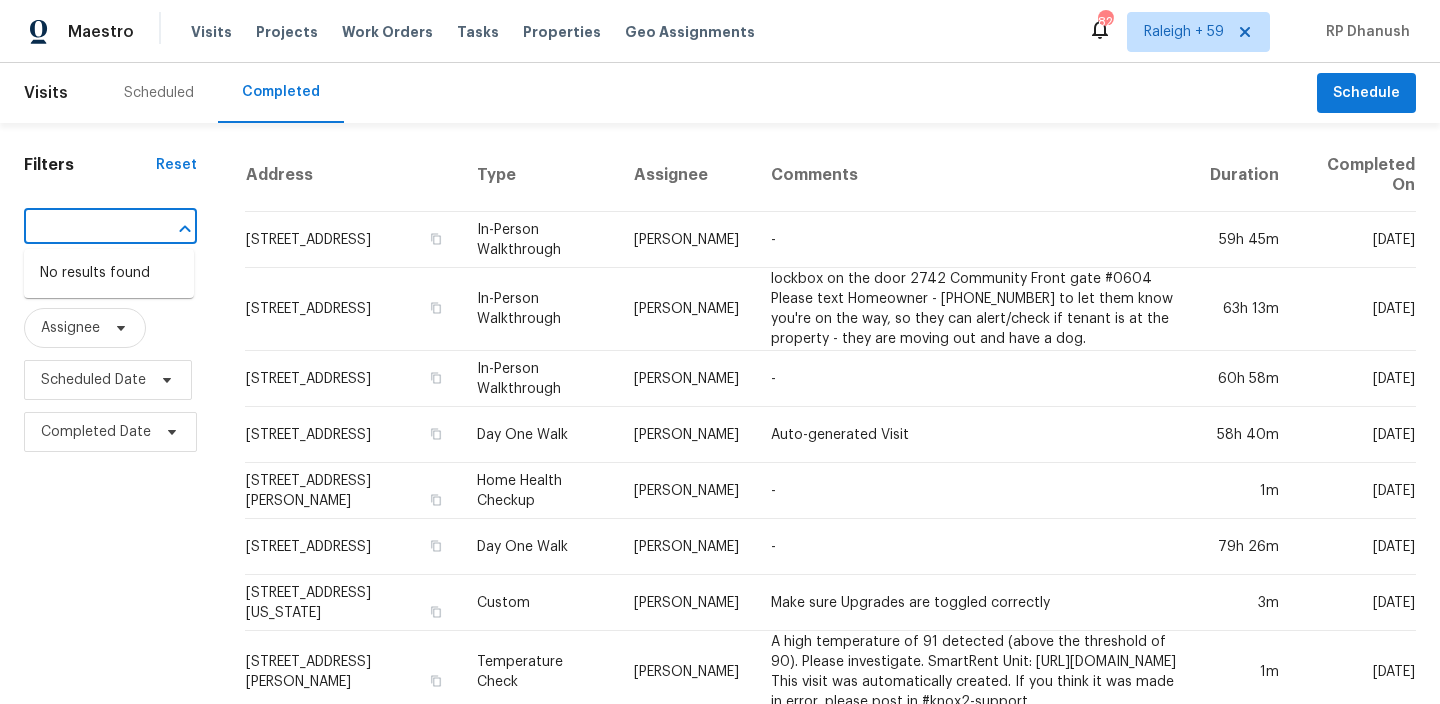 scroll, scrollTop: 0, scrollLeft: 0, axis: both 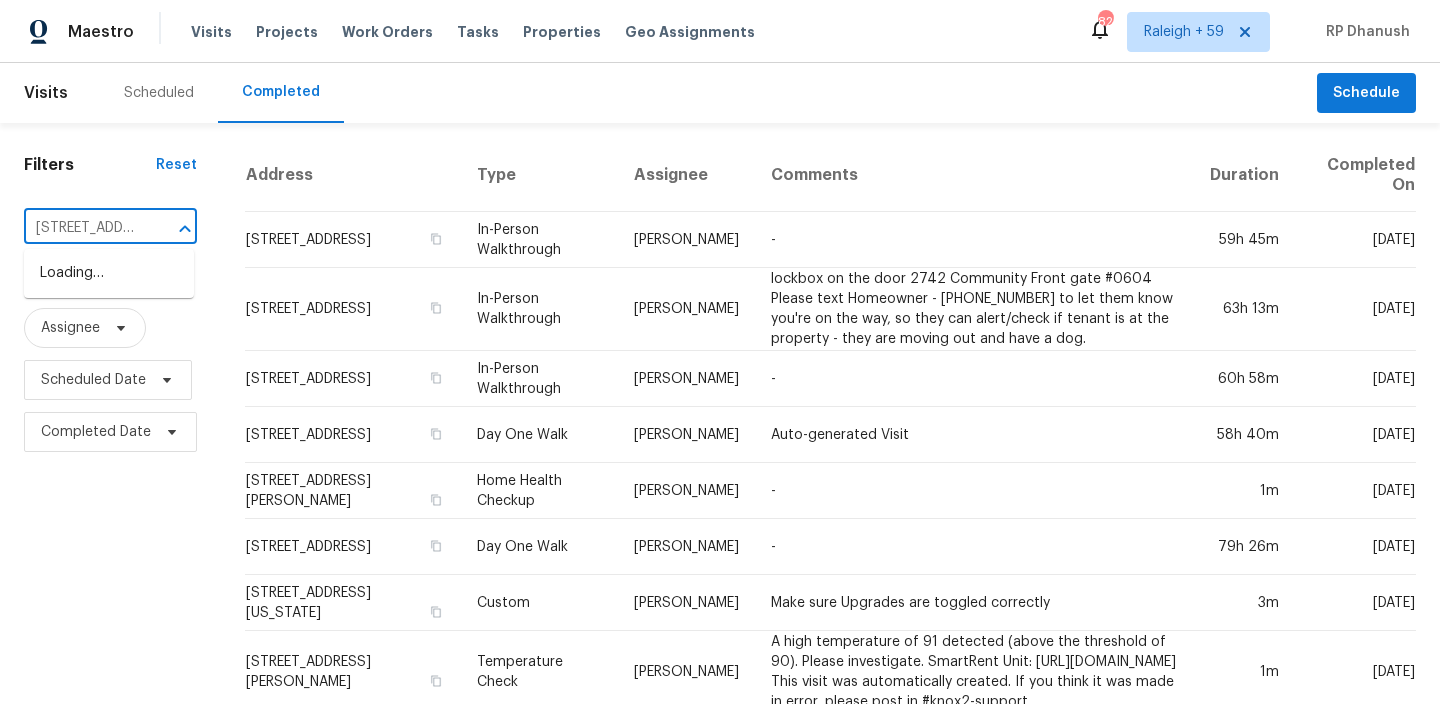 type on "[STREET_ADDRESS][PERSON_NAME]" 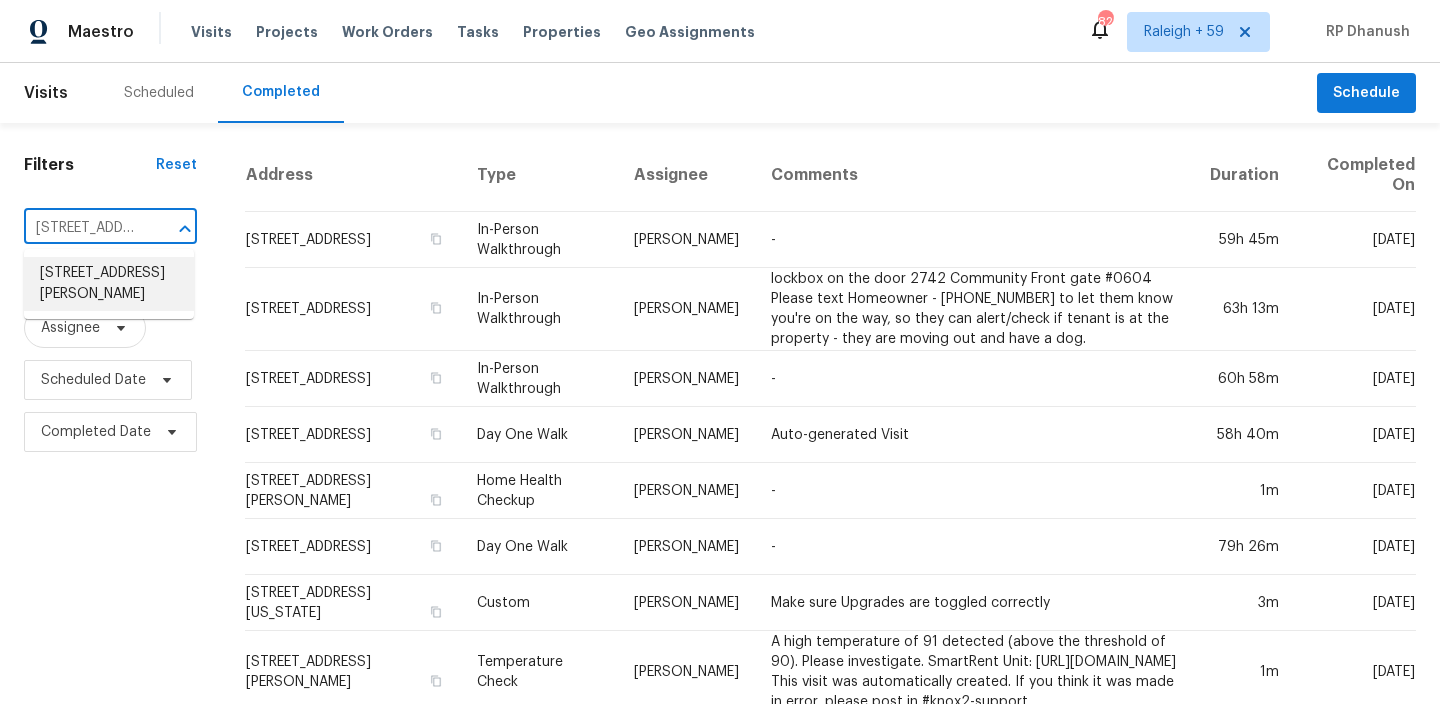 click on "[STREET_ADDRESS][PERSON_NAME]" at bounding box center (109, 284) 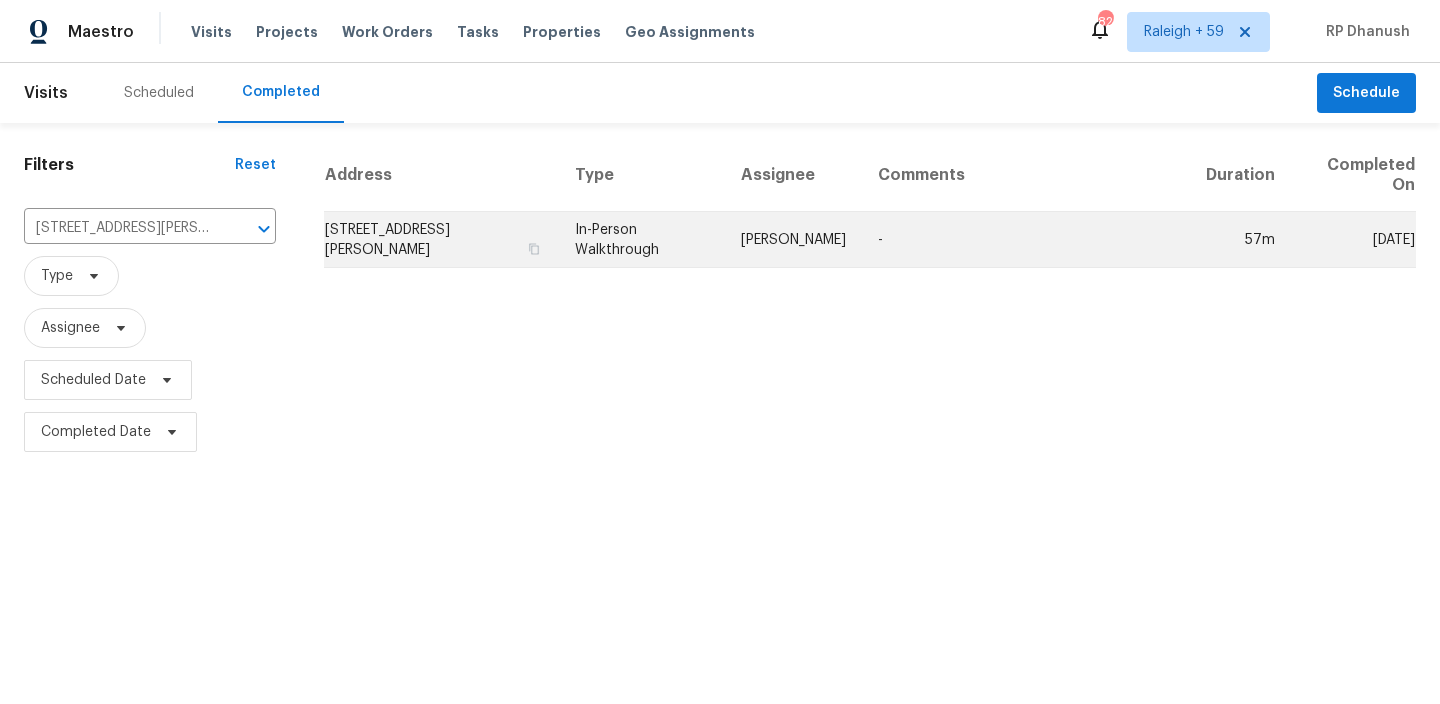 click on "[PERSON_NAME]" at bounding box center (793, 240) 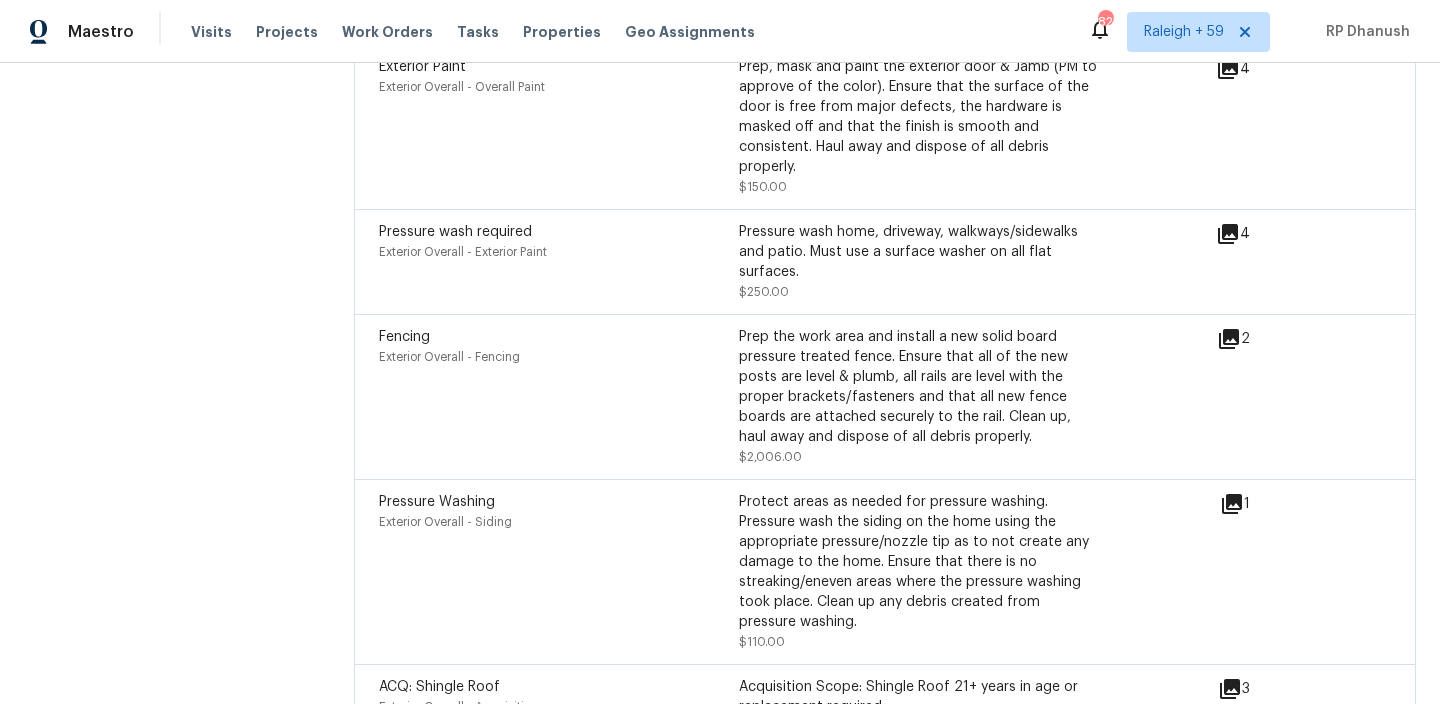 scroll, scrollTop: 6795, scrollLeft: 0, axis: vertical 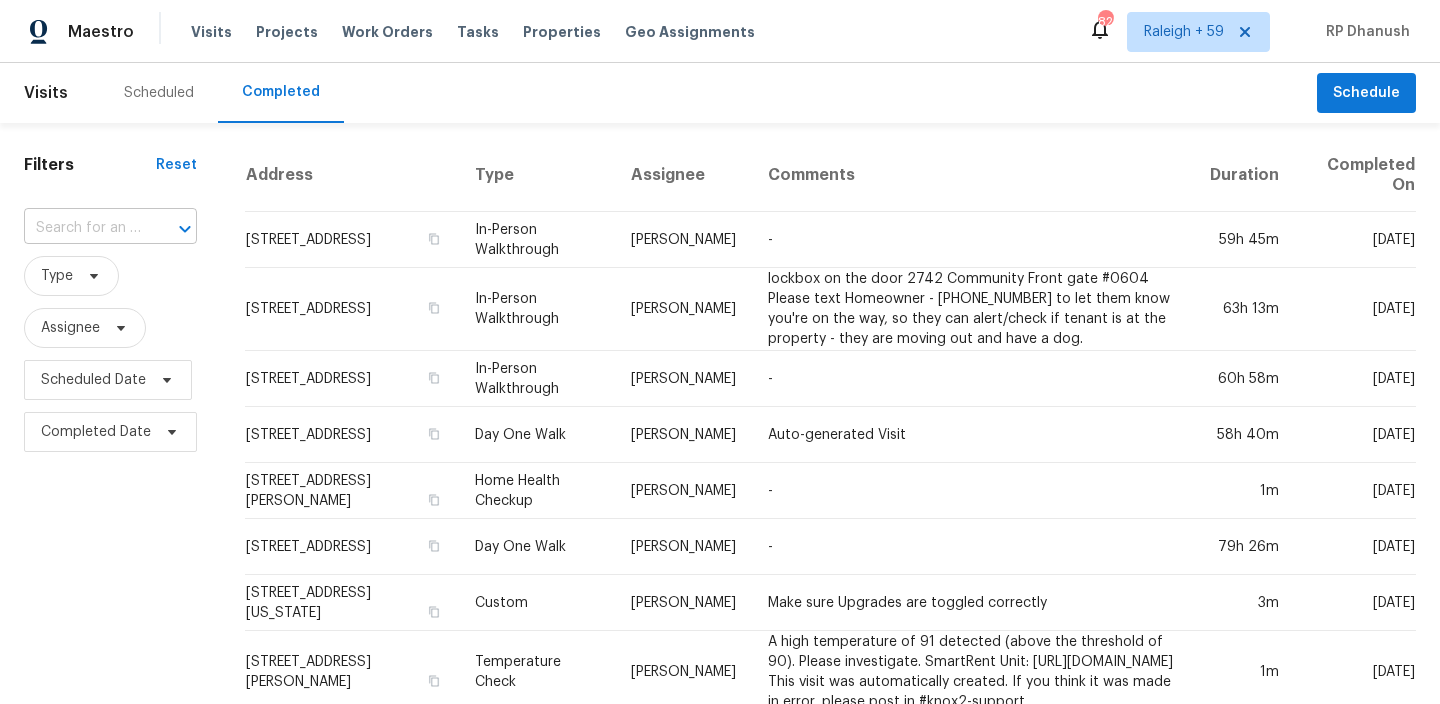 click at bounding box center (171, 229) 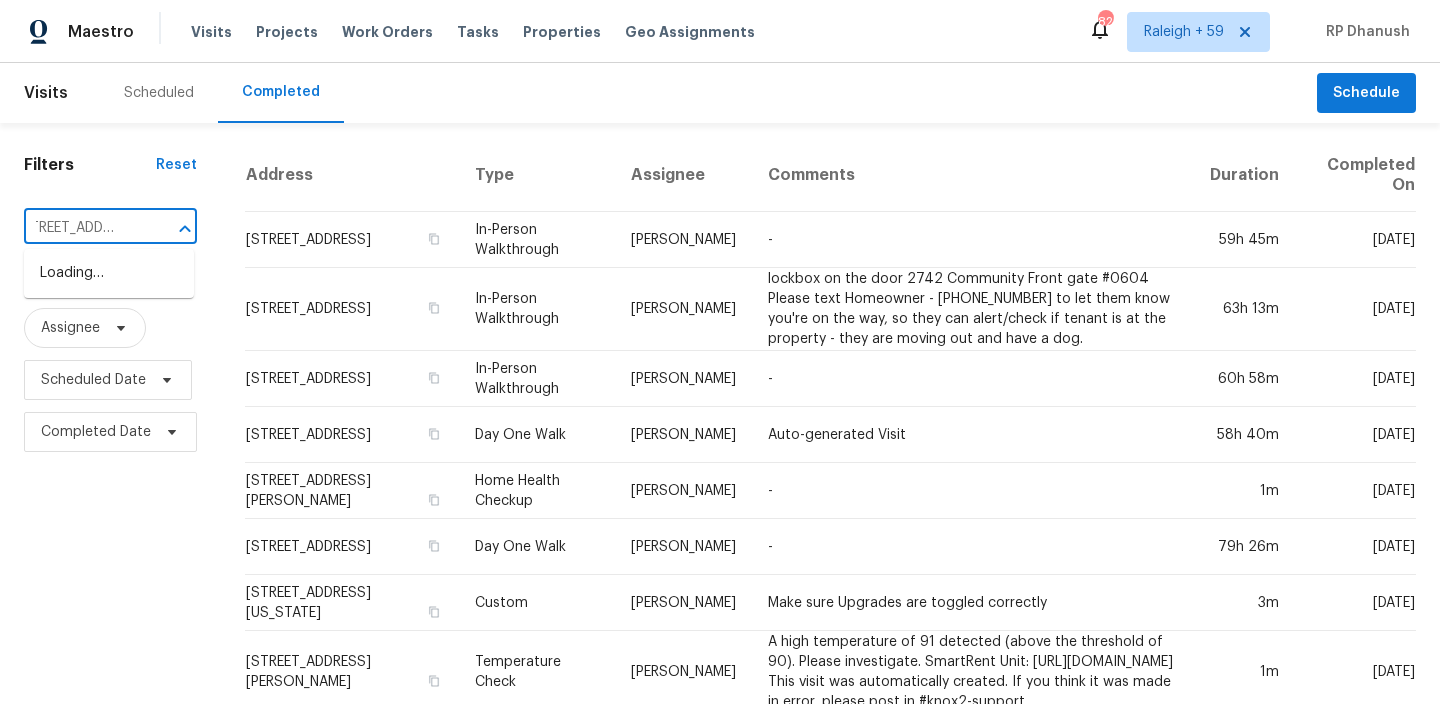 scroll, scrollTop: 0, scrollLeft: 144, axis: horizontal 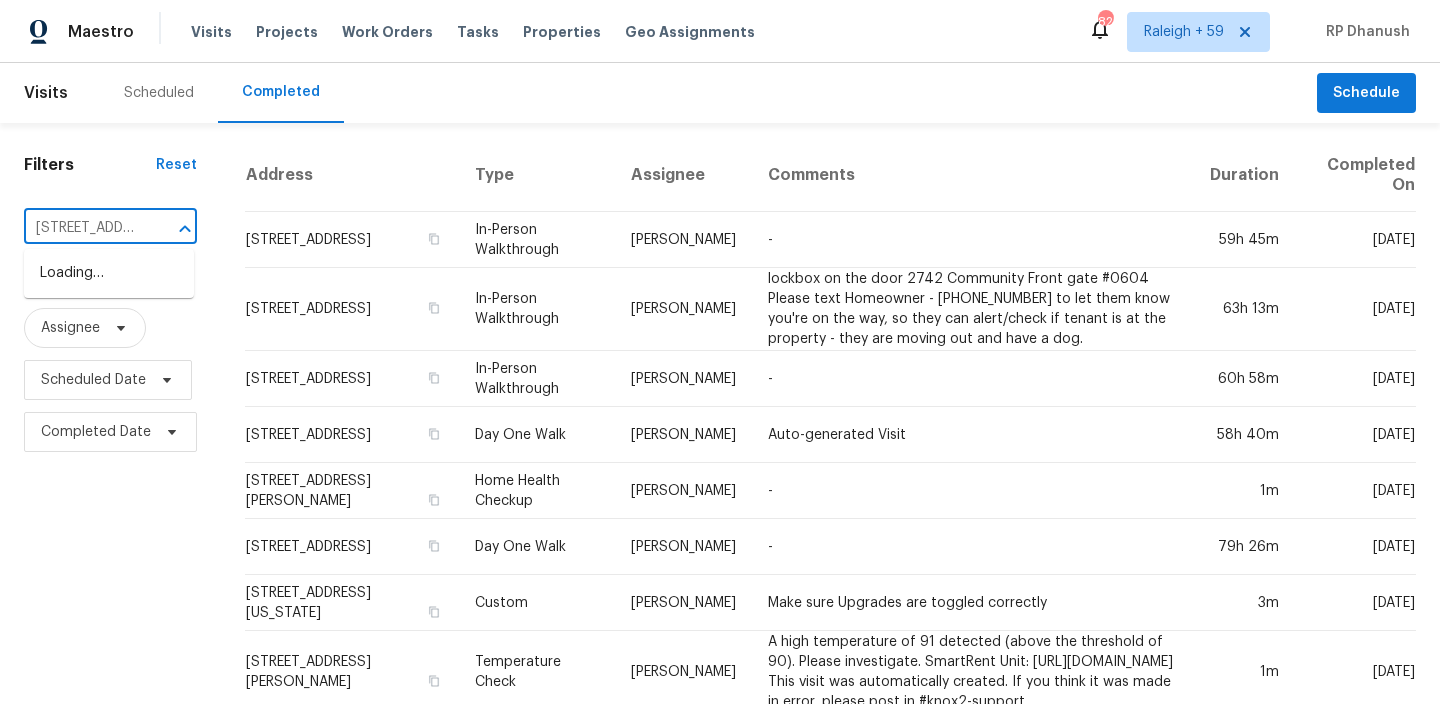 type on "[STREET_ADDRESS]" 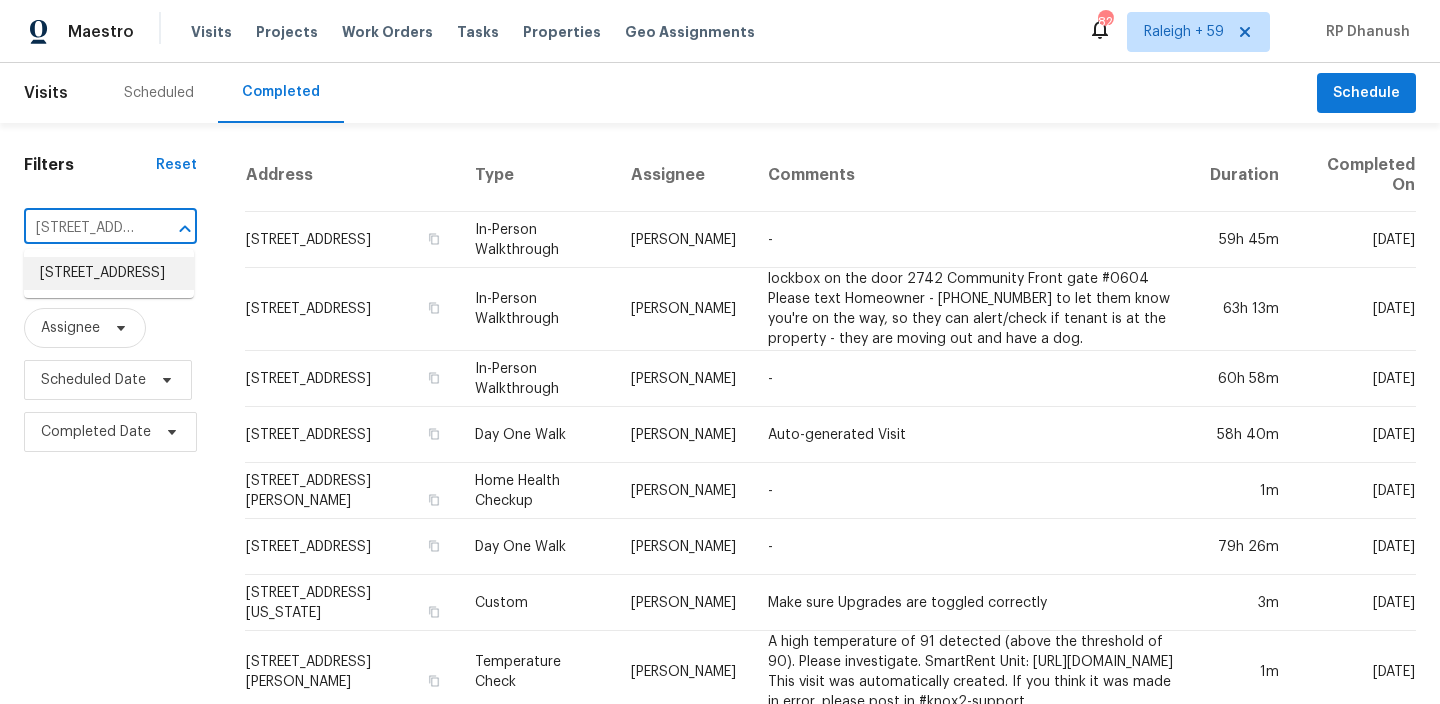 click on "3040 Nadar, Grand Prairie, TX 75054" at bounding box center (109, 273) 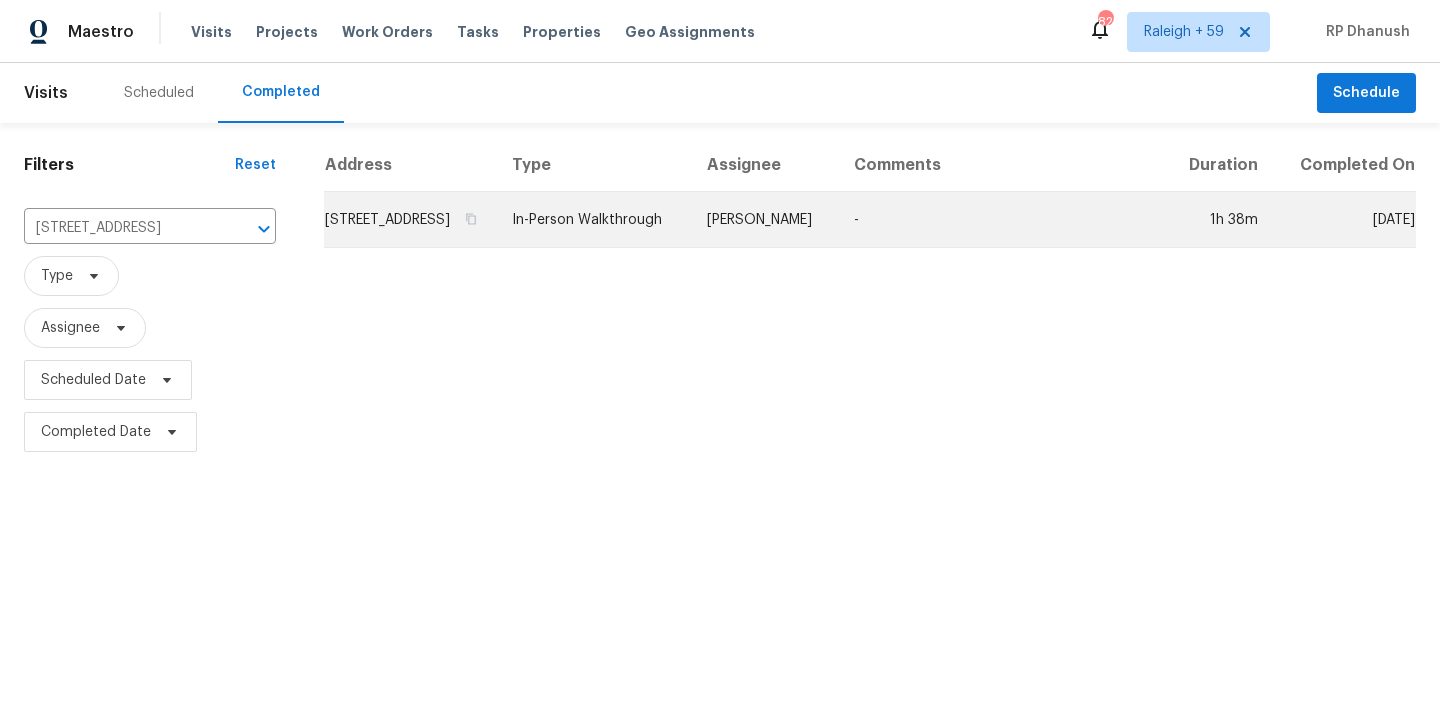 click on "In-Person Walkthrough" at bounding box center (593, 220) 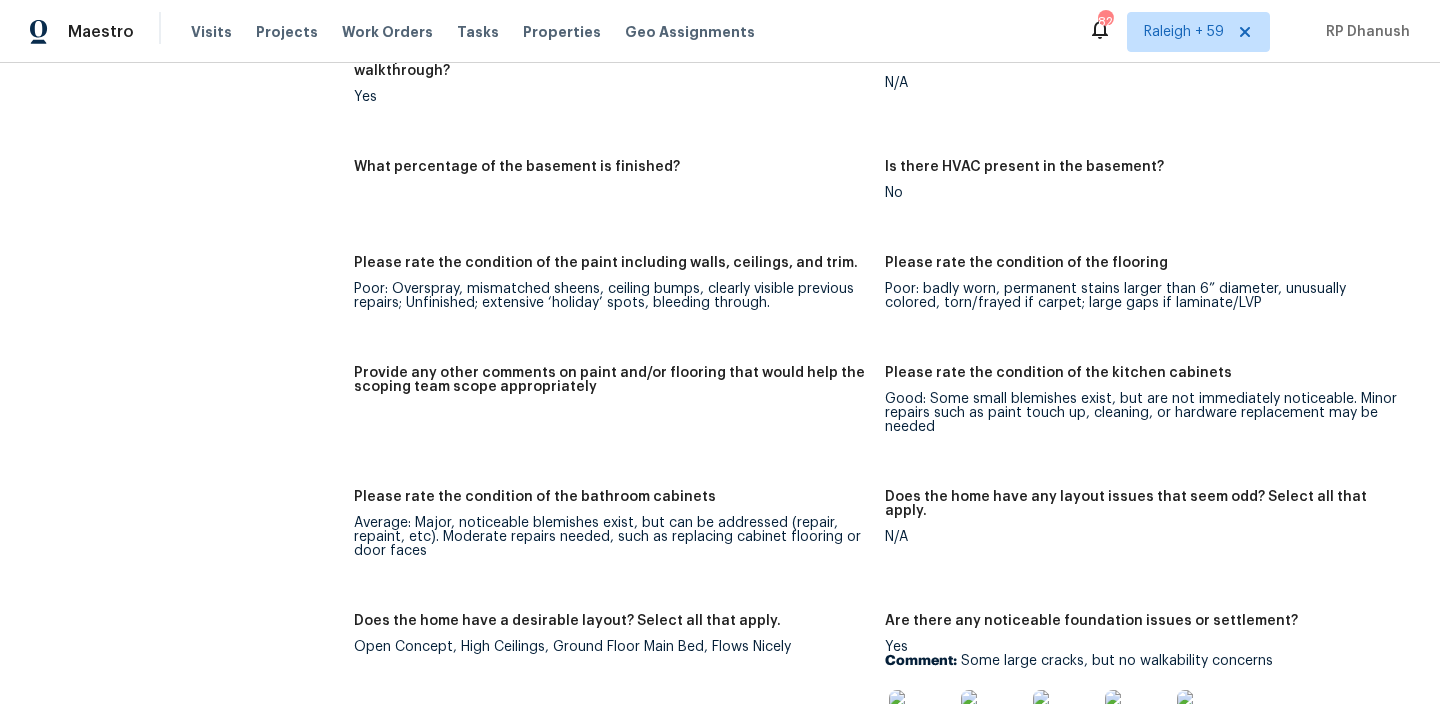 scroll, scrollTop: 2682, scrollLeft: 0, axis: vertical 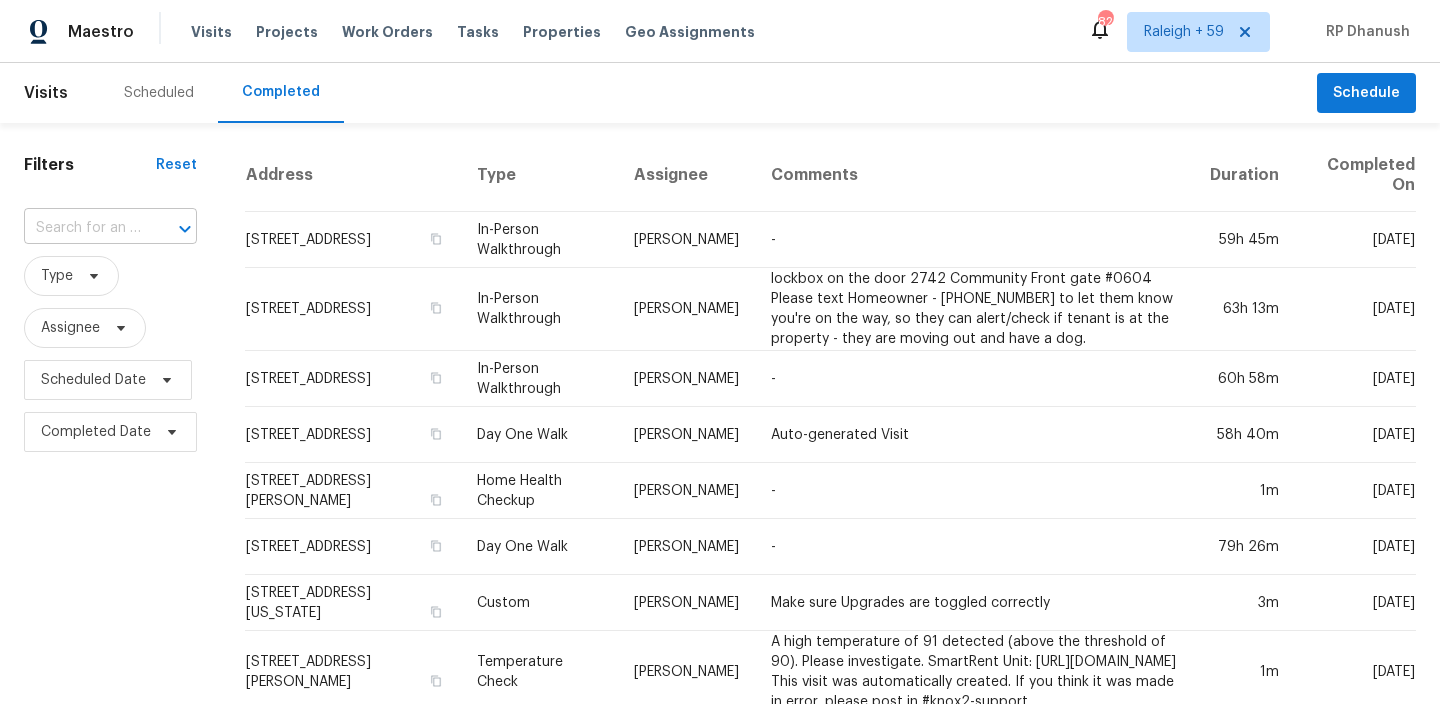 click on "​" at bounding box center (110, 228) 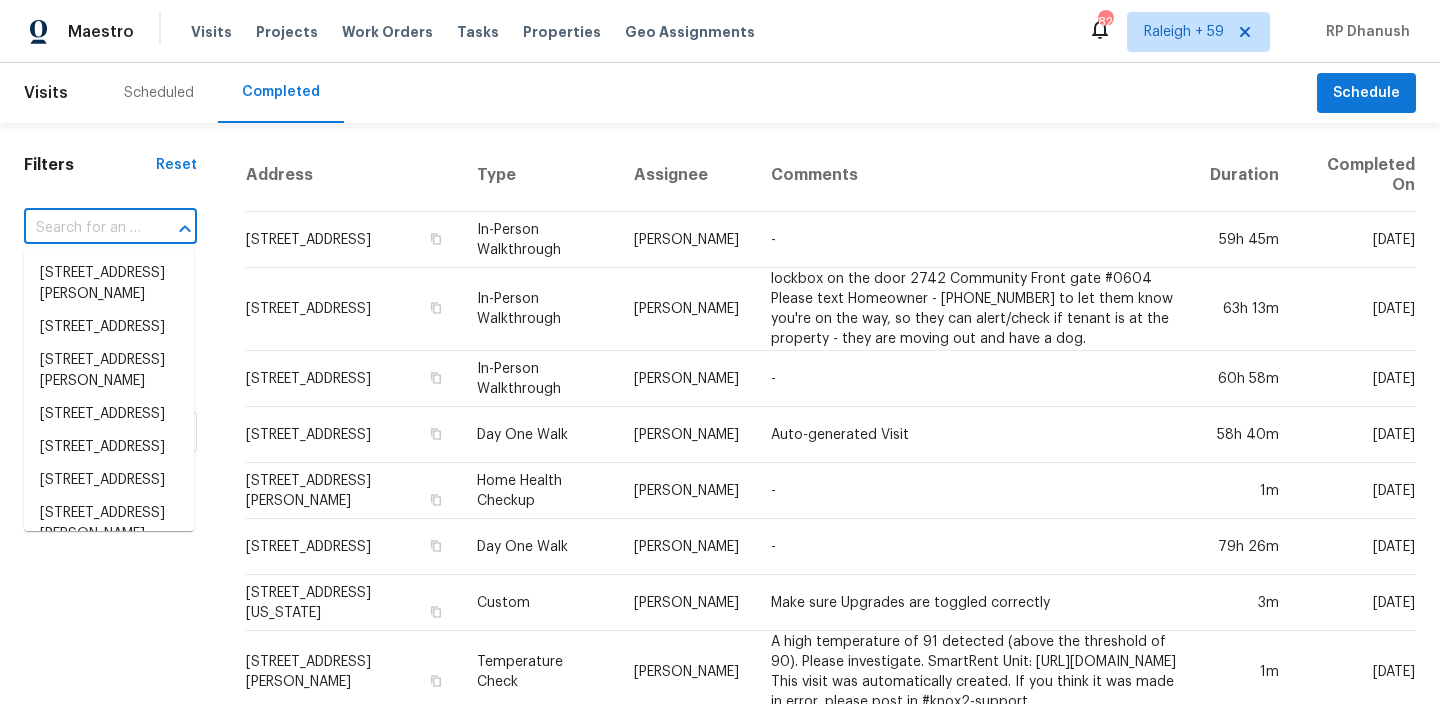 paste on ""[STREET_ADDRESS]"" 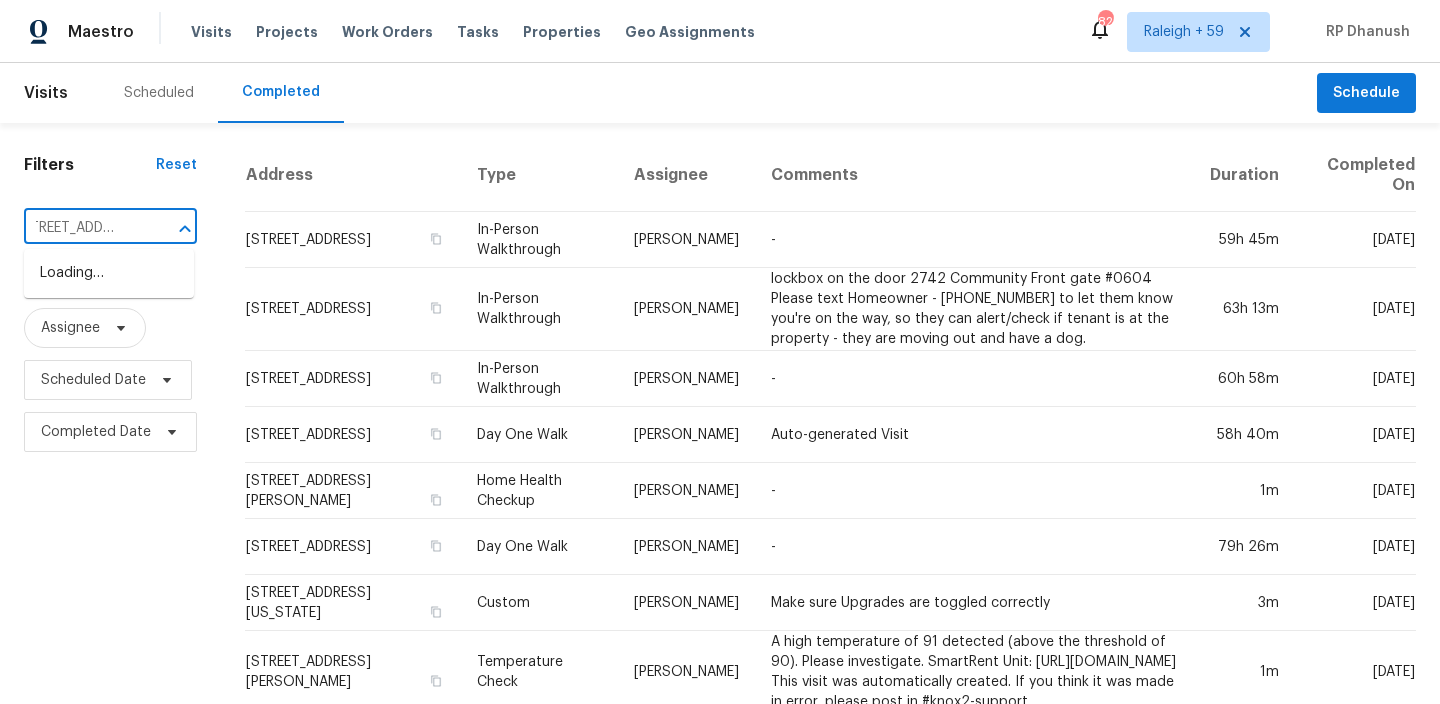 scroll, scrollTop: 0, scrollLeft: 0, axis: both 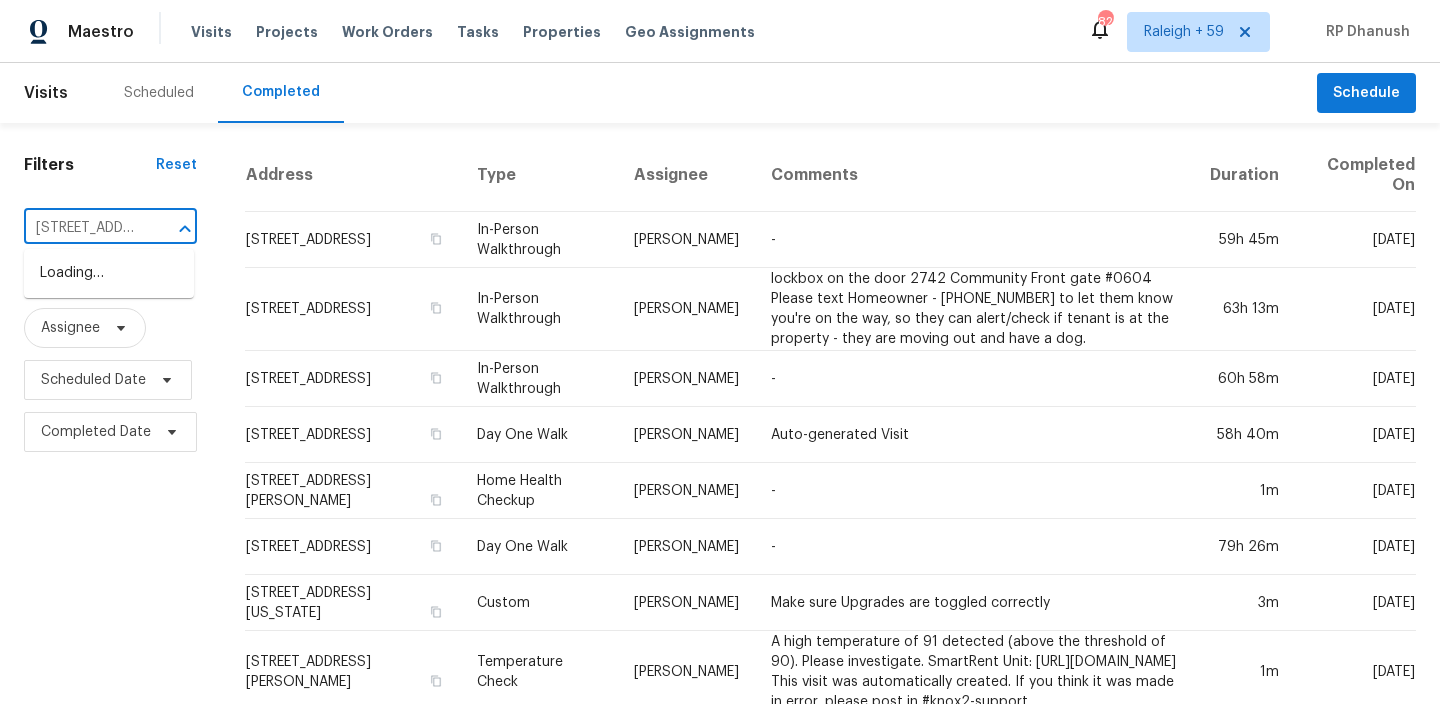 type on "[STREET_ADDRESS]" 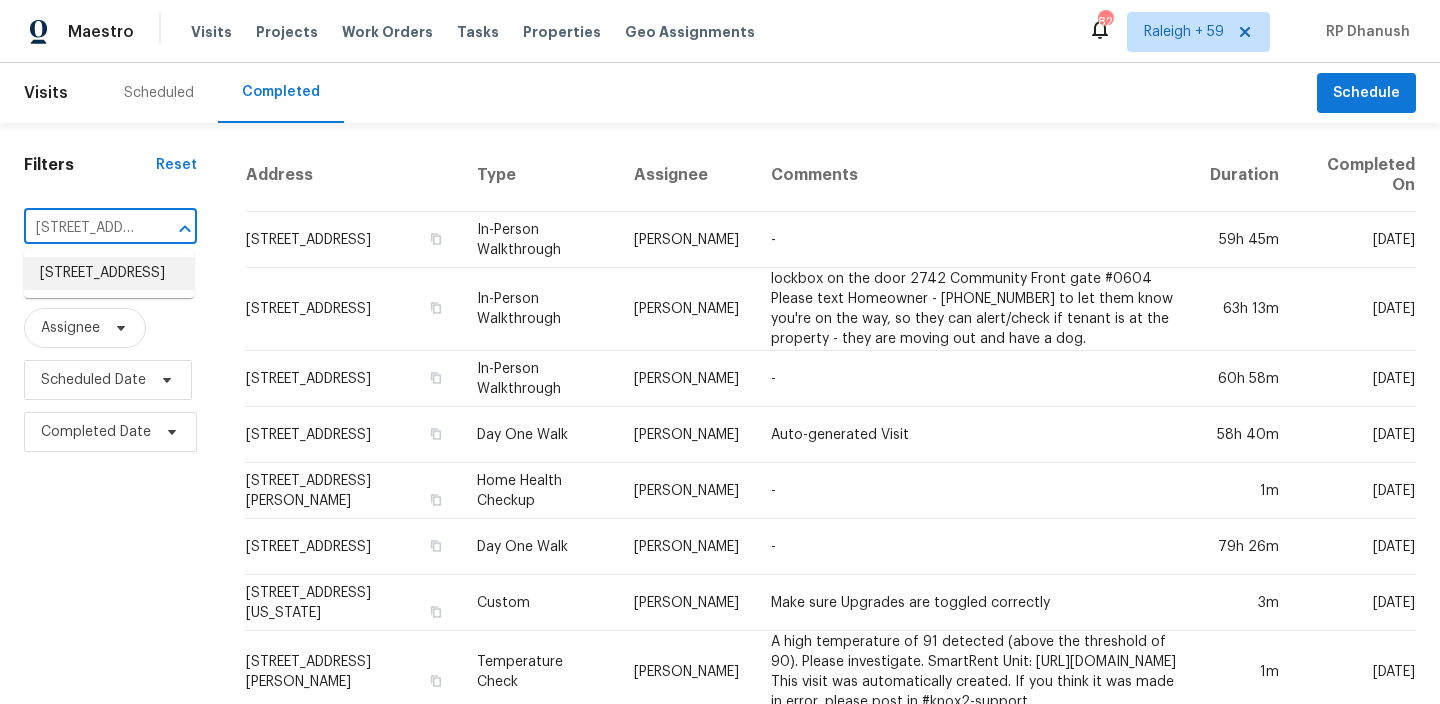 click on "2764 Rogue River Cir, West Sacramento, CA 95691" at bounding box center [109, 273] 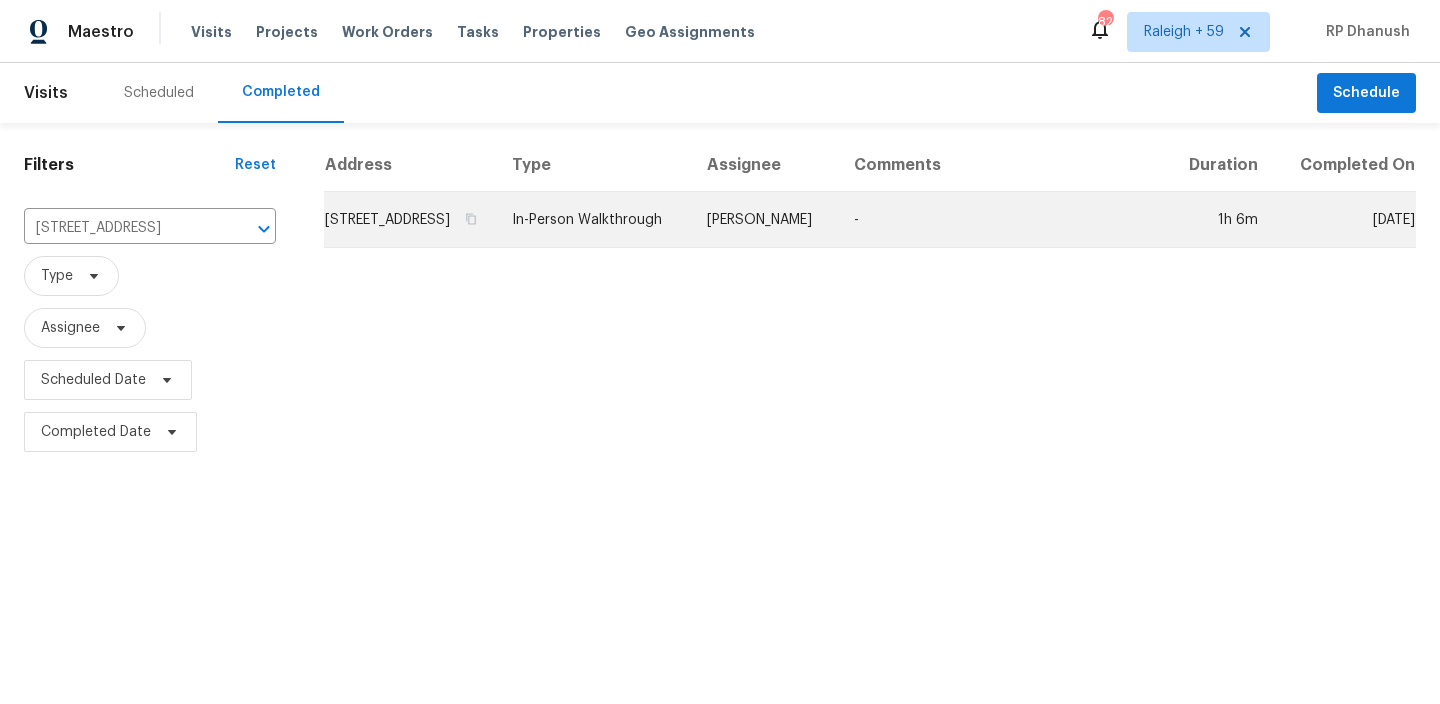 click on "Douglass Noblett" at bounding box center (764, 220) 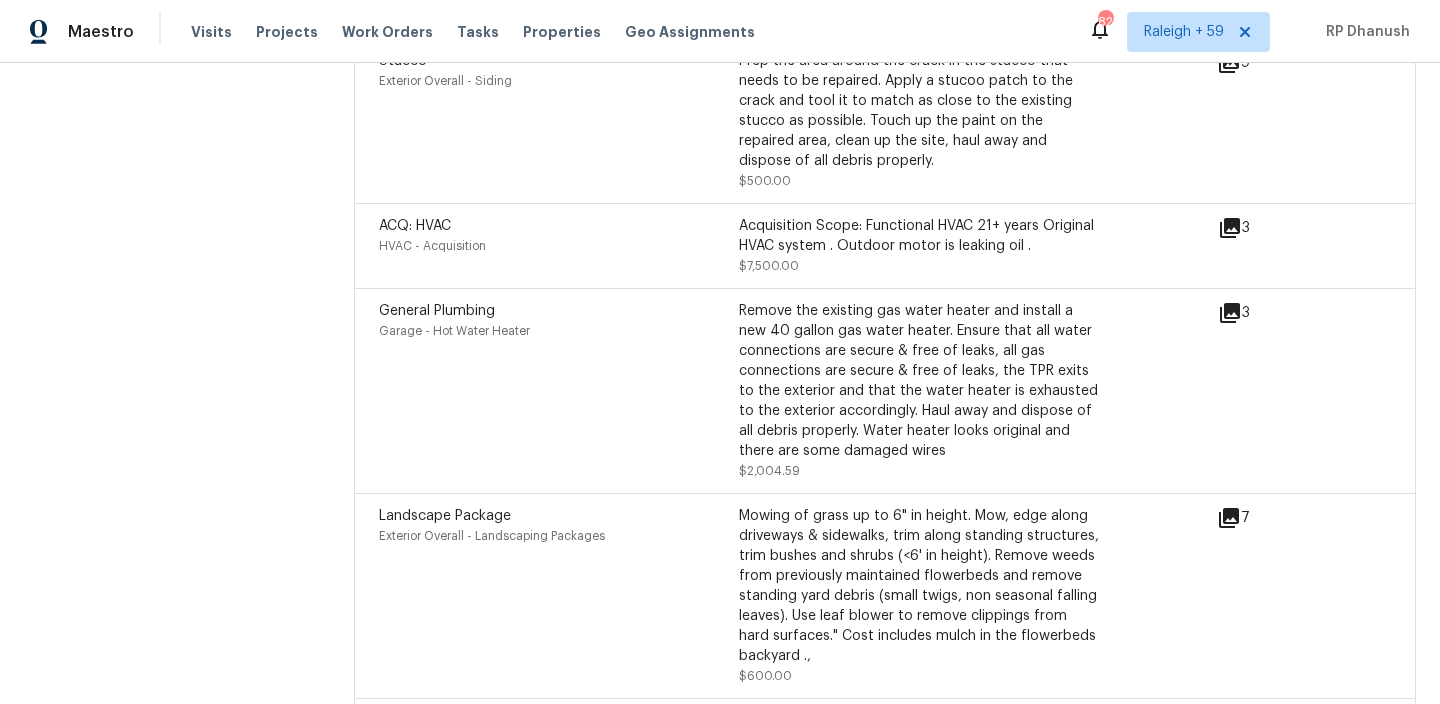 scroll, scrollTop: 5570, scrollLeft: 0, axis: vertical 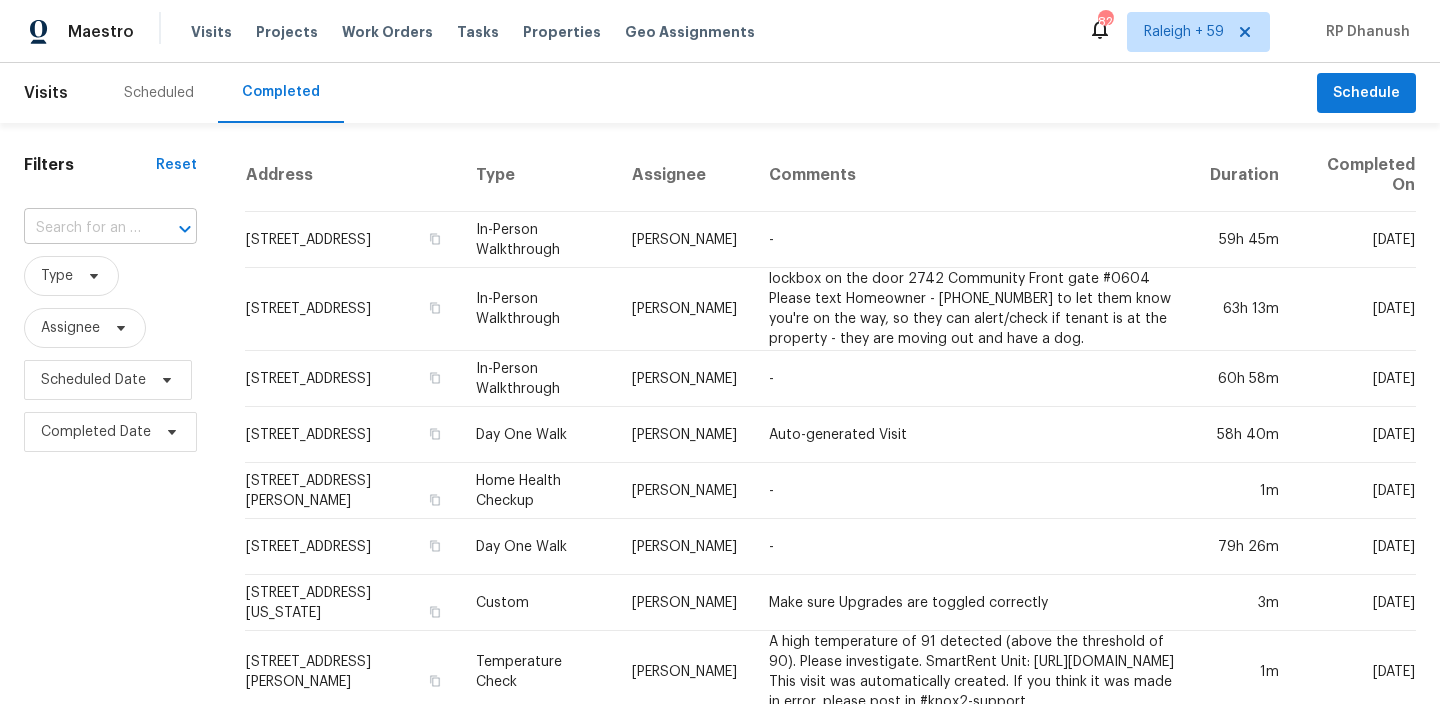 click at bounding box center [82, 228] 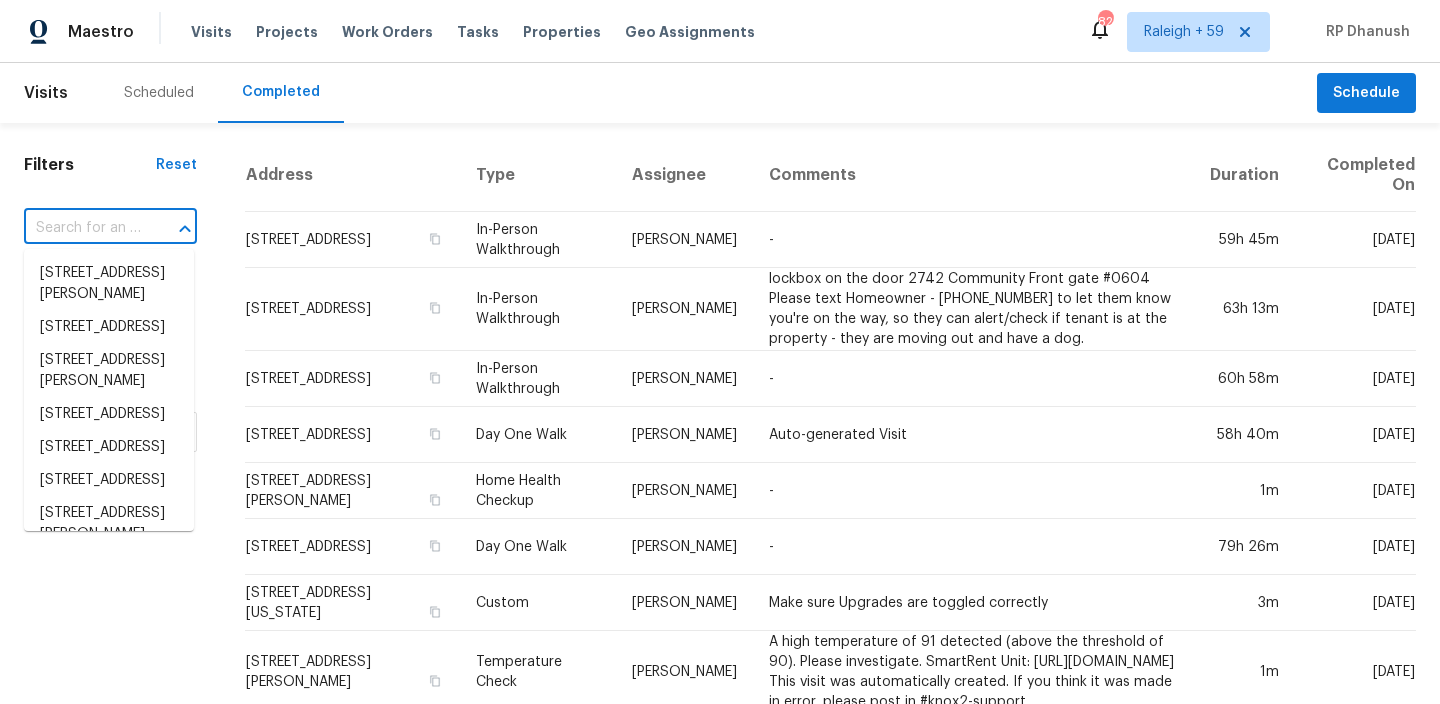 paste on ""[STREET_ADDRESS][PERSON_NAME][PERSON_NAME]"" 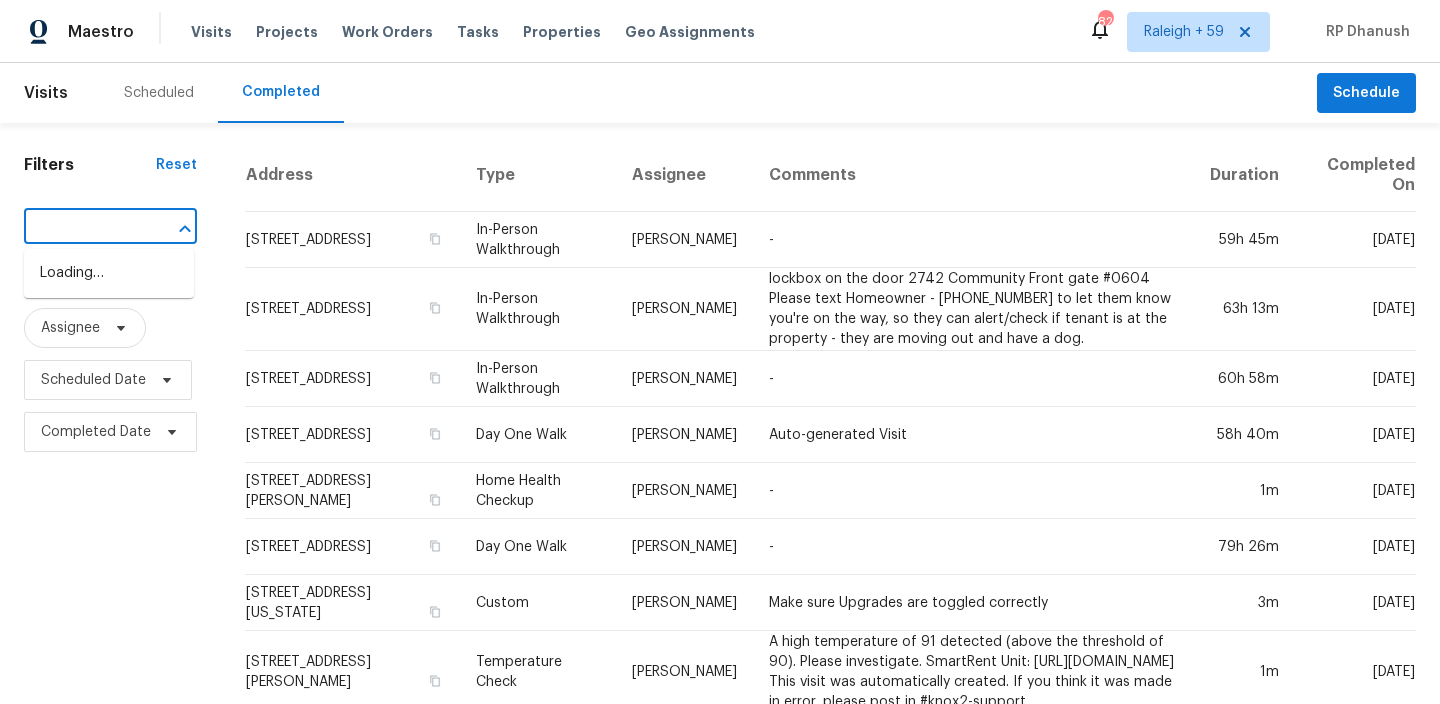 scroll, scrollTop: 0, scrollLeft: 0, axis: both 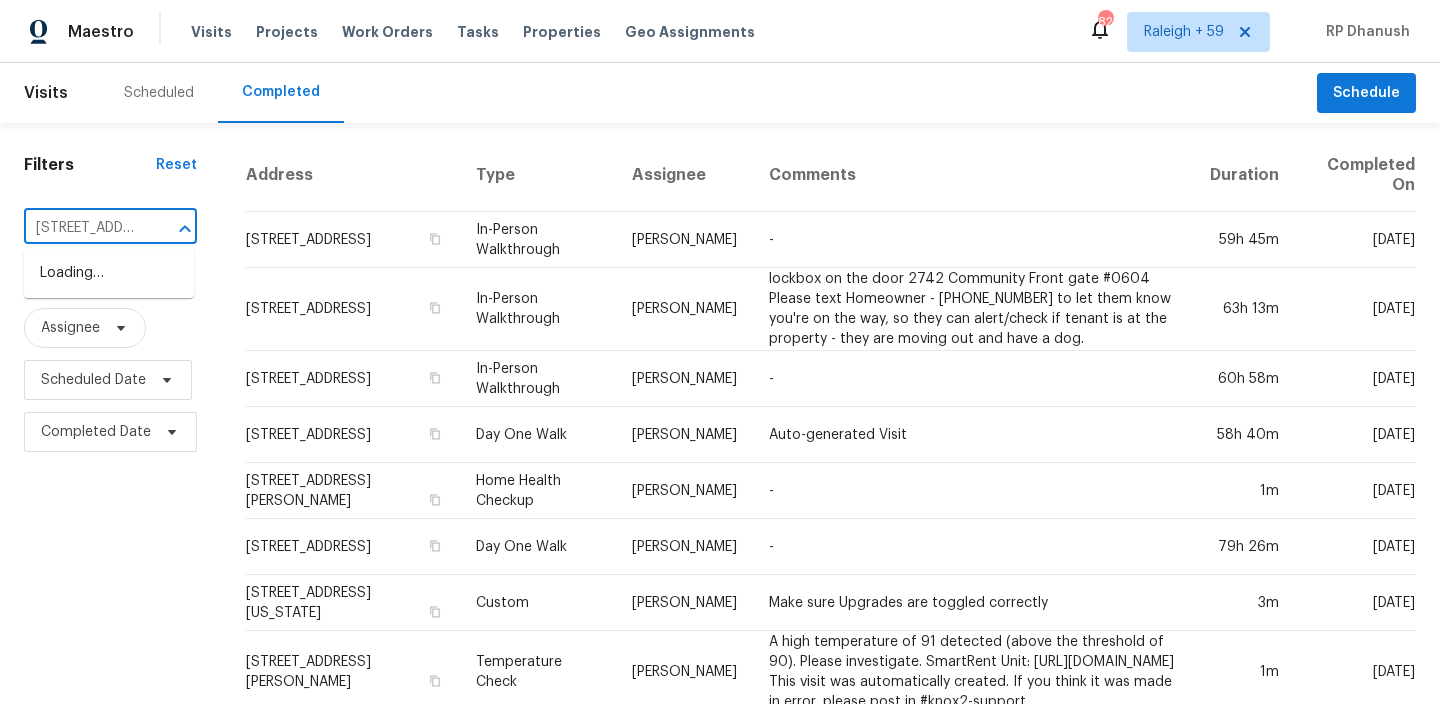 type on "[STREET_ADDRESS][PERSON_NAME][PERSON_NAME]" 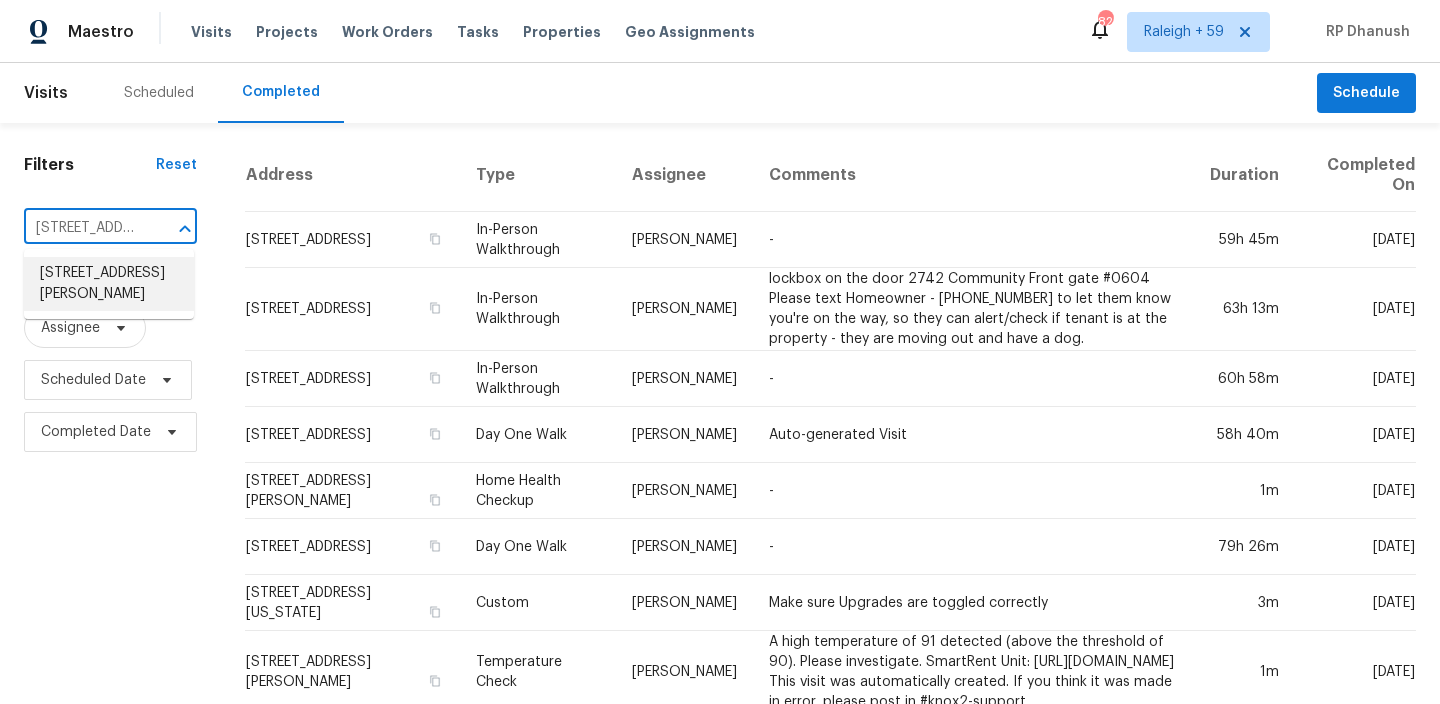 click on "5265 Windy Hill Dr, Raleigh, NC 27609" at bounding box center (109, 284) 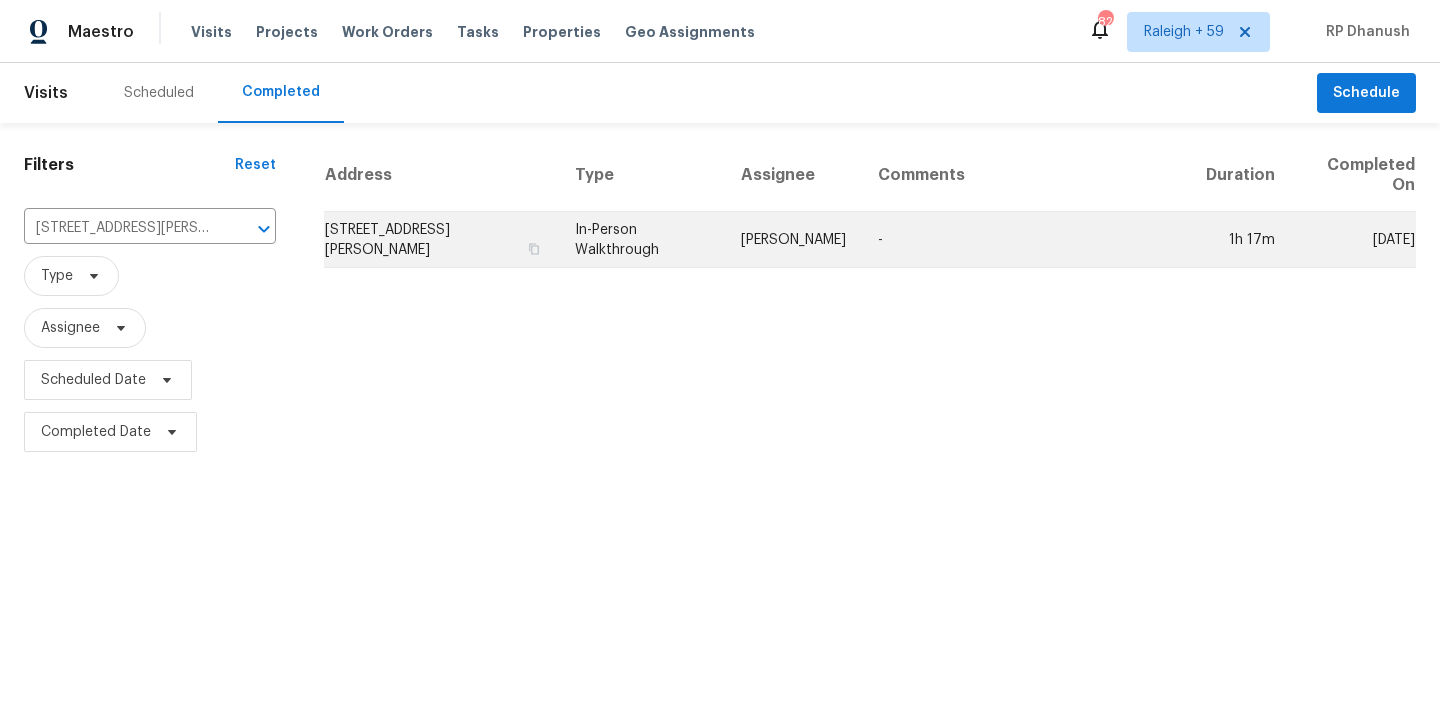 click on "In-Person Walkthrough" at bounding box center [642, 240] 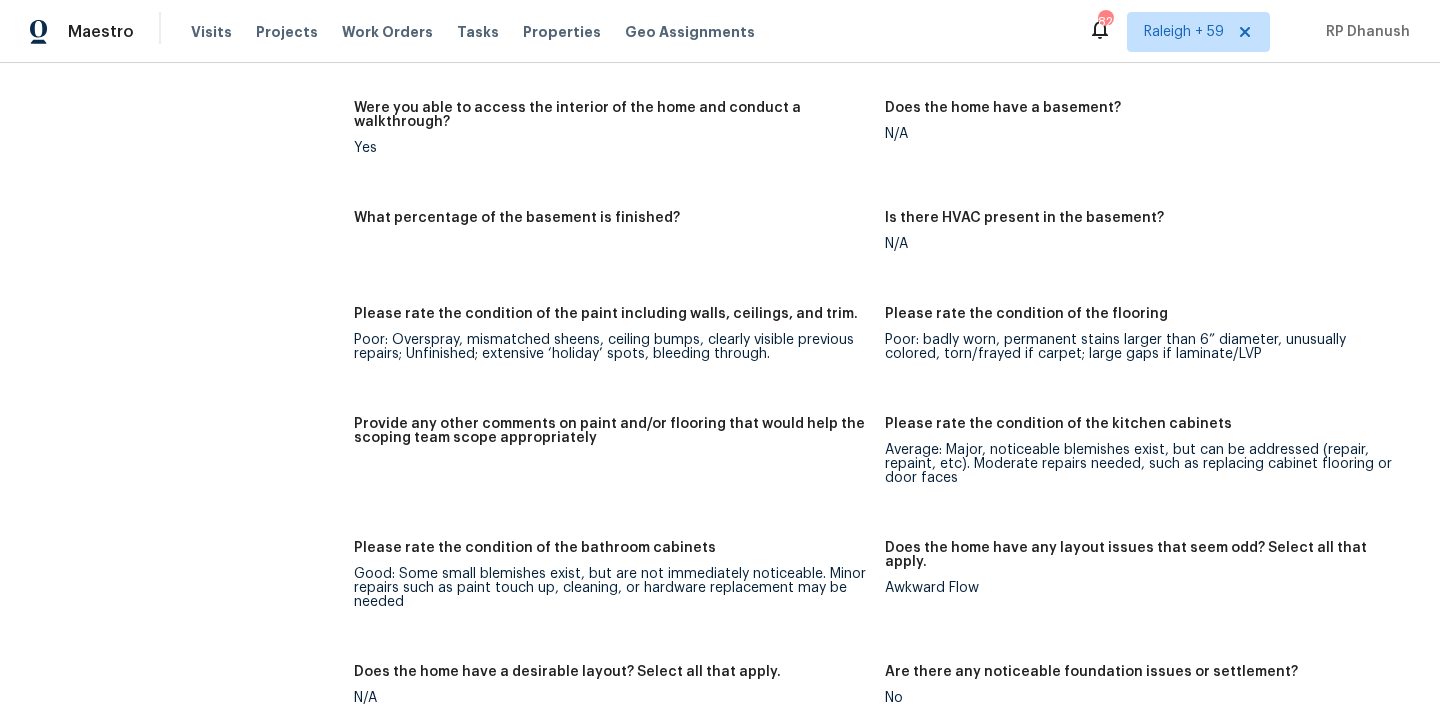 scroll, scrollTop: 2826, scrollLeft: 0, axis: vertical 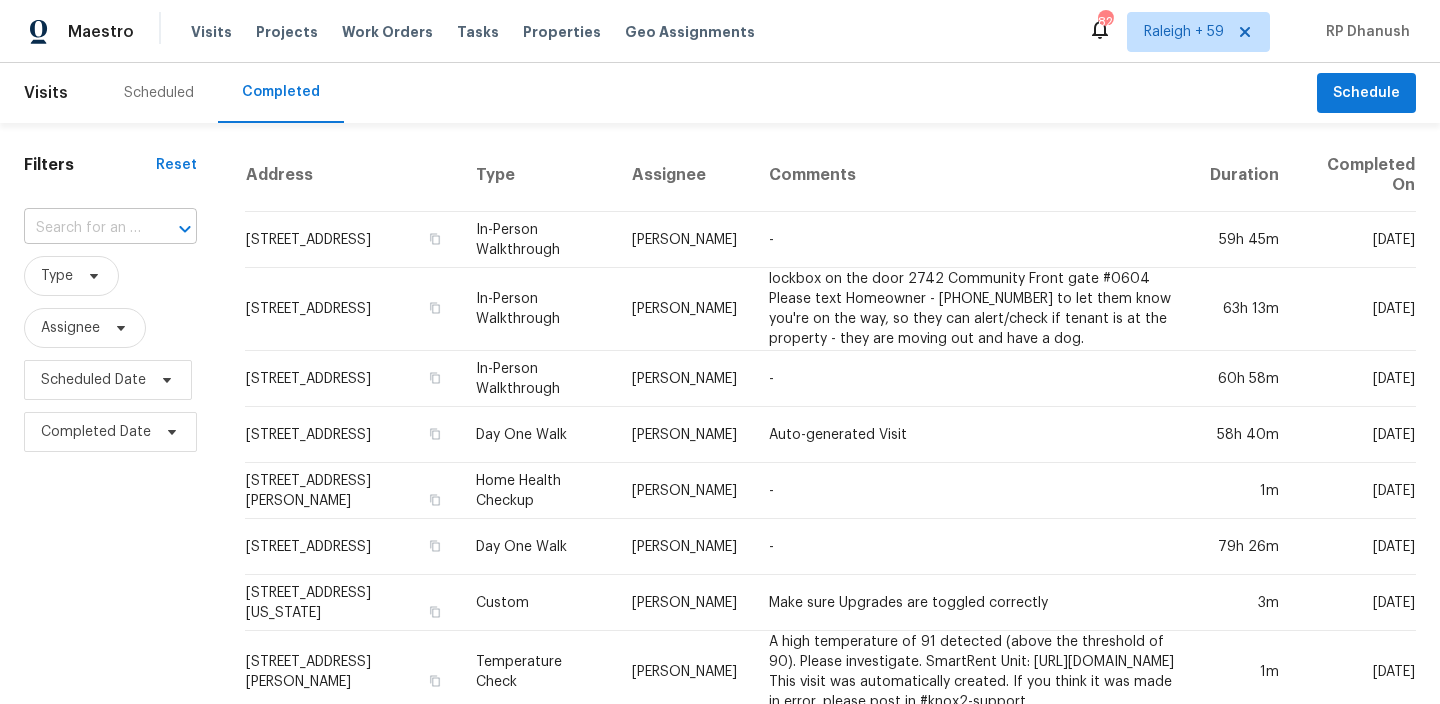 click at bounding box center [82, 228] 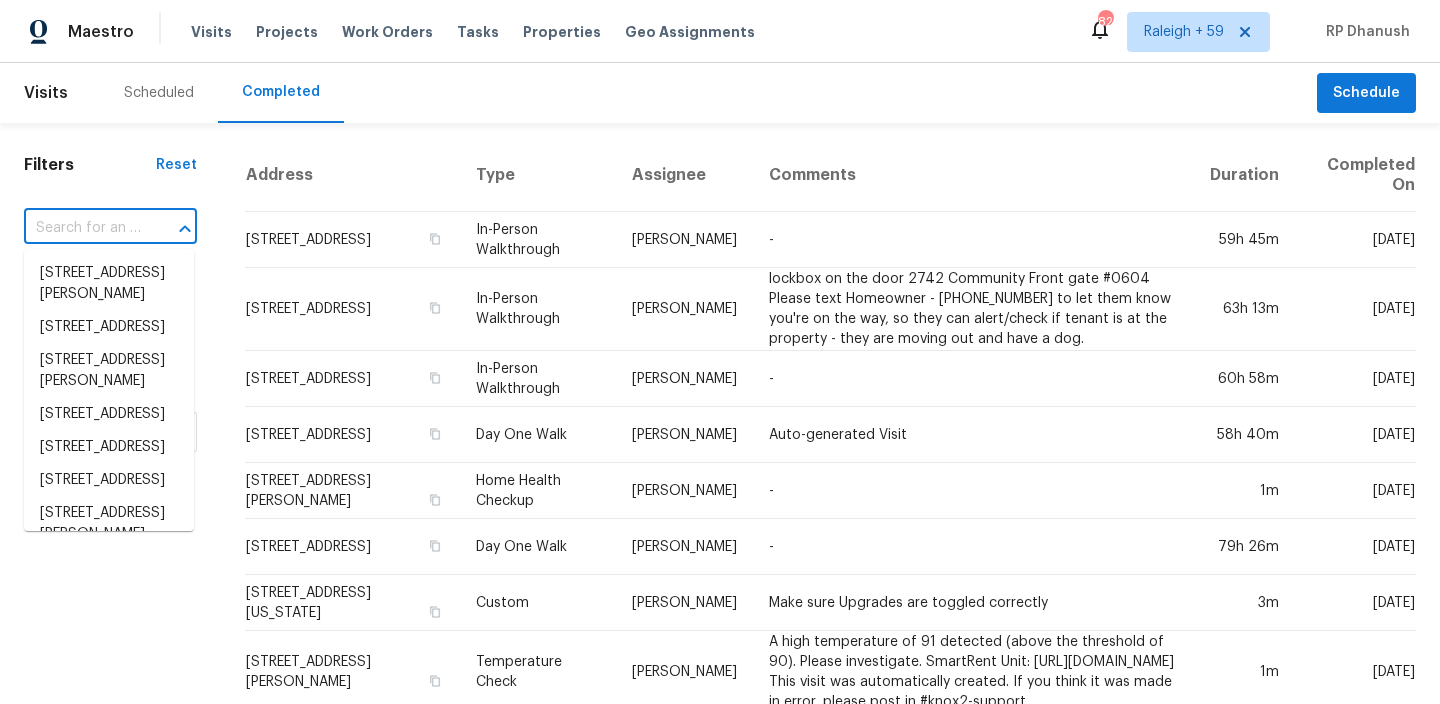 paste on ""[STREET_ADDRESS][PERSON_NAME]"" 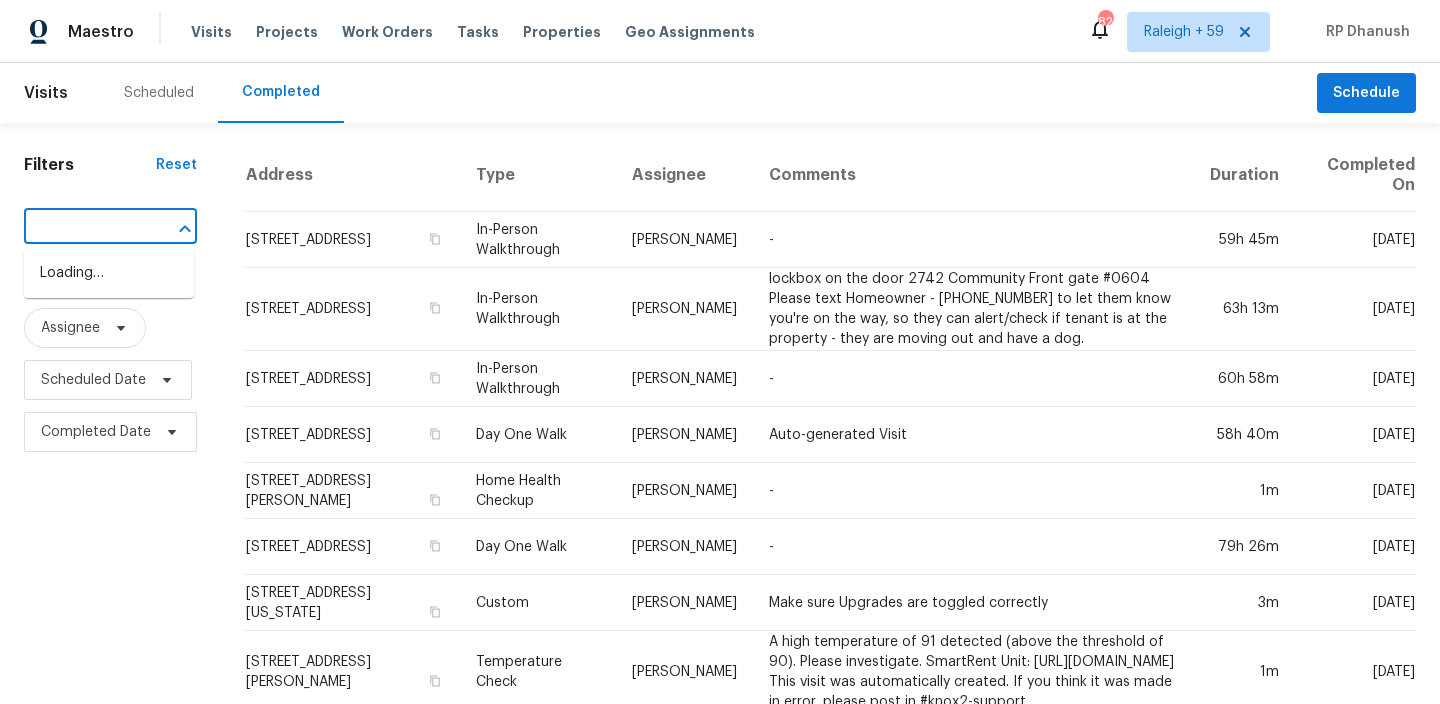 scroll, scrollTop: 0, scrollLeft: 0, axis: both 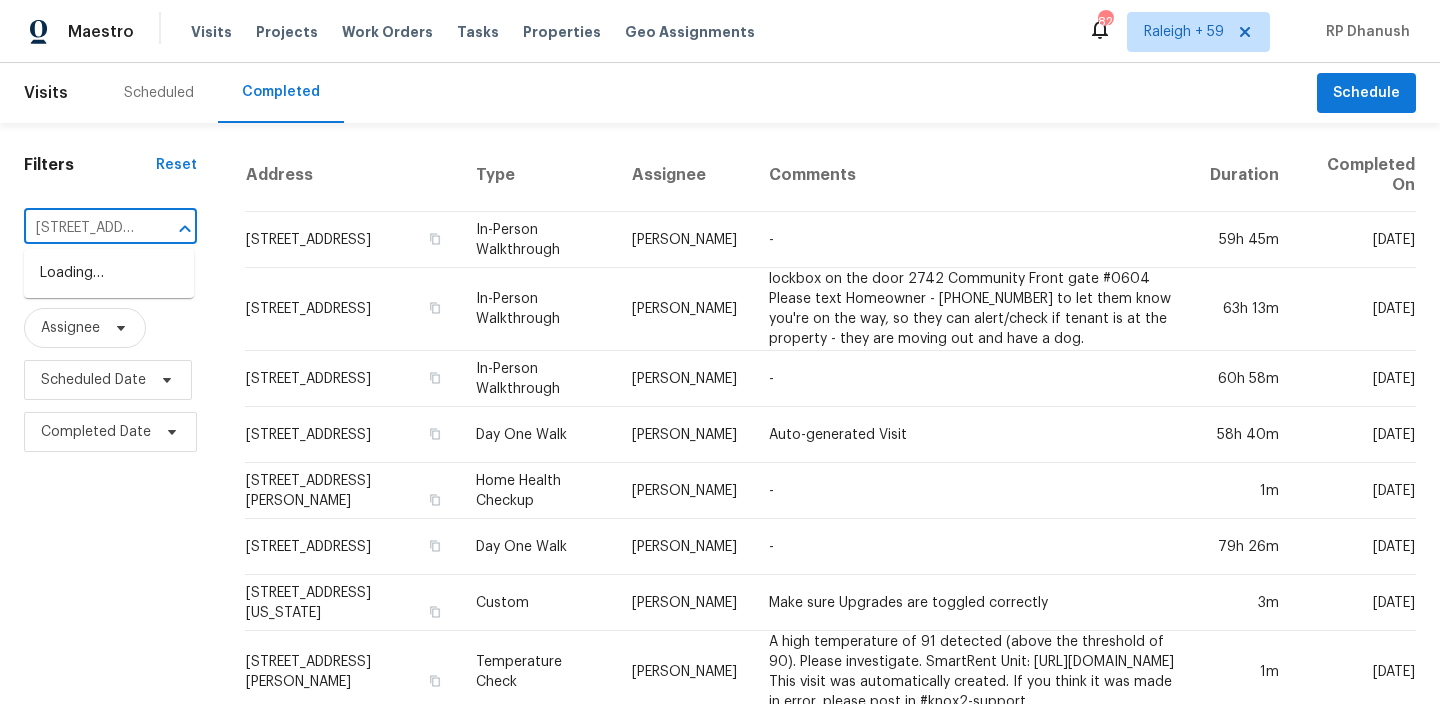 type on "[STREET_ADDRESS][PERSON_NAME]" 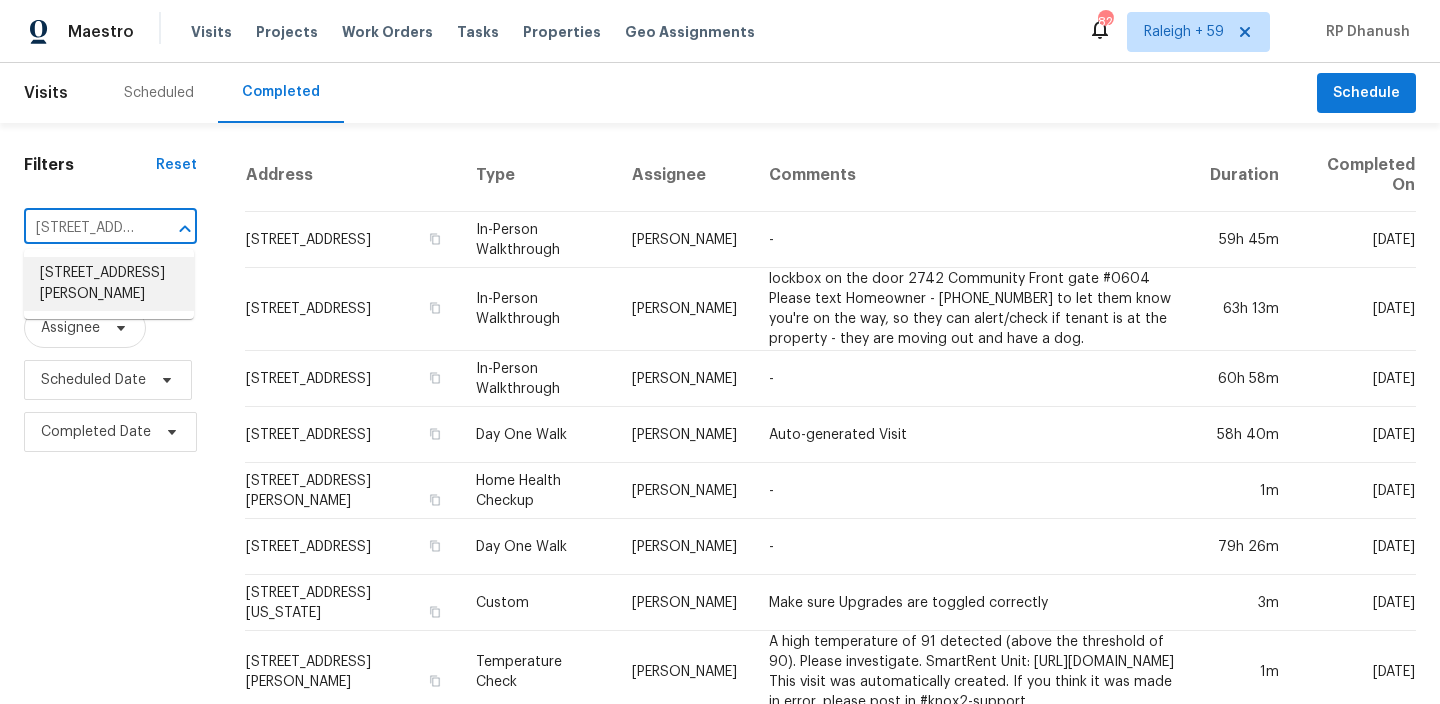 click on "[STREET_ADDRESS][PERSON_NAME]" at bounding box center (109, 284) 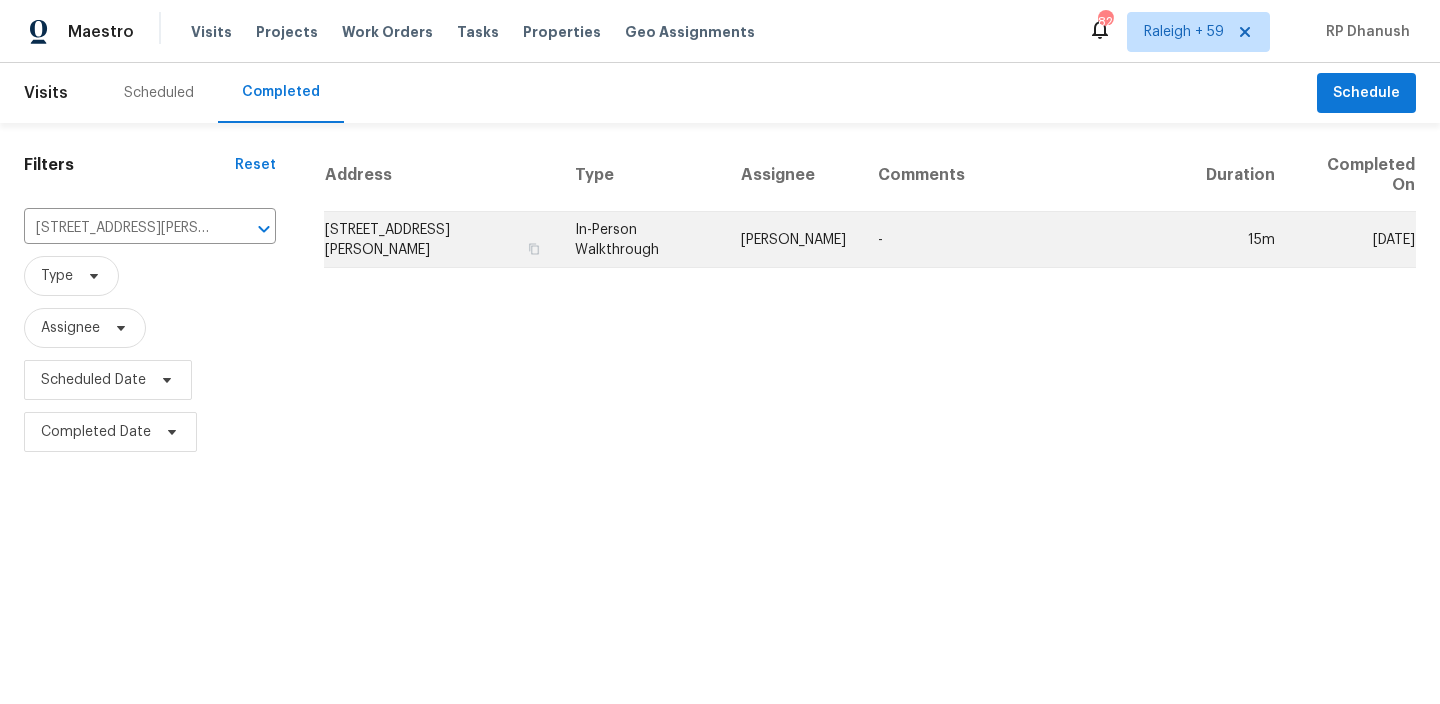 click on "[PERSON_NAME]" at bounding box center [793, 240] 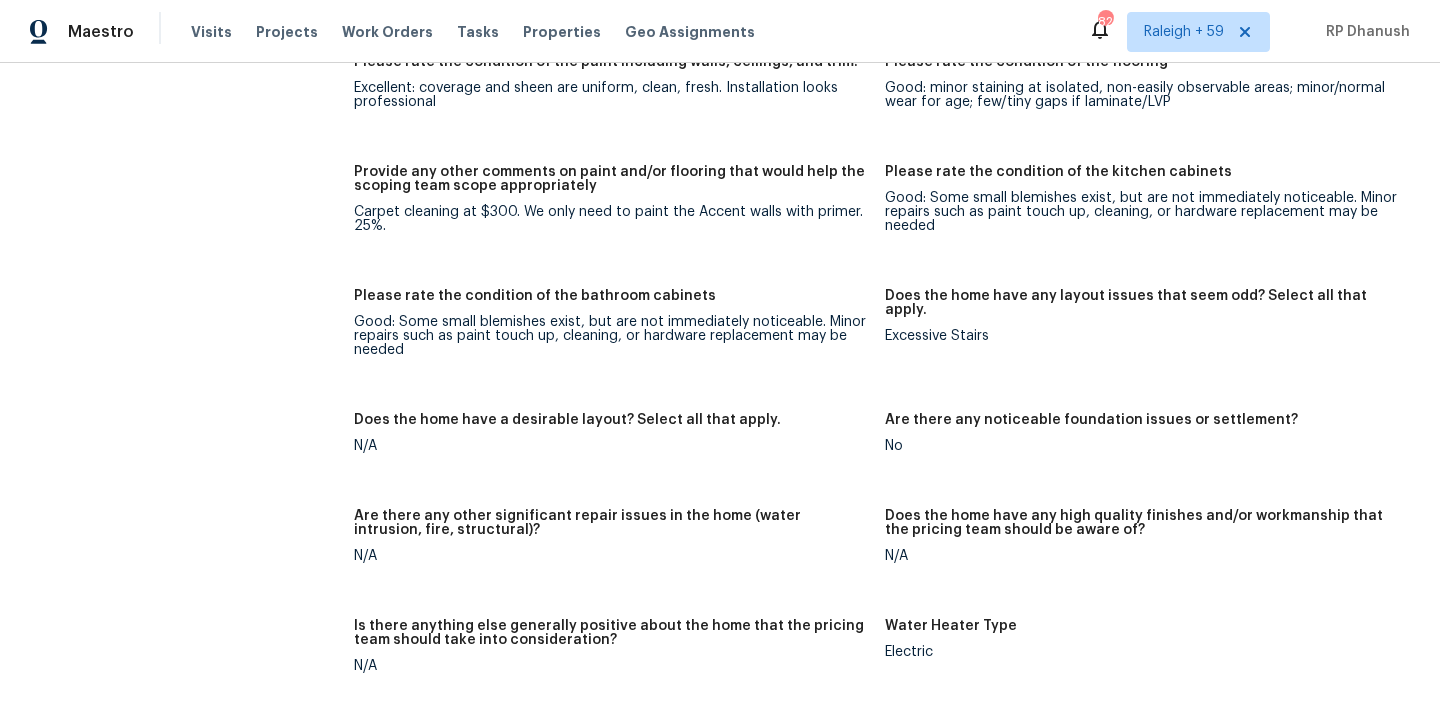 scroll, scrollTop: 3205, scrollLeft: 0, axis: vertical 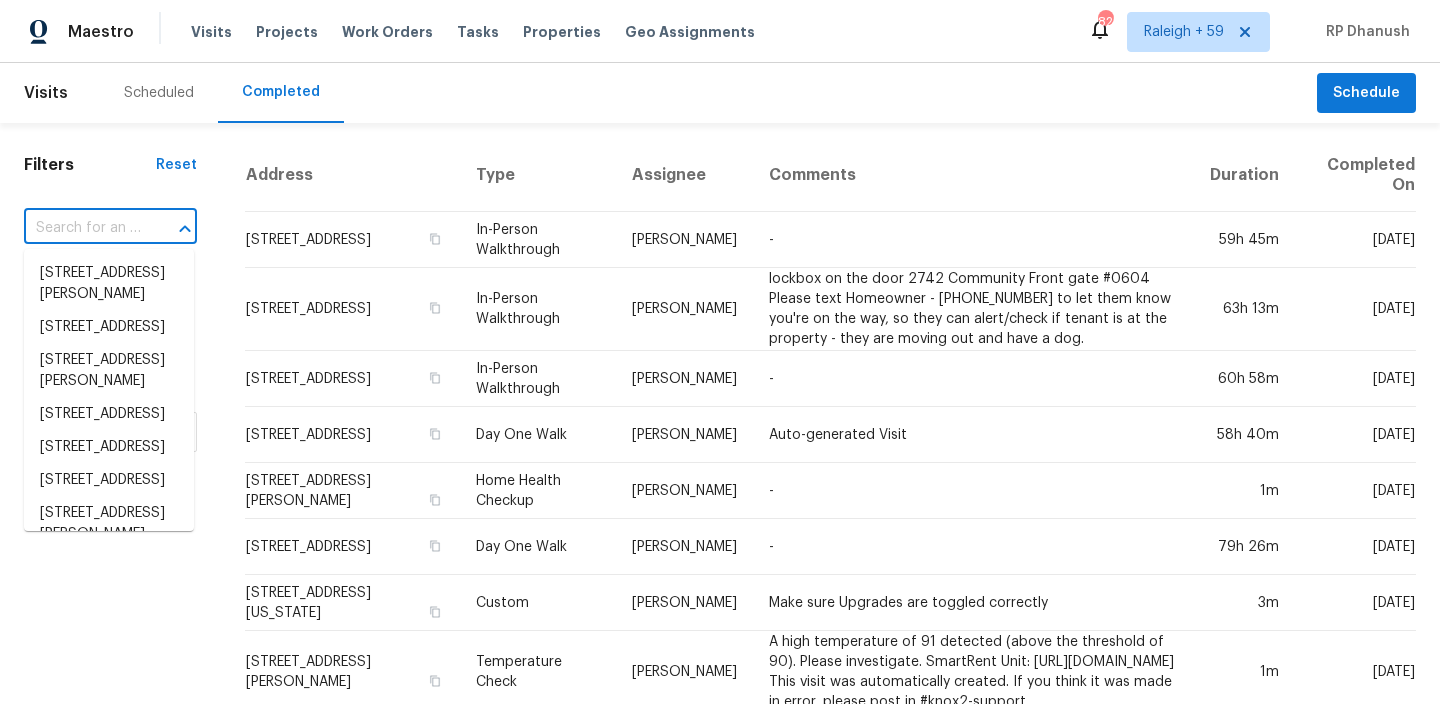 click at bounding box center [82, 228] 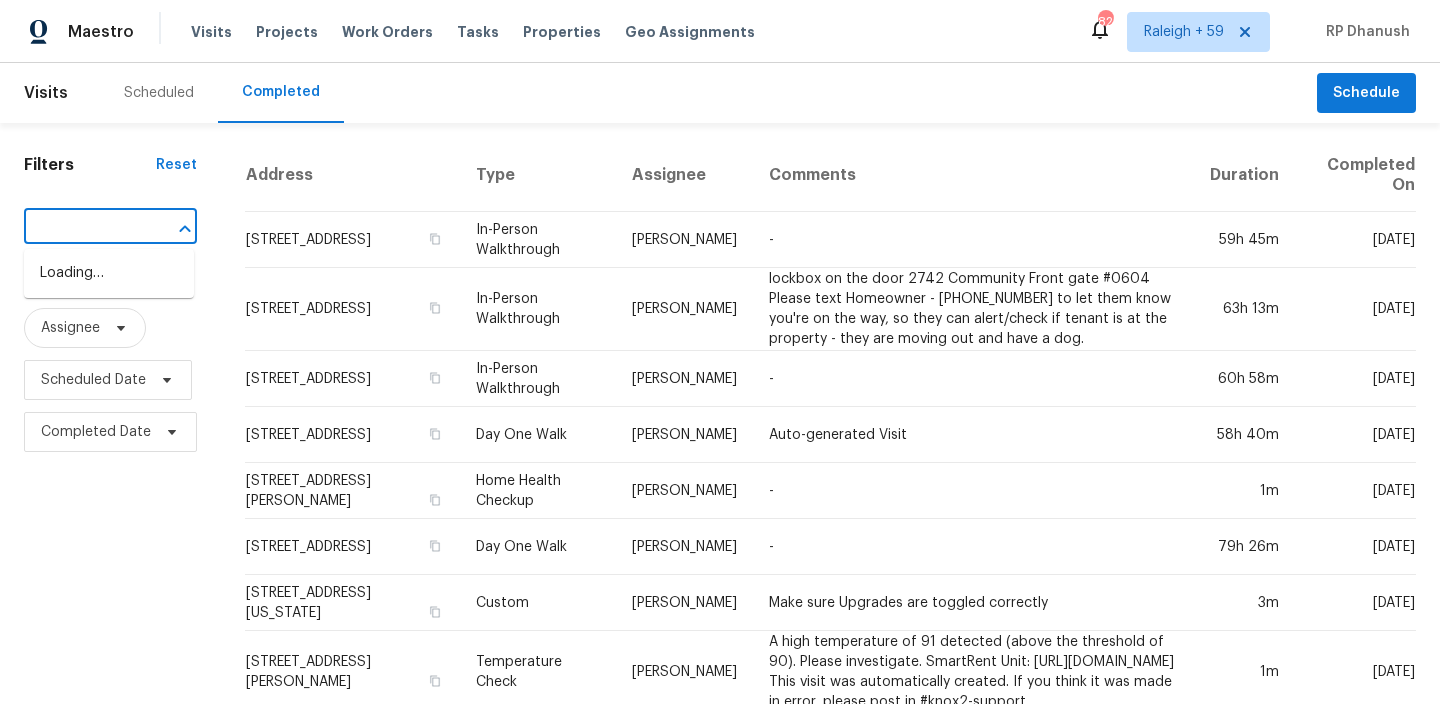scroll, scrollTop: 0, scrollLeft: 133, axis: horizontal 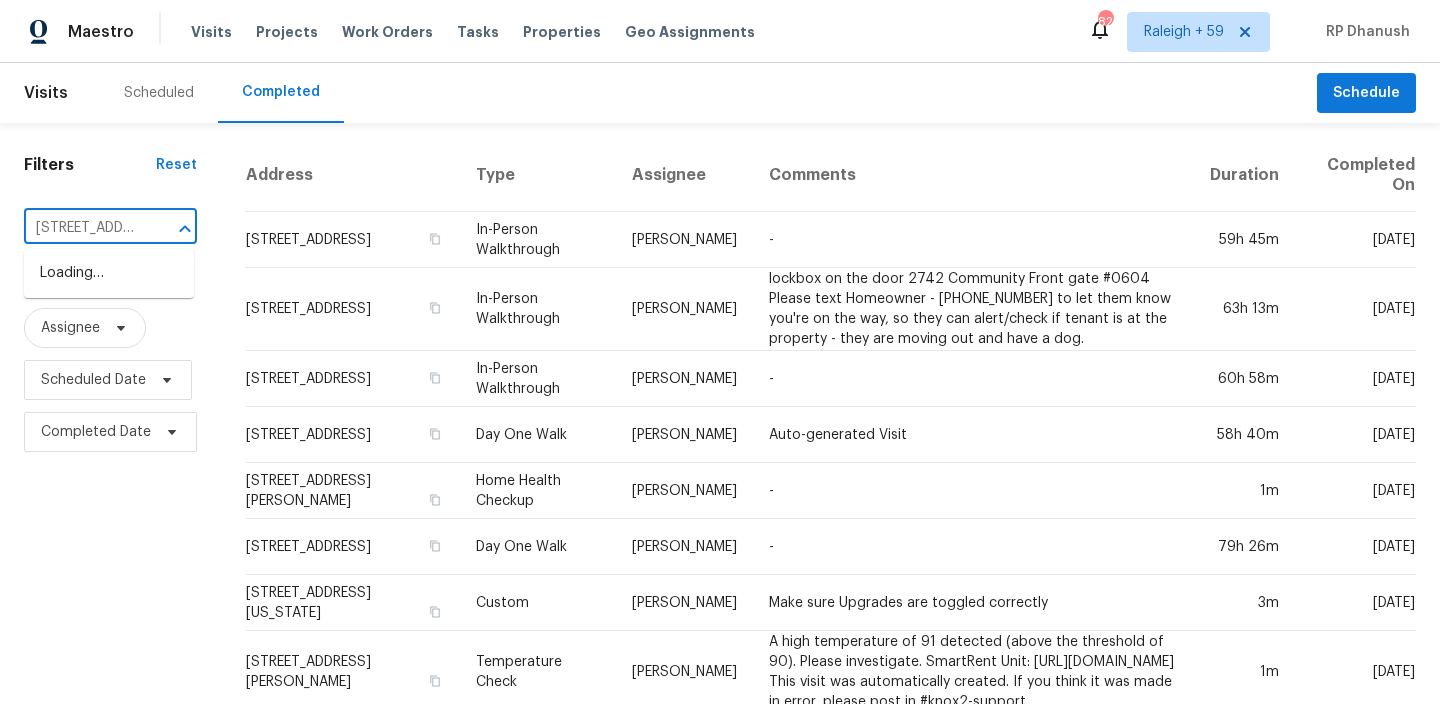 type on "[STREET_ADDRESS][PERSON_NAME]" 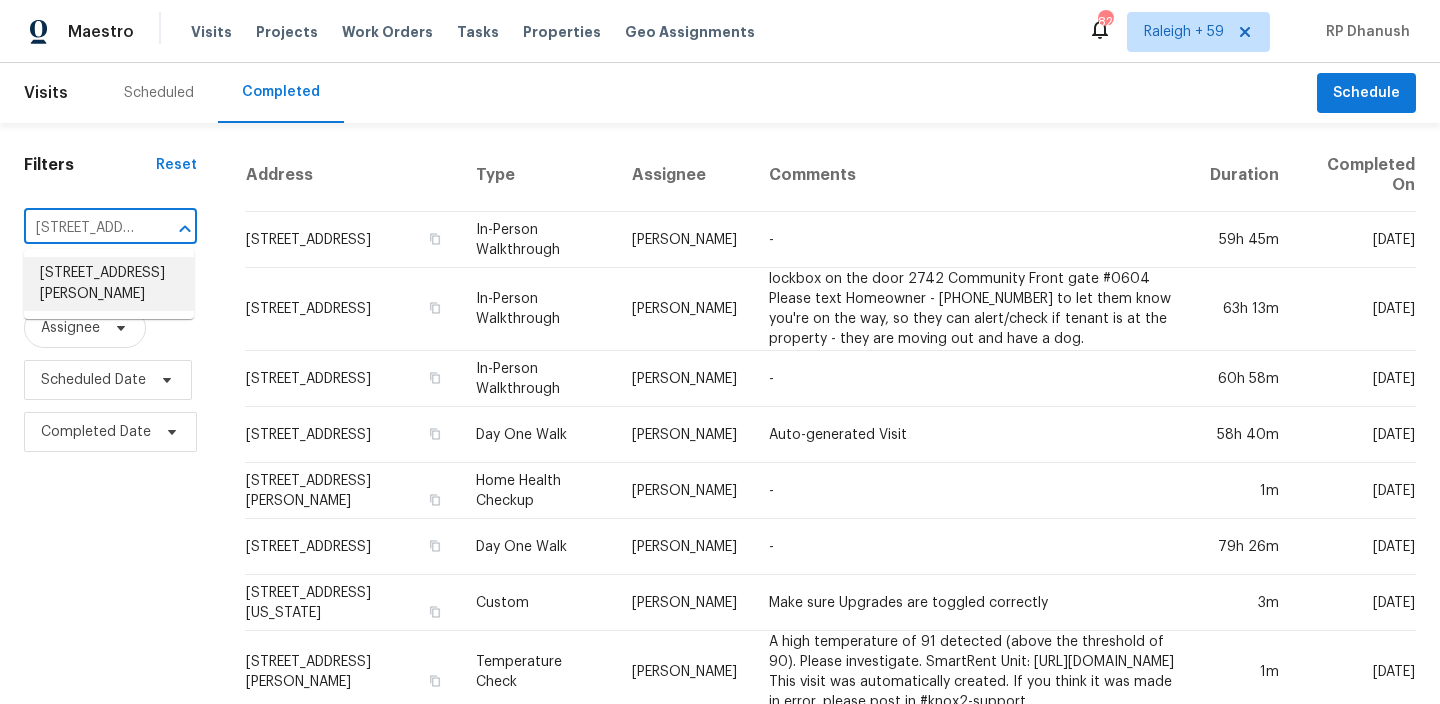 click on "[STREET_ADDRESS][PERSON_NAME]" at bounding box center (109, 284) 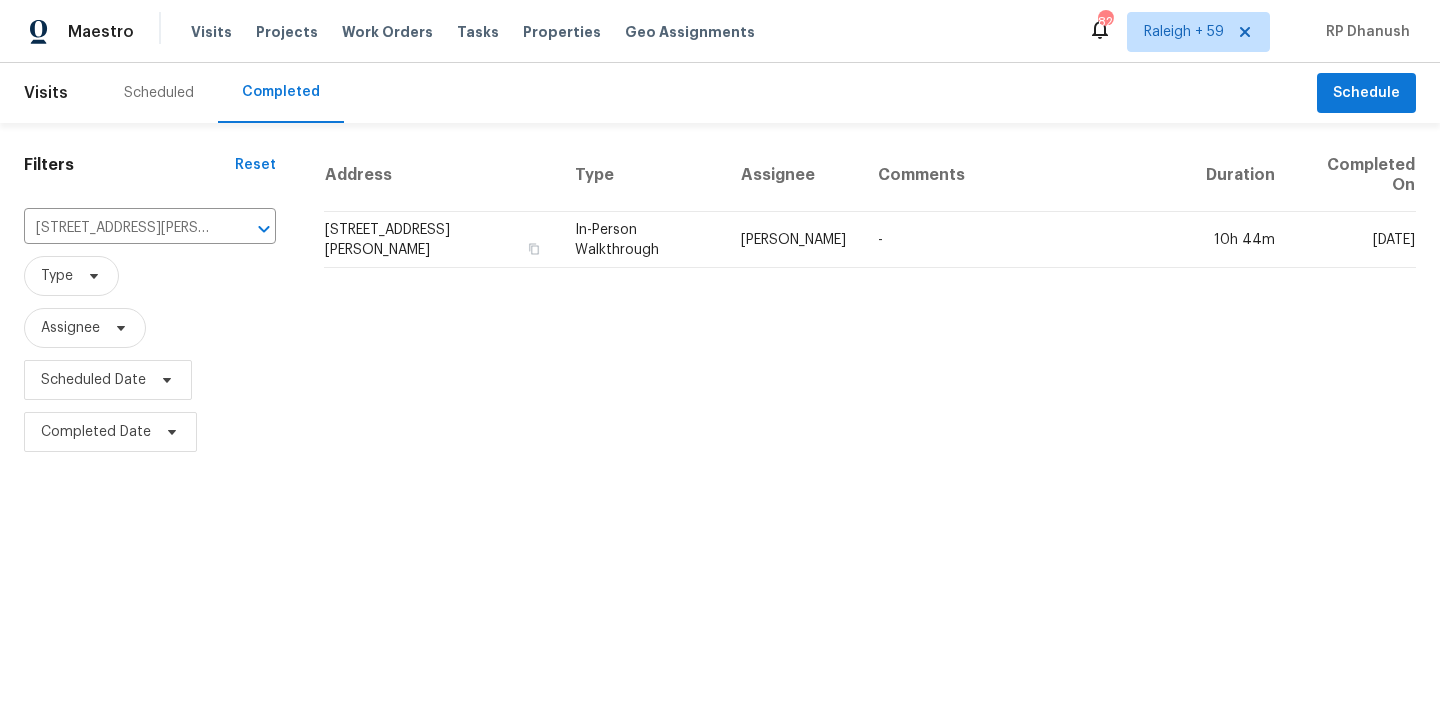 click on "Assignee" at bounding box center (793, 175) 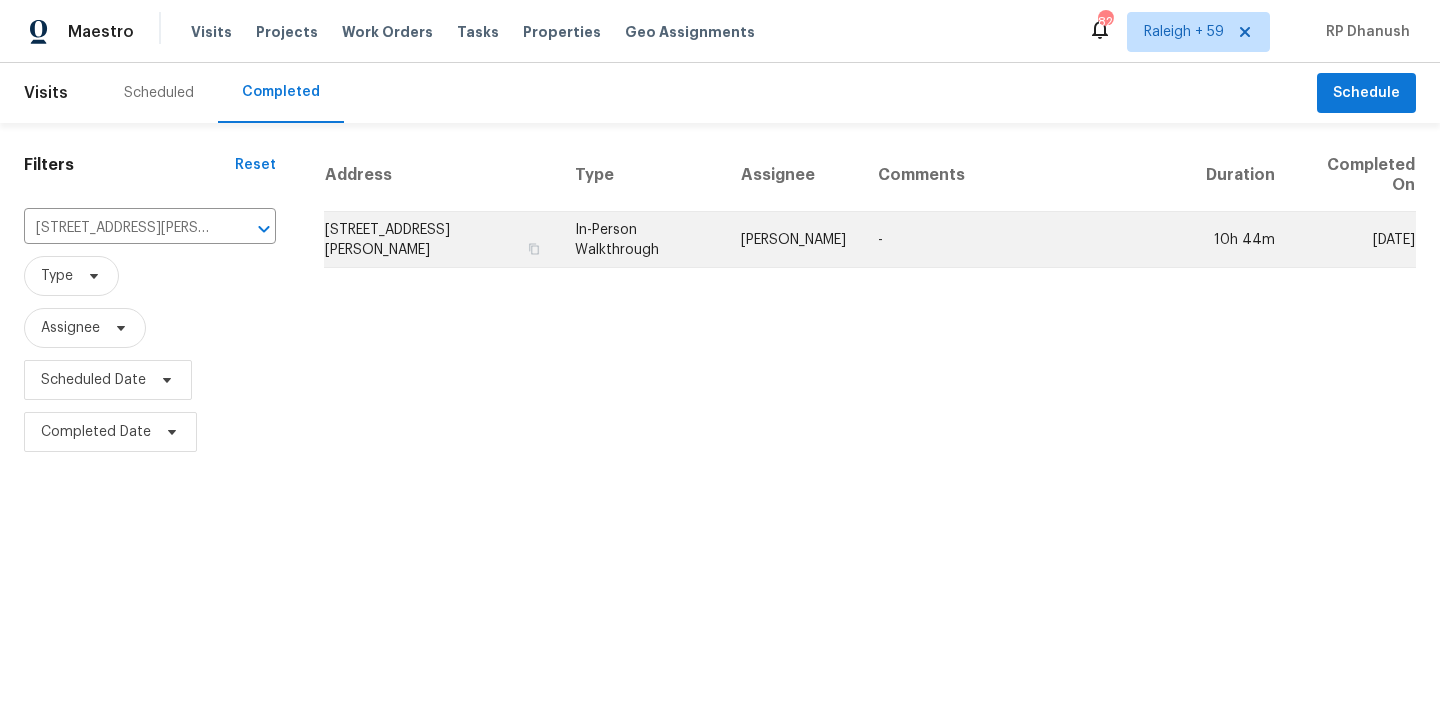 click on "Daniel Fomenko" at bounding box center [793, 240] 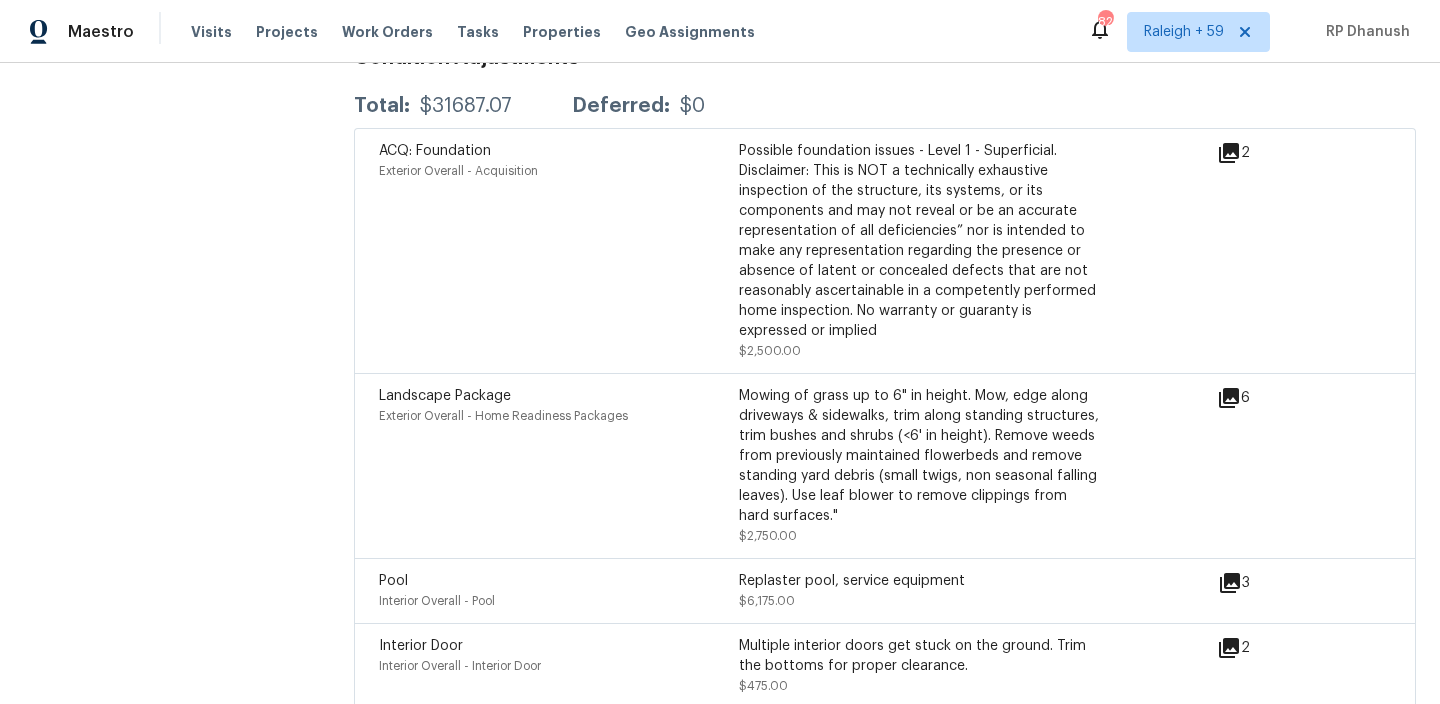 scroll, scrollTop: 5347, scrollLeft: 0, axis: vertical 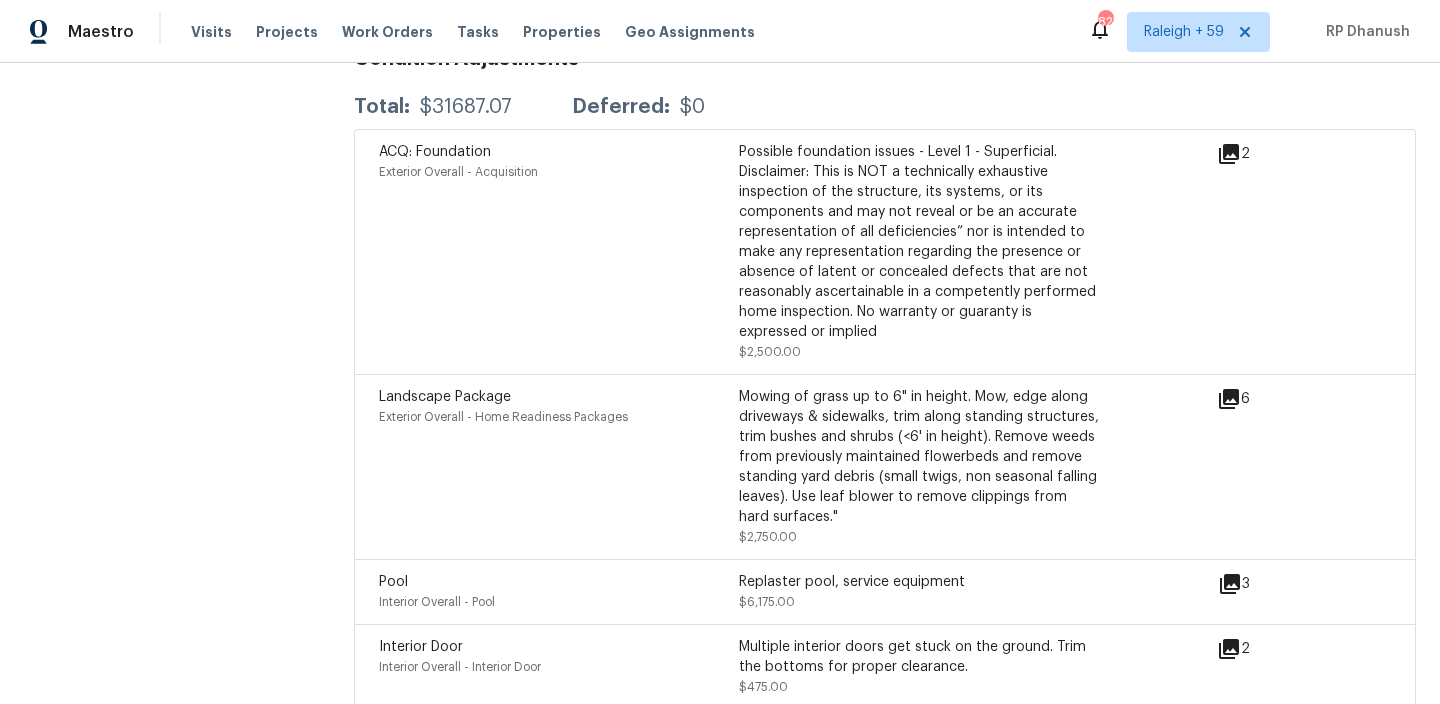 click 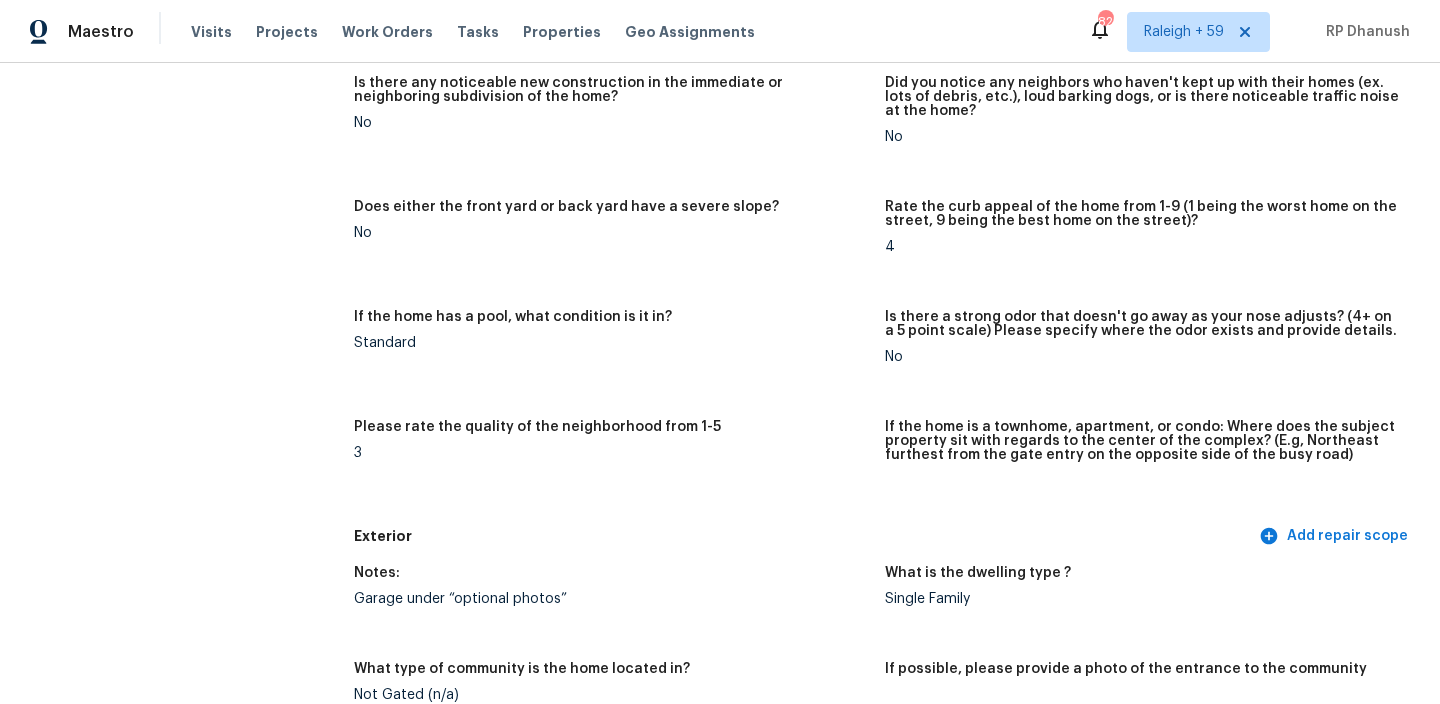 scroll, scrollTop: 0, scrollLeft: 0, axis: both 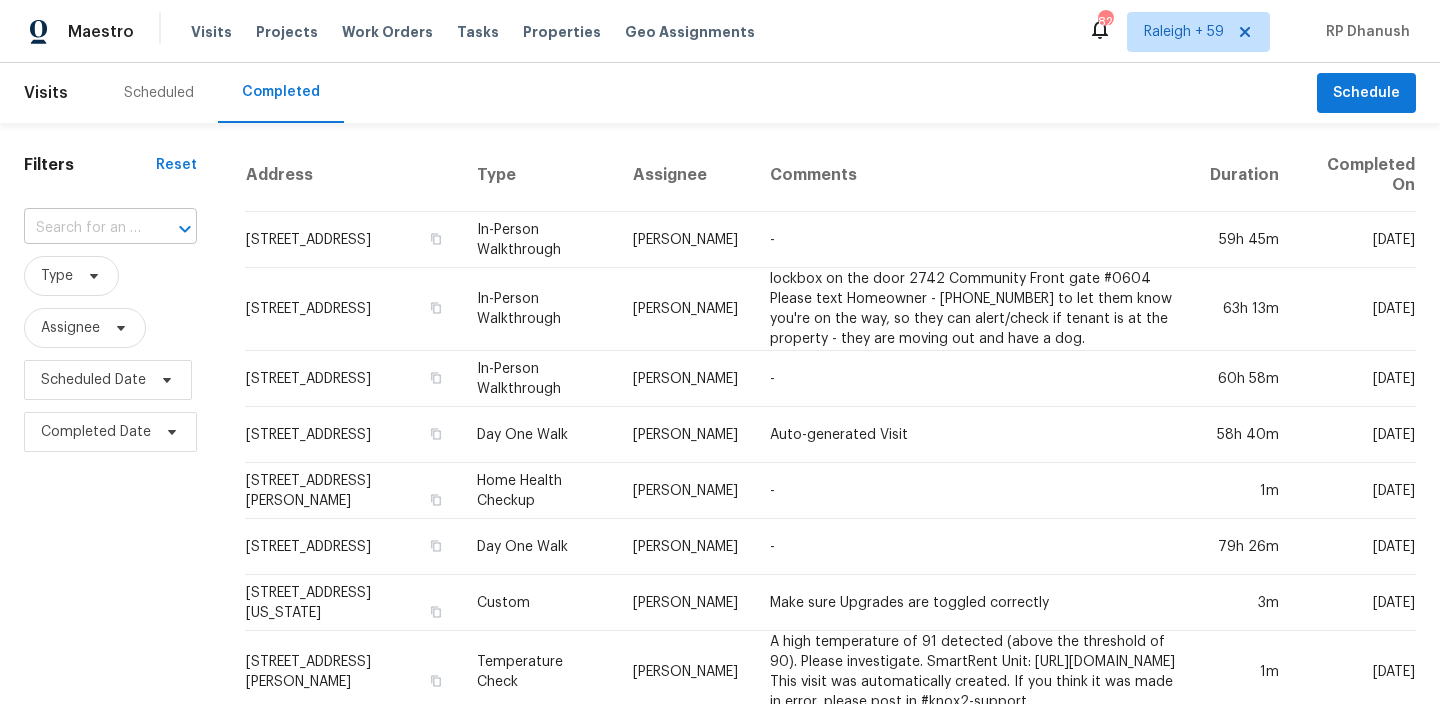 click on "​" at bounding box center (110, 228) 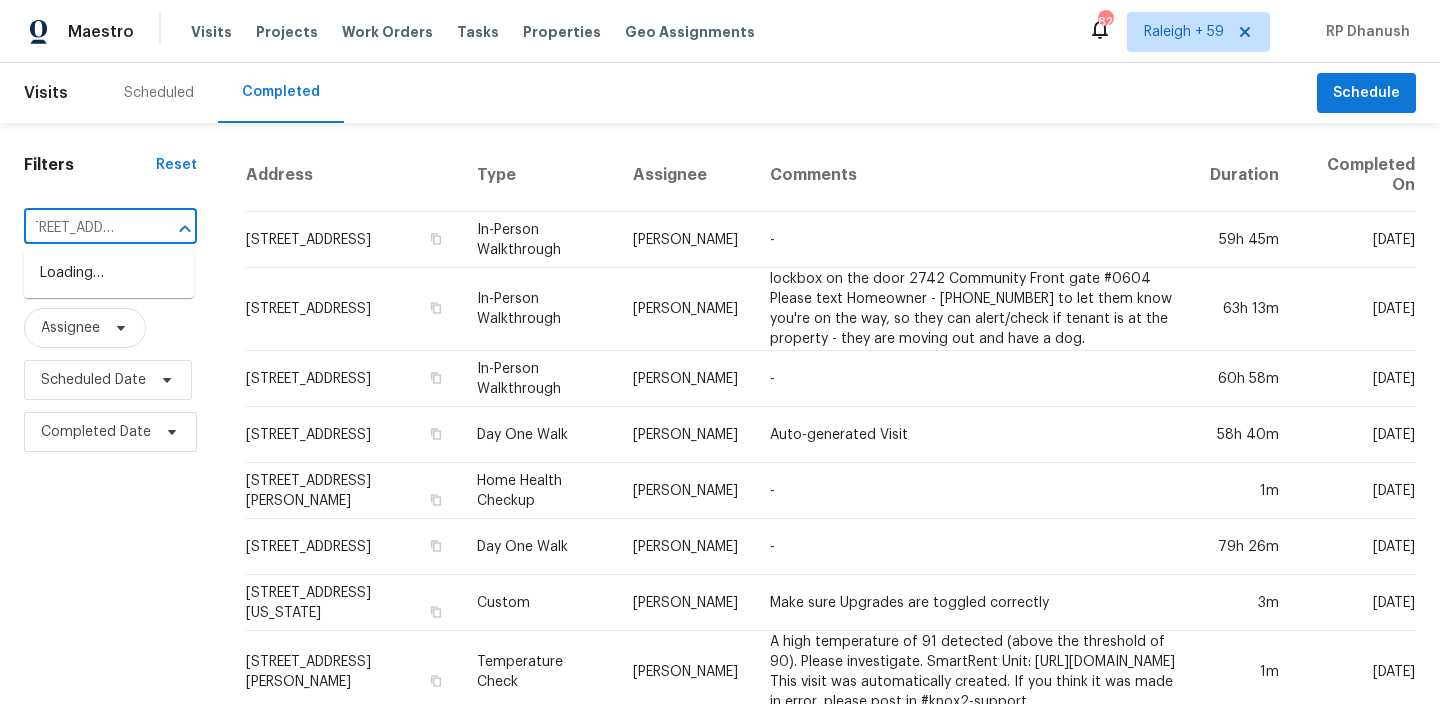 scroll, scrollTop: 0, scrollLeft: 0, axis: both 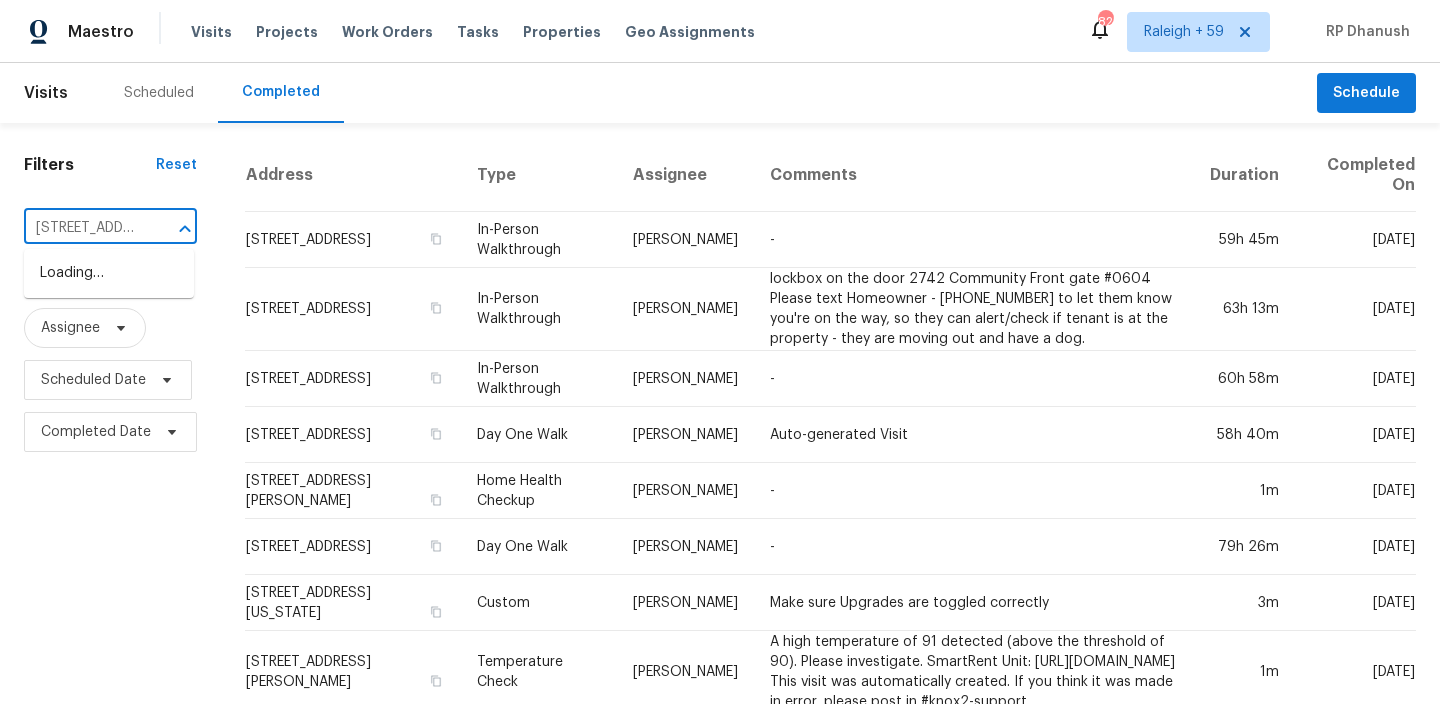 type on "[STREET_ADDRESS]" 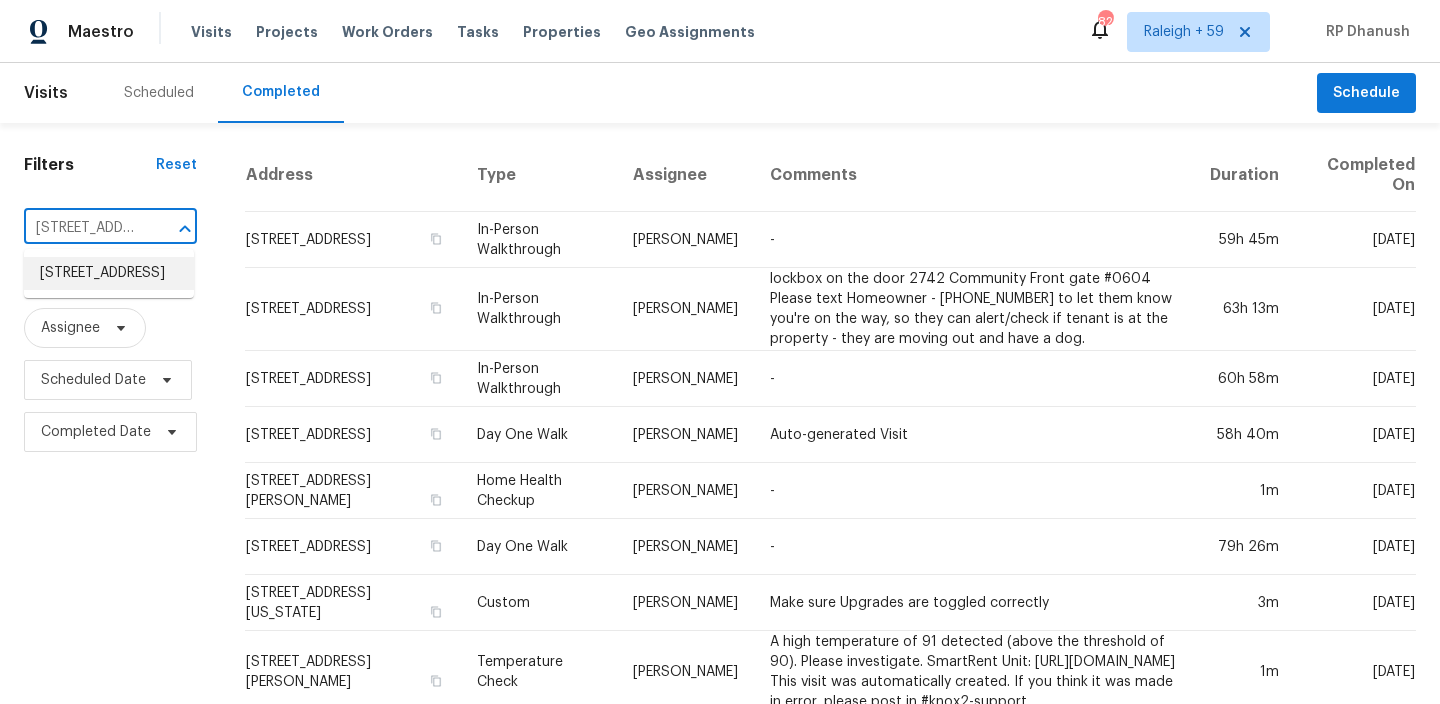click on "[STREET_ADDRESS]" at bounding box center (109, 273) 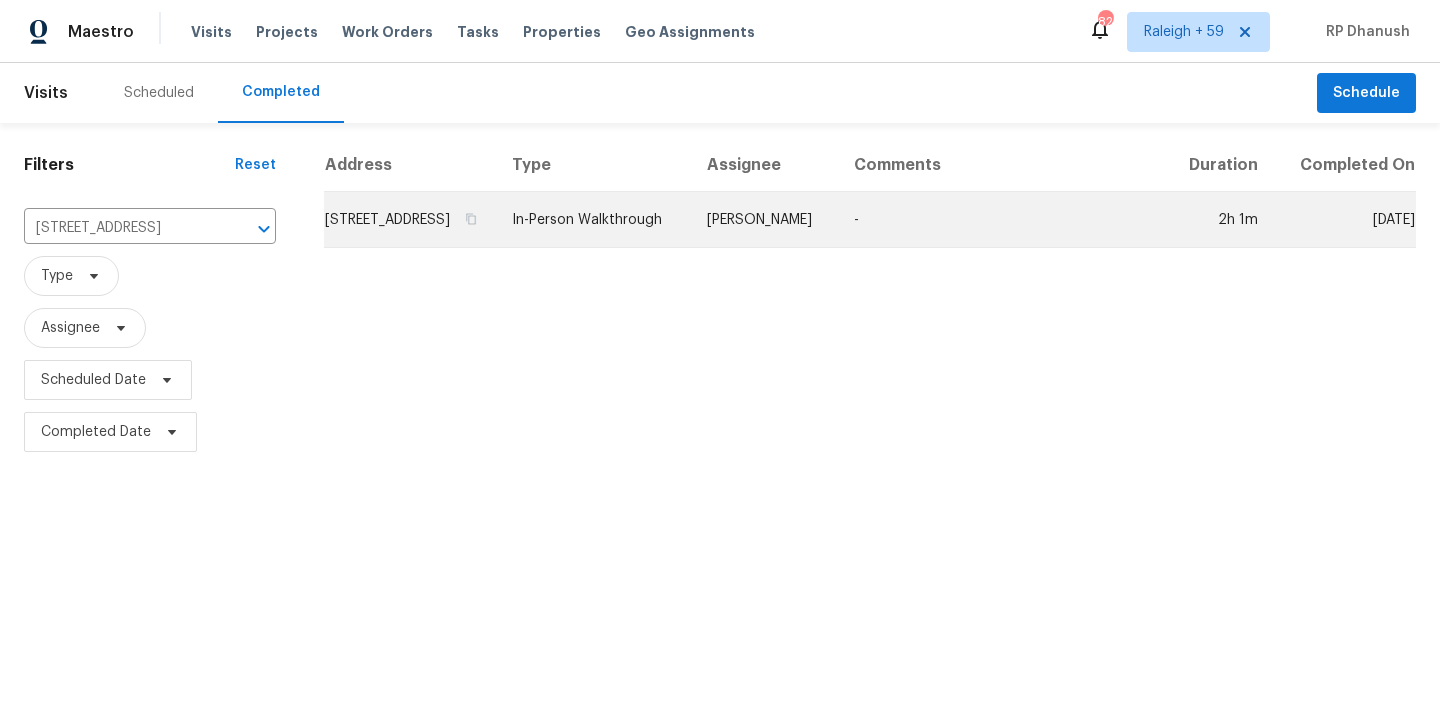 click on "[PERSON_NAME]" at bounding box center (764, 220) 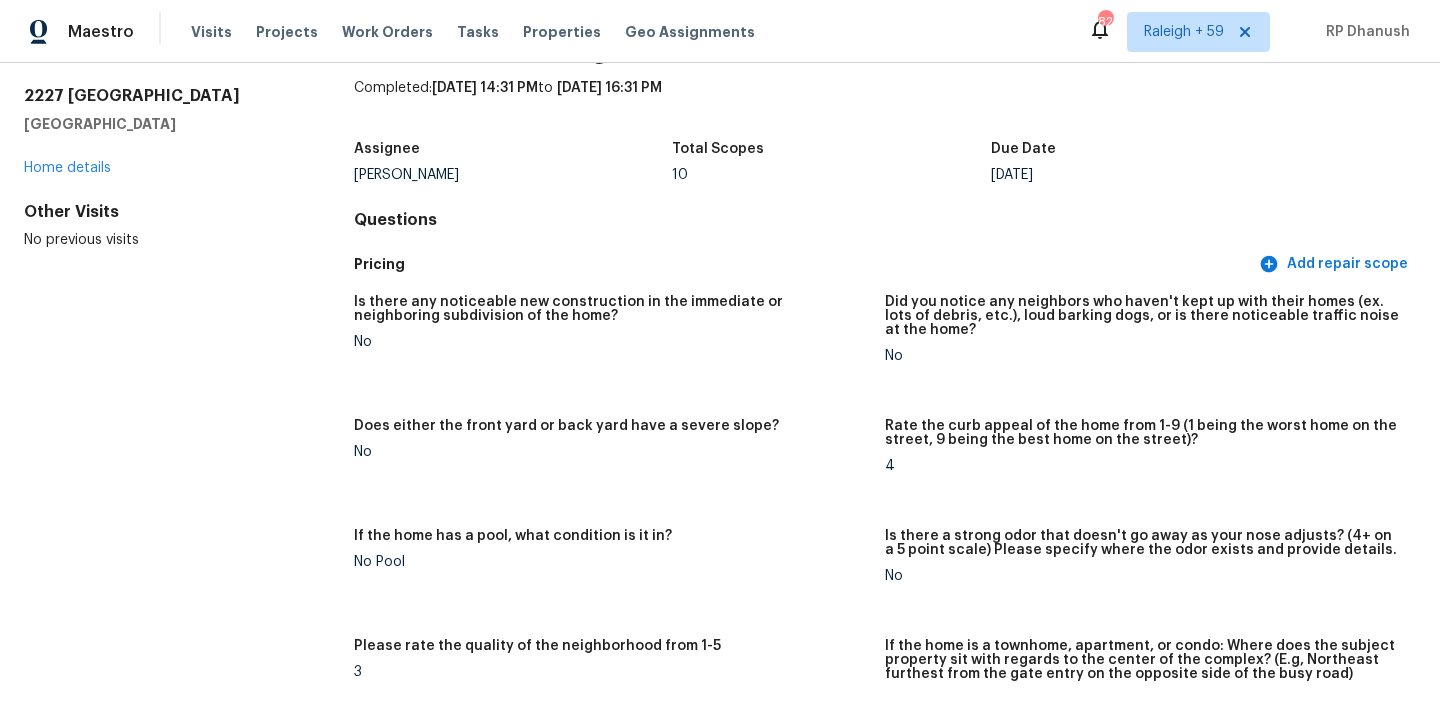 scroll, scrollTop: 0, scrollLeft: 0, axis: both 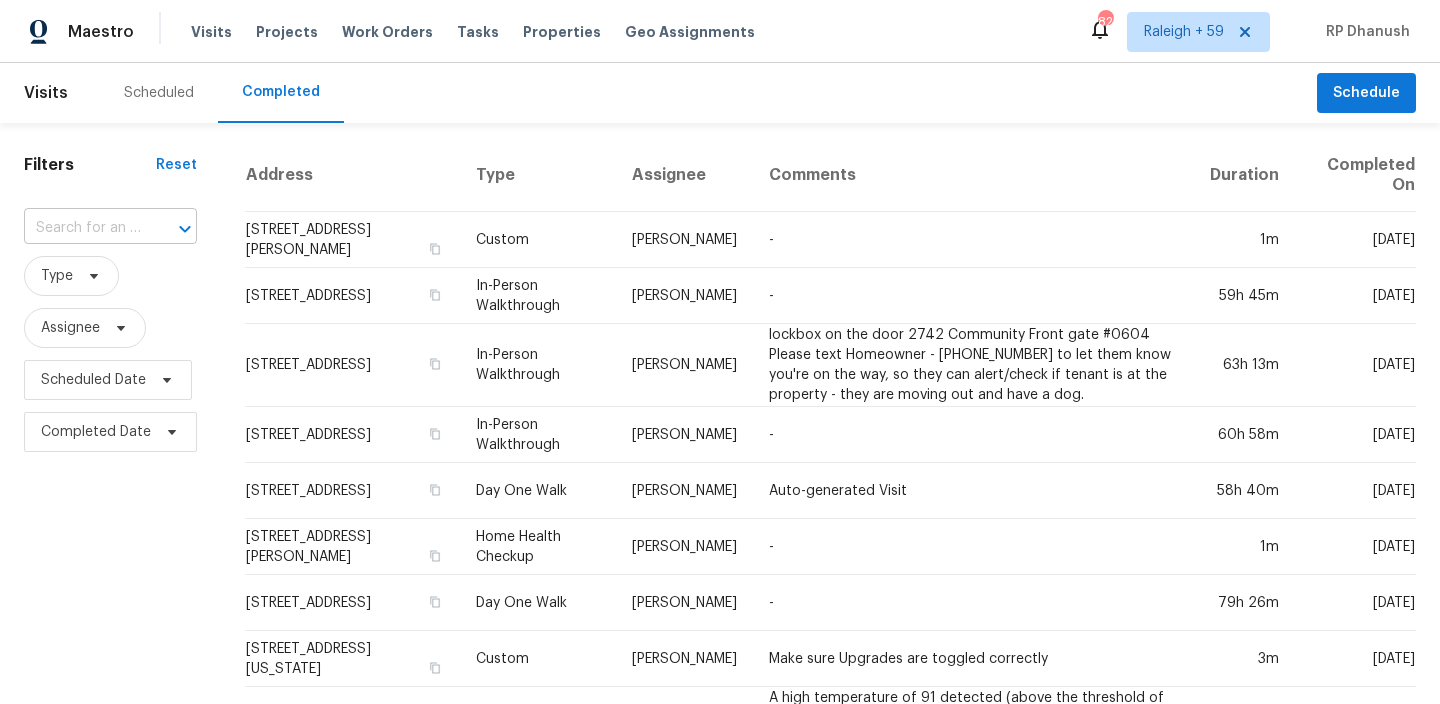 click on "​" at bounding box center (110, 228) 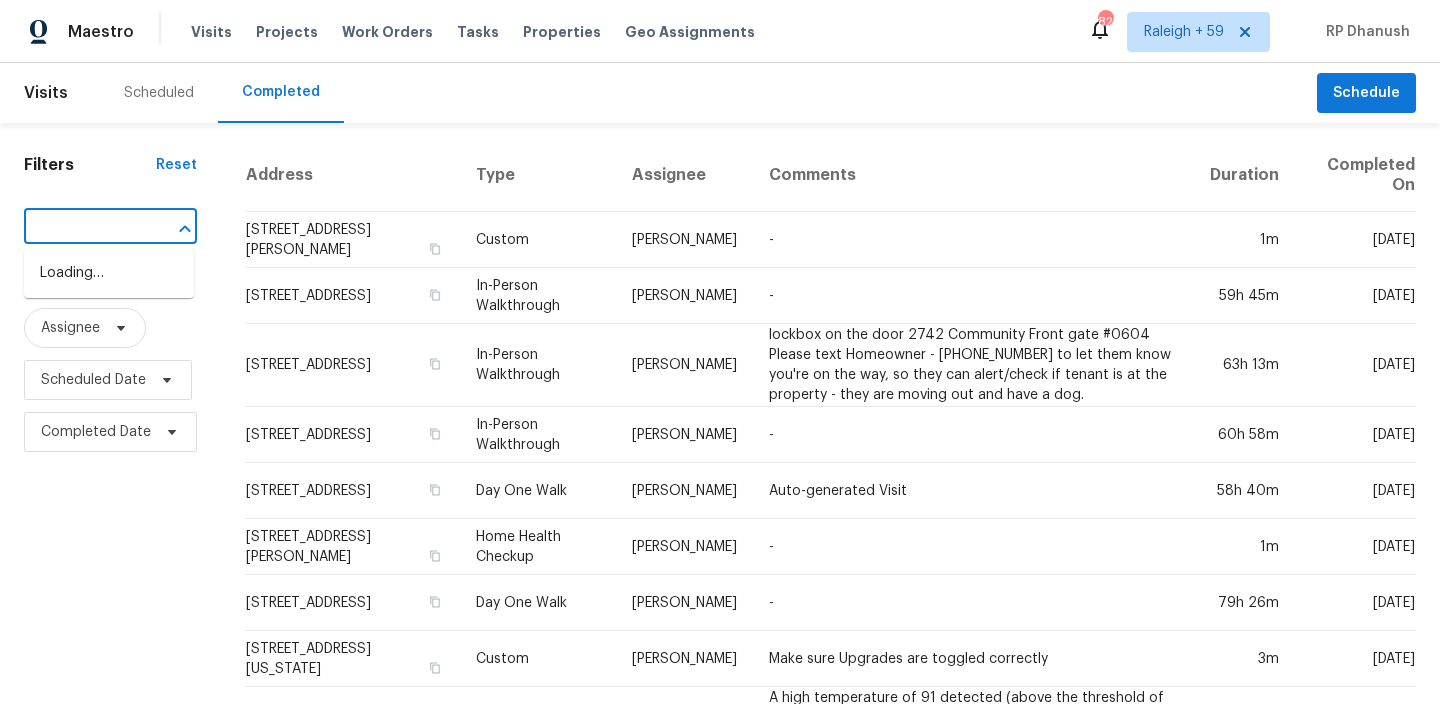 scroll, scrollTop: 0, scrollLeft: 0, axis: both 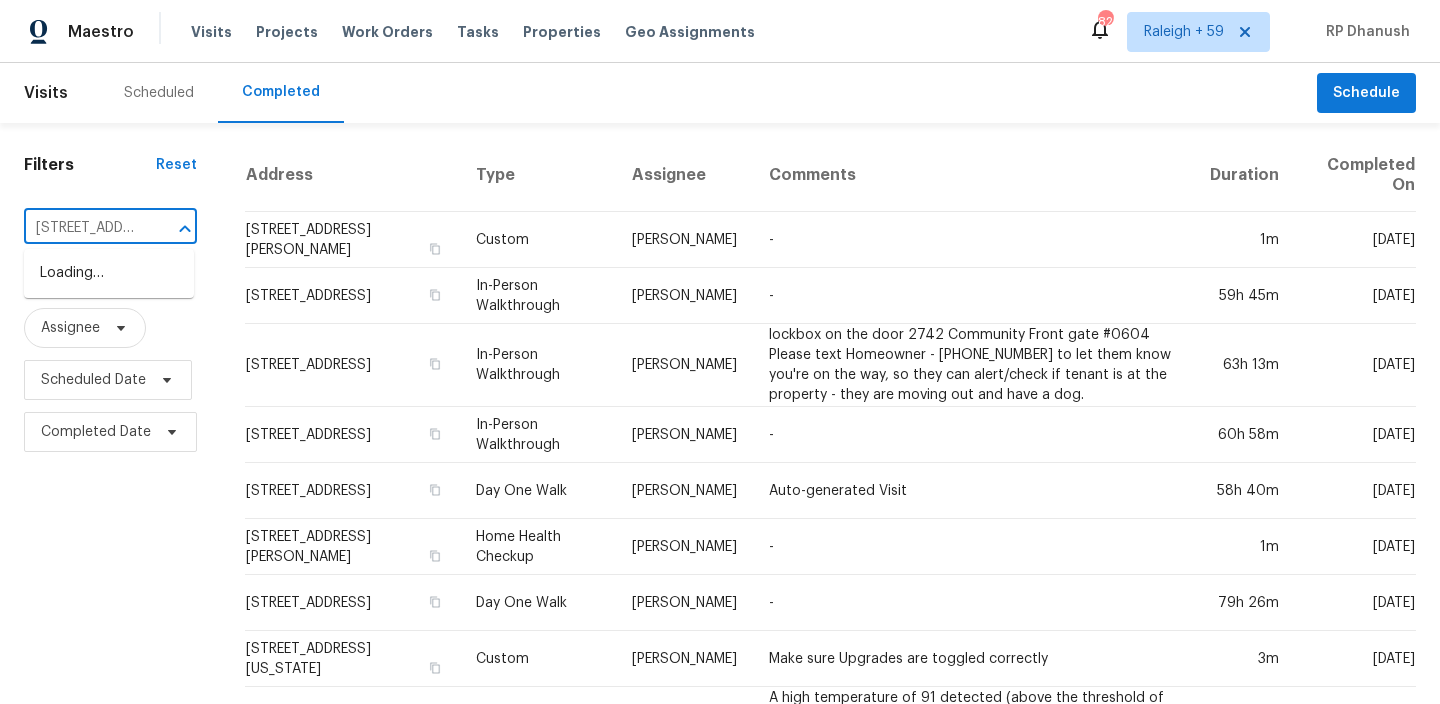 type on "[STREET_ADDRESS][PERSON_NAME]" 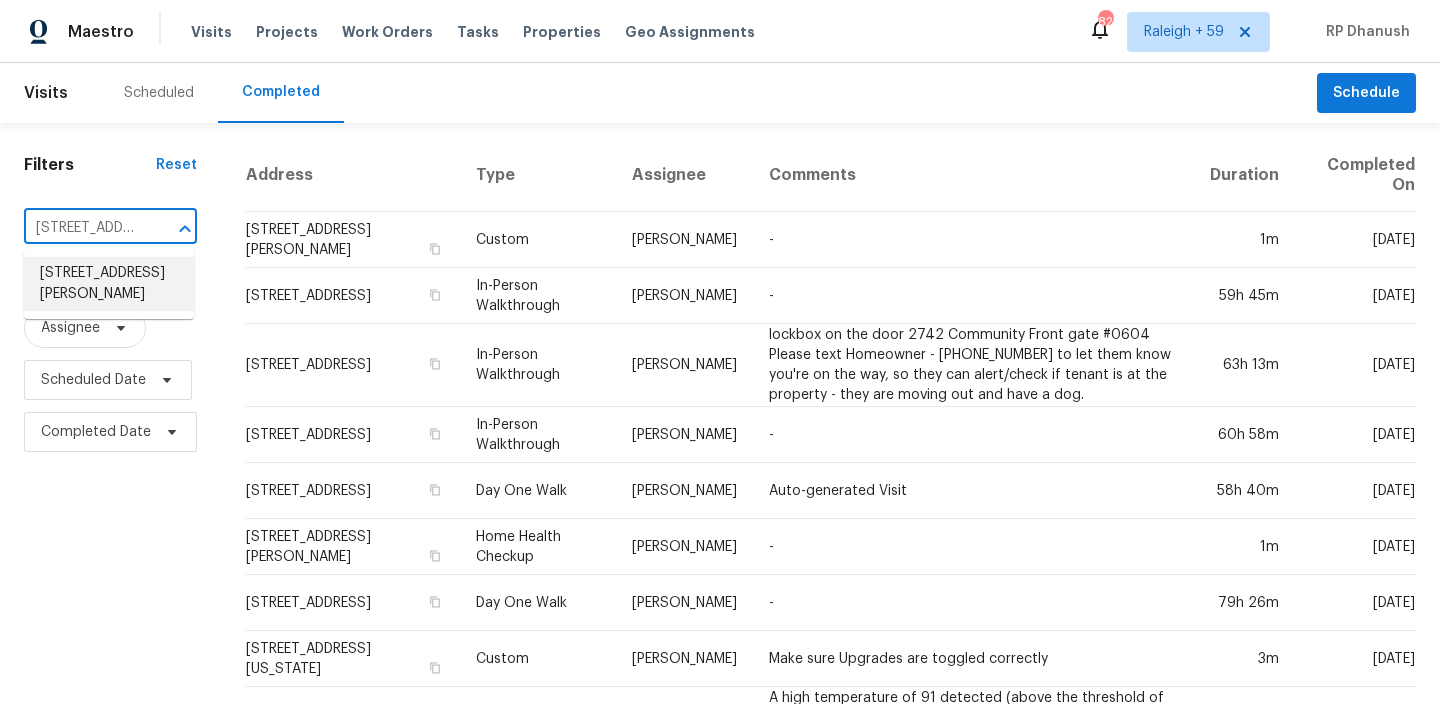 click on "[STREET_ADDRESS][PERSON_NAME]" at bounding box center (109, 284) 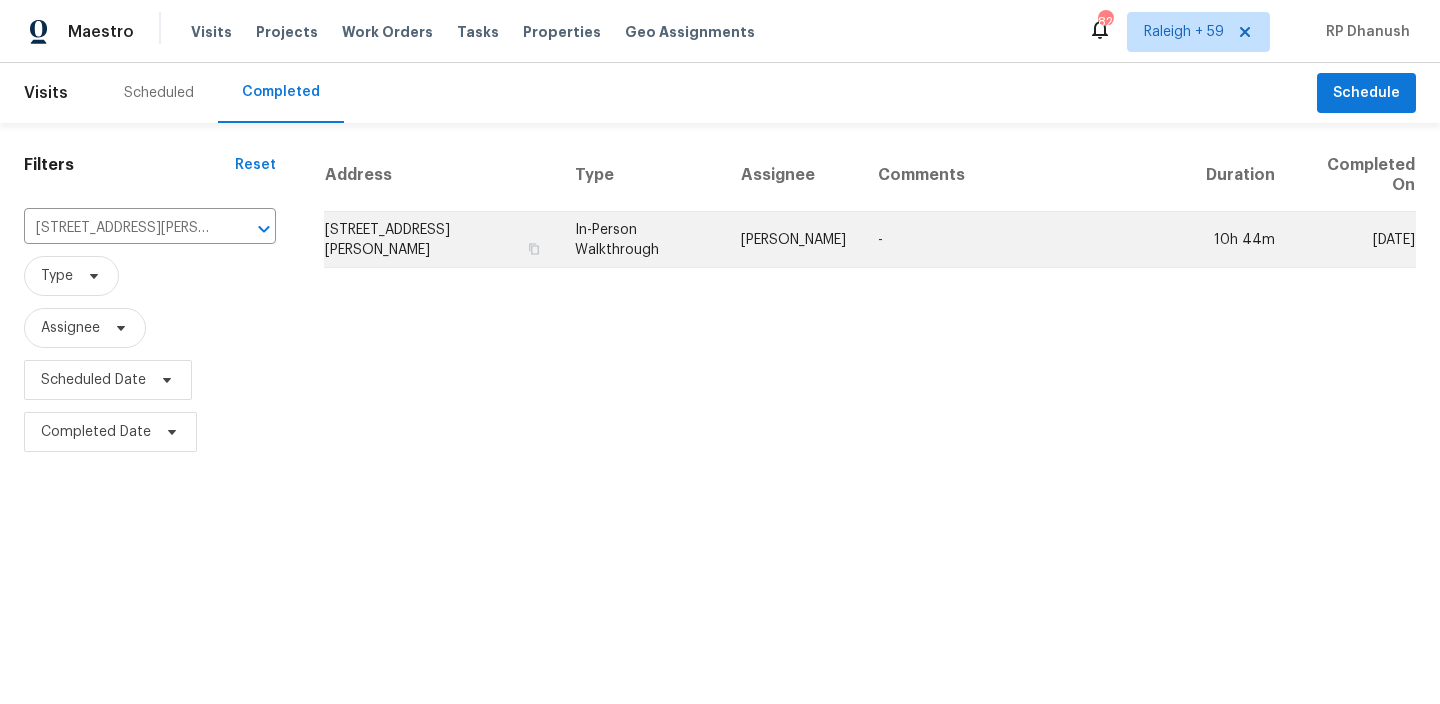 click on "-" at bounding box center (1026, 240) 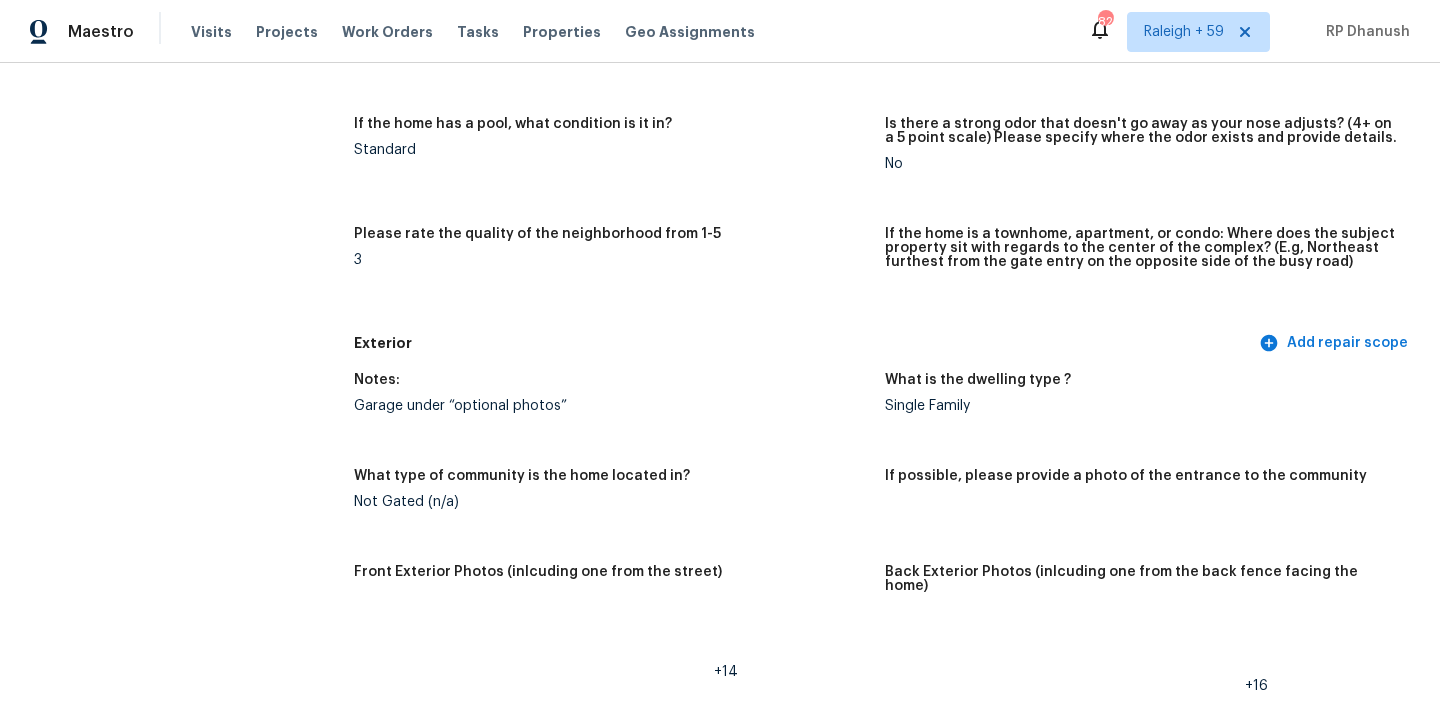 scroll, scrollTop: 0, scrollLeft: 0, axis: both 